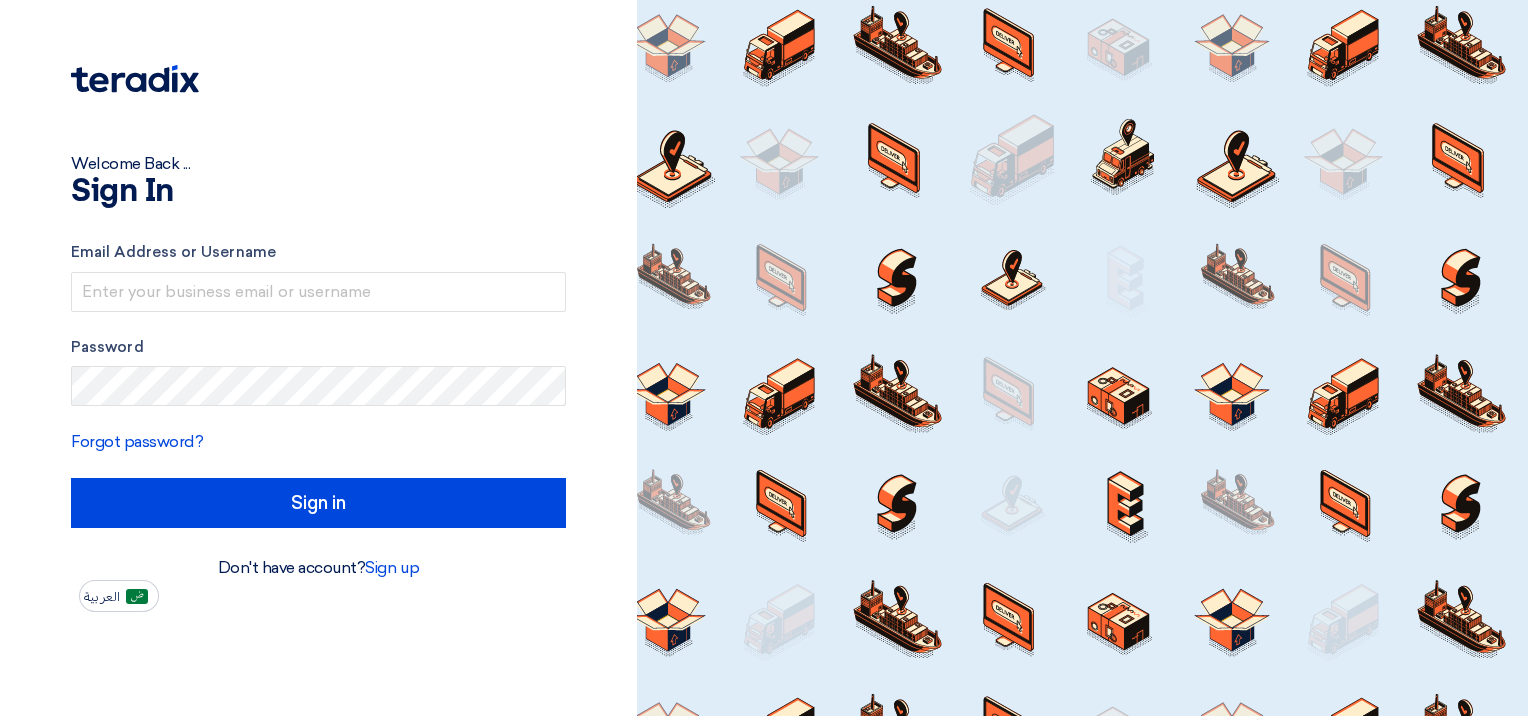 scroll, scrollTop: 0, scrollLeft: 0, axis: both 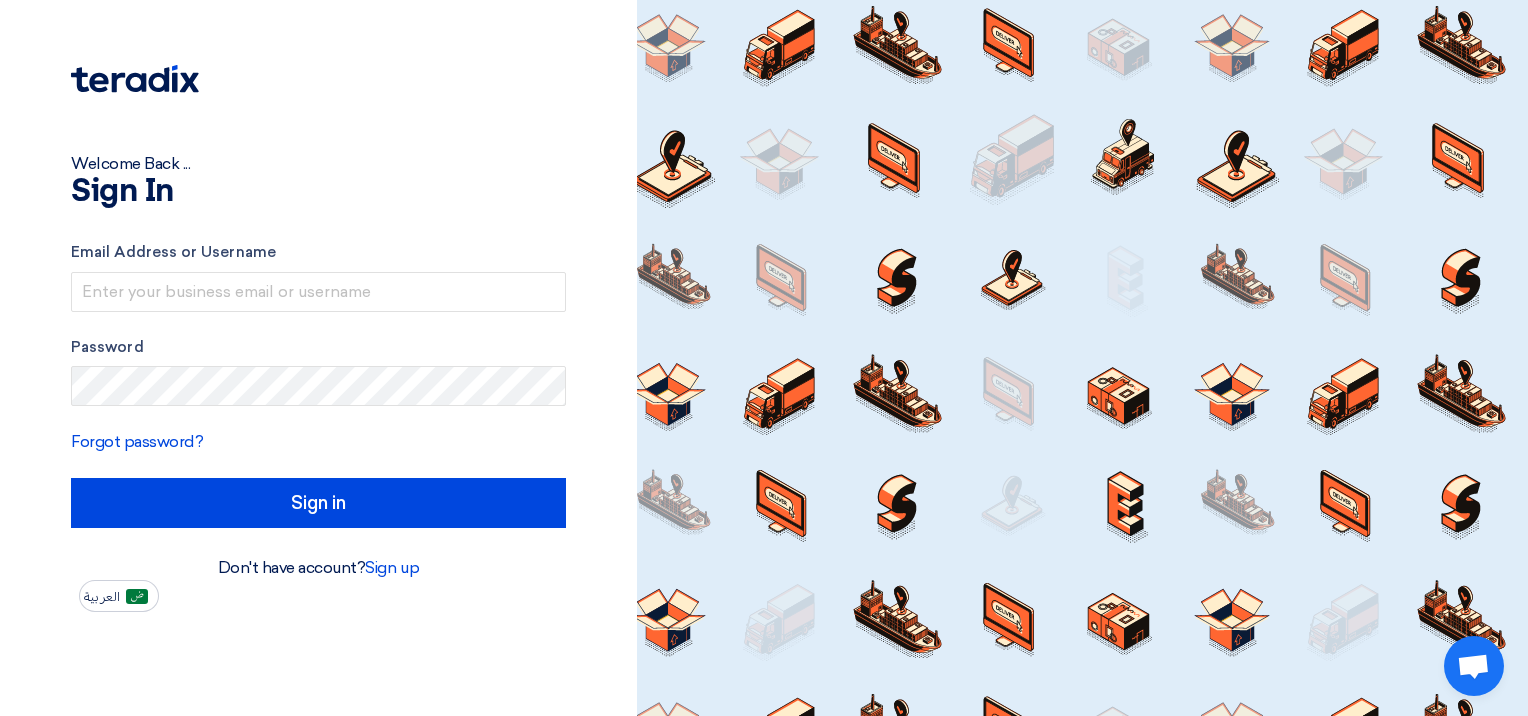 type on "[EMAIL_ADDRESS][DOMAIN_NAME]" 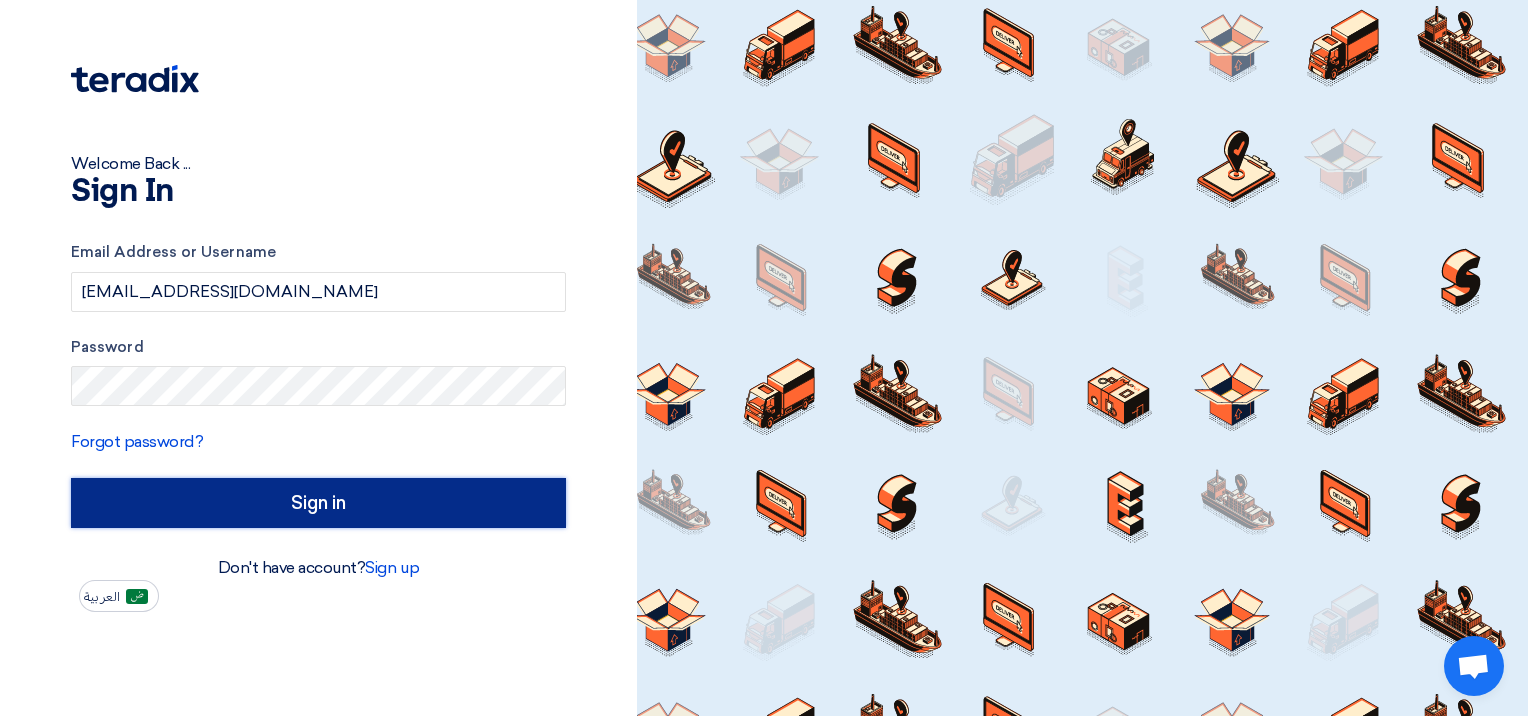 click on "Sign in" 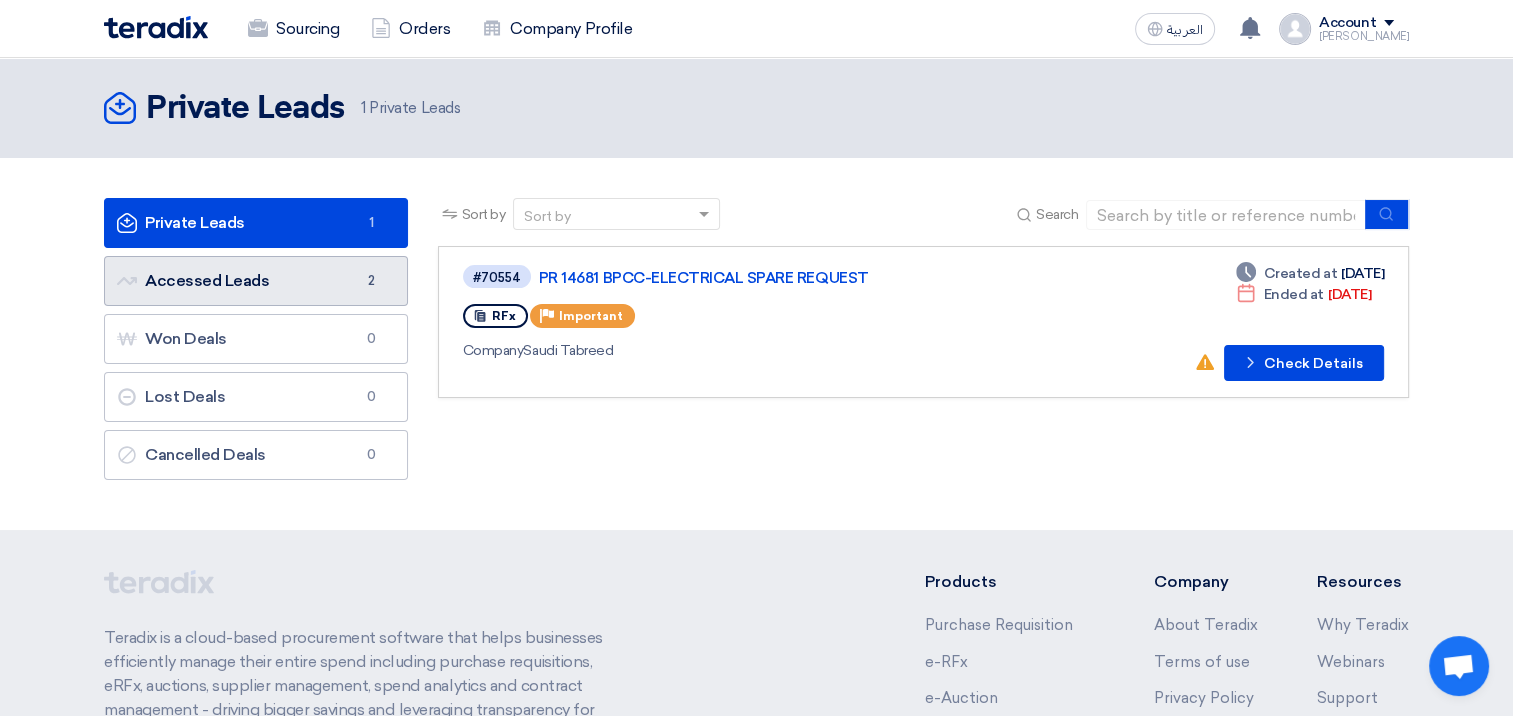 click on "Accessed Leads
Accessed Leads
2" 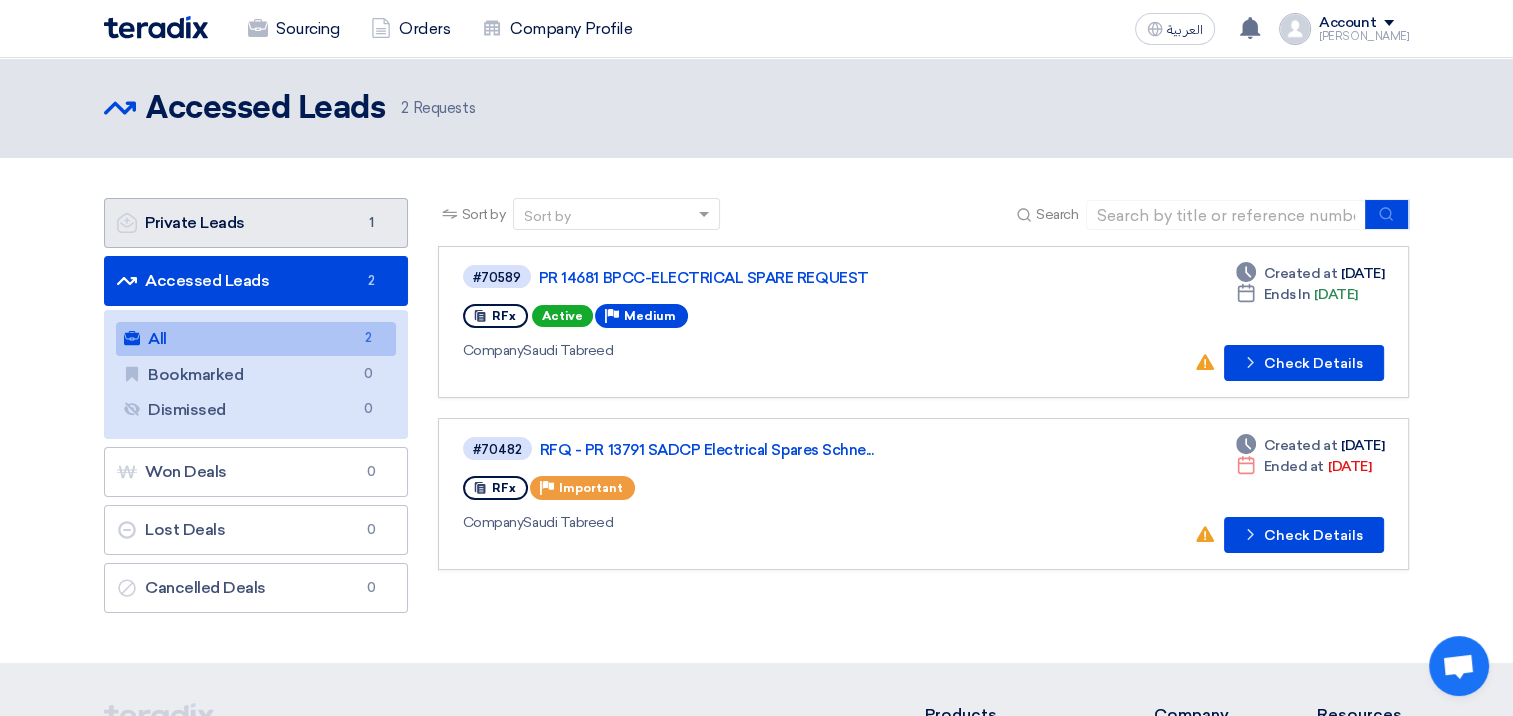 click on "Private Leads
Private Leads
1" 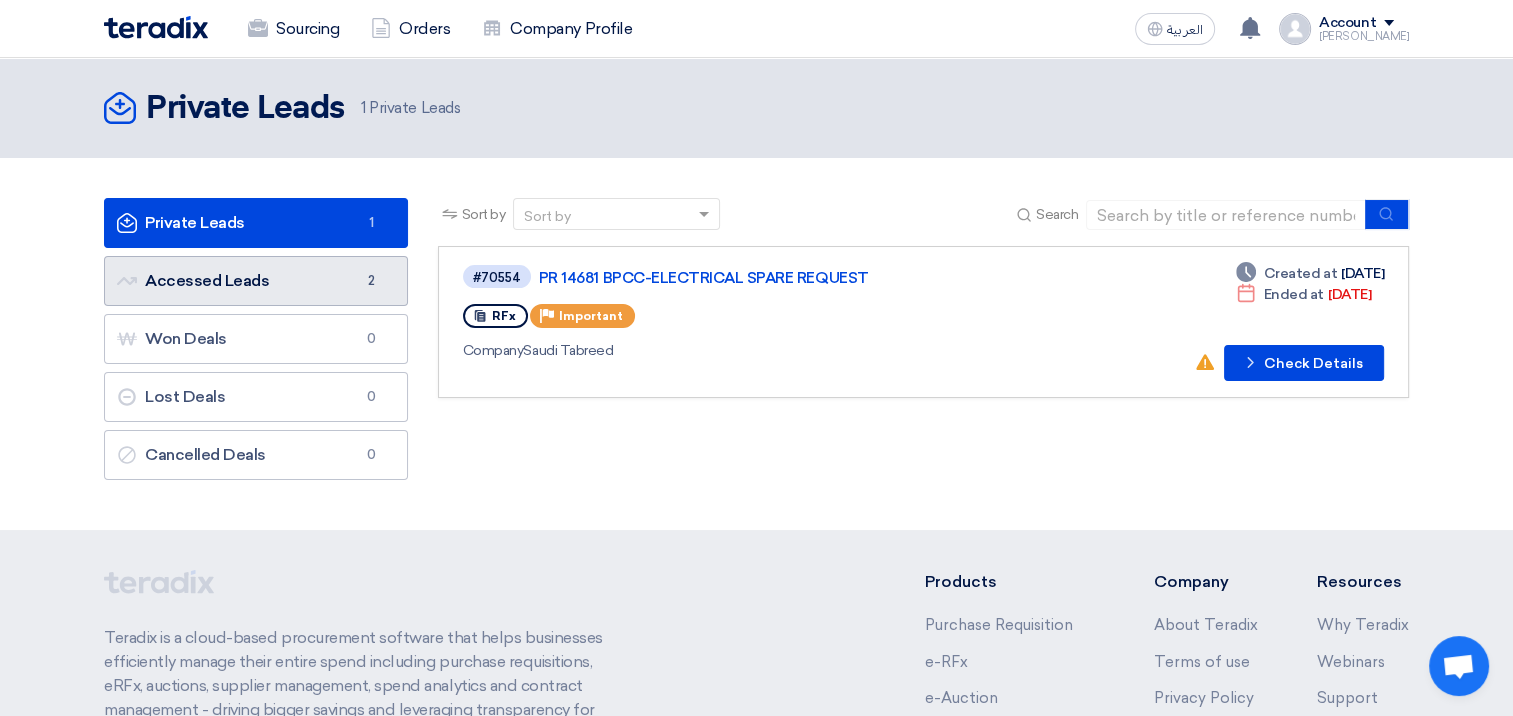 click on "Accessed Leads
Accessed Leads
2" 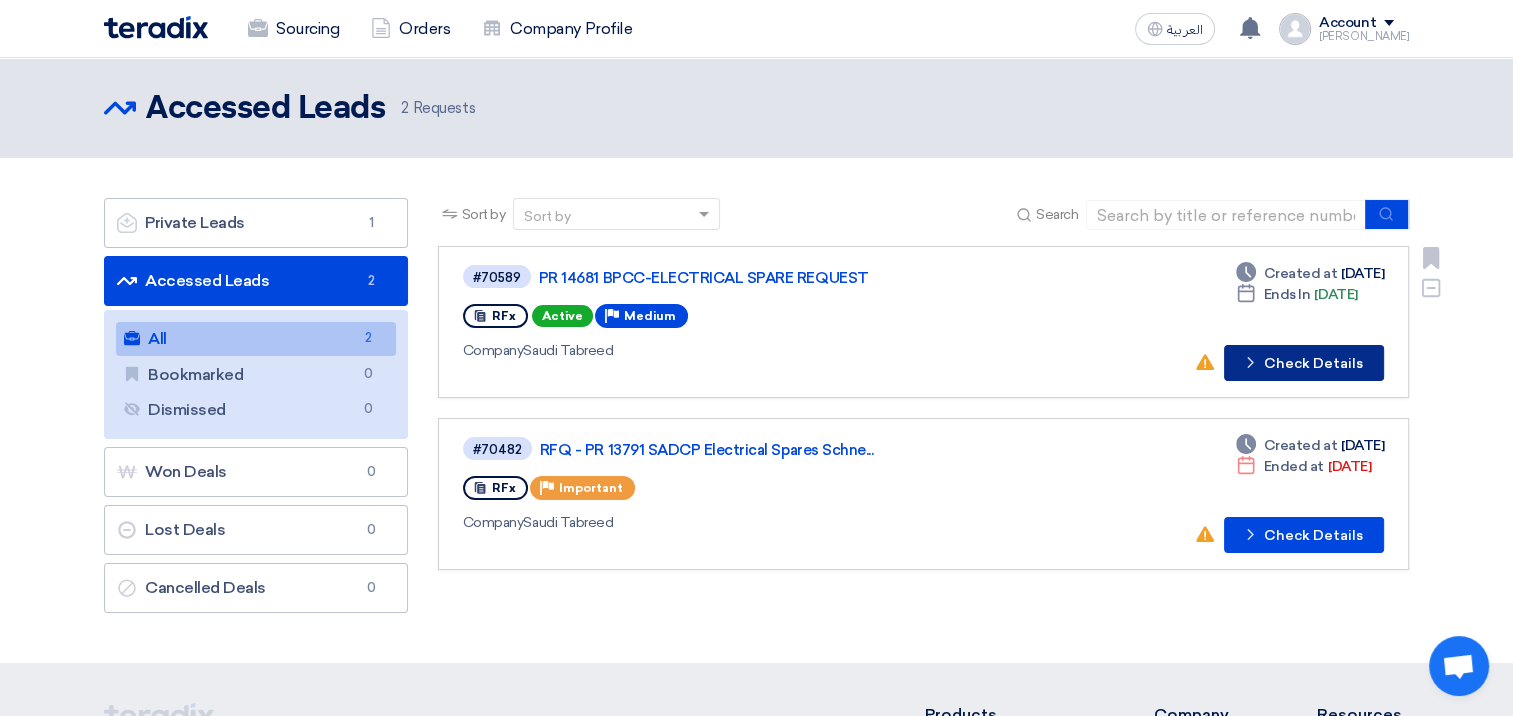 click on "Check details
Check Details" 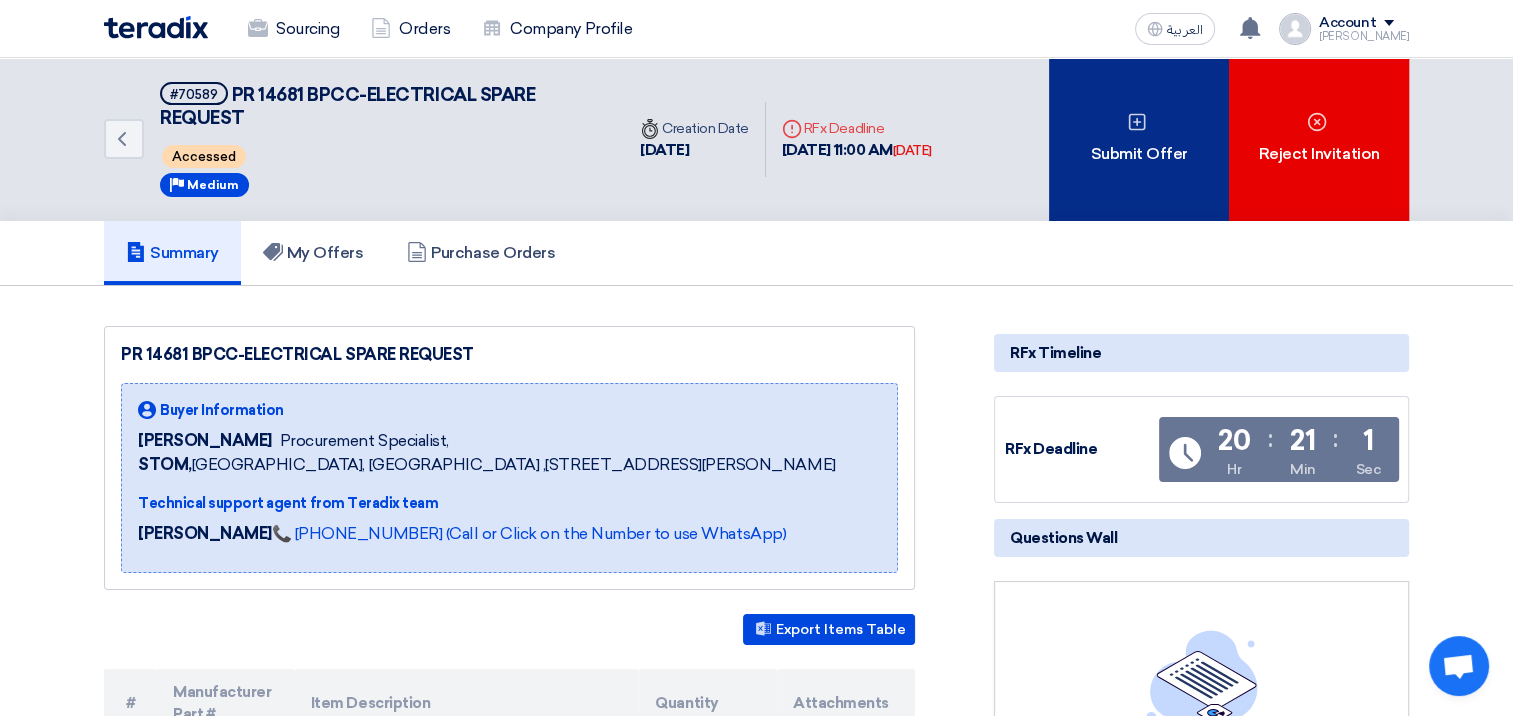 click on "Submit Offer" 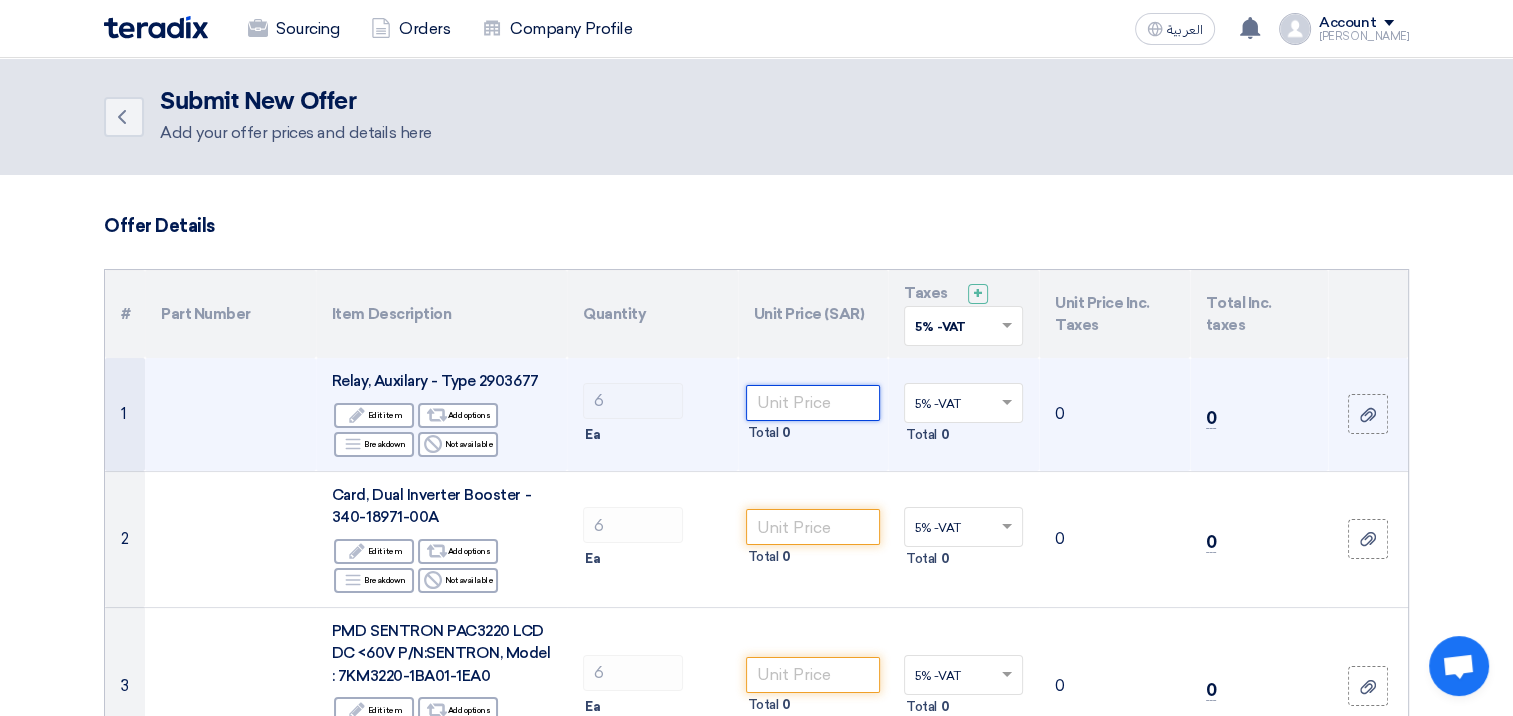 click 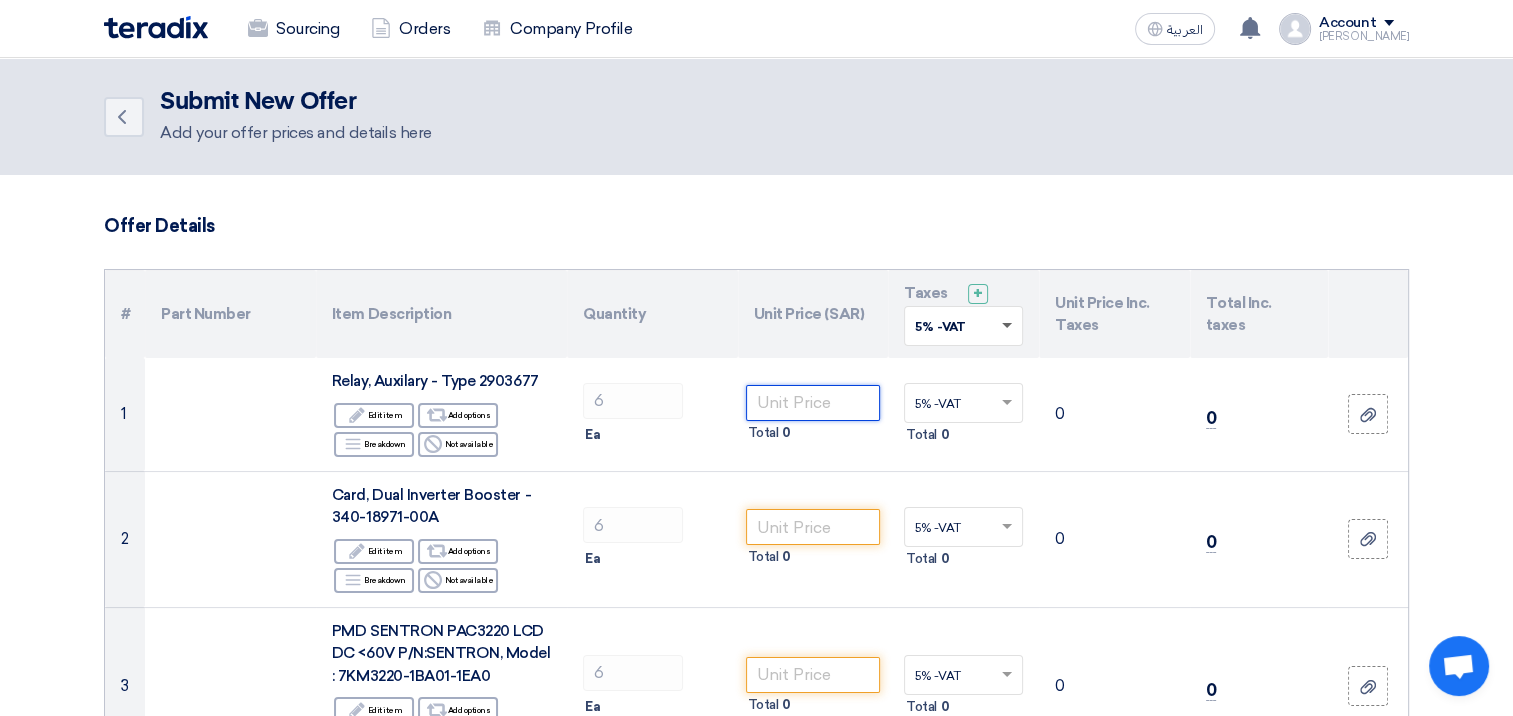 click 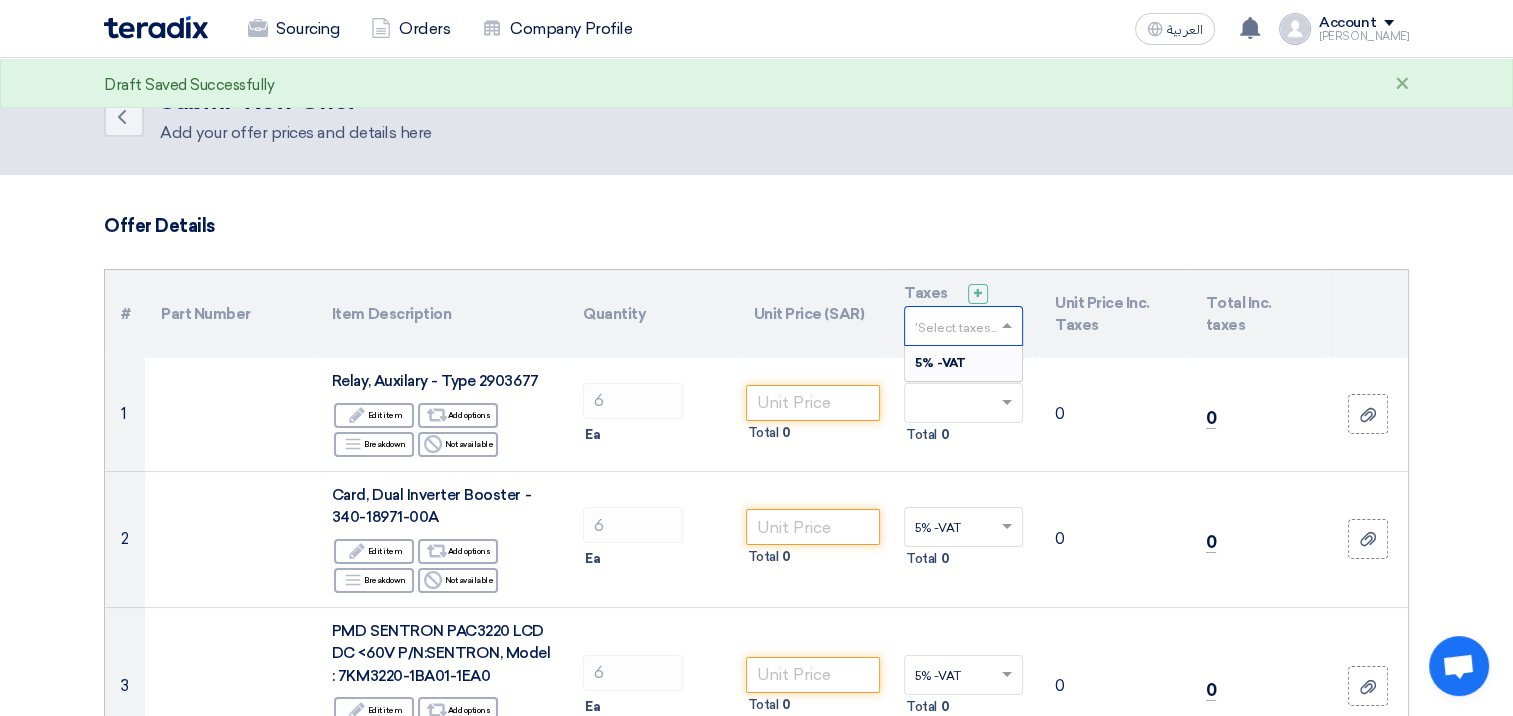type on "0" 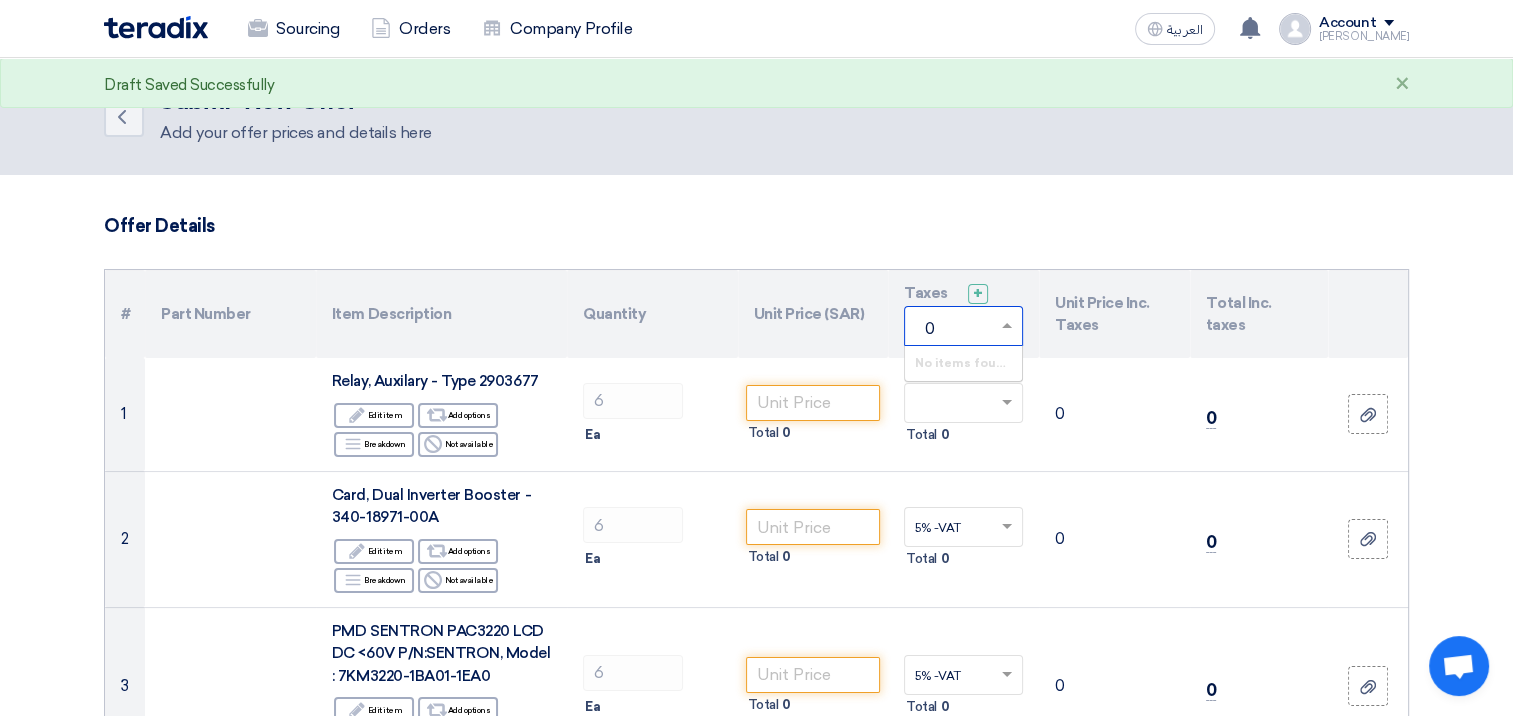 type 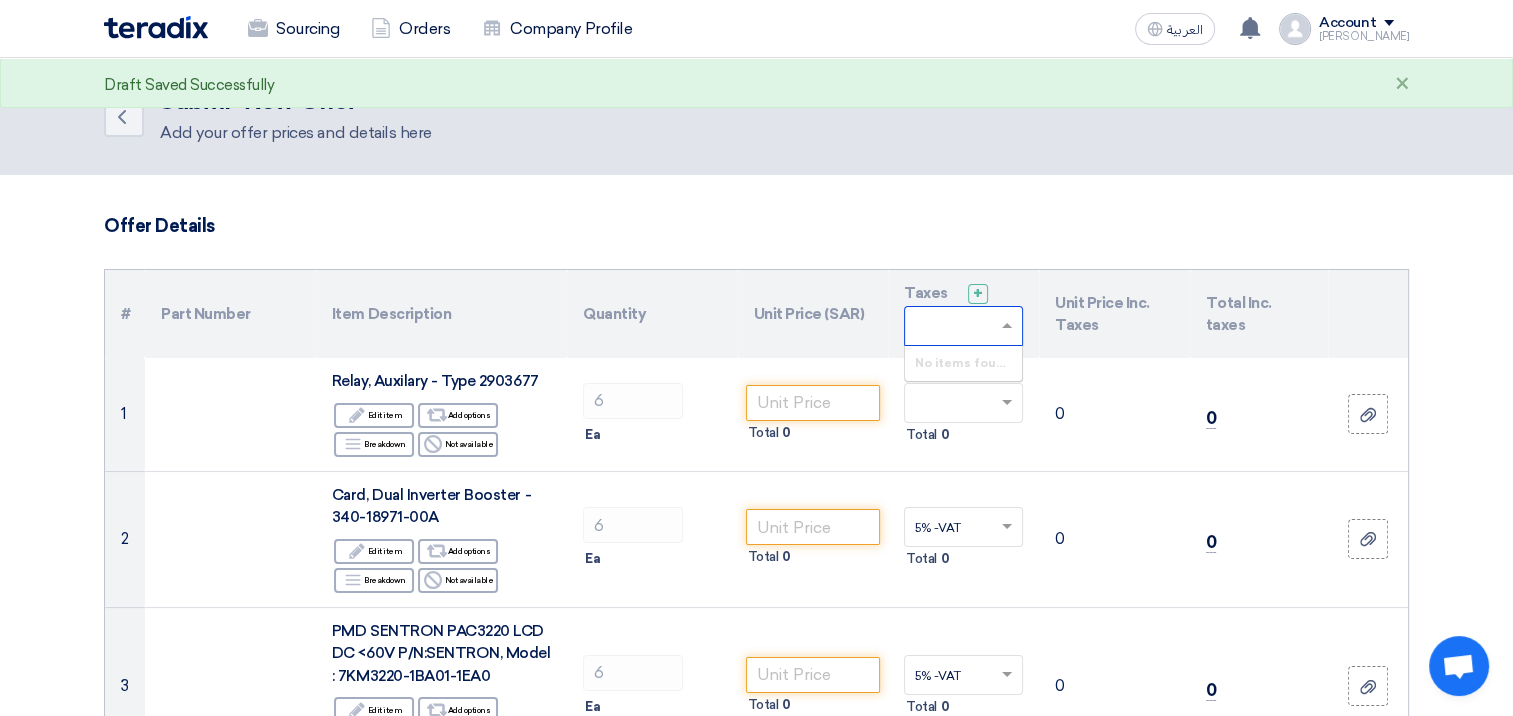 click on "Offer Details
#
Part Number
Item Description
Quantity
Unit Price (SAR)
Taxes
+
'Select taxes...
×" 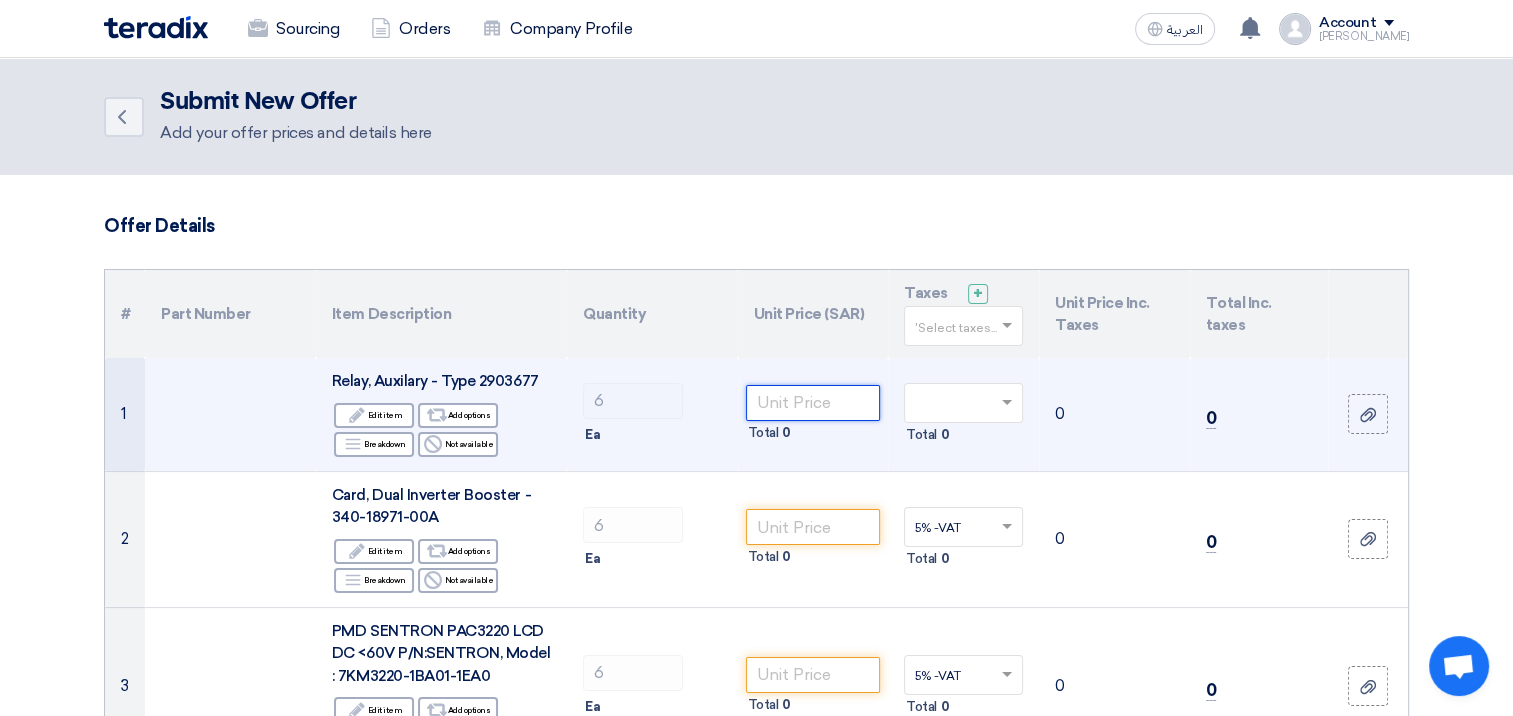 click 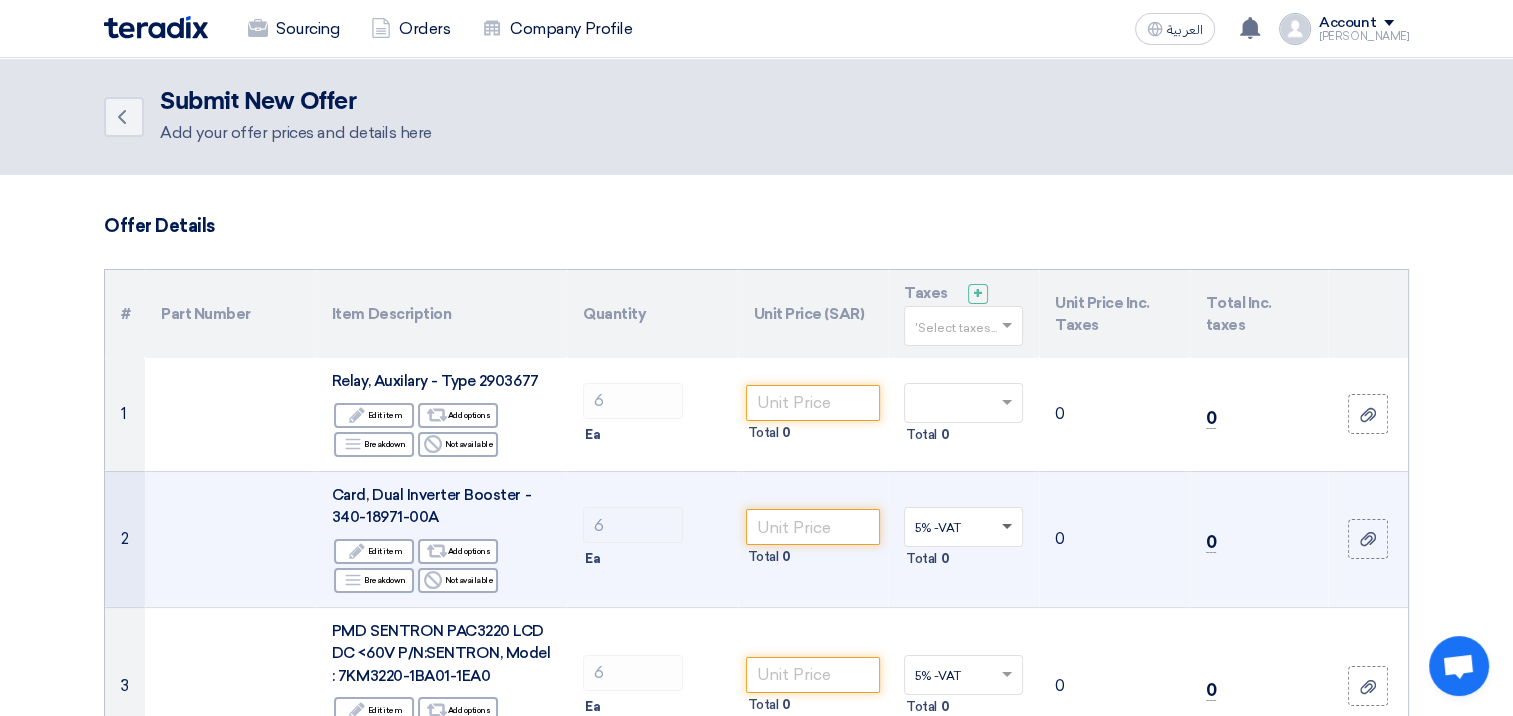 click 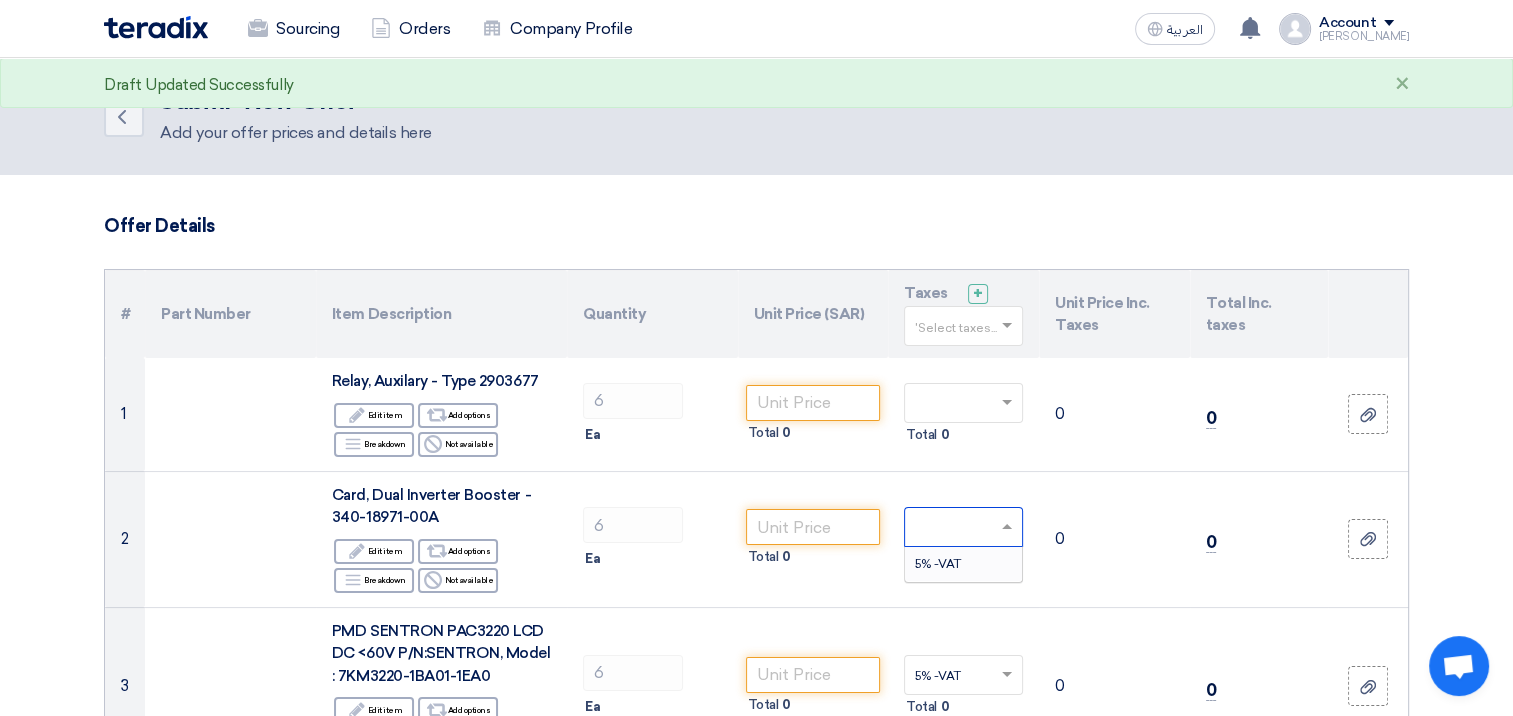 click on "Offer Details
#
Part Number
Item Description
Quantity
Unit Price (SAR)
Taxes
+
'Select taxes...
Unit Price Inc. Taxes" 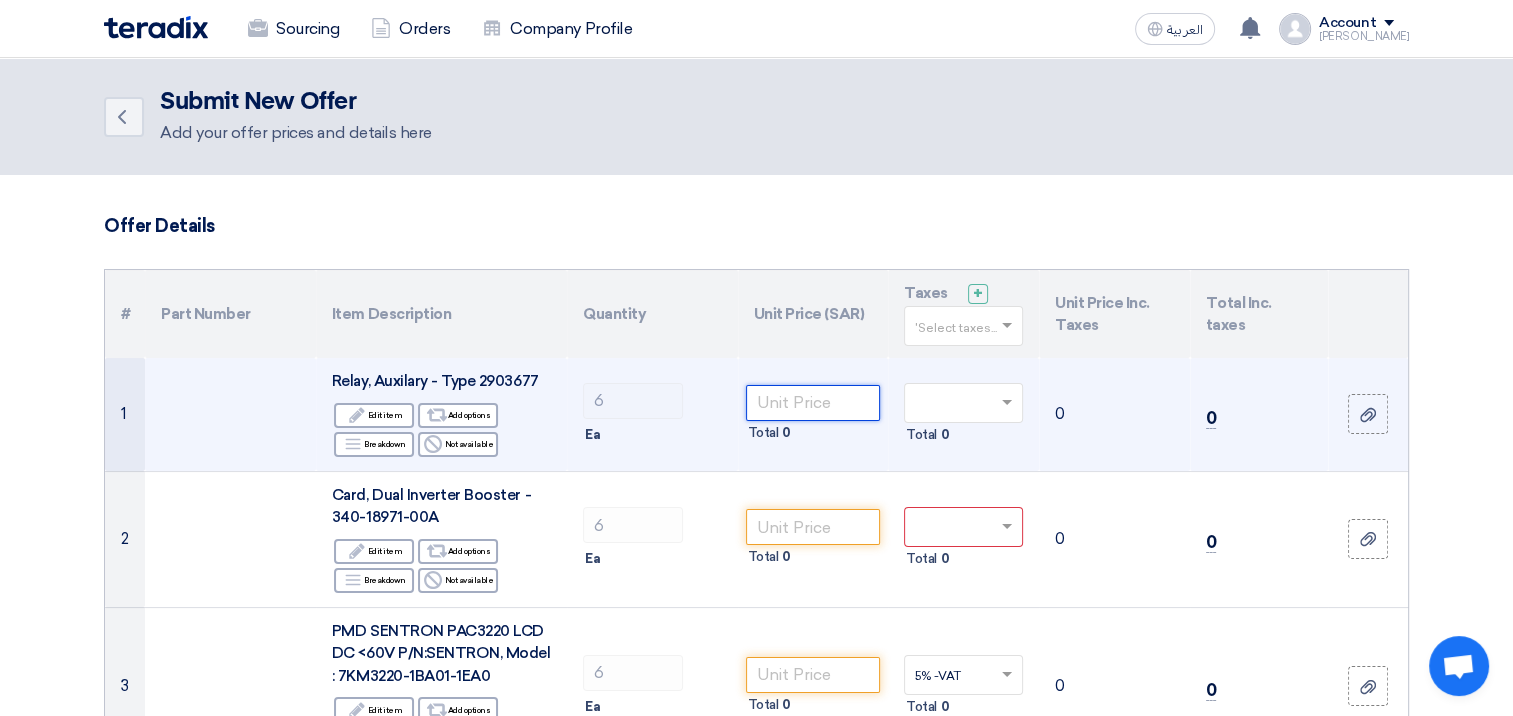 click 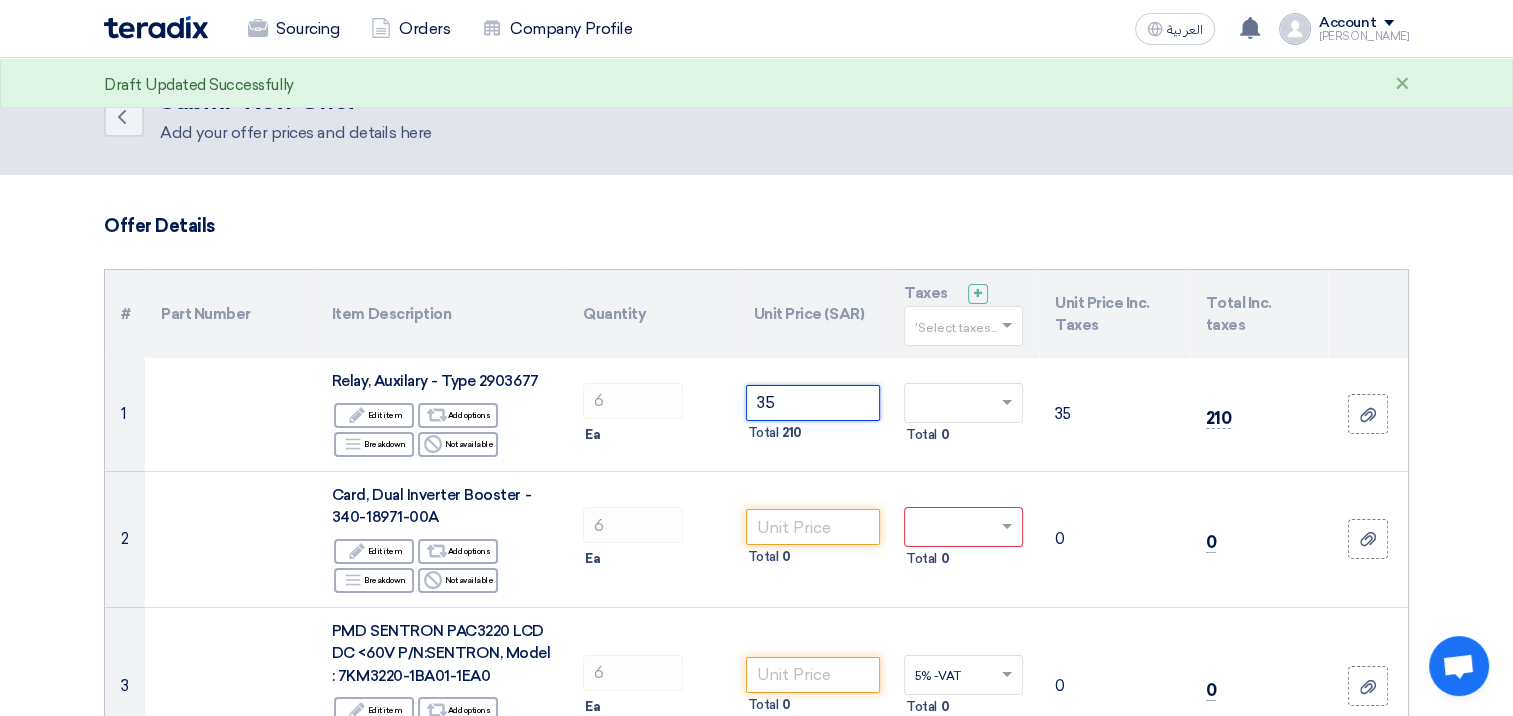 type on "35" 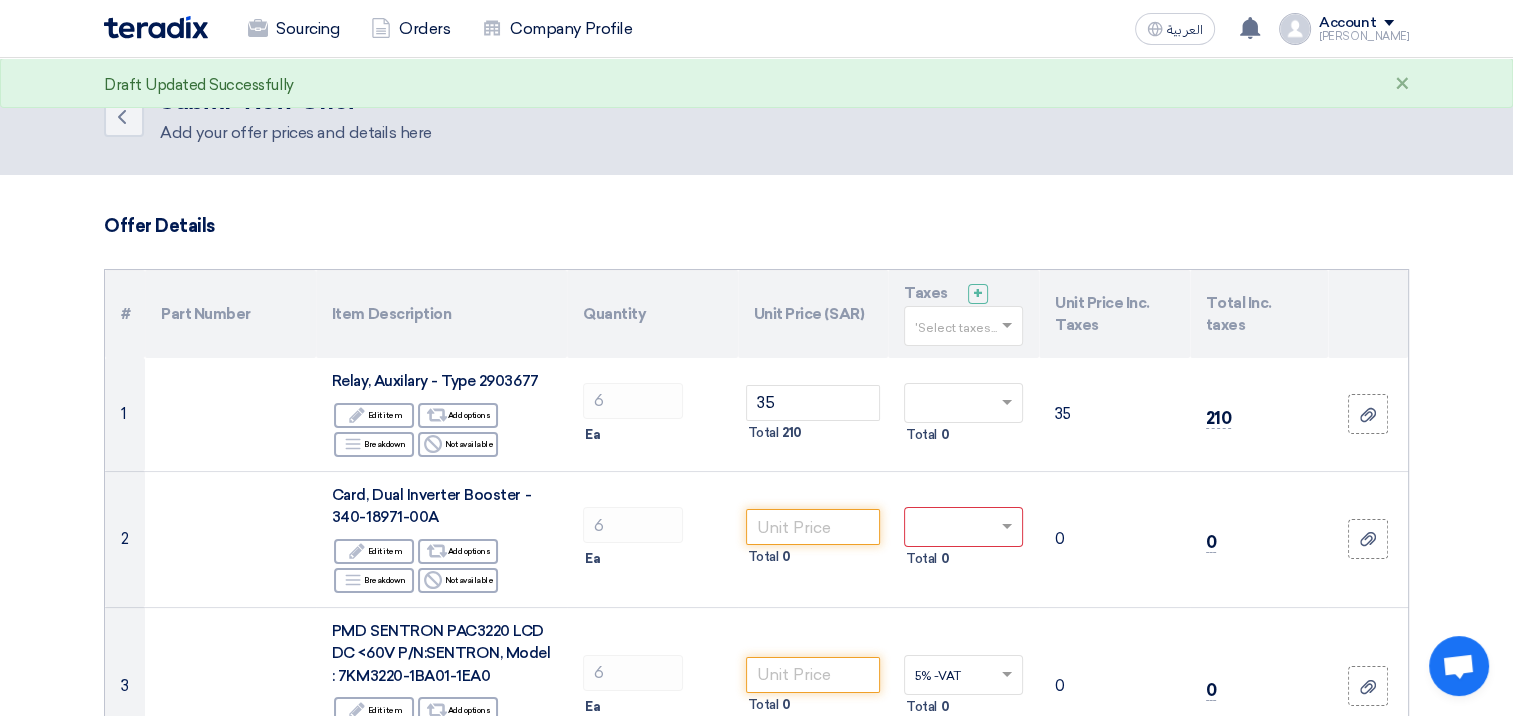 click on "Offer Details
#
Part Number
Item Description
Quantity
Unit Price (SAR)
Taxes
+
'Select taxes...
Unit Price Inc. Taxes" 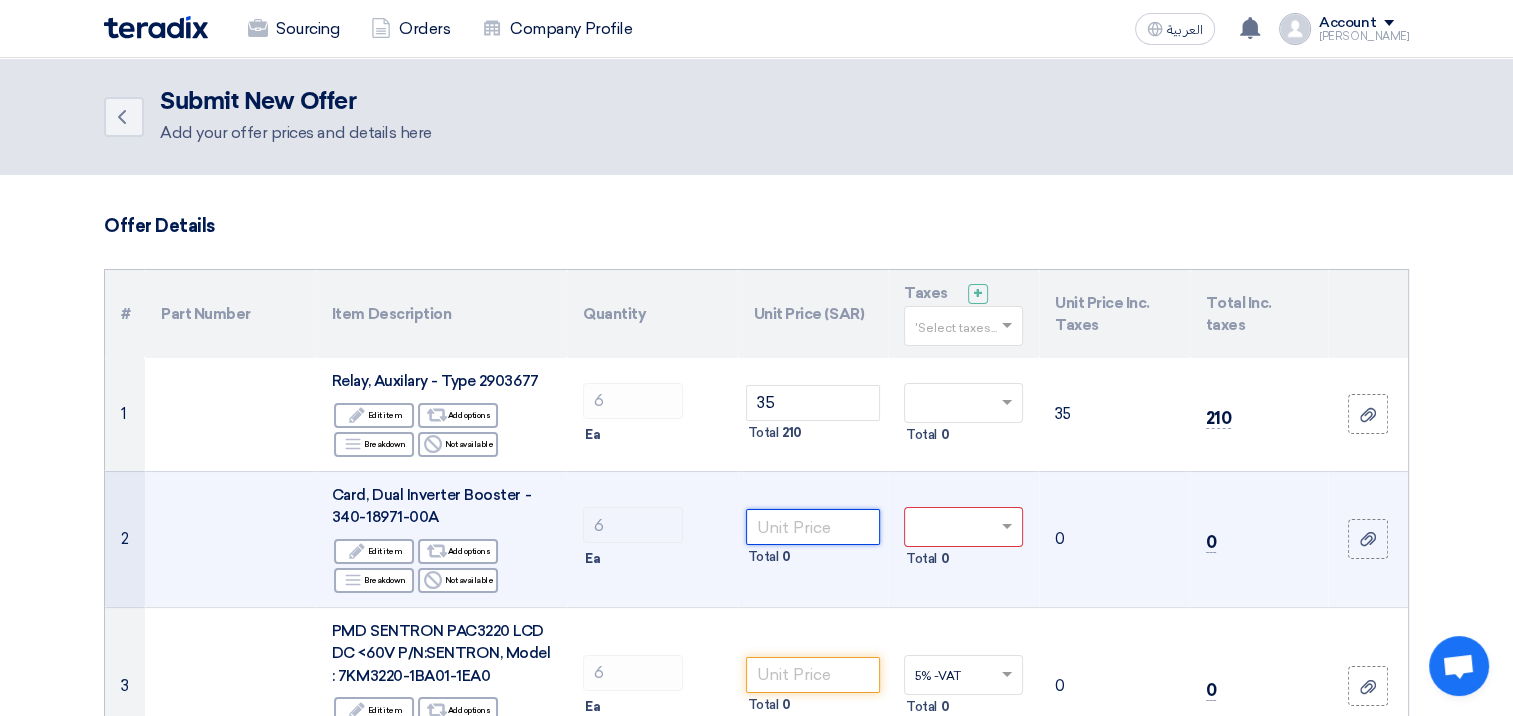 click 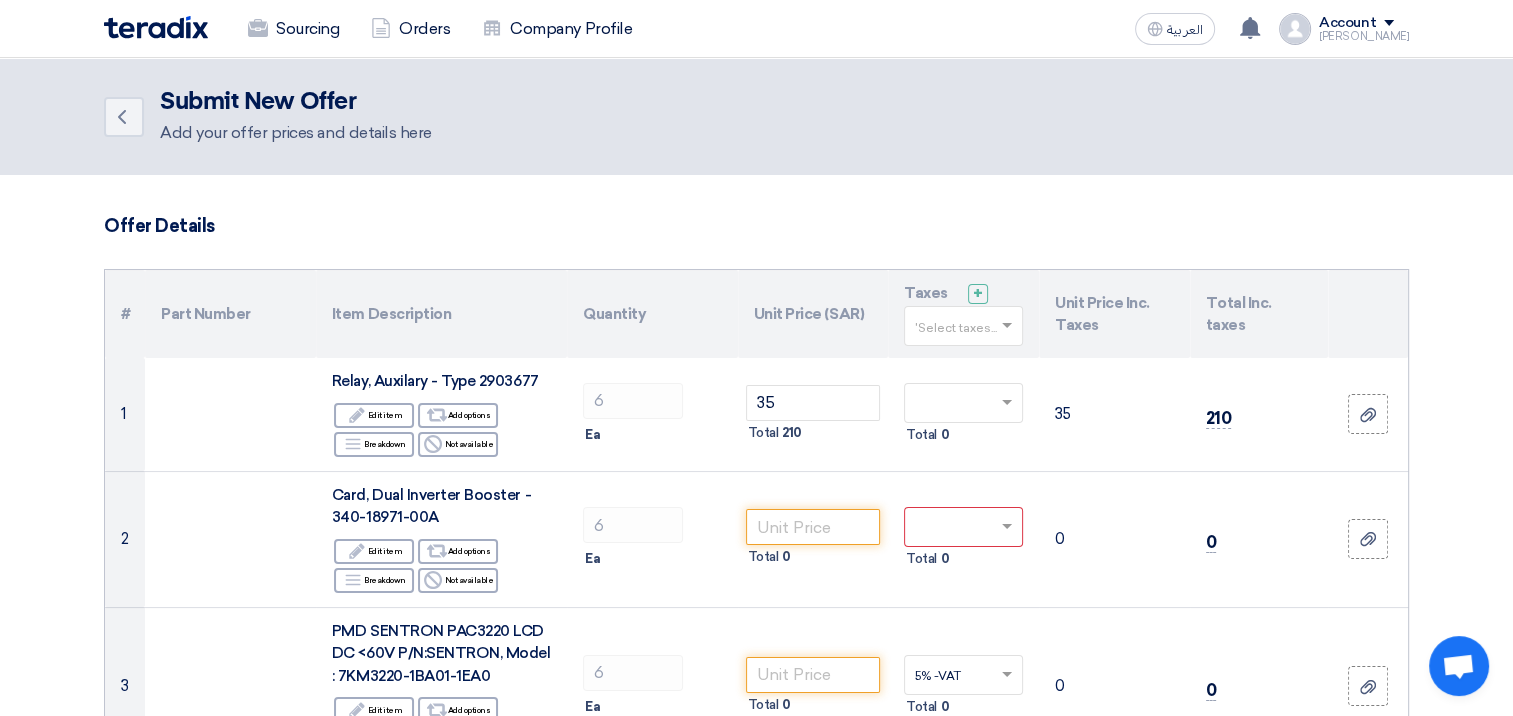 click on "Offer Details
#
Part Number
Item Description
Quantity
Unit Price (SAR)
Taxes
+
'Select taxes...
Unit Price Inc. Taxes" 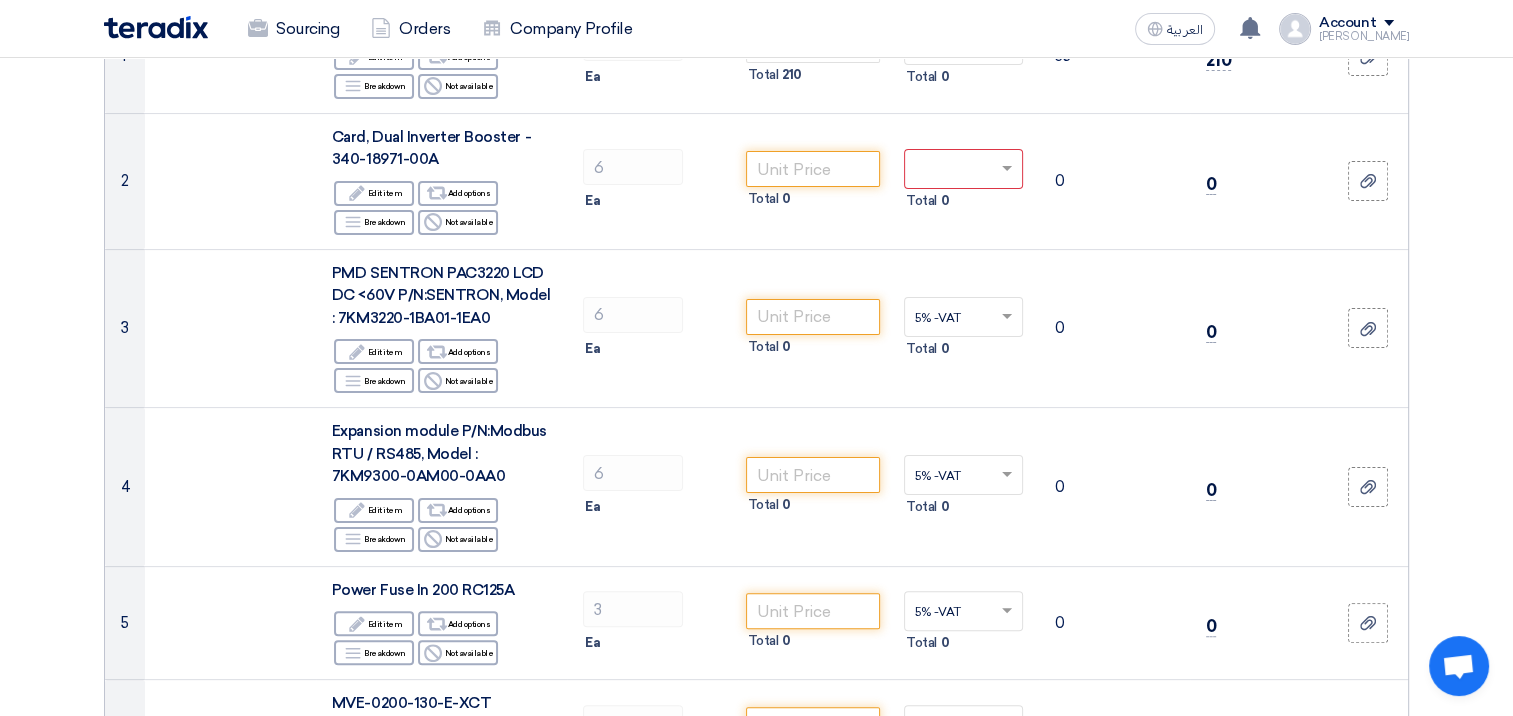 scroll, scrollTop: 360, scrollLeft: 0, axis: vertical 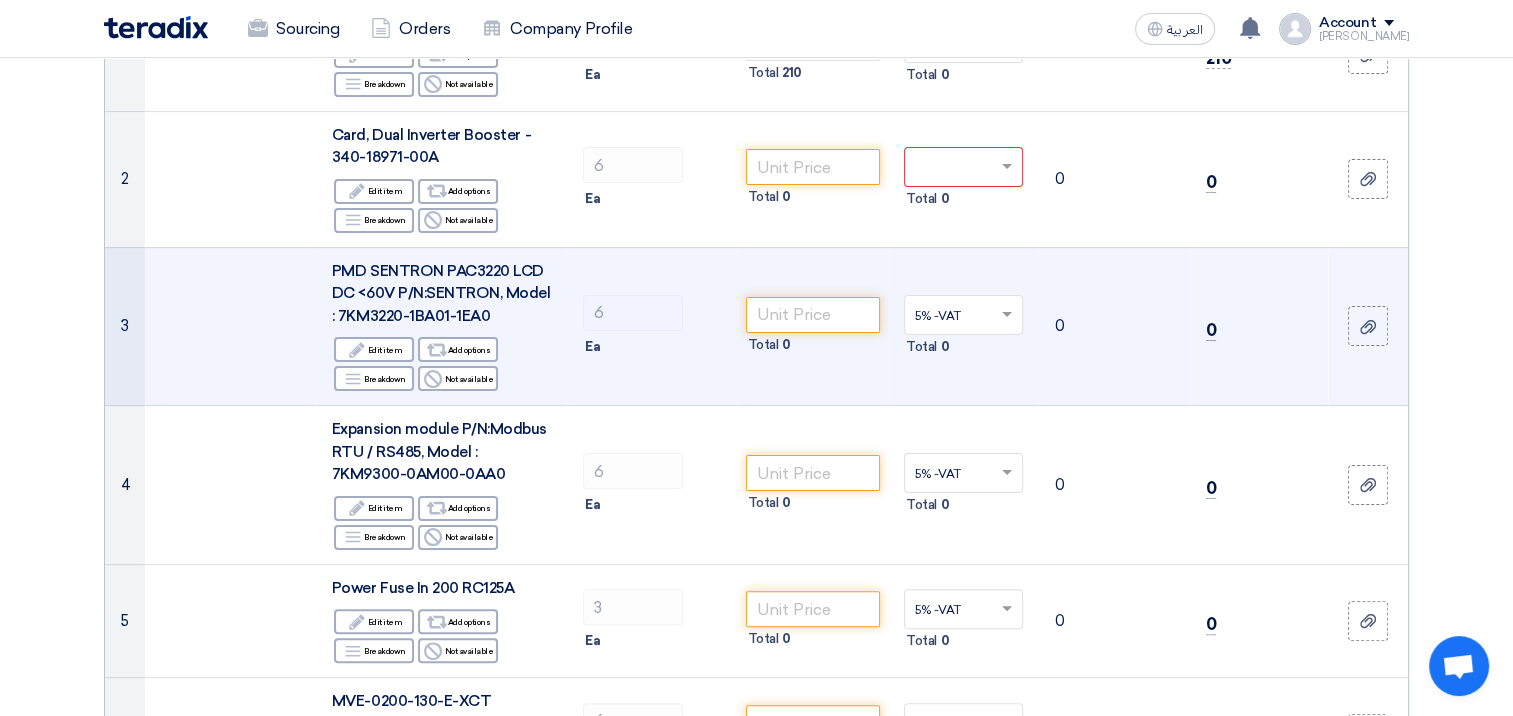 click 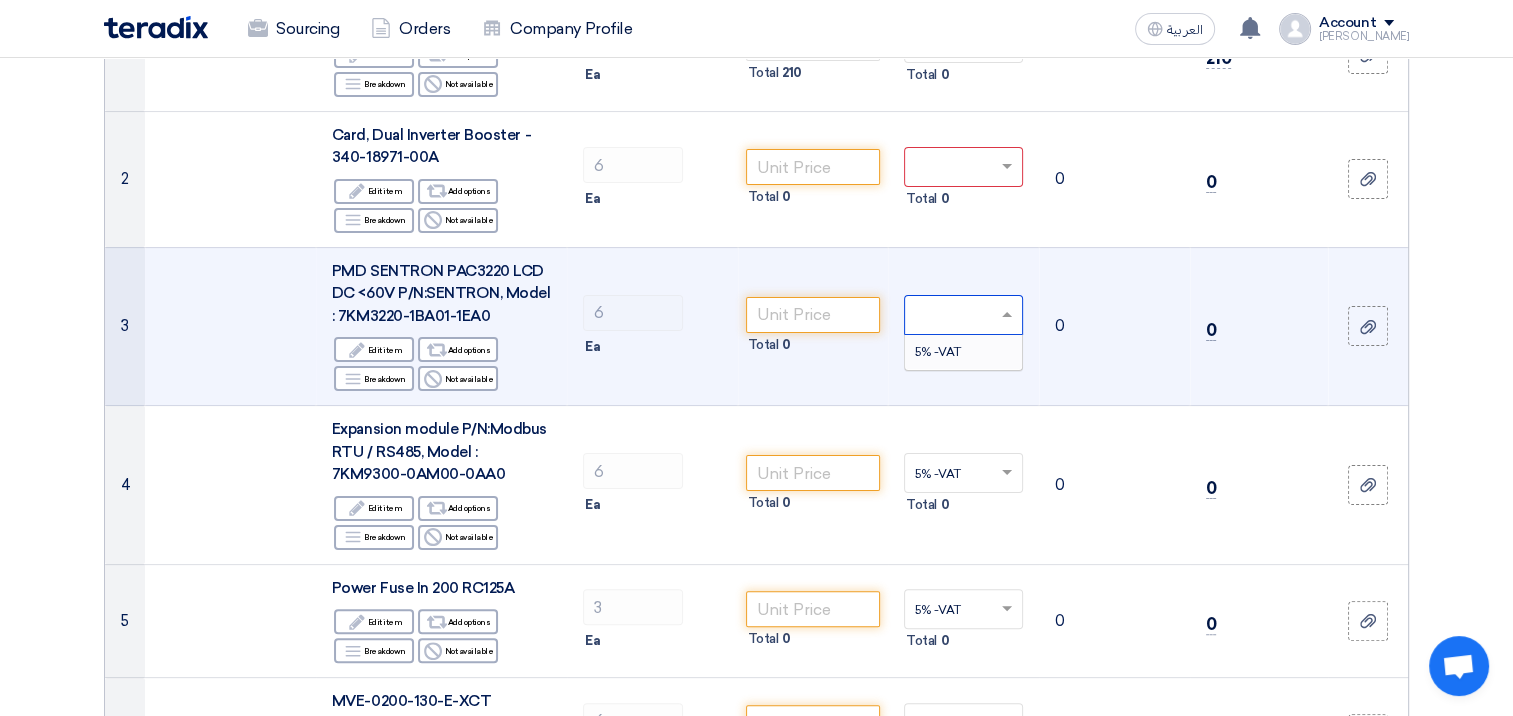type on "0" 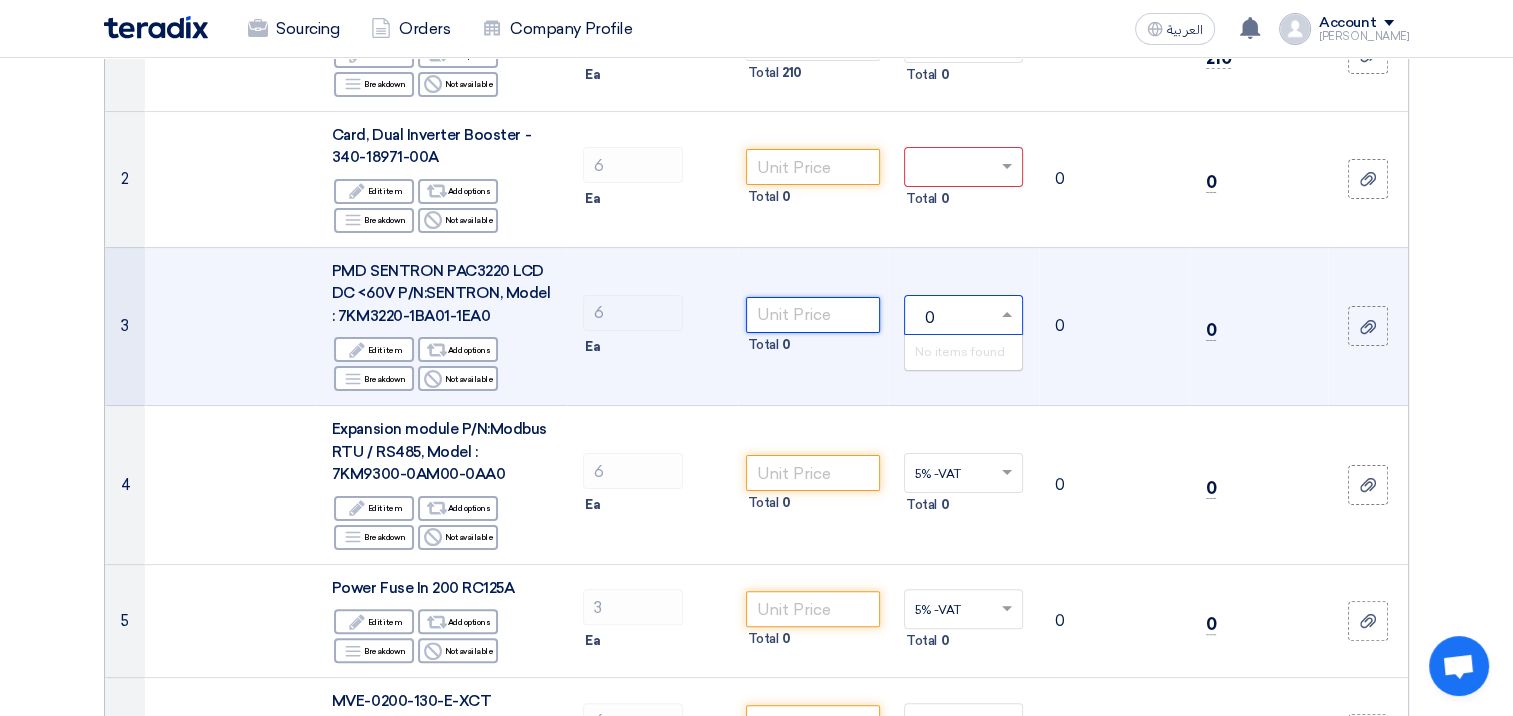 click 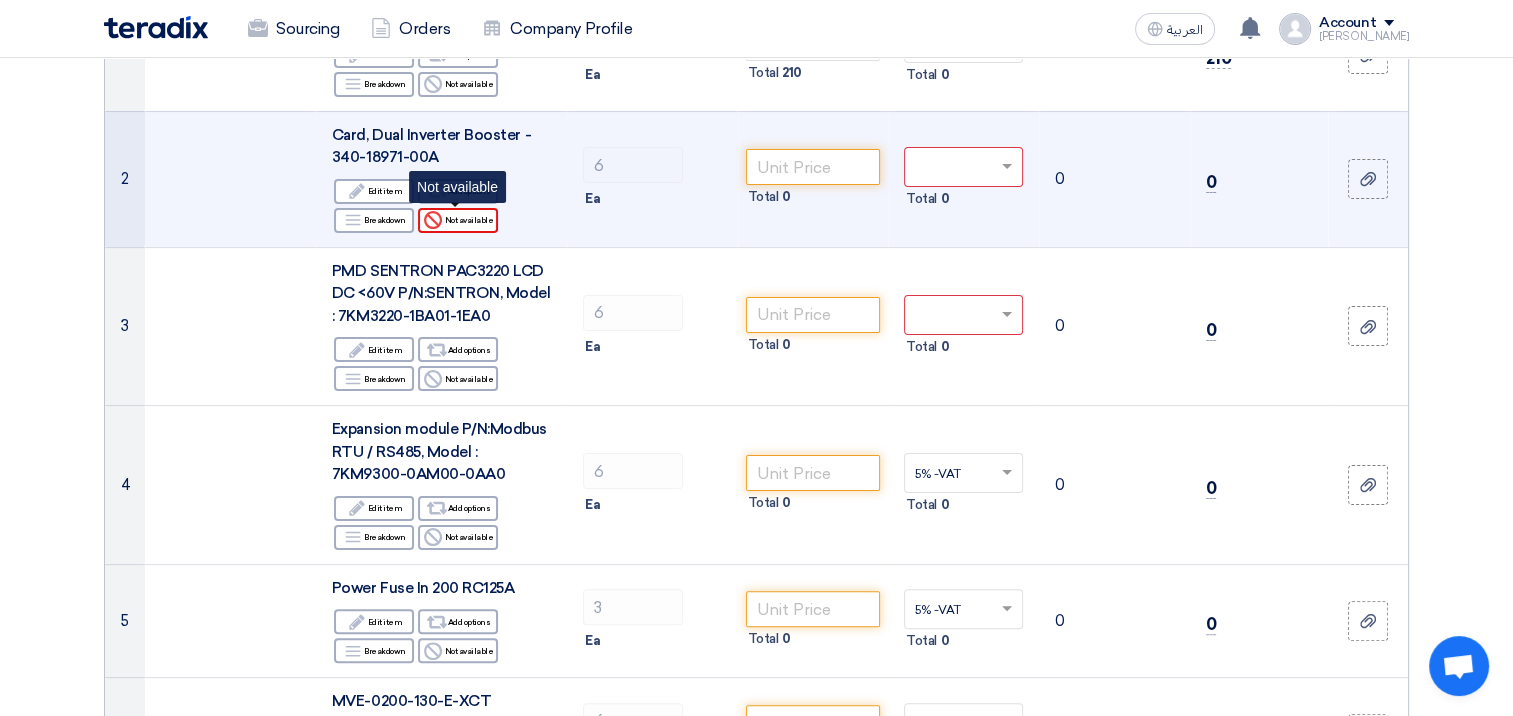 click on "Reject
Not available" 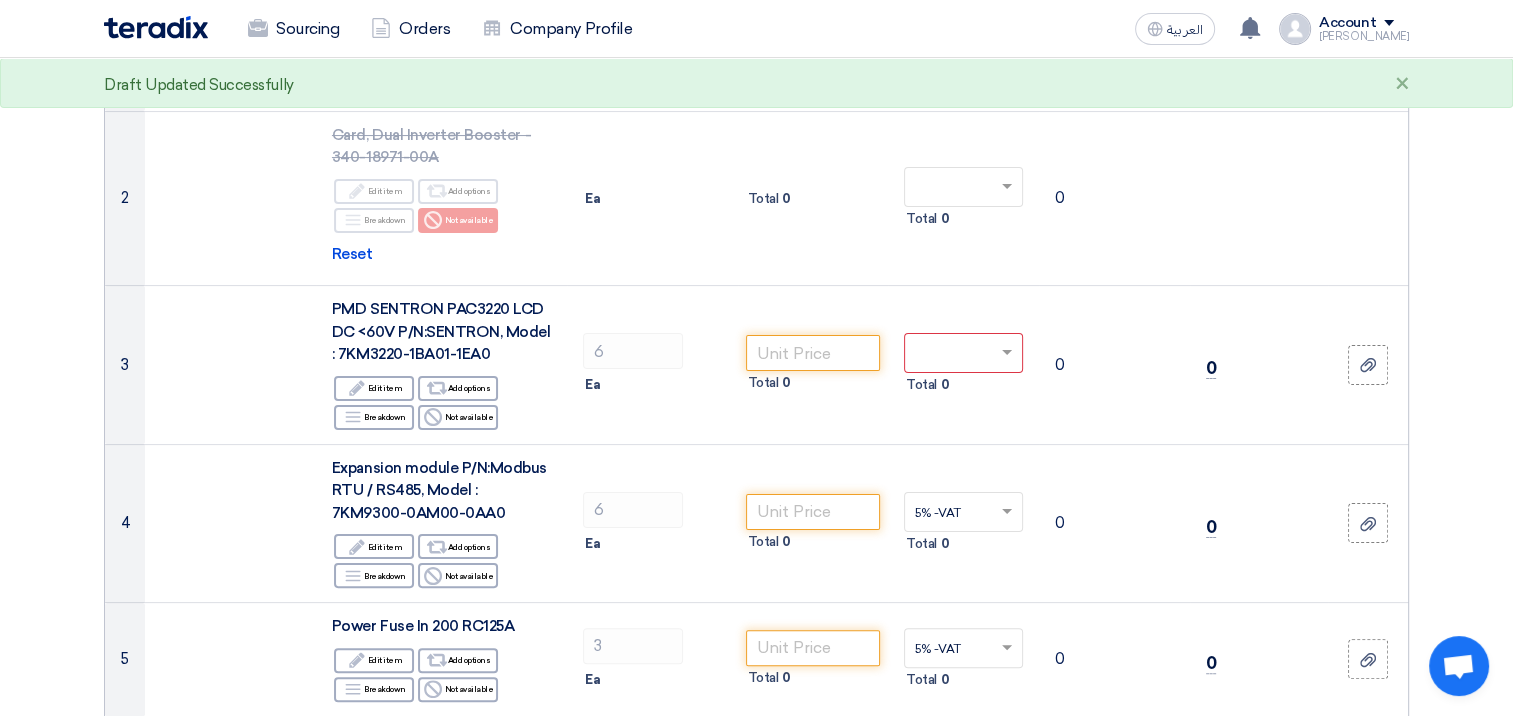click on "Offer Details
#
Part Number
Item Description
Quantity
Unit Price (SAR)
Taxes
+
'Select taxes...
Unit Price Inc. Taxes" 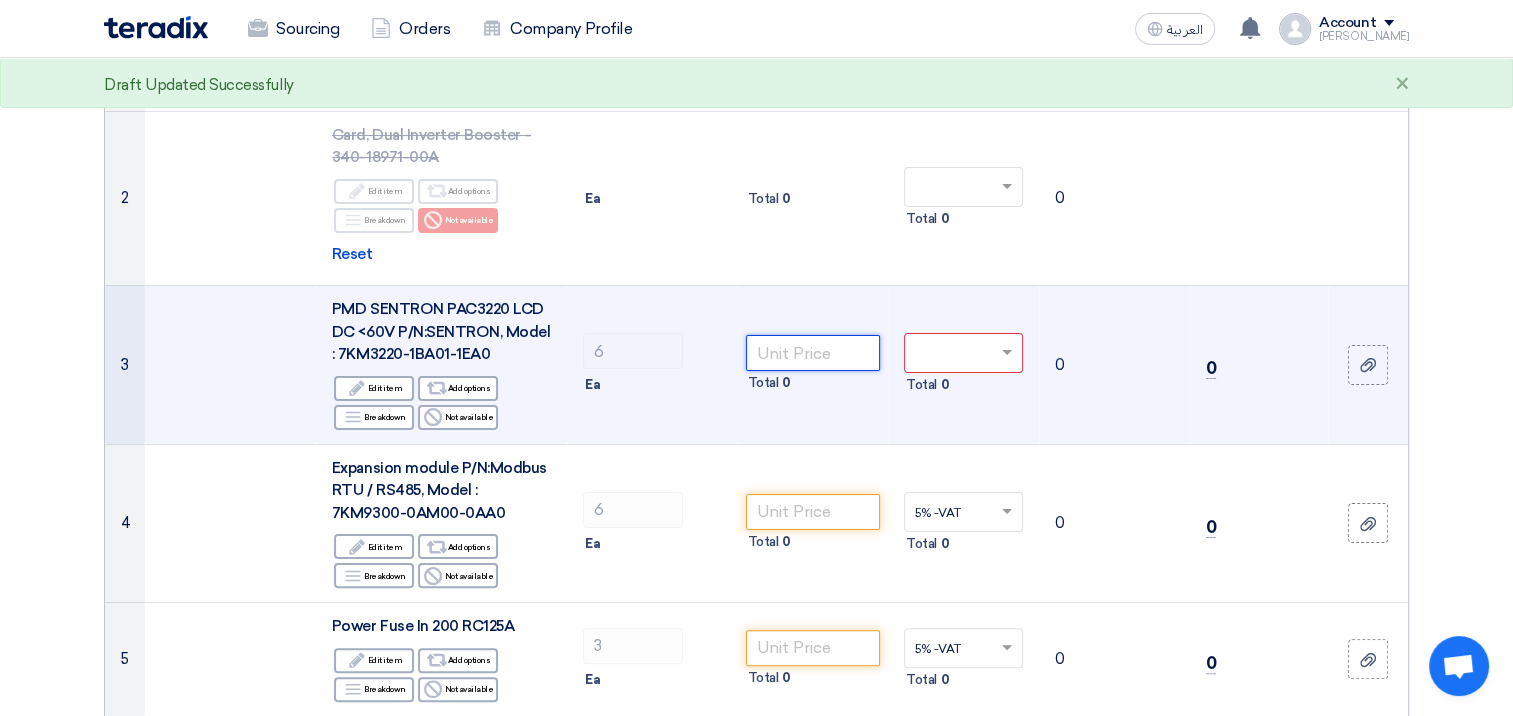 click 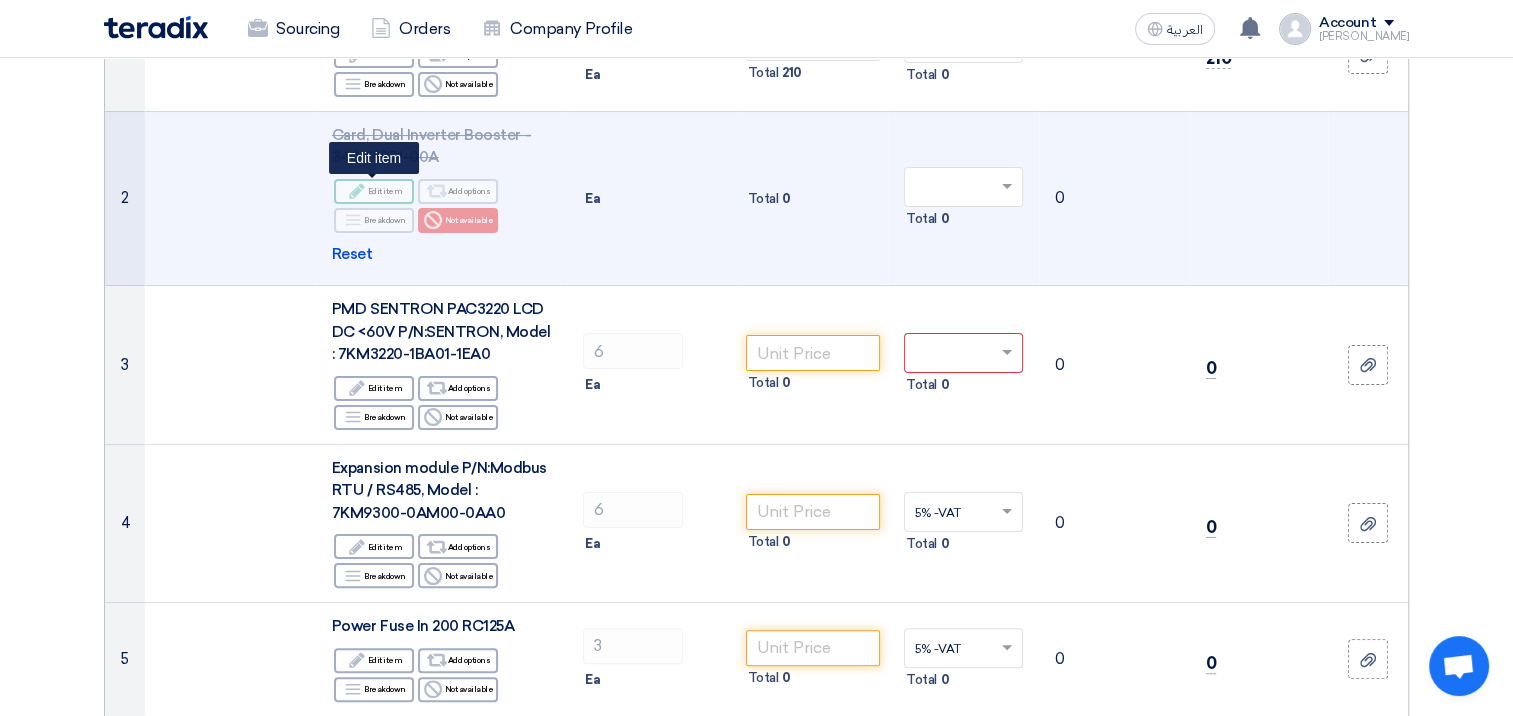 click on "Edit
Edit item" 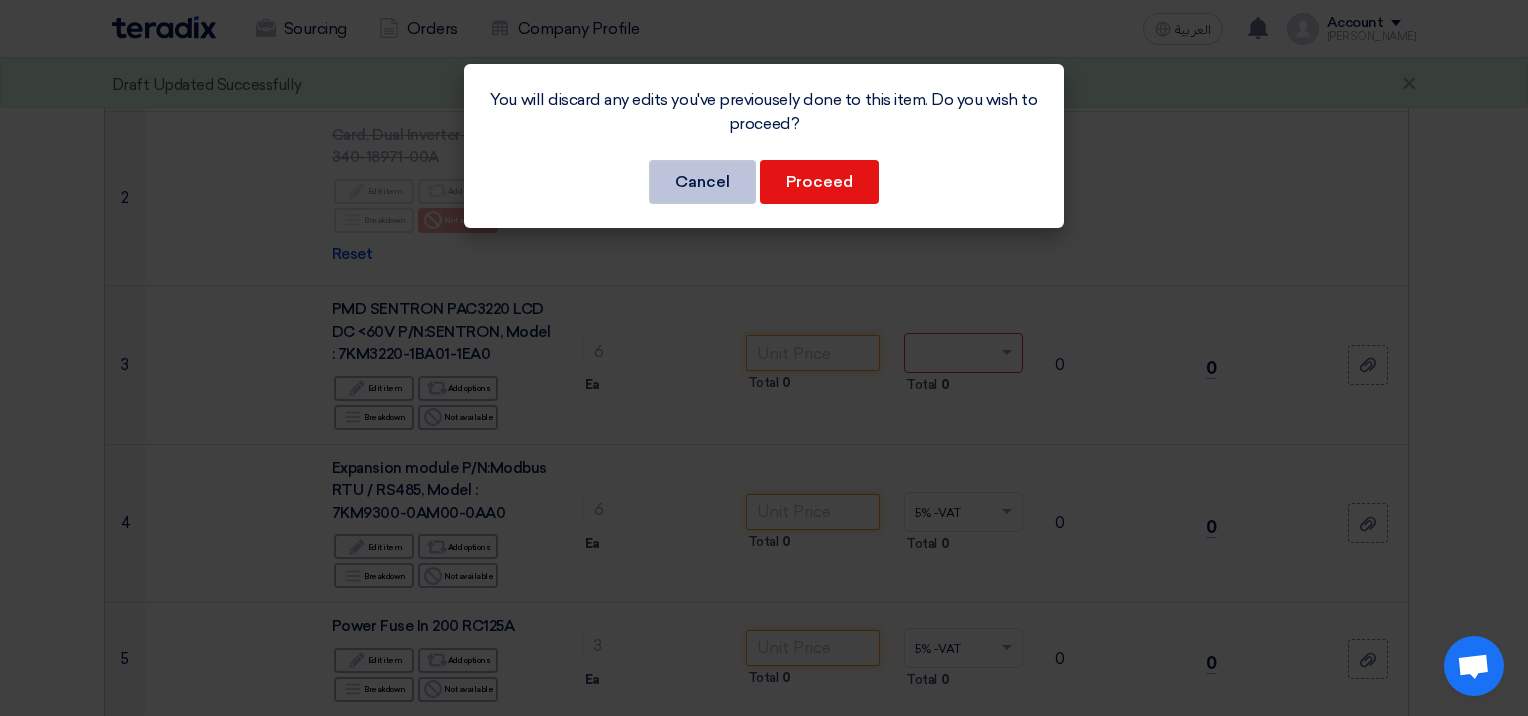 click on "Cancel" 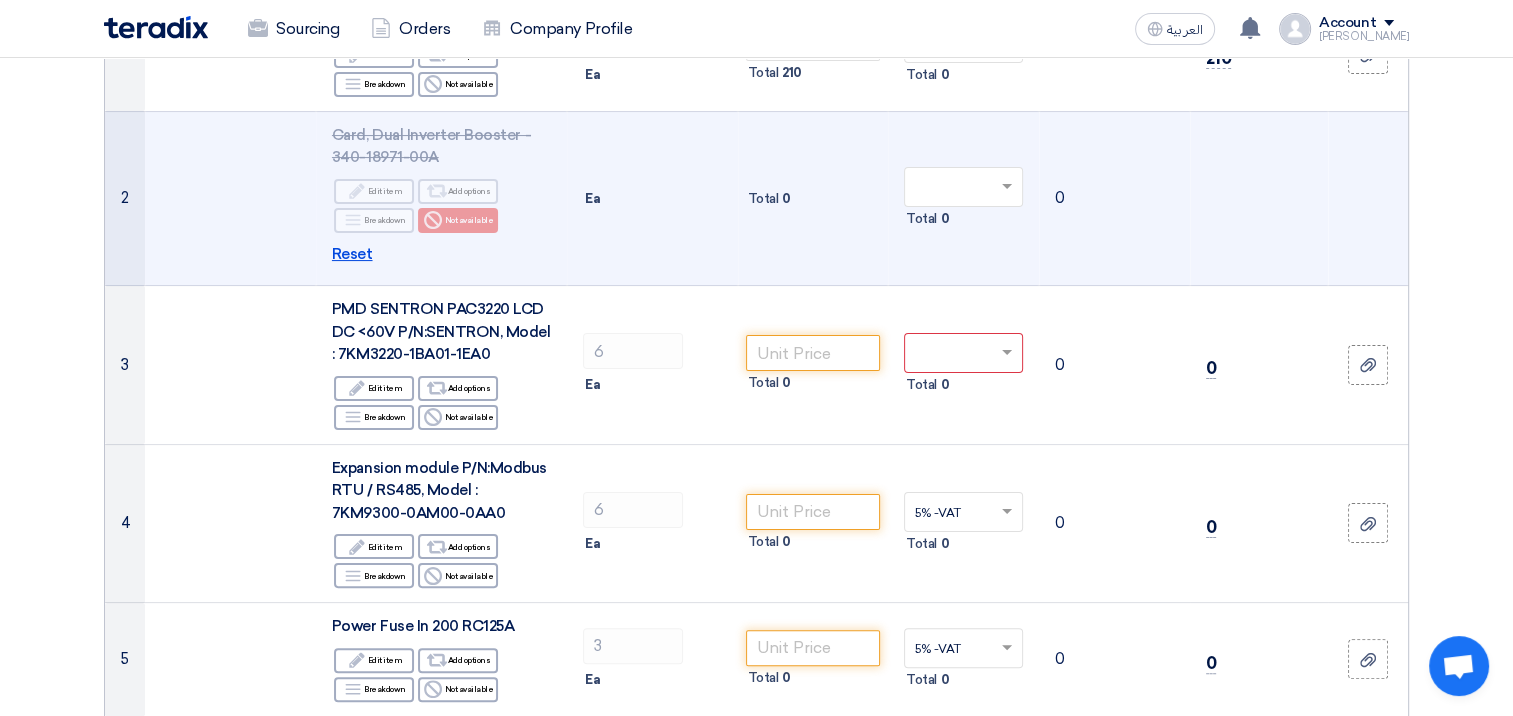 click on "Reset" 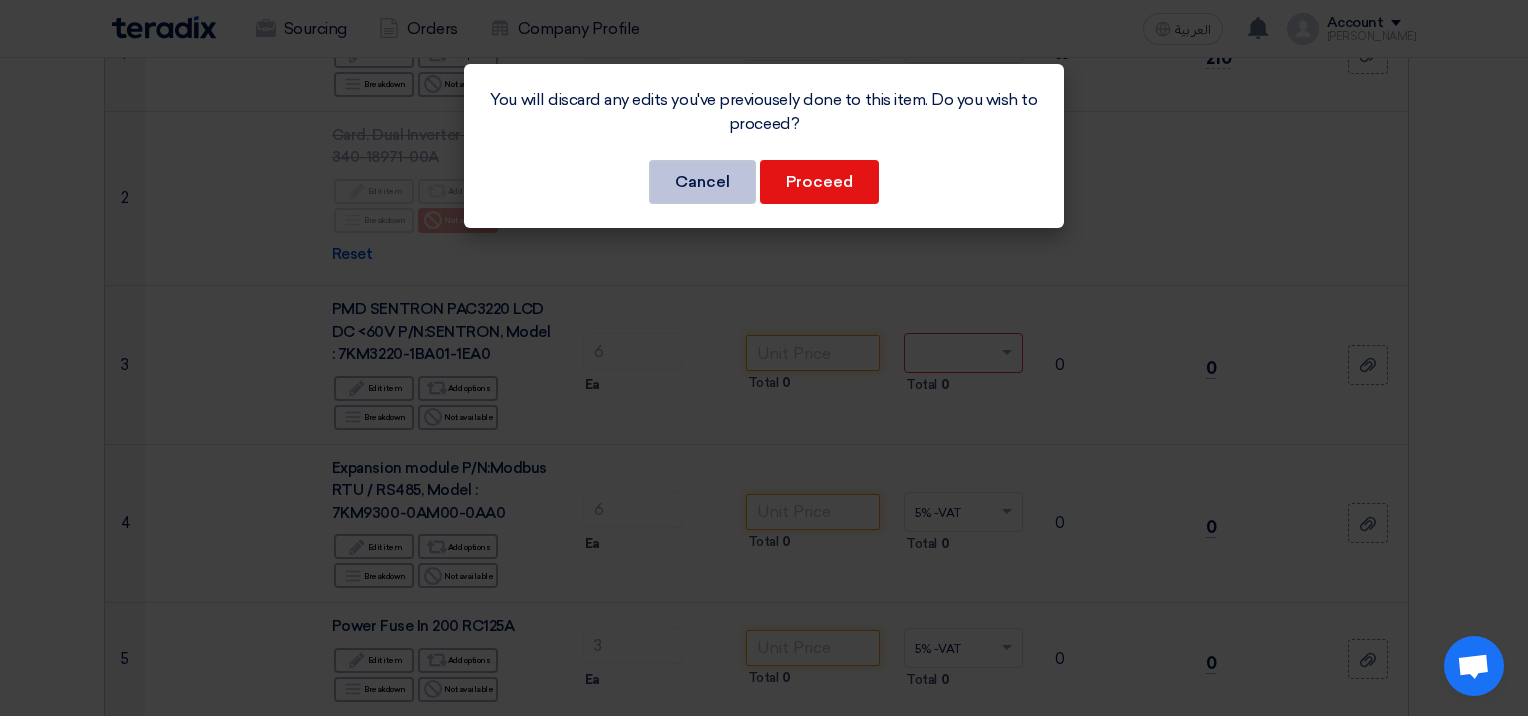 click on "Cancel" 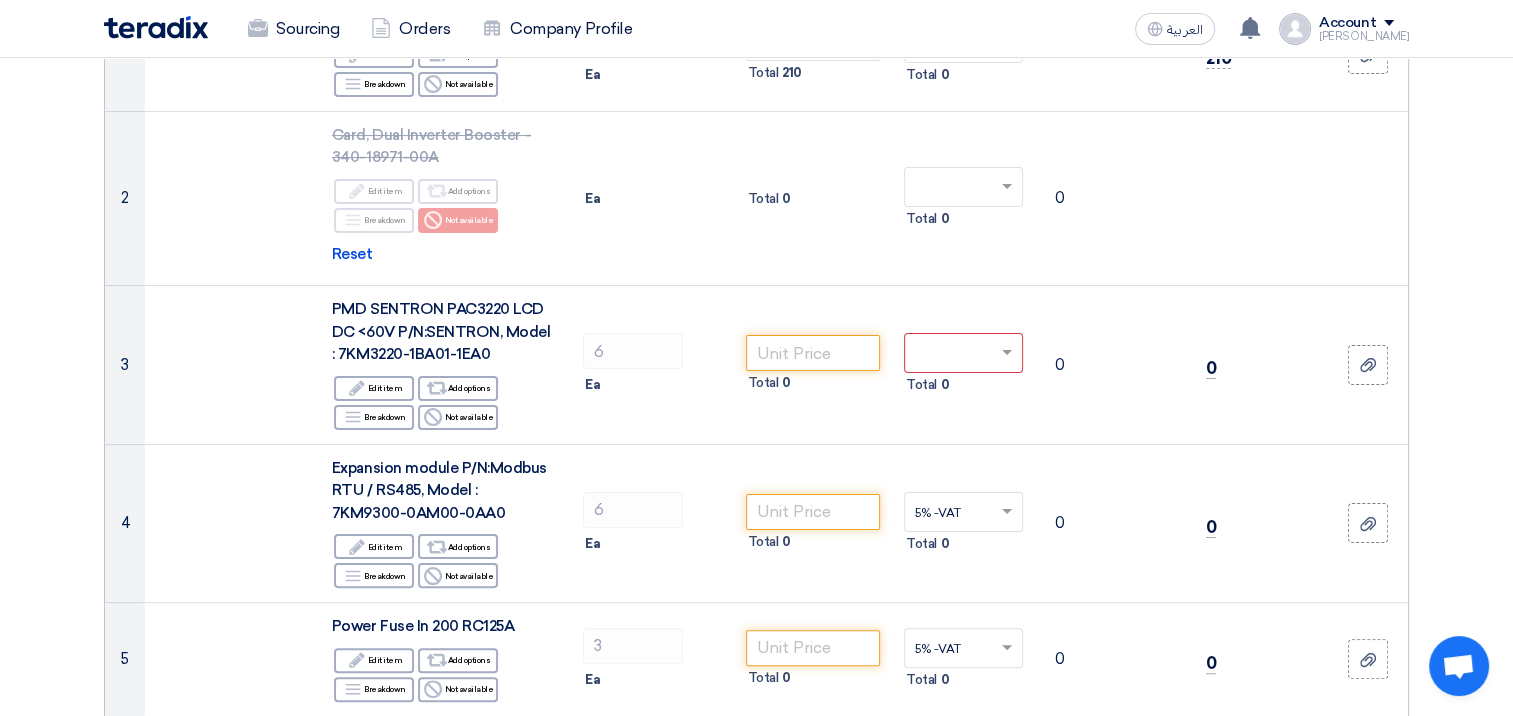 click on "Offer Details
#
Part Number
Item Description
Quantity
Unit Price (SAR)
Taxes
+
'Select taxes...
Unit Price Inc. Taxes" 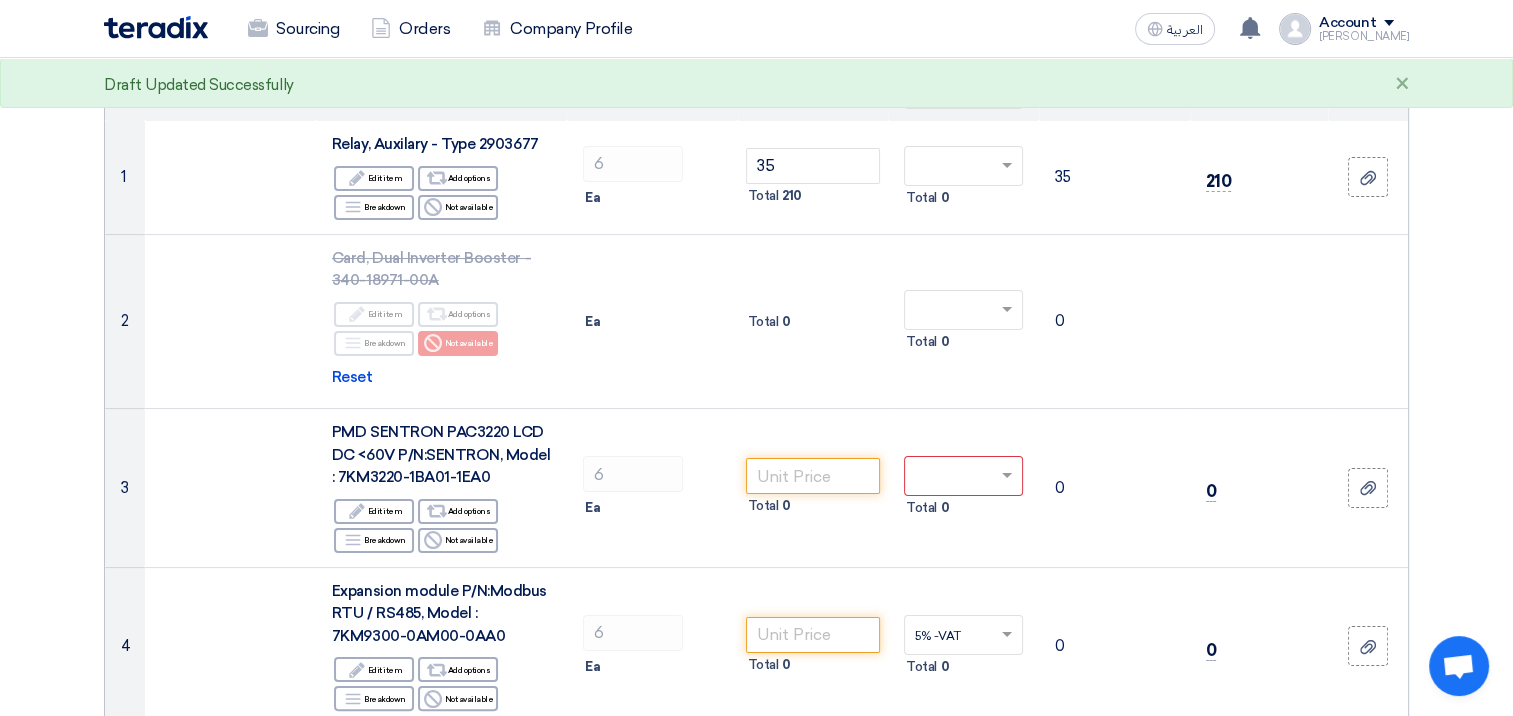 scroll, scrollTop: 200, scrollLeft: 0, axis: vertical 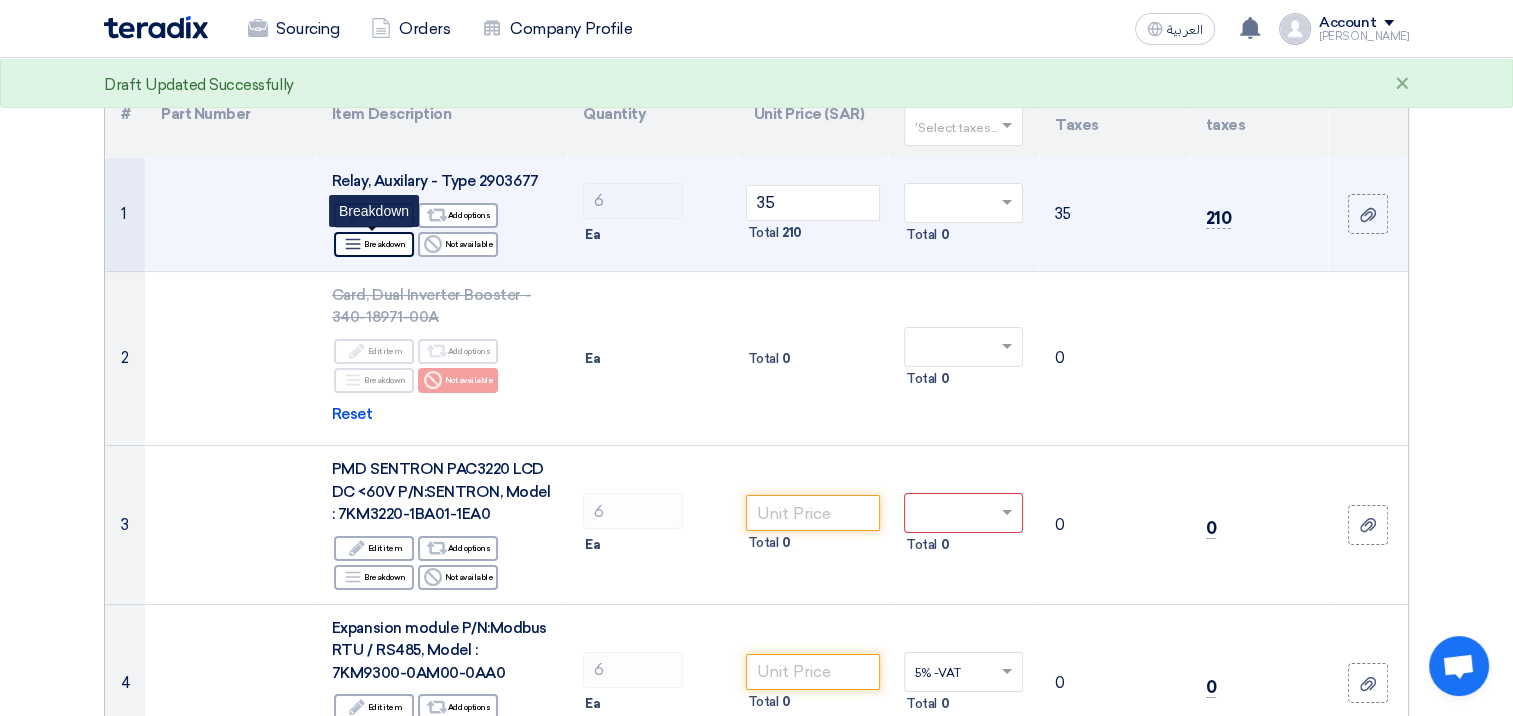 click on "Breakdown
Breakdown" 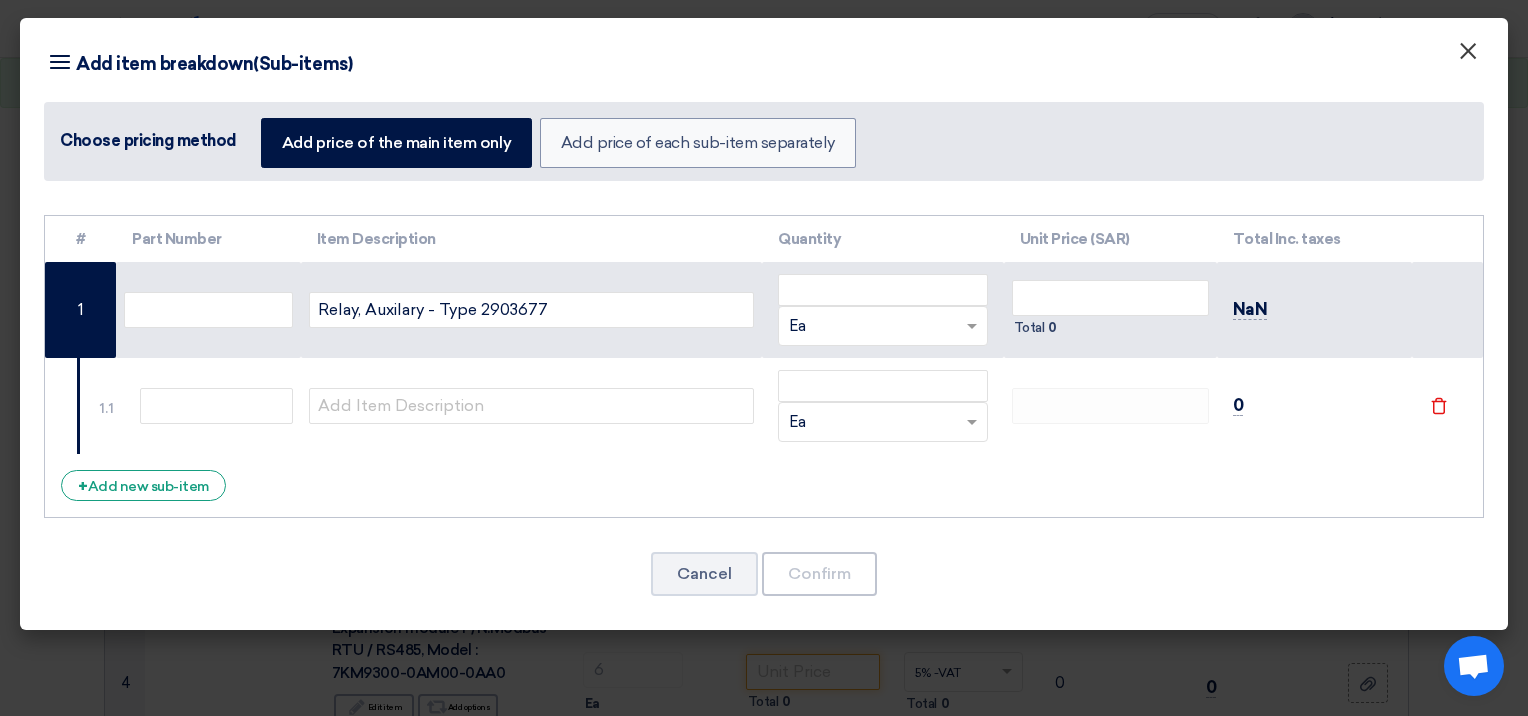 click on "×" 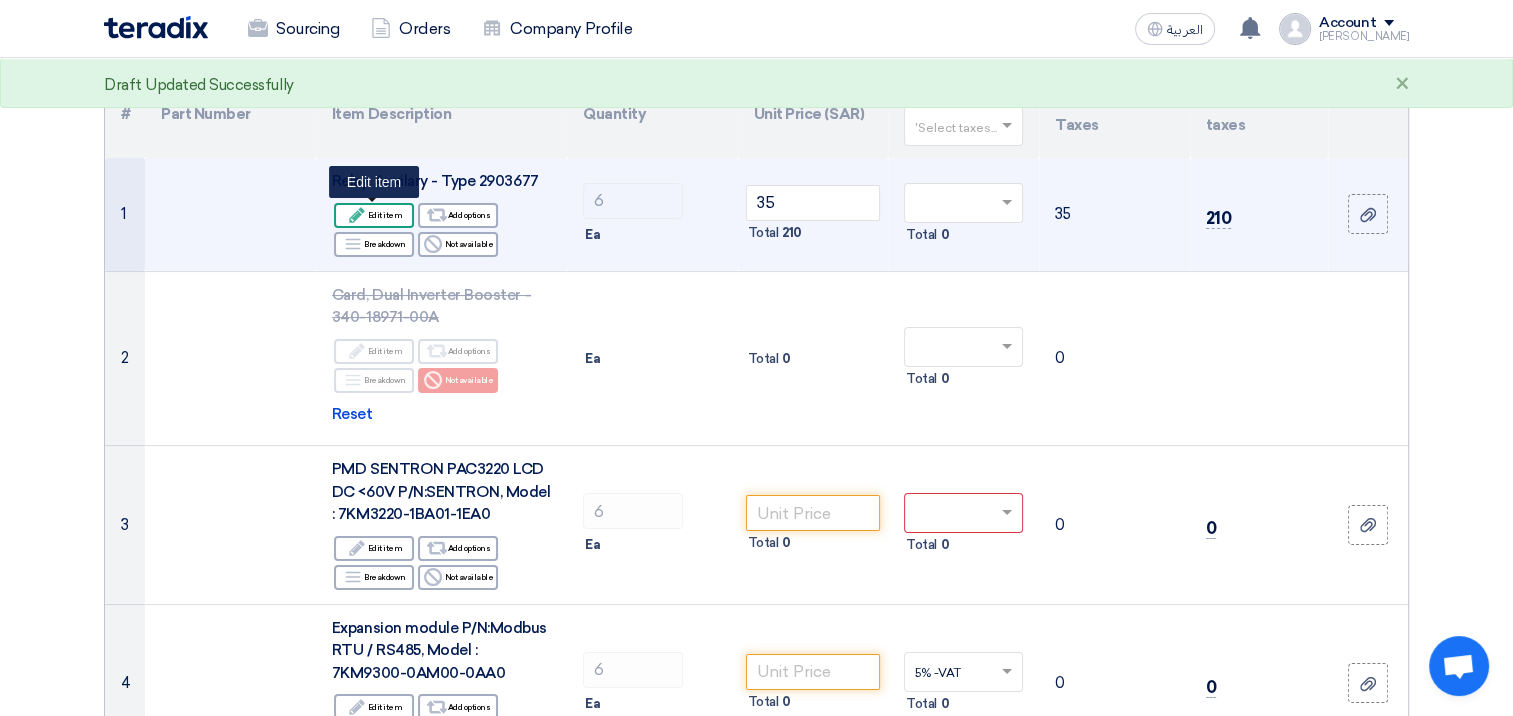 click on "Edit
Edit item" 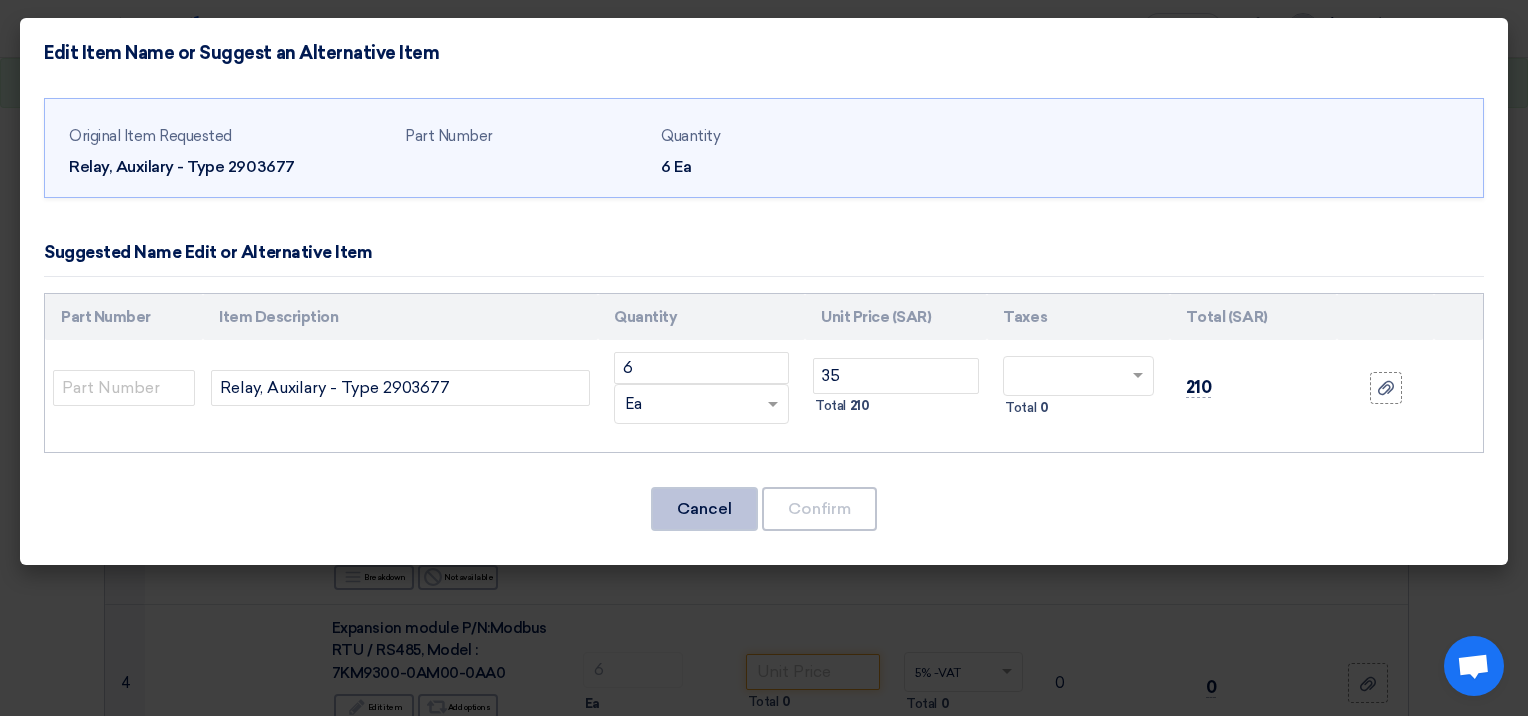 click on "Cancel" 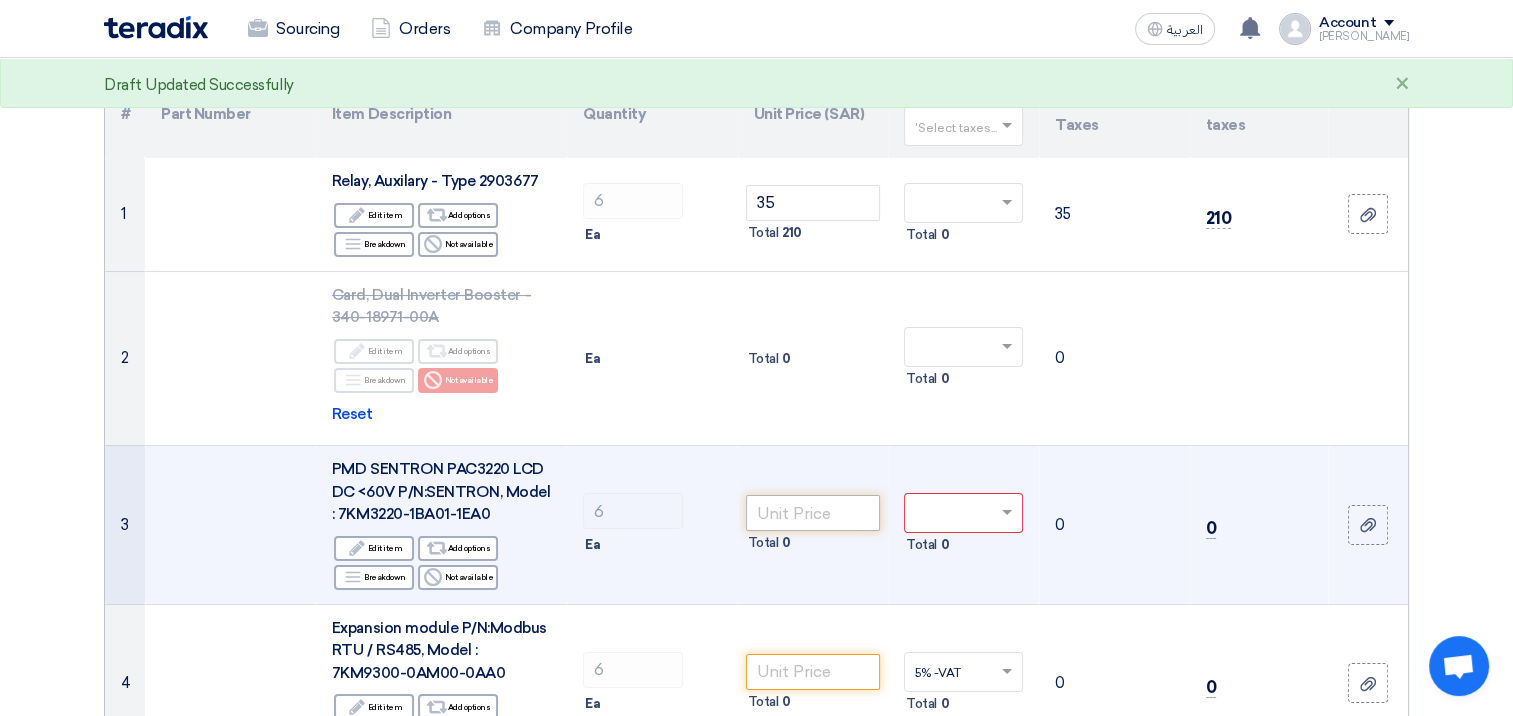 drag, startPoint x: 572, startPoint y: 568, endPoint x: 804, endPoint y: 516, distance: 237.75618 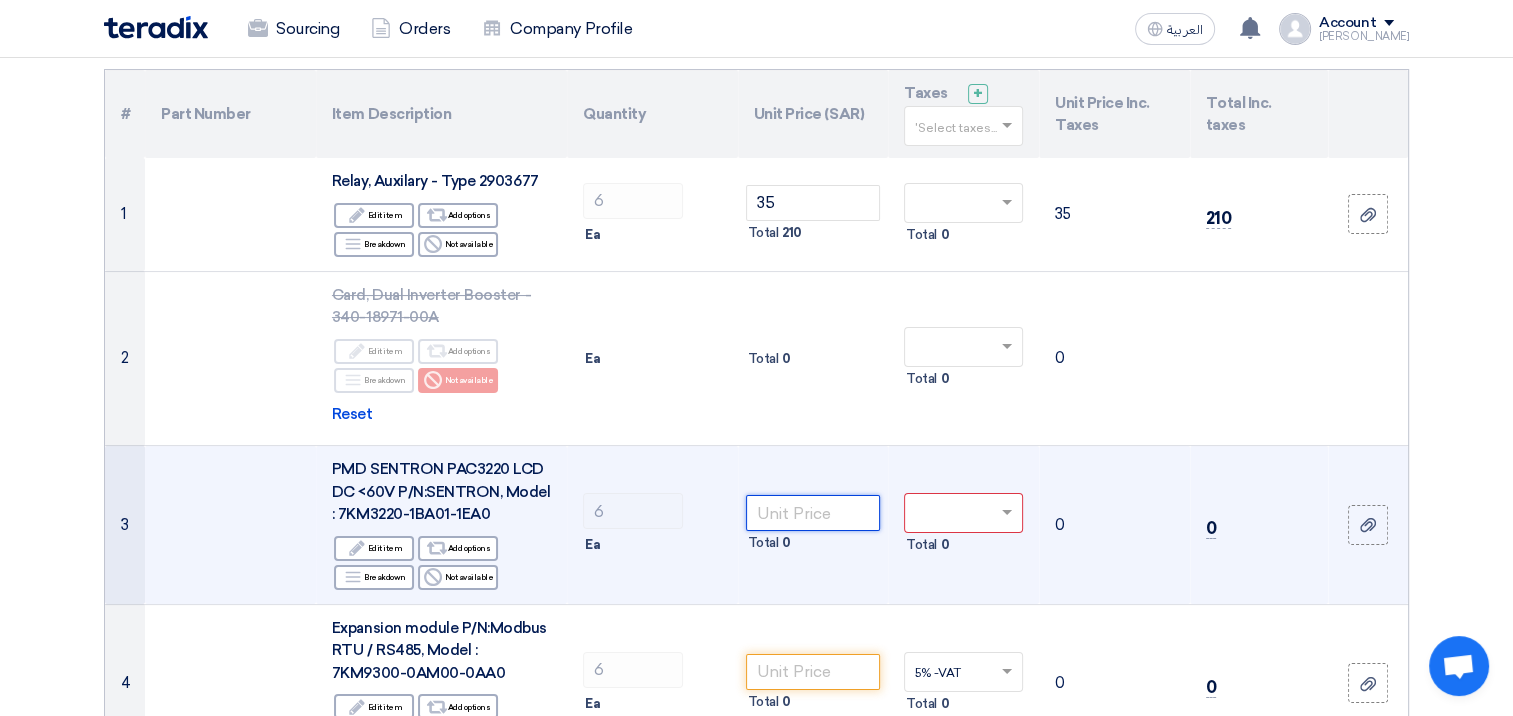 click 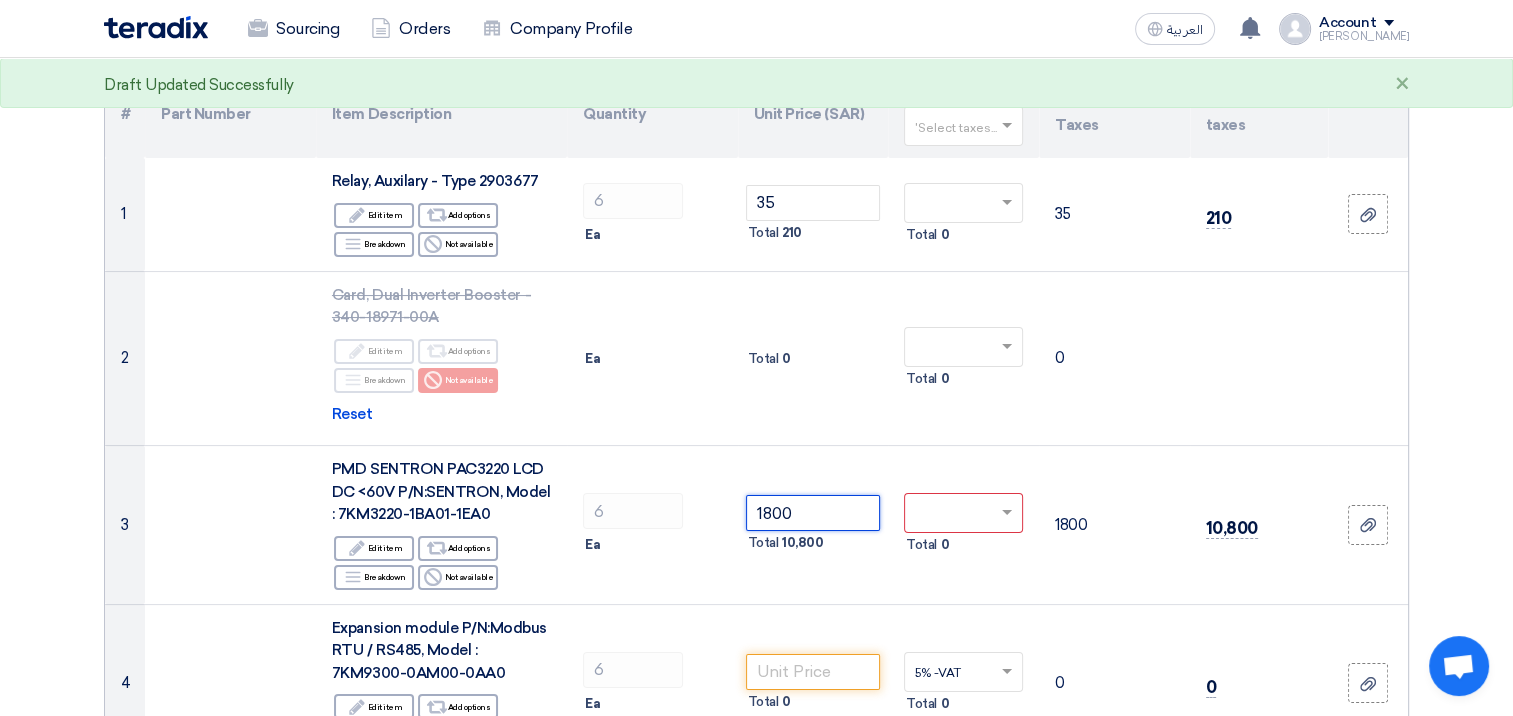 type on "1800" 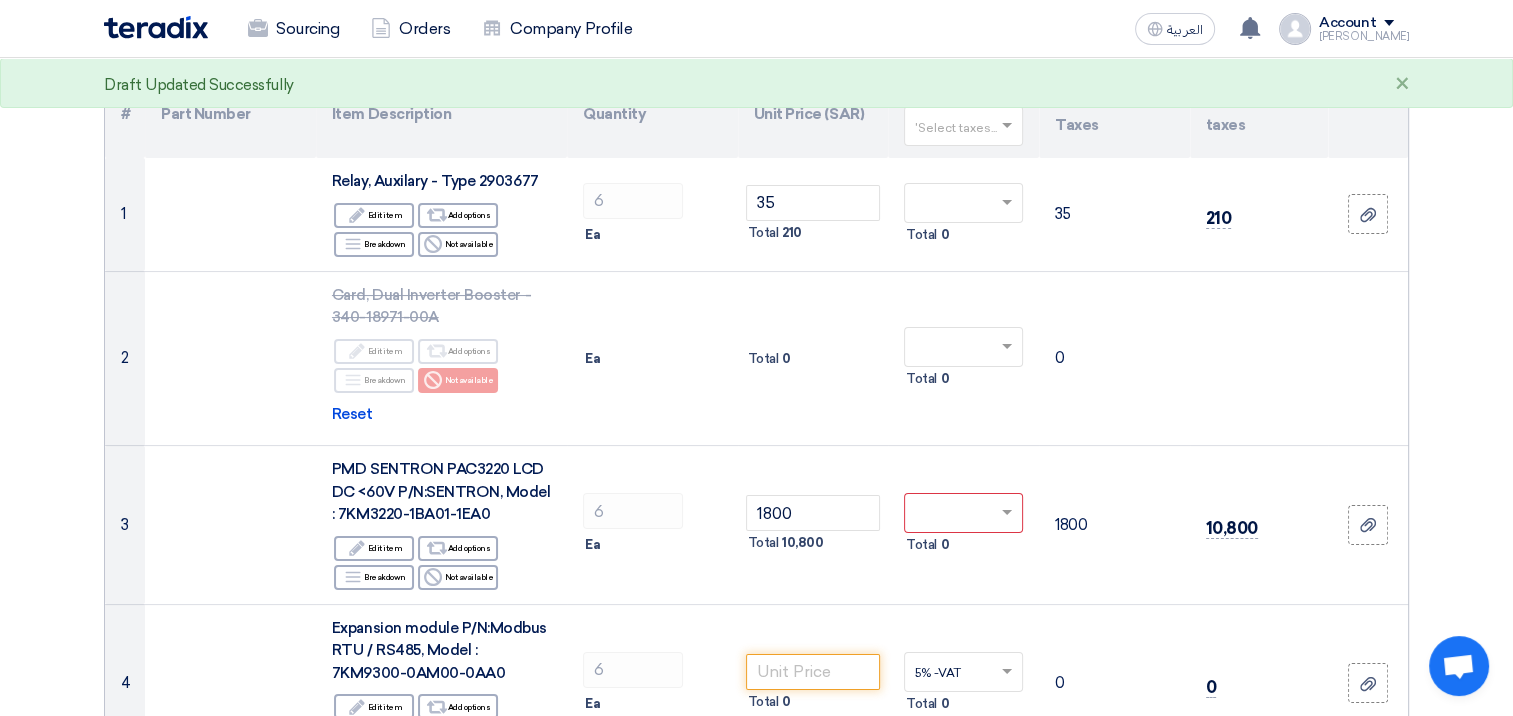 click on "Offer Details
#
Part Number
Item Description
Quantity
Unit Price (SAR)
Taxes
+
'Select taxes...
Unit Price Inc. Taxes" 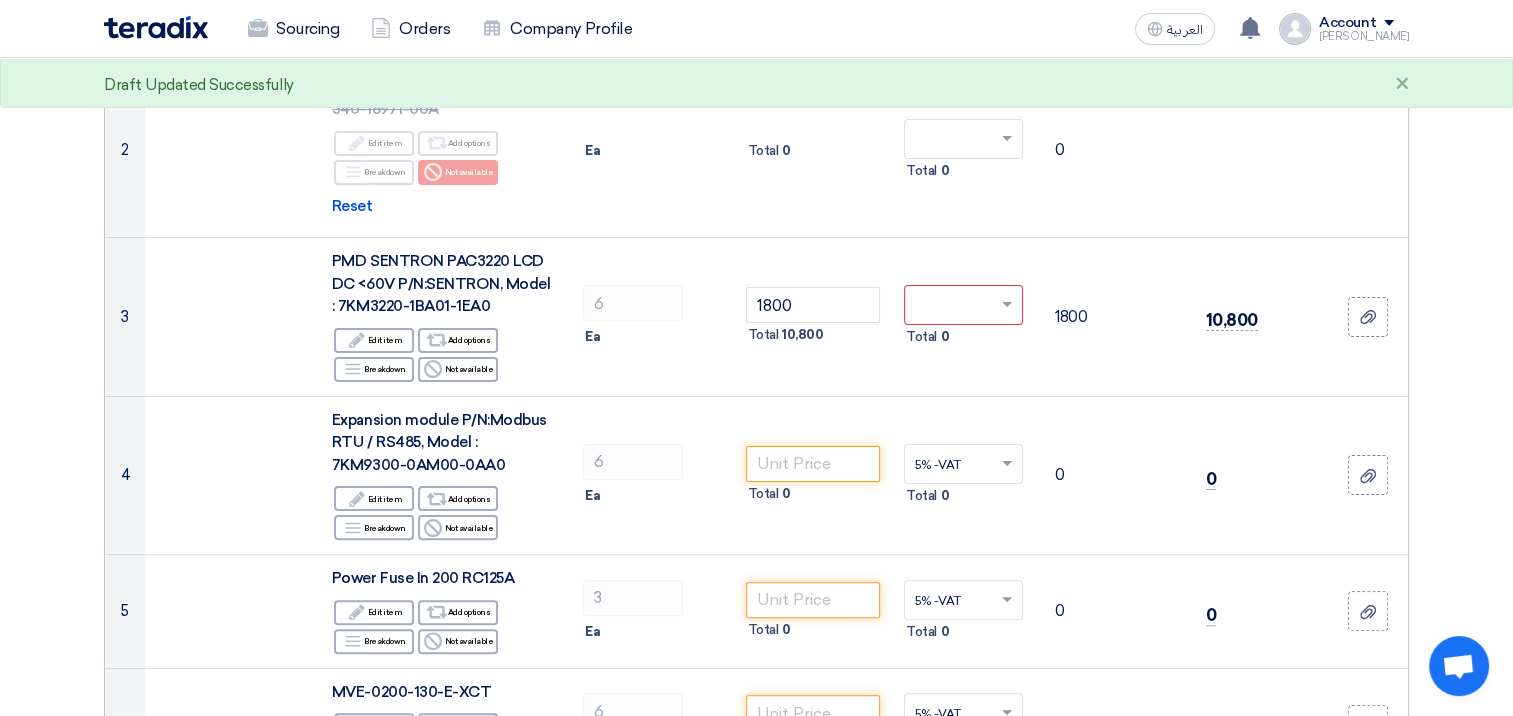 scroll, scrollTop: 480, scrollLeft: 0, axis: vertical 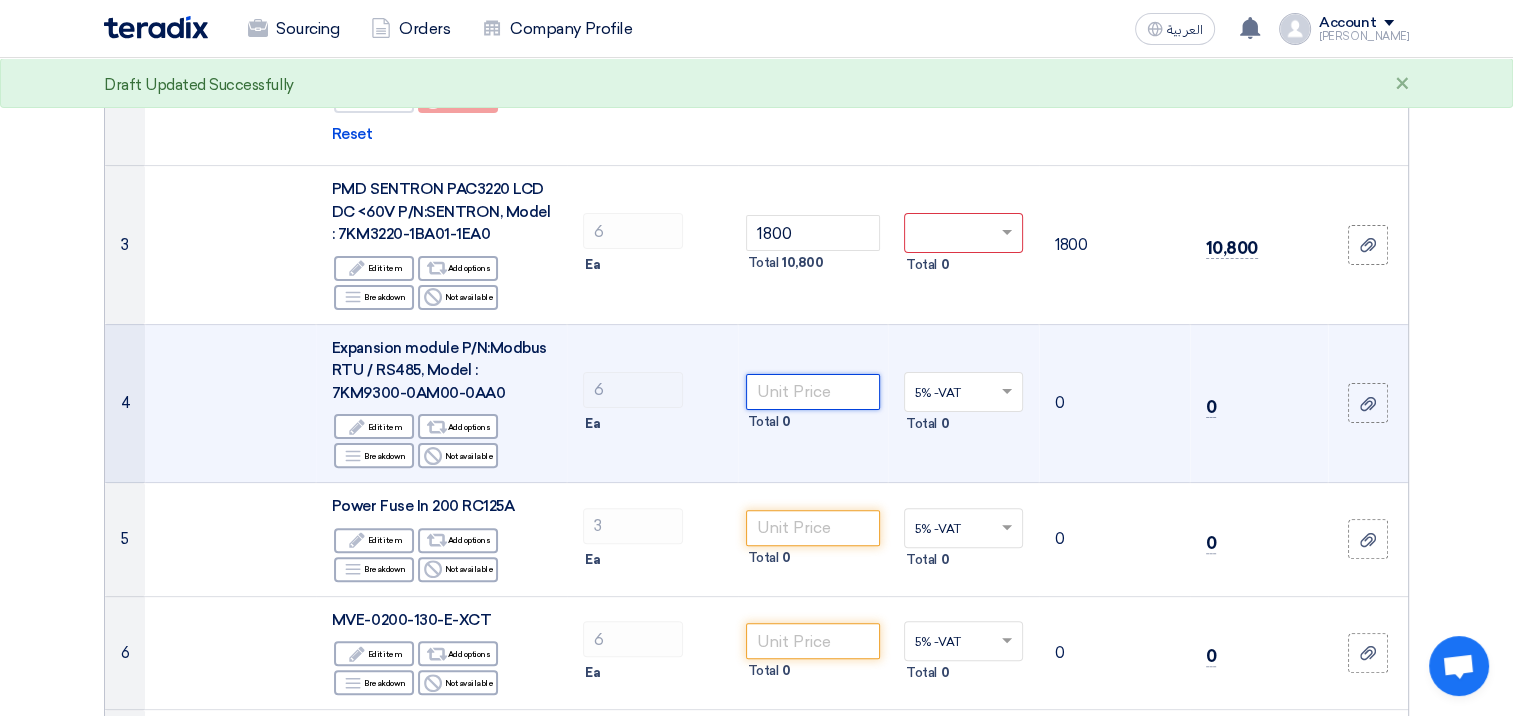 click 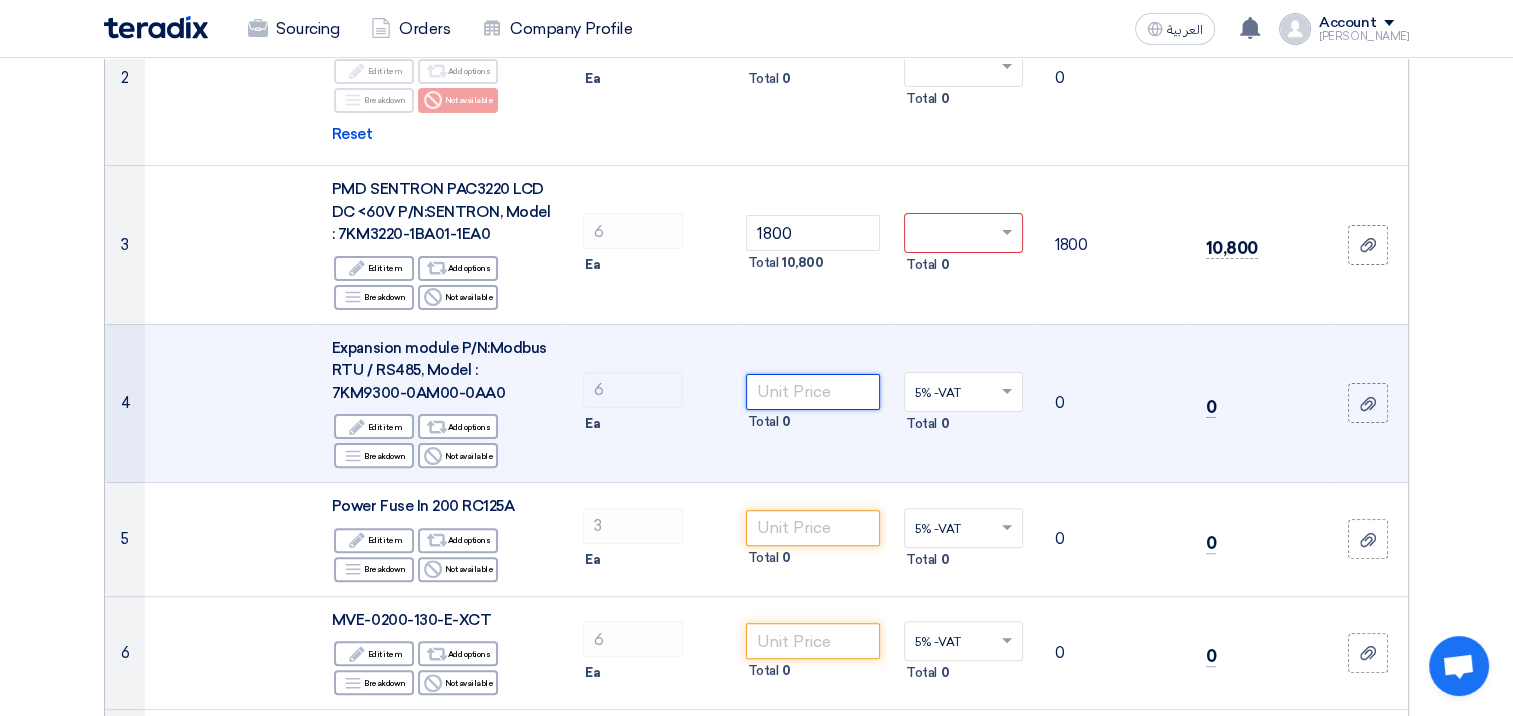 click 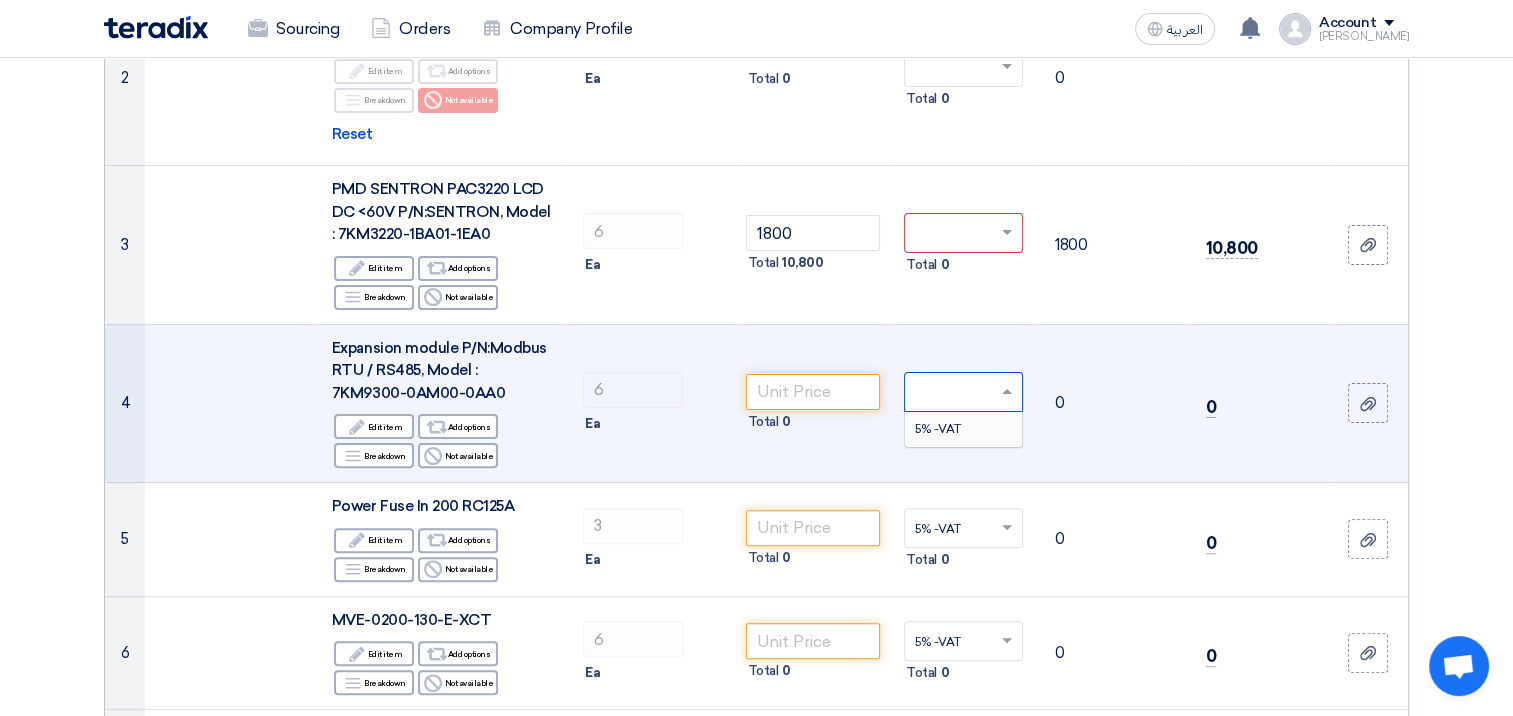 type on "0" 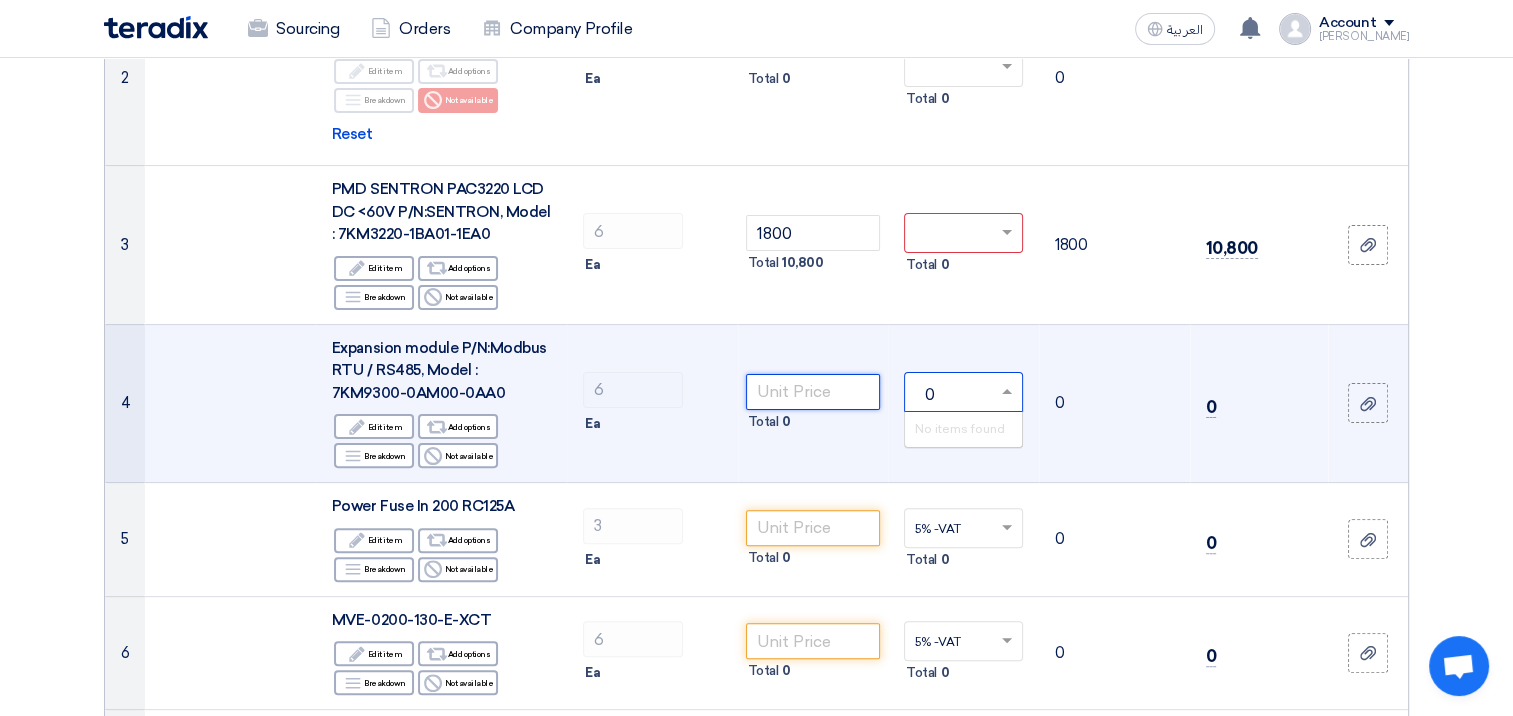 click 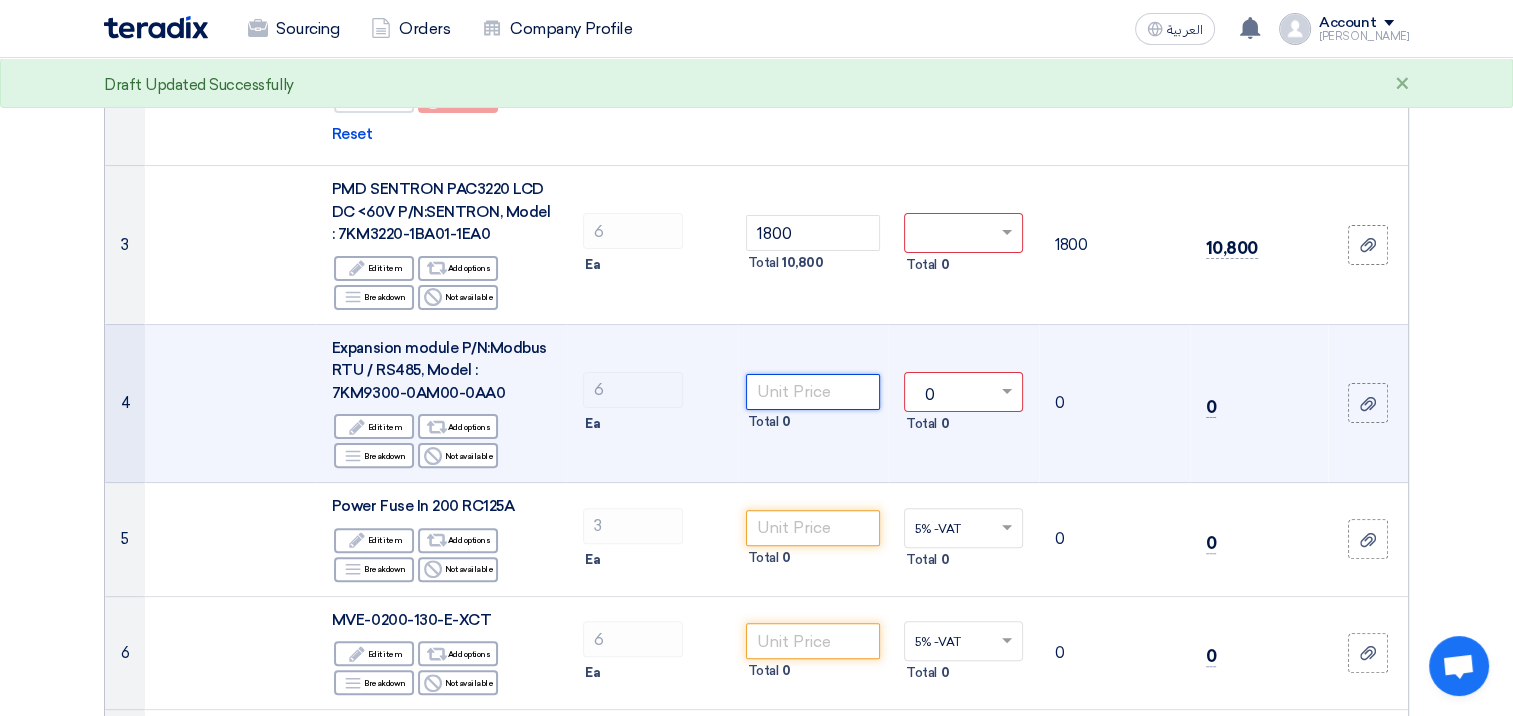 type 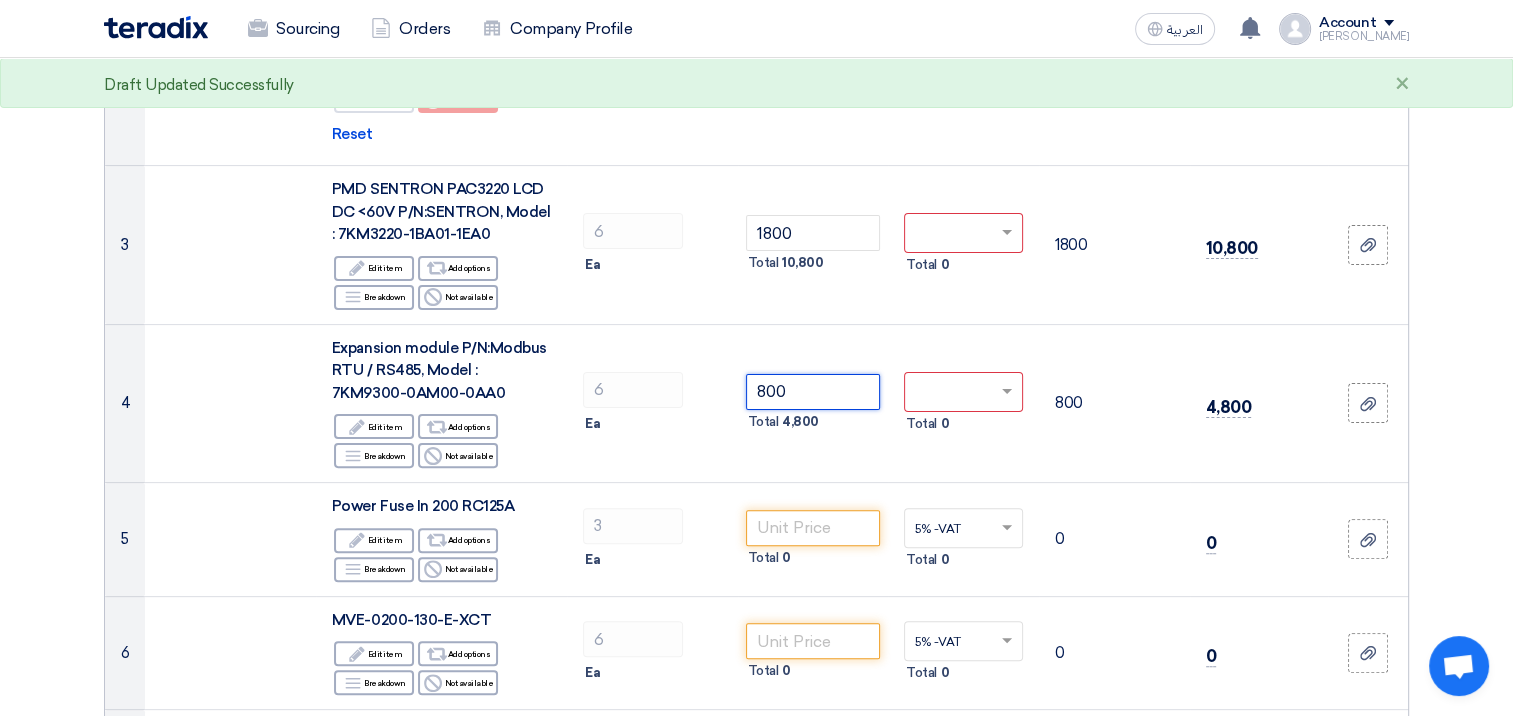 type on "800" 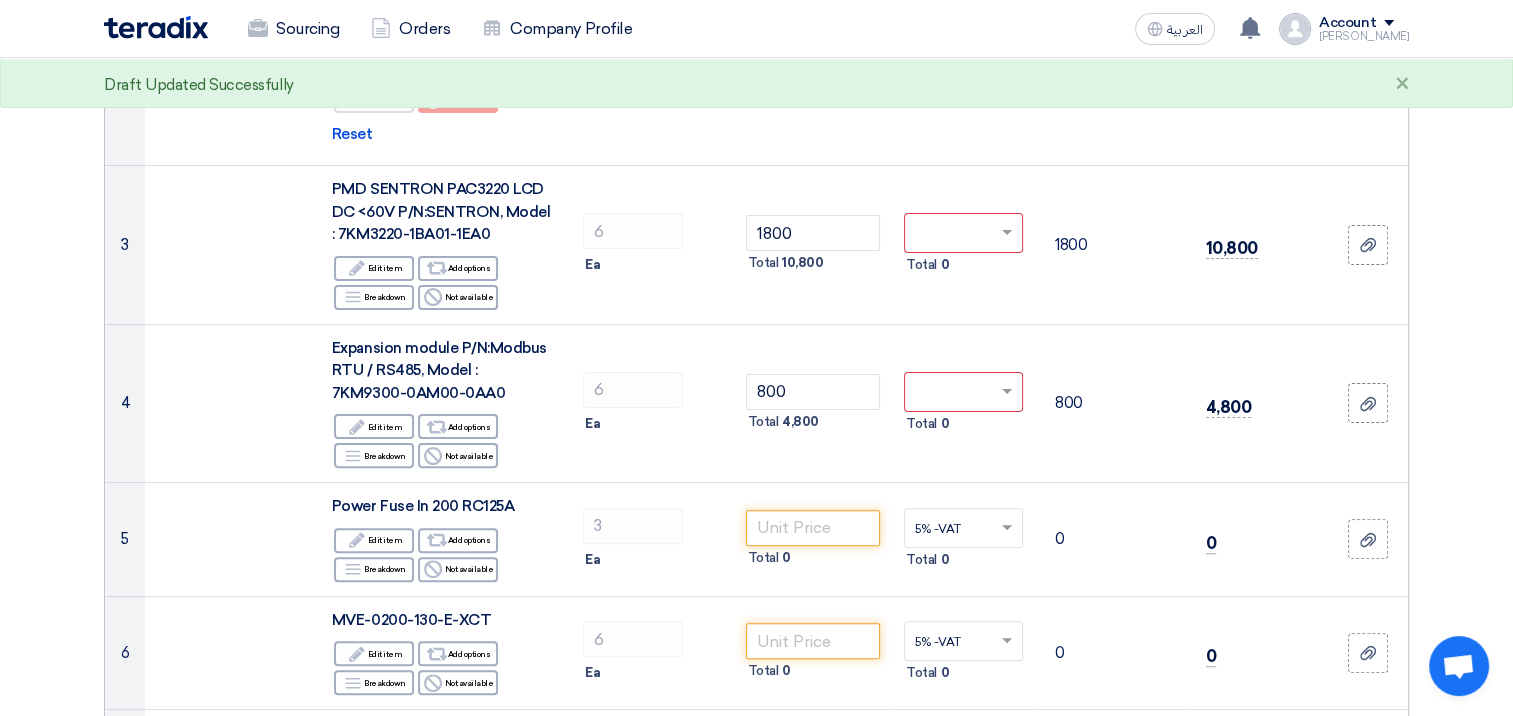 click on "Offer Details
#
Part Number
Item Description
Quantity
Unit Price (SAR)
Taxes
+
'Select taxes...
Unit Price Inc. Taxes
1" 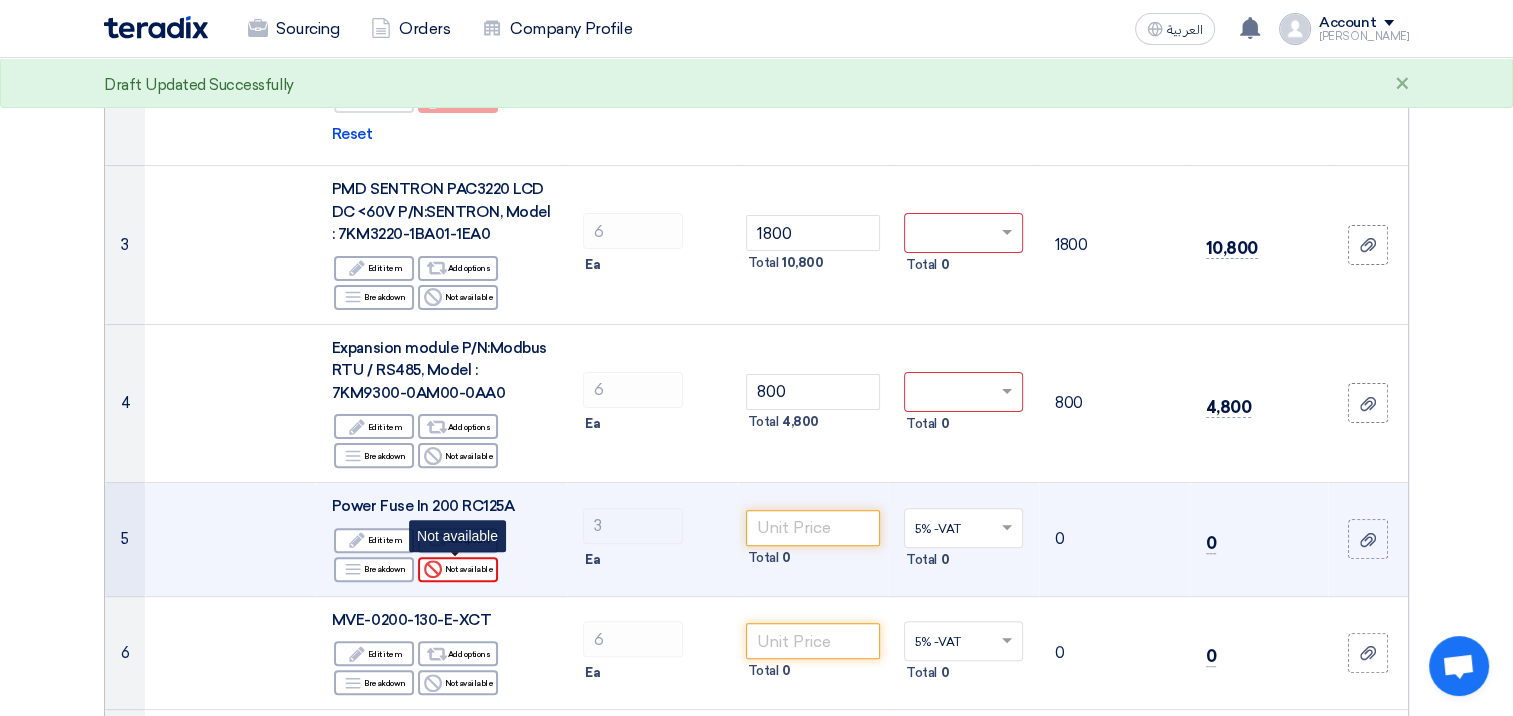 click on "Reject
Not available" 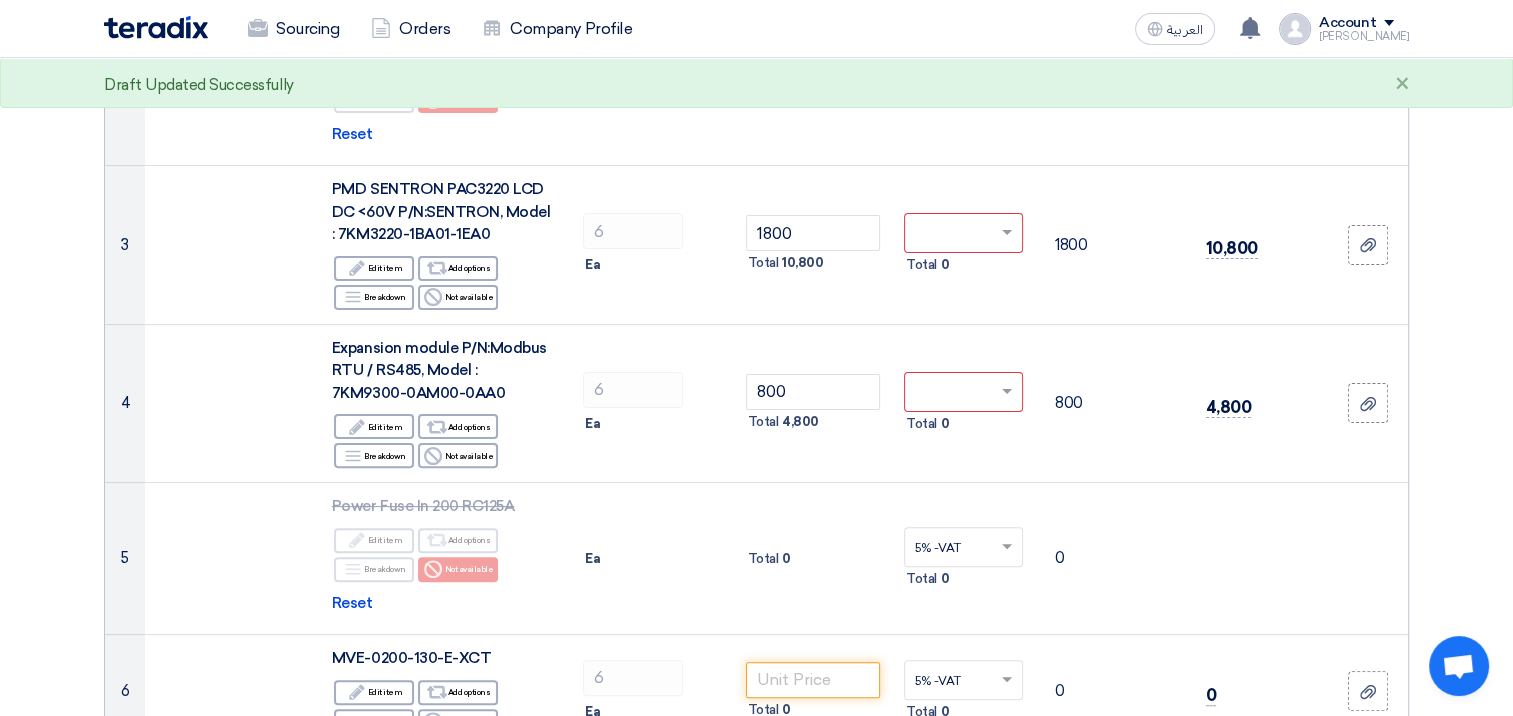 click on "Offer Details
#
Part Number
Item Description
Quantity
Unit Price (SAR)
Taxes
+
'Select taxes...
Unit Price Inc. Taxes" 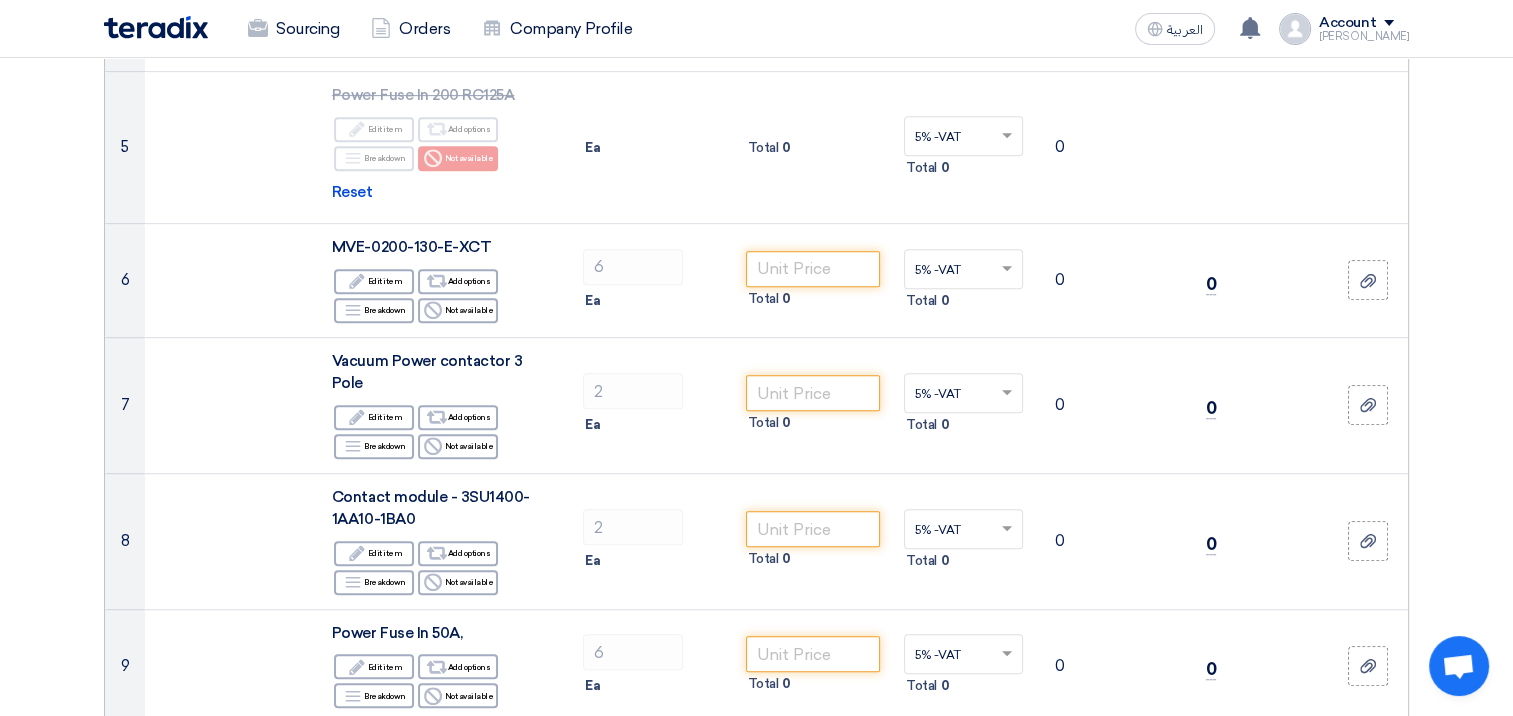 scroll, scrollTop: 920, scrollLeft: 0, axis: vertical 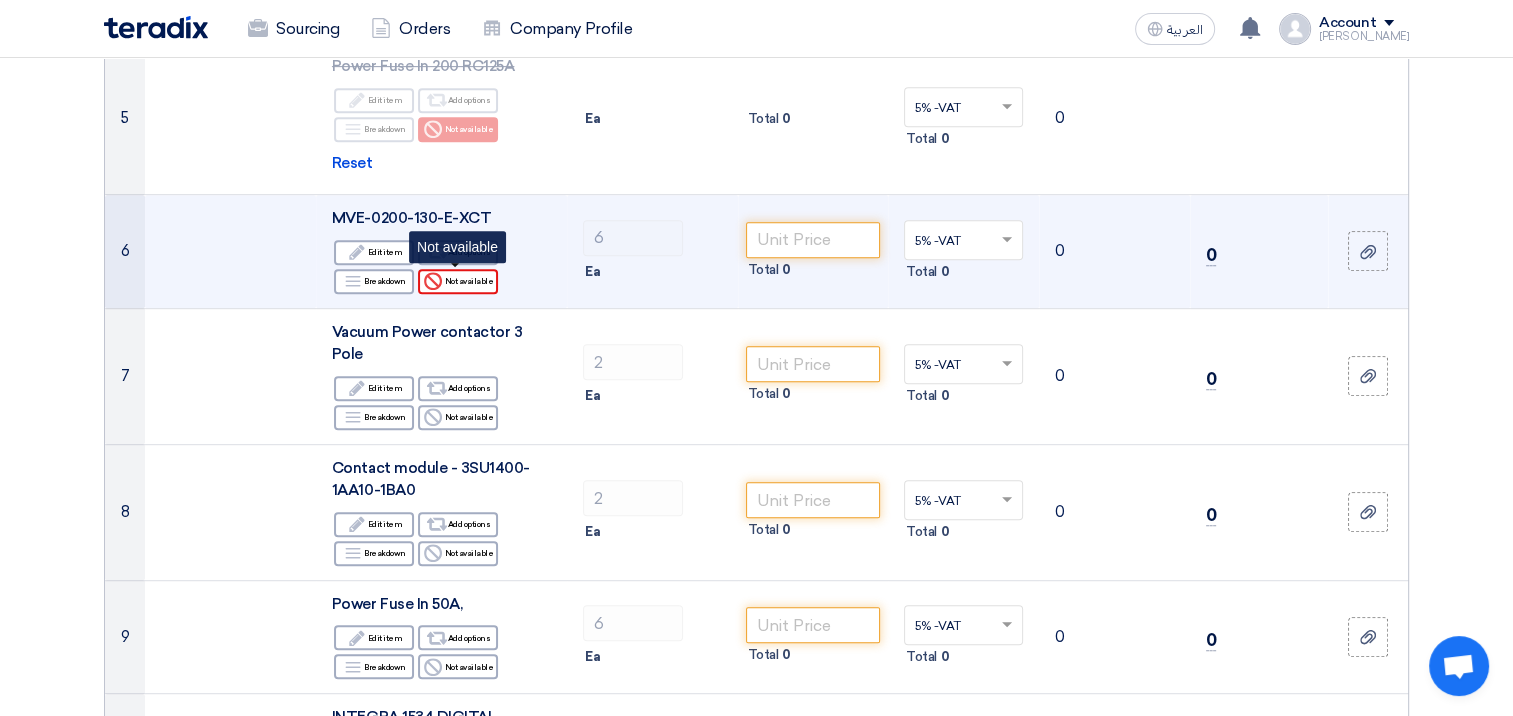 click on "Reject
Not available" 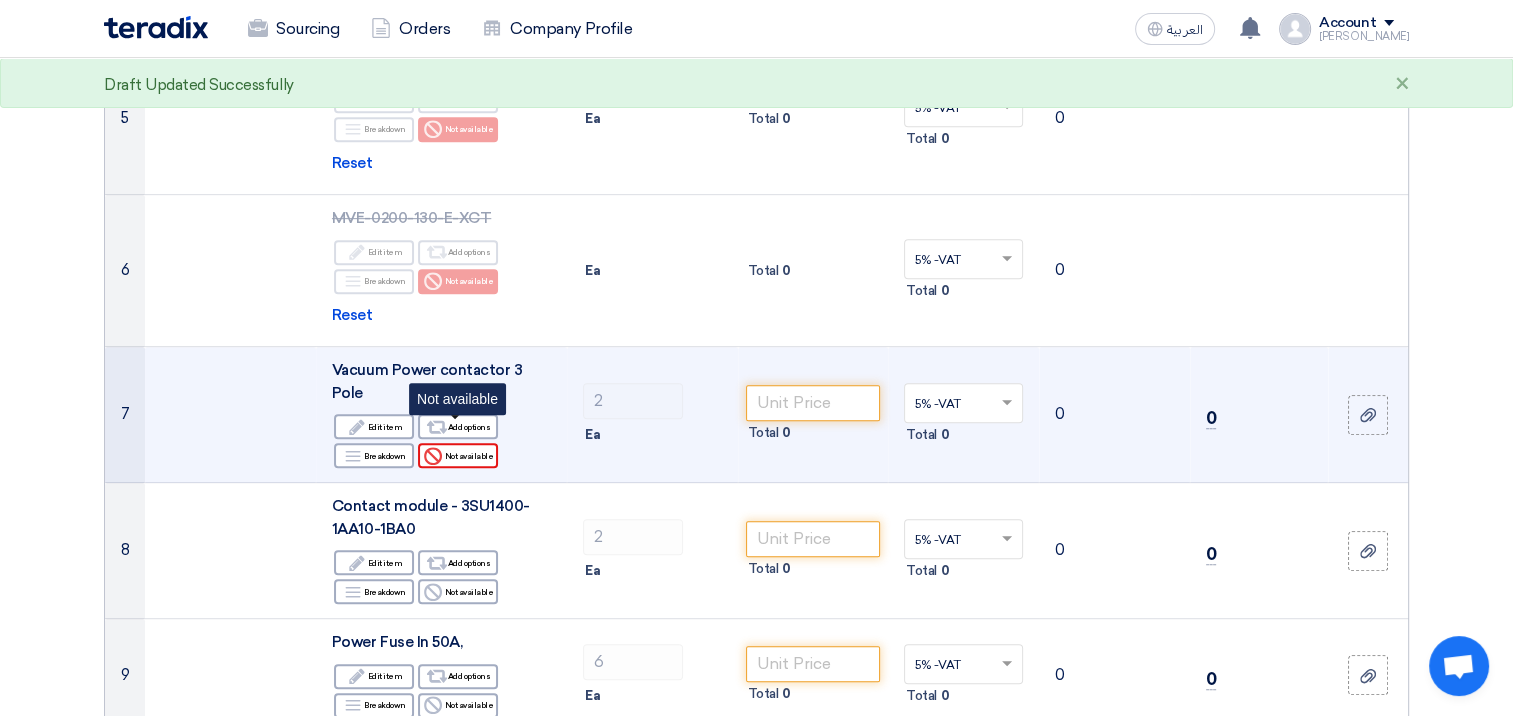 click on "Reject
Not available" 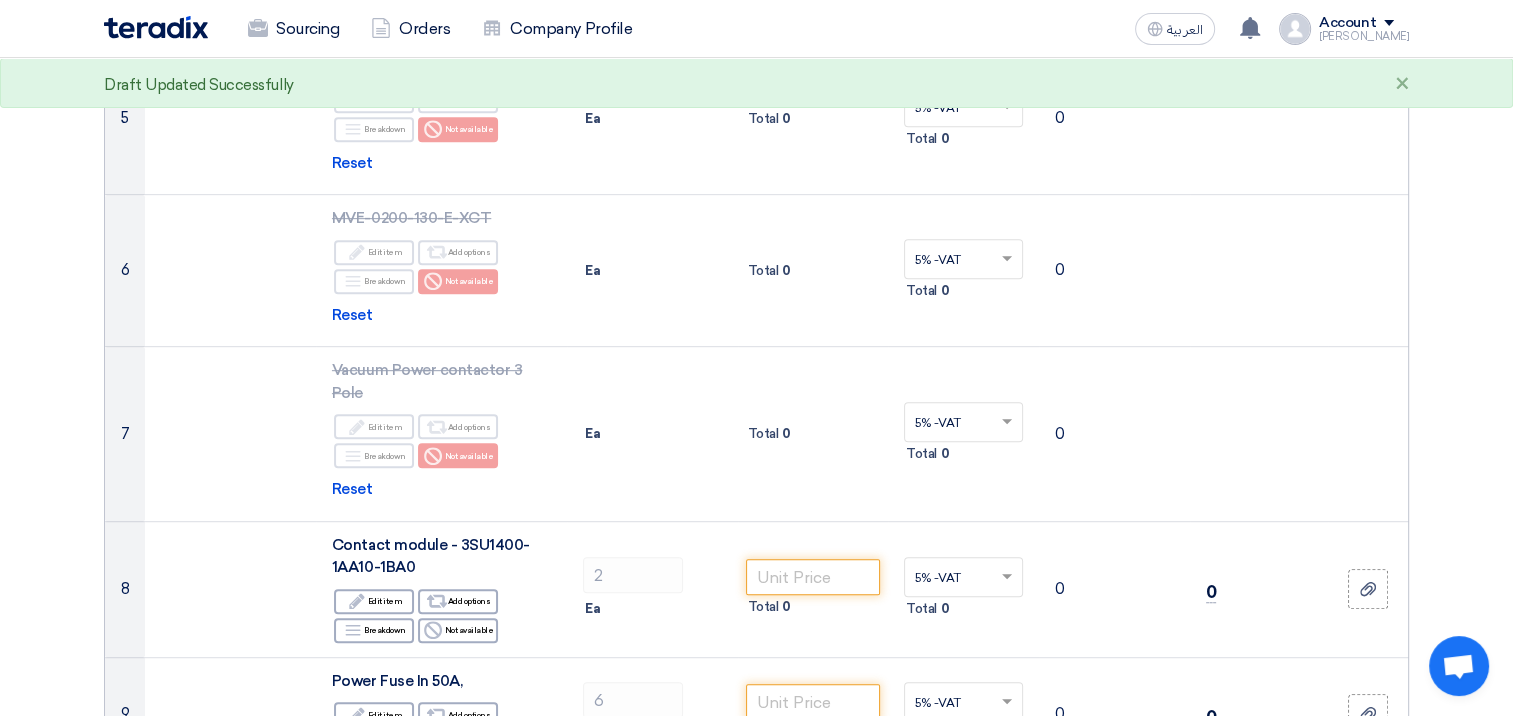 click on "Offer Details
#
Part Number
Item Description
Quantity
Unit Price (SAR)
Taxes
+
'Select taxes...
Unit Price Inc. Taxes" 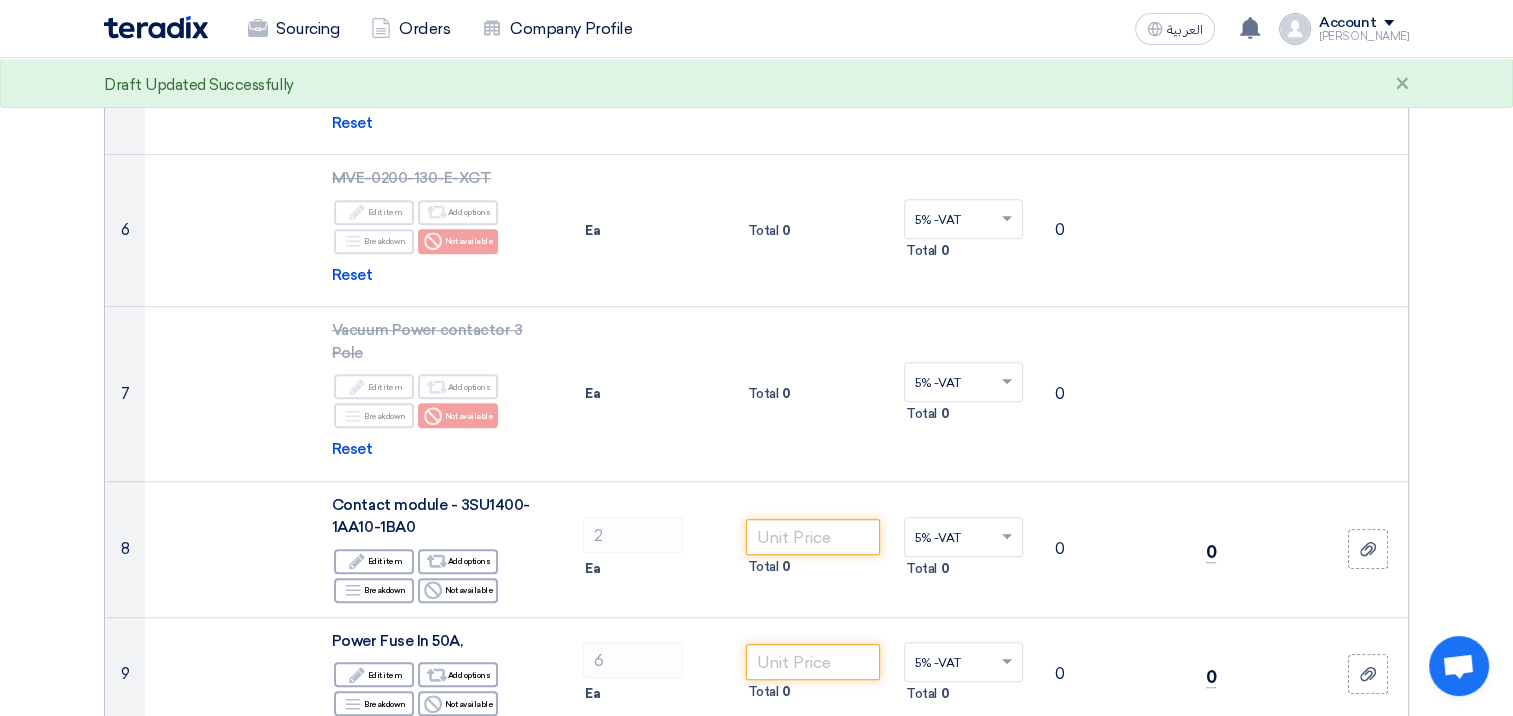 scroll, scrollTop: 1160, scrollLeft: 0, axis: vertical 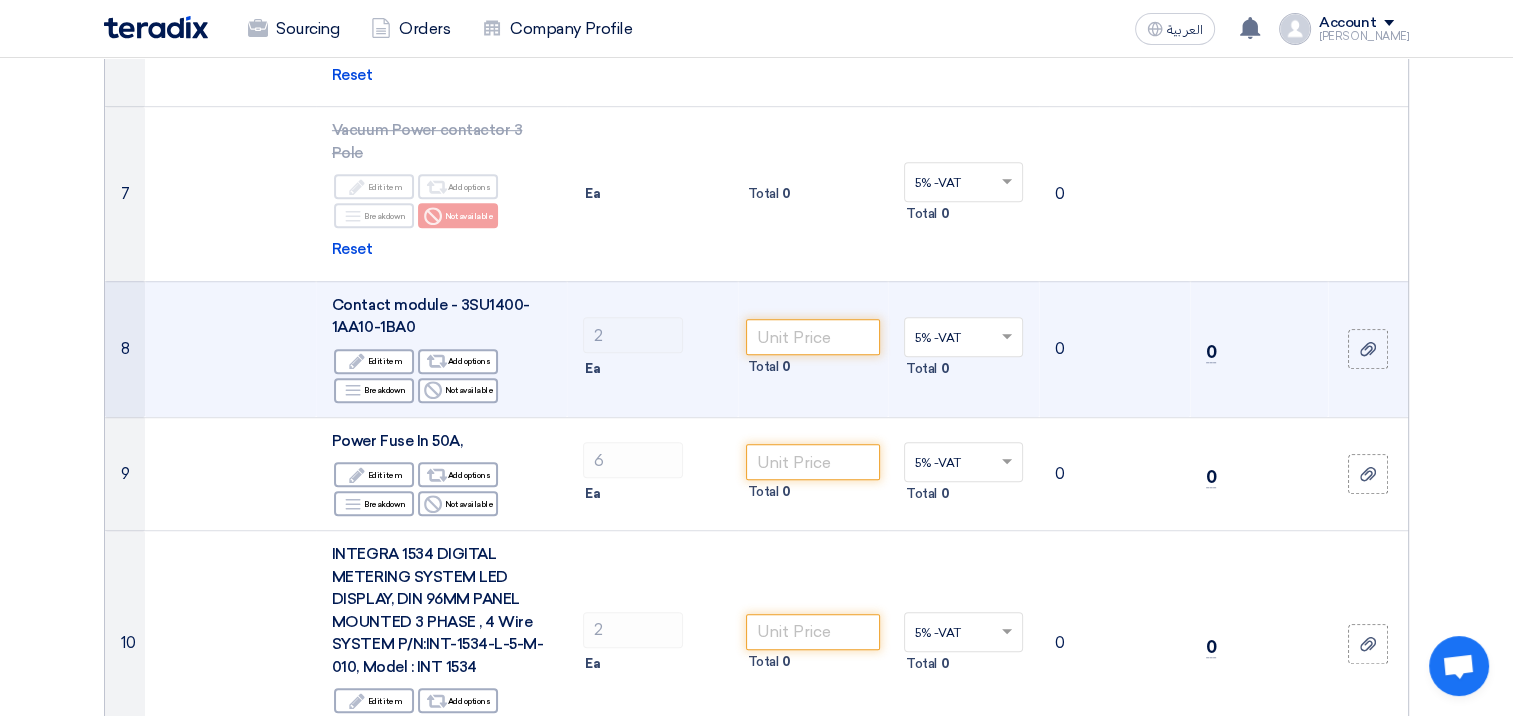 click 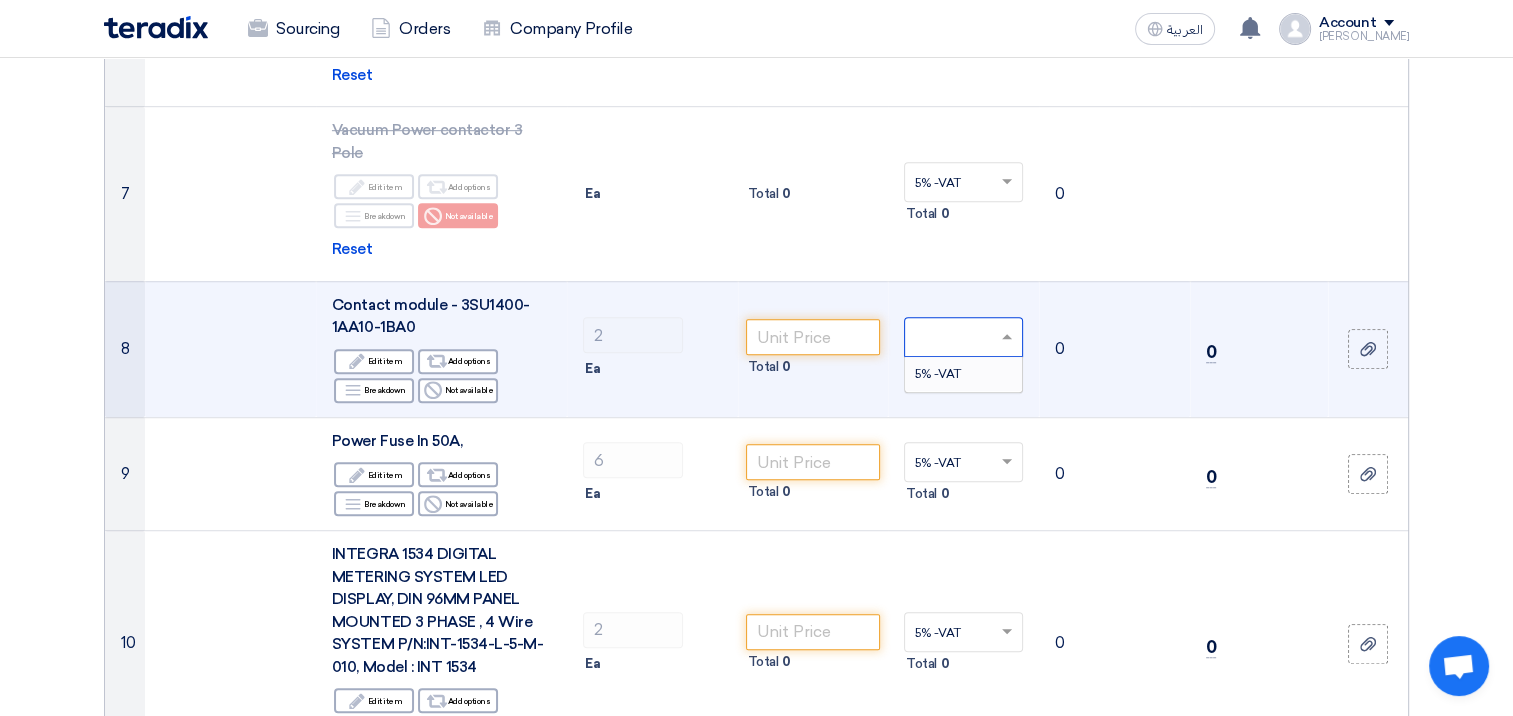 type on "0" 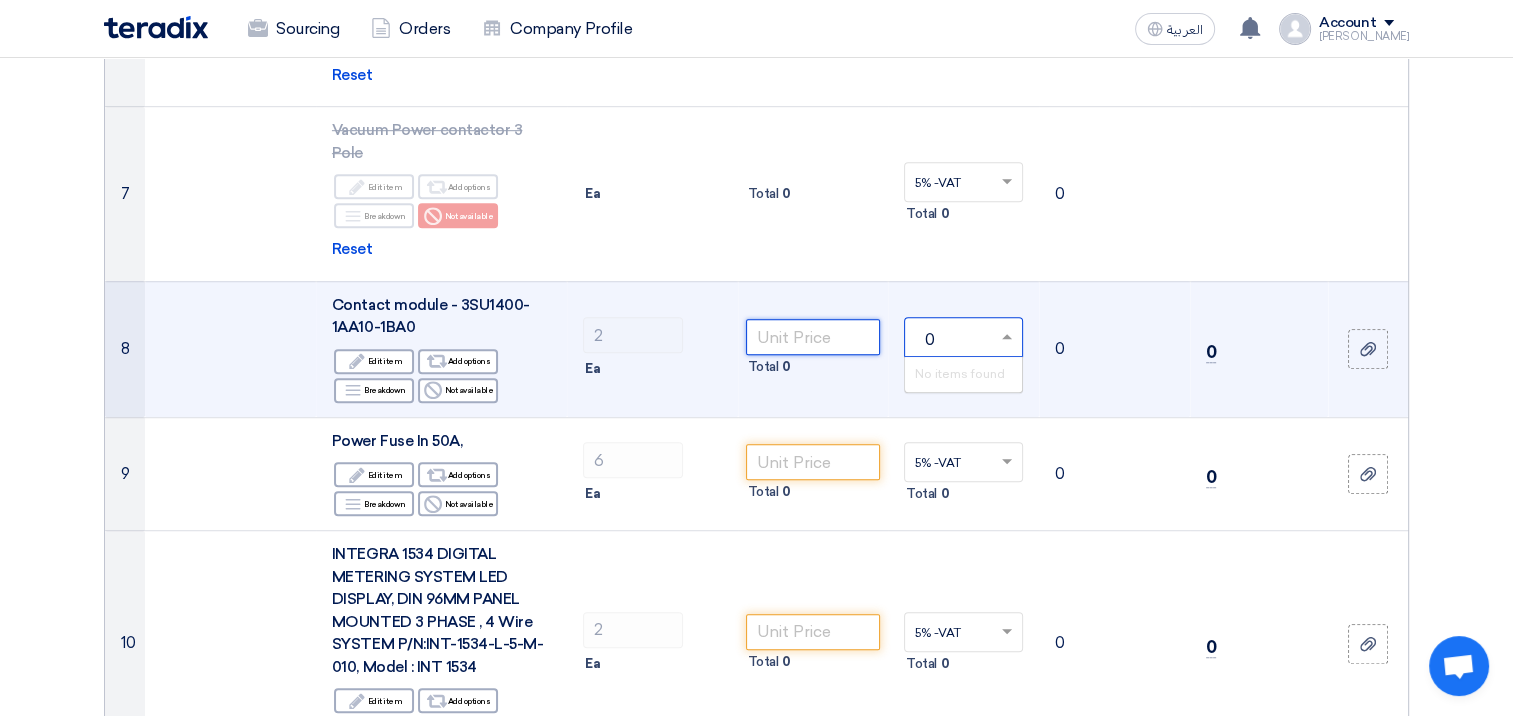 click 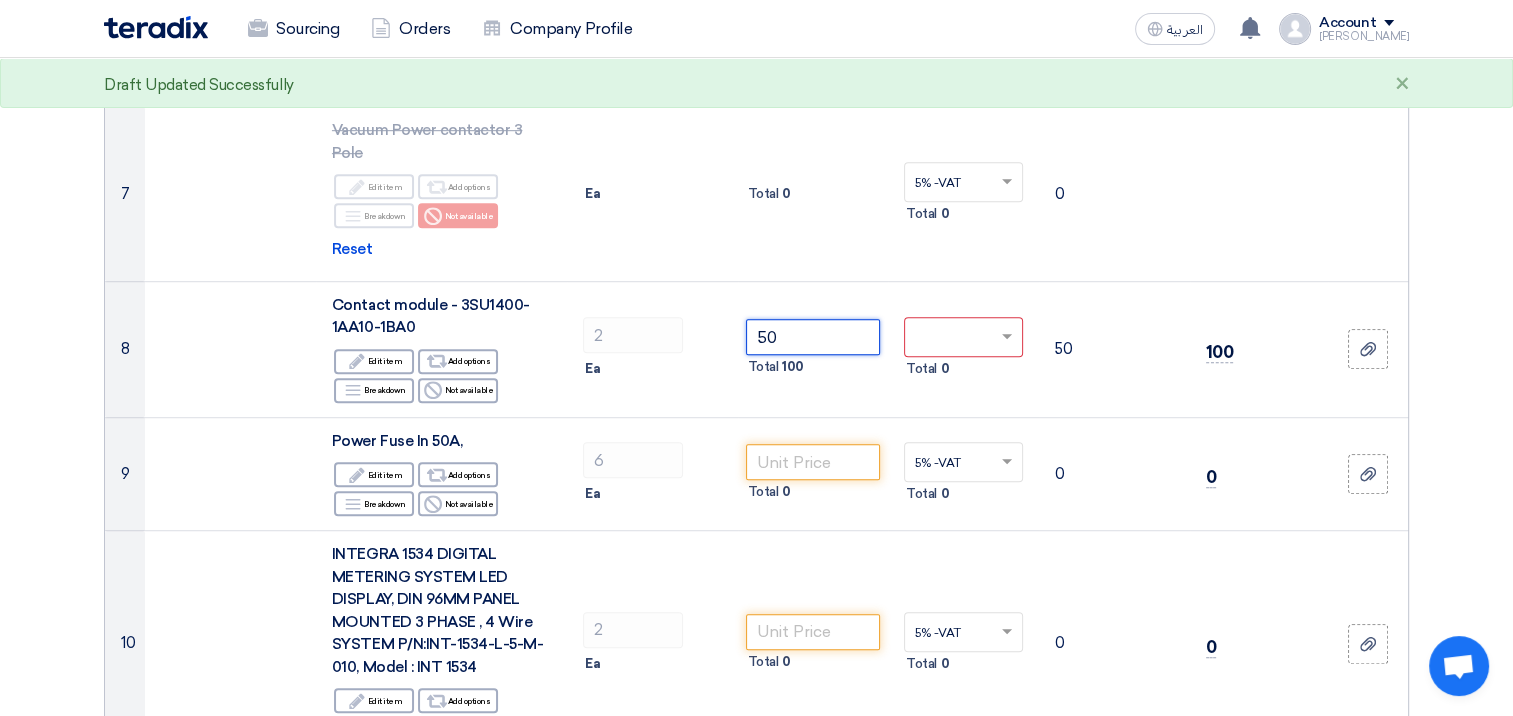 type on "50" 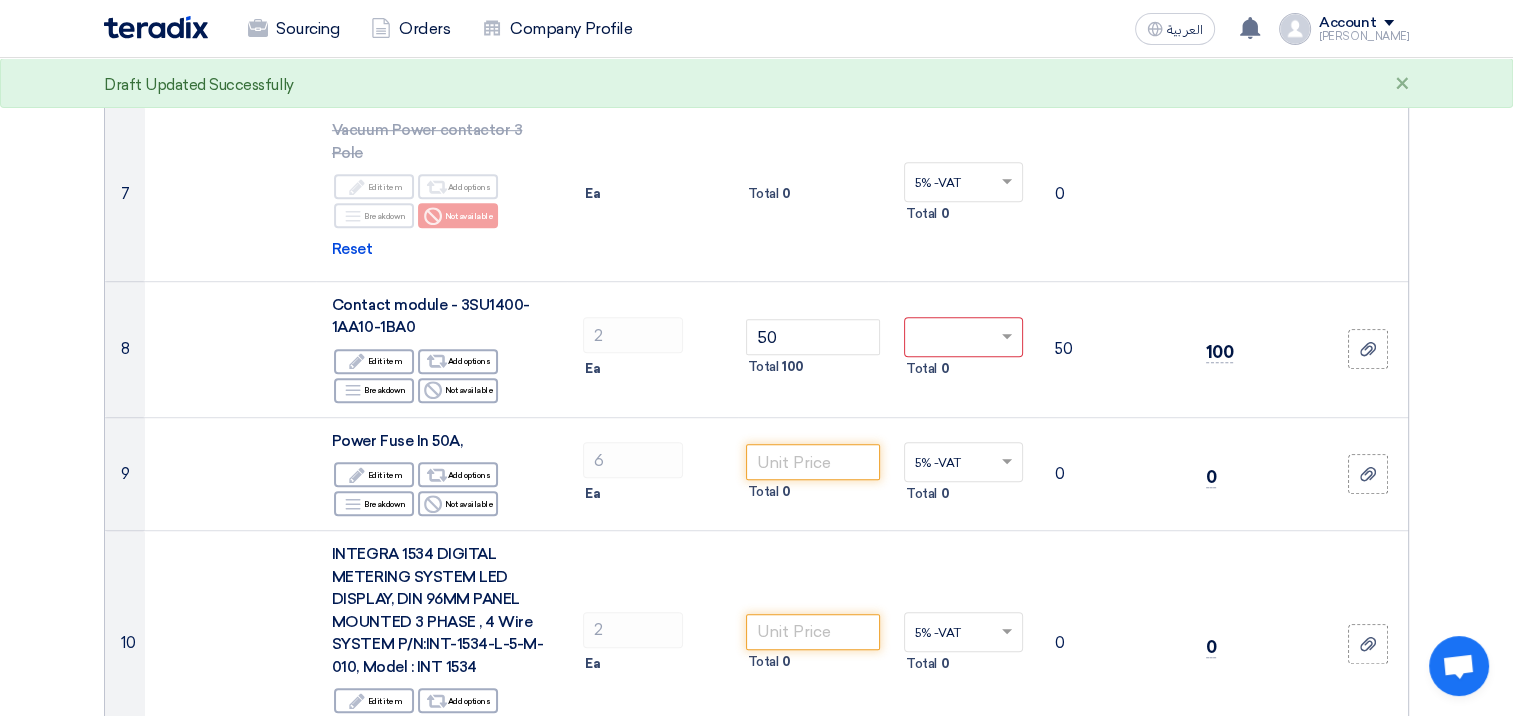 click on "Offer Details
#
Part Number
Item Description
Quantity
Unit Price (SAR)
Taxes
+
'Select taxes...
Unit Price Inc. Taxes" 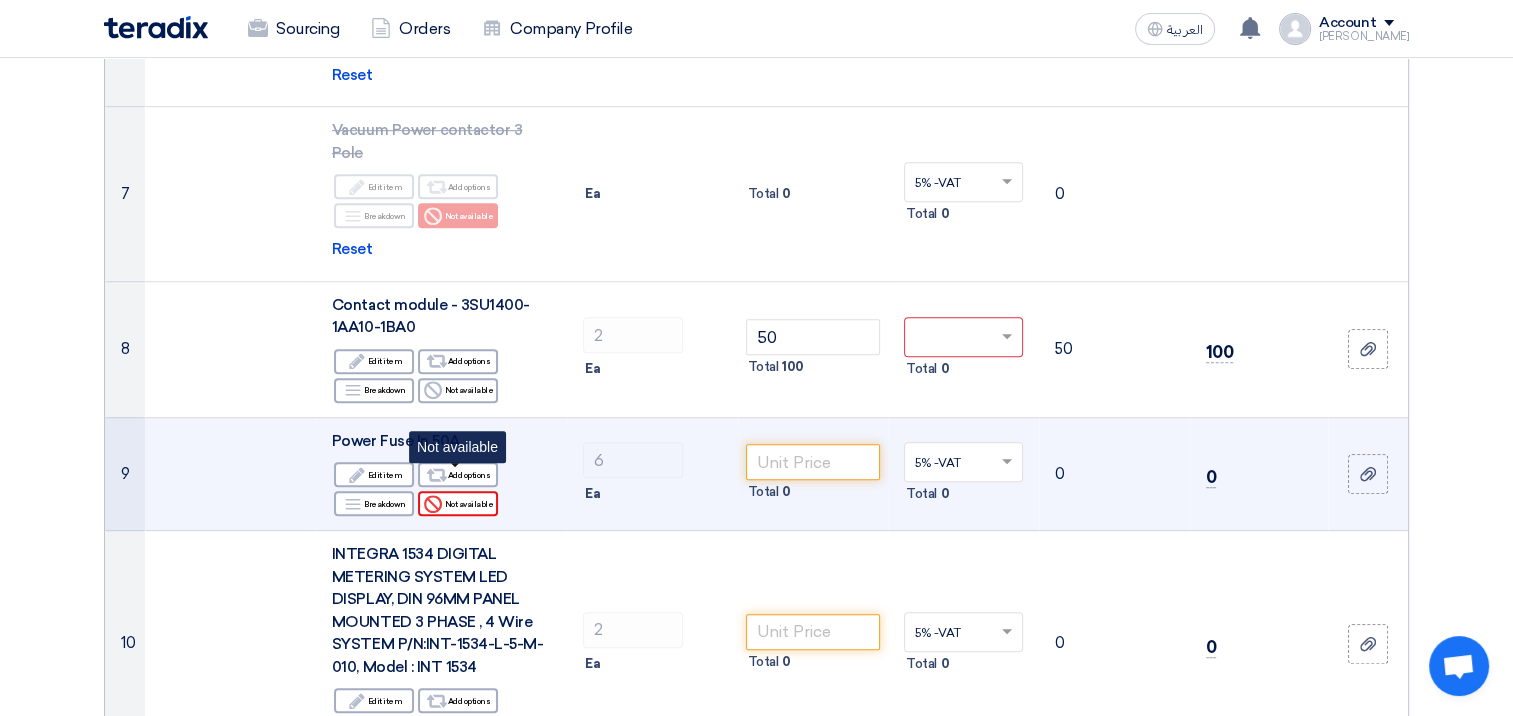 click on "Reject
Not available" 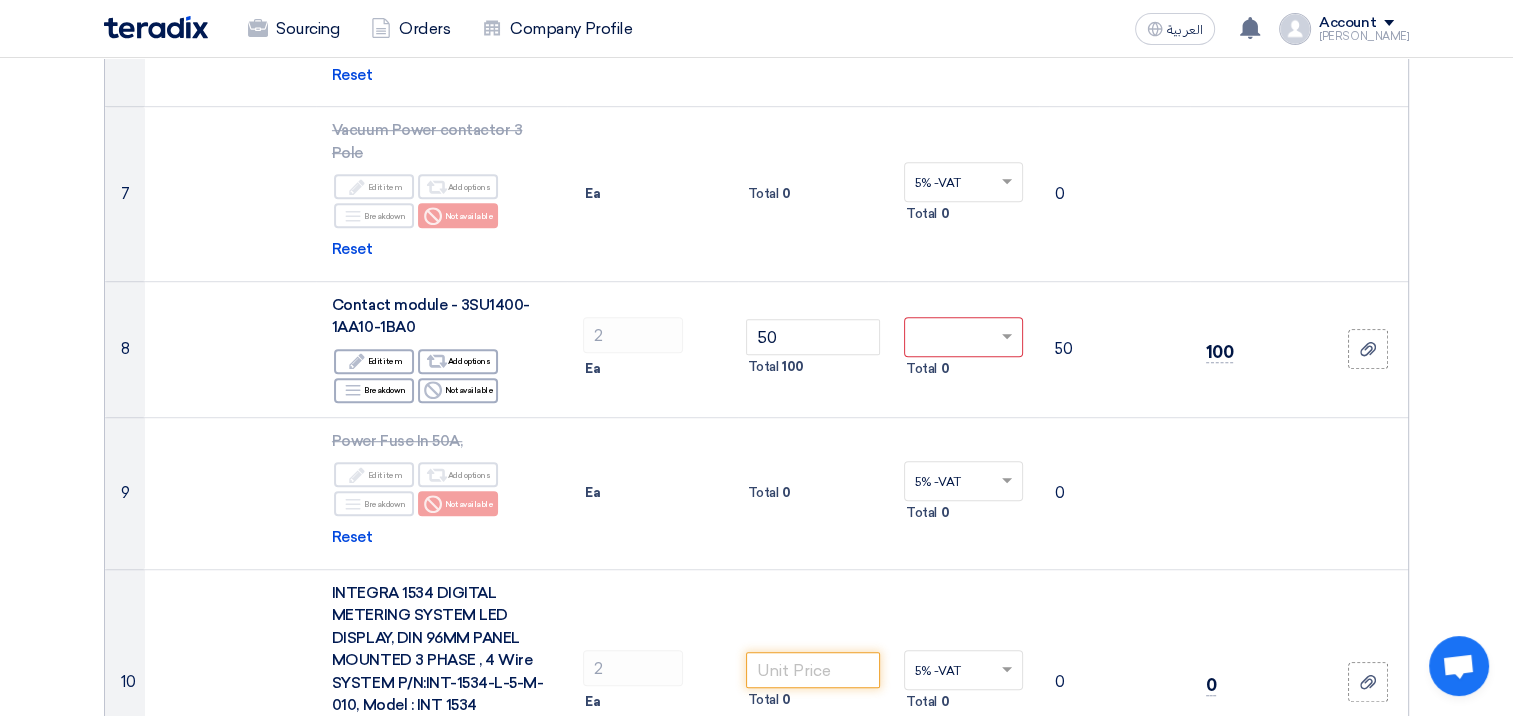 click on "Offer Details
#
Part Number
Item Description
Quantity
Unit Price (SAR)
Taxes
+
'Select taxes...
Unit Price Inc. Taxes" 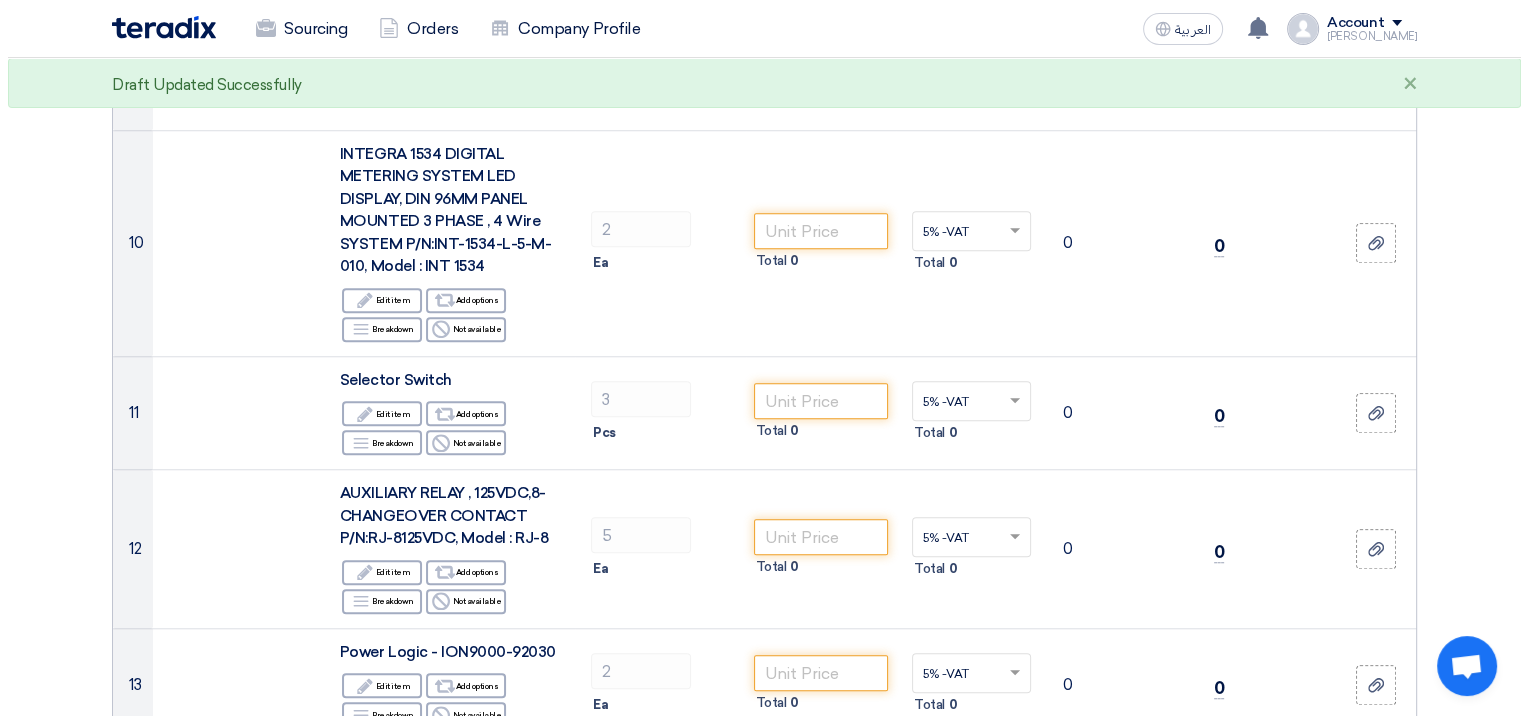 scroll, scrollTop: 1600, scrollLeft: 0, axis: vertical 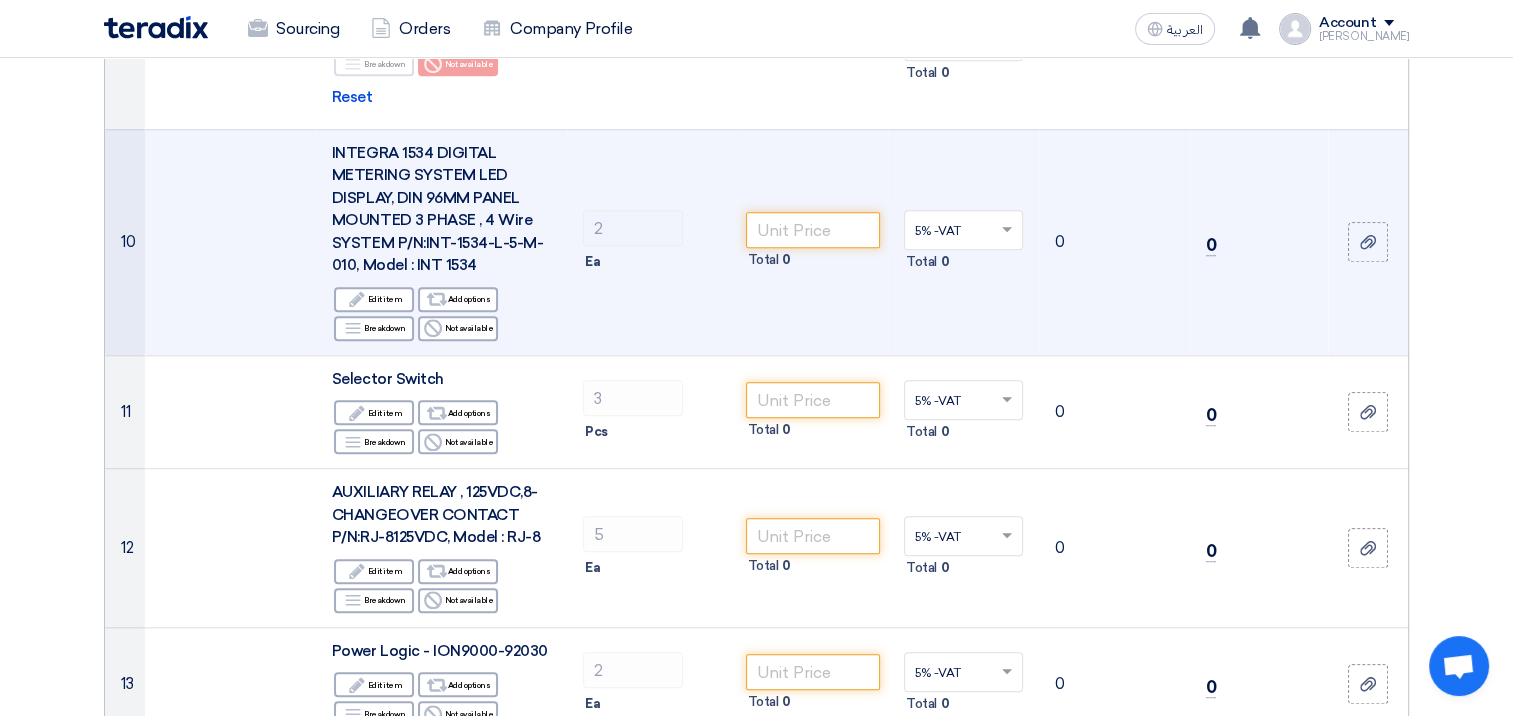 click 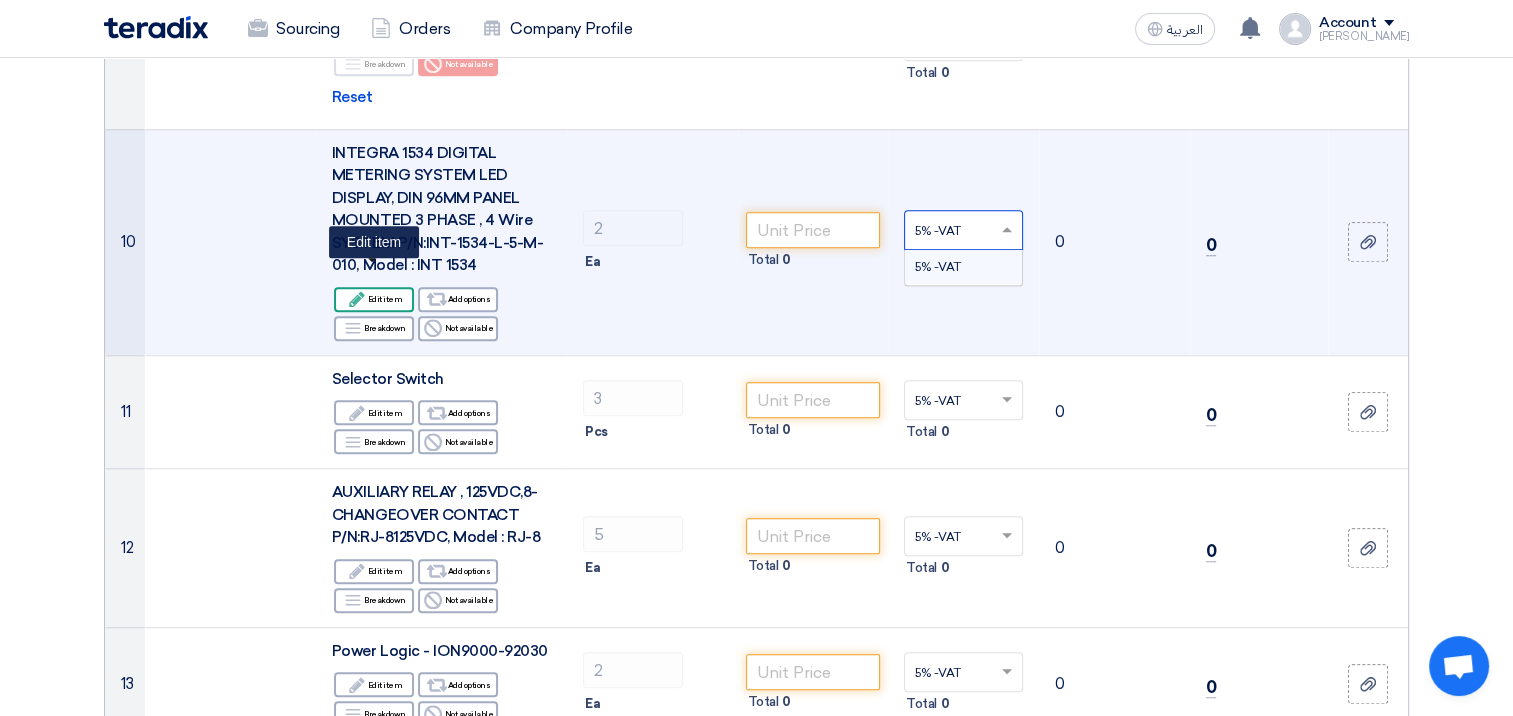 click on "Edit
Edit item" 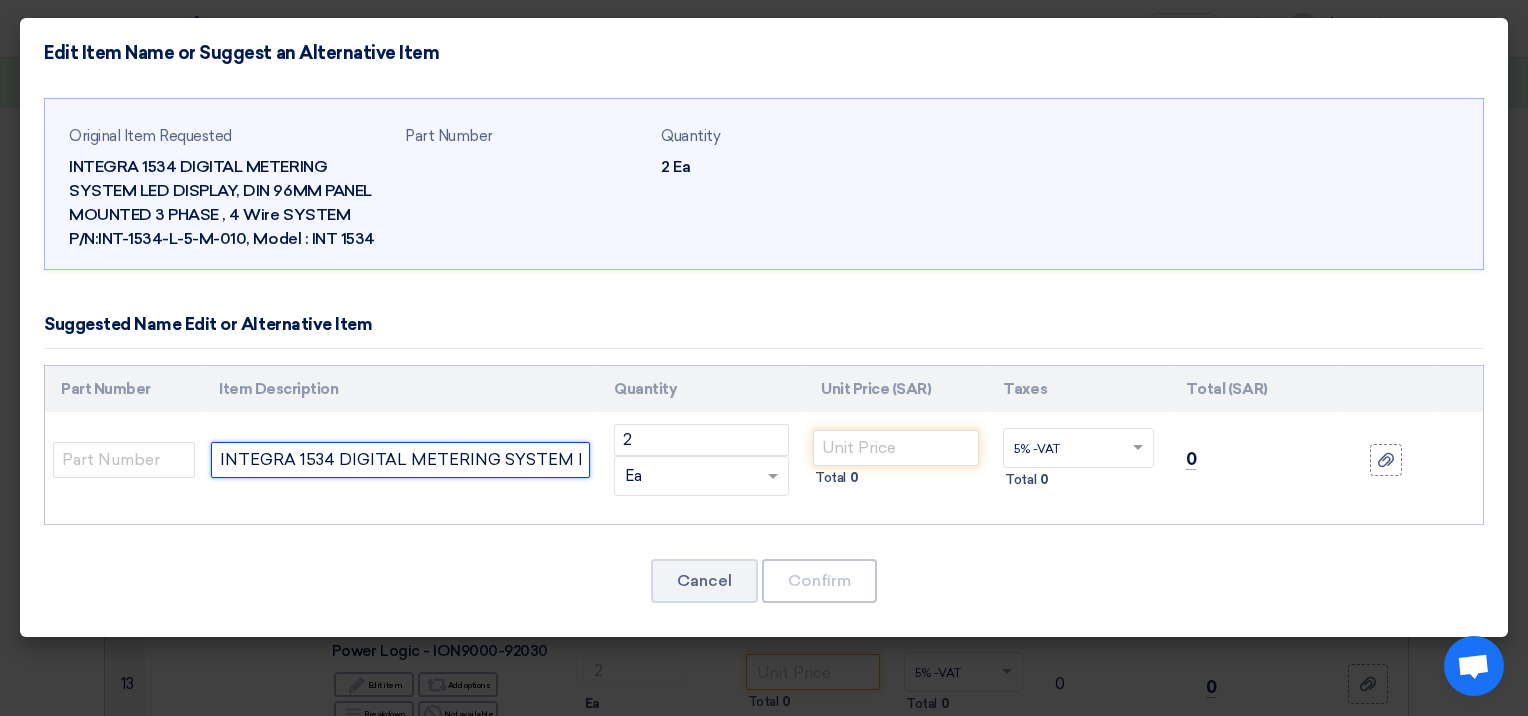 click on "INTEGRA 1534 DIGITAL METERING SYSTEM LED DISPLAY, DIN 96MM PANEL MOUNTED 3 PHASE , 4 Wire SYSTEM  P/N:INT-1534-L-5-M-010, Model : INT 1534" 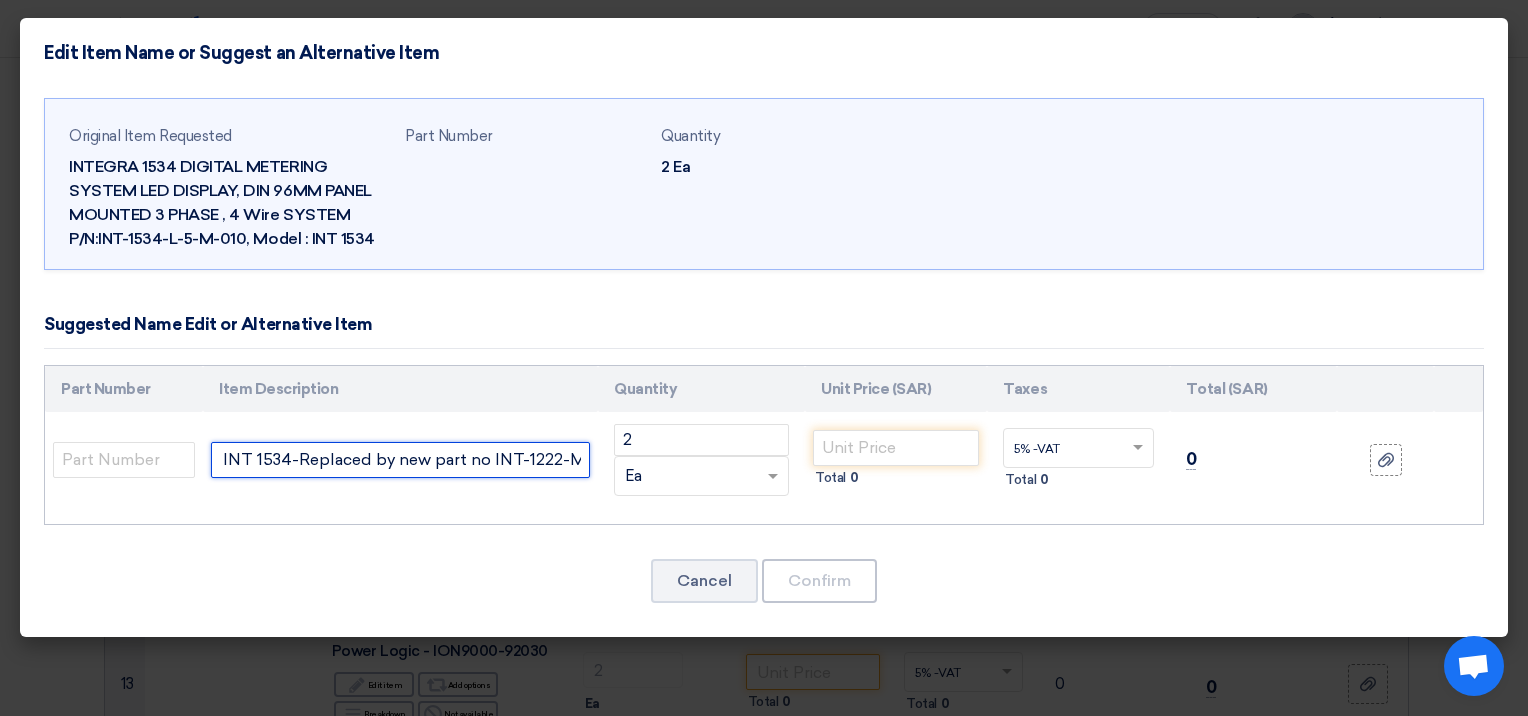 scroll, scrollTop: 0, scrollLeft: 1192, axis: horizontal 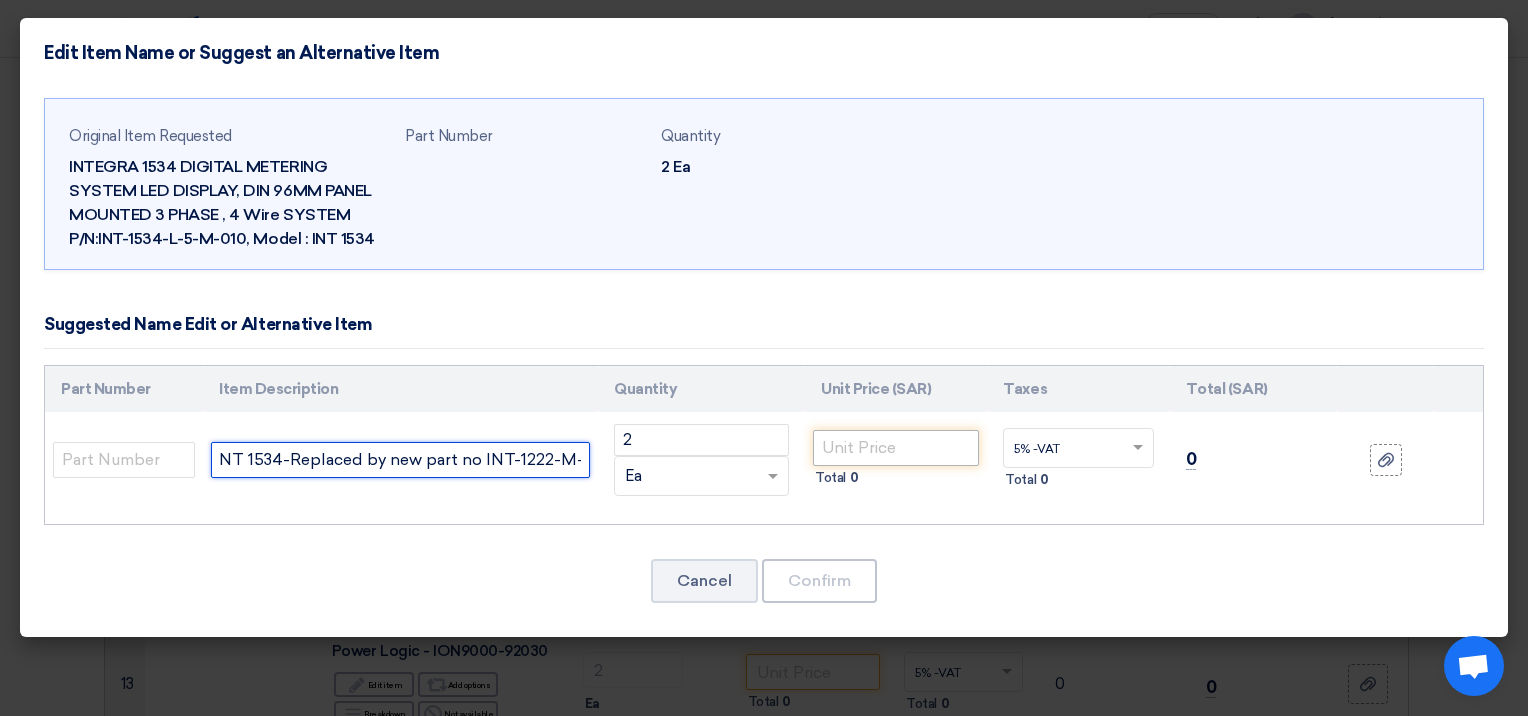 type on "INTEGRA 1534 DIGITAL METERING SYSTEM LED DISPLAY, DIN 96MM PANEL MOUNTED 3 PHASE , 4 Wire SYSTEM  P/N:INT-1534-L-5-M-010, Model : INT 1534-Replaced by new part no INT-1222-M-010-UL" 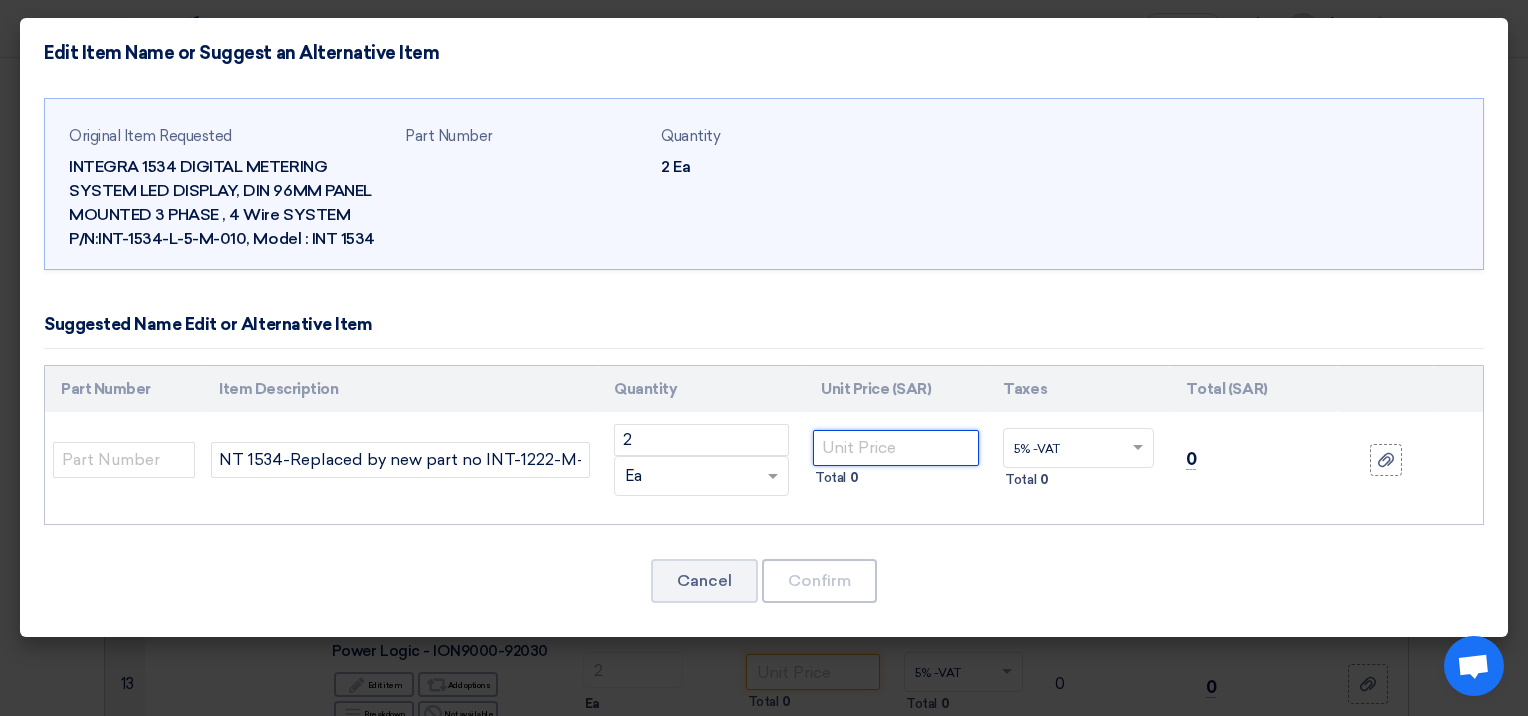 click 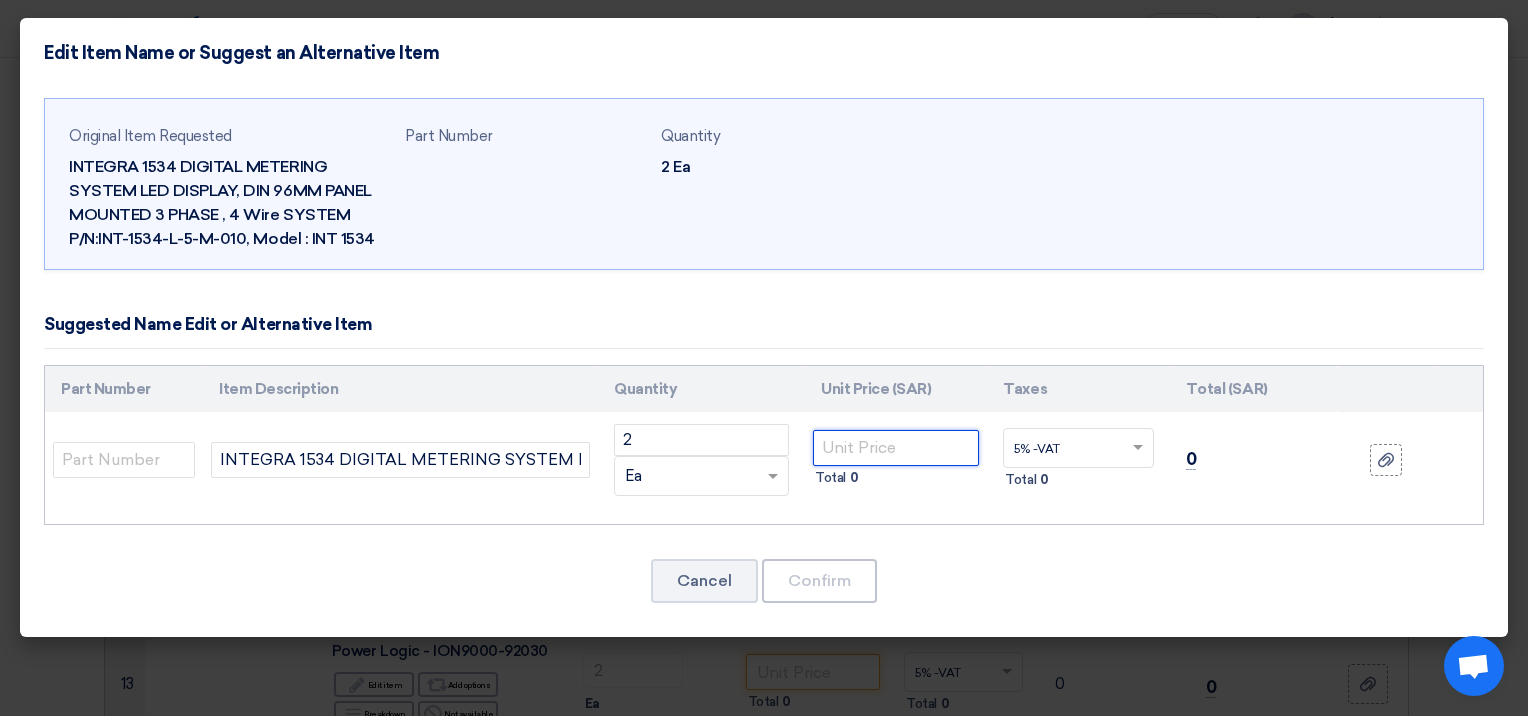 click 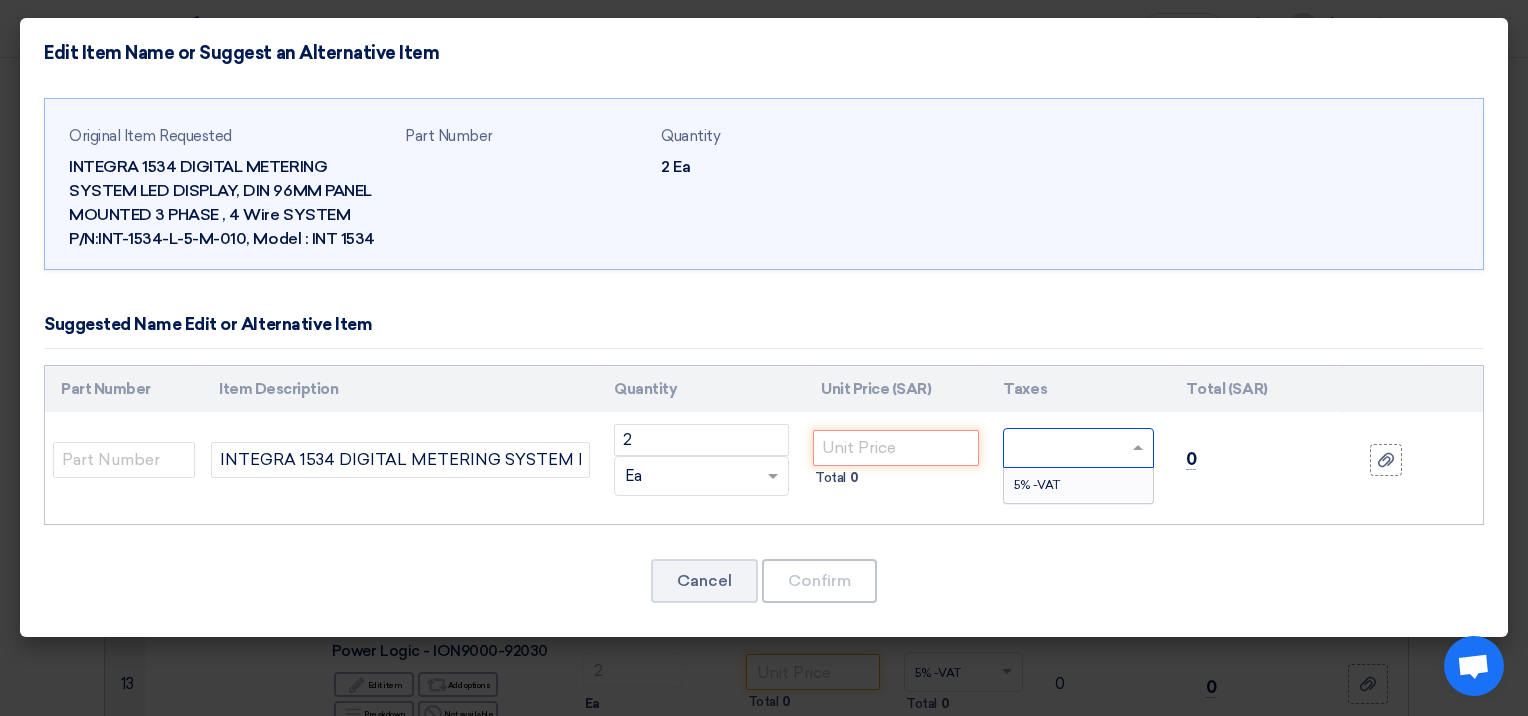type on "0" 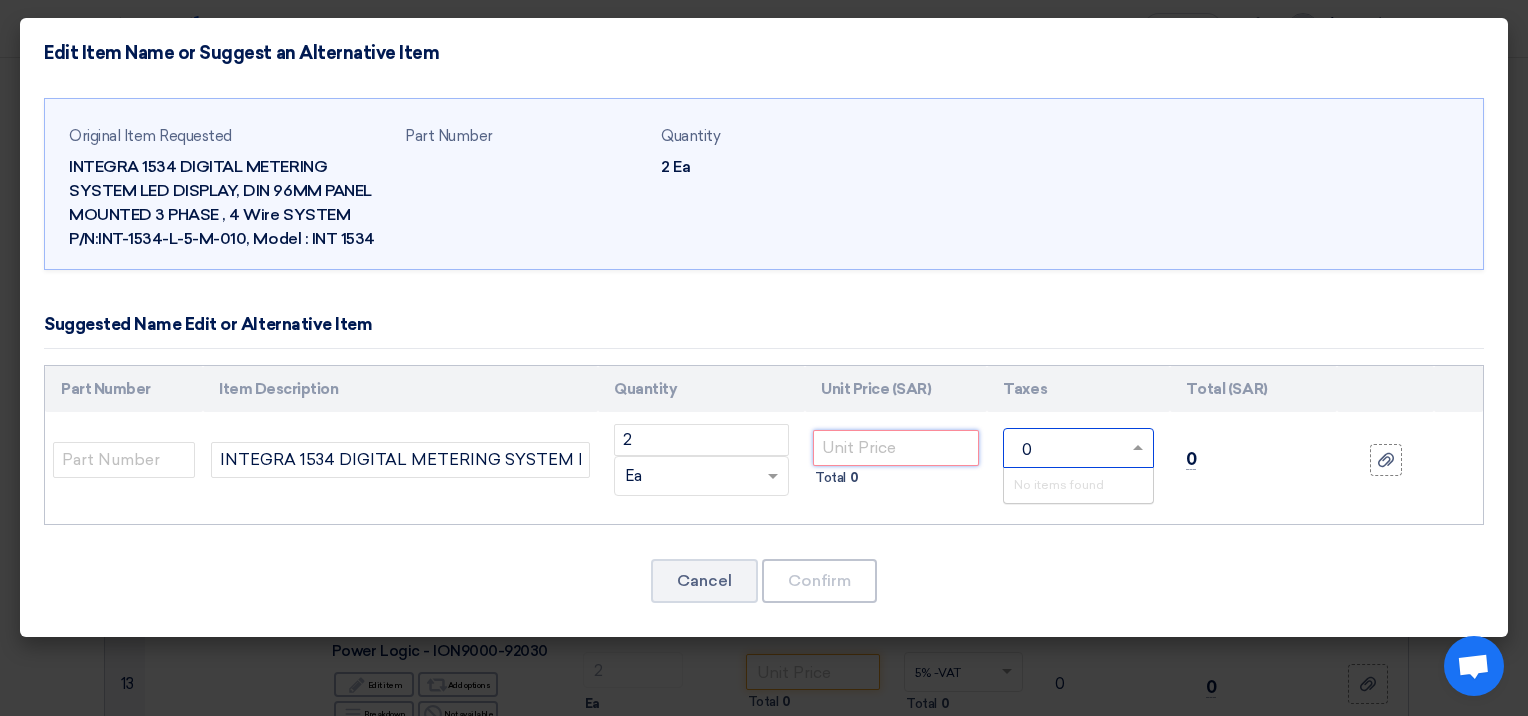 click 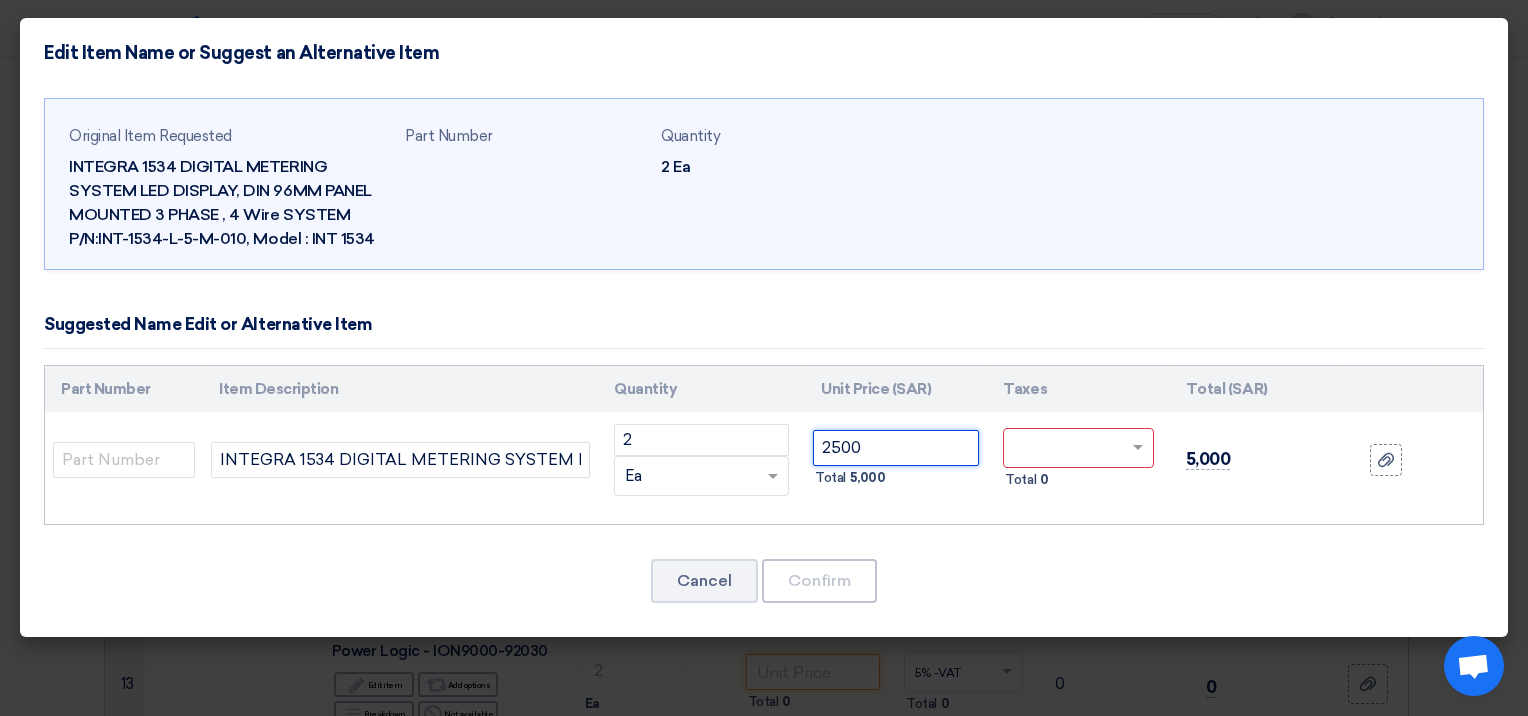 type on "2500" 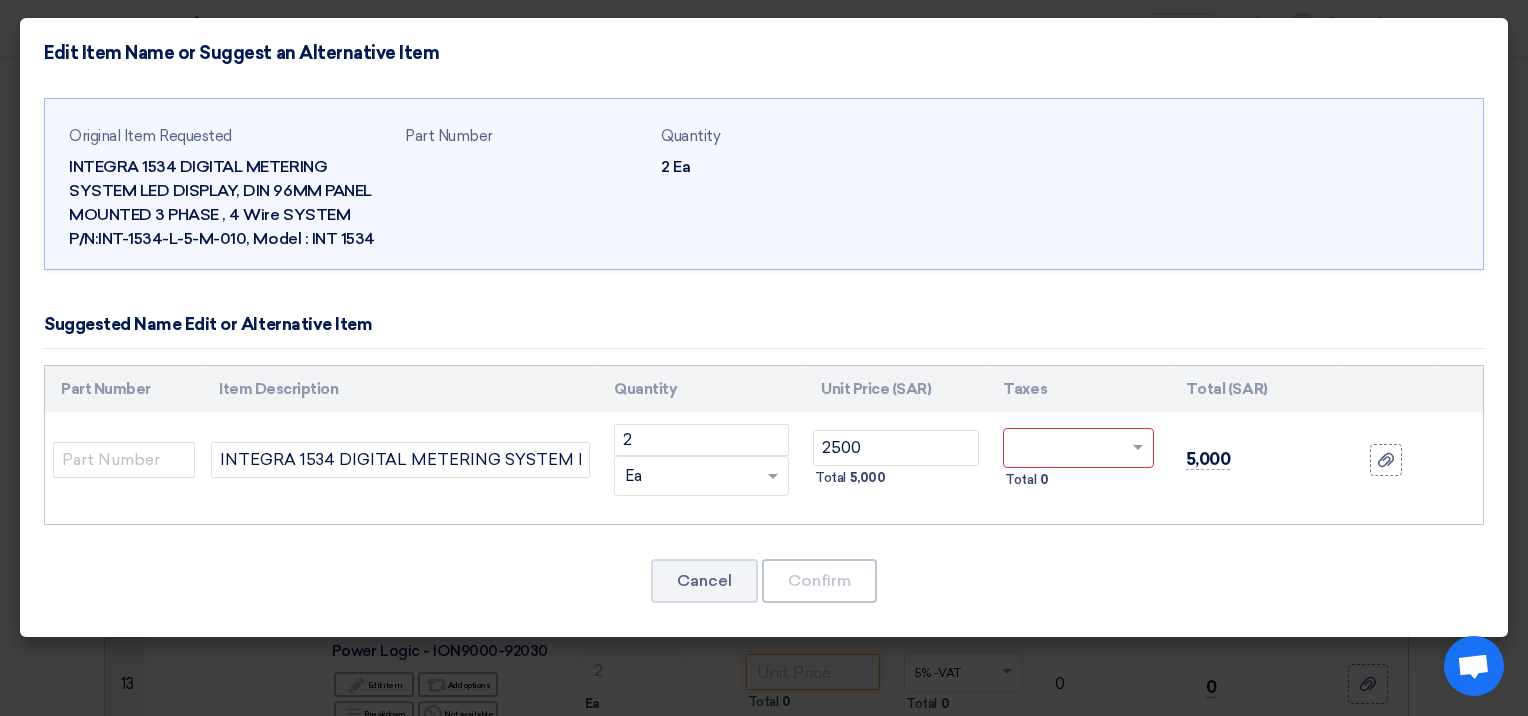 click on "Cancel
Confirm" 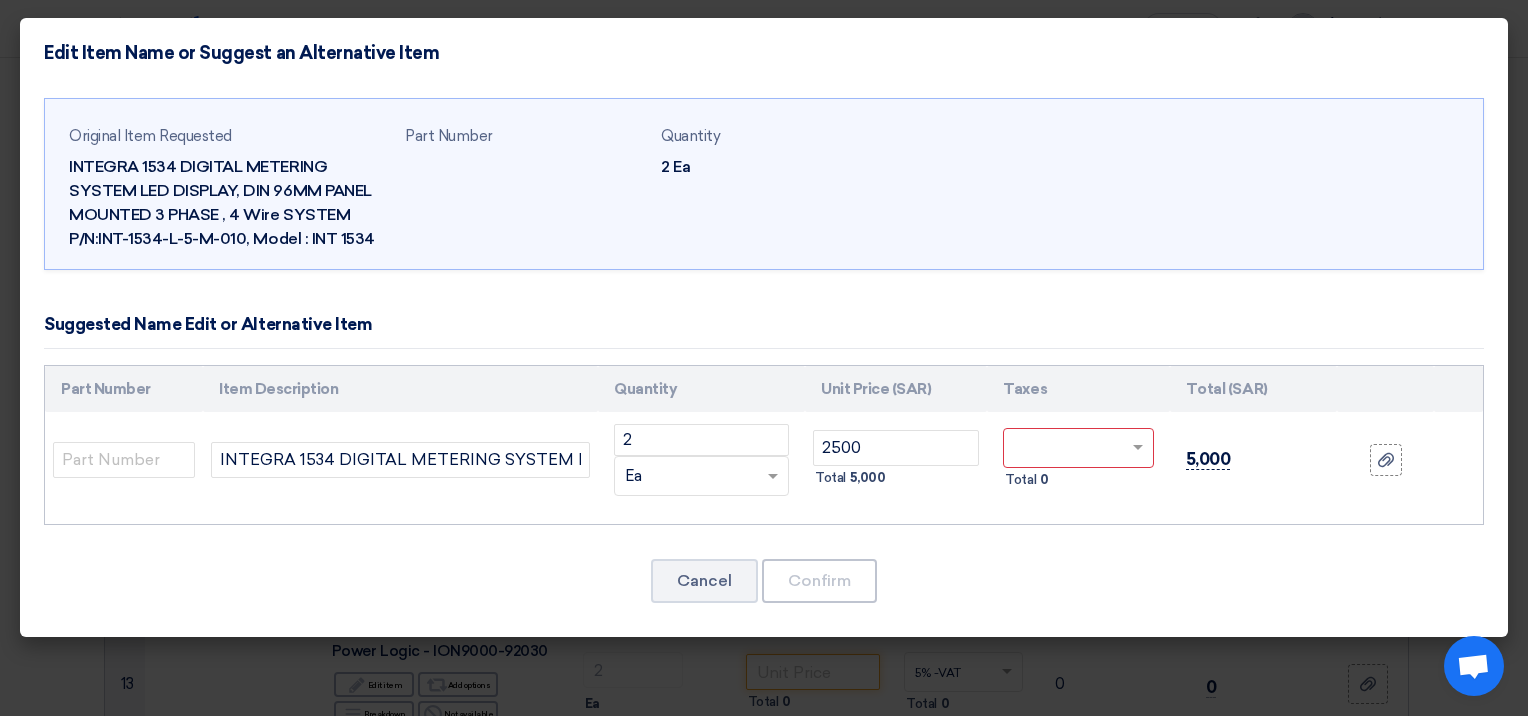click on "5,000" 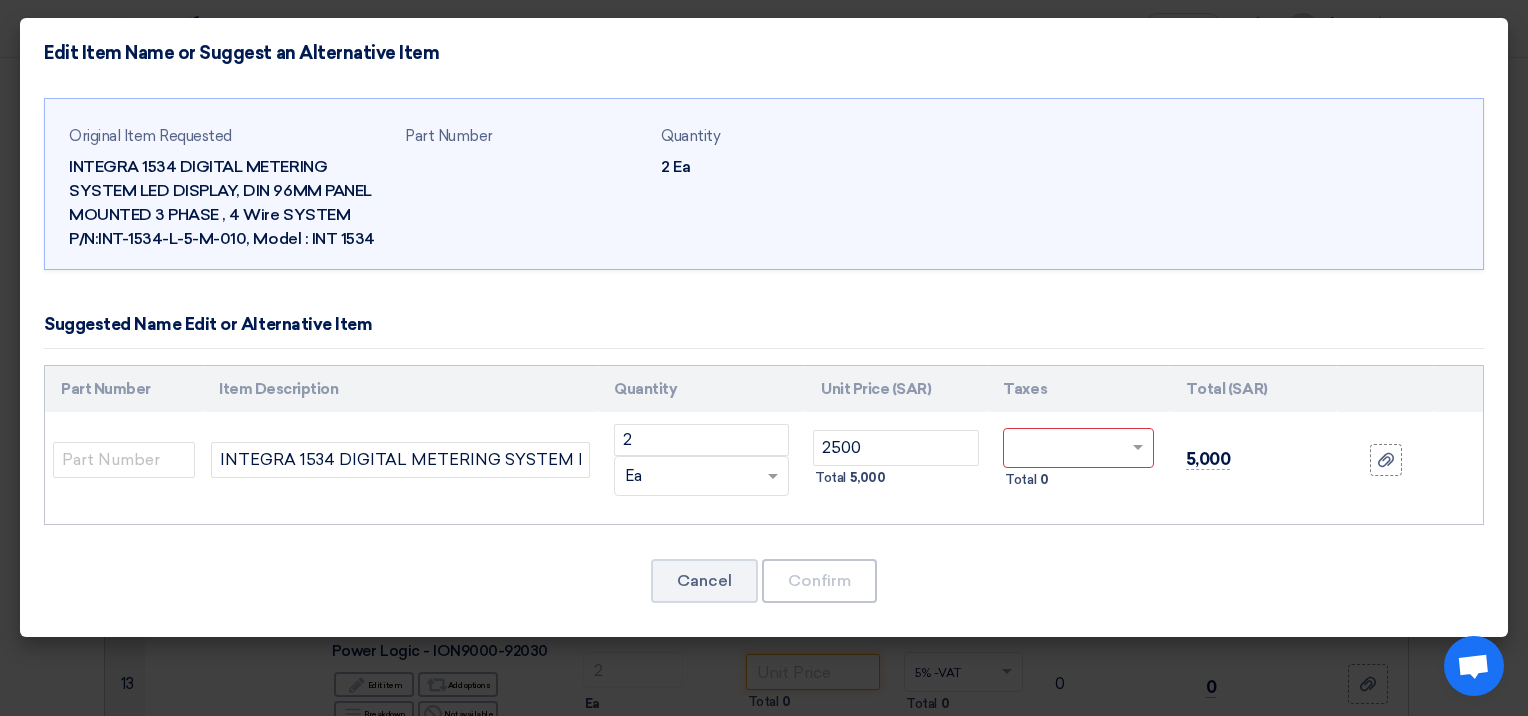 click 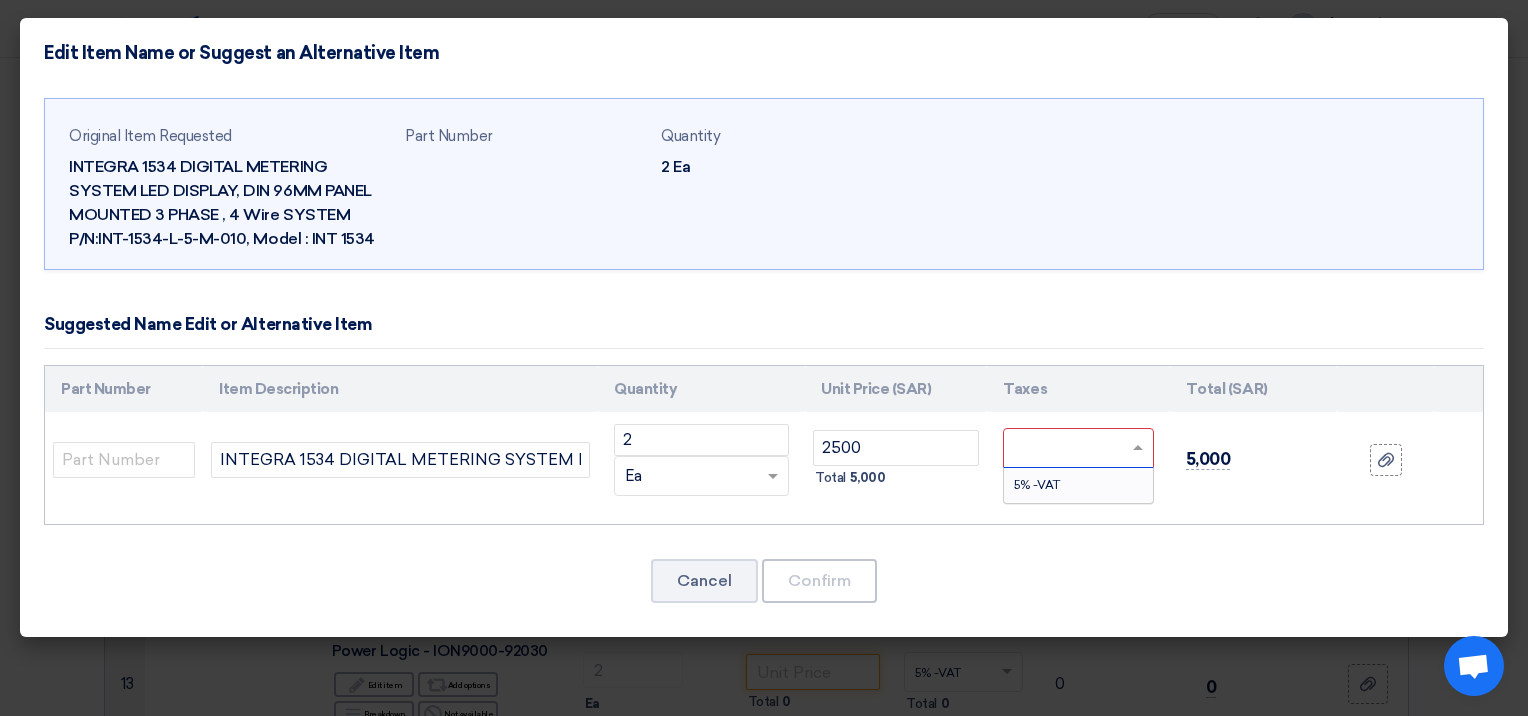click 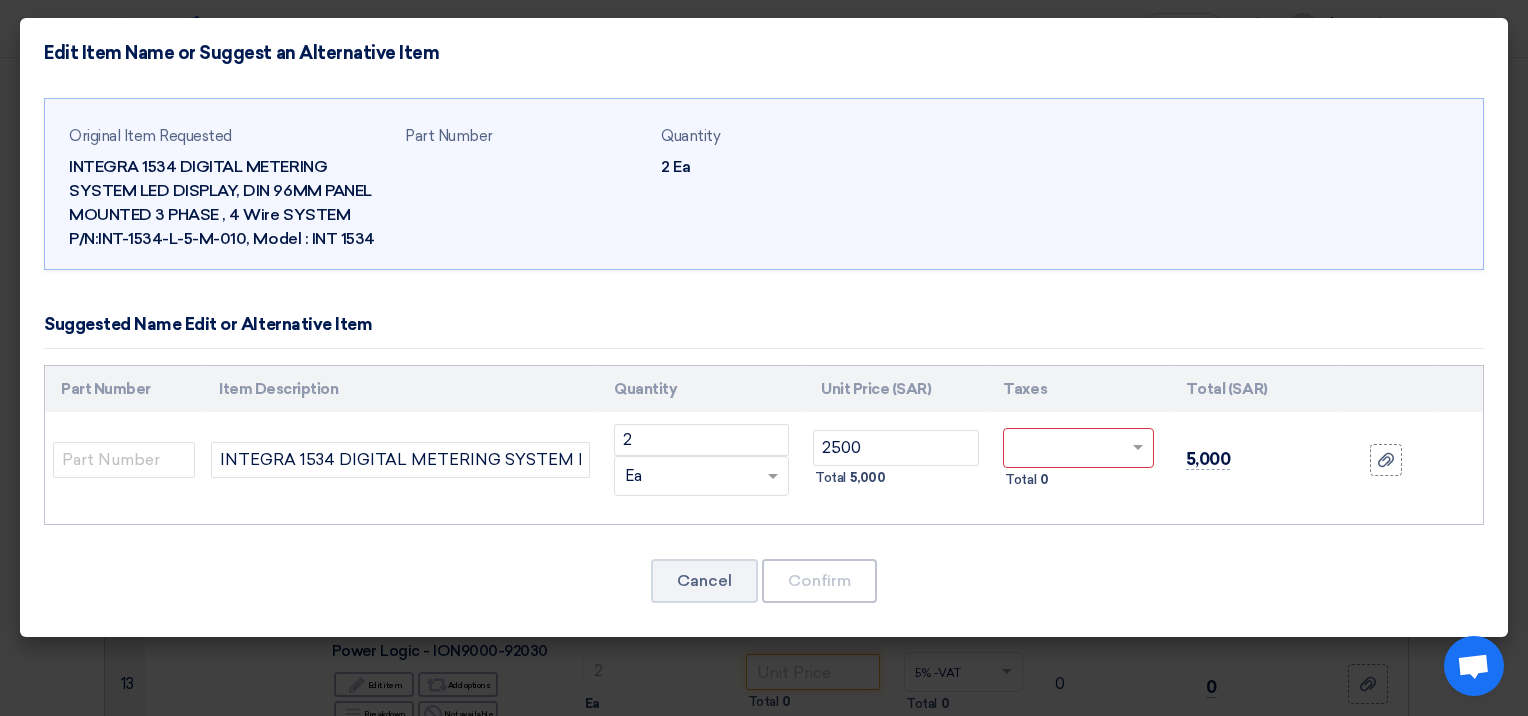 click on "Suggested Name Edit or Alternative Item" 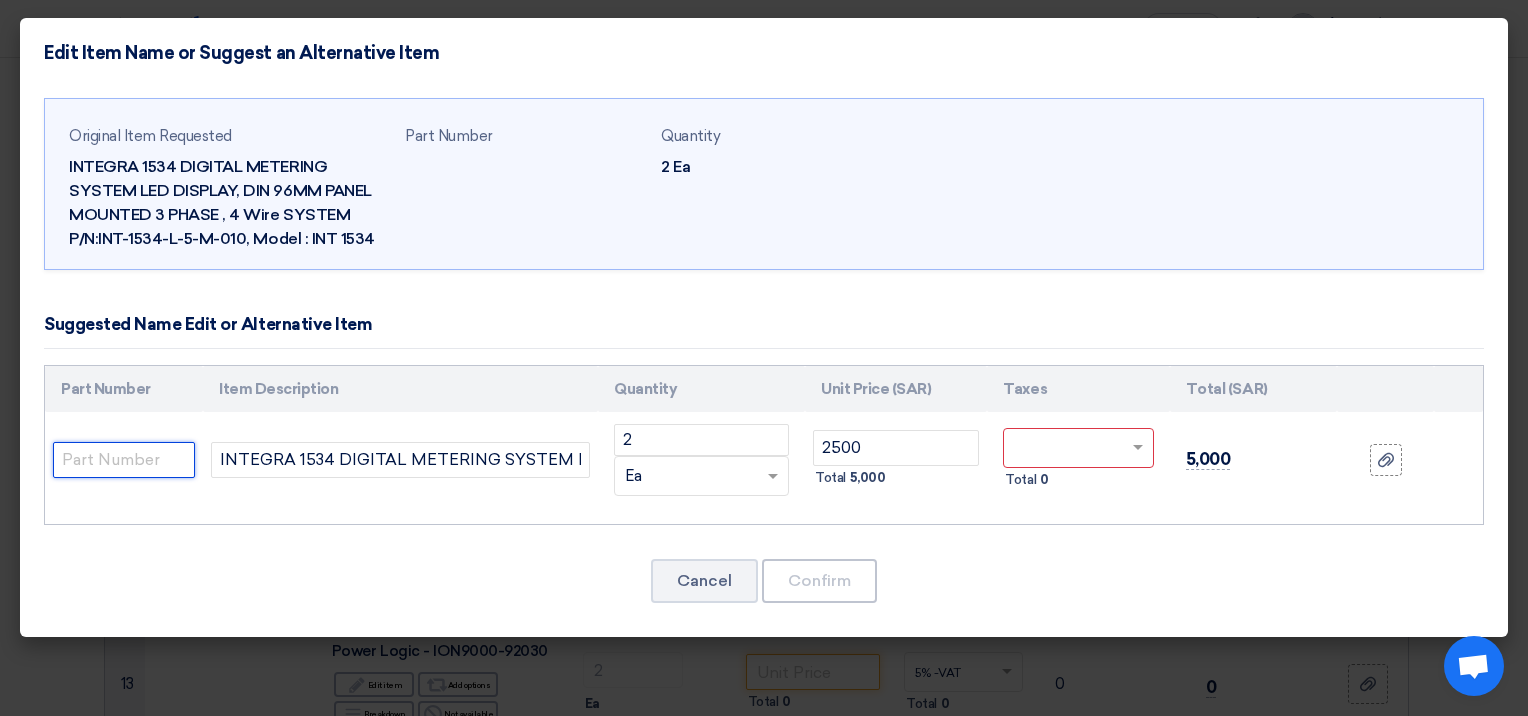 click 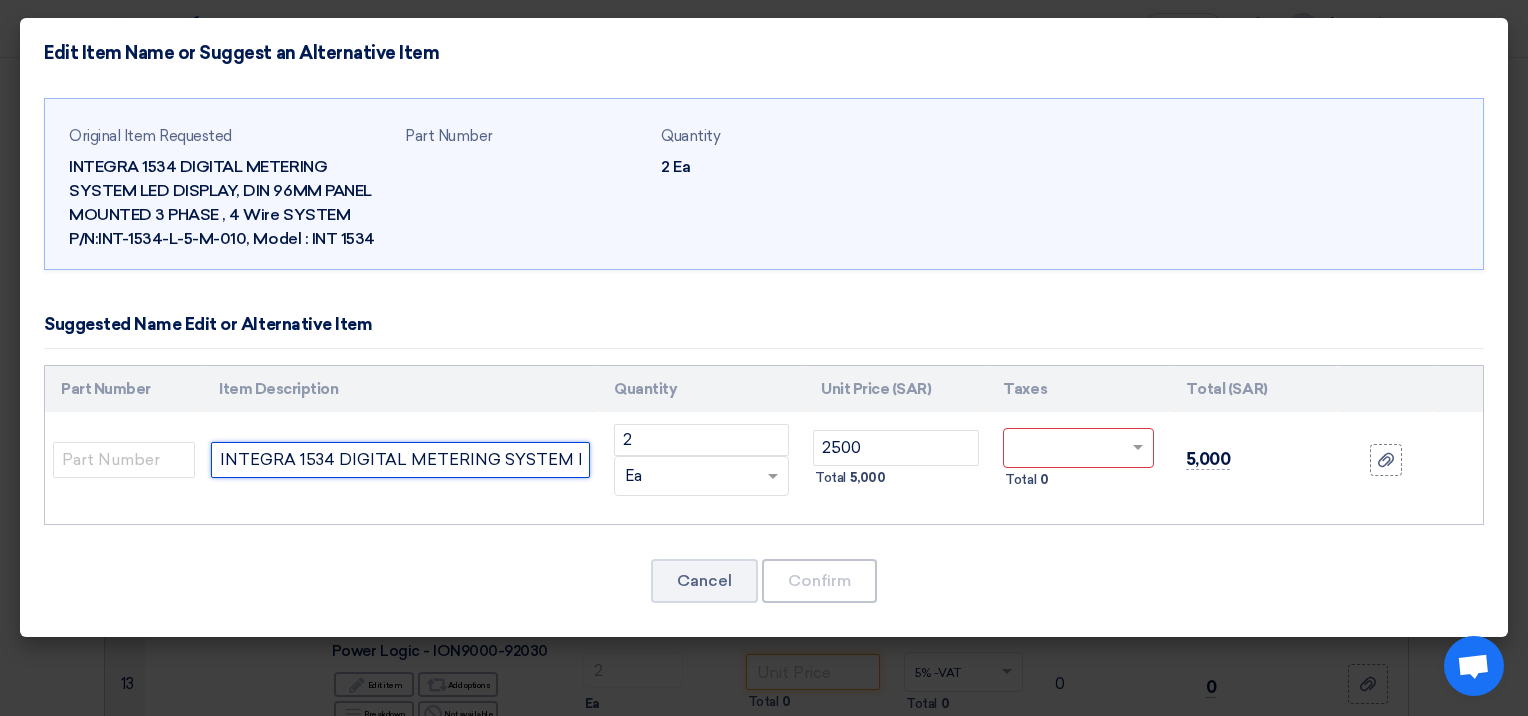 click on "INTEGRA 1534 DIGITAL METERING SYSTEM LED DISPLAY, DIN 96MM PANEL MOUNTED 3 PHASE , 4 Wire SYSTEM  P/N:INT-1534-L-5-M-010, Model : INT 1534-Replaced by new part no INT-1222-M-010-UL" 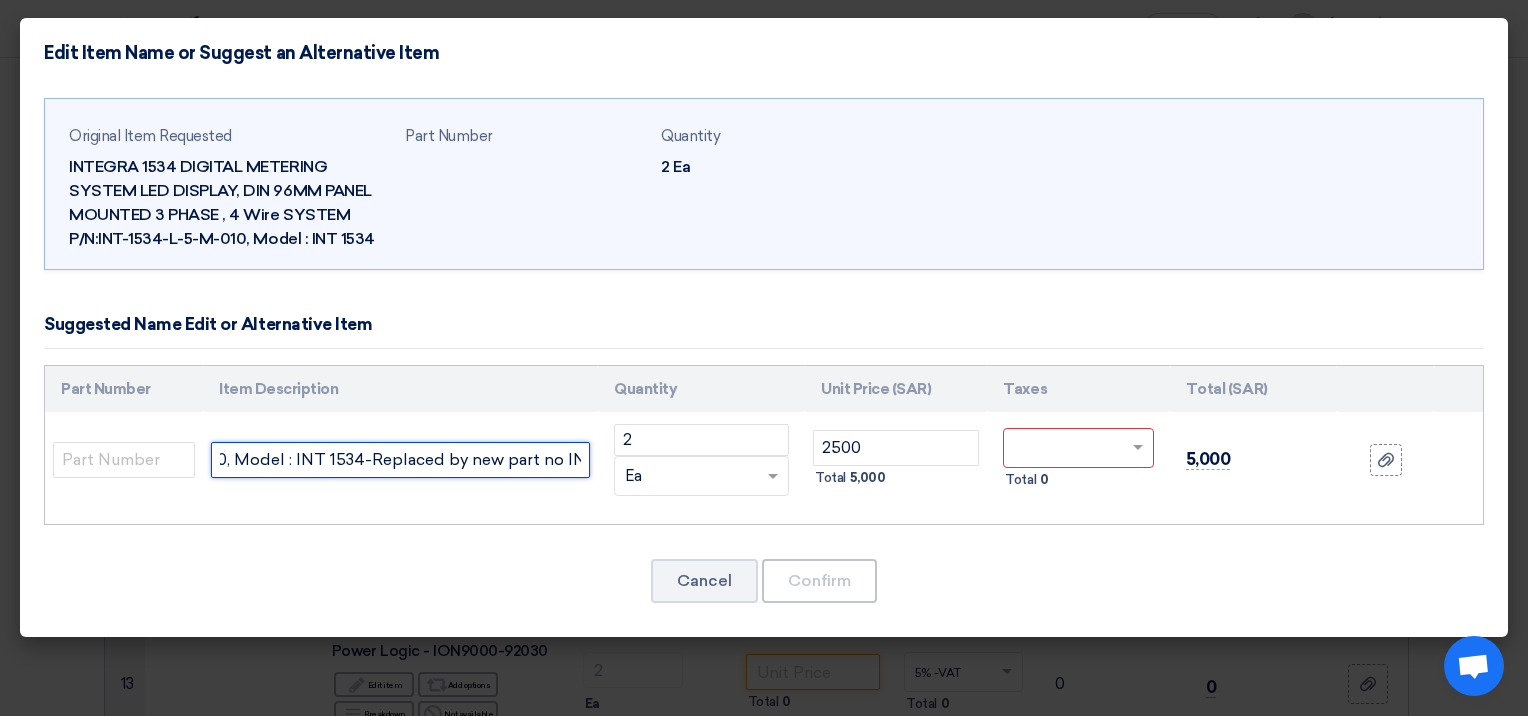 scroll, scrollTop: 0, scrollLeft: 1192, axis: horizontal 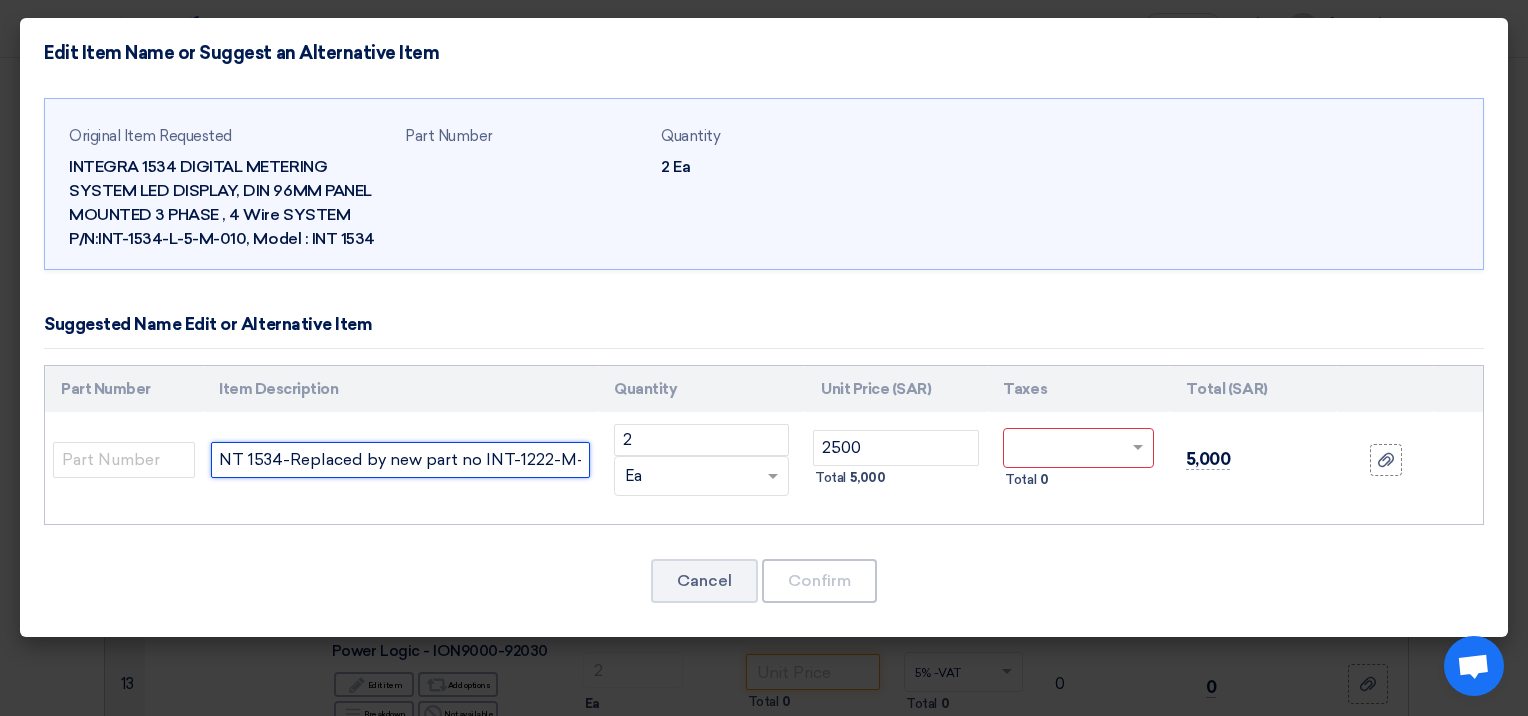 drag, startPoint x: 434, startPoint y: 459, endPoint x: 609, endPoint y: 446, distance: 175.4822 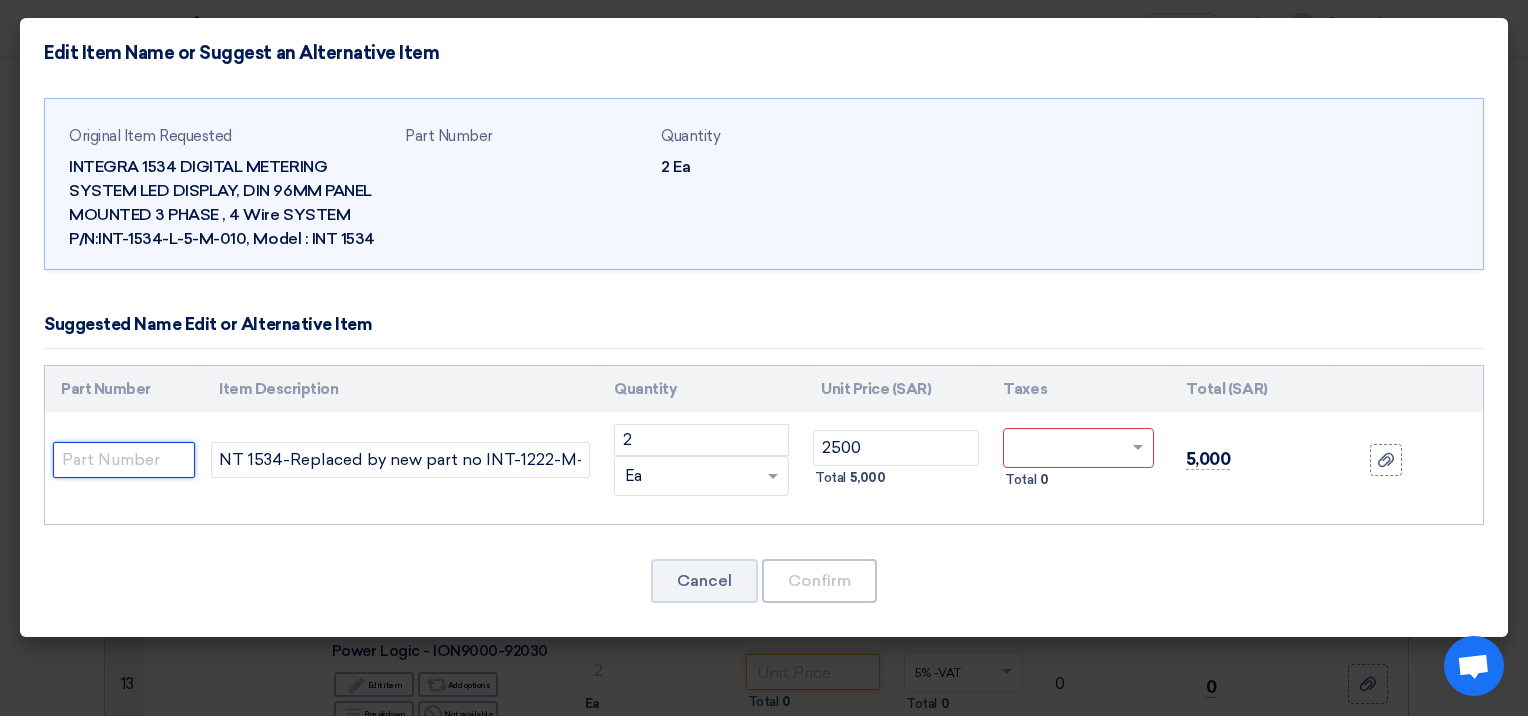 click 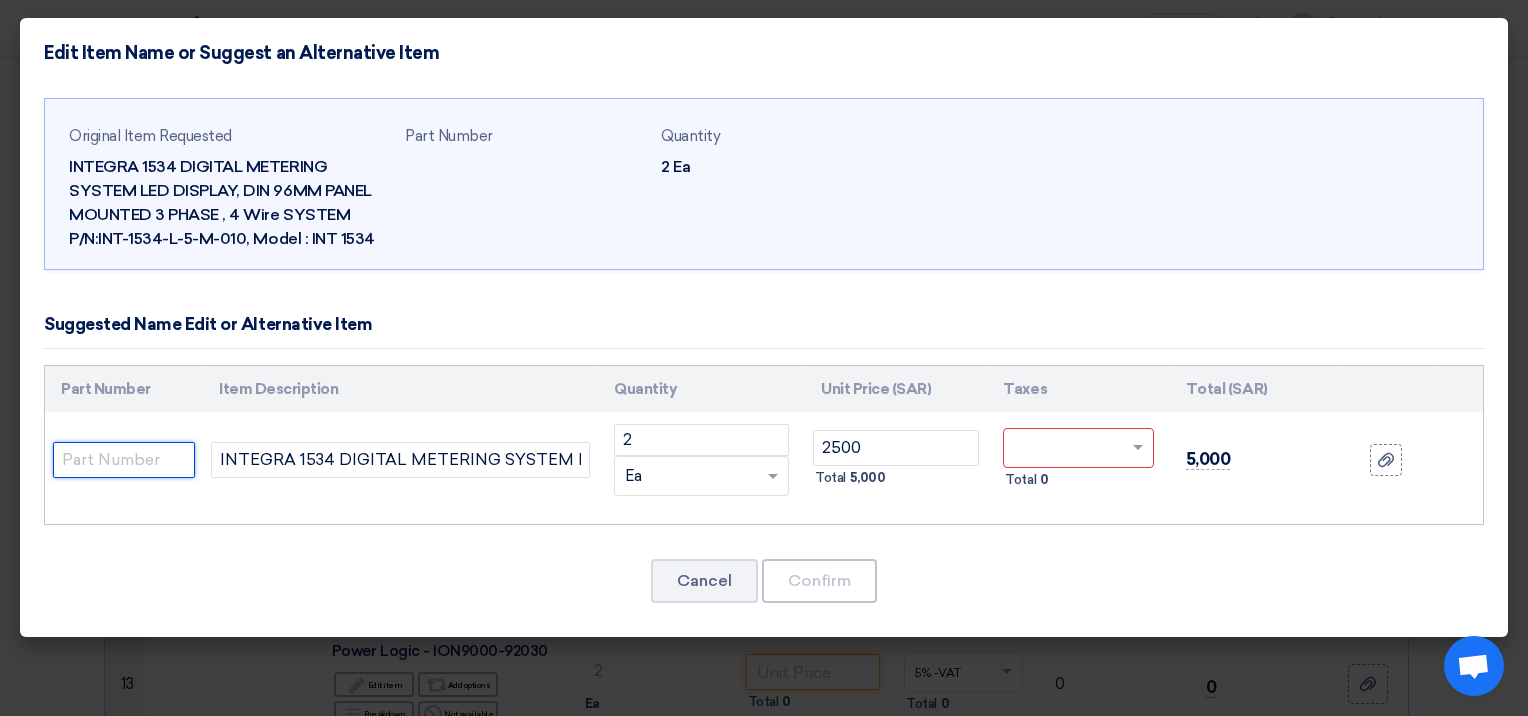 paste on "INT-1222-M-010-UL" 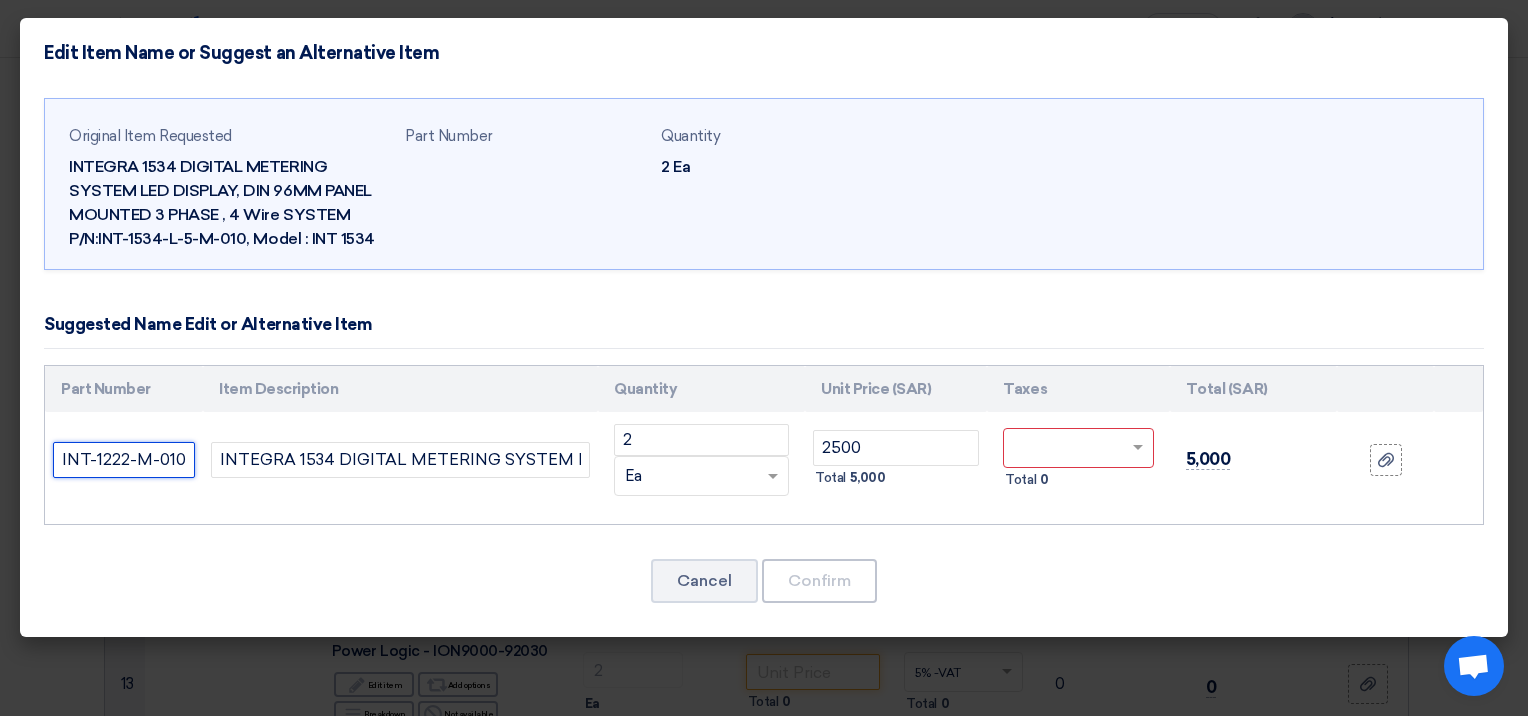 scroll, scrollTop: 0, scrollLeft: 26, axis: horizontal 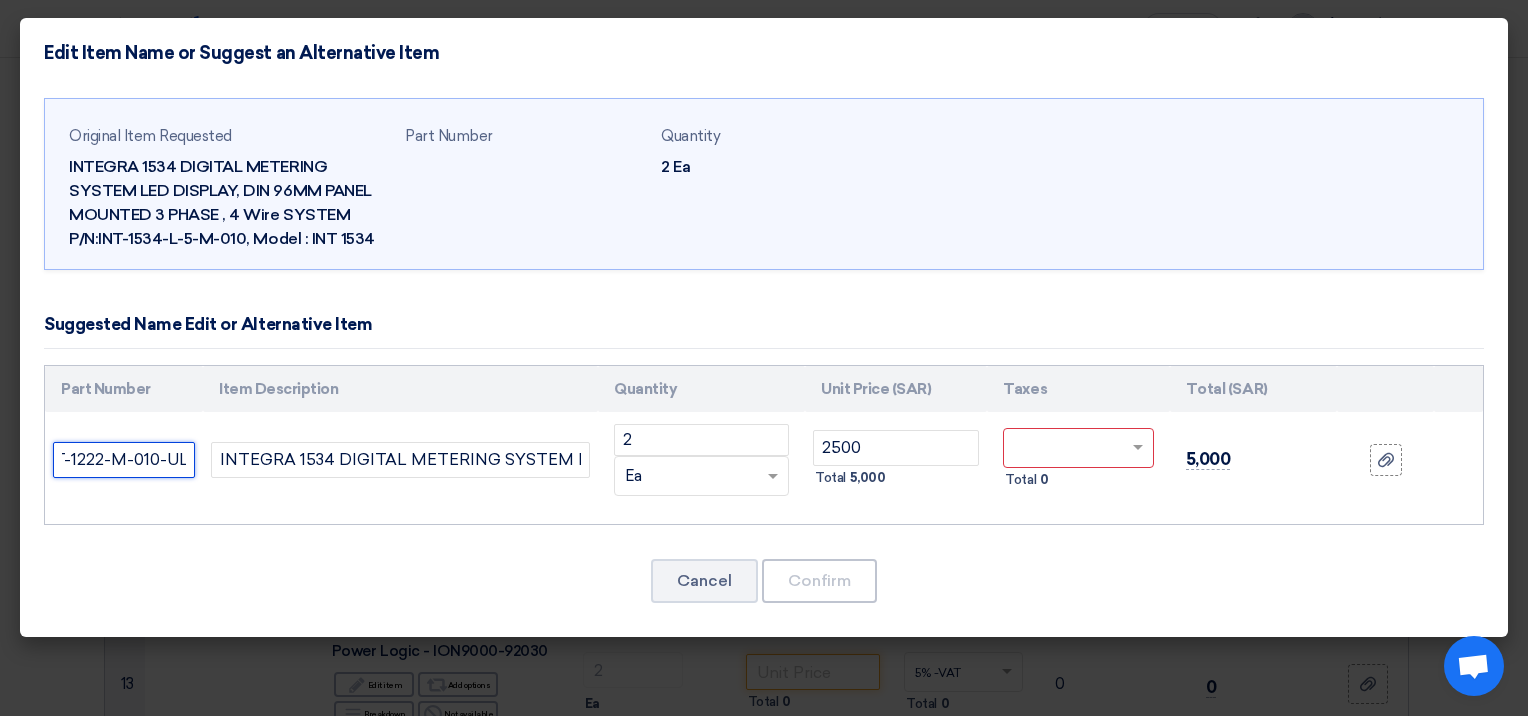 type on "INT-1222-M-010-UL" 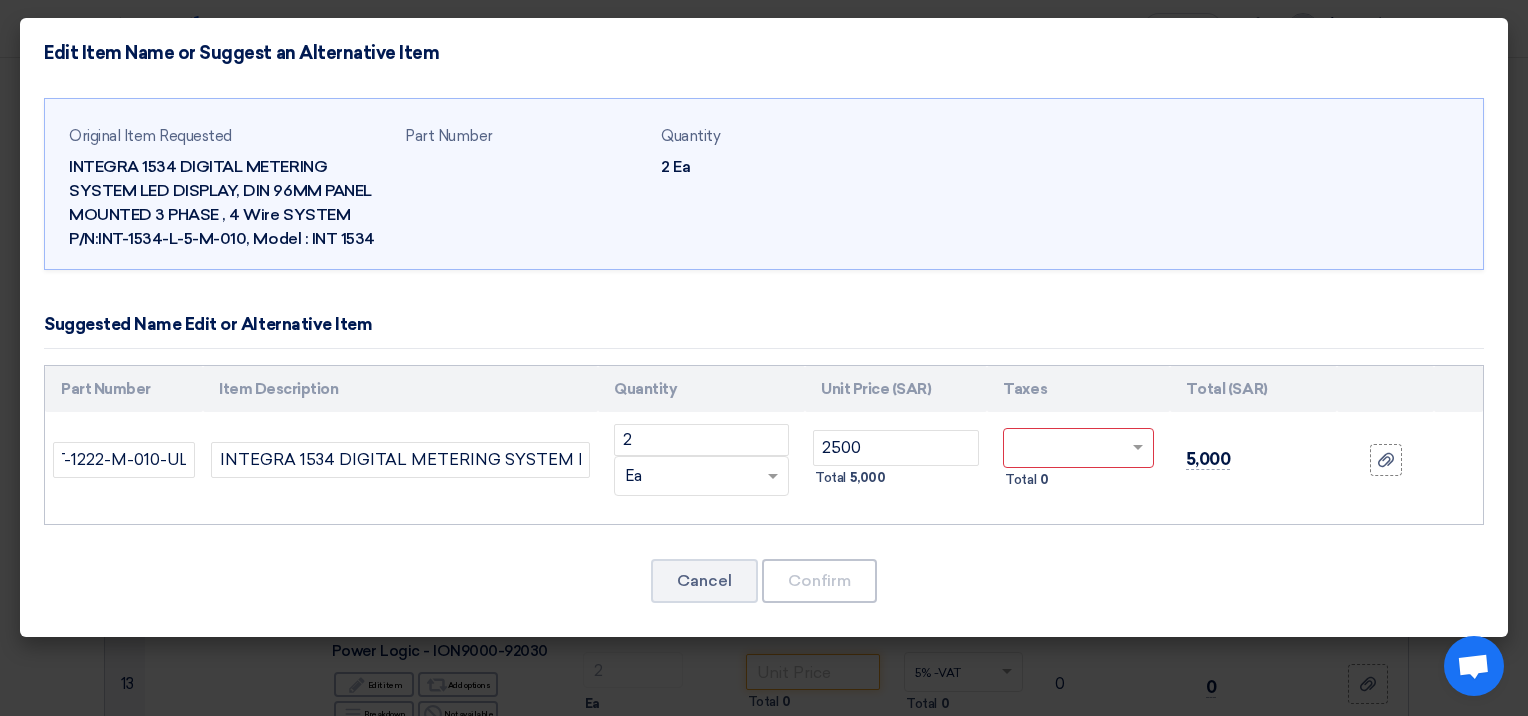 click on "Cancel
Confirm" 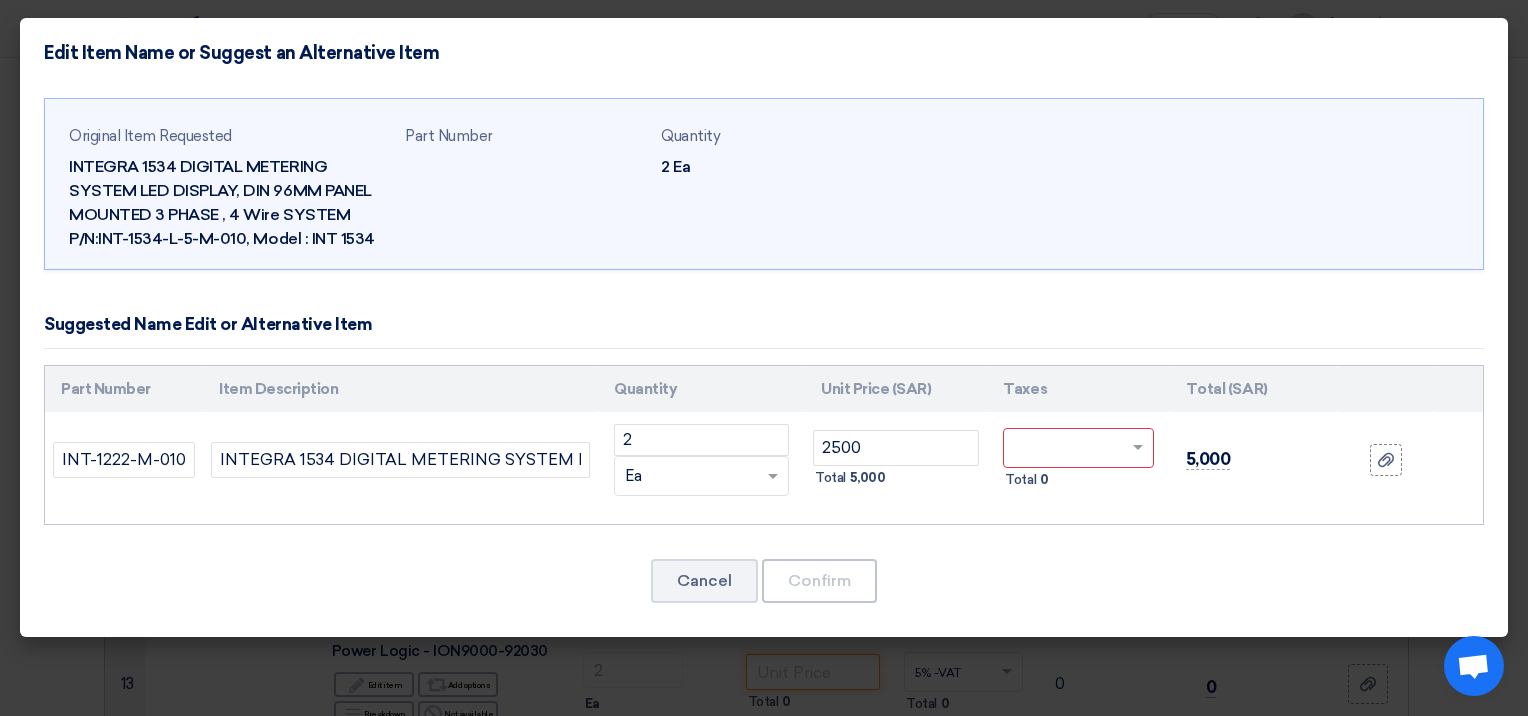 click 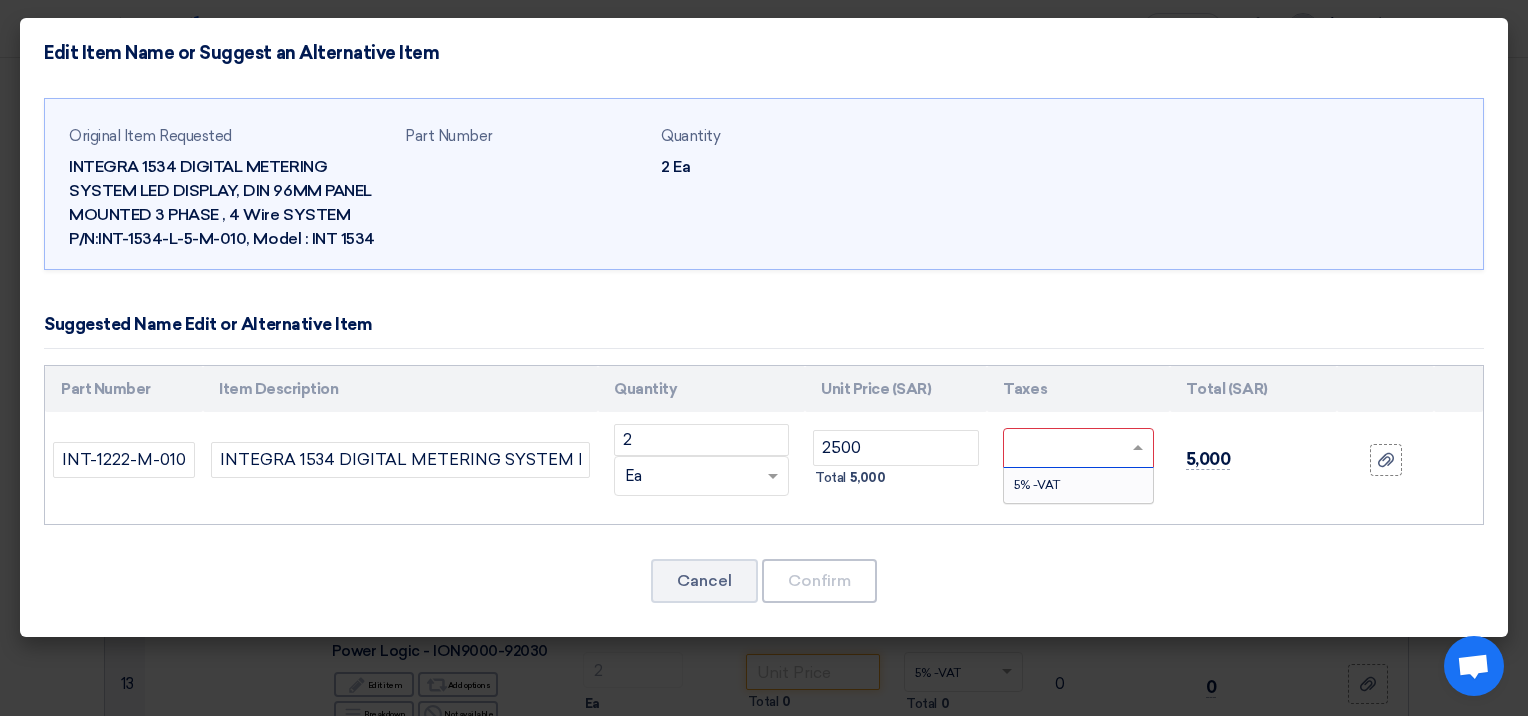 type on "0" 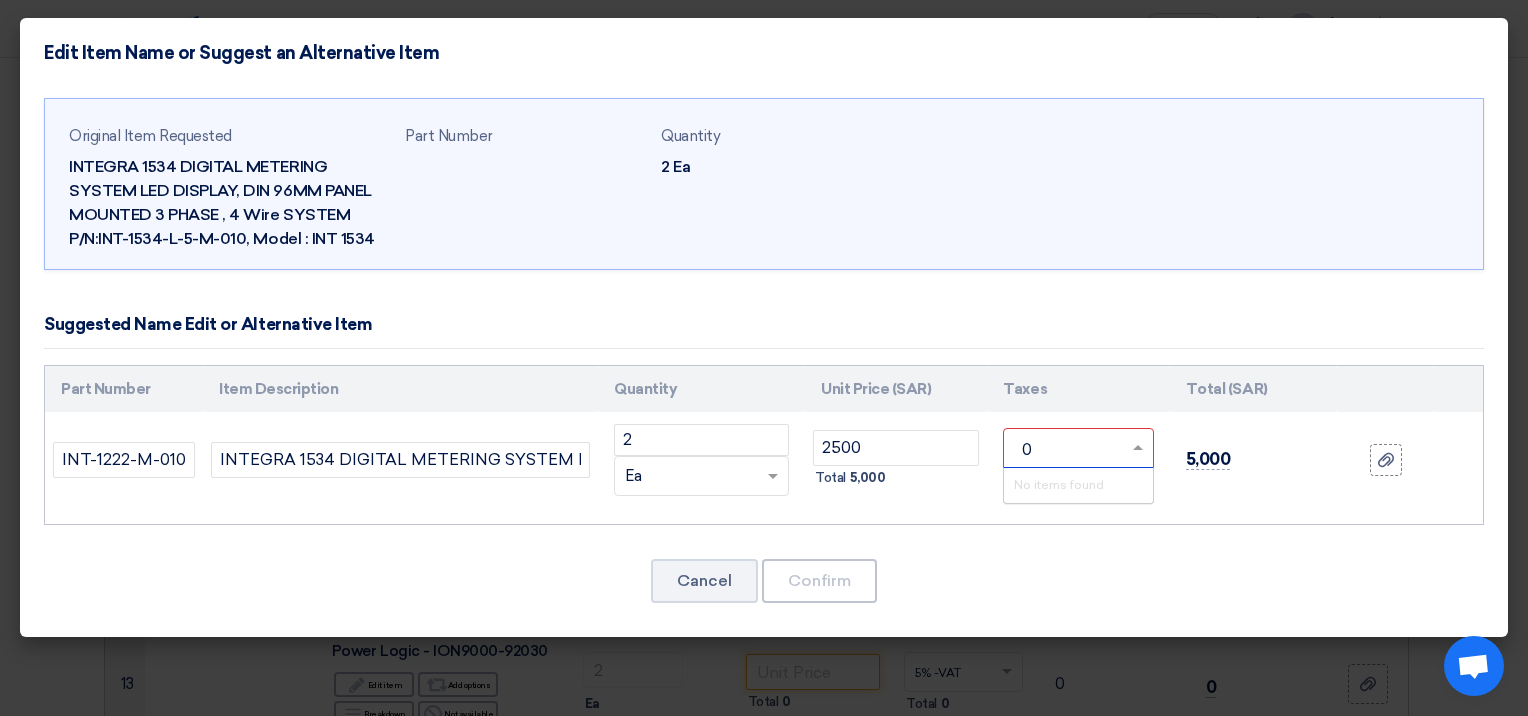 click on "Cancel
Confirm" 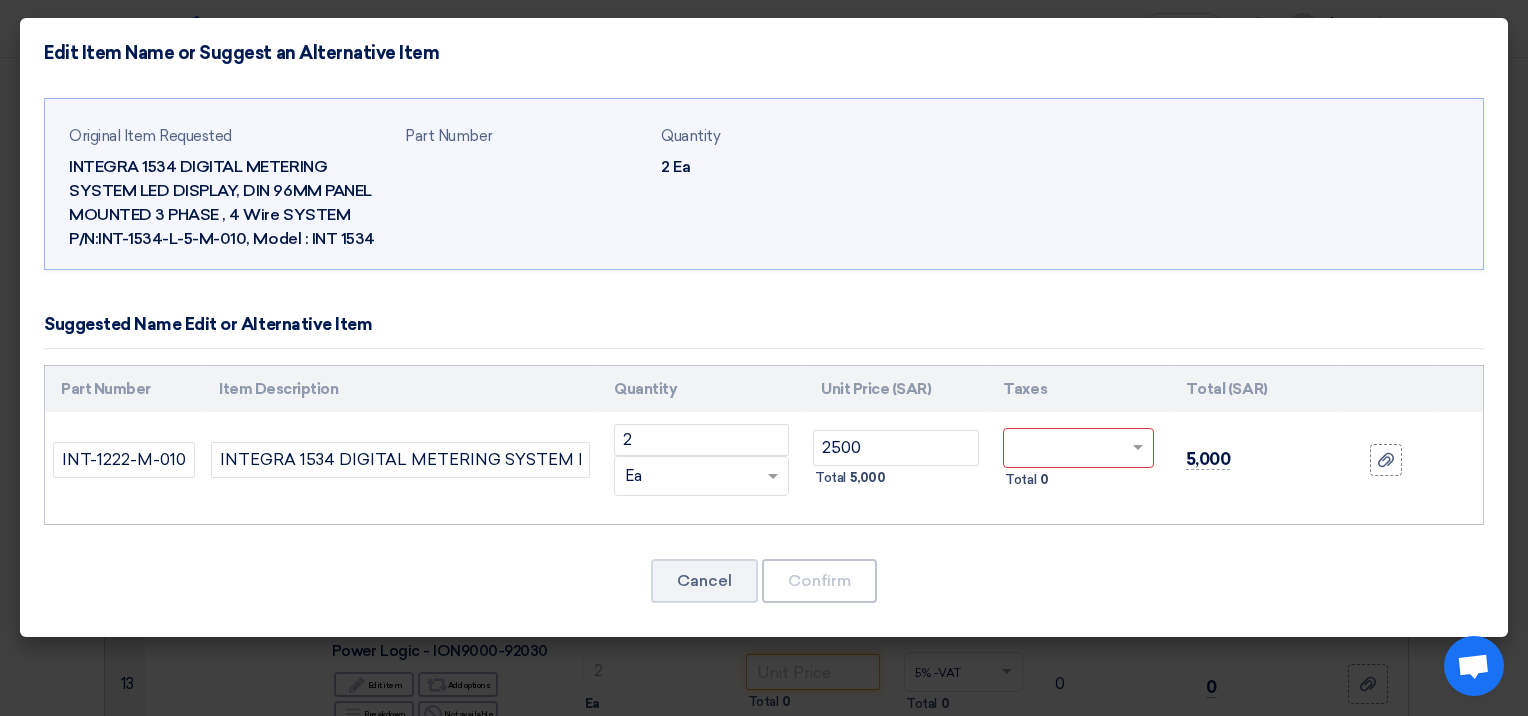 click 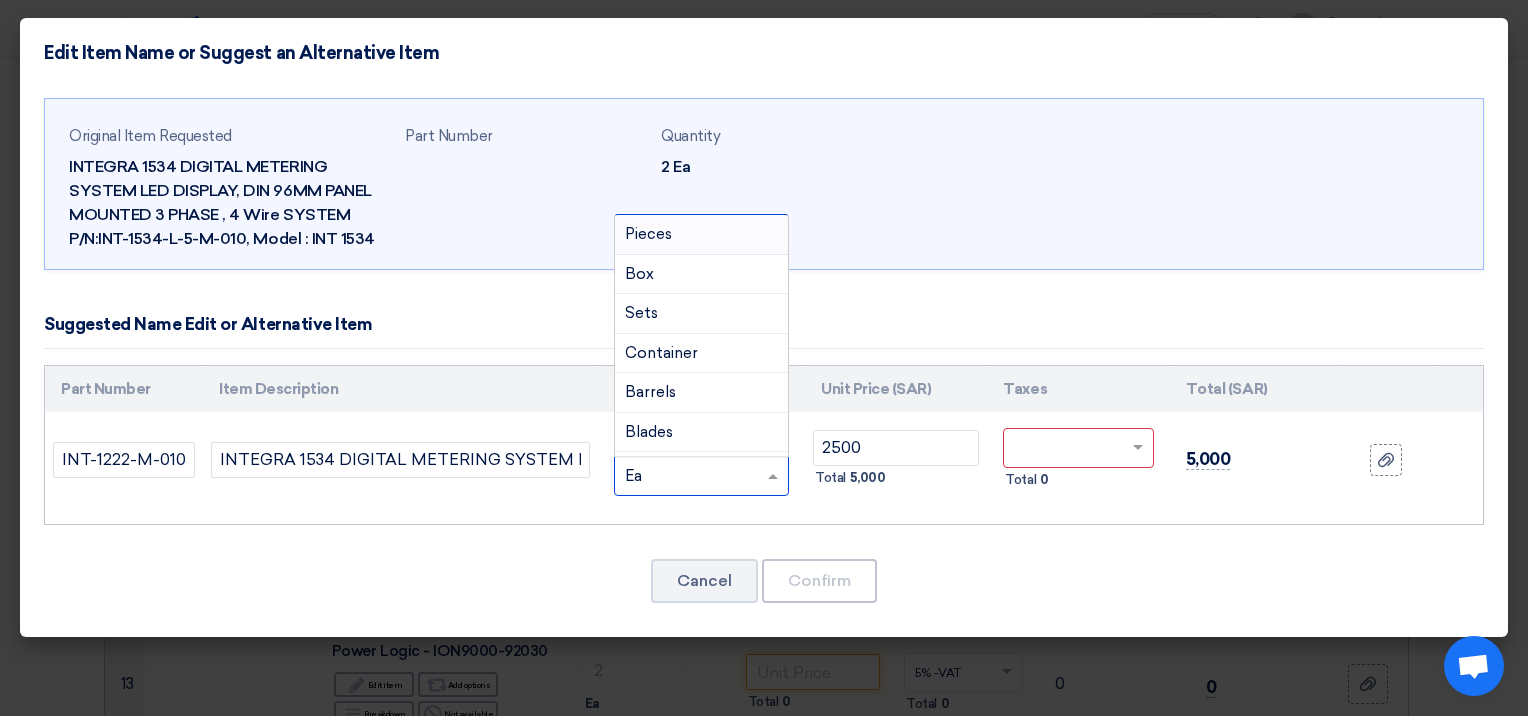 click on "Pieces" at bounding box center [648, 234] 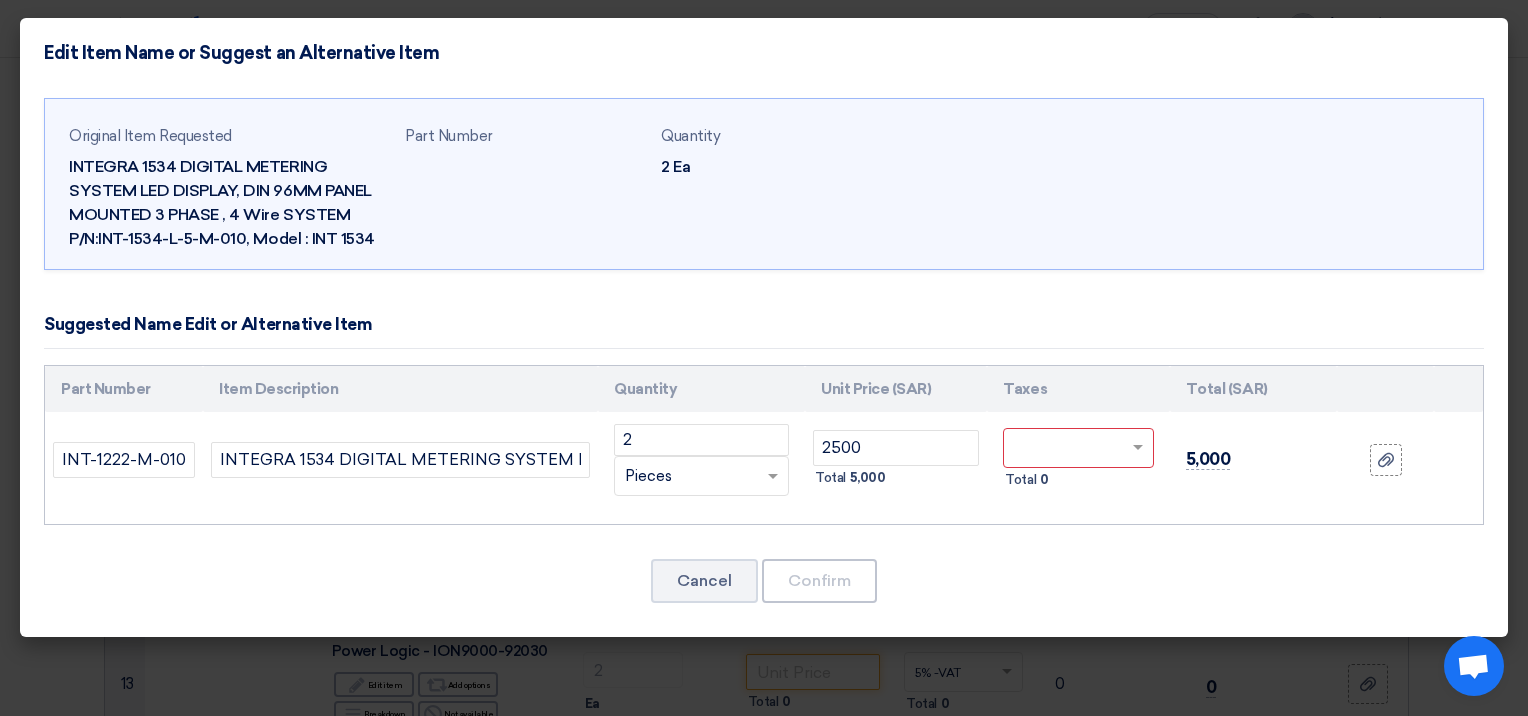 click on "Cancel
Confirm" 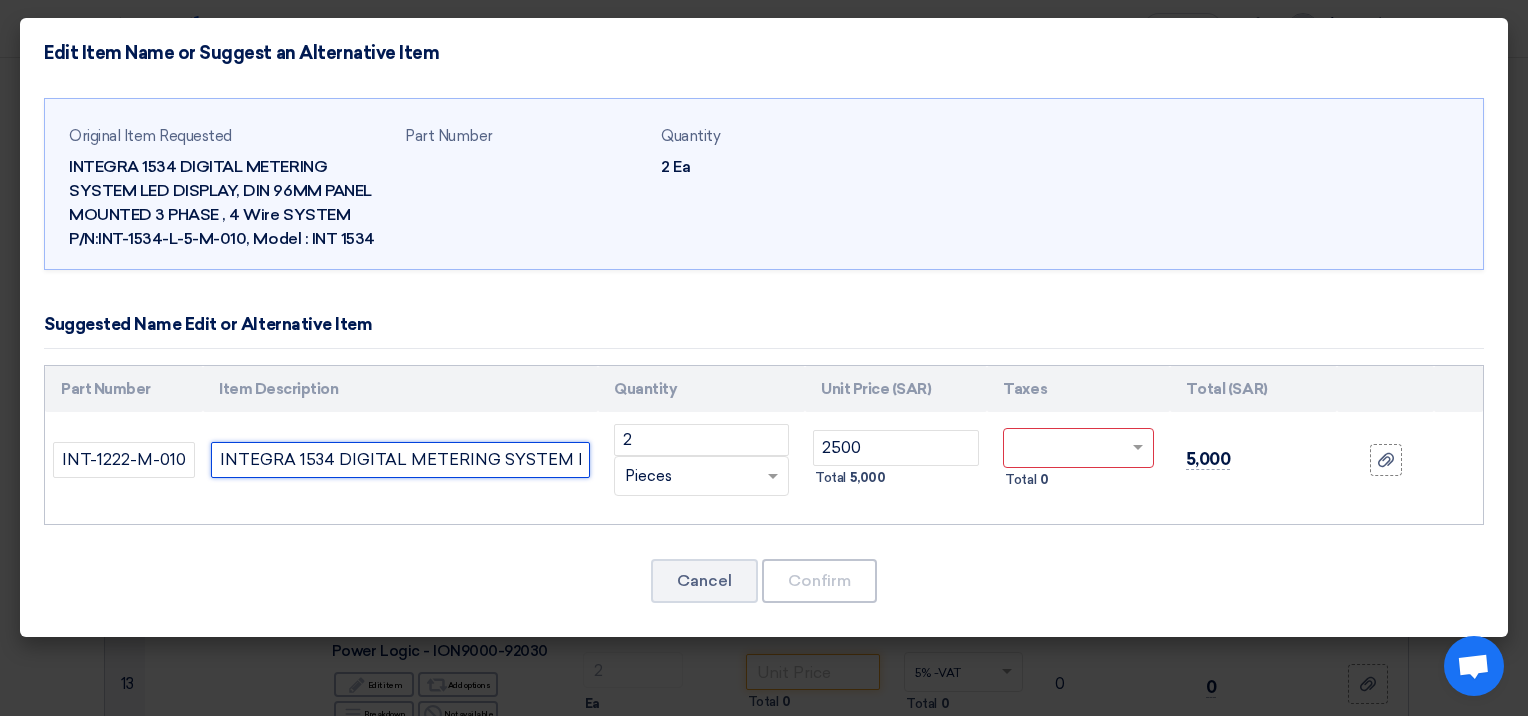 click on "INTEGRA 1534 DIGITAL METERING SYSTEM LED DISPLAY, DIN 96MM PANEL MOUNTED 3 PHASE , 4 Wire SYSTEM  P/N:INT-1534-L-5-M-010, Model : INT 1534-Replaced by new part no INT-1222-M-010-UL" 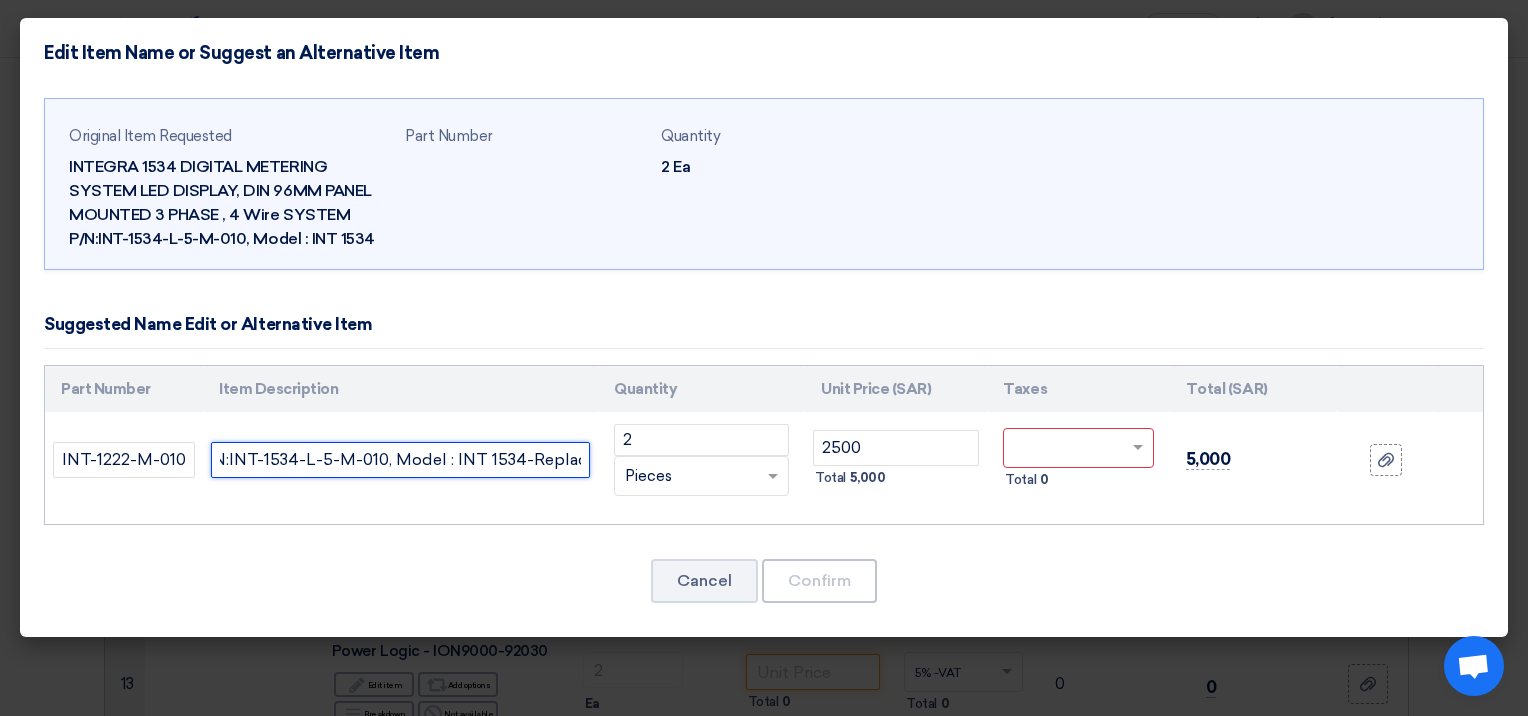 scroll, scrollTop: 0, scrollLeft: 952, axis: horizontal 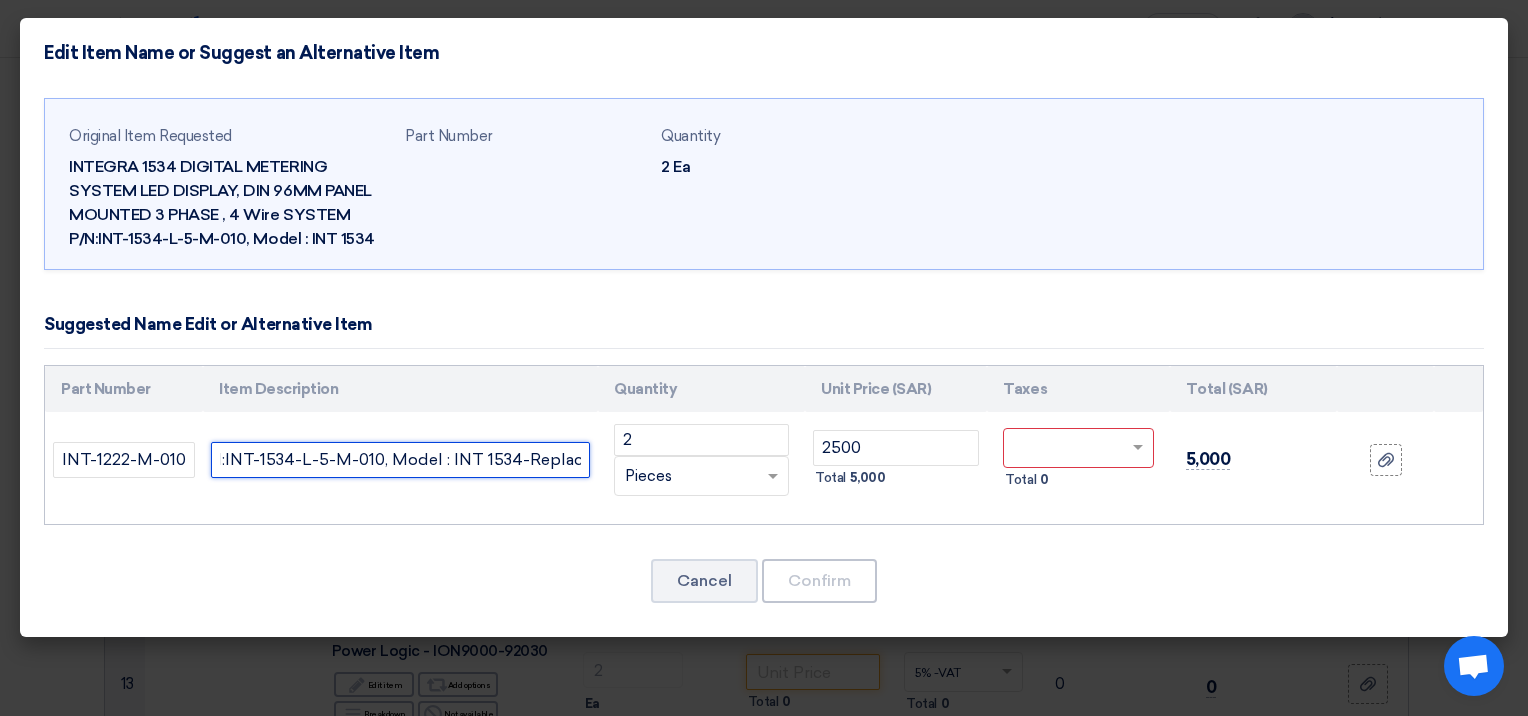 click on "INTEGRA 1534 DIGITAL METERING SYSTEM LED DISPLAY, DIN 96MM PANEL MOUNTED 3 PHASE , 4 Wire SYSTEM  P/N:INT-1534-L-5-M-010, Model : INT 1534-Replaced by new part no INT-1222-M-010-UL" 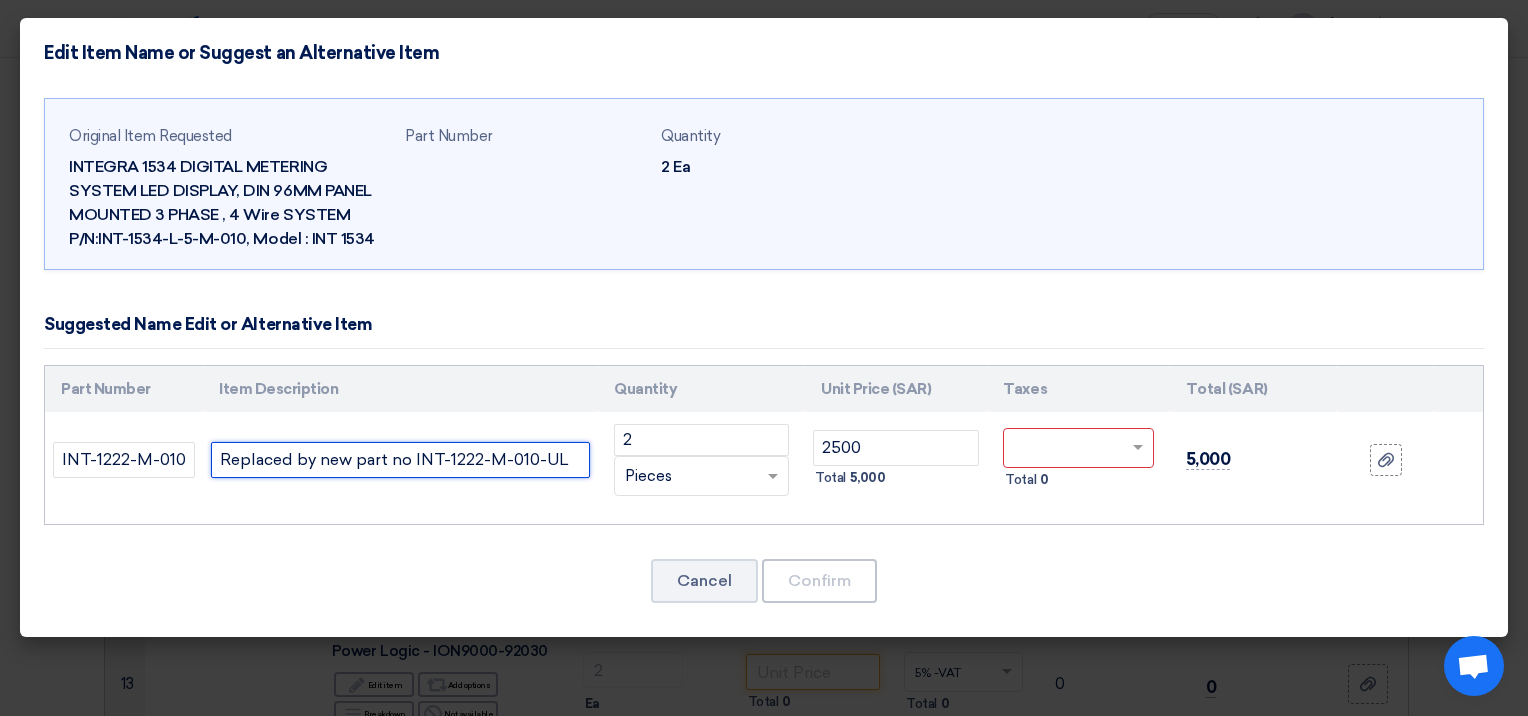 scroll, scrollTop: 0, scrollLeft: 0, axis: both 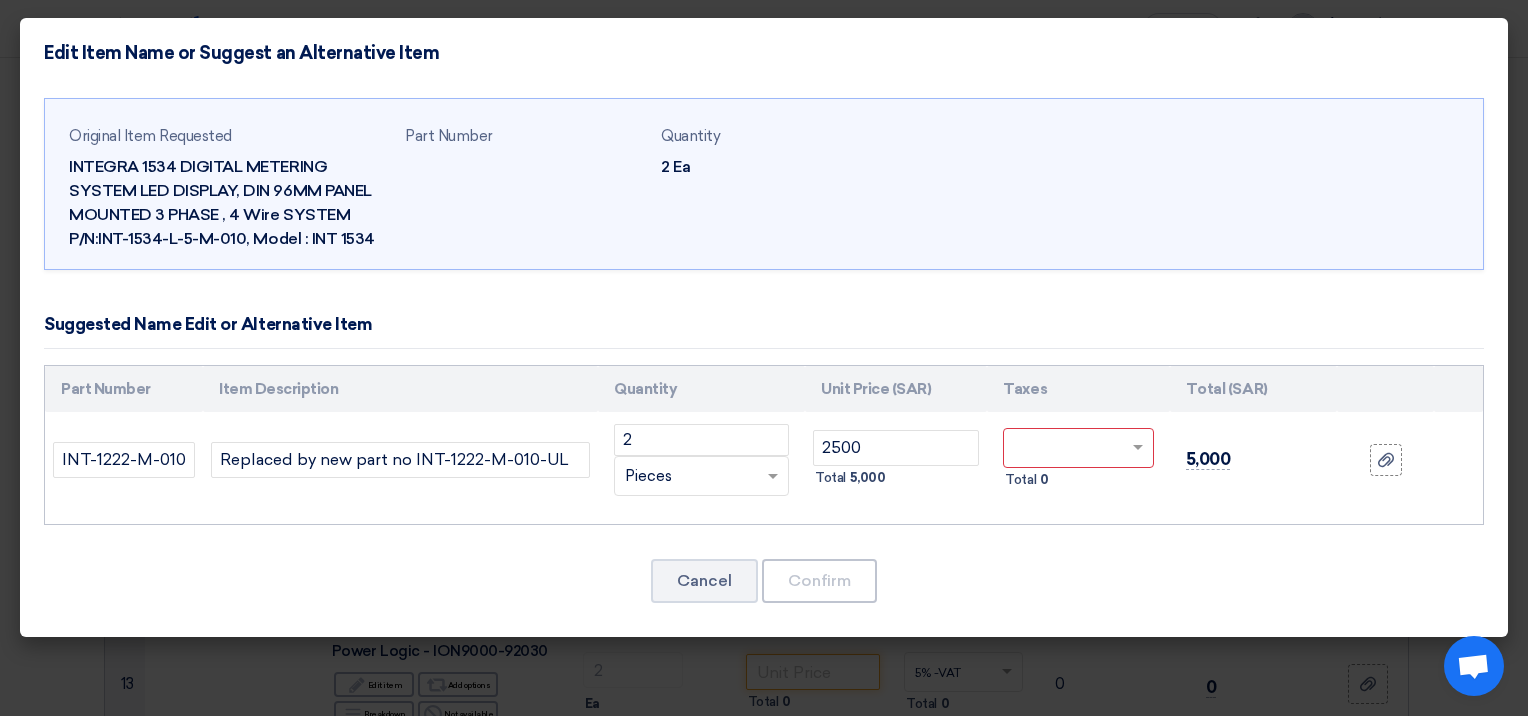 click on "Cancel
Confirm" 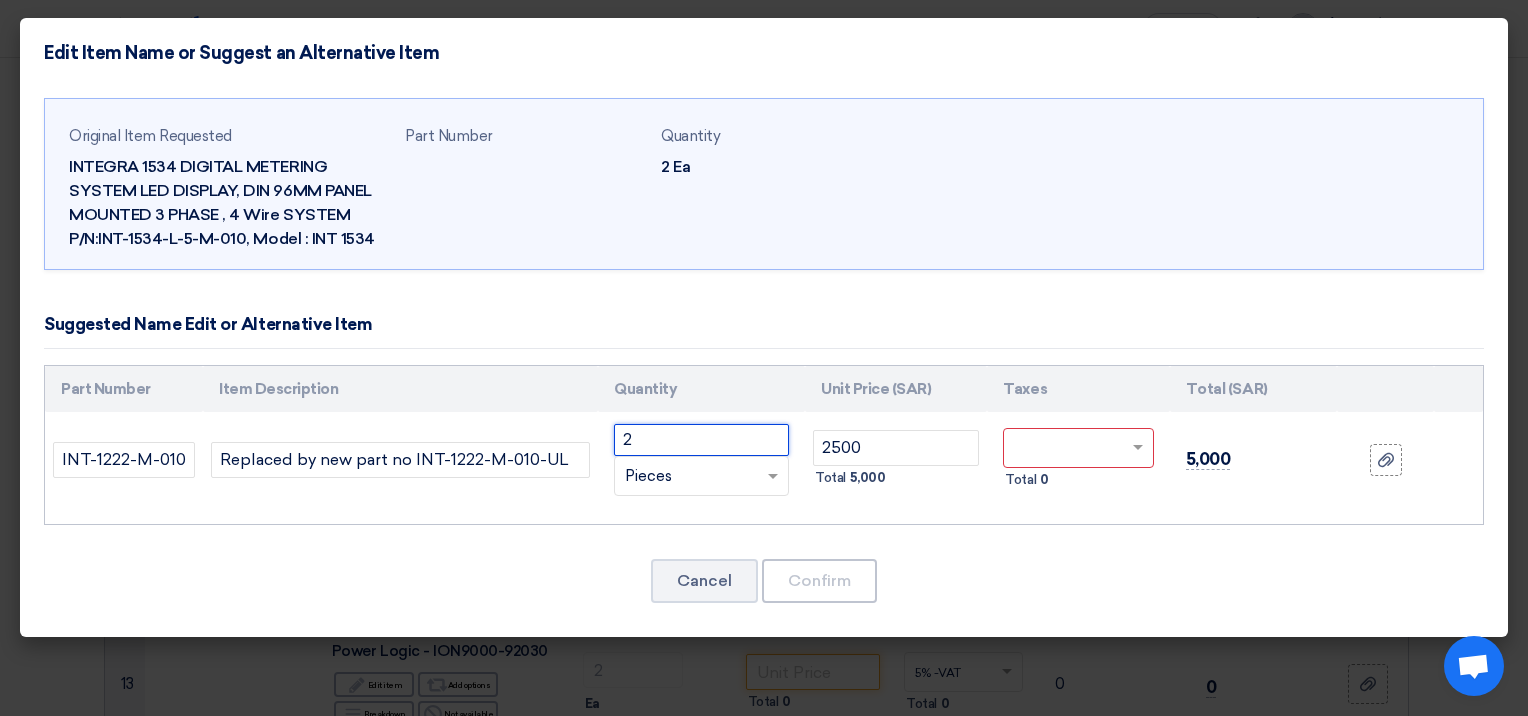 click on "2" 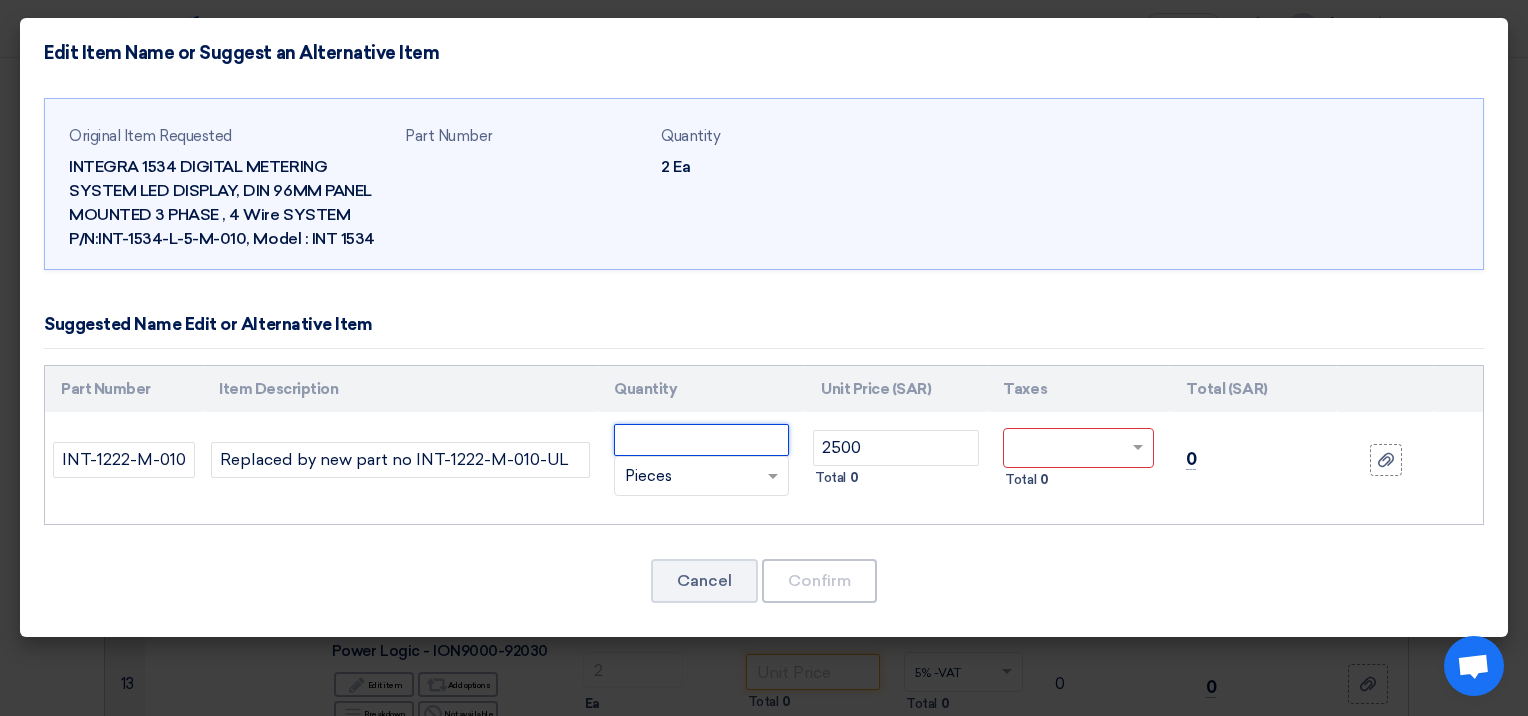 type on "2" 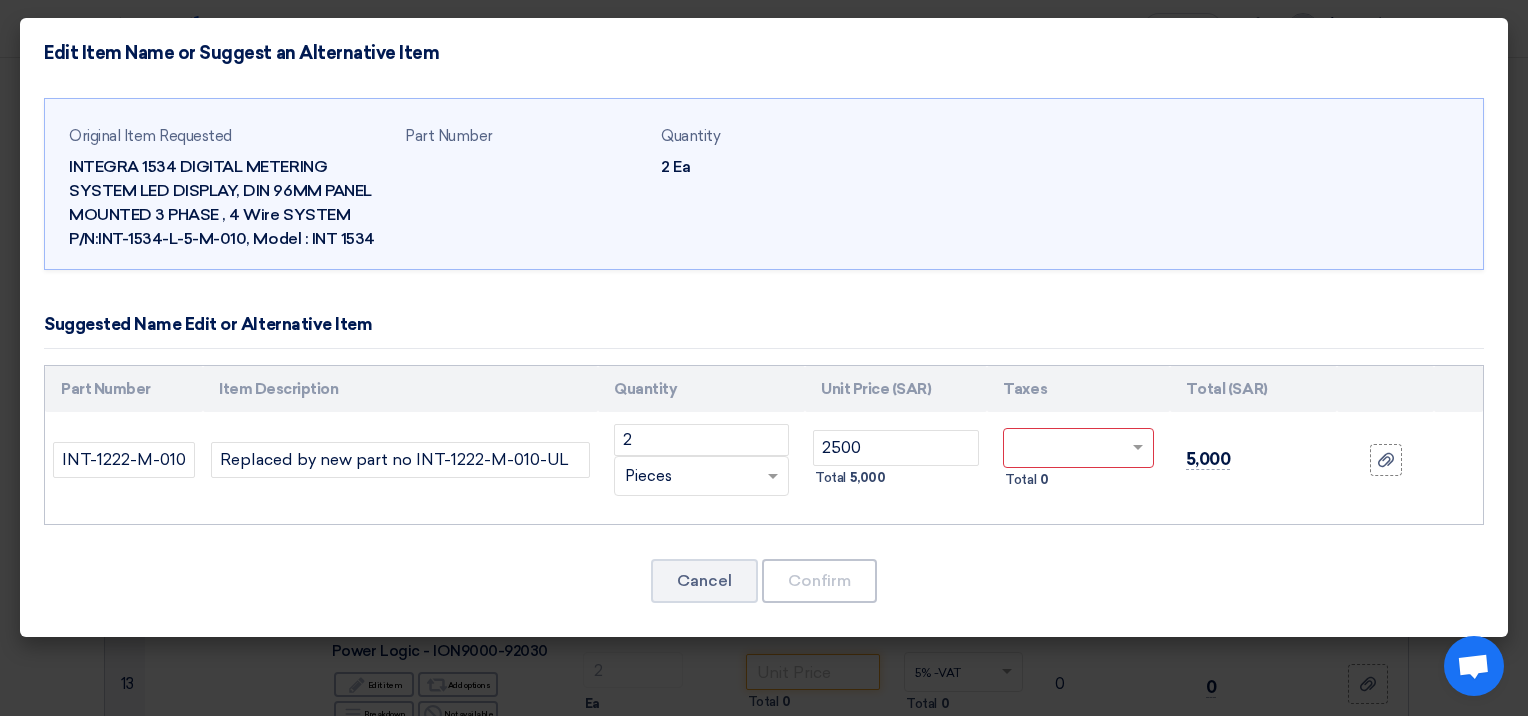 click on "Cancel
Confirm" 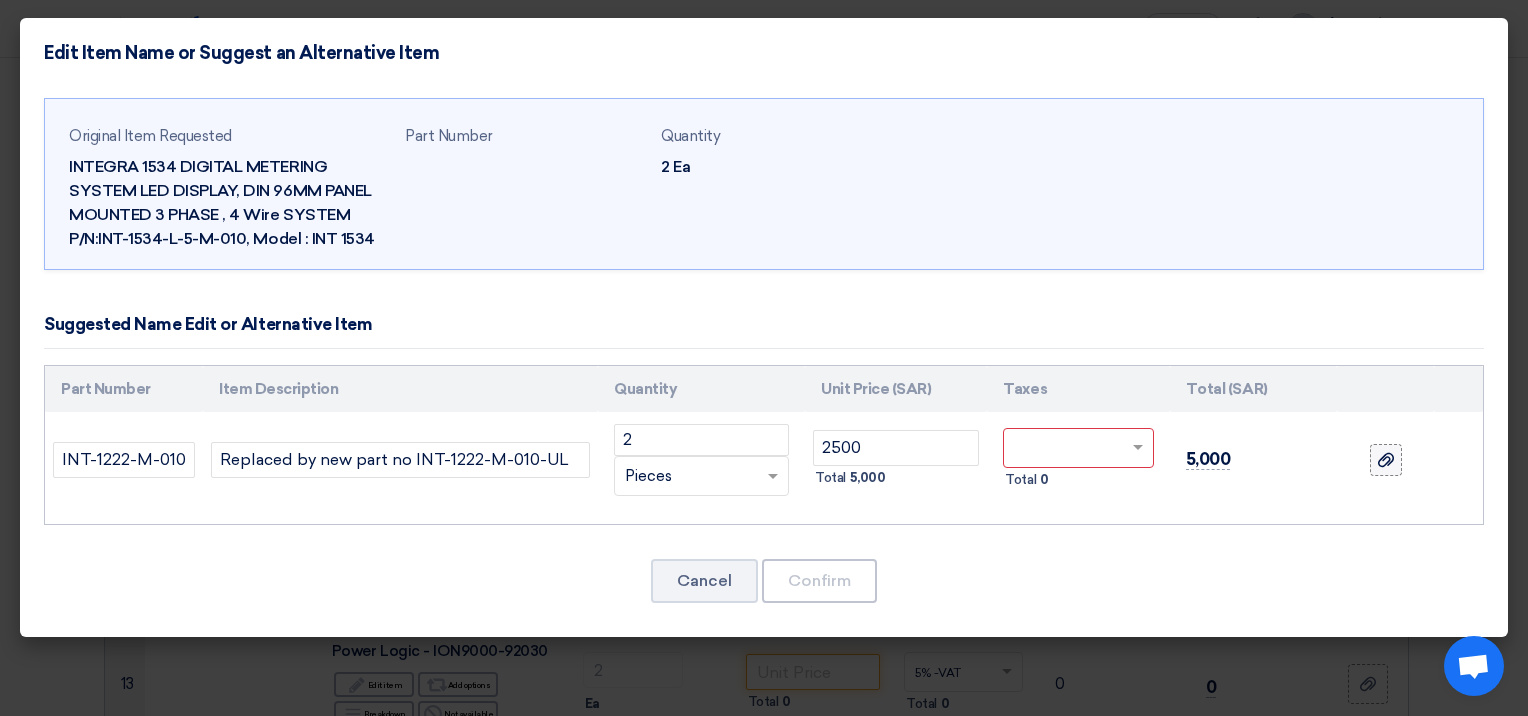 click 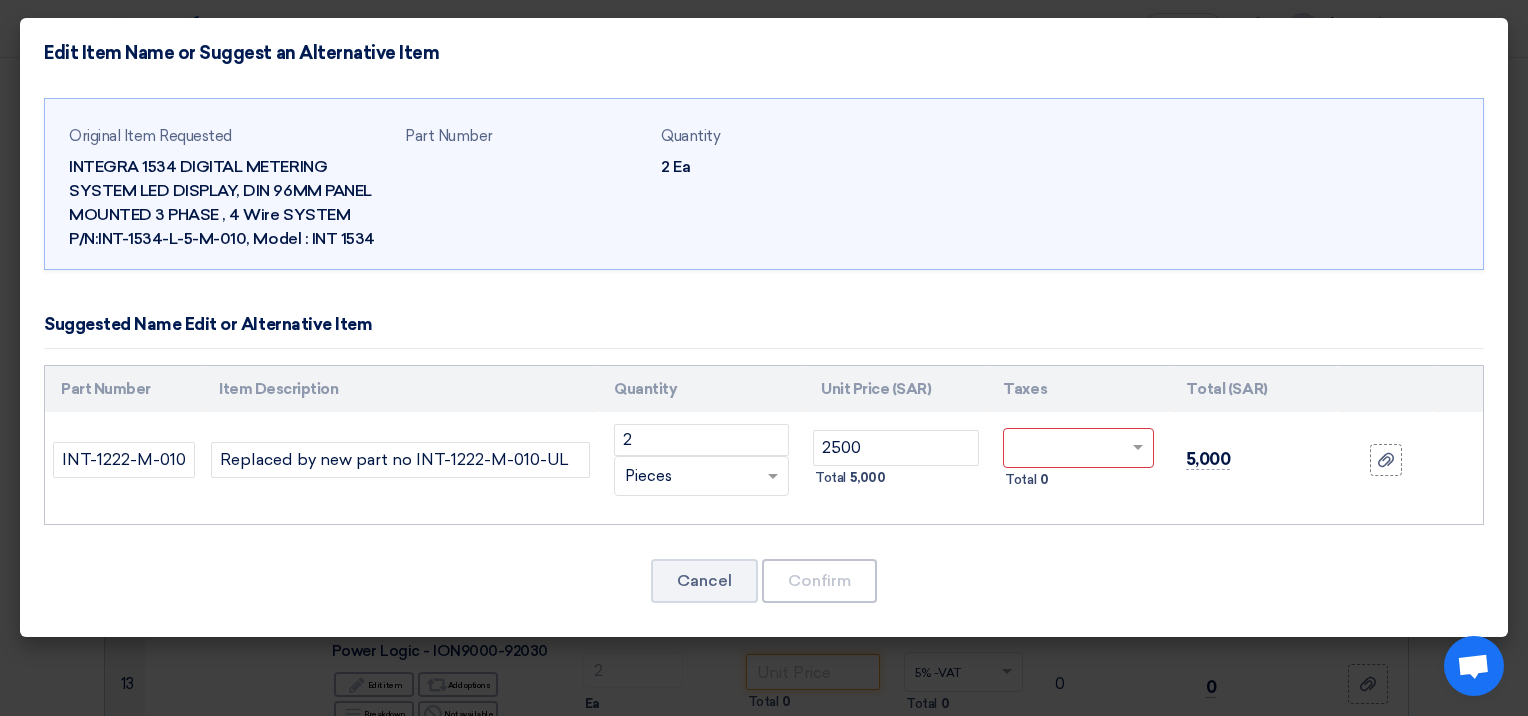 click on "Original Item Requested
INTEGRA 1534 DIGITAL METERING SYSTEM LED DISPLAY, DIN 96MM PANEL MOUNTED 3 PHASE , 4 Wire SYSTEM  P/N:INT-1534-L-5-M-010, Model : INT 1534
Part Number
Quantity
INT-1222-M-010-UL 2" 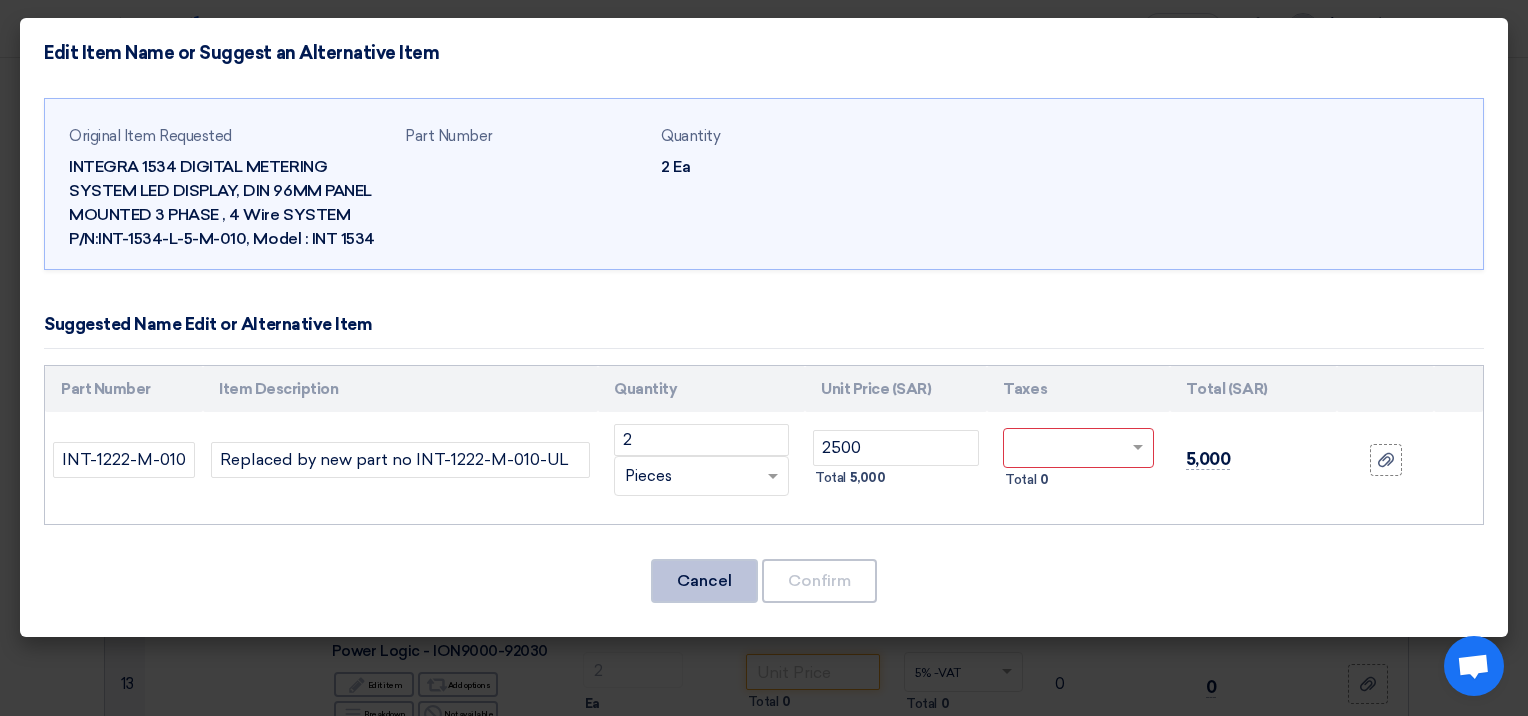 click on "Cancel" 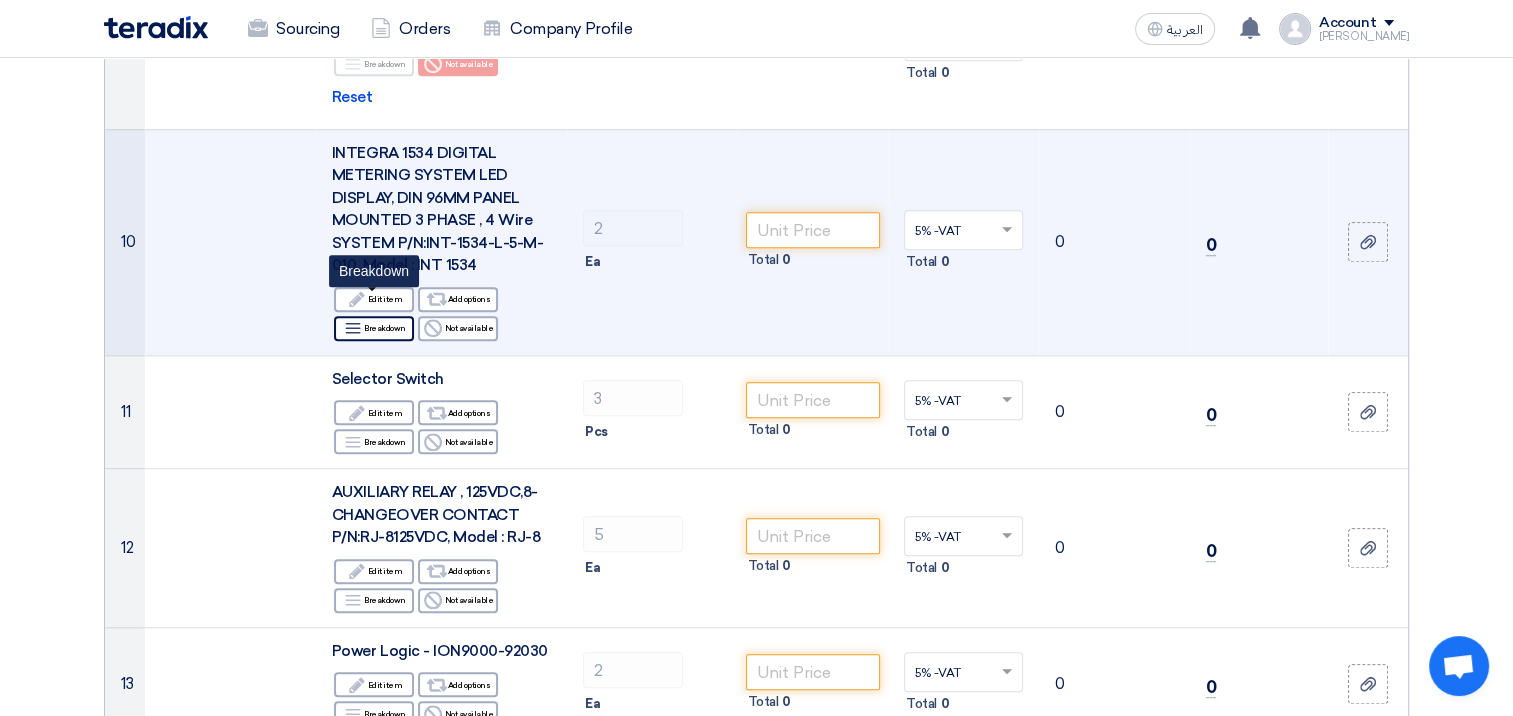 click on "Breakdown
Breakdown" 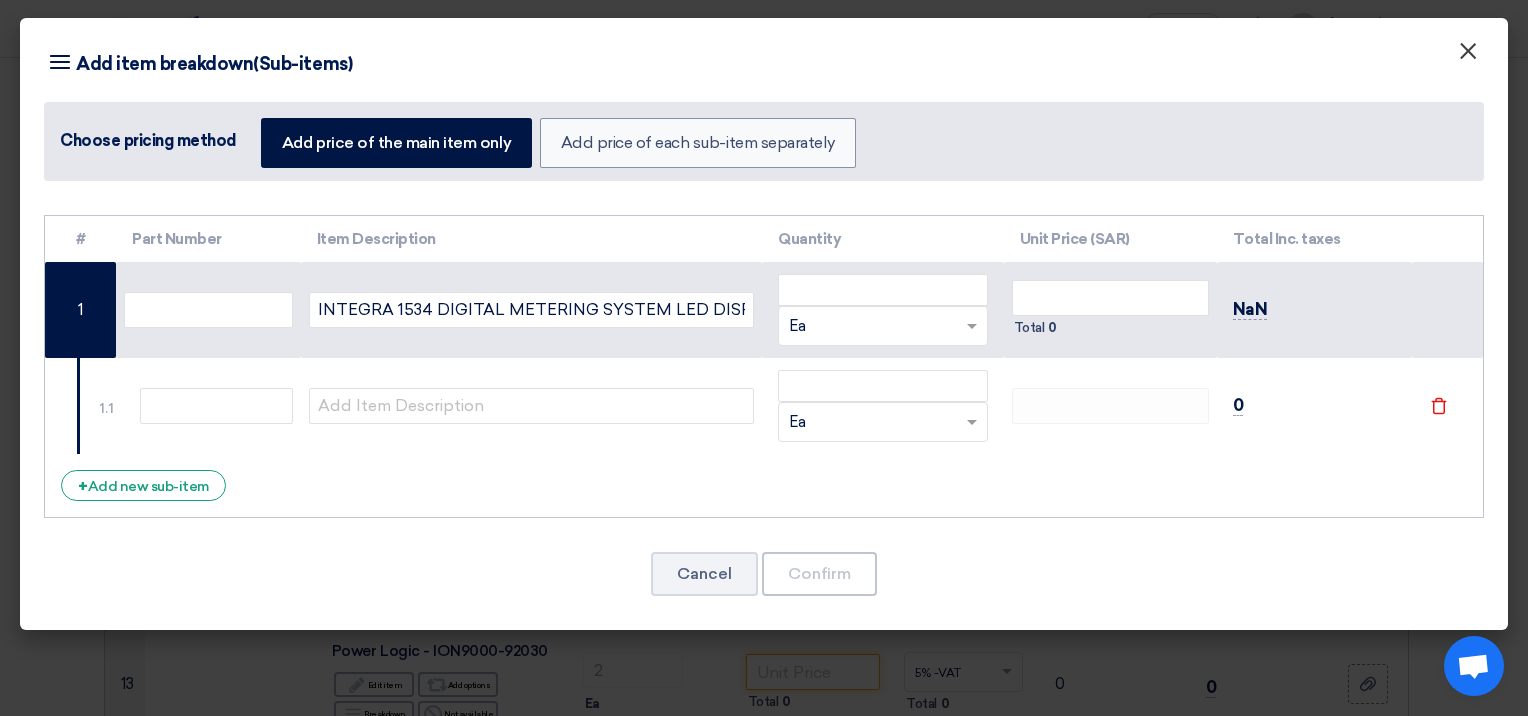 click on "×" 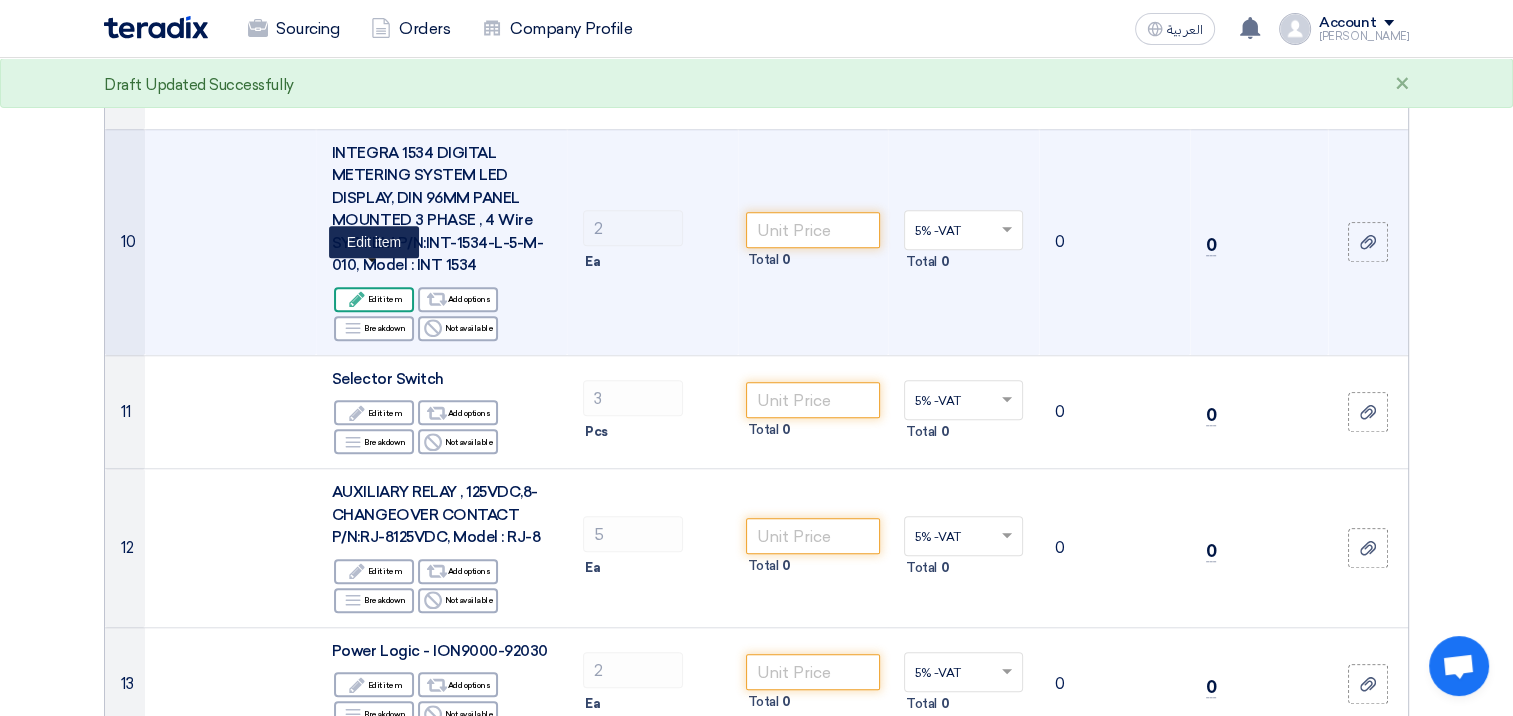 click on "Edit
Edit item" 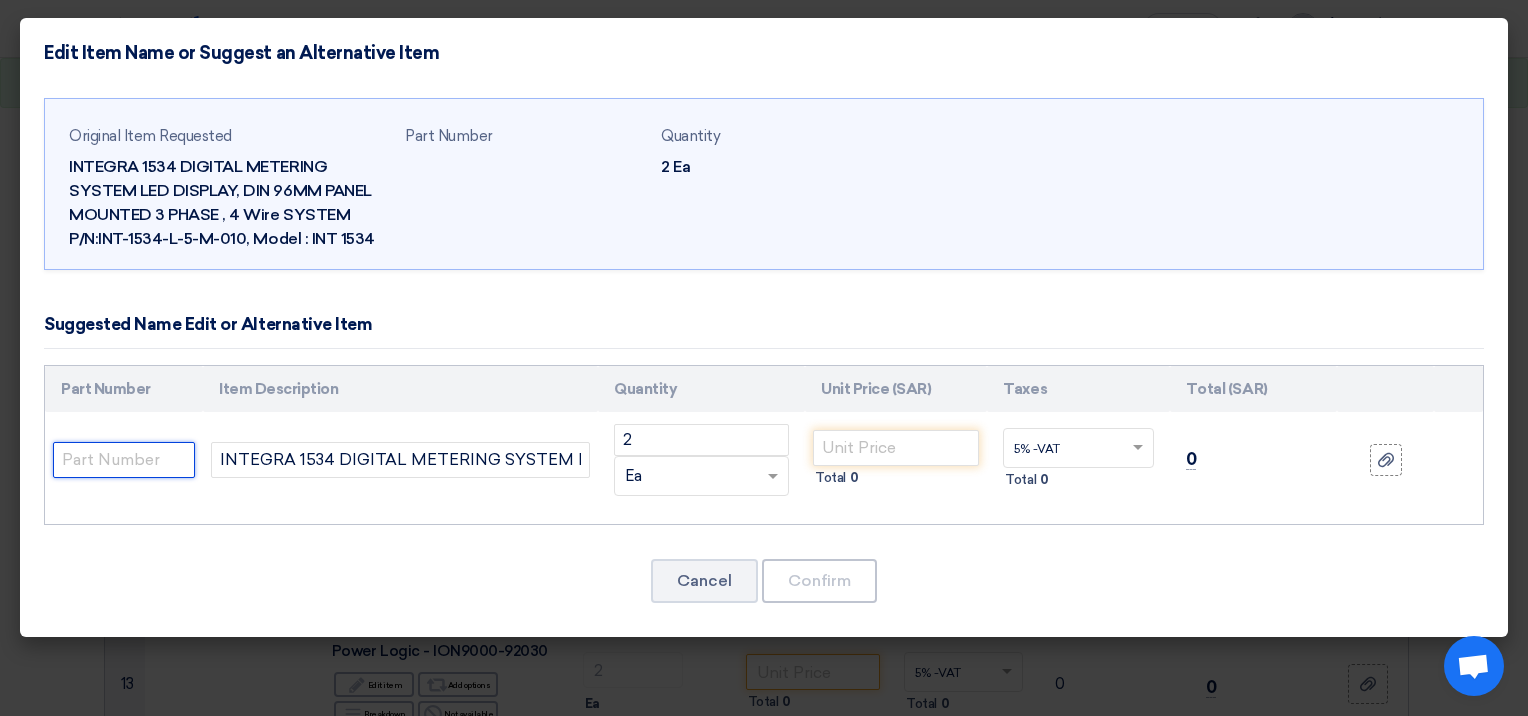 click 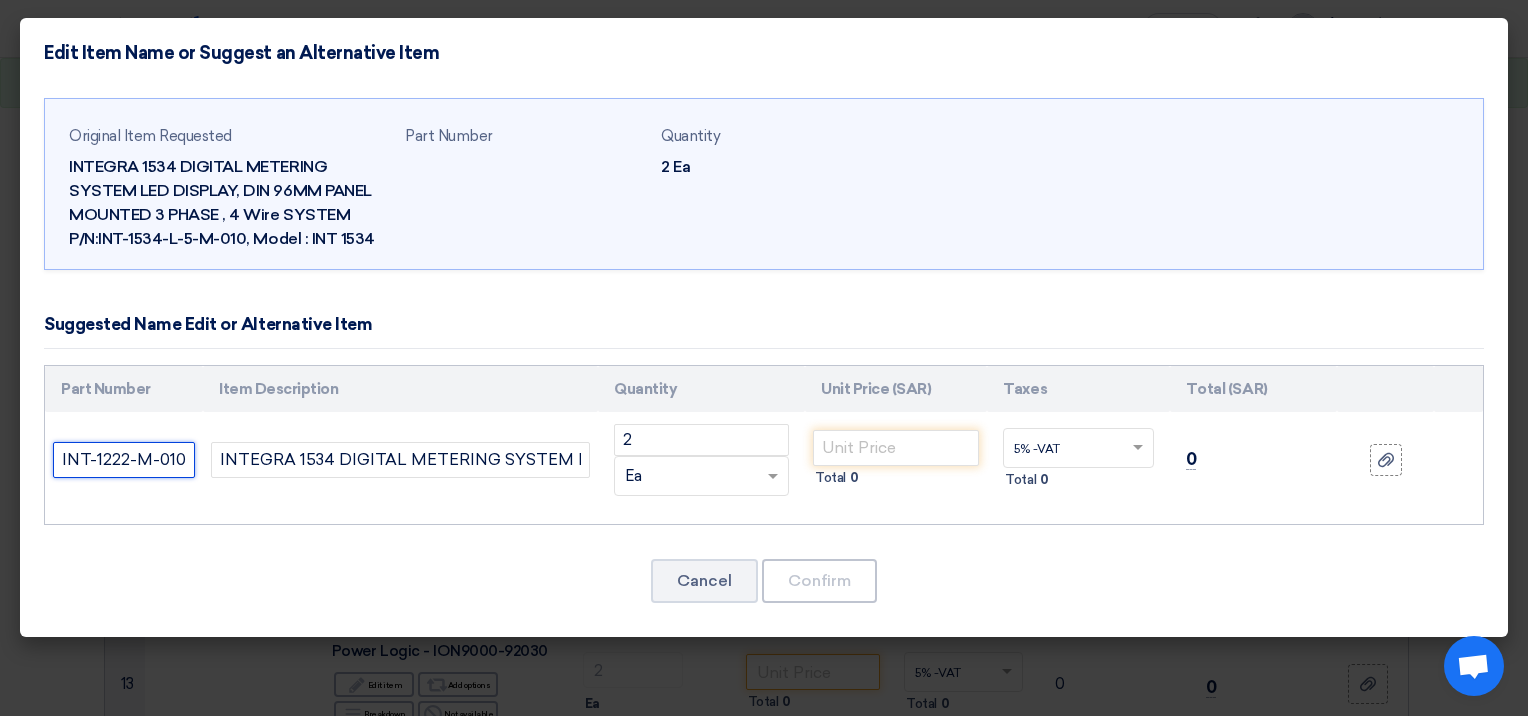 scroll, scrollTop: 0, scrollLeft: 26, axis: horizontal 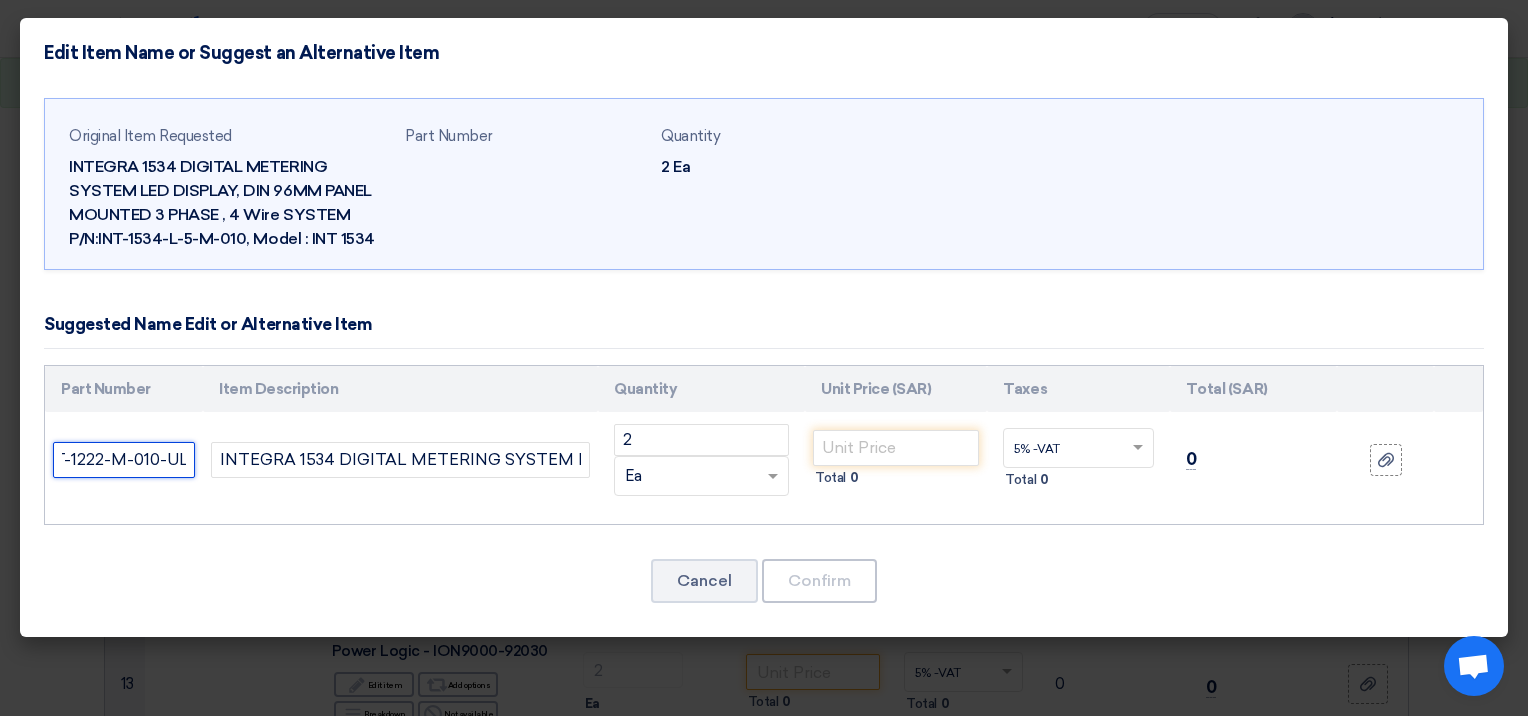 type on "INT-1222-M-010-UL" 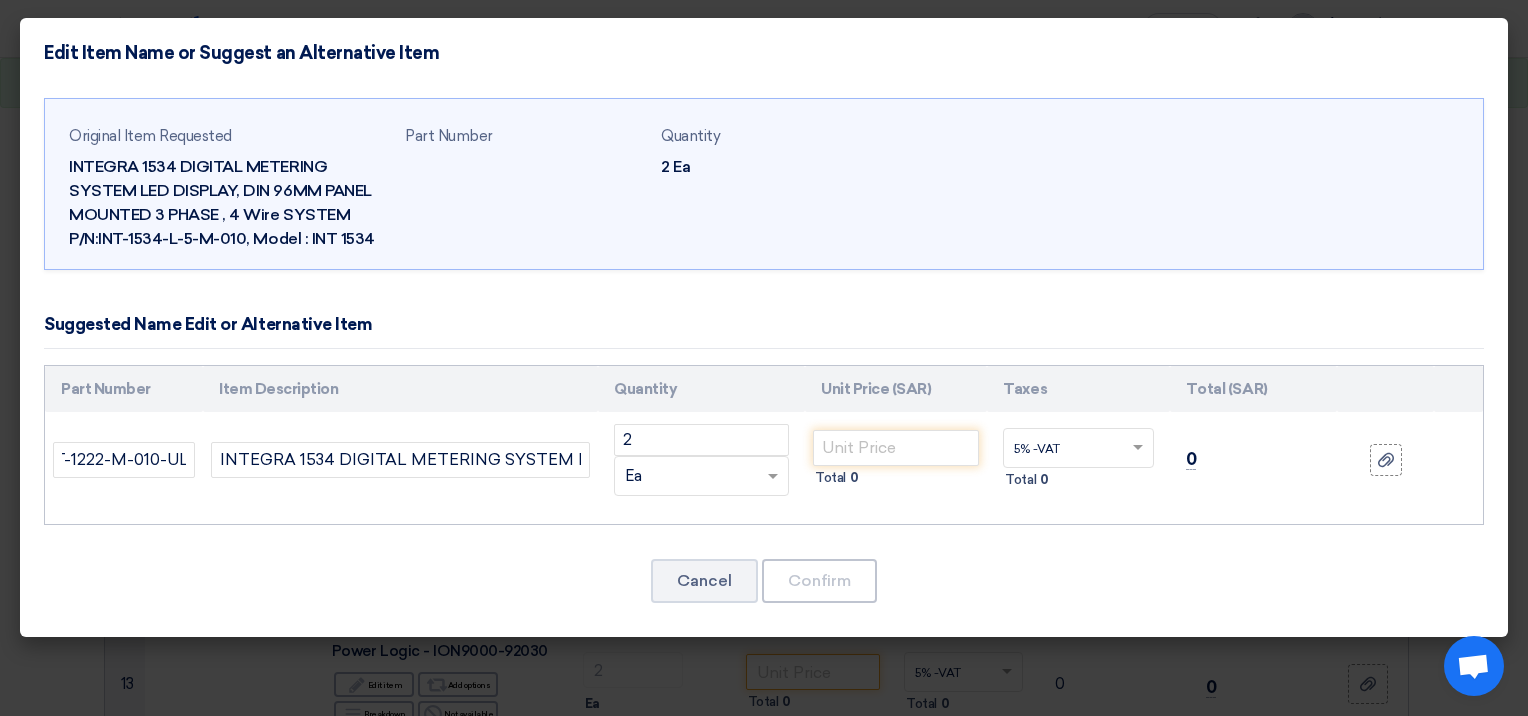 click on "Cancel
Confirm" 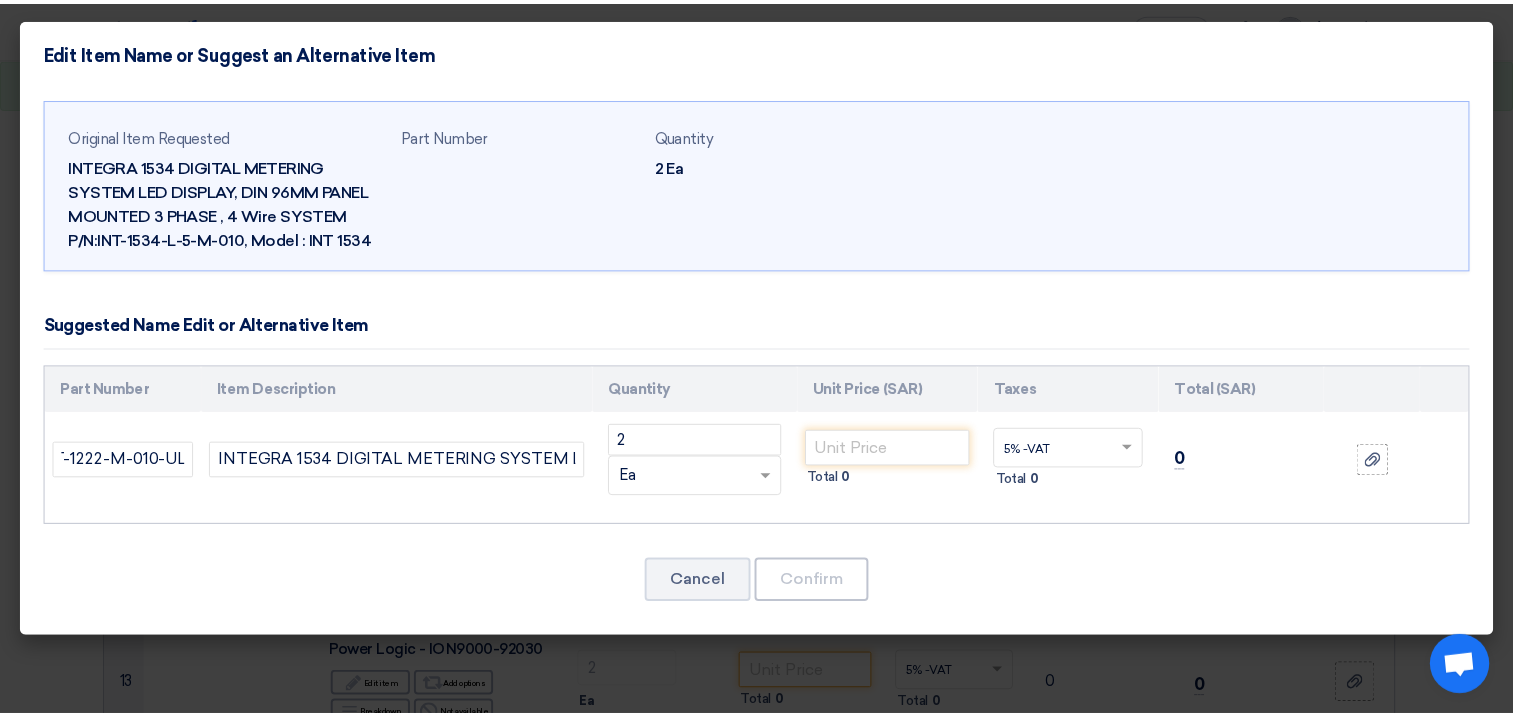 scroll, scrollTop: 0, scrollLeft: 0, axis: both 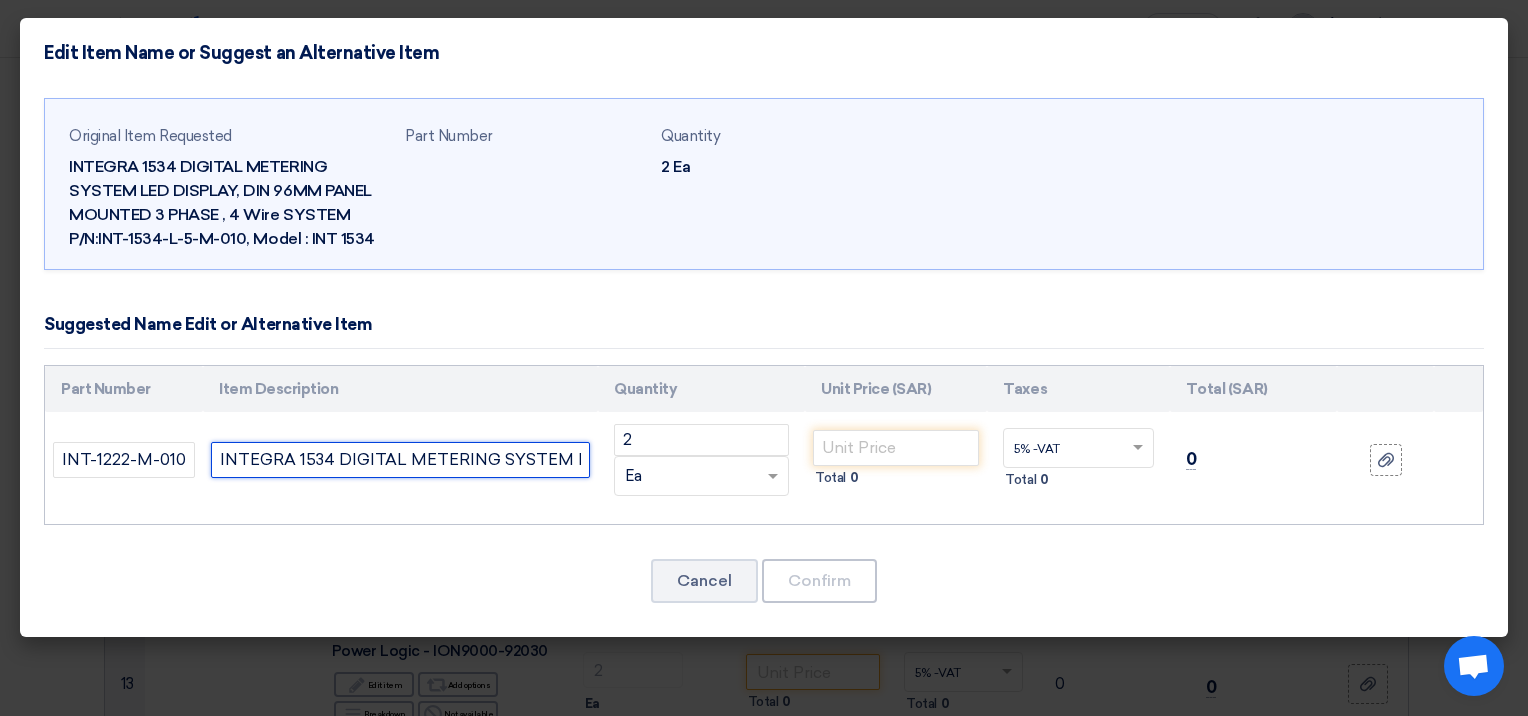 click on "INTEGRA 1534 DIGITAL METERING SYSTEM LED DISPLAY, DIN 96MM PANEL MOUNTED 3 PHASE , 4 Wire SYSTEM  P/N:INT-1534-L-5-M-010, Model : INT 1534" 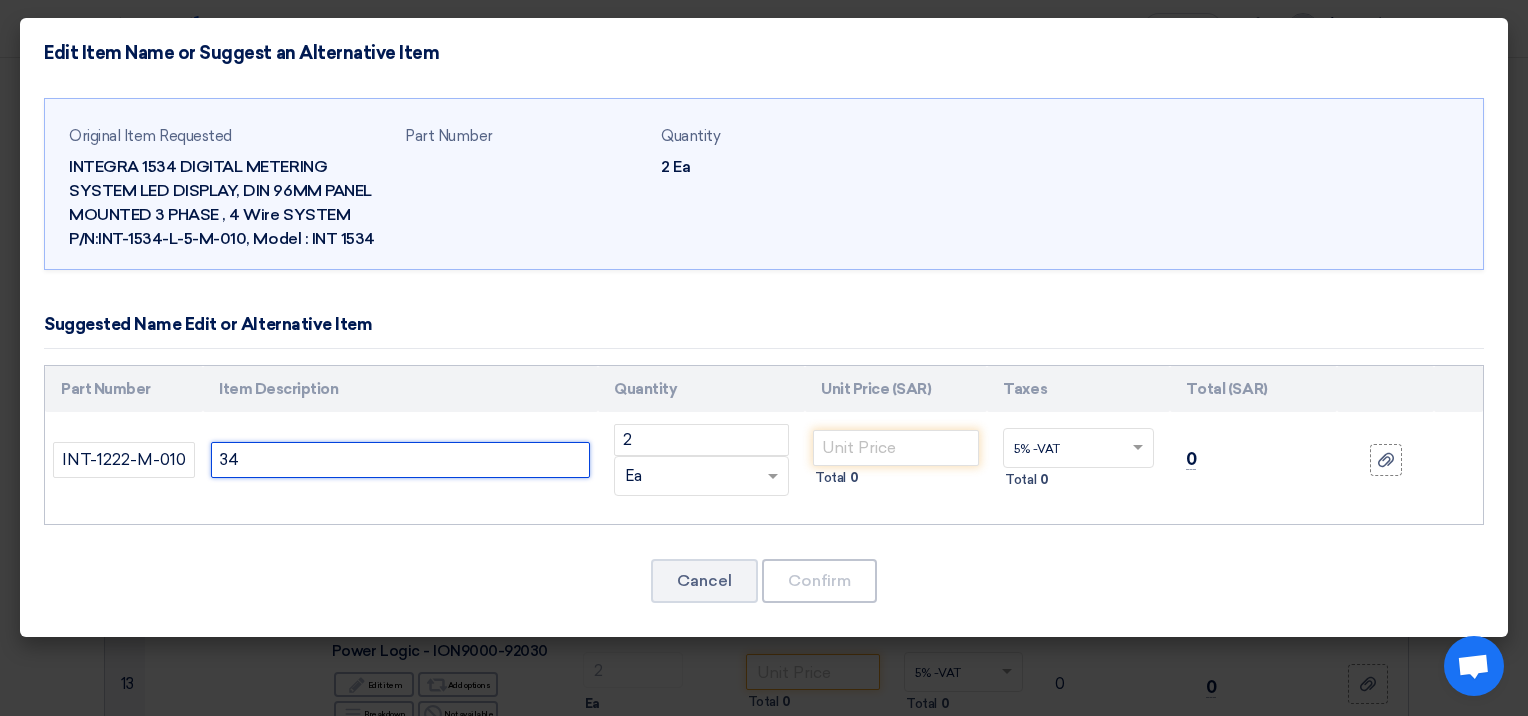 type on "4" 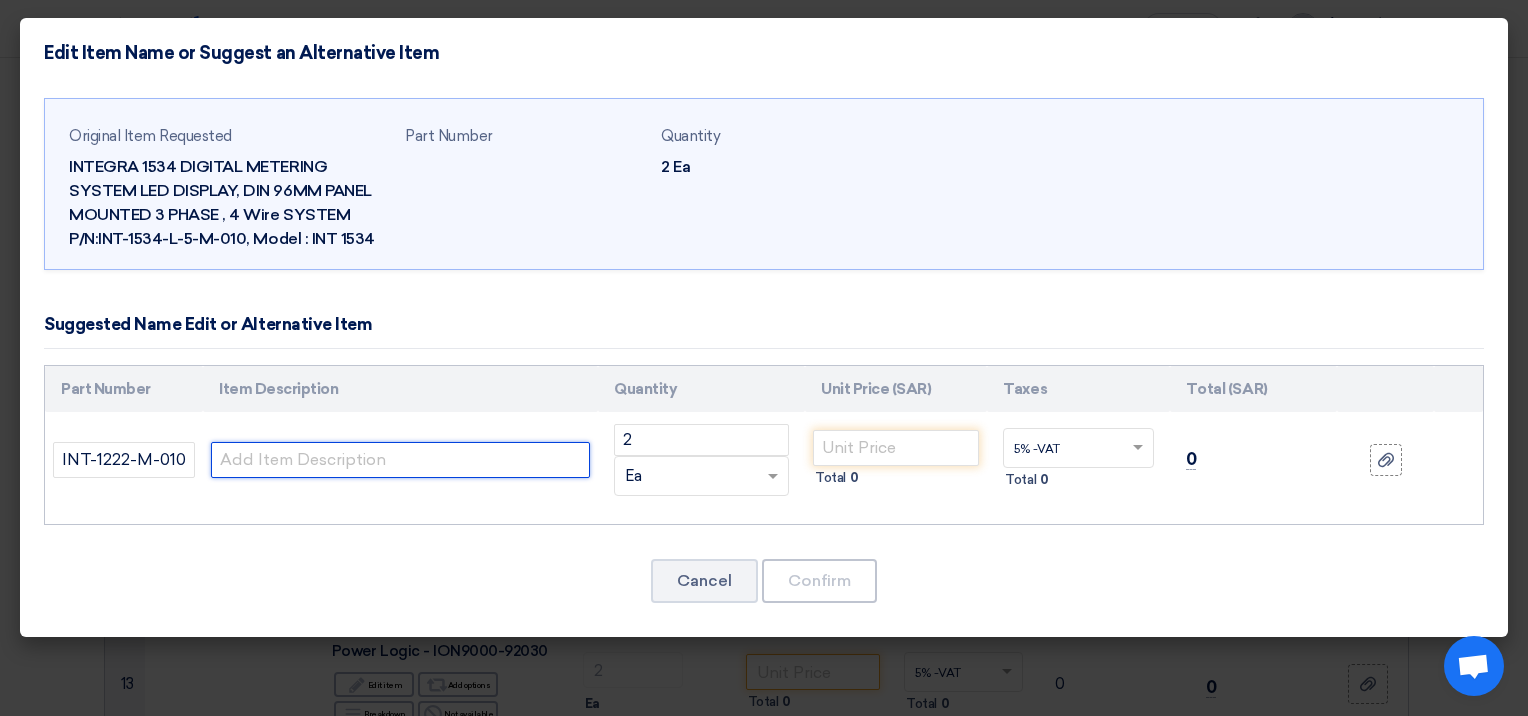 paste on "INT-1222-M-010-UL" 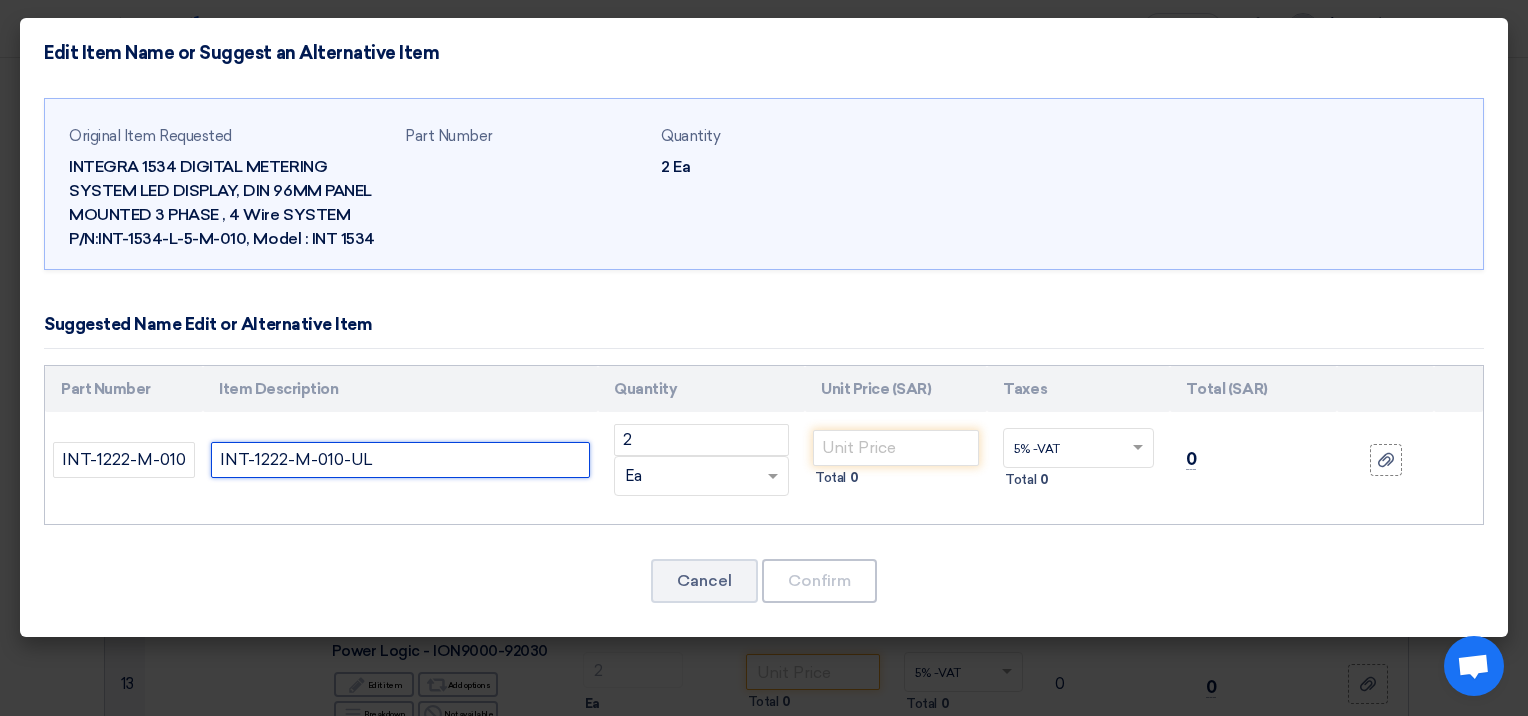 type on "INT-1222-M-010-UL" 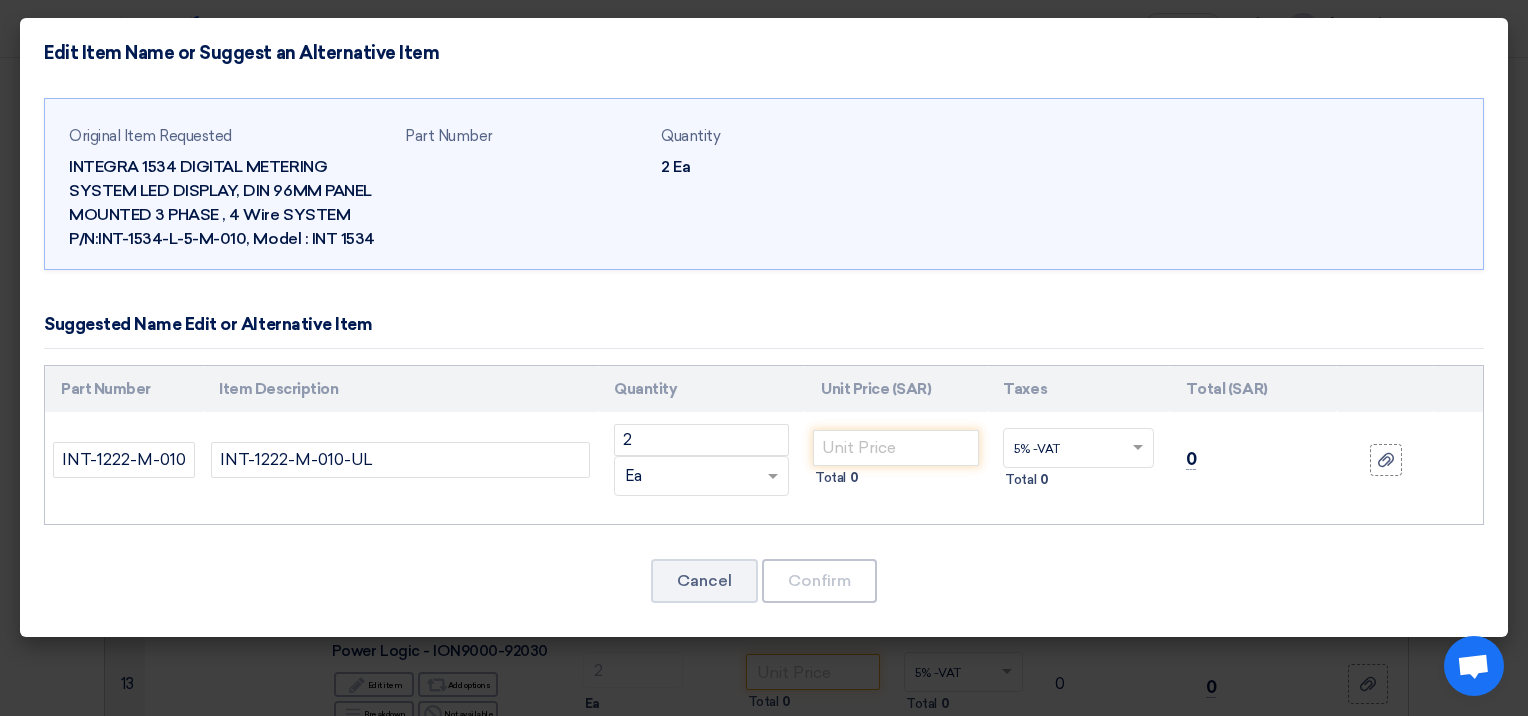 click on "Cancel
Confirm" 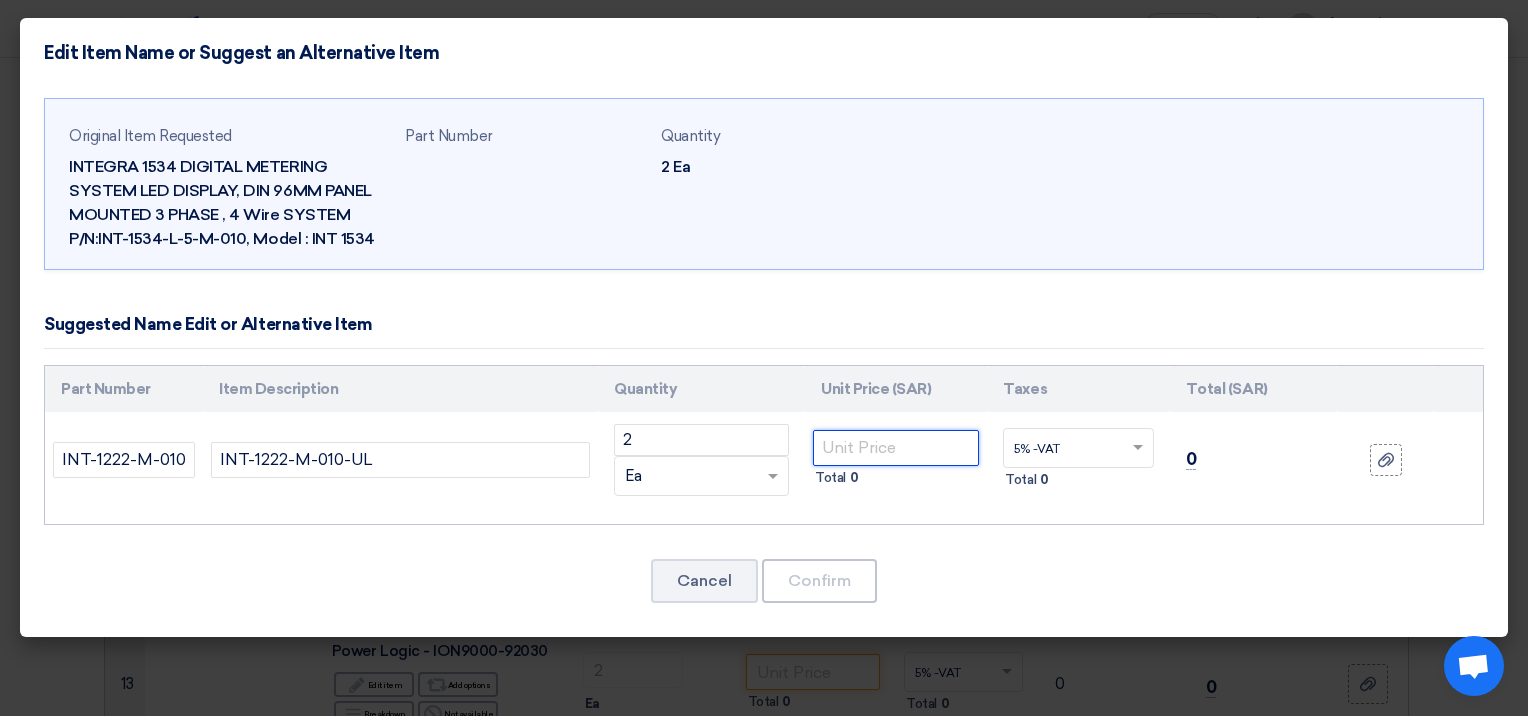 click 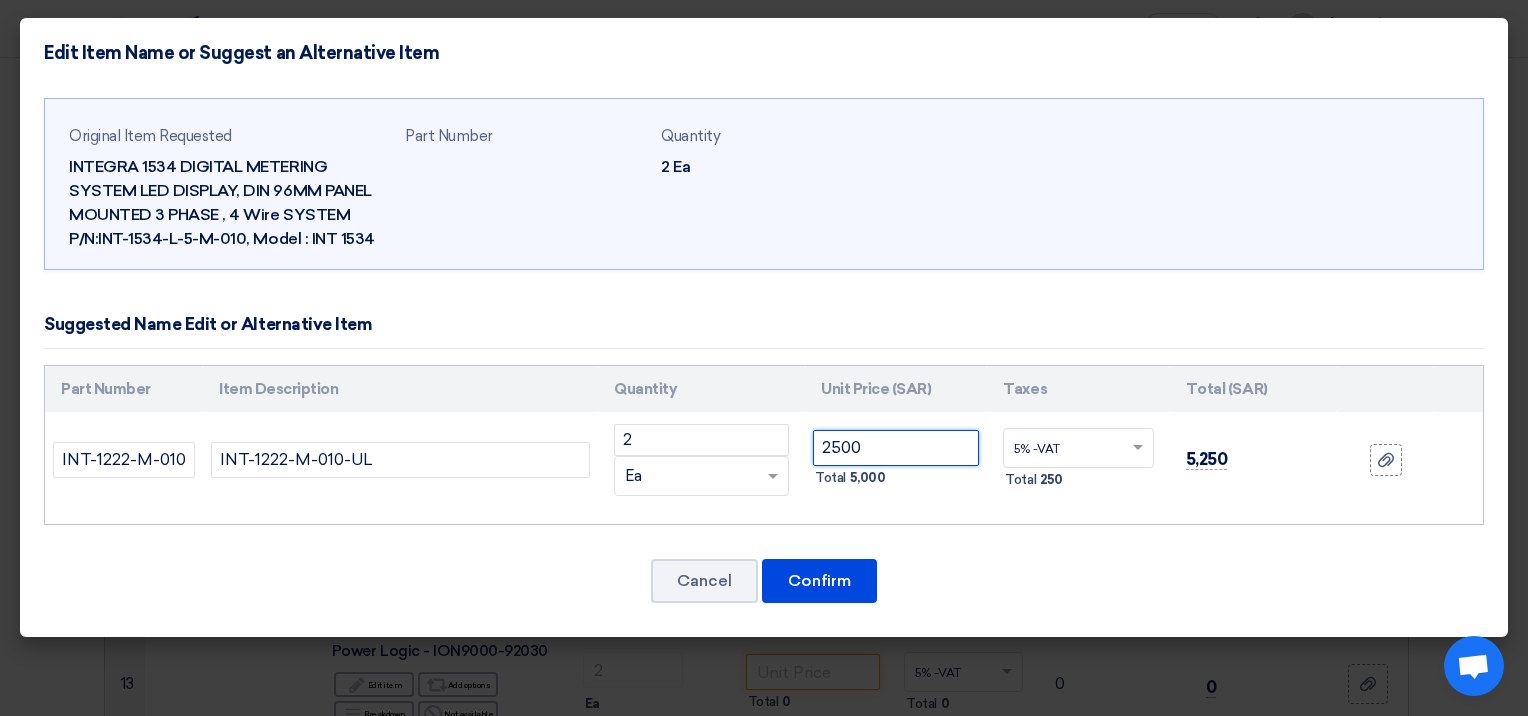click 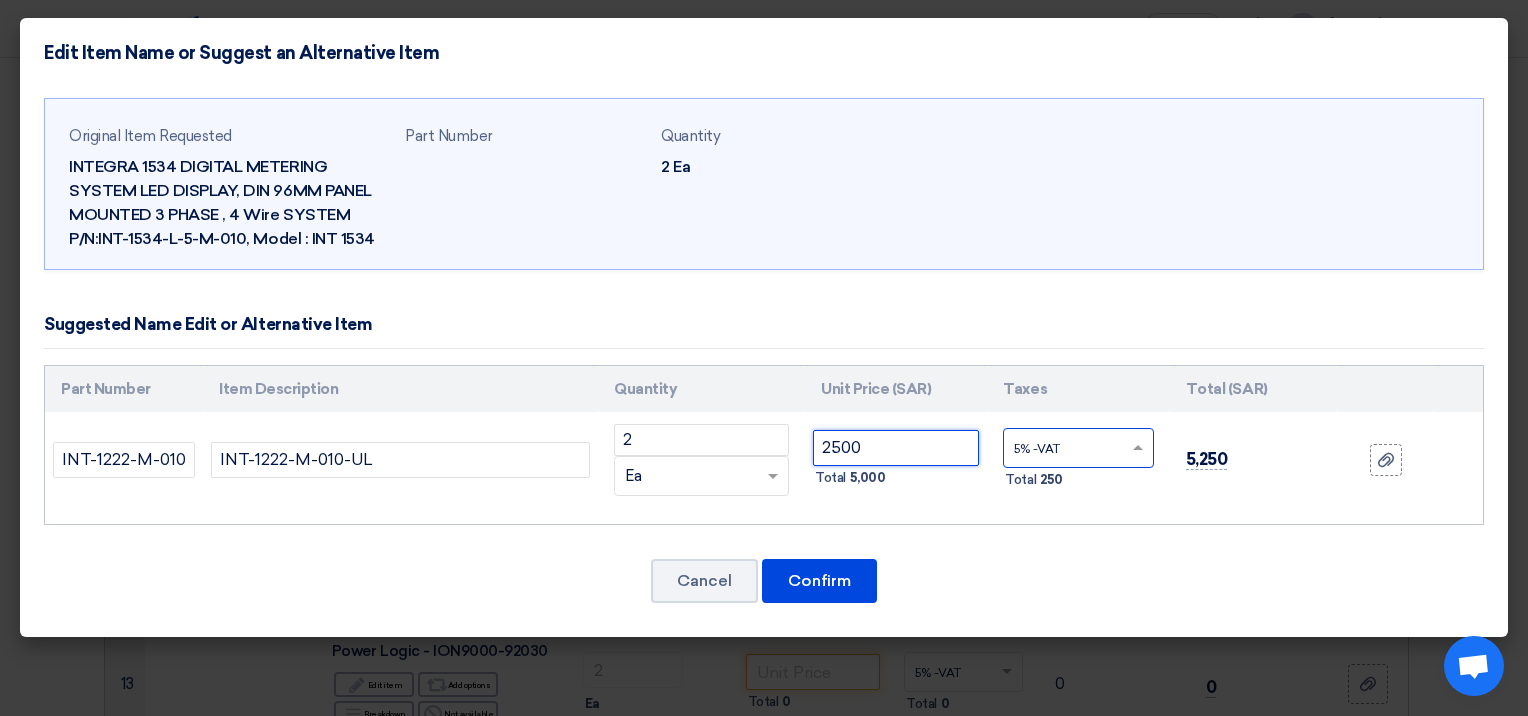 type on "2500" 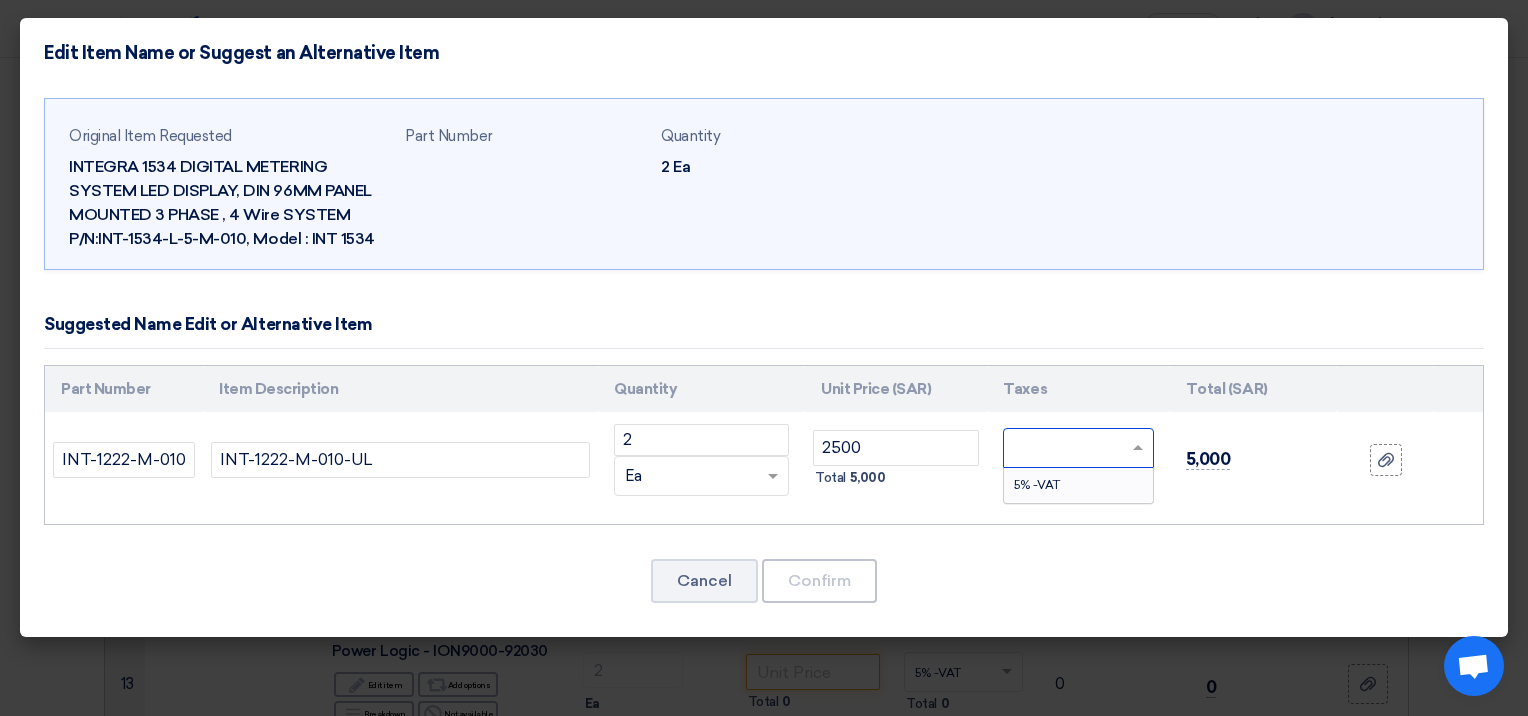 type on "0" 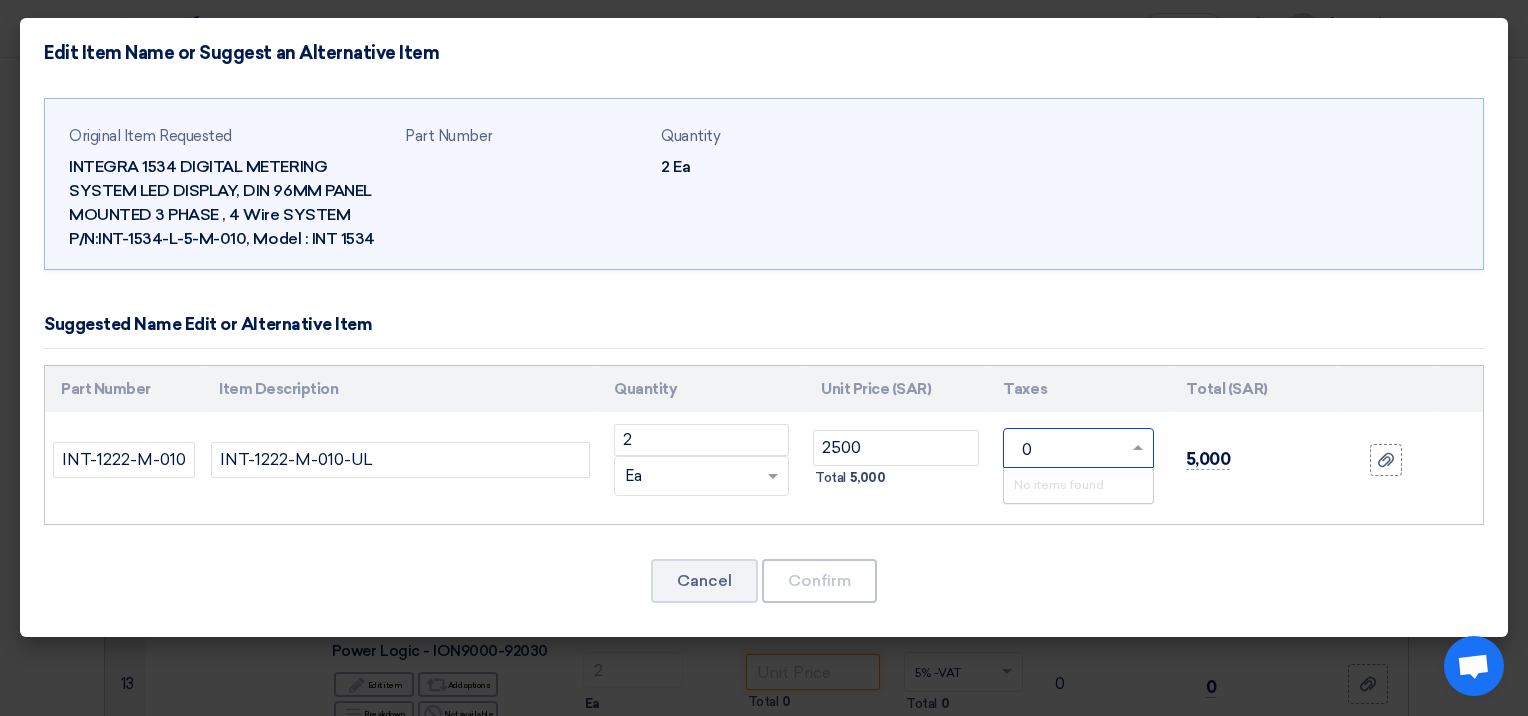 click on "Original Item Requested
INTEGRA 1534 DIGITAL METERING SYSTEM LED DISPLAY, DIN 96MM PANEL MOUNTED 3 PHASE , 4 Wire SYSTEM  P/N:INT-1534-L-5-M-010, Model : INT 1534
Part Number
Quantity
INT-1222-M-010-UL 2" 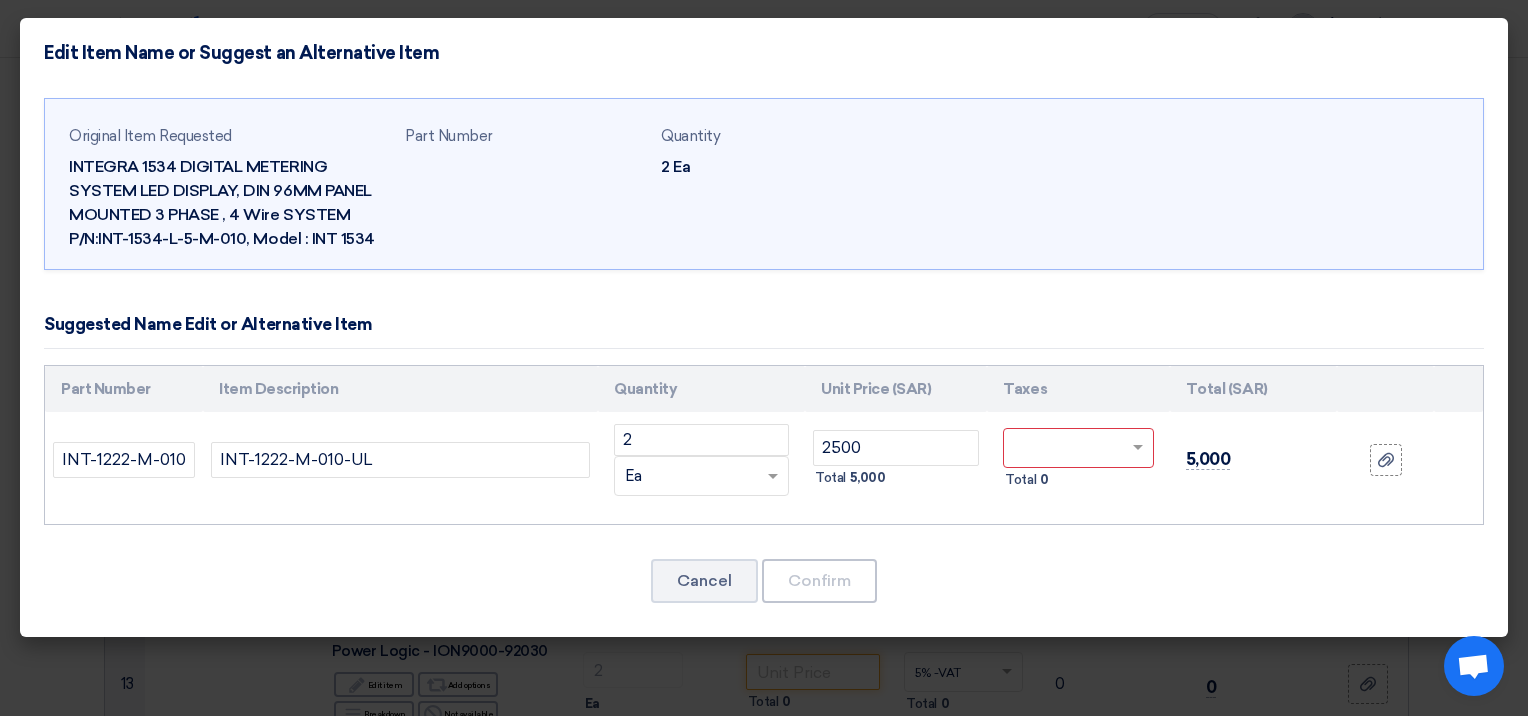 click 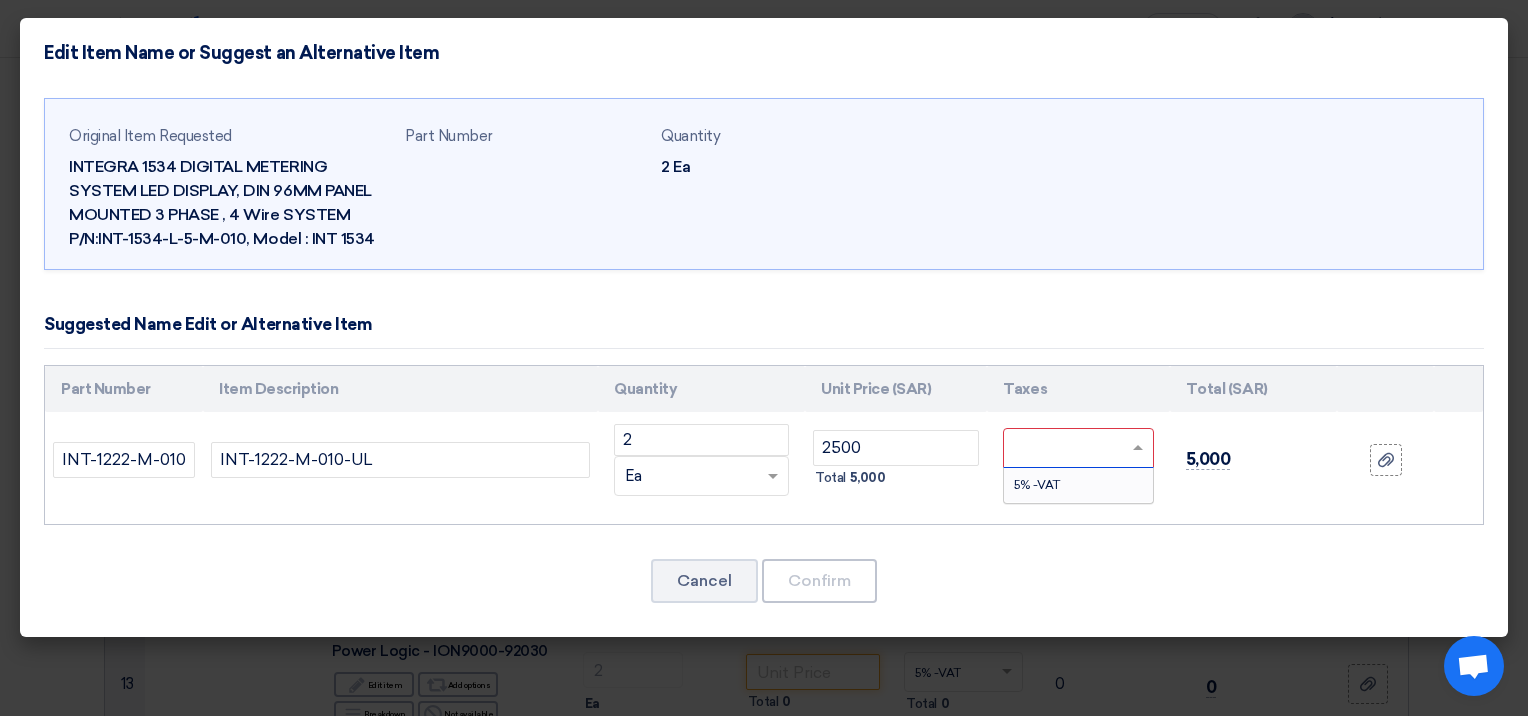 click on "5% -VAT" at bounding box center [1037, 485] 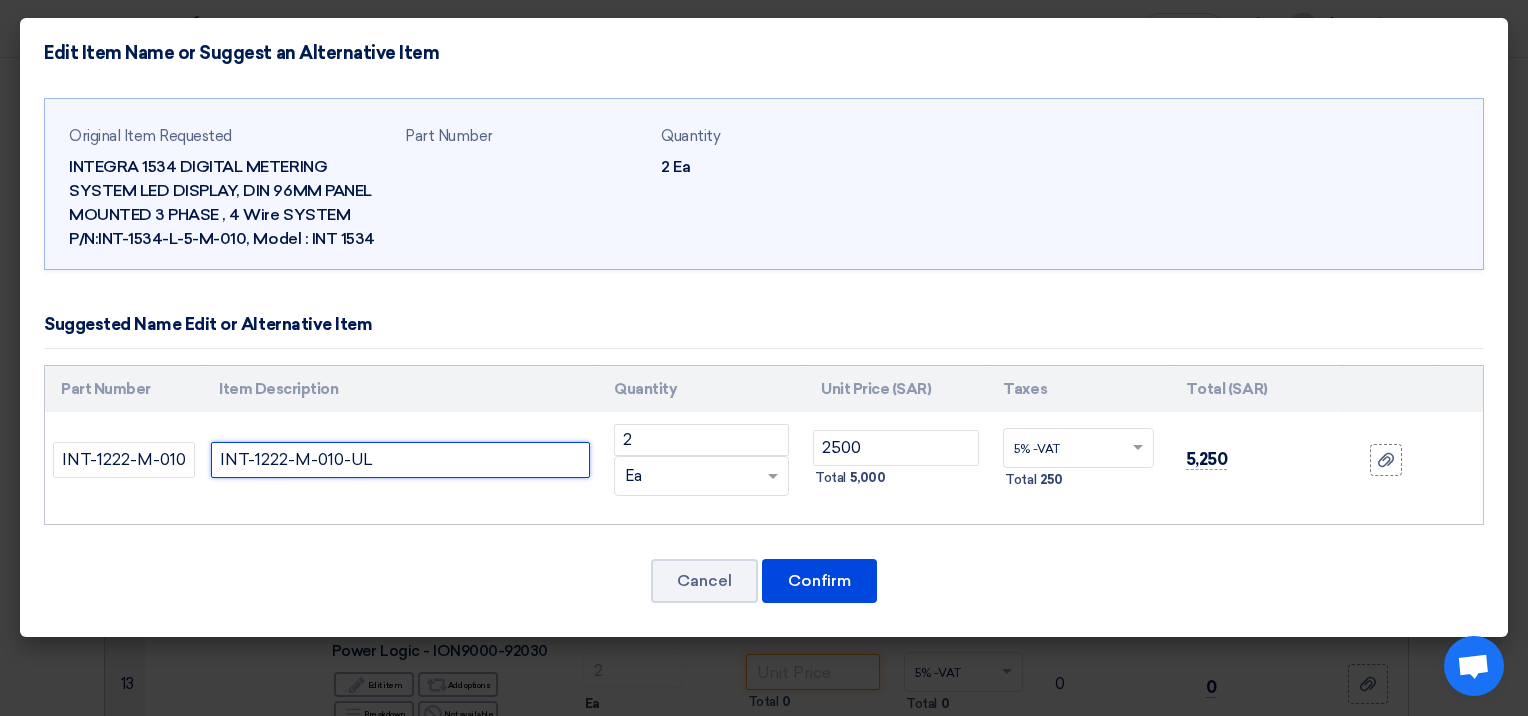click on "INT-1222-M-010-UL" 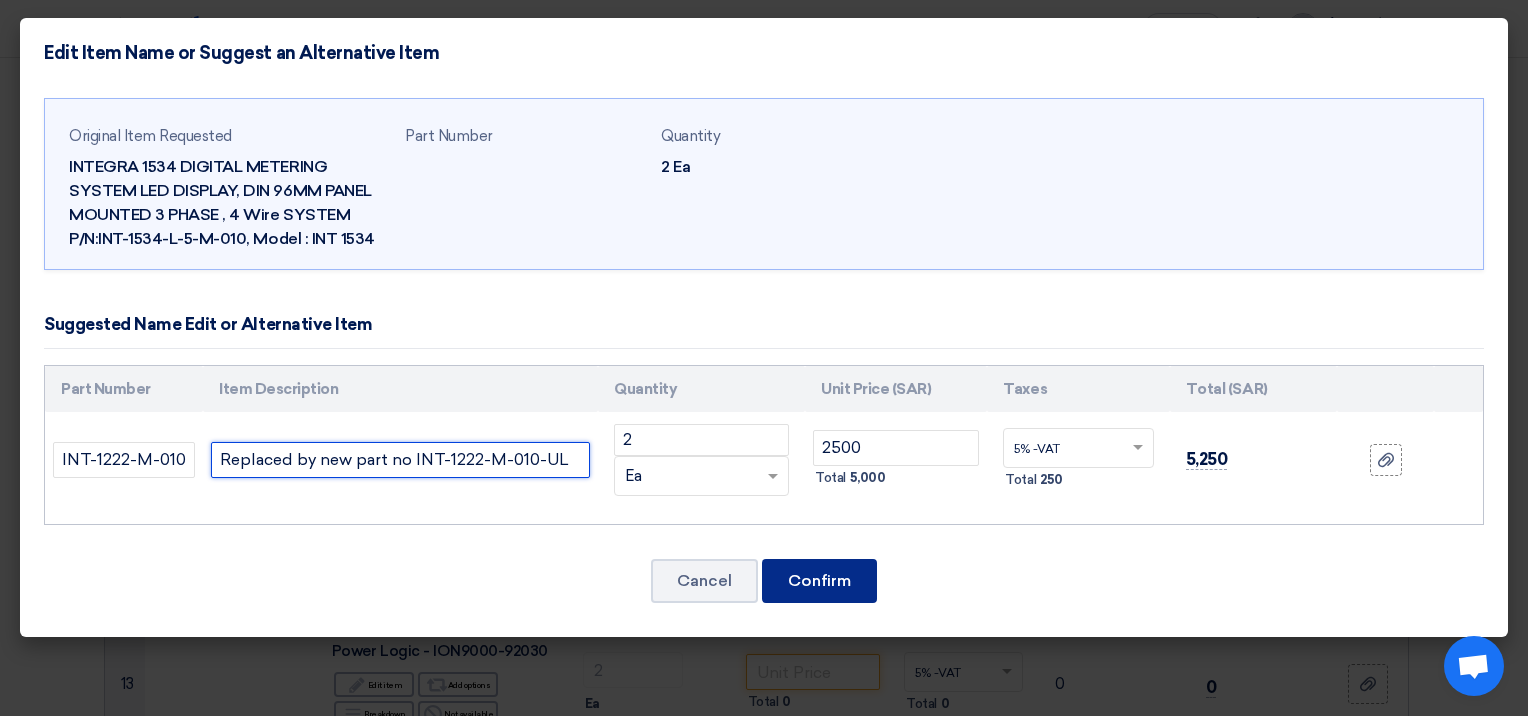 type on "Replaced by new part no INT-1222-M-010-UL" 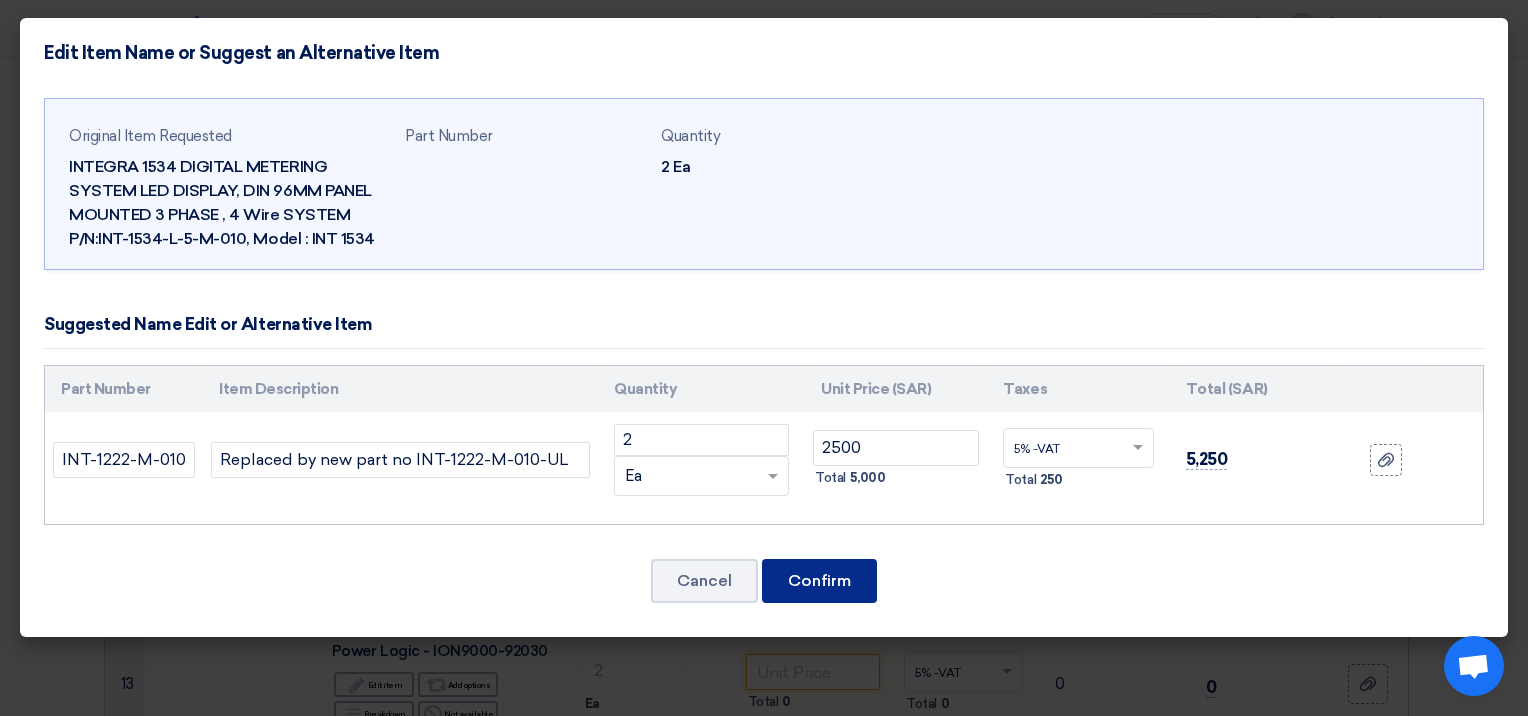 click on "Confirm" 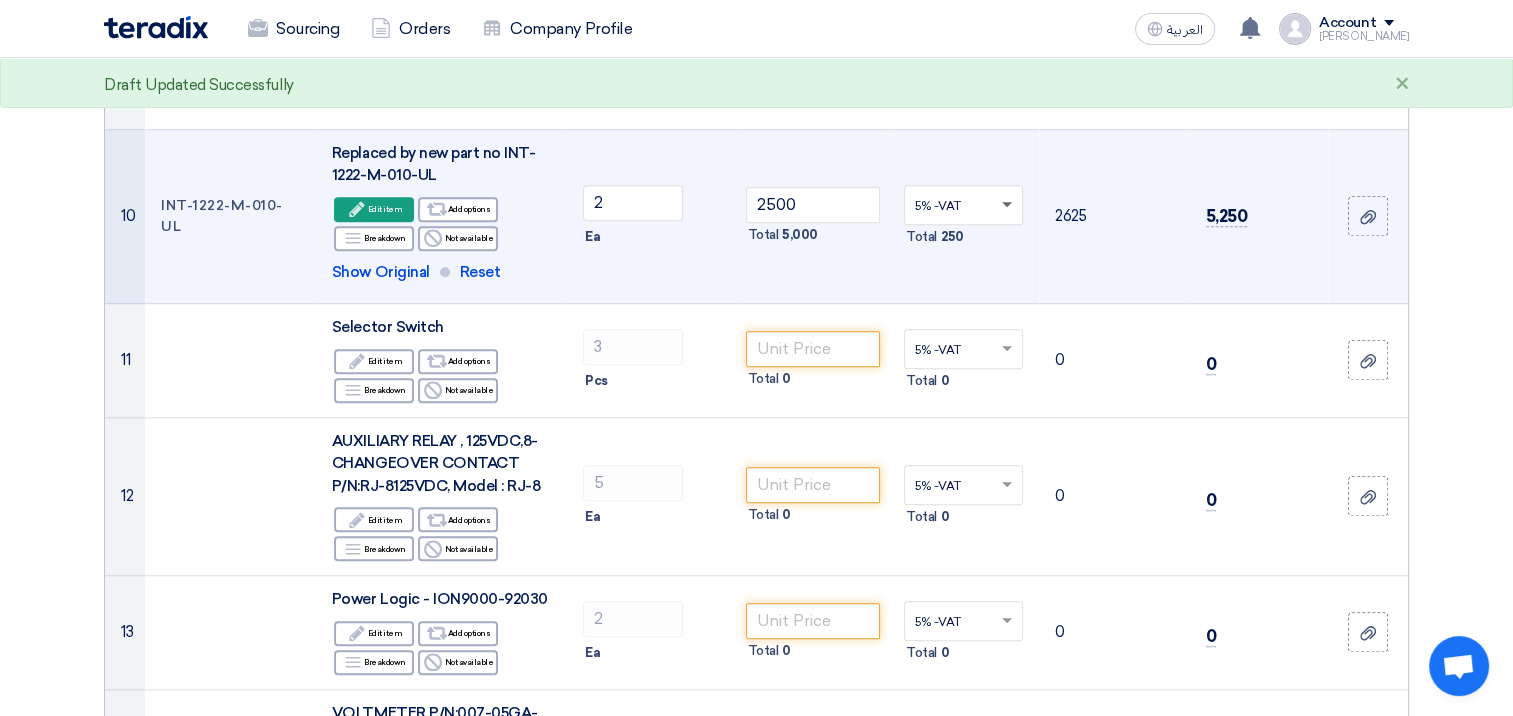 click 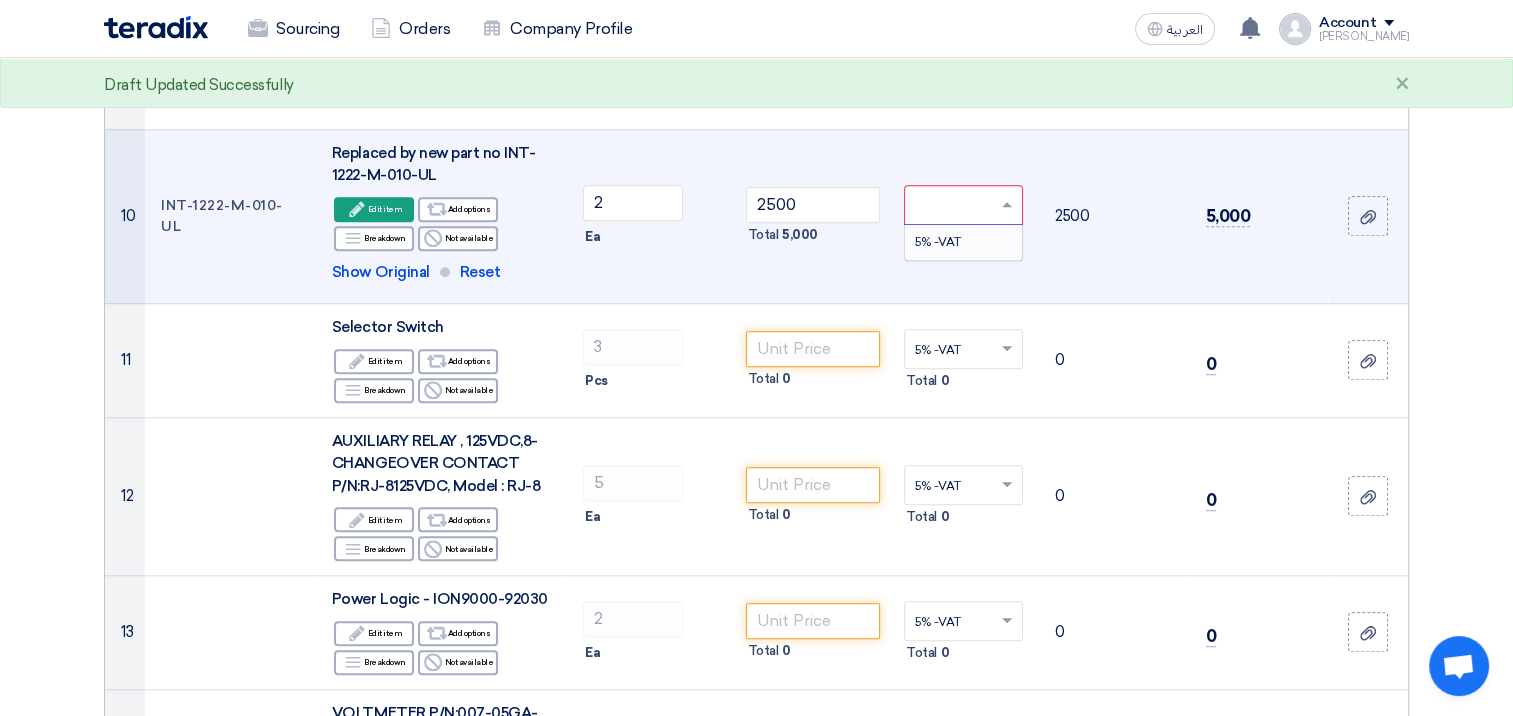 type on "0" 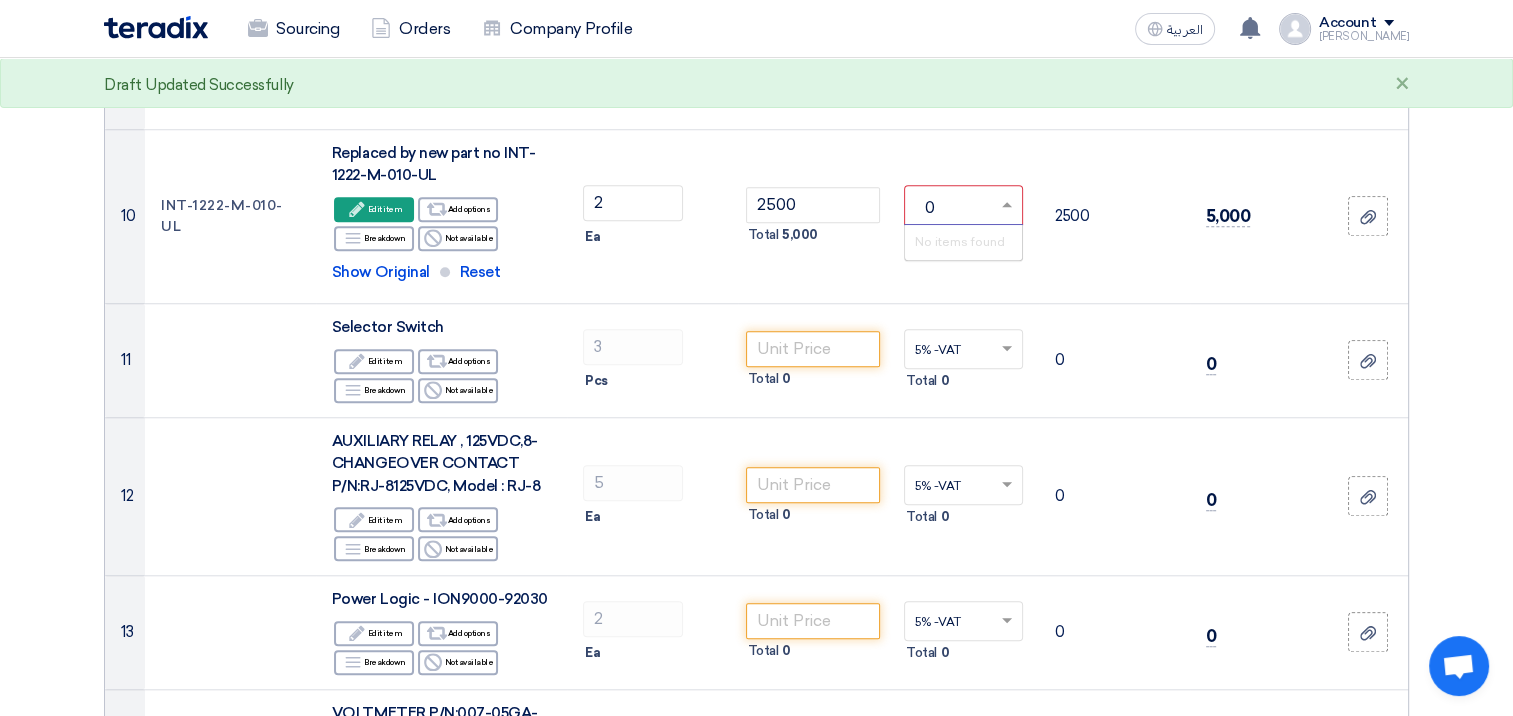click on "Offer Details
#
Part Number
Item Description
Quantity
Unit Price (SAR)
Taxes
+
'Select taxes...
Unit Price Inc. Taxes" 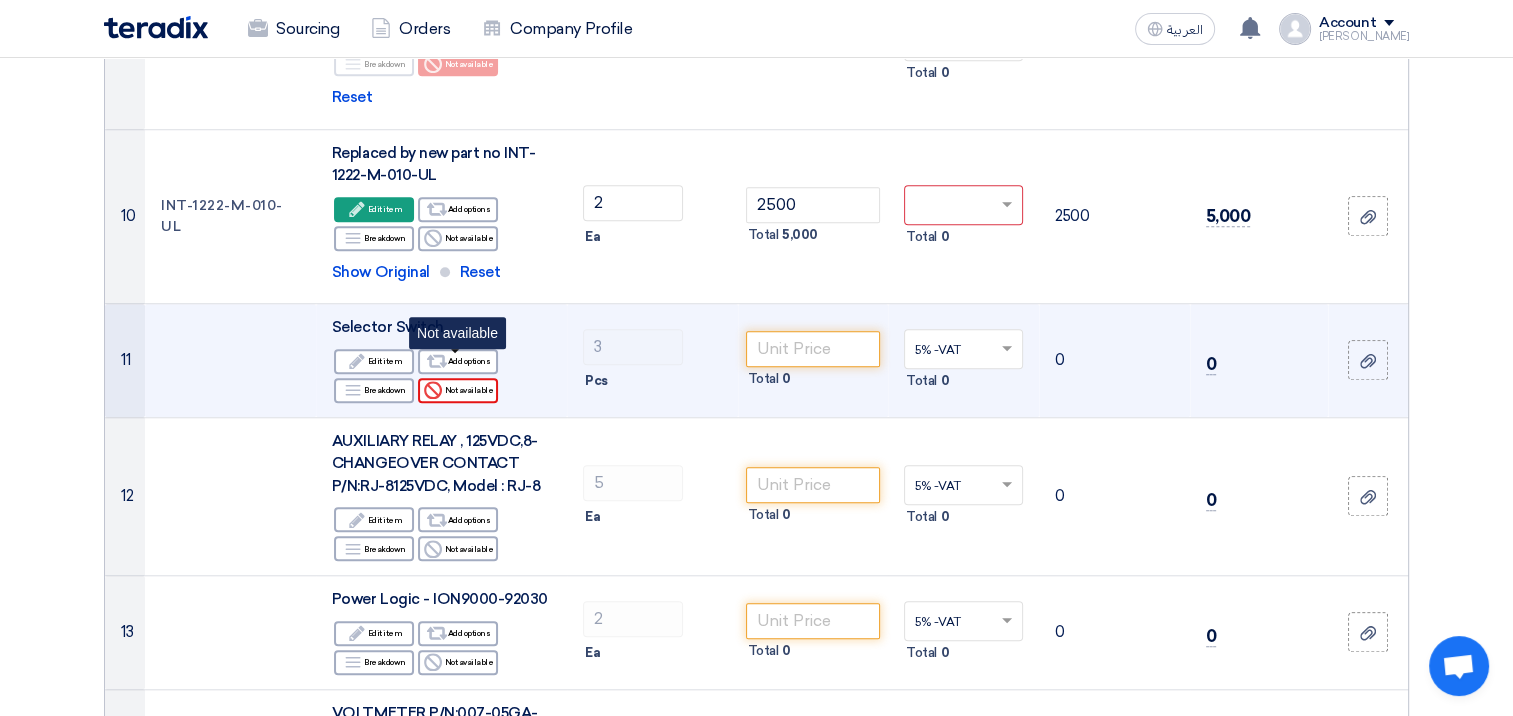 click on "Reject
Not available" 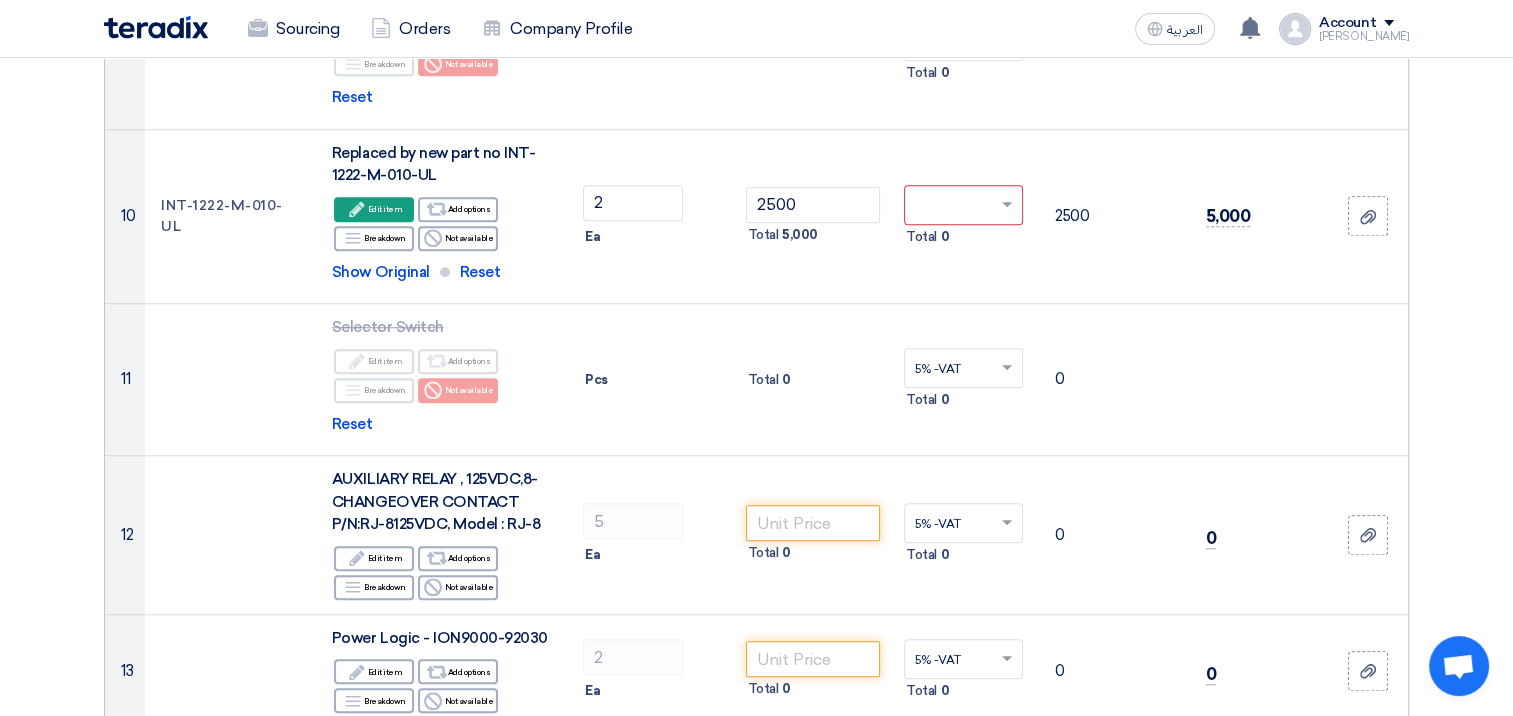 click on "Offer Details
#
Part Number
Item Description
Quantity
Unit Price (SAR)
Taxes
+
'Select taxes...
Unit Price Inc. Taxes" 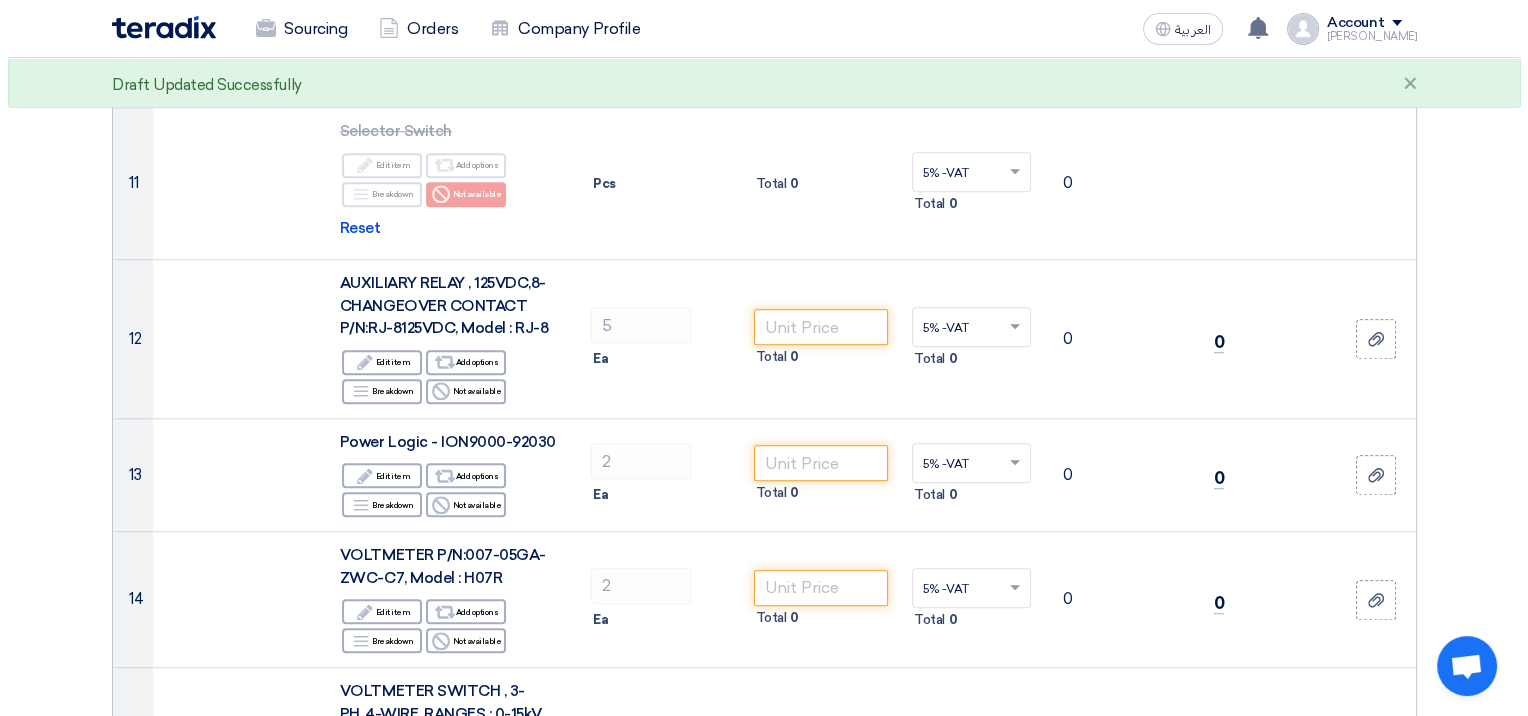 scroll, scrollTop: 1800, scrollLeft: 0, axis: vertical 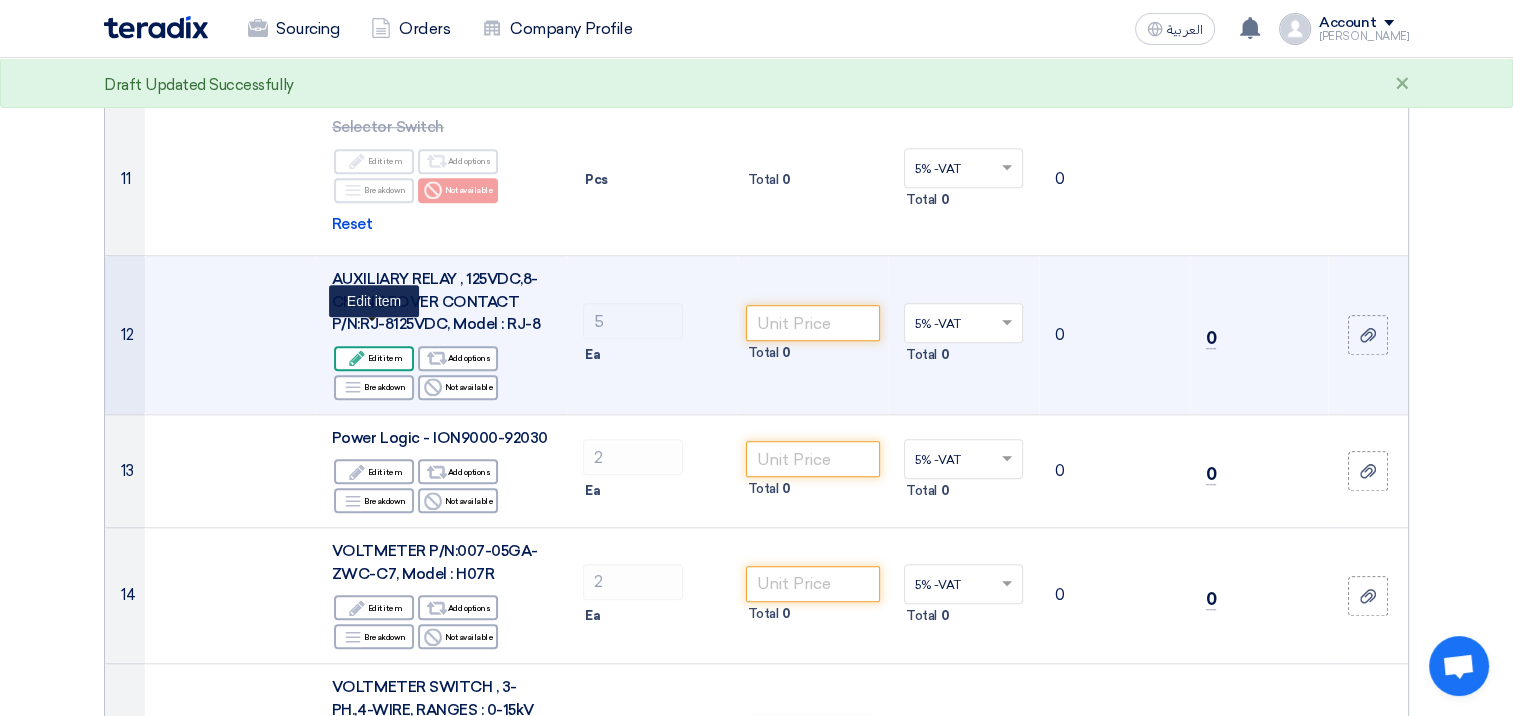 click on "Edit
Edit item" 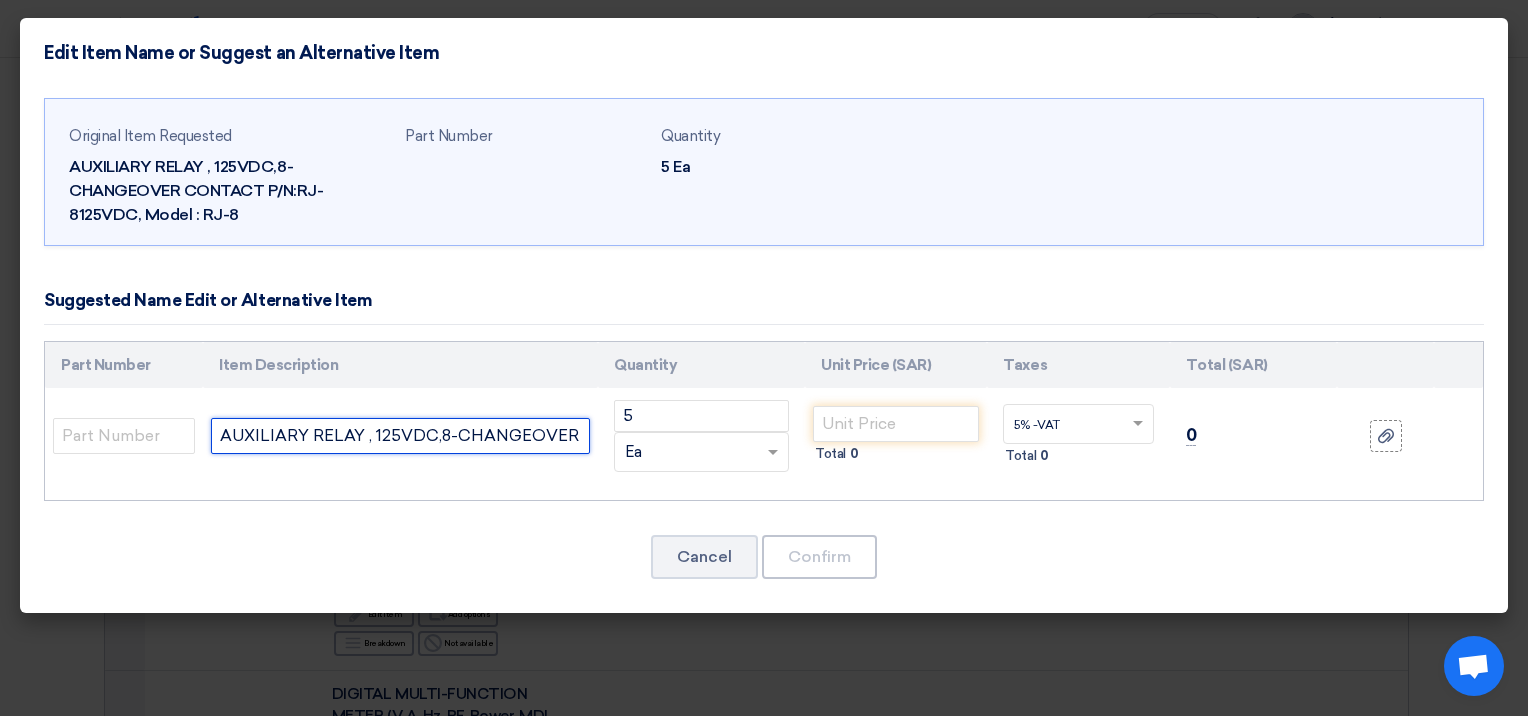 click on "AUXILIARY RELAY , 125VDC,8-CHANGEOVER CONTACT  P/N:RJ-8125VDC, Model : RJ-8" 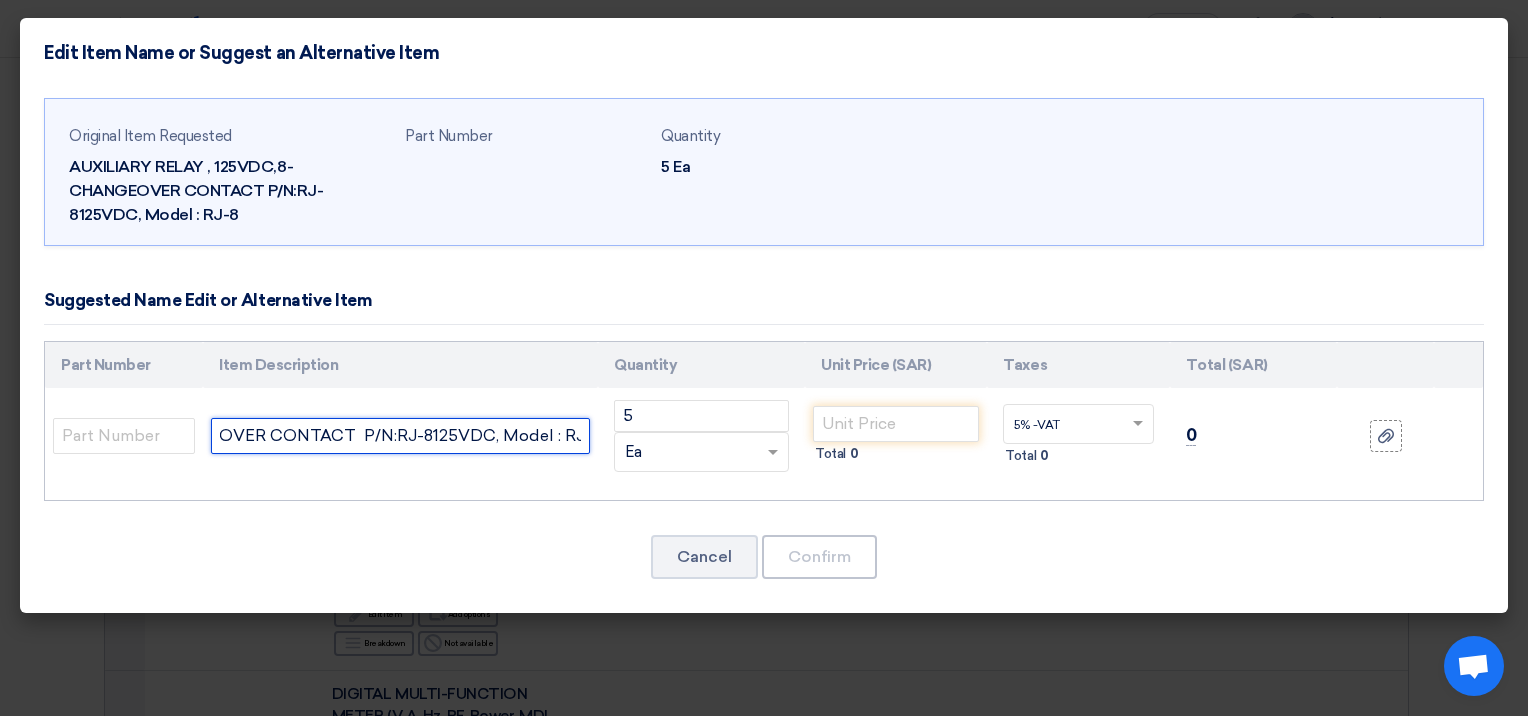 scroll, scrollTop: 0, scrollLeft: 320, axis: horizontal 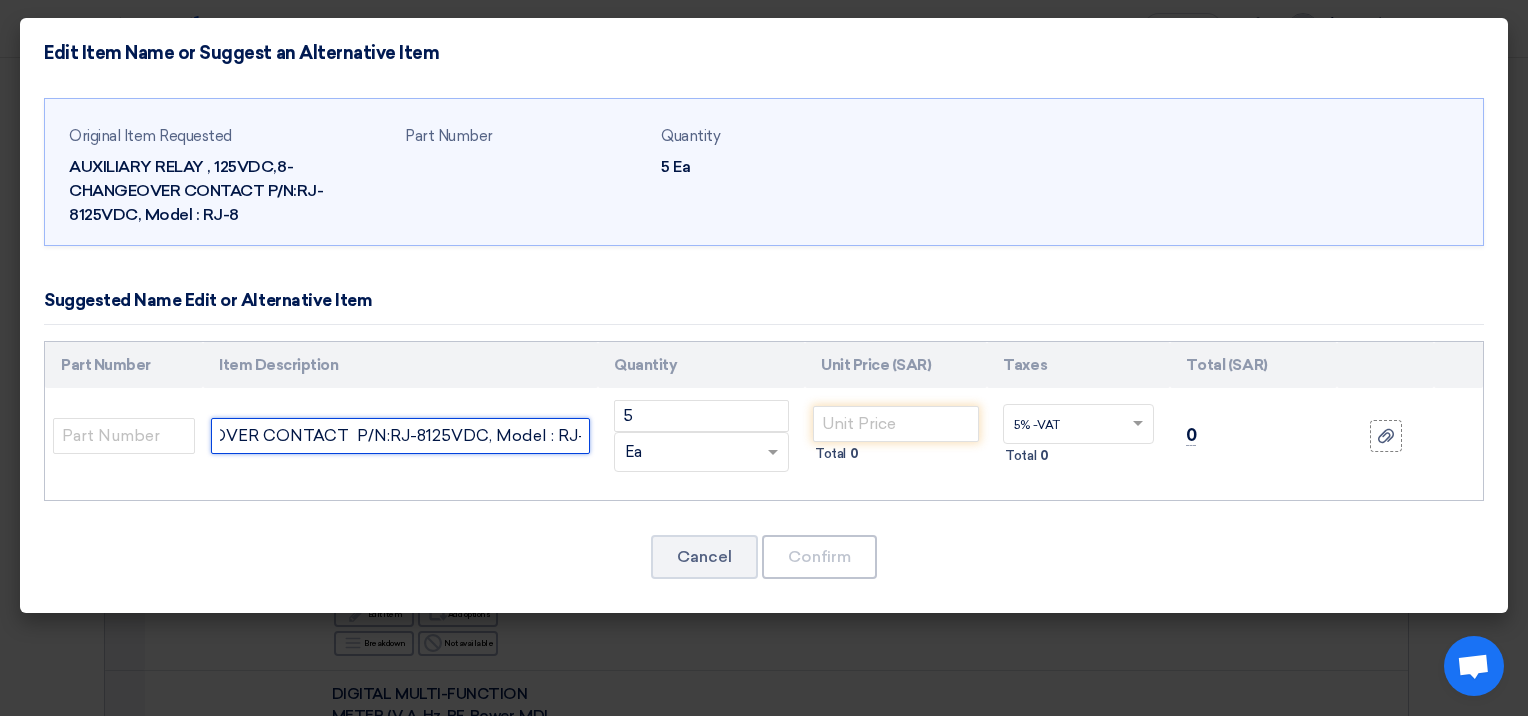 paste on "Please note that the socket is not included in the above offer. If required, kindly confirm your preference for either flush mounting or DIN rail socket" 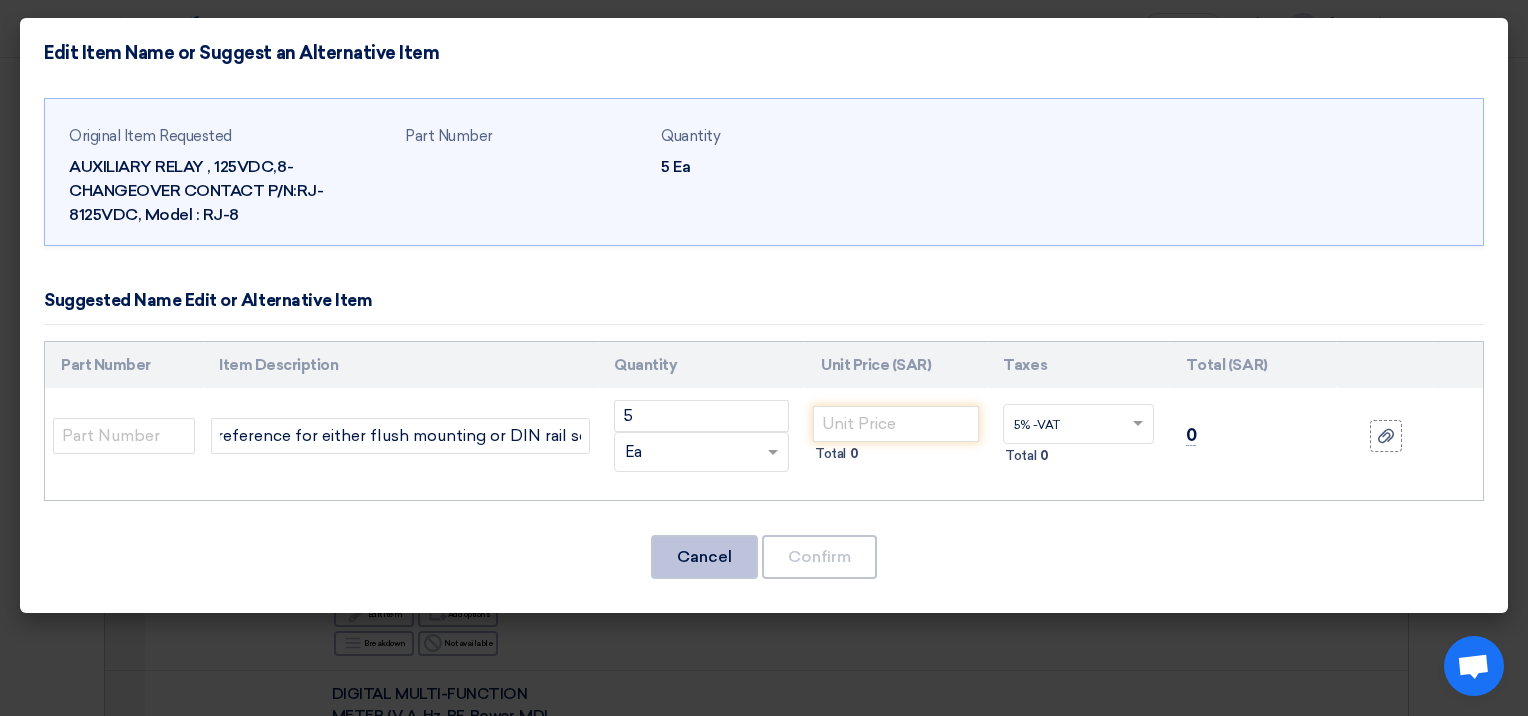 click on "Cancel" 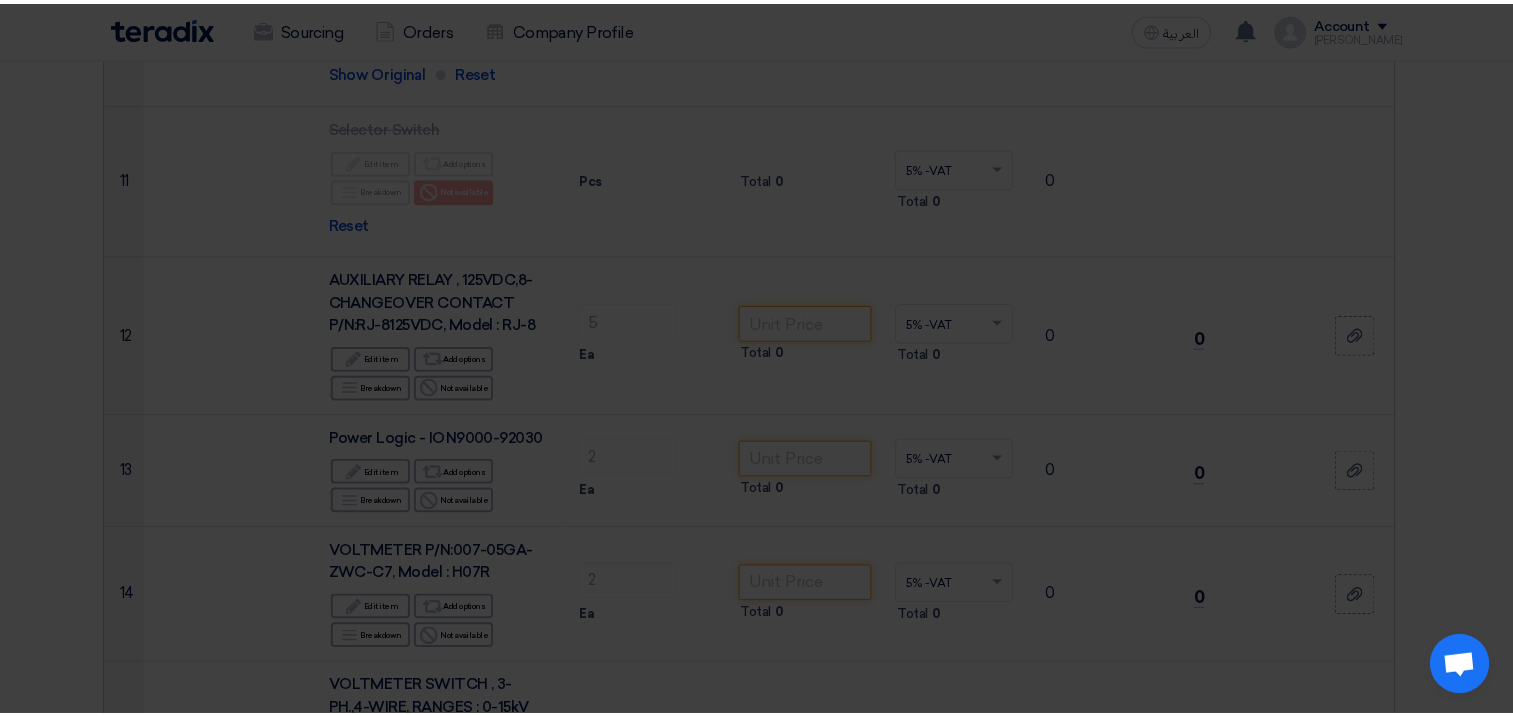 scroll, scrollTop: 1974, scrollLeft: 0, axis: vertical 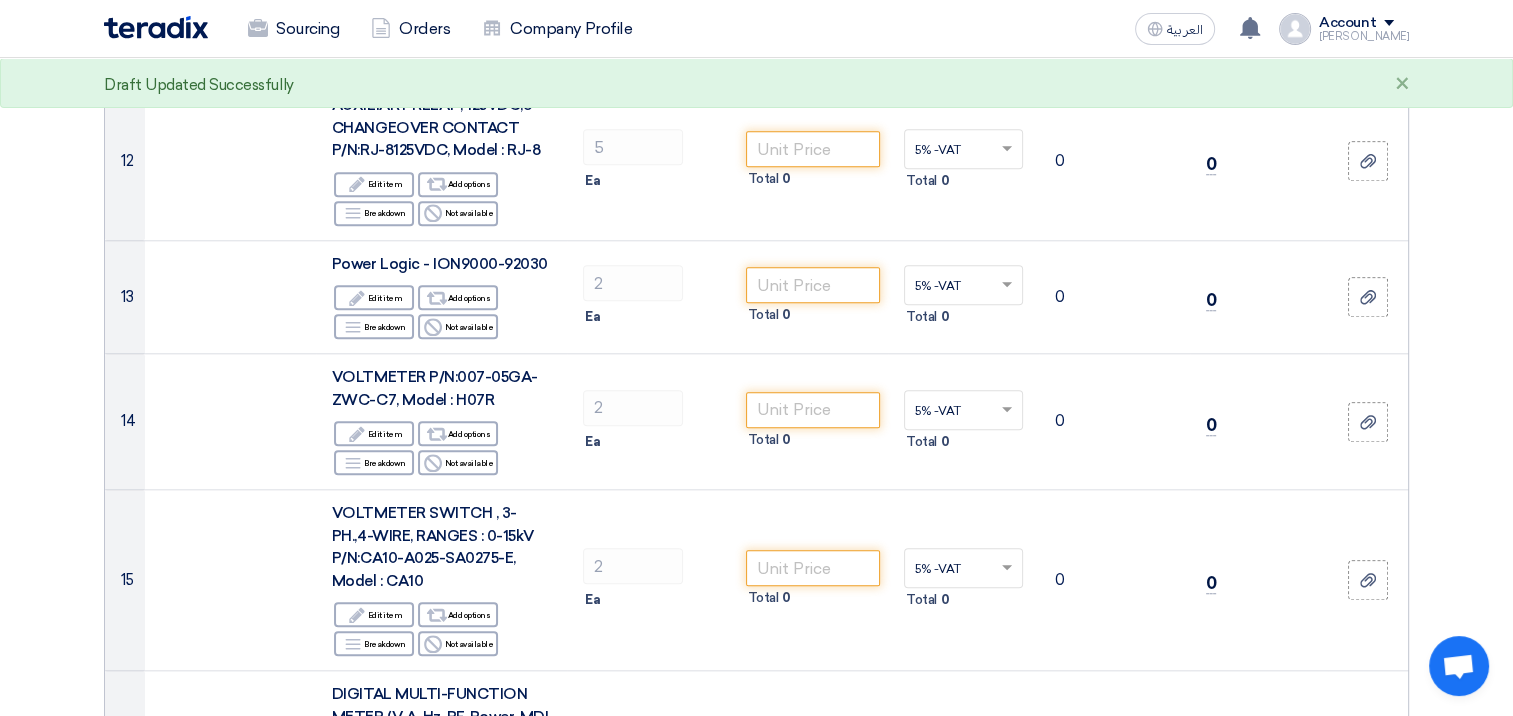 click on "Offer Details
#
Part Number
Item Description
Quantity
Unit Price (SAR)
Taxes
+
'Select taxes...
Unit Price Inc. Taxes" 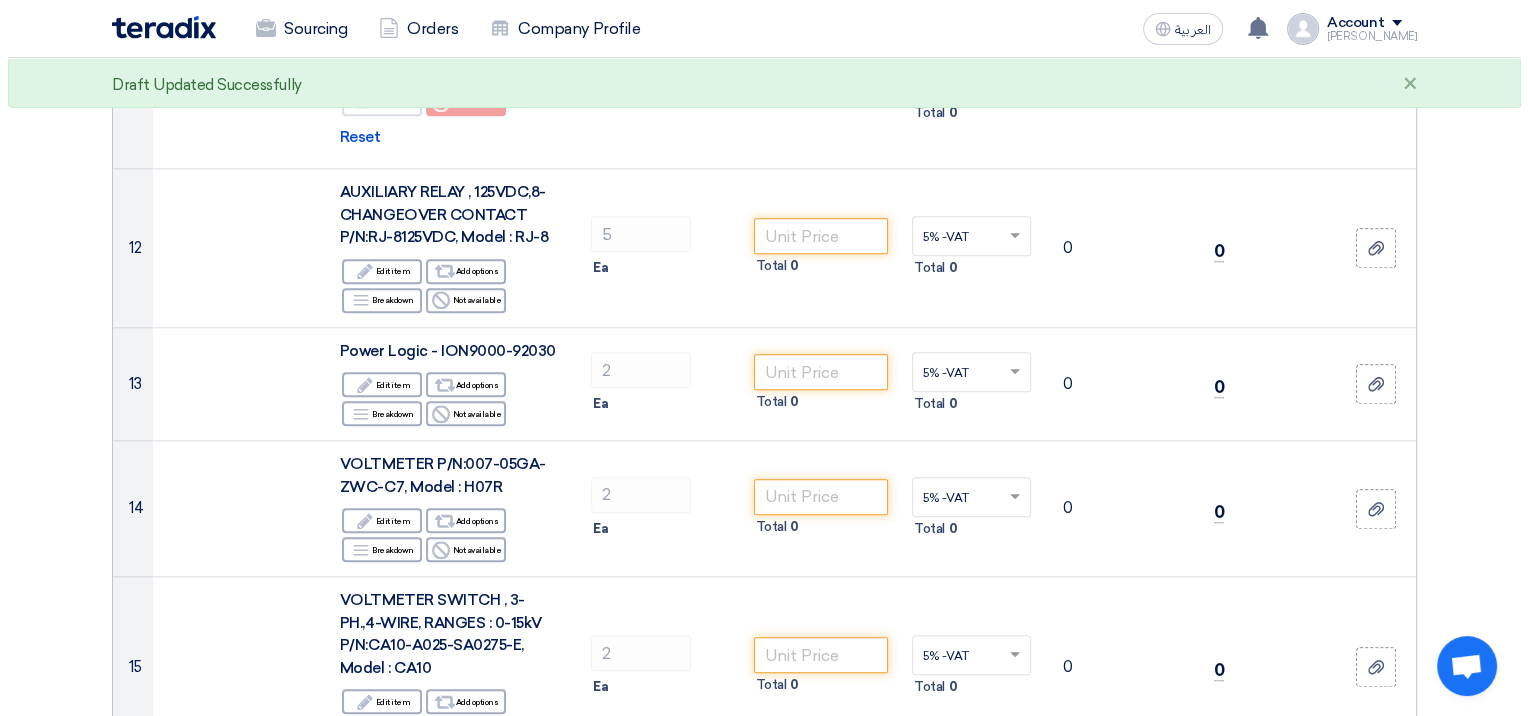 scroll, scrollTop: 1854, scrollLeft: 0, axis: vertical 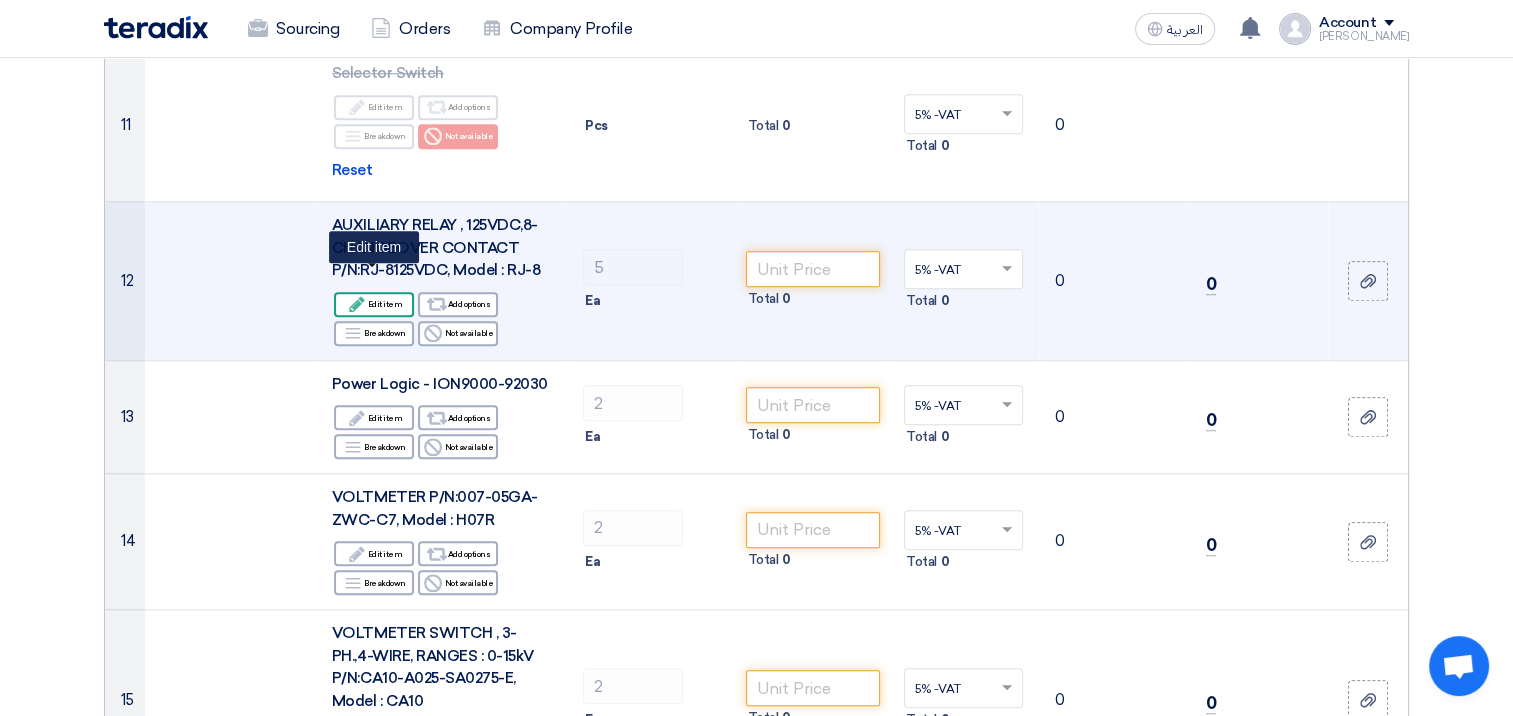 click on "Edit
Edit item" 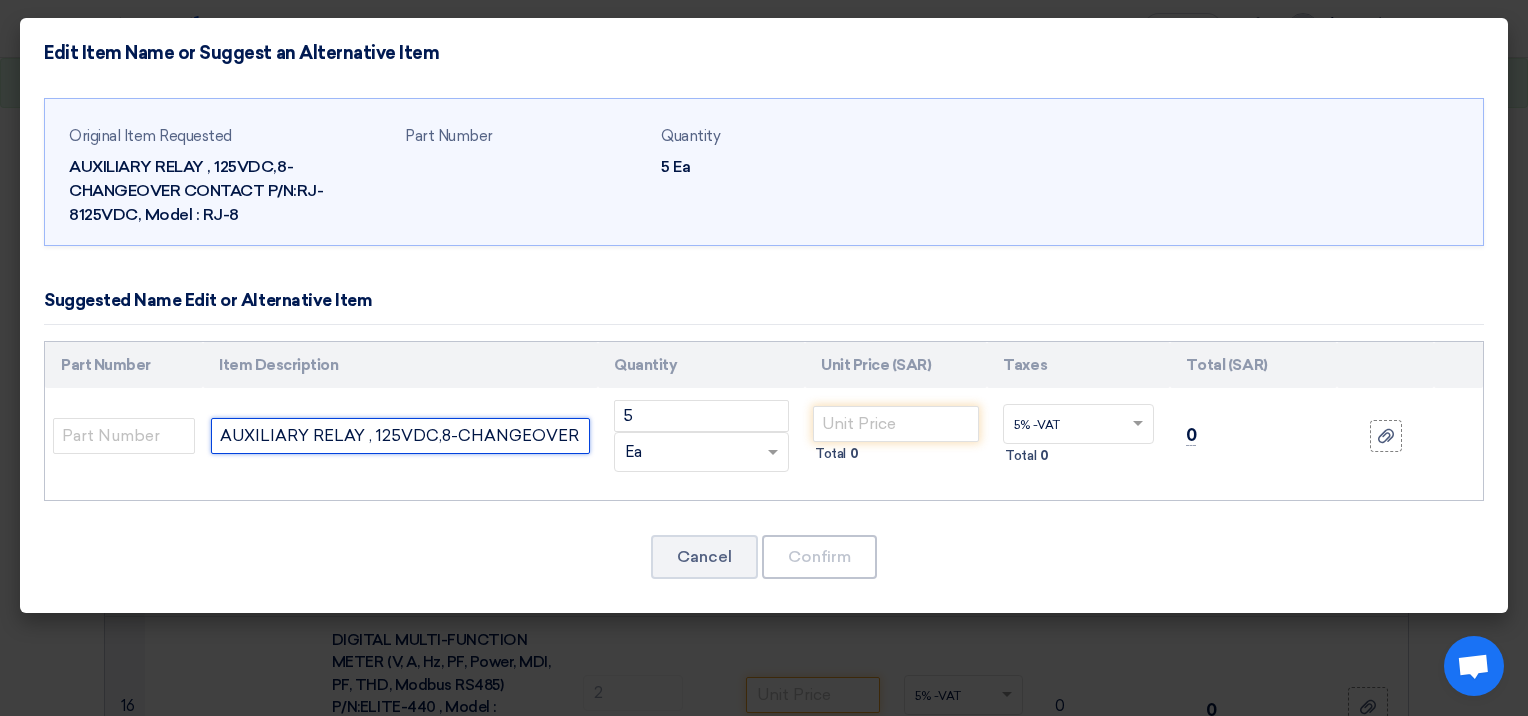 click on "AUXILIARY RELAY , 125VDC,8-CHANGEOVER CONTACT  P/N:RJ-8125VDC, Model : RJ-8" 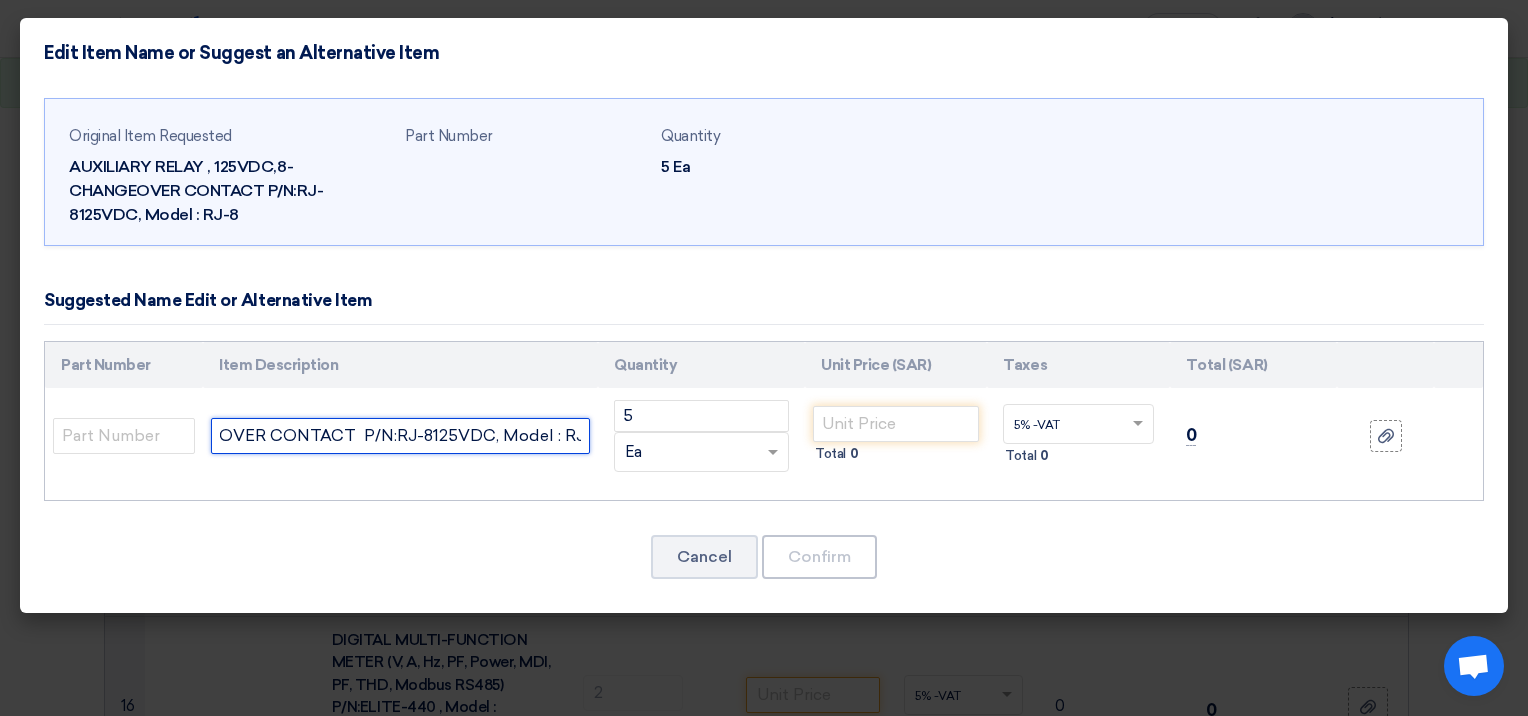 scroll, scrollTop: 0, scrollLeft: 320, axis: horizontal 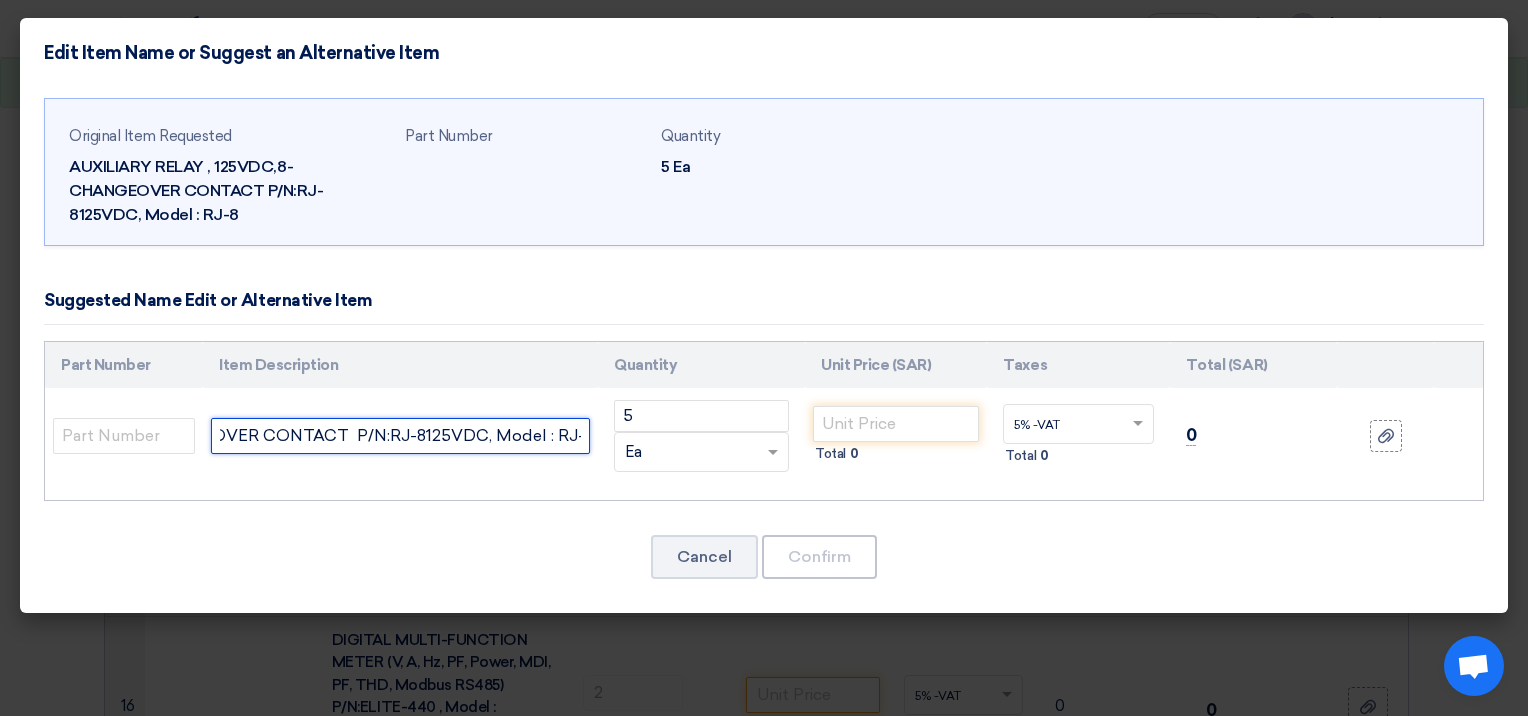 paste on "Please note that the socket is not included in the above offer. If required, kindly confirm your preference for either flush mounting or DIN rail socket" 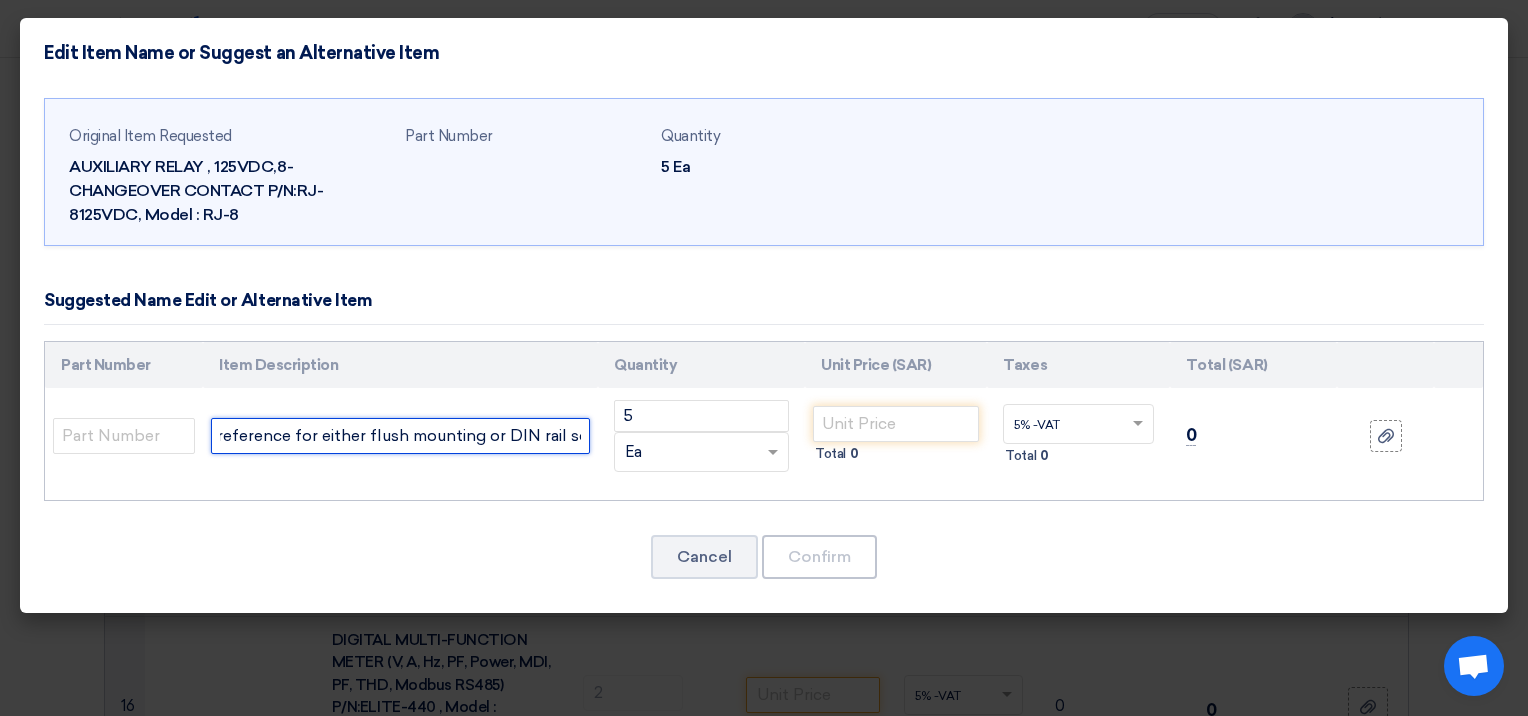 type on "AUXILIARY RELAY , 125VDC,8-CHANGEOVER CONTACT  P/N:RJ-8125VDC, Model : RJ-8-Please note that the socket is not included in the above offer. If required, kindly confirm your preference for either flush mounting or DIN rail socket" 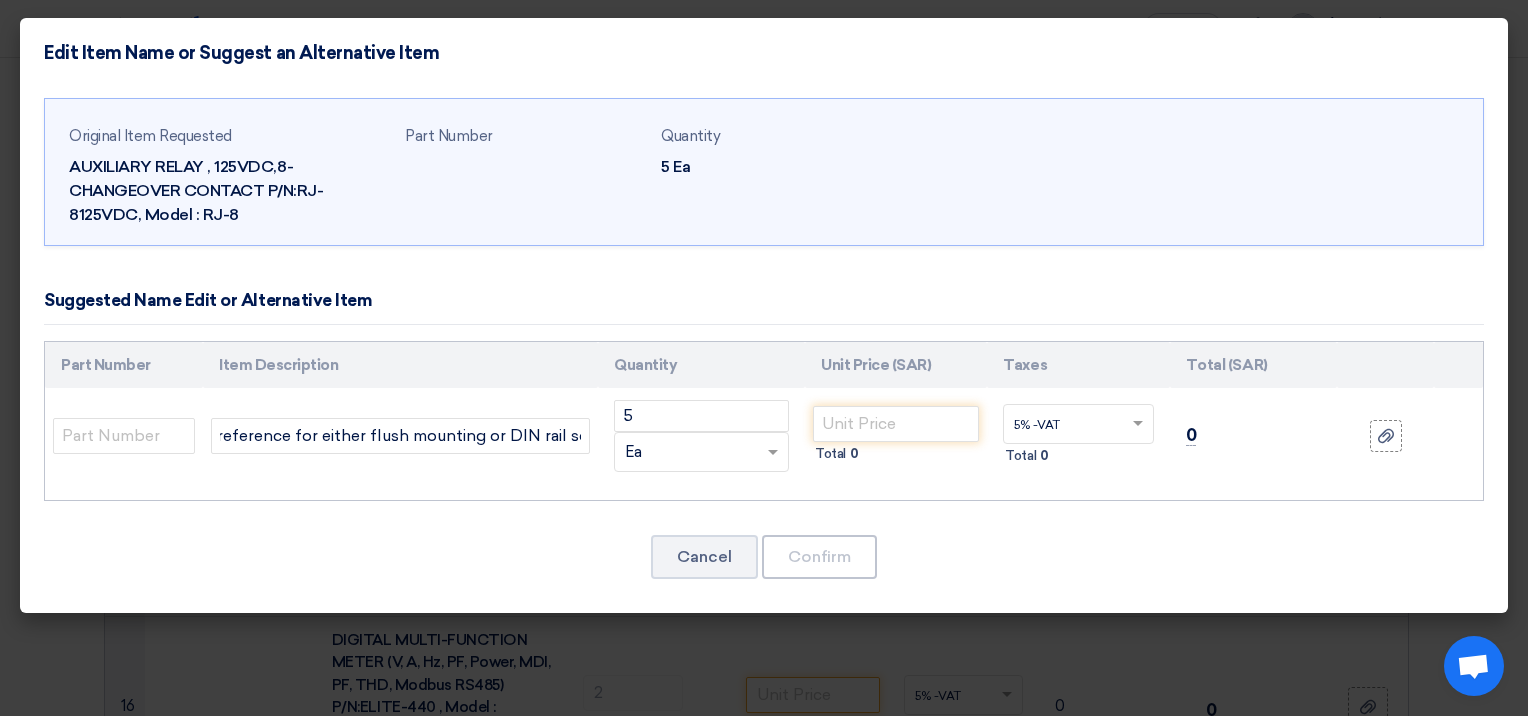 click on "Cancel
Confirm" 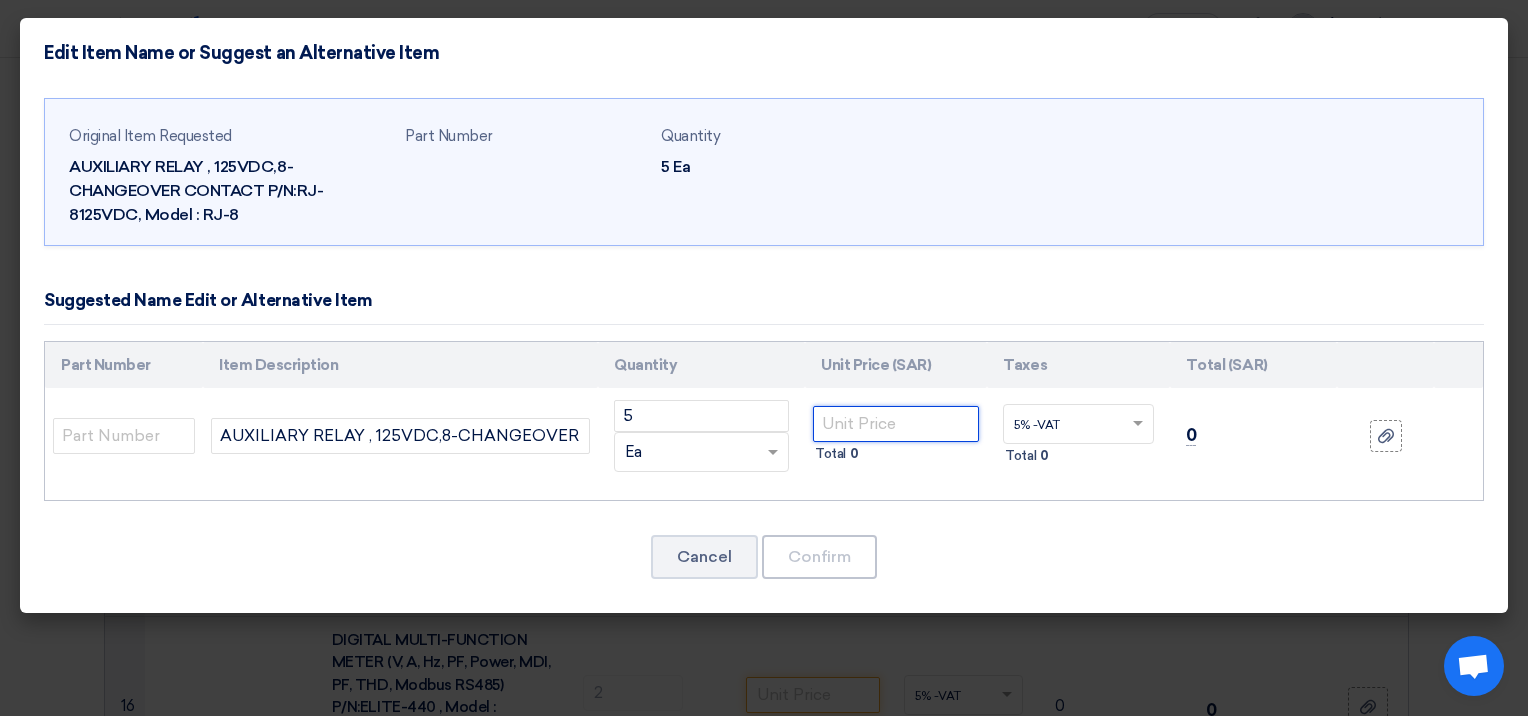 click 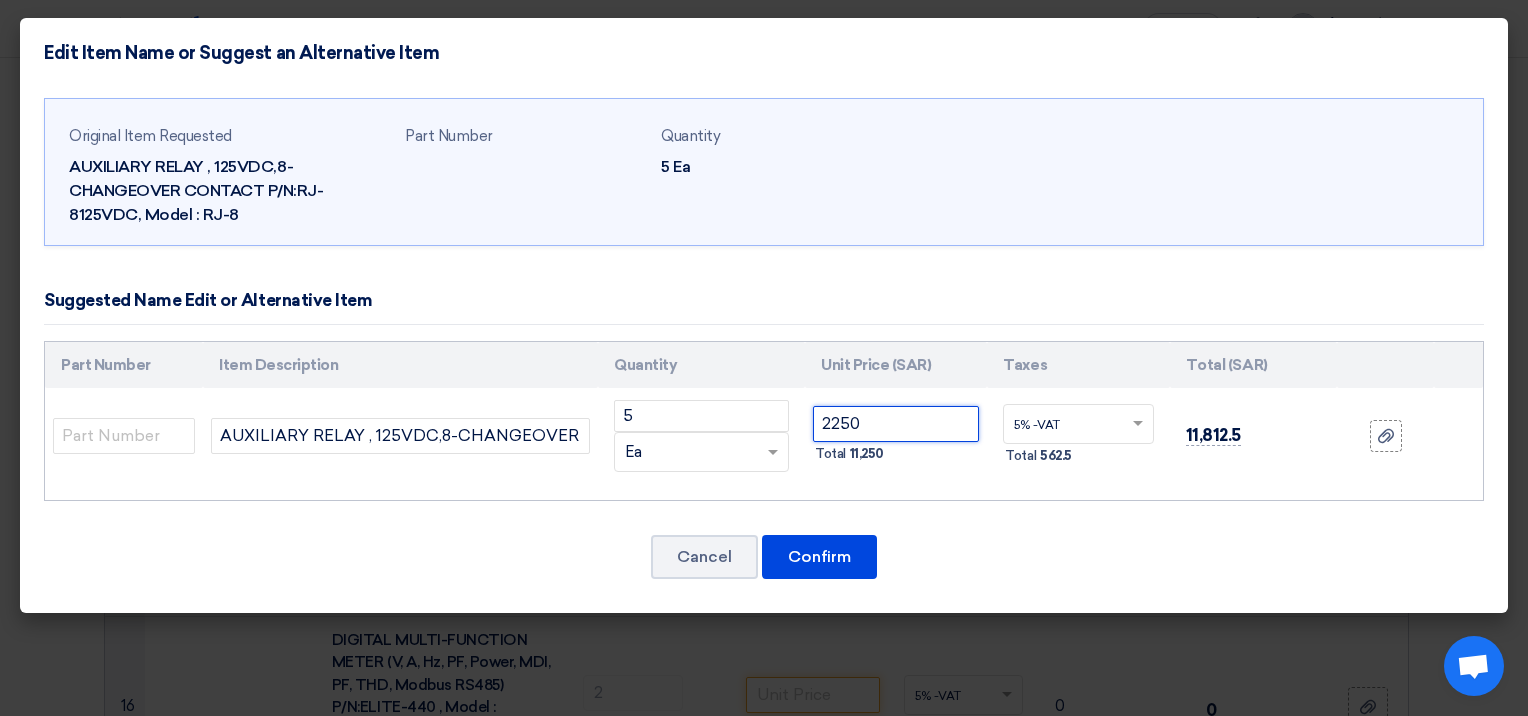type on "2250" 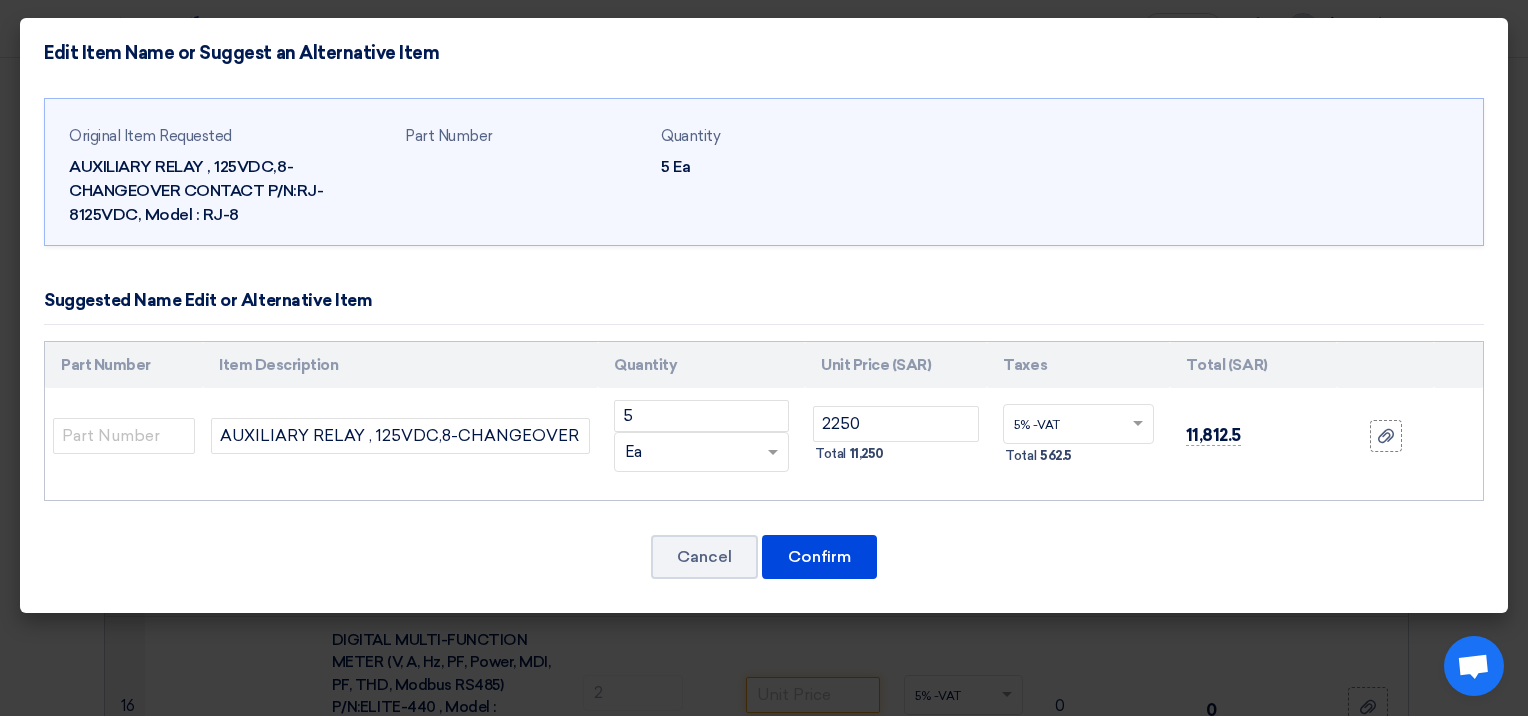click on "Cancel
Confirm" 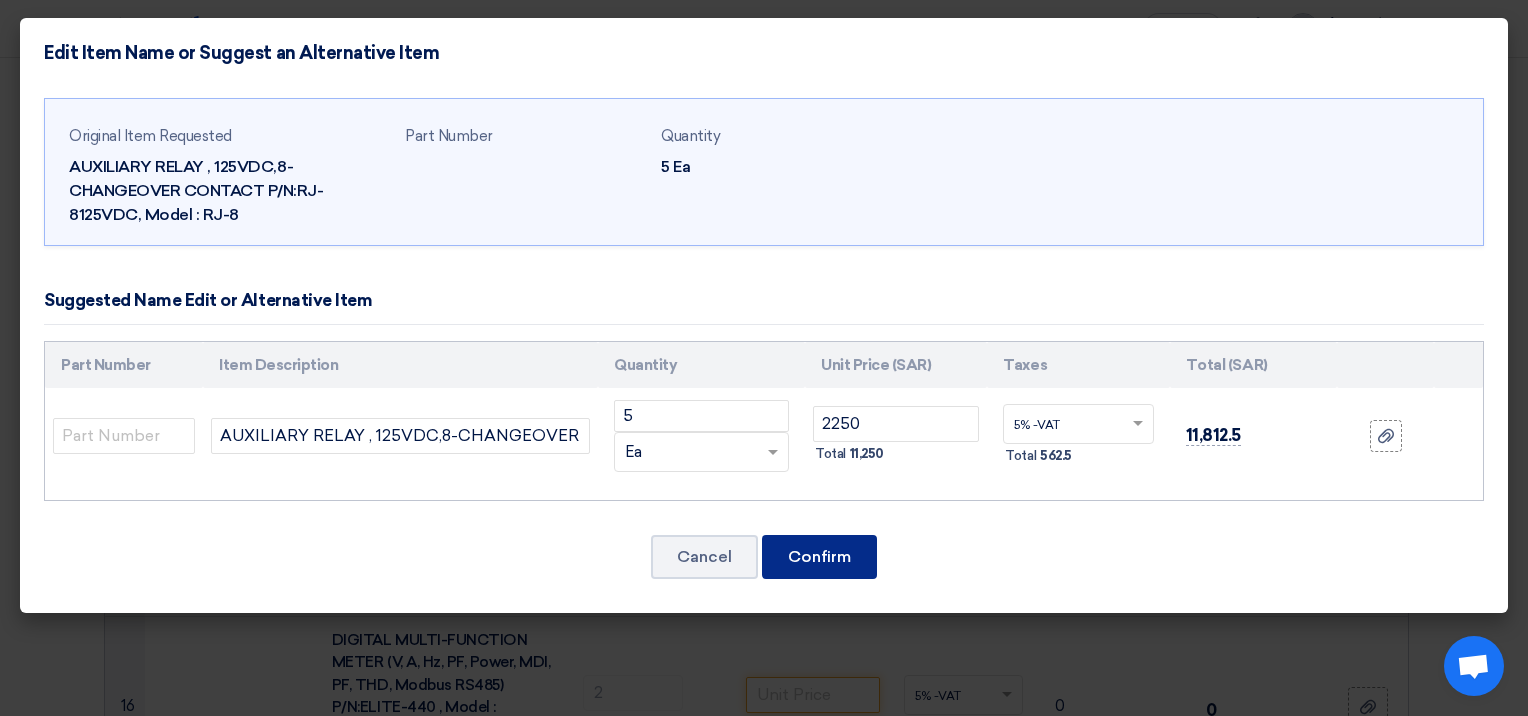 click on "Confirm" 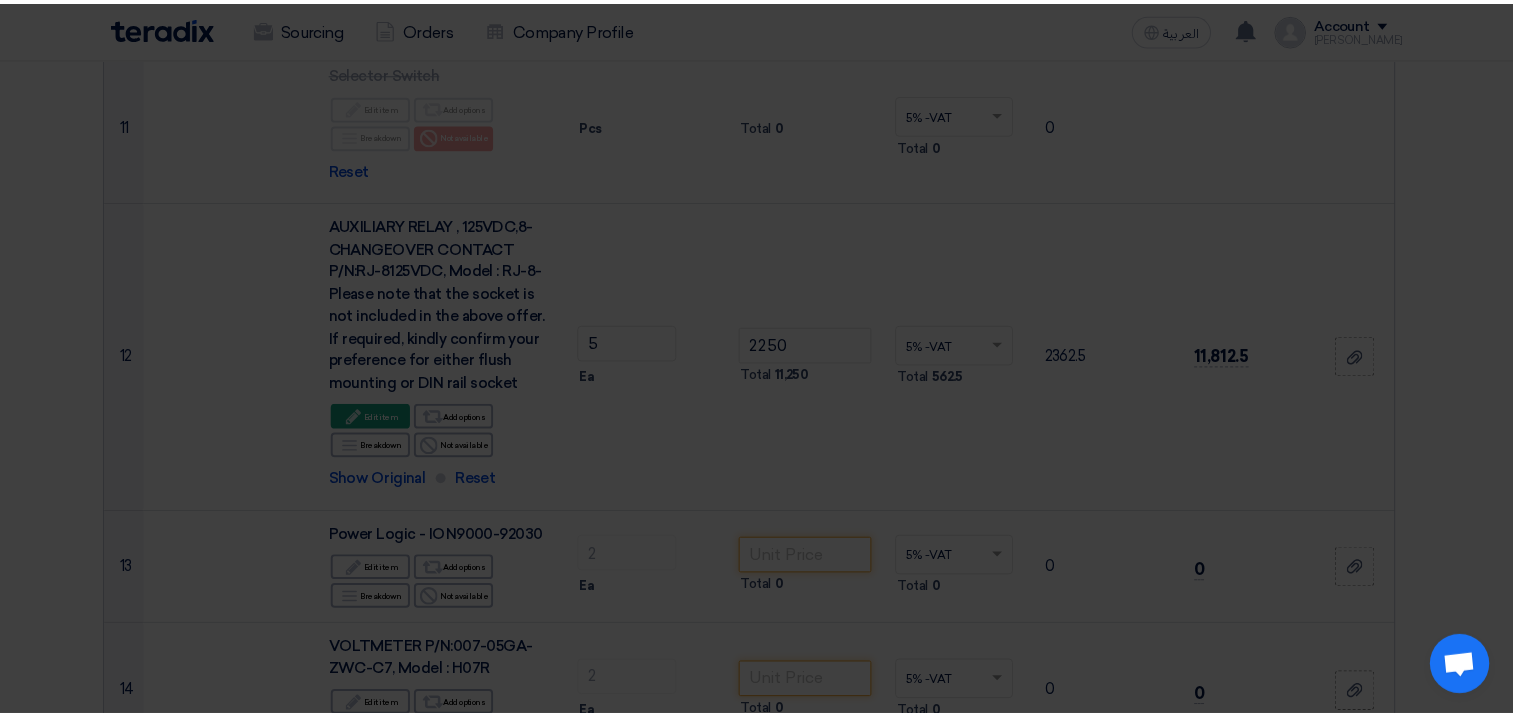 scroll, scrollTop: 2028, scrollLeft: 0, axis: vertical 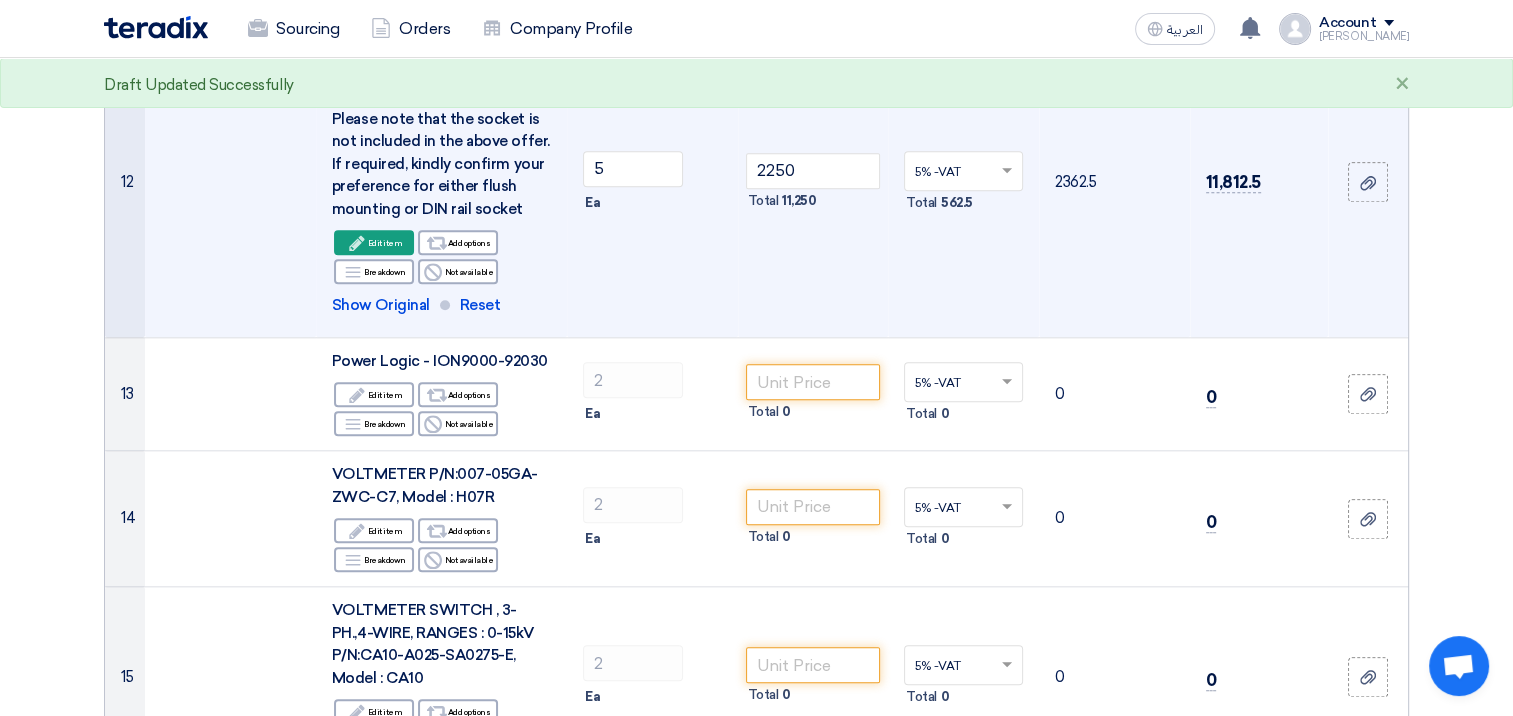 click 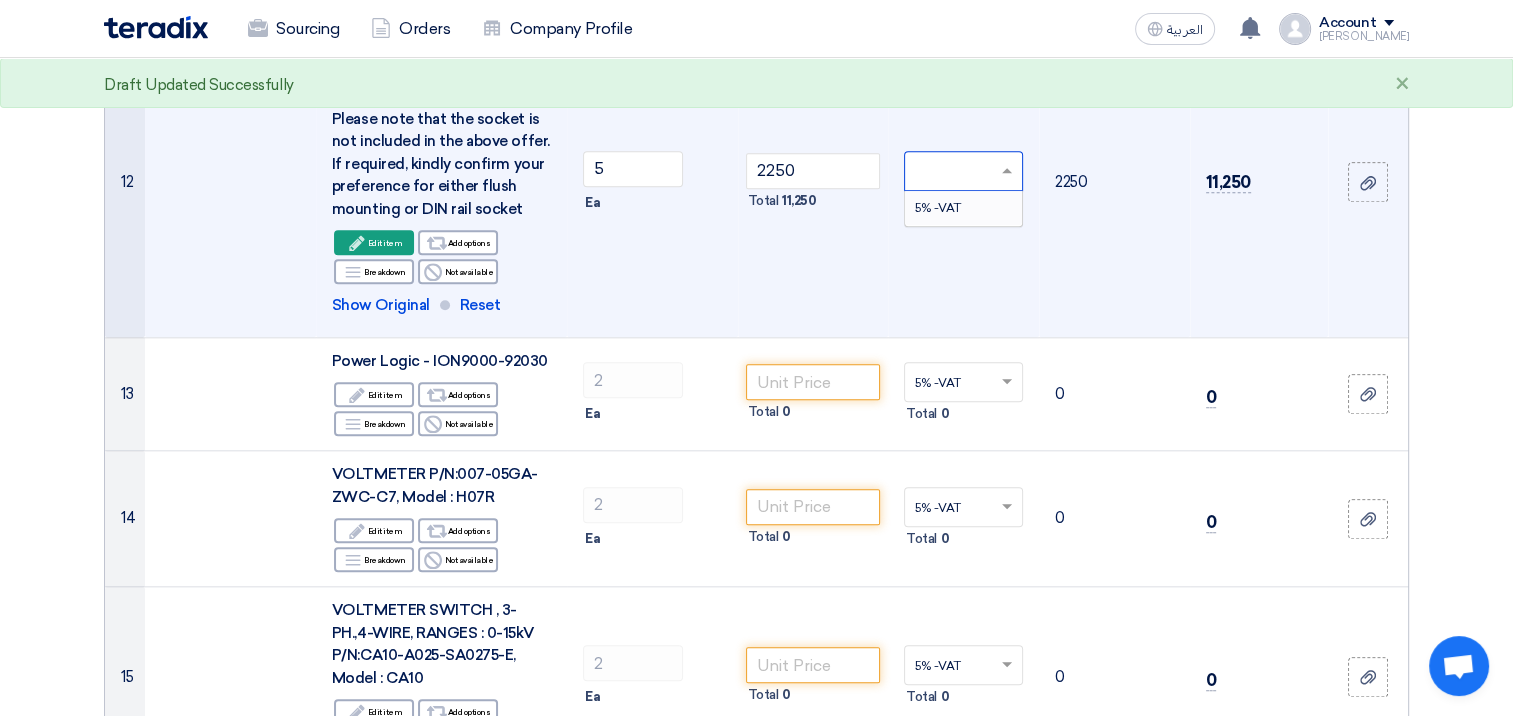 type on "0" 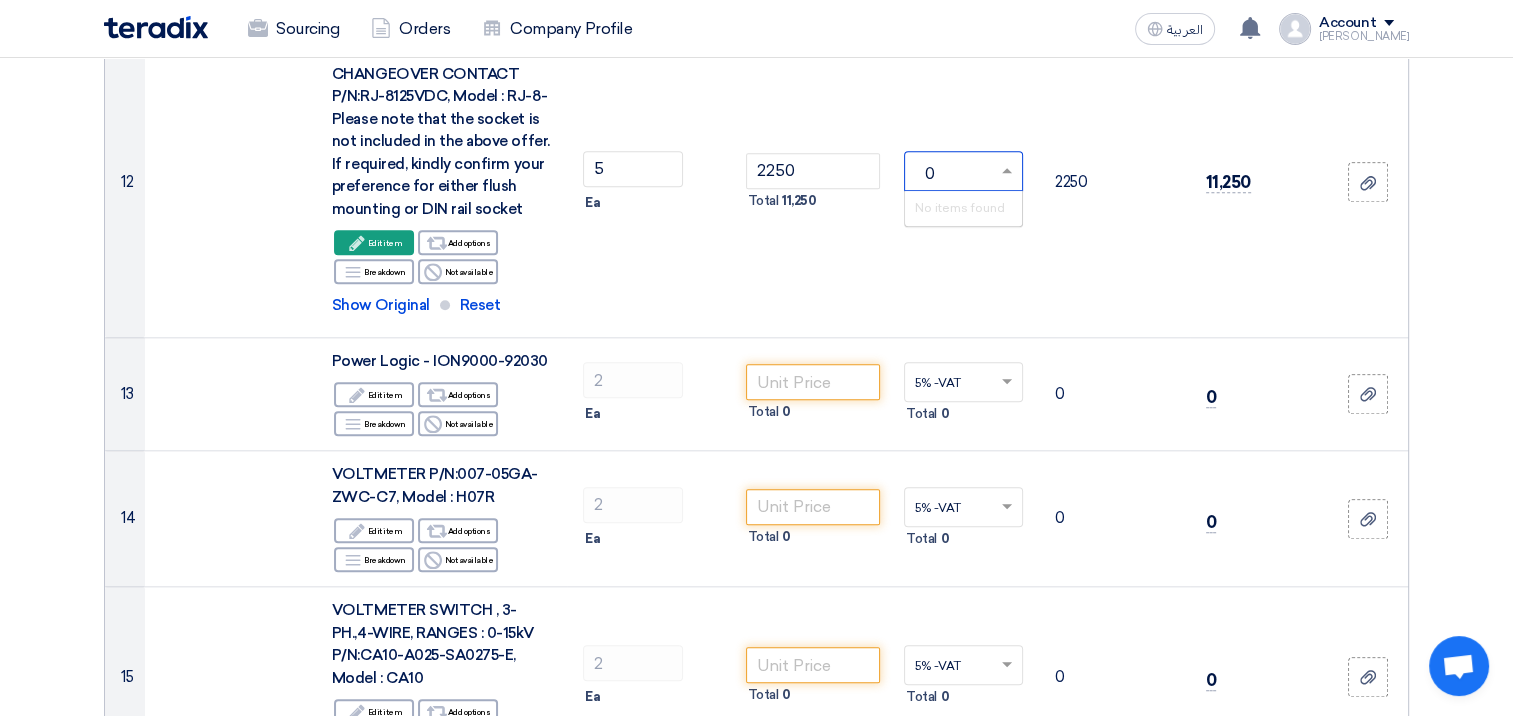 click on "Offer Details
#
Part Number
Item Description
Quantity
Unit Price (SAR)
Taxes
+
'Select taxes...
Unit Price Inc. Taxes" 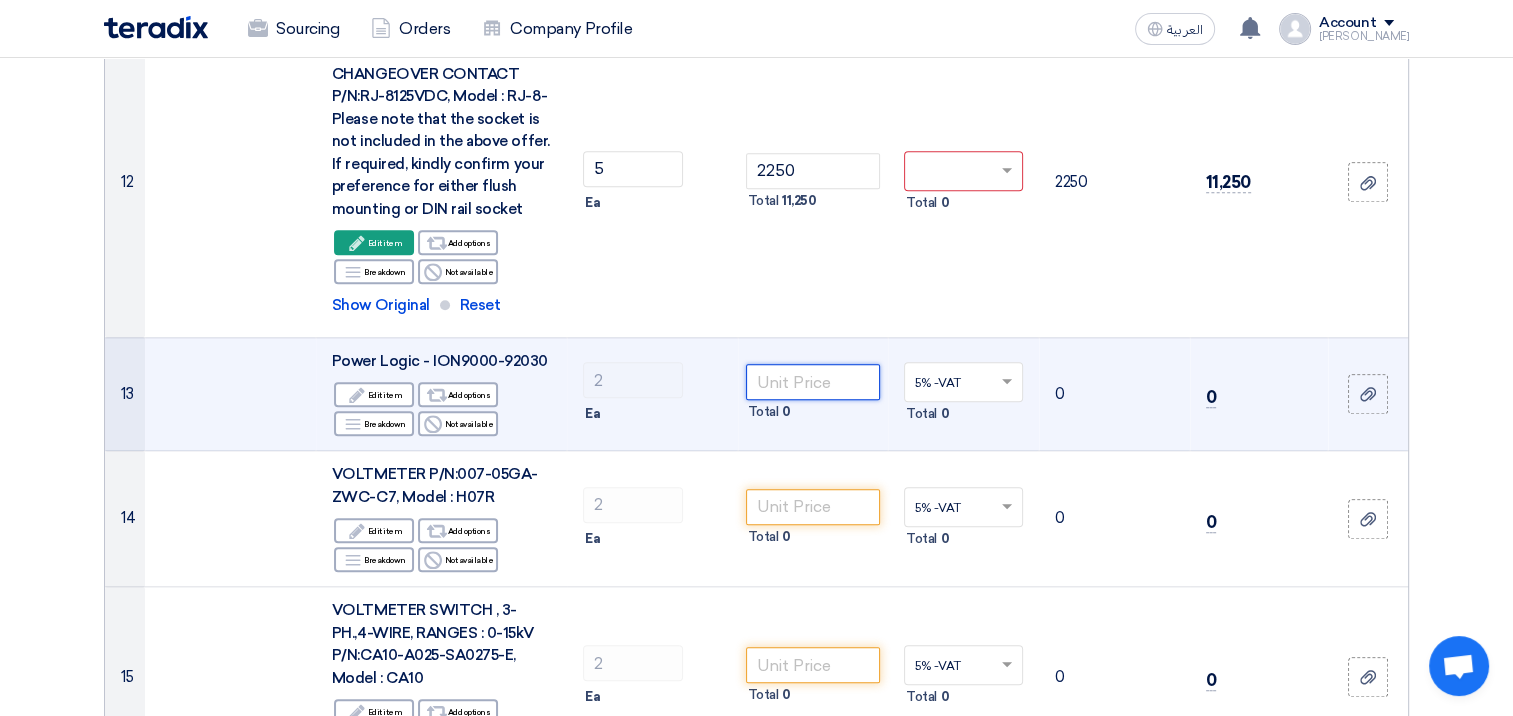 click 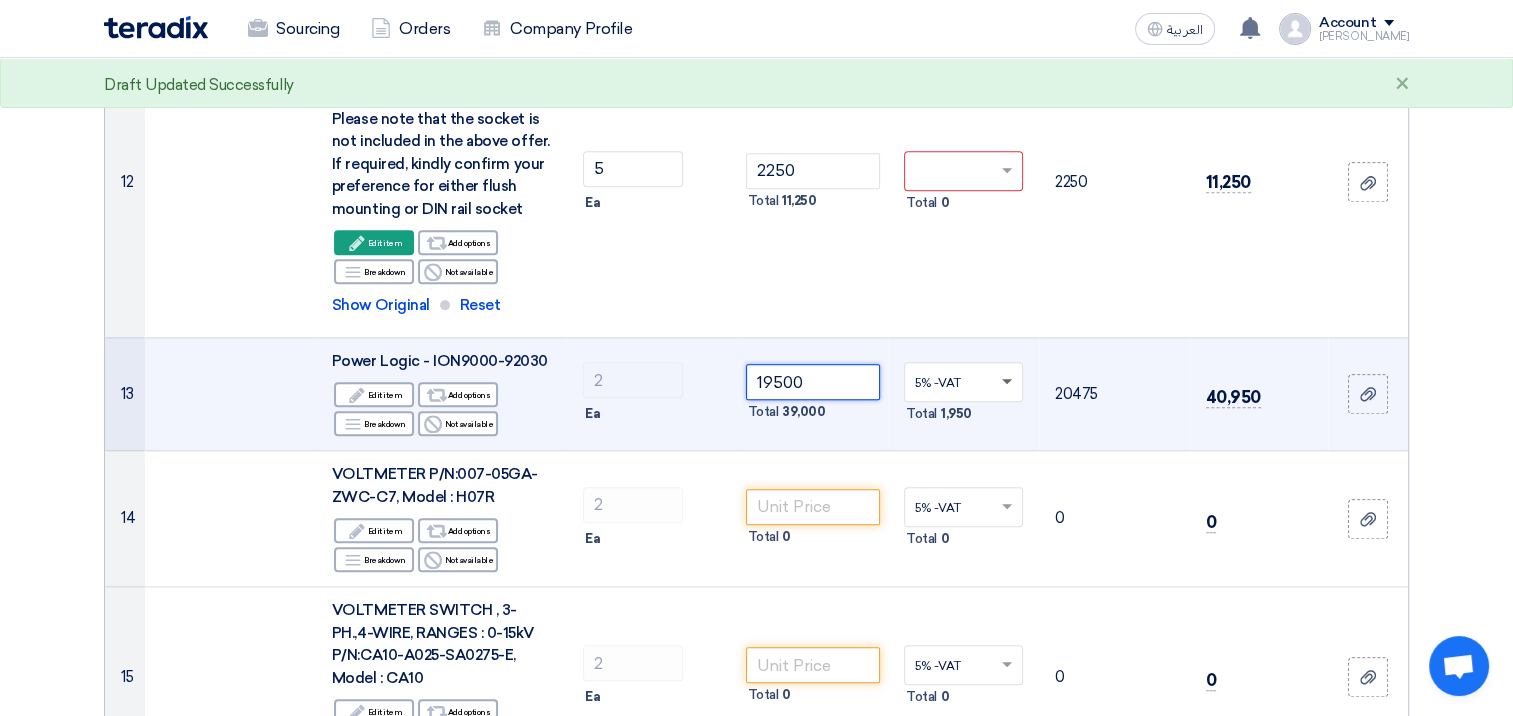 click 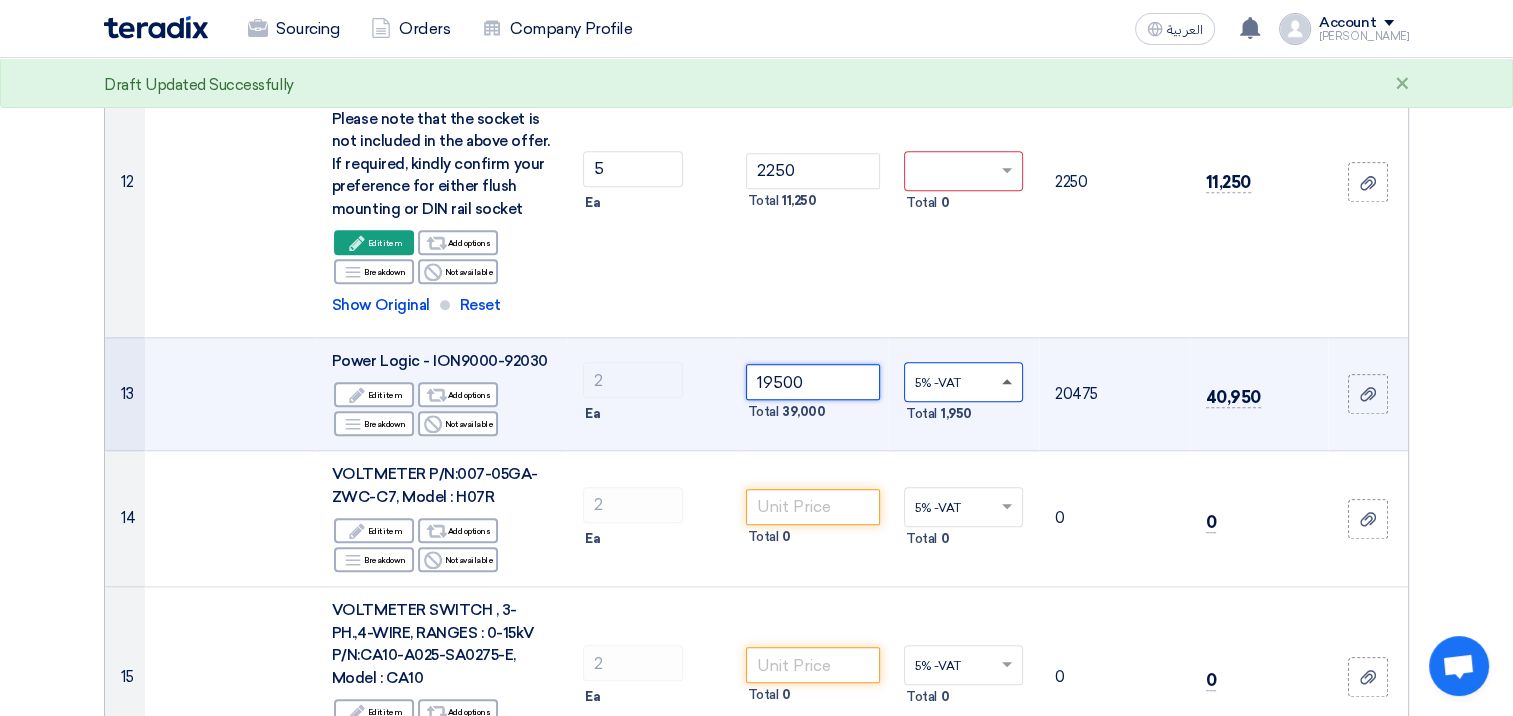 type on "19500" 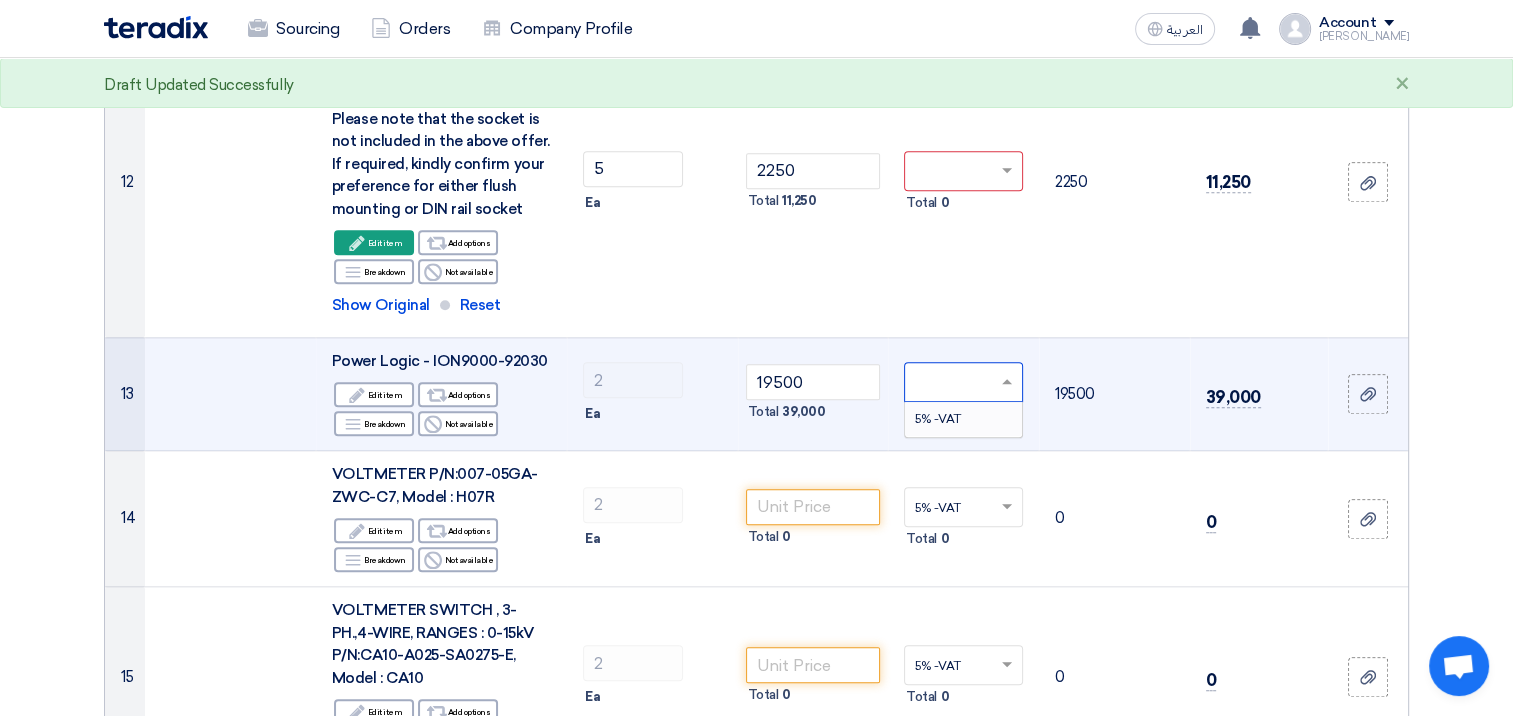 type on "0" 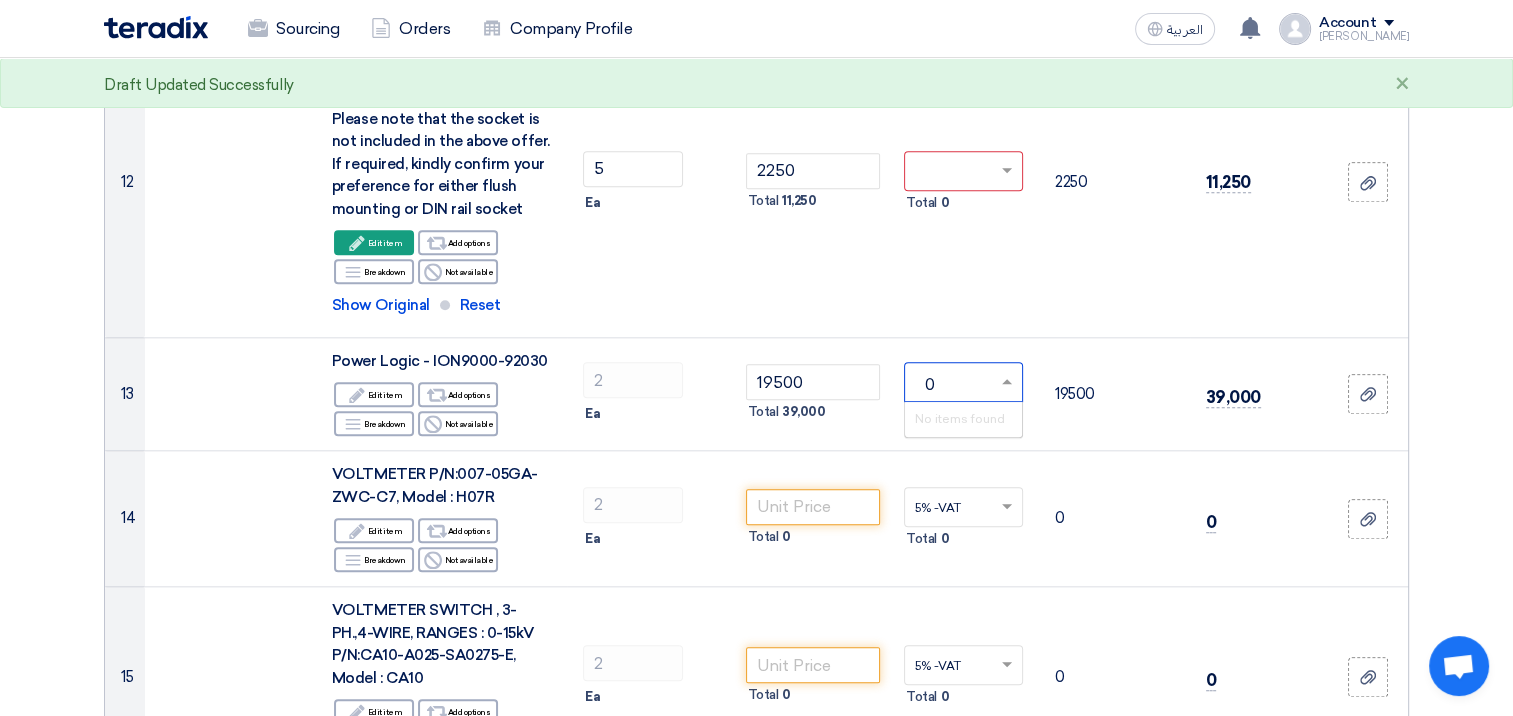 click on "Offer Details
#
Part Number
Item Description
Quantity
Unit Price (SAR)
Taxes
+
'Select taxes...
Unit Price Inc. Taxes" 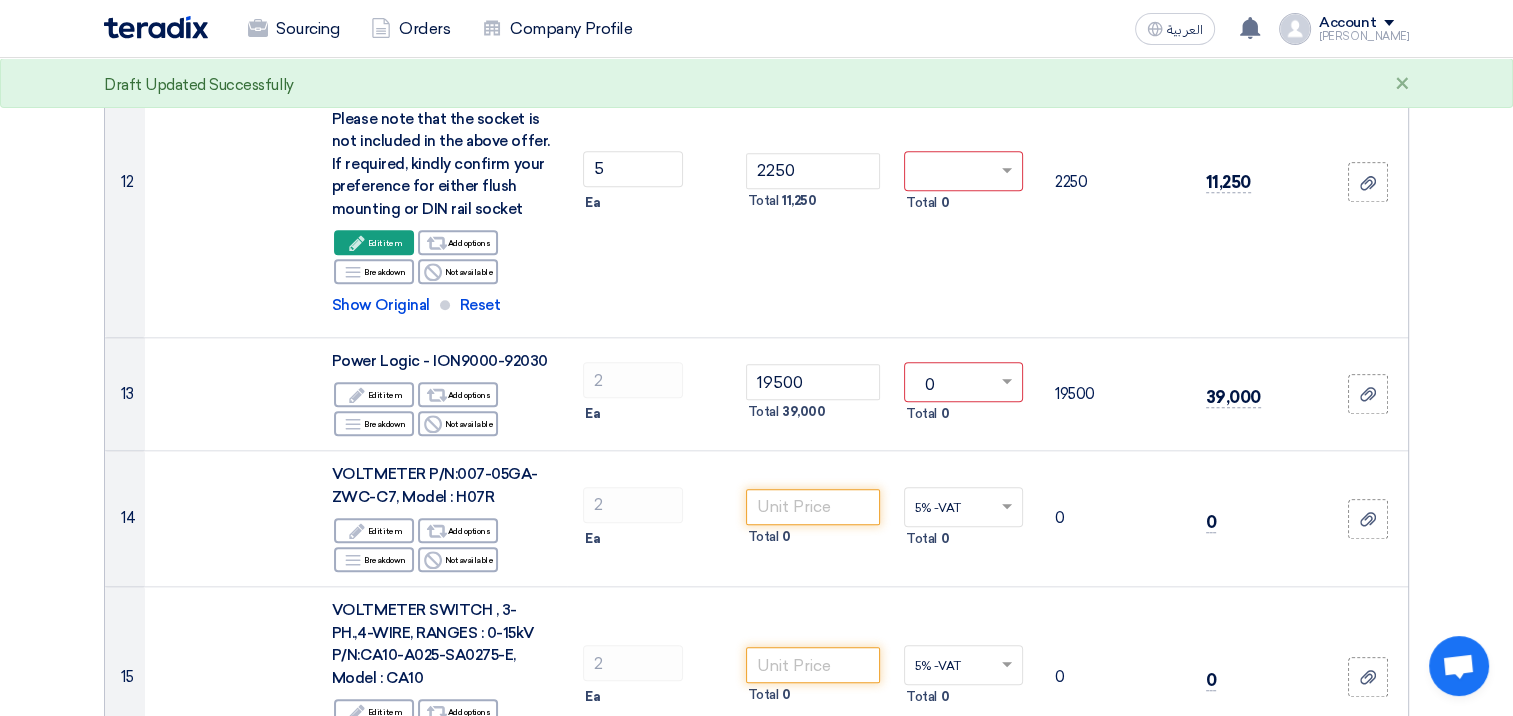 type 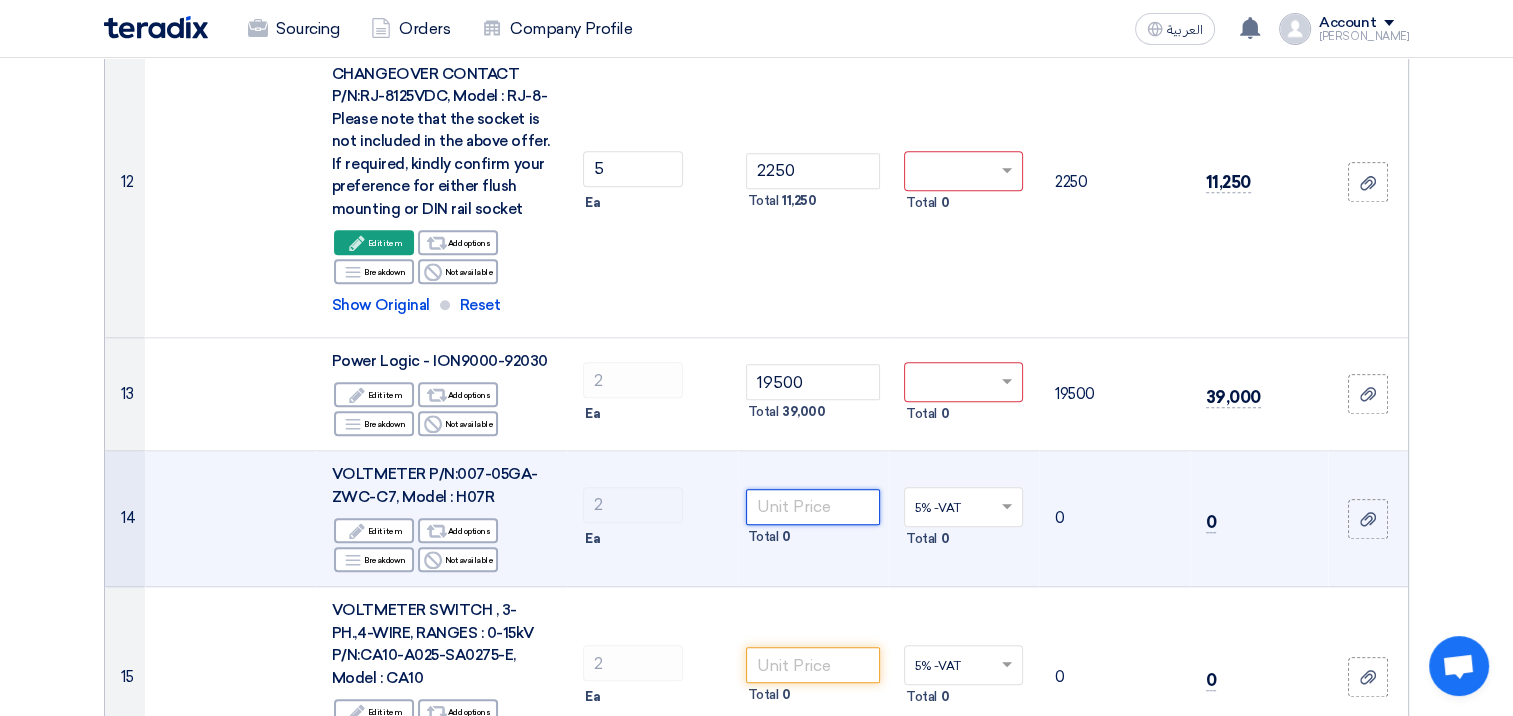 click 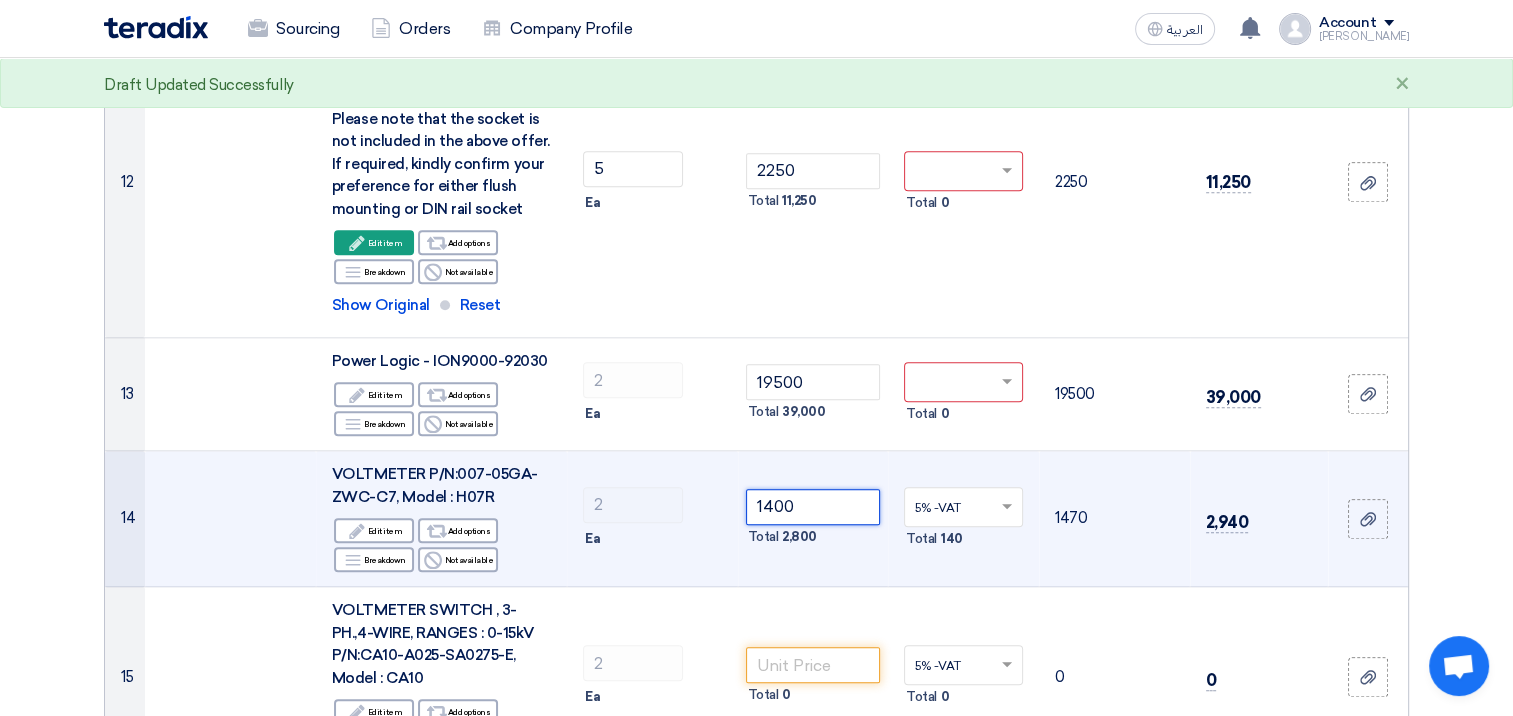 click 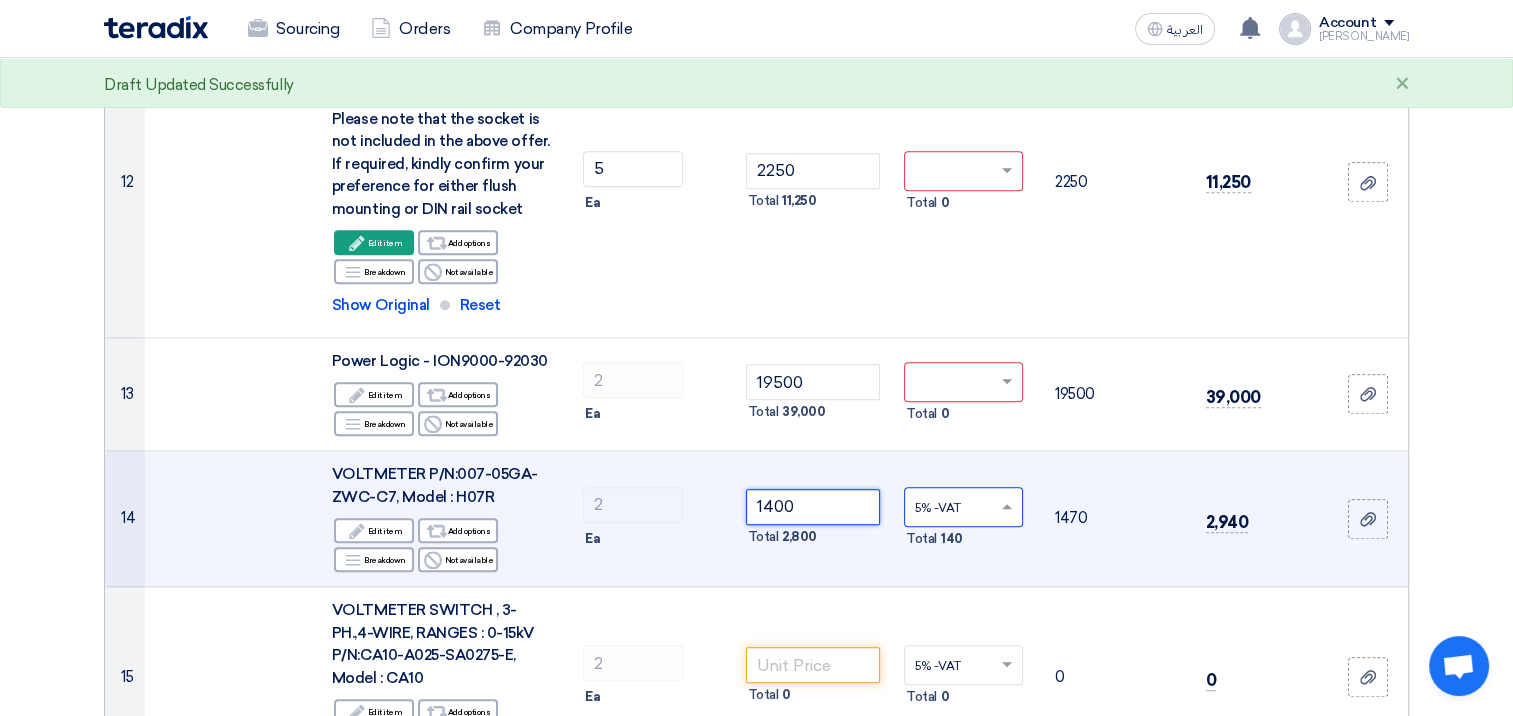 type on "1400" 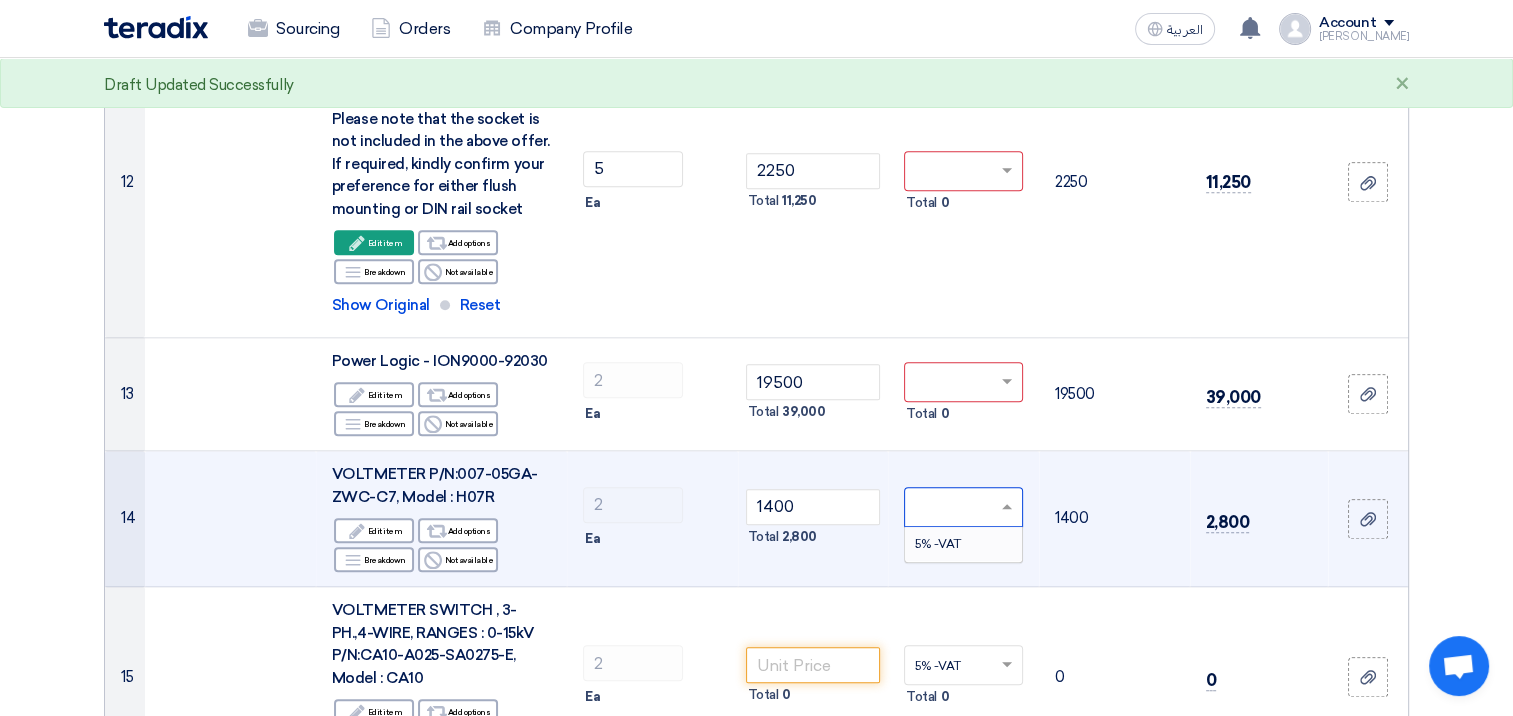 type on "0" 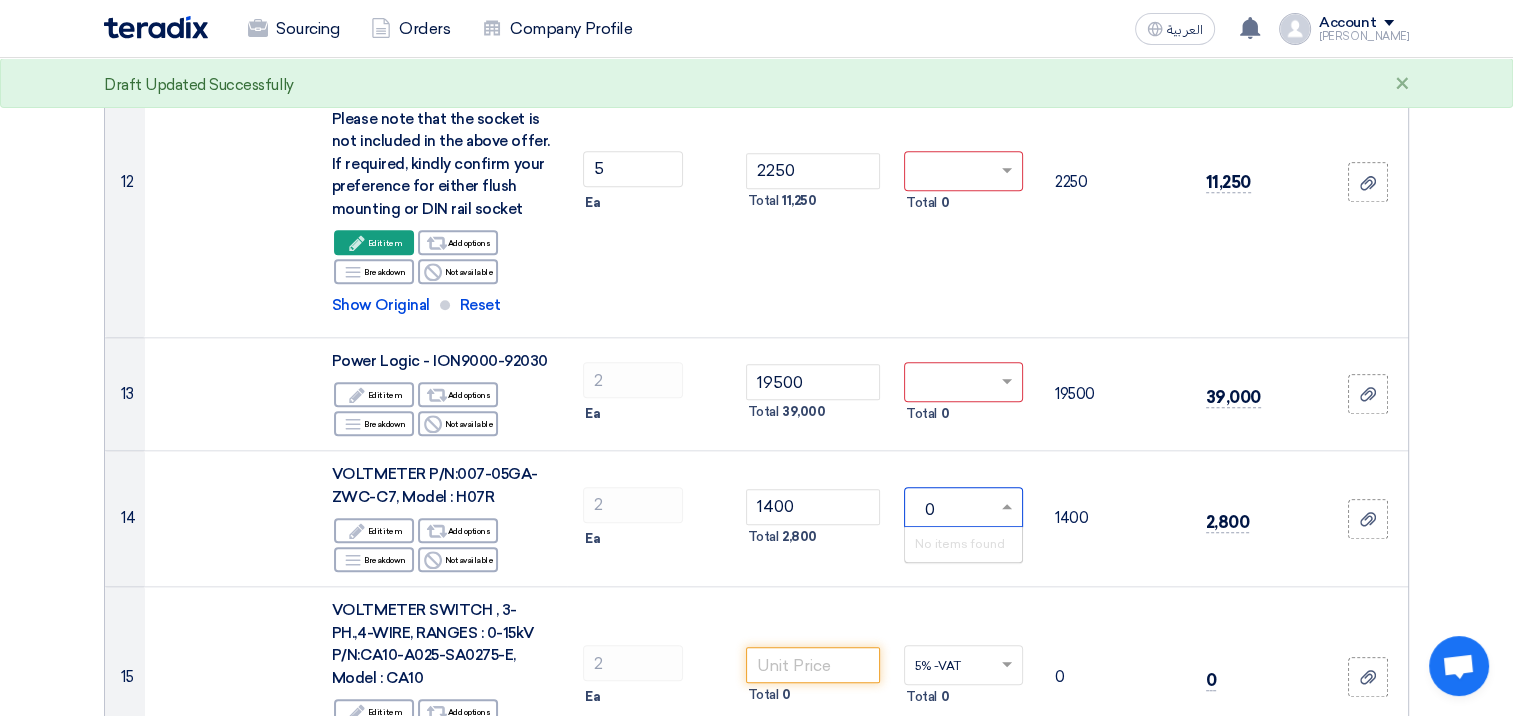click on "Offer Details
#
Part Number
Item Description
Quantity
Unit Price (SAR)
Taxes
+
'Select taxes...
Unit Price Inc. Taxes" 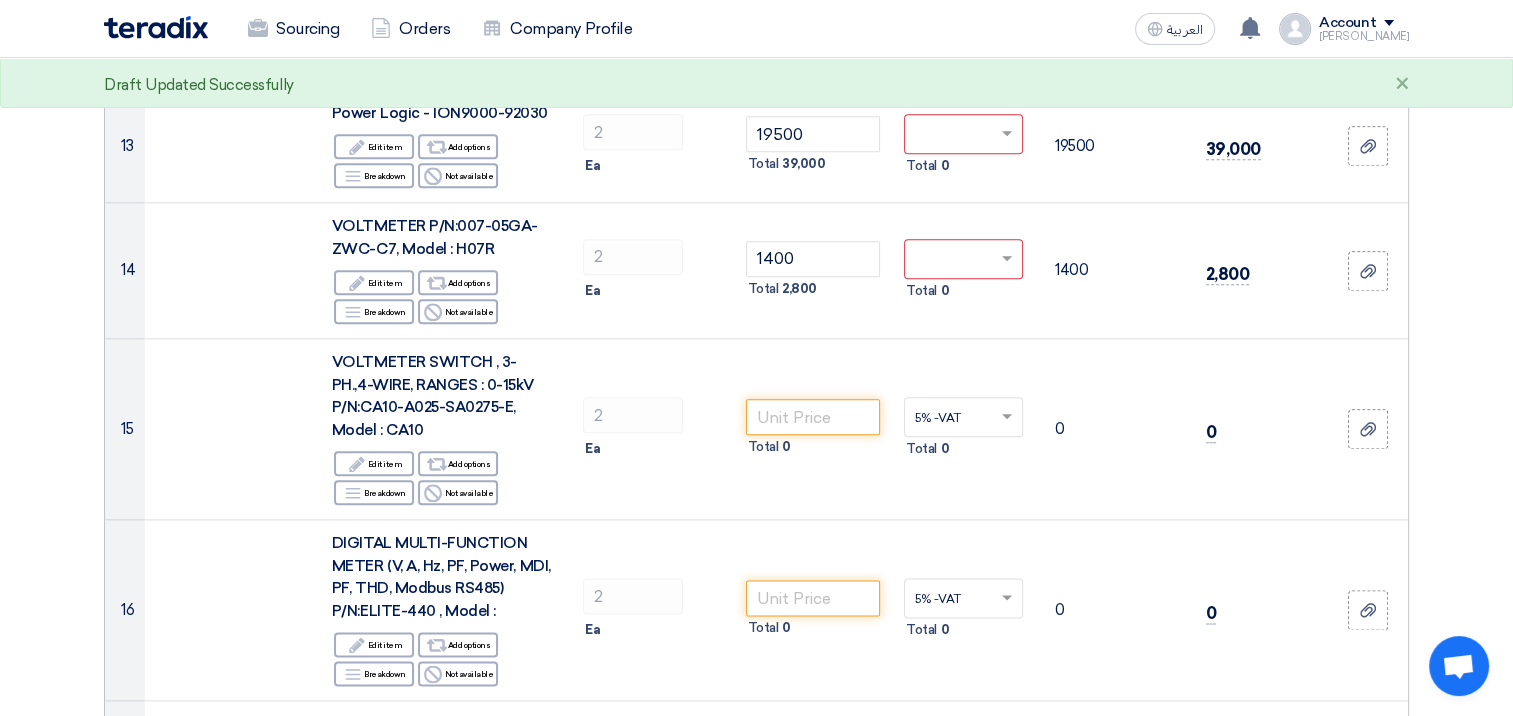 scroll, scrollTop: 2308, scrollLeft: 0, axis: vertical 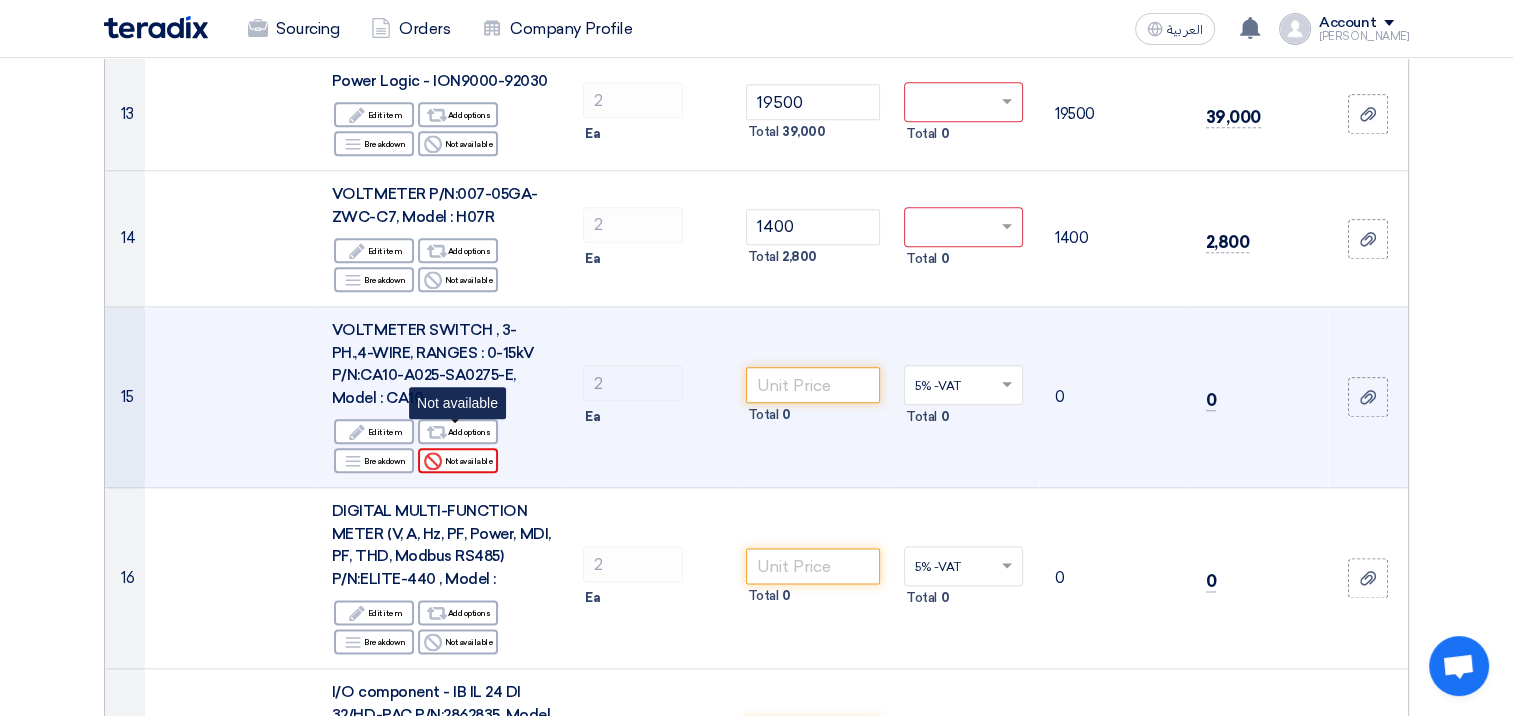 click on "Reject
Not available" 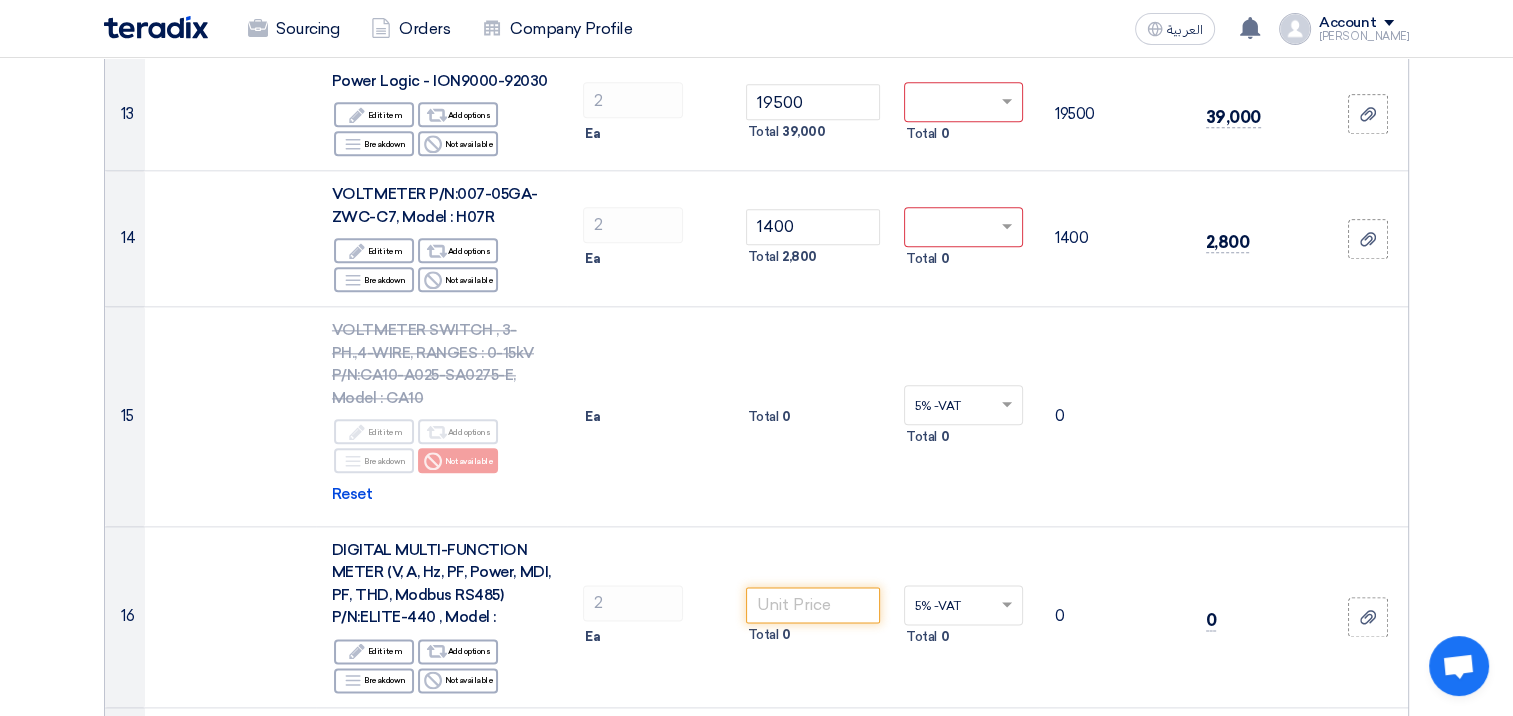 click on "Offer Details
#
Part Number
Item Description
Quantity
Unit Price (SAR)
Taxes
+
'Select taxes...
Unit Price Inc. Taxes" 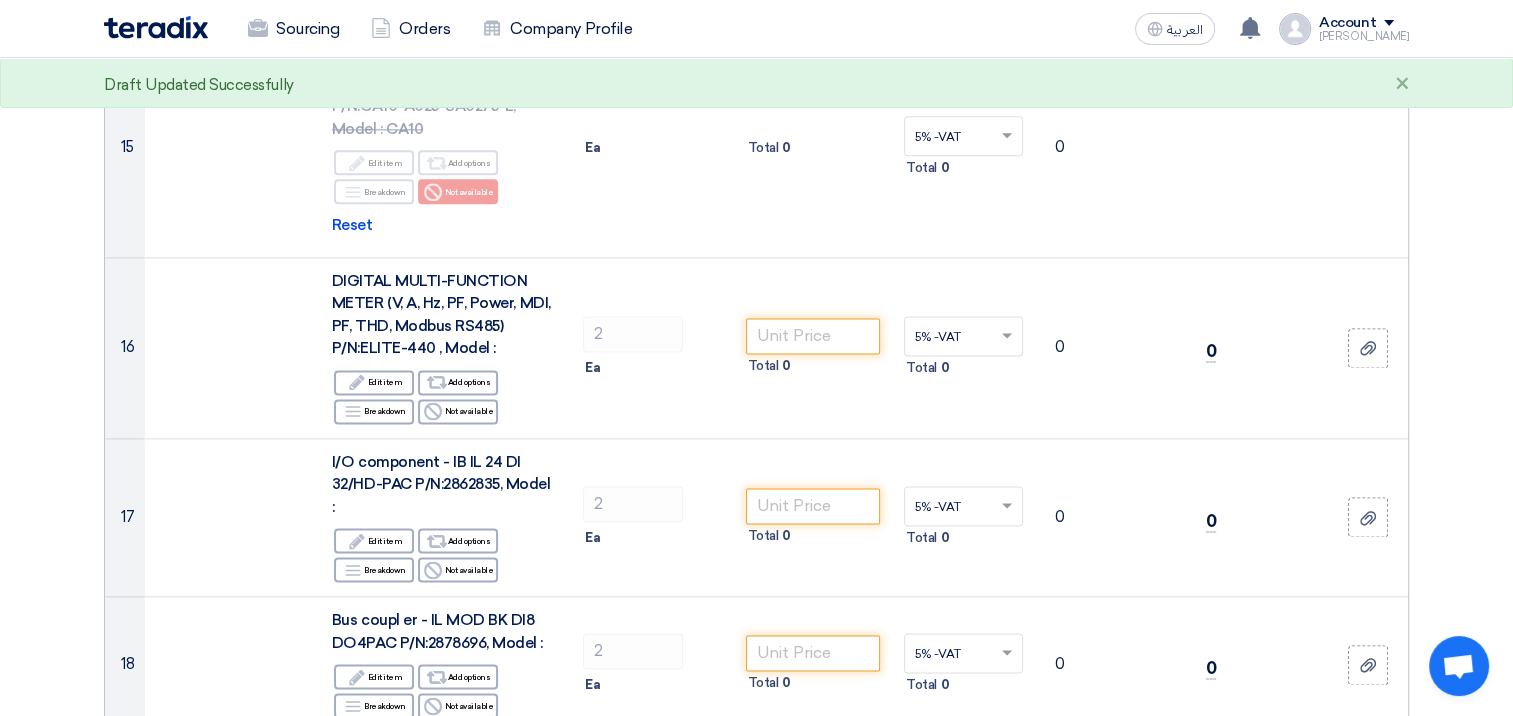 scroll, scrollTop: 2588, scrollLeft: 0, axis: vertical 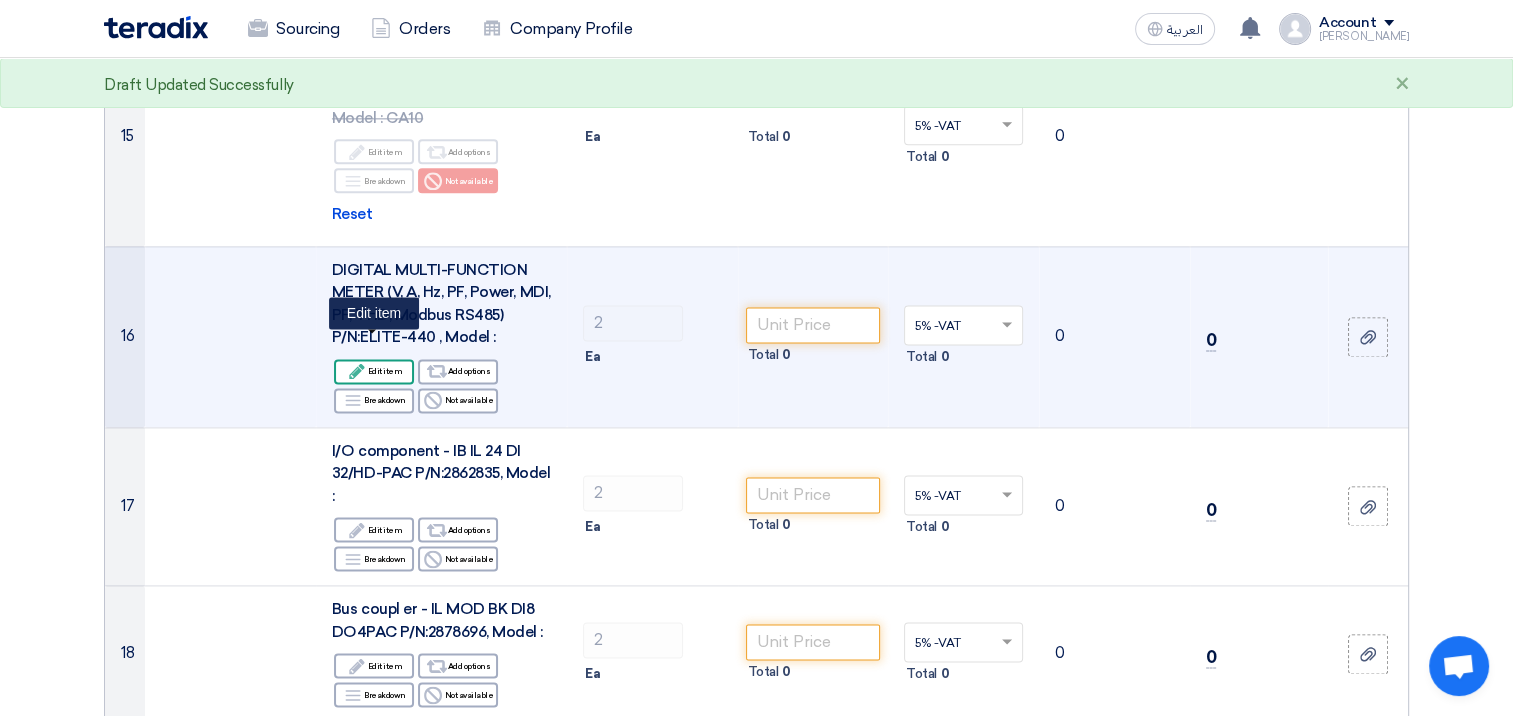 click on "Edit
Edit item" 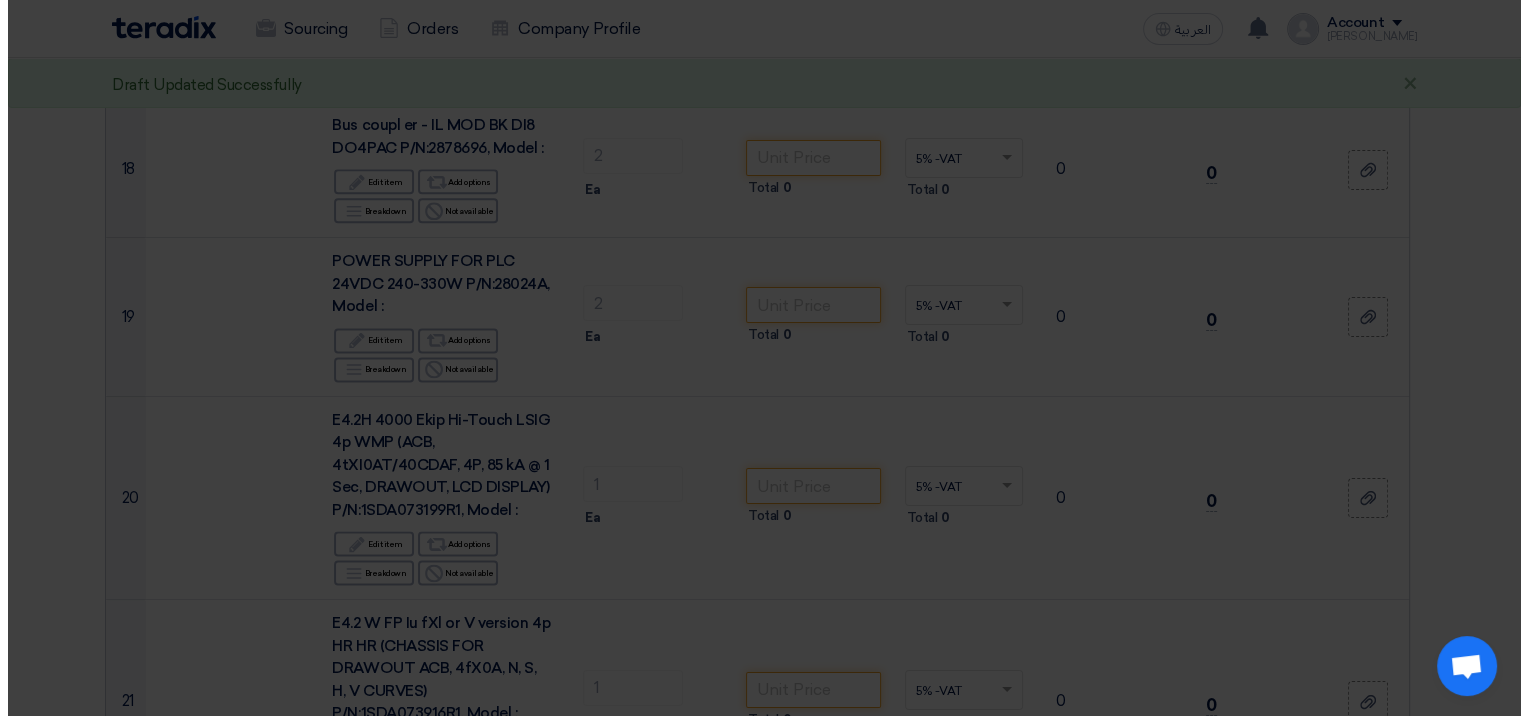 scroll, scrollTop: 2104, scrollLeft: 0, axis: vertical 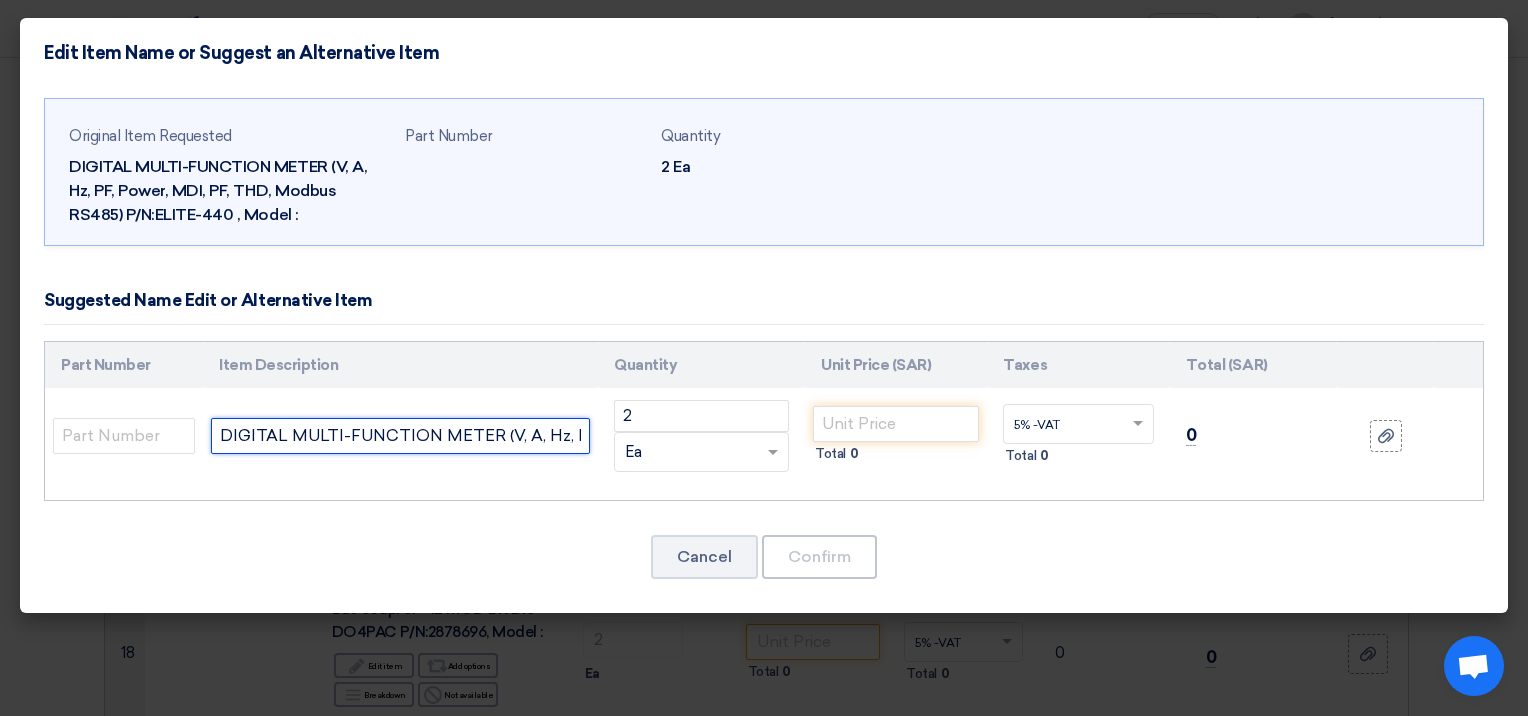 click on "DIGITAL MULTI-FUNCTION METER (V, A, Hz, PF, Power, MDI, PF, THD, Modbus RS485)   P/N:ELITE-440 , Model :" 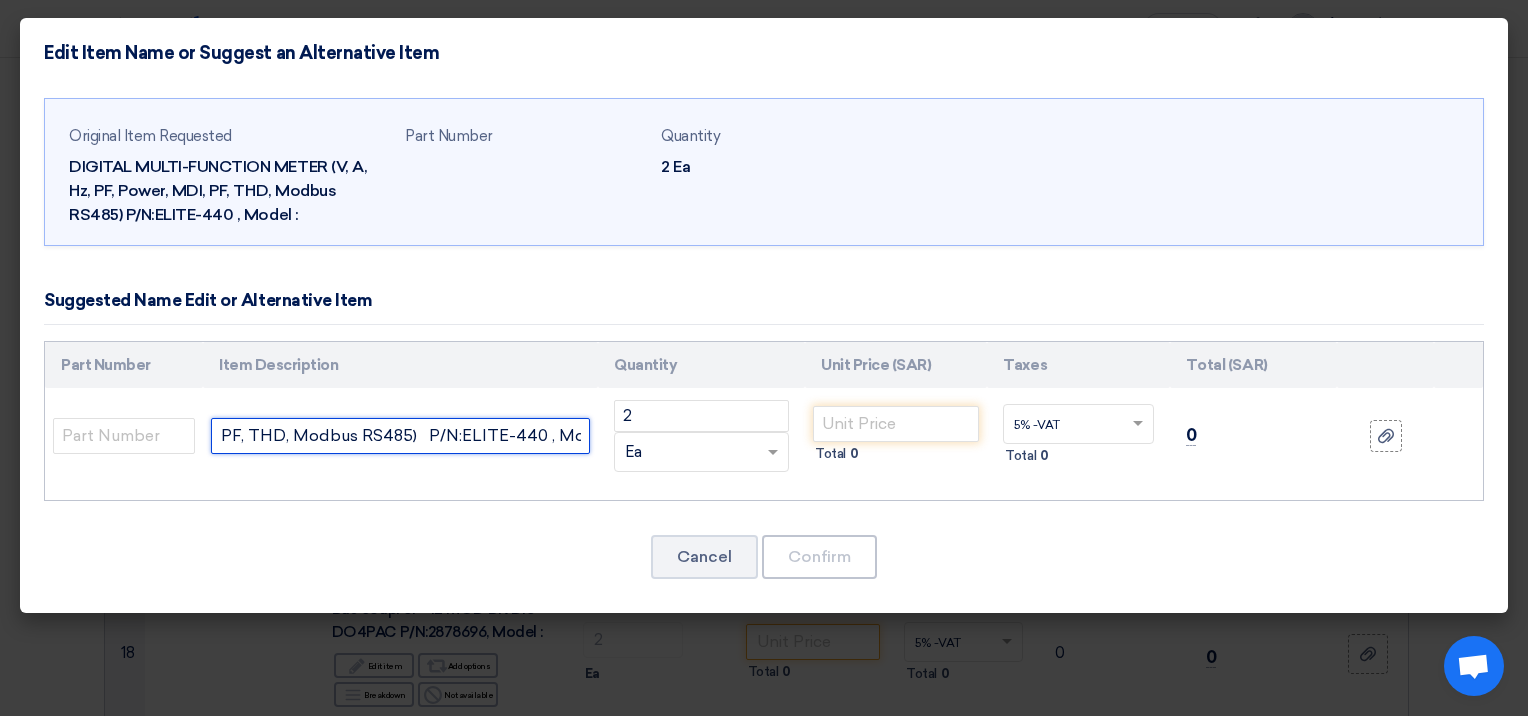 scroll, scrollTop: 0, scrollLeft: 487, axis: horizontal 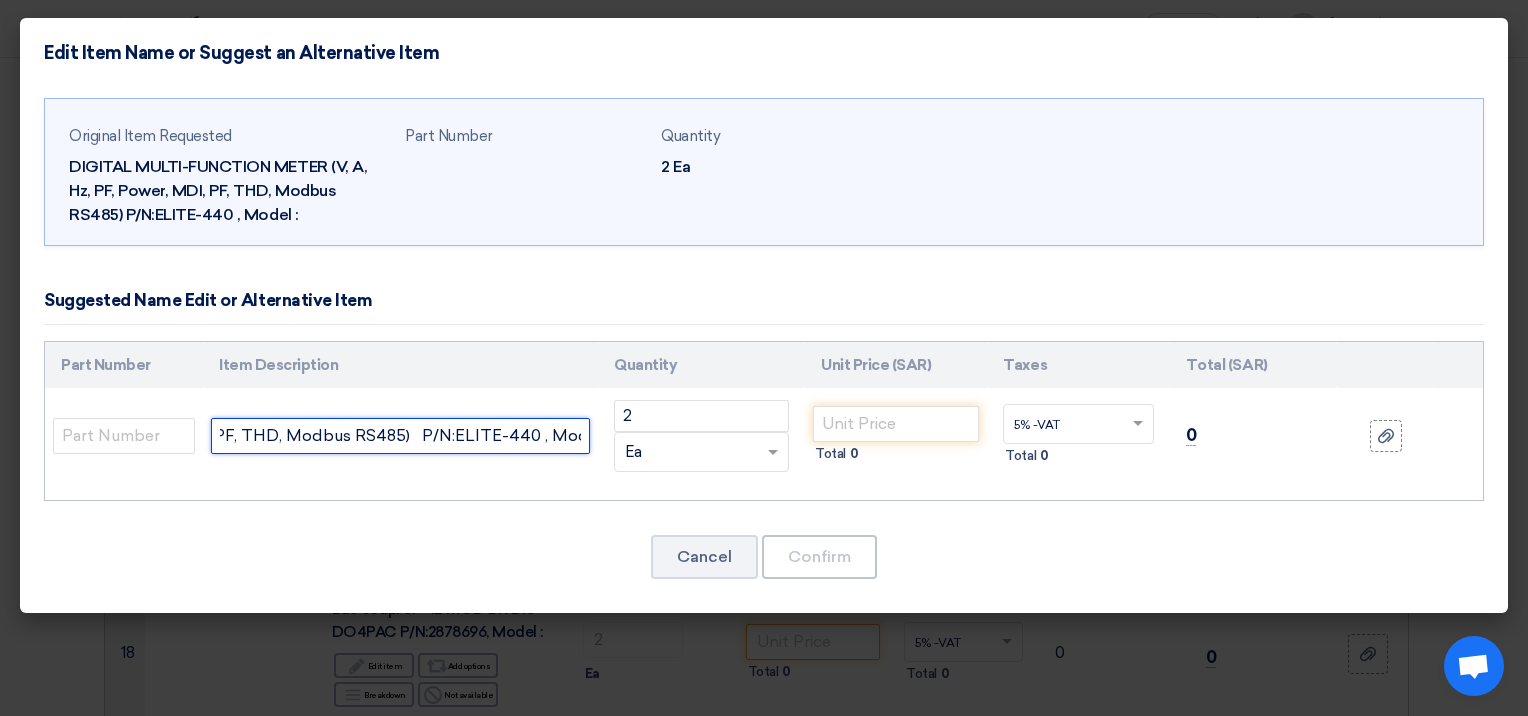 paste on "D3B052-000-5980133- Elite 440-448, CL: 1.3Ph4w,415/400V, Sec 1A/5A.  Aux- 80-300 VAC/DC with MODbus-CEWE BRAND" 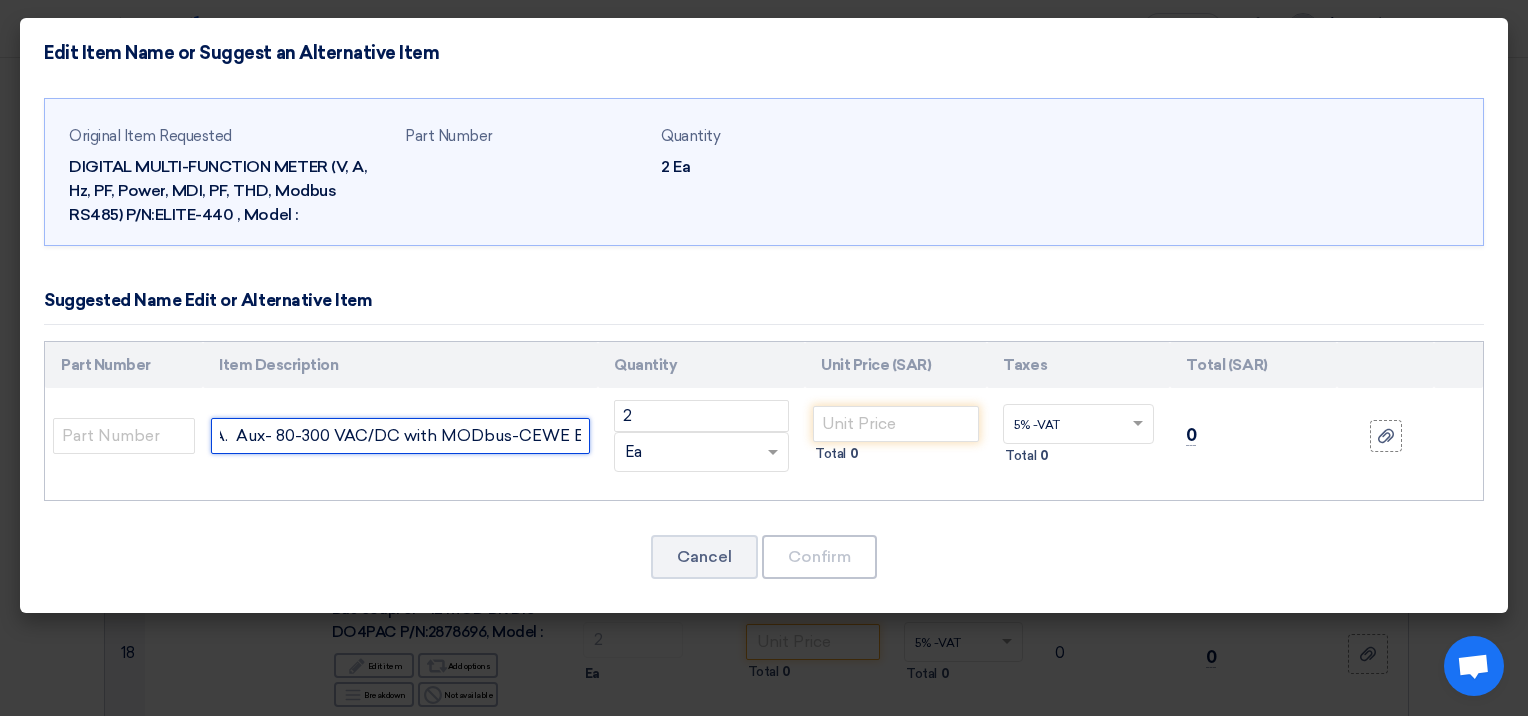 type on "DIGITAL MULTI-FUNCTION METER (V, A, Hz, PF, Power, MDI, PF, THD, Modbus RS485)   P/N:ELITE-440 , Model :-D3B052-000-5980133- Elite 440-448, CL: 1.3Ph4w,415/400V, Sec 1A/5A.  Aux- 80-300 VAC/DC with MODbus-CEWE BRAND" 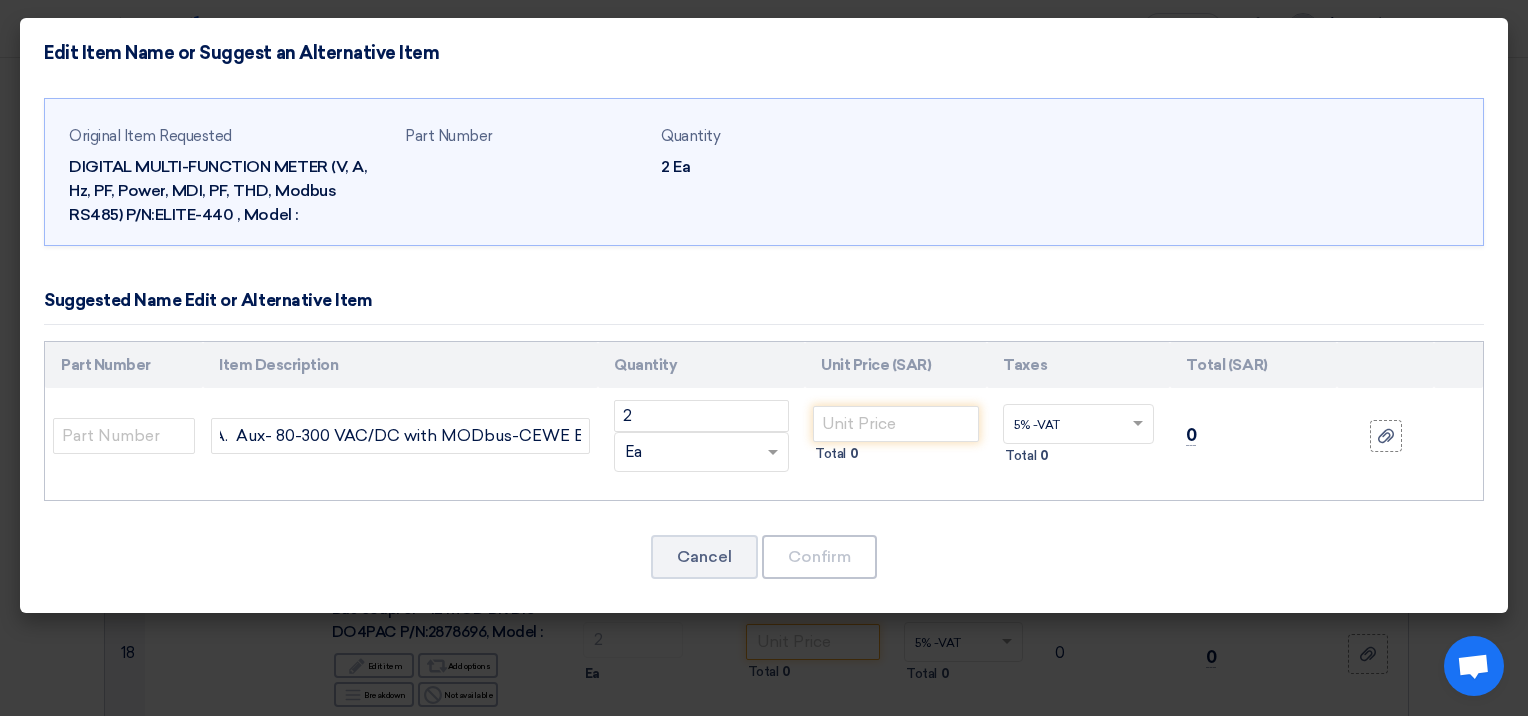 click on "Cancel
Confirm" 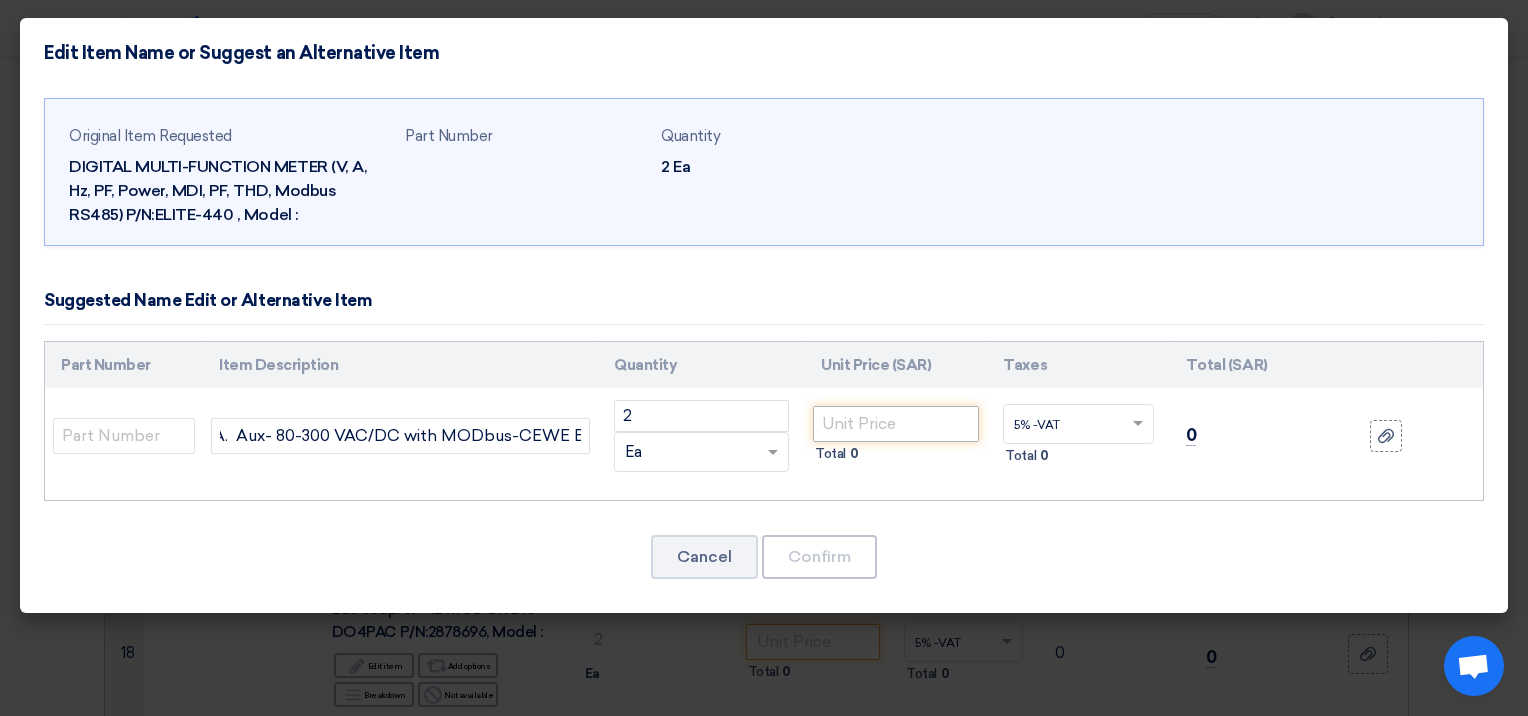 scroll, scrollTop: 0, scrollLeft: 0, axis: both 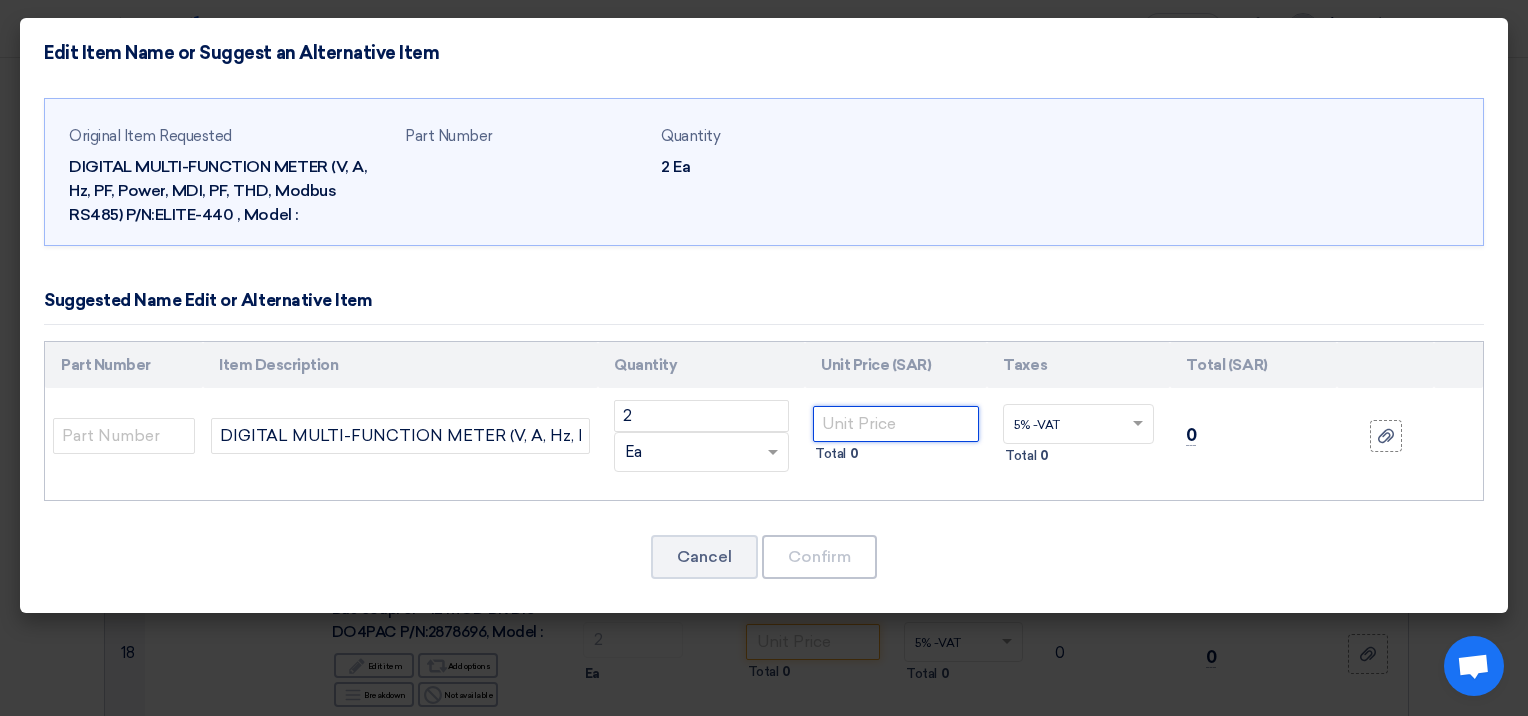 click 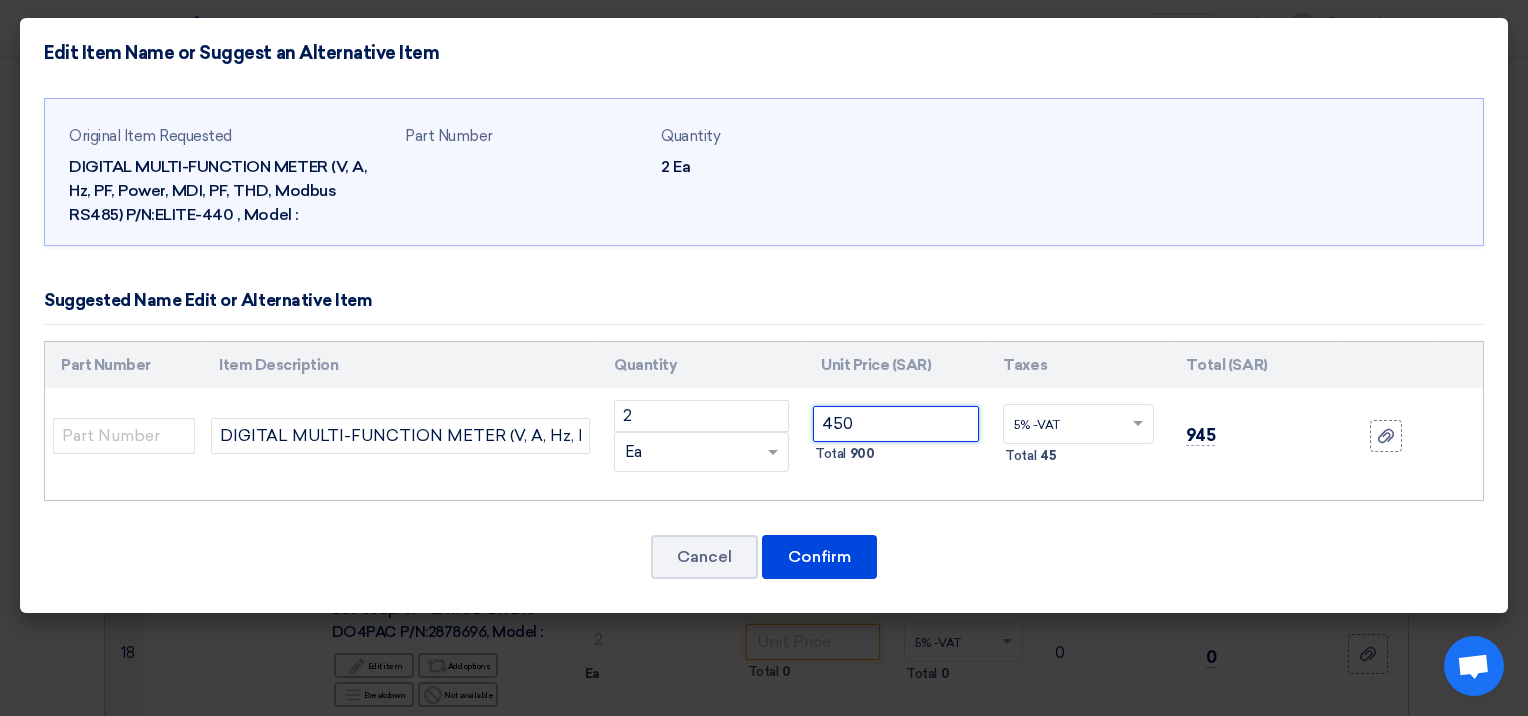 type on "450" 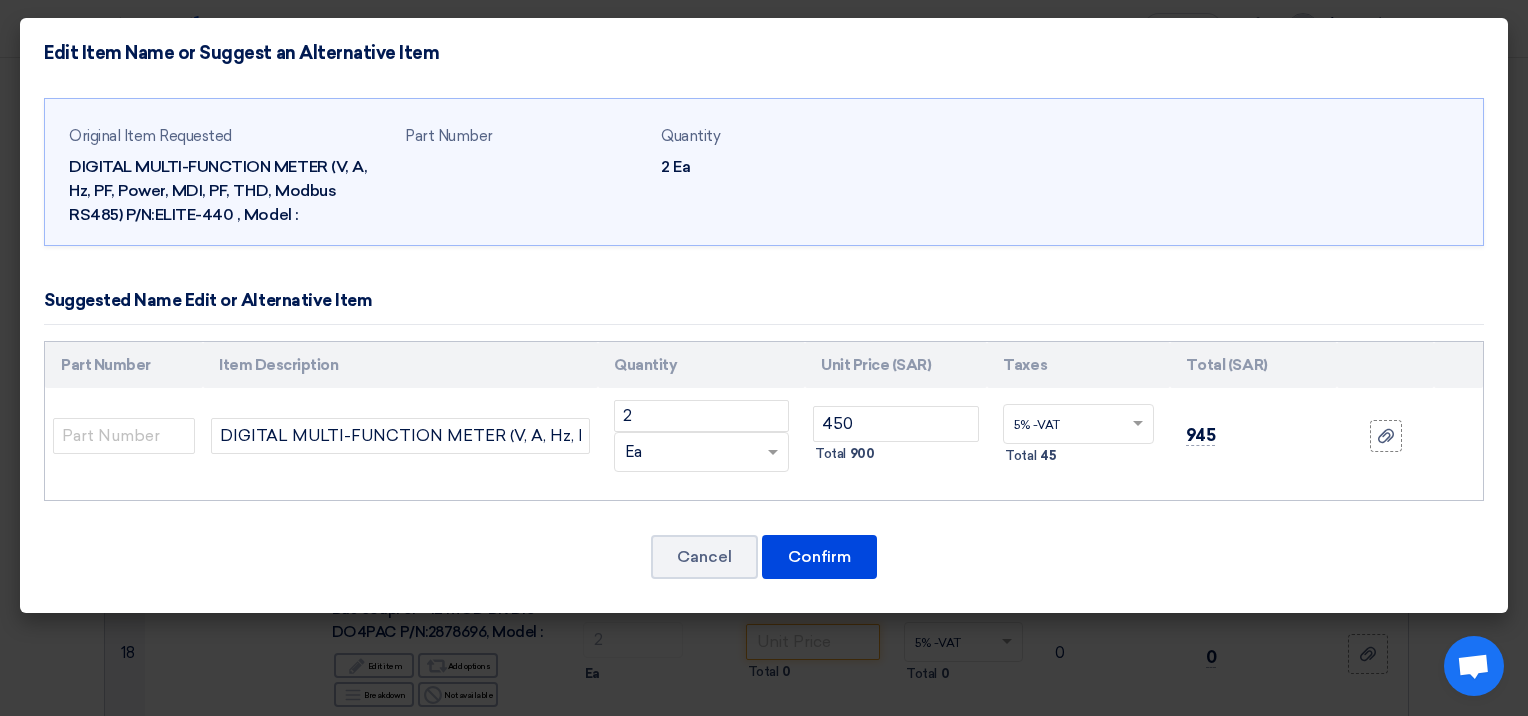 click on "Cancel
Confirm" 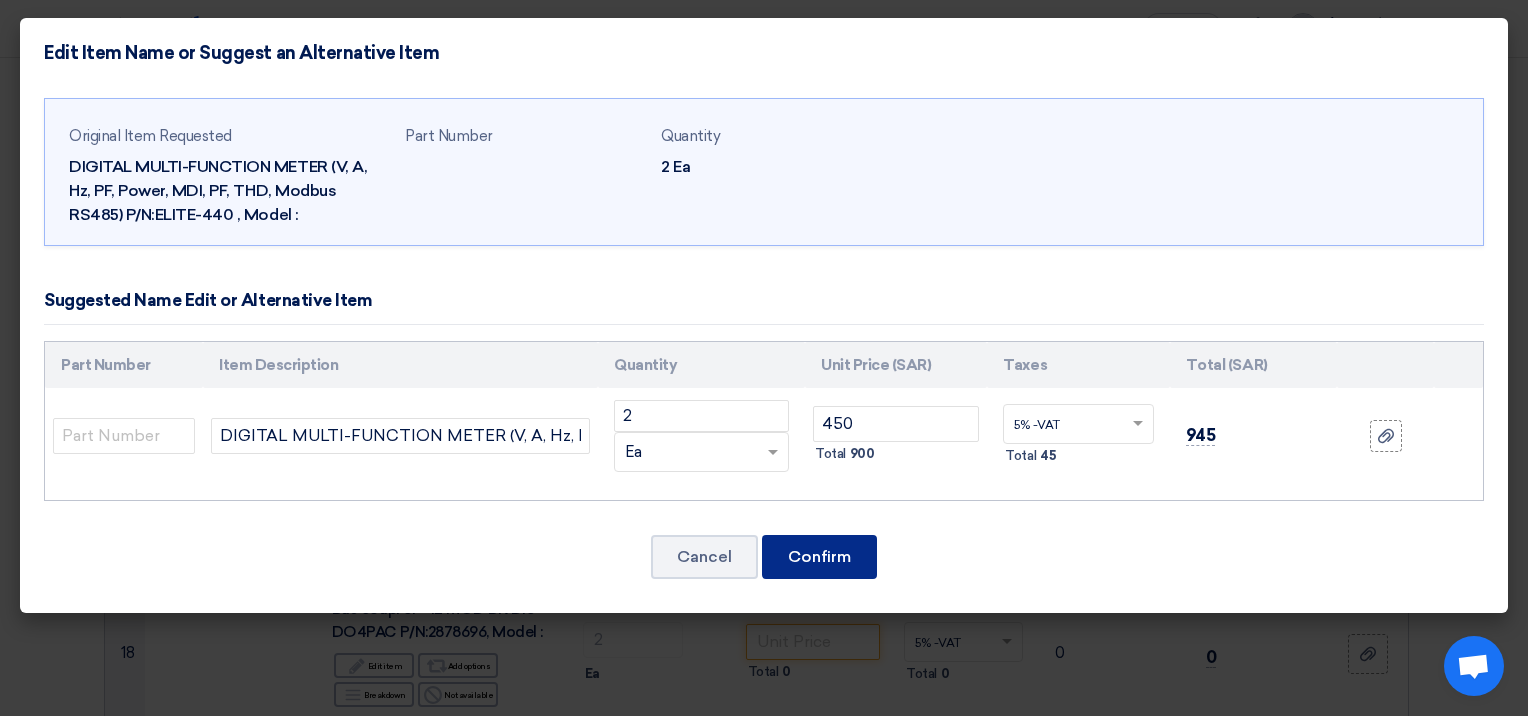 click on "Confirm" 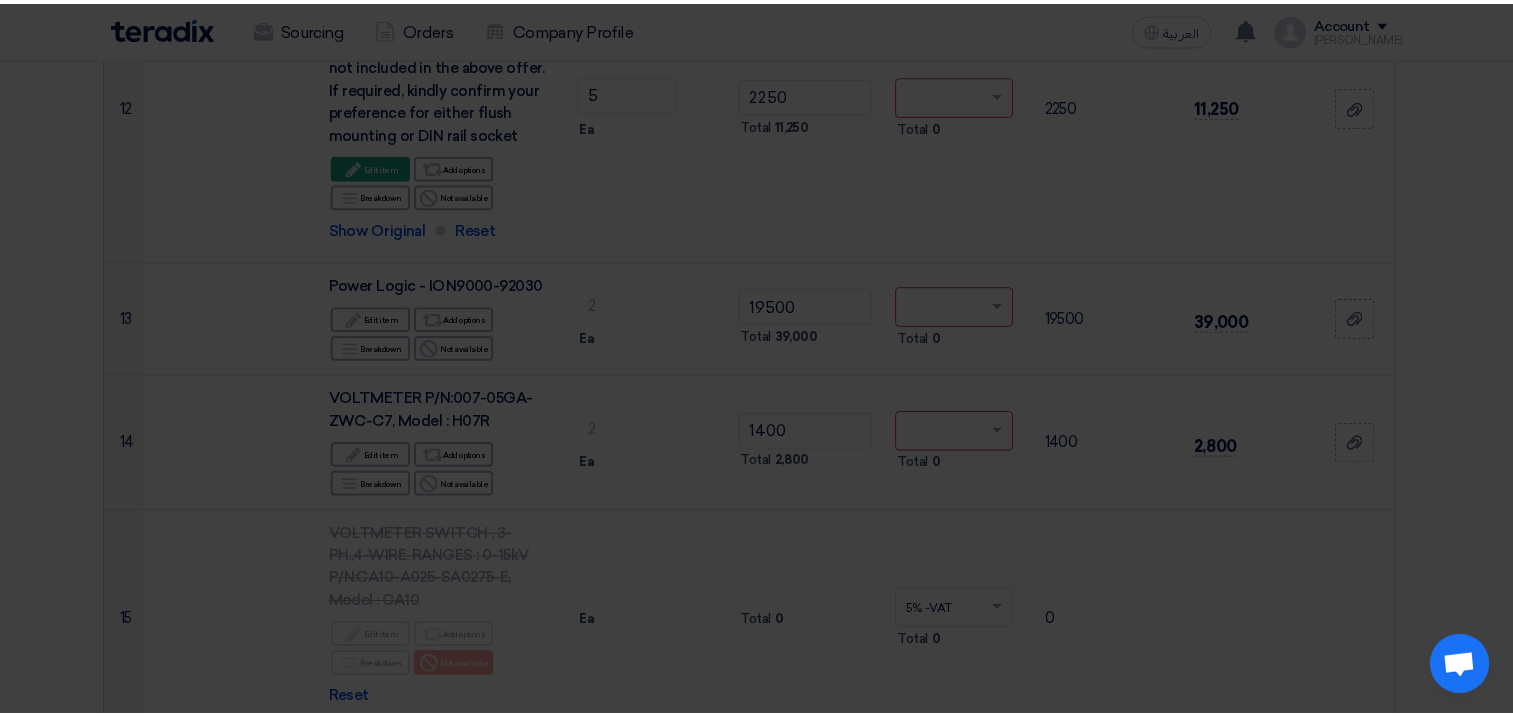 scroll, scrollTop: 2588, scrollLeft: 0, axis: vertical 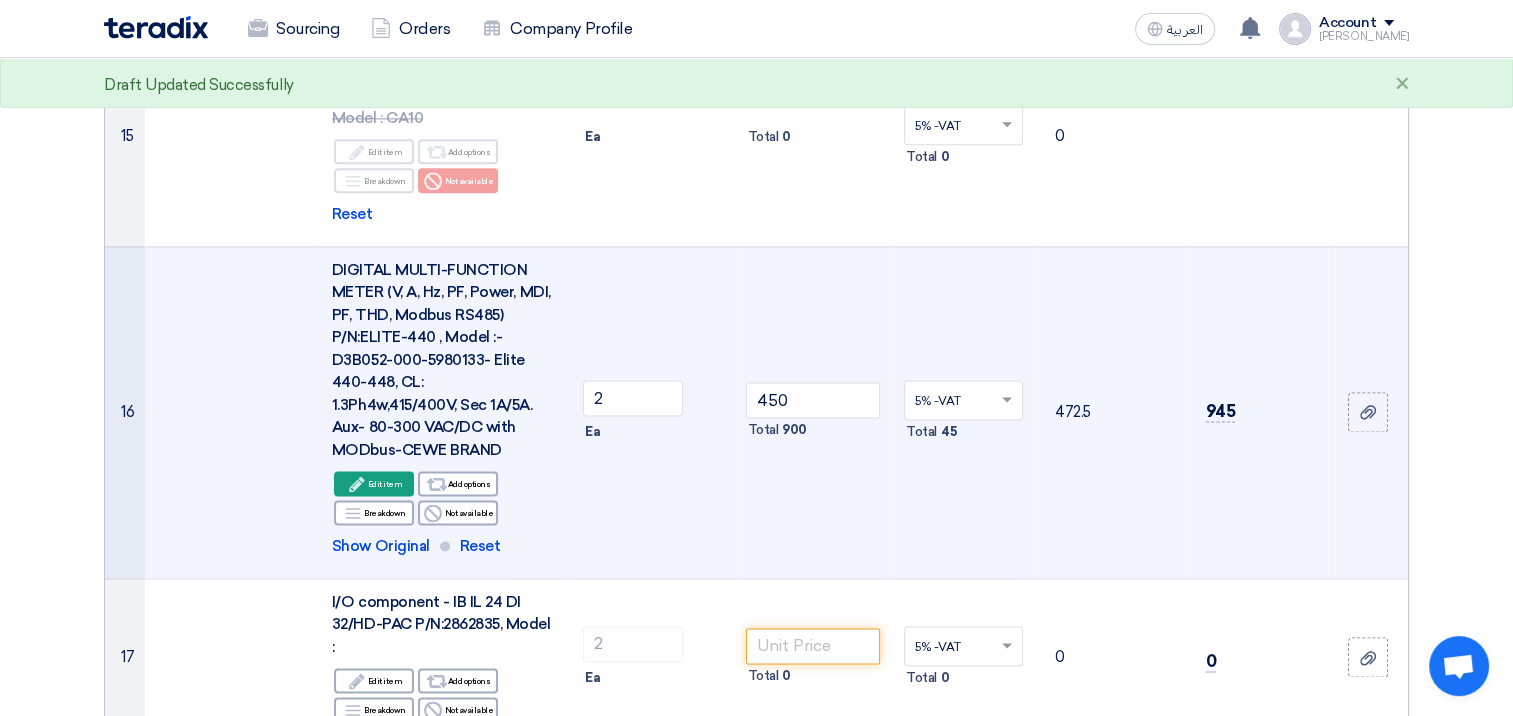click 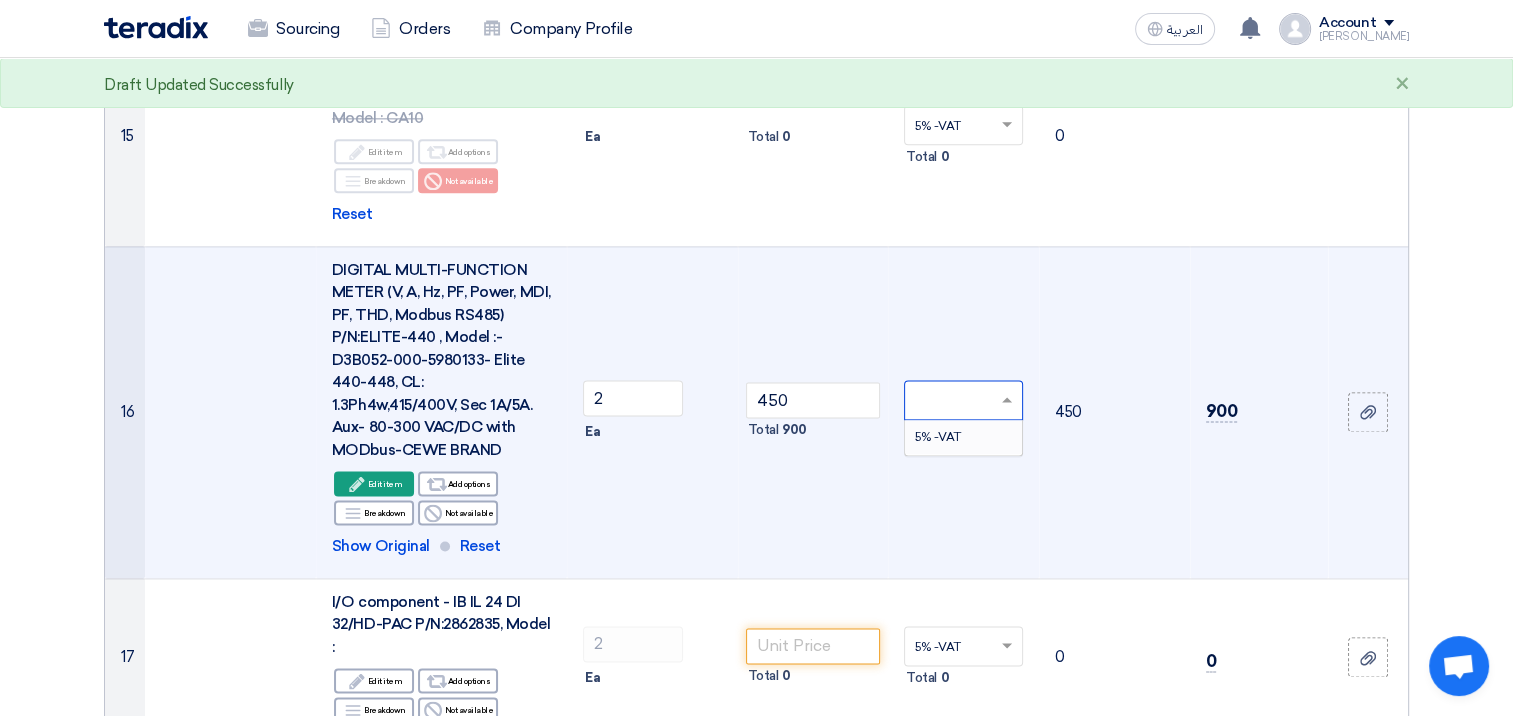 type on "0" 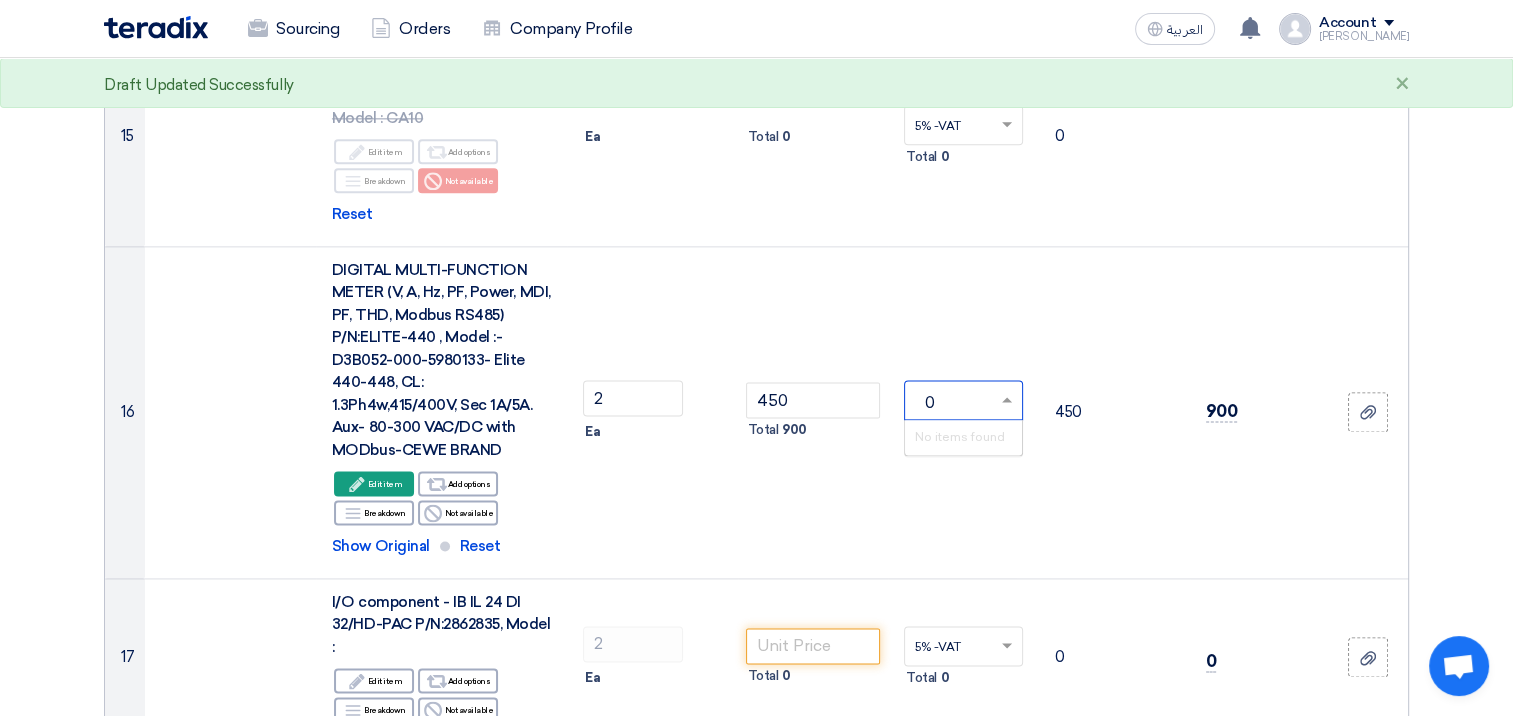 click on "Offer Details
#
Part Number
Item Description
Quantity
Unit Price (SAR)
Taxes
+
'Select taxes...
Unit Price Inc. Taxes" 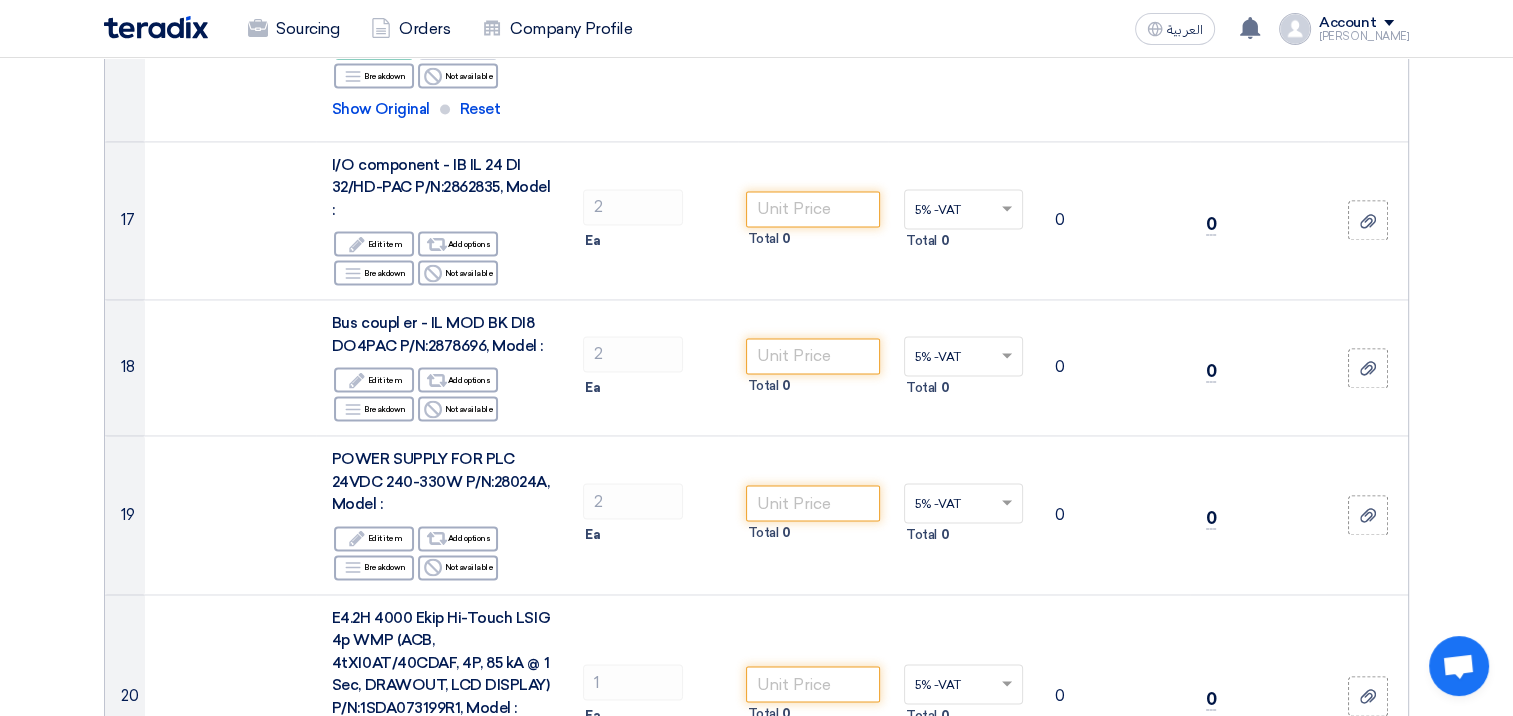 scroll, scrollTop: 3028, scrollLeft: 0, axis: vertical 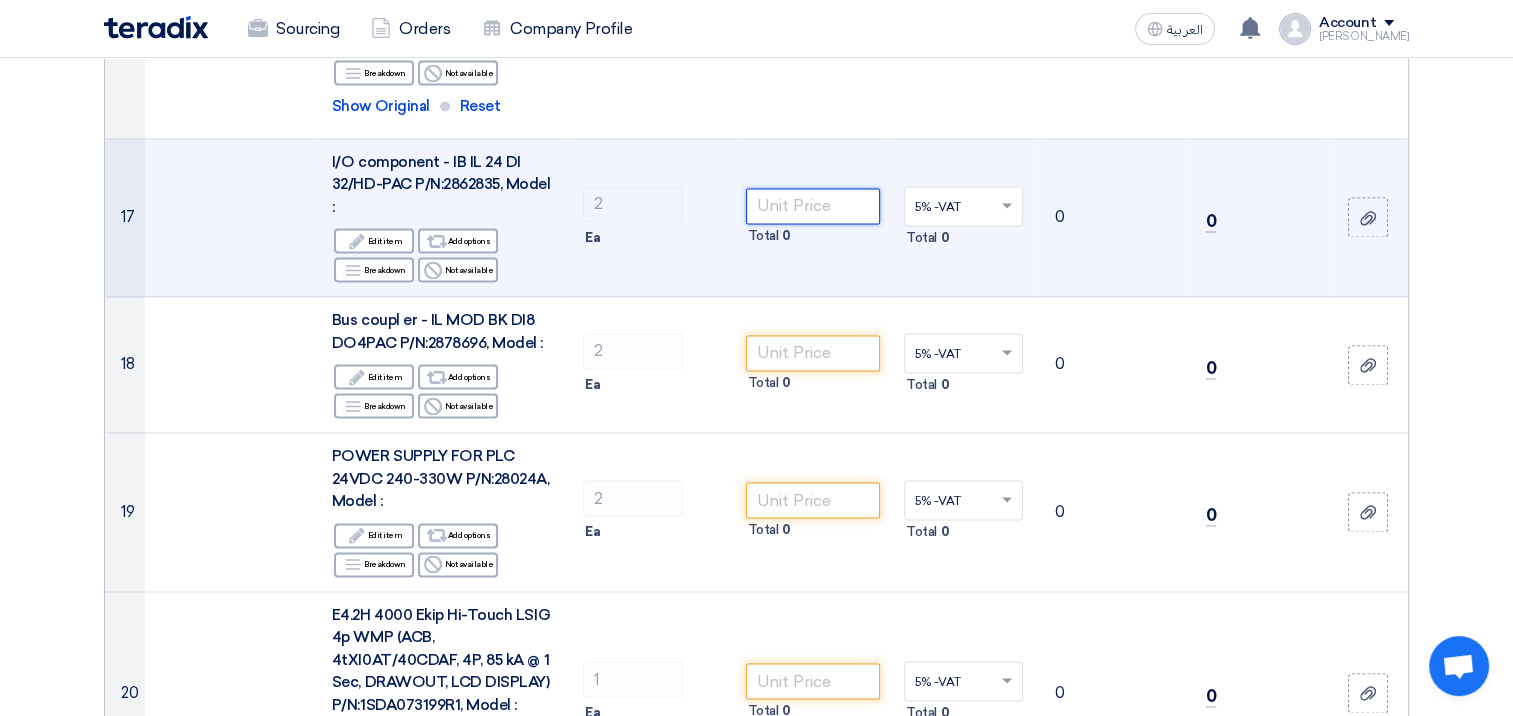 click 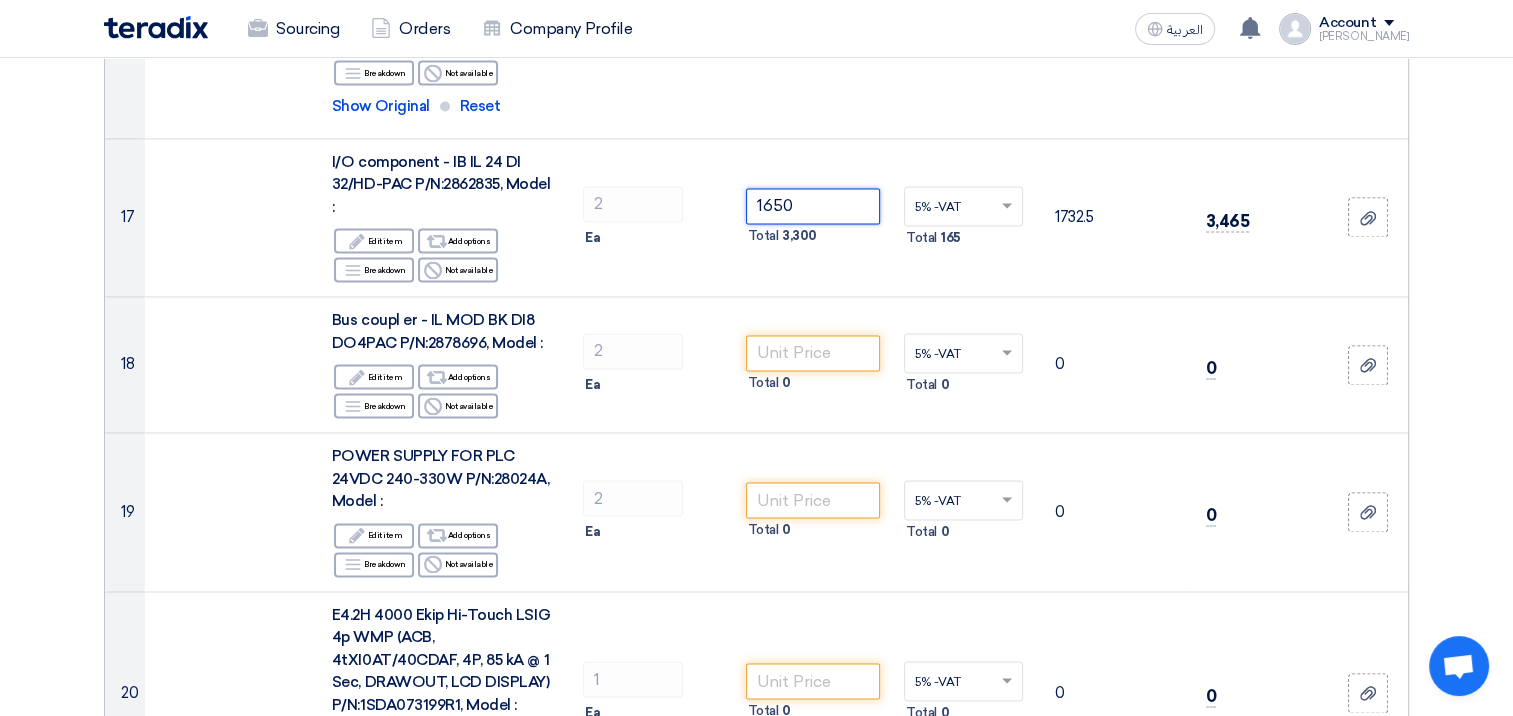 type on "1650" 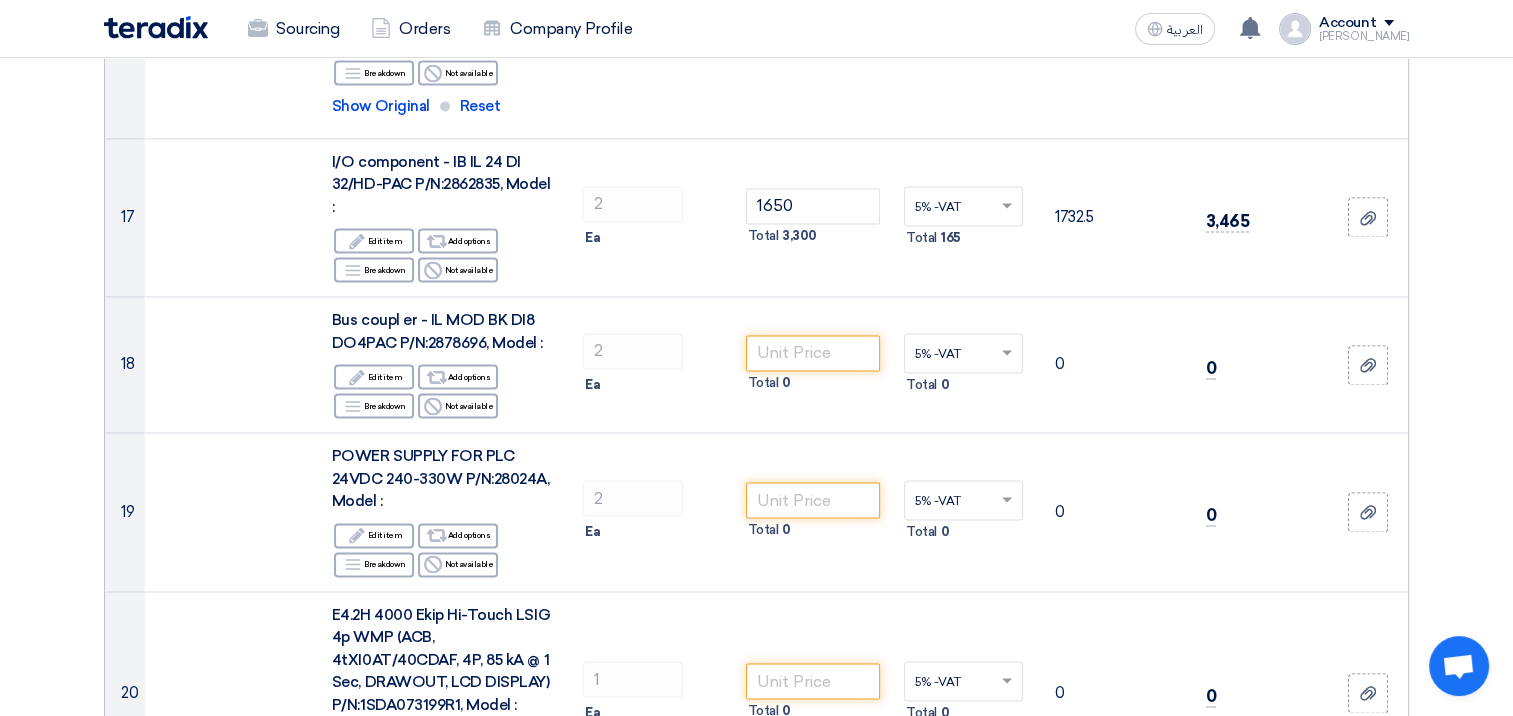 click on "Offer Details
#
Part Number
Item Description
Quantity
Unit Price (SAR)
Taxes
+
'Select taxes...
Unit Price Inc. Taxes" 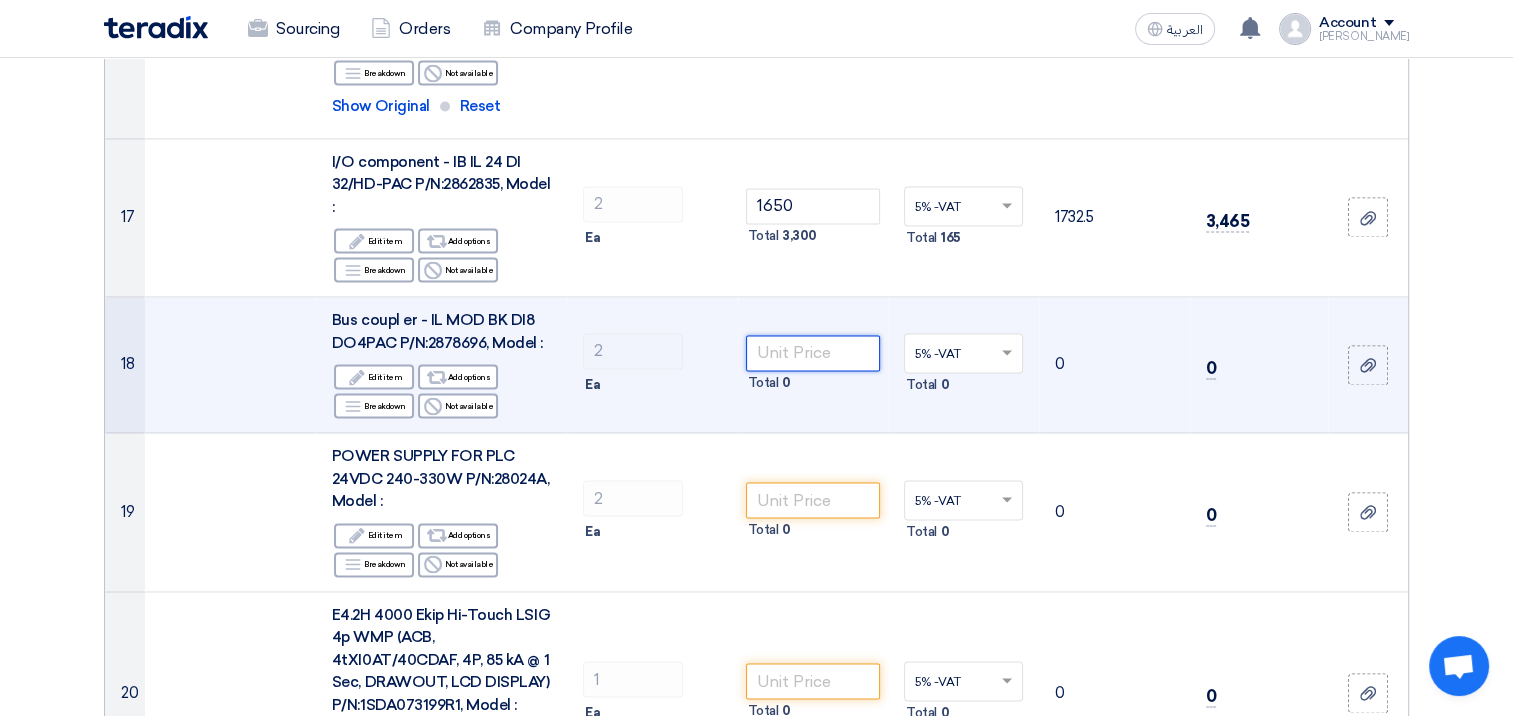 click 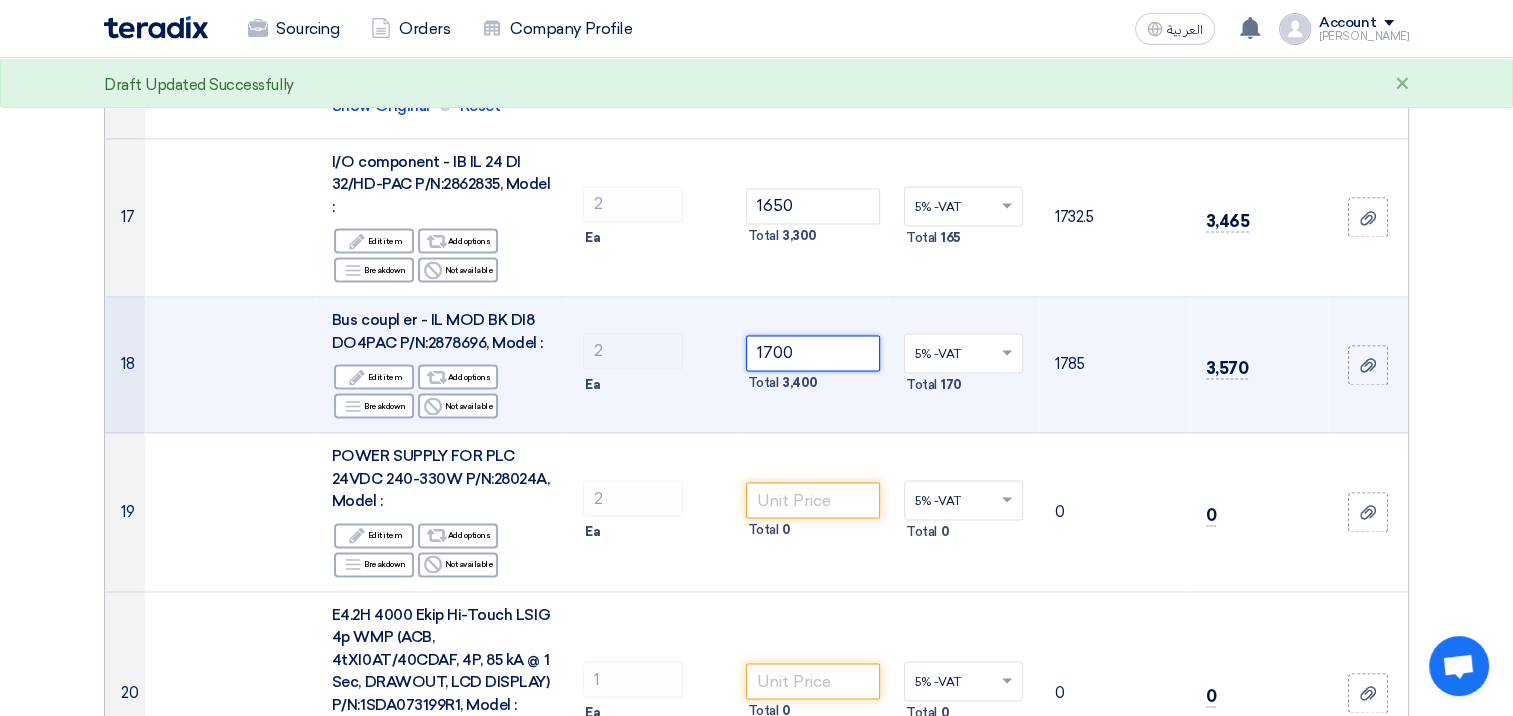 click 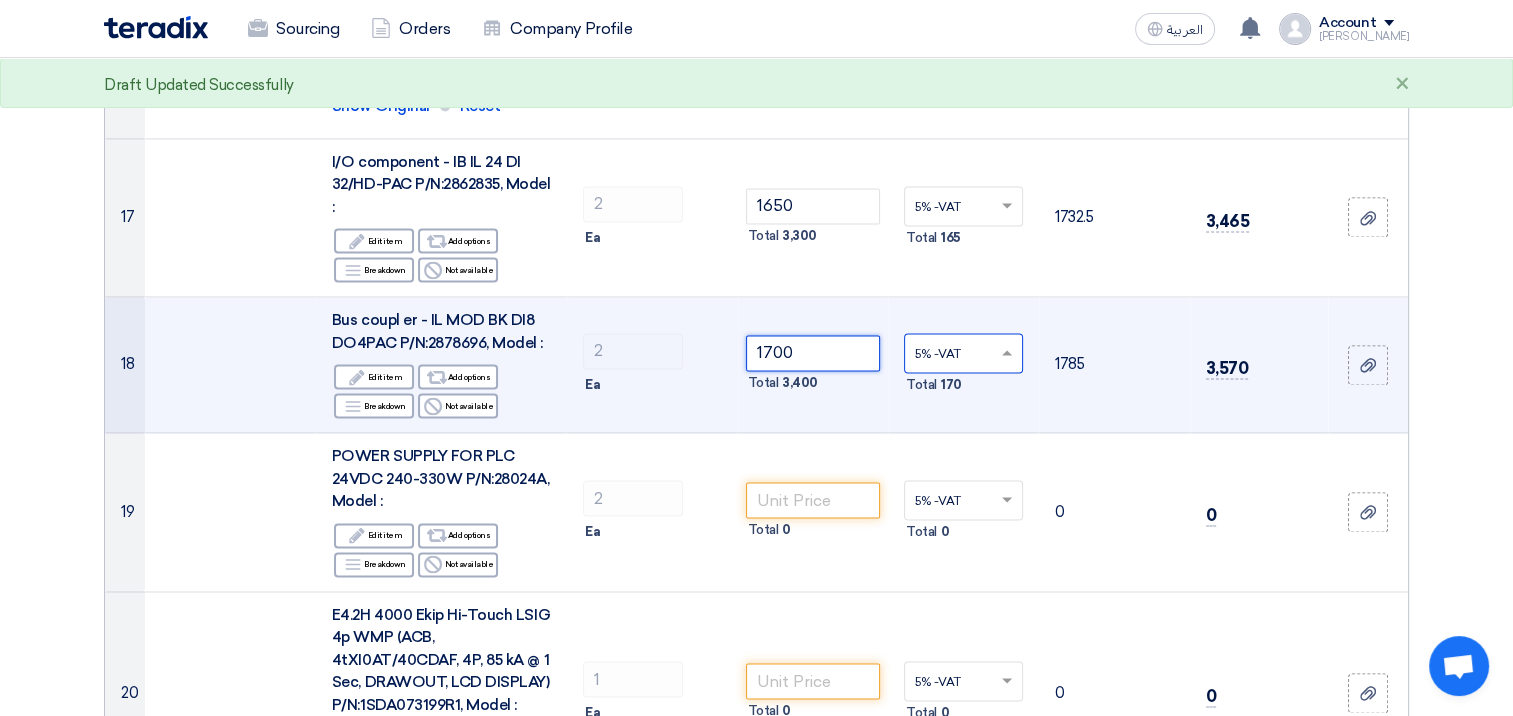 type on "1700" 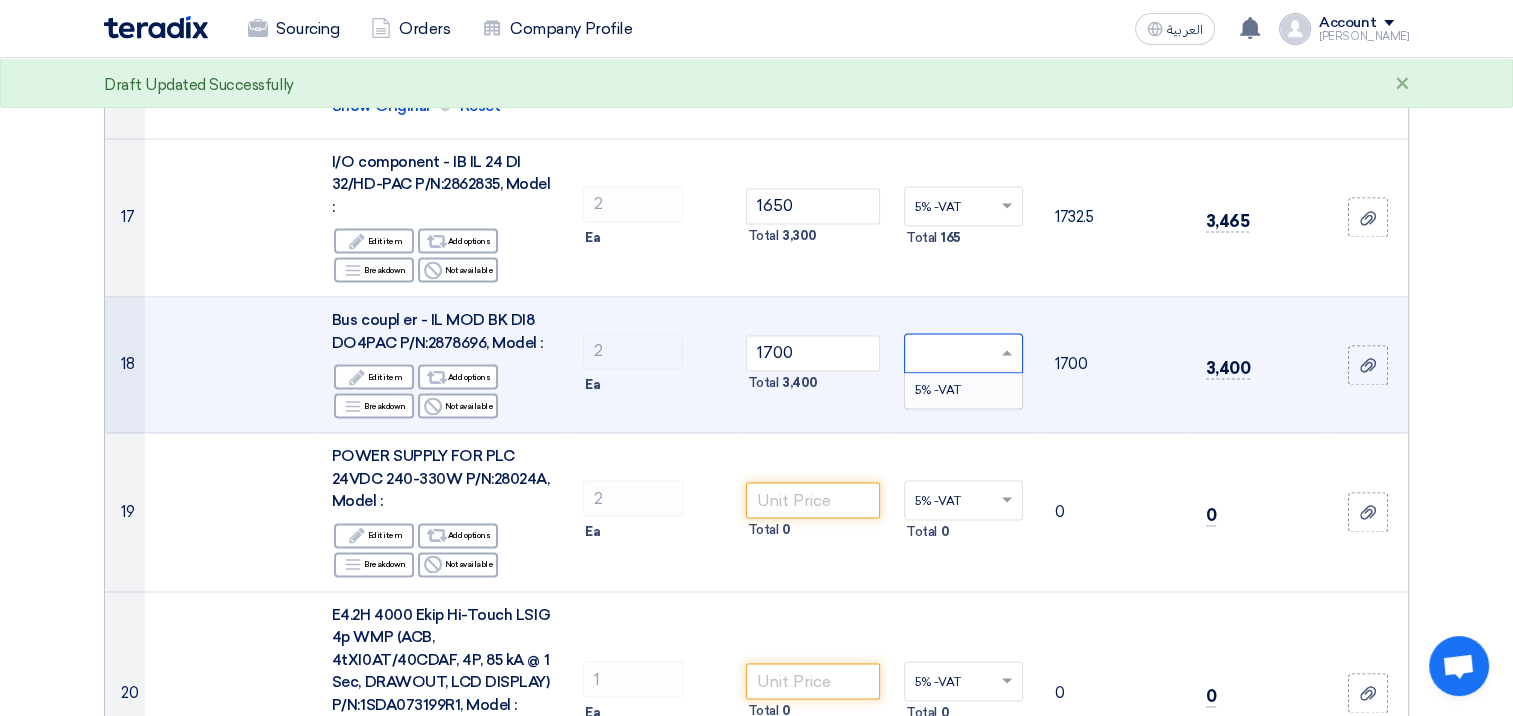type on "0" 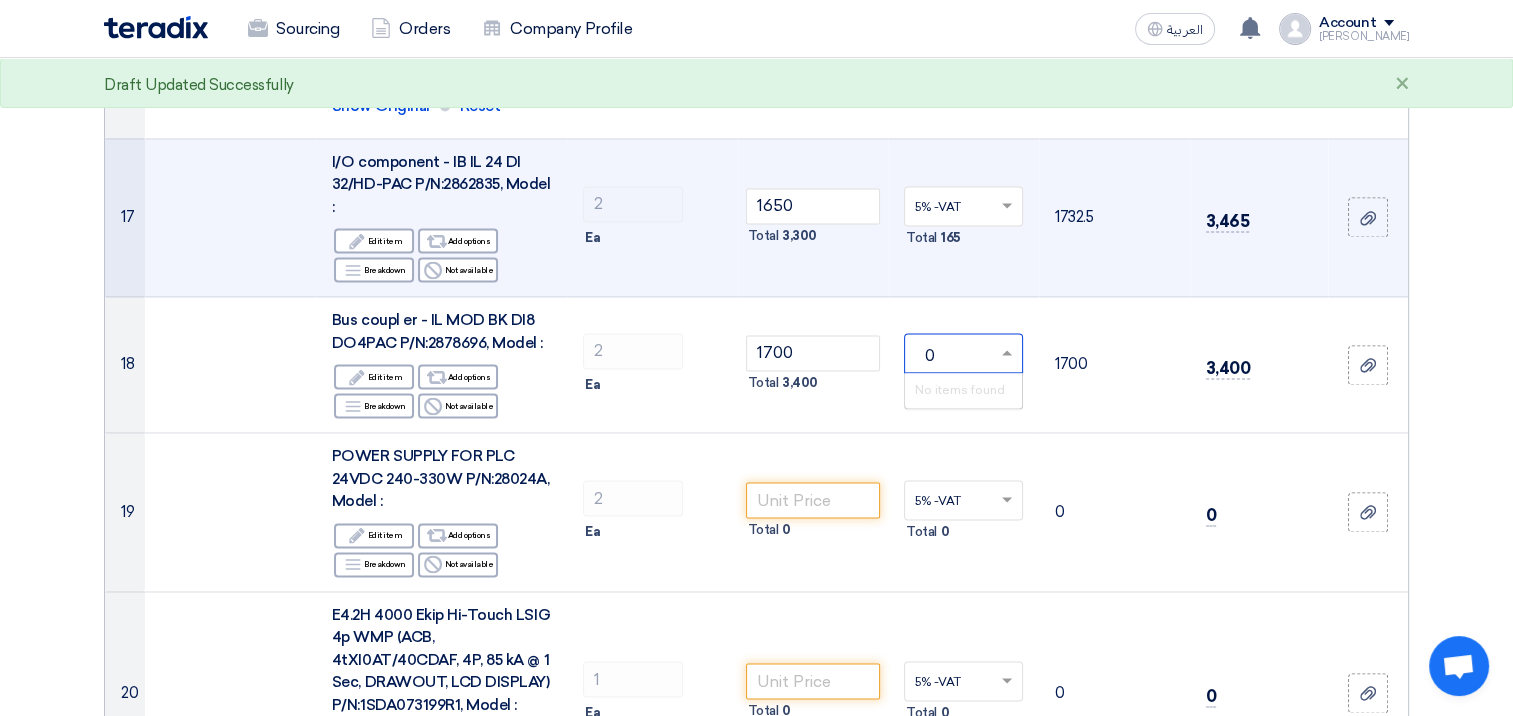 click 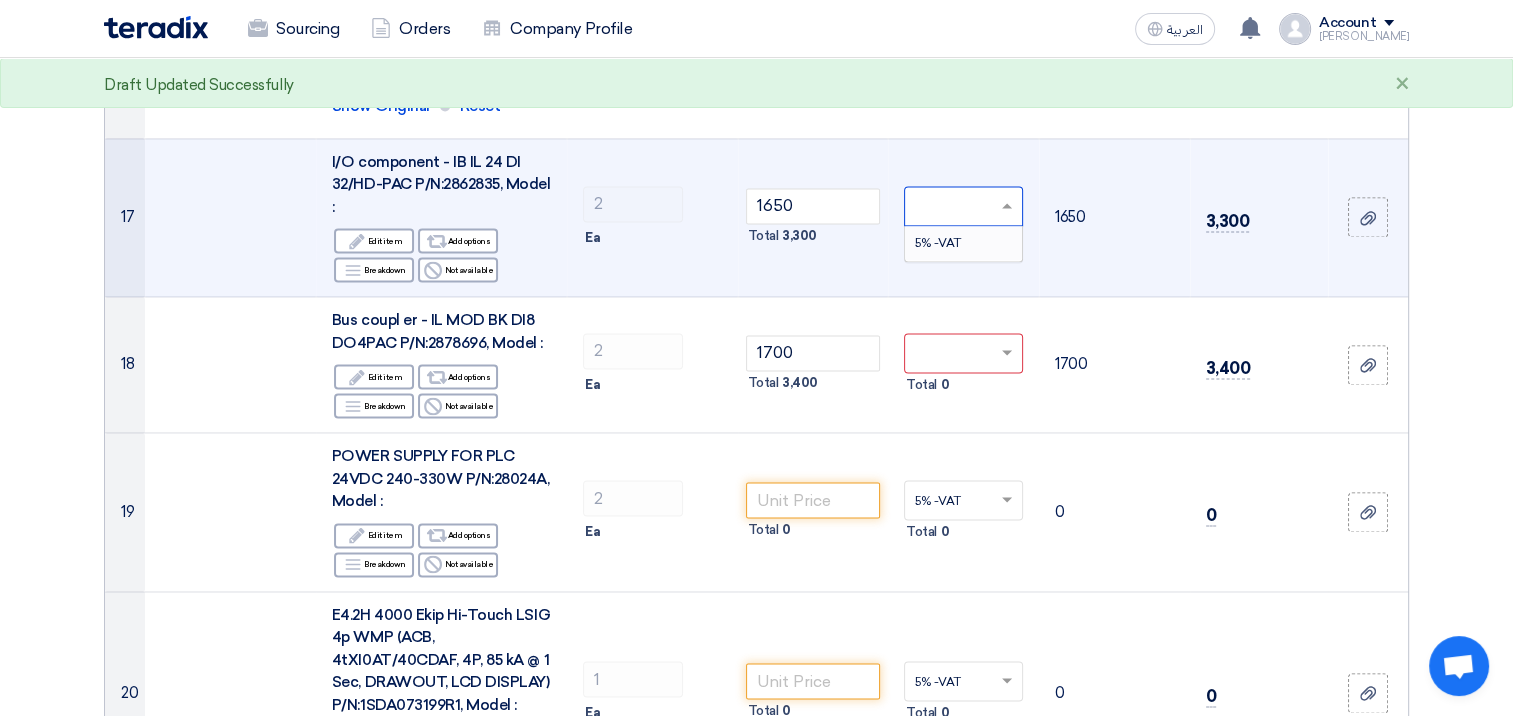 type on "0" 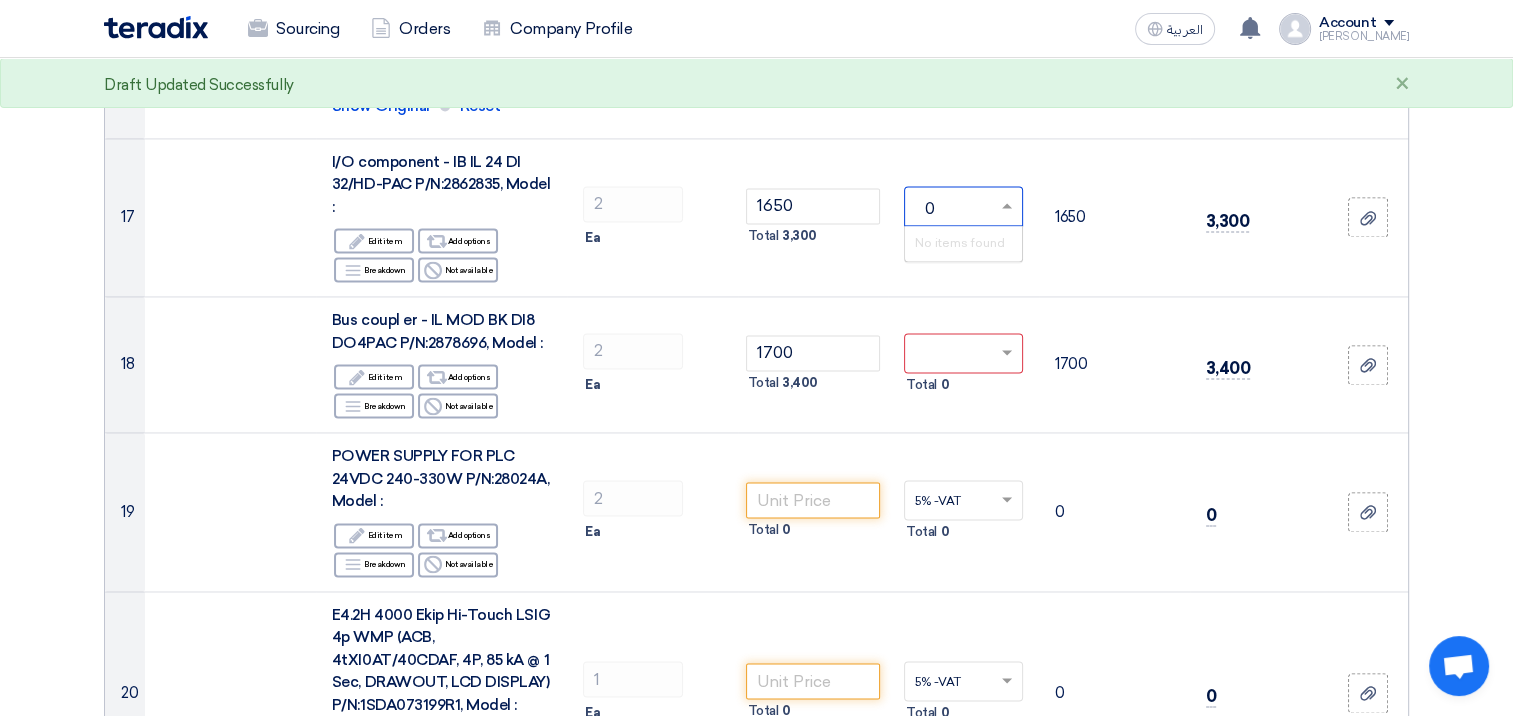 click on "Offer Details
#
Part Number
Item Description
Quantity
Unit Price (SAR)
Taxes
+
'Select taxes...
Unit Price Inc. Taxes" 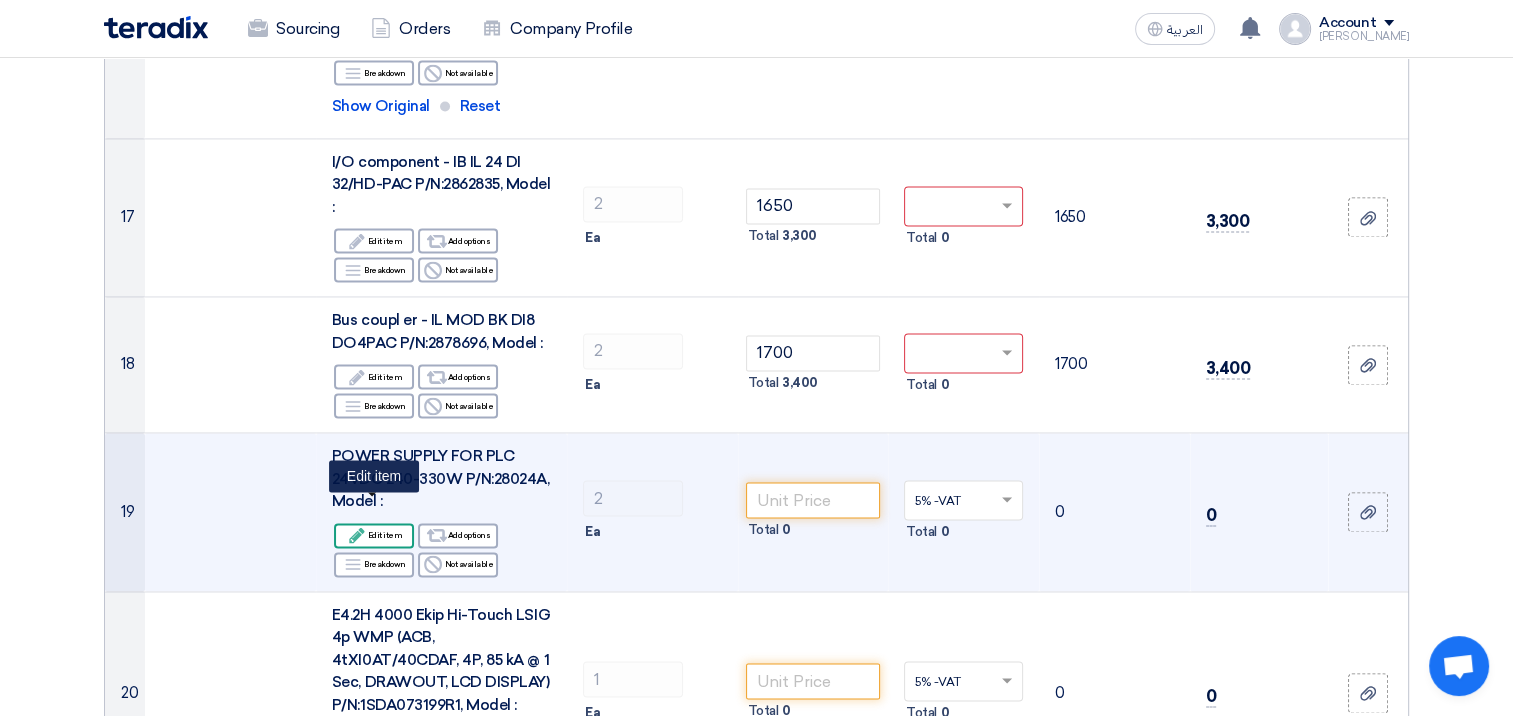 click on "Edit
Edit item" 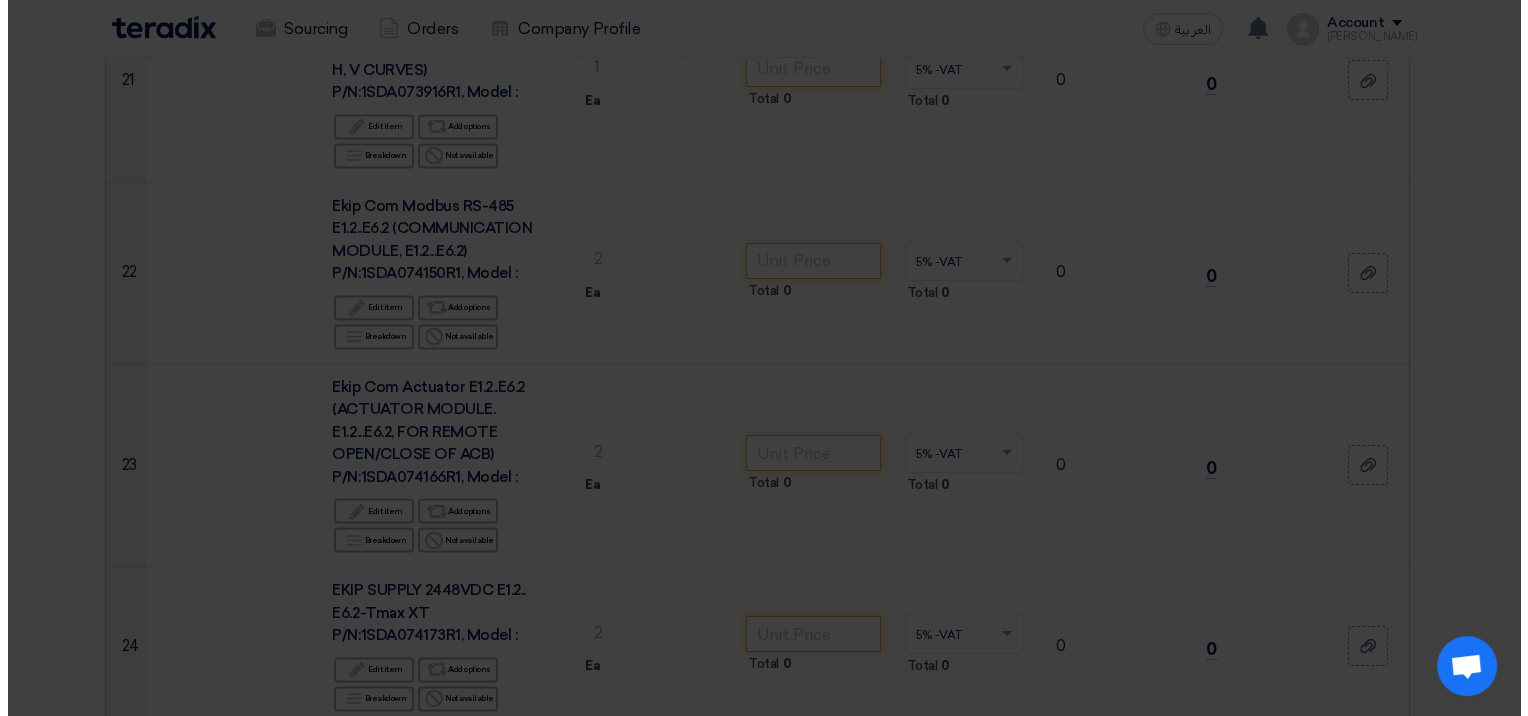 scroll, scrollTop: 2544, scrollLeft: 0, axis: vertical 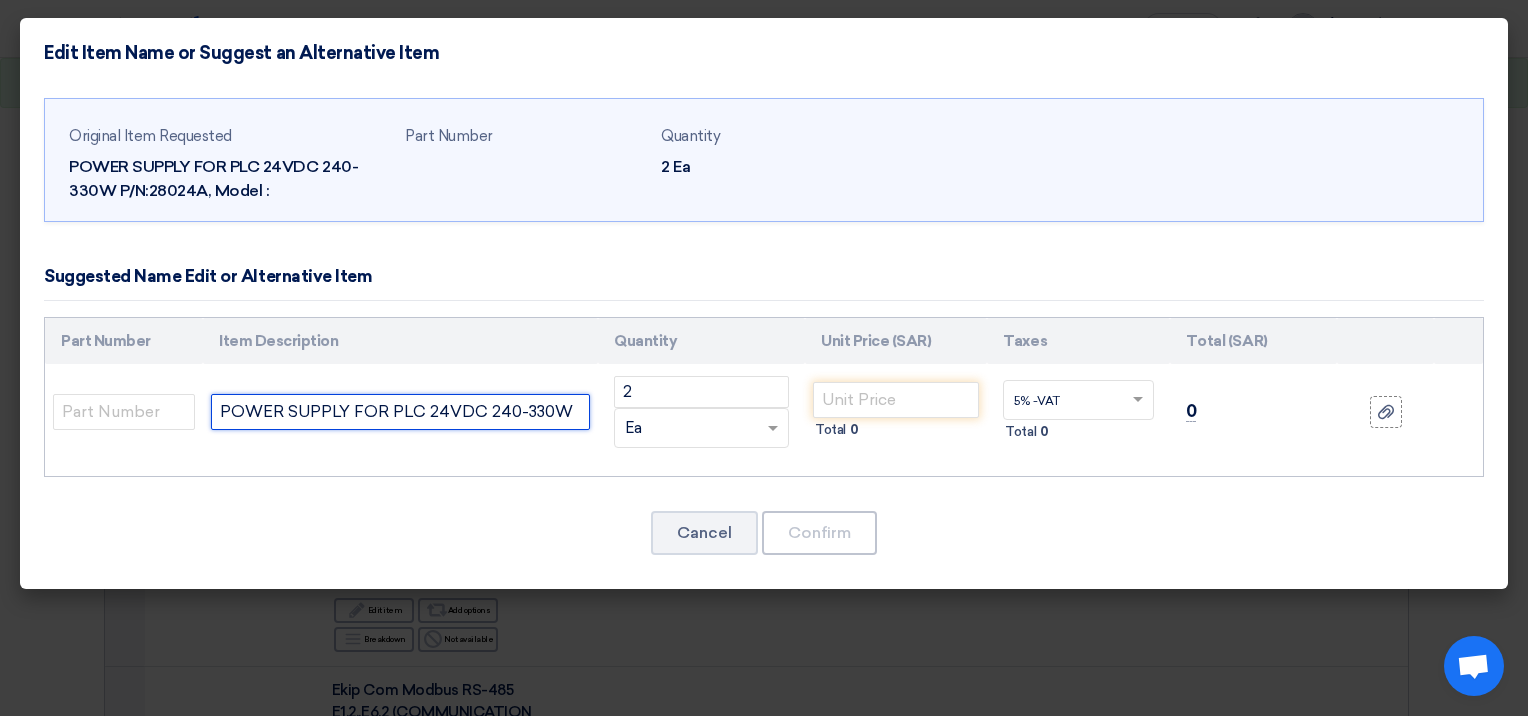 click on "POWER SUPPLY FOR PLC 24VDC 240-330W  P/N:28024A, Model :" 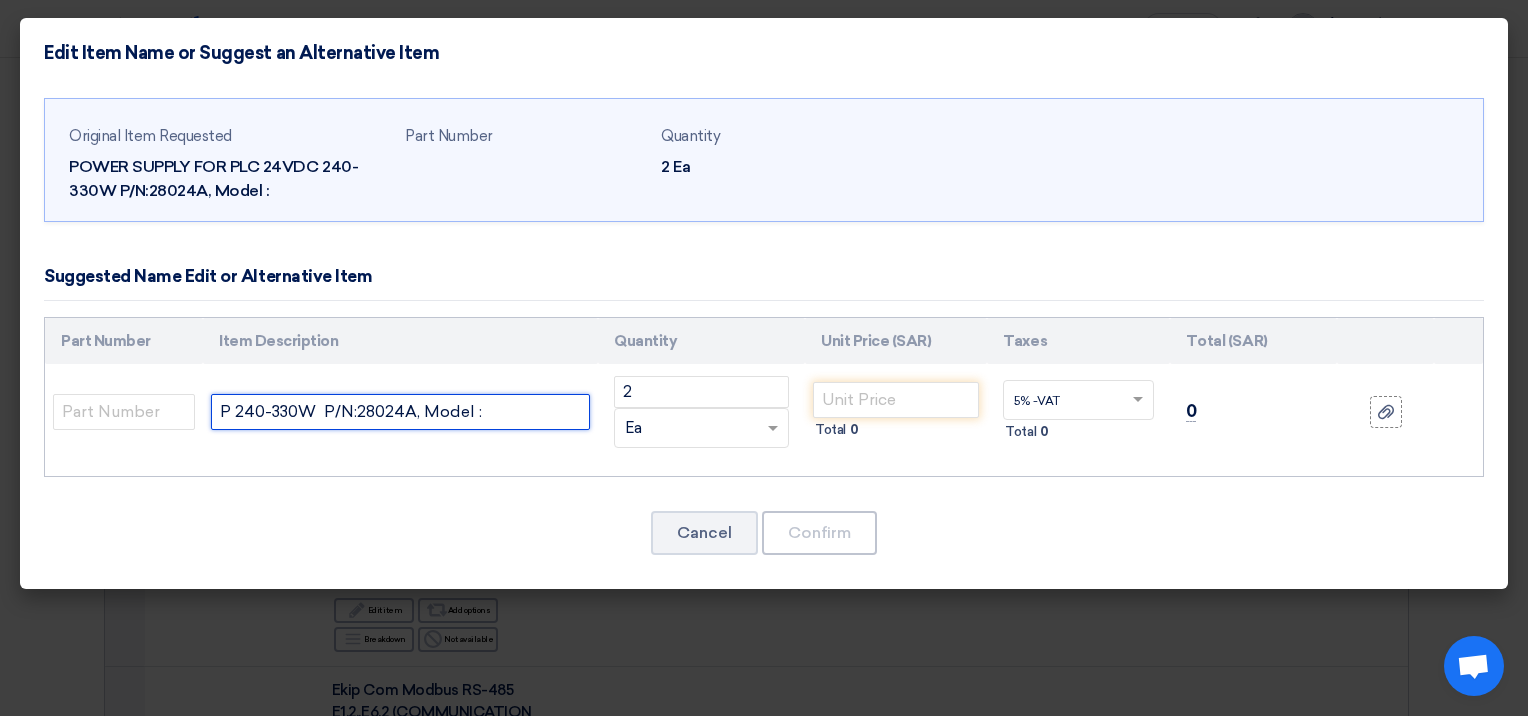 type on "240-330W  P/N:28024A, Model :" 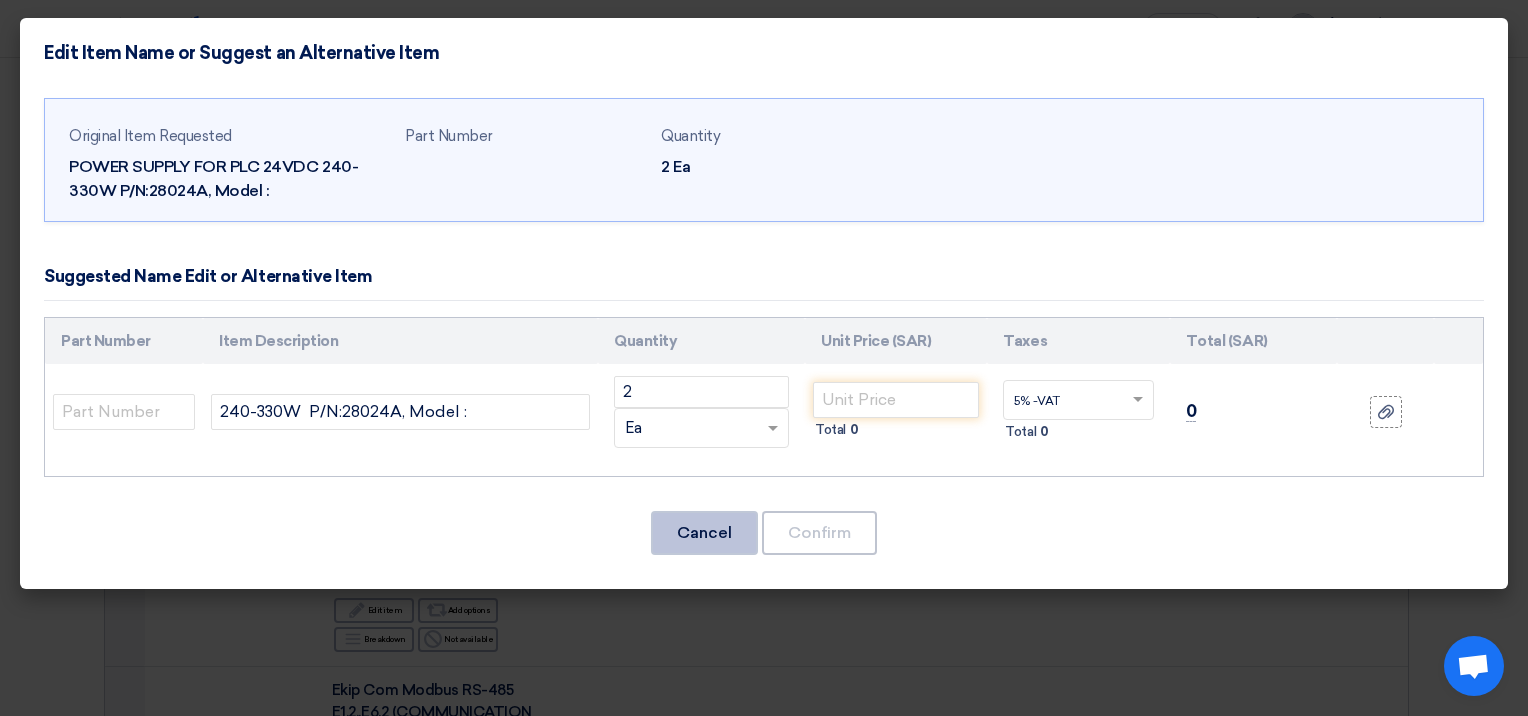 click on "Cancel" 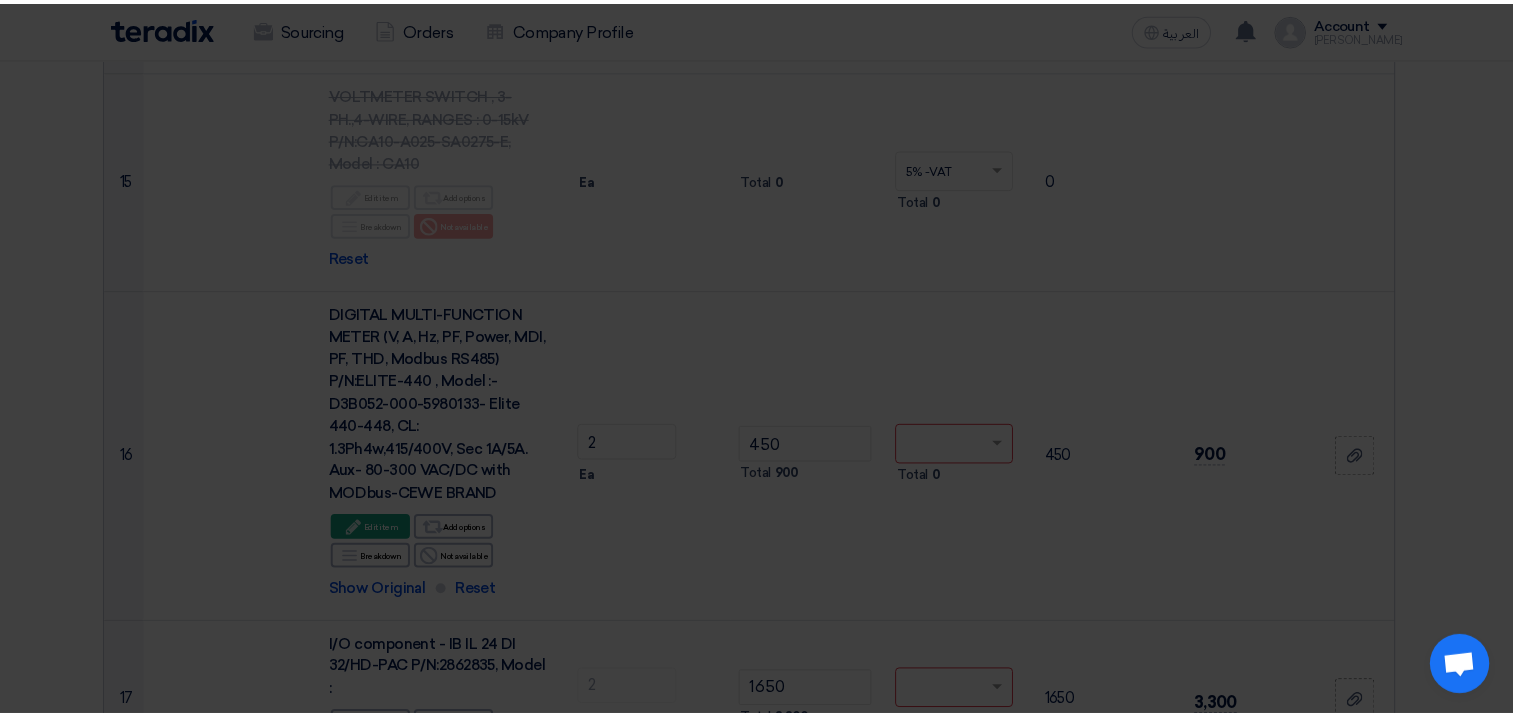 scroll, scrollTop: 3360, scrollLeft: 0, axis: vertical 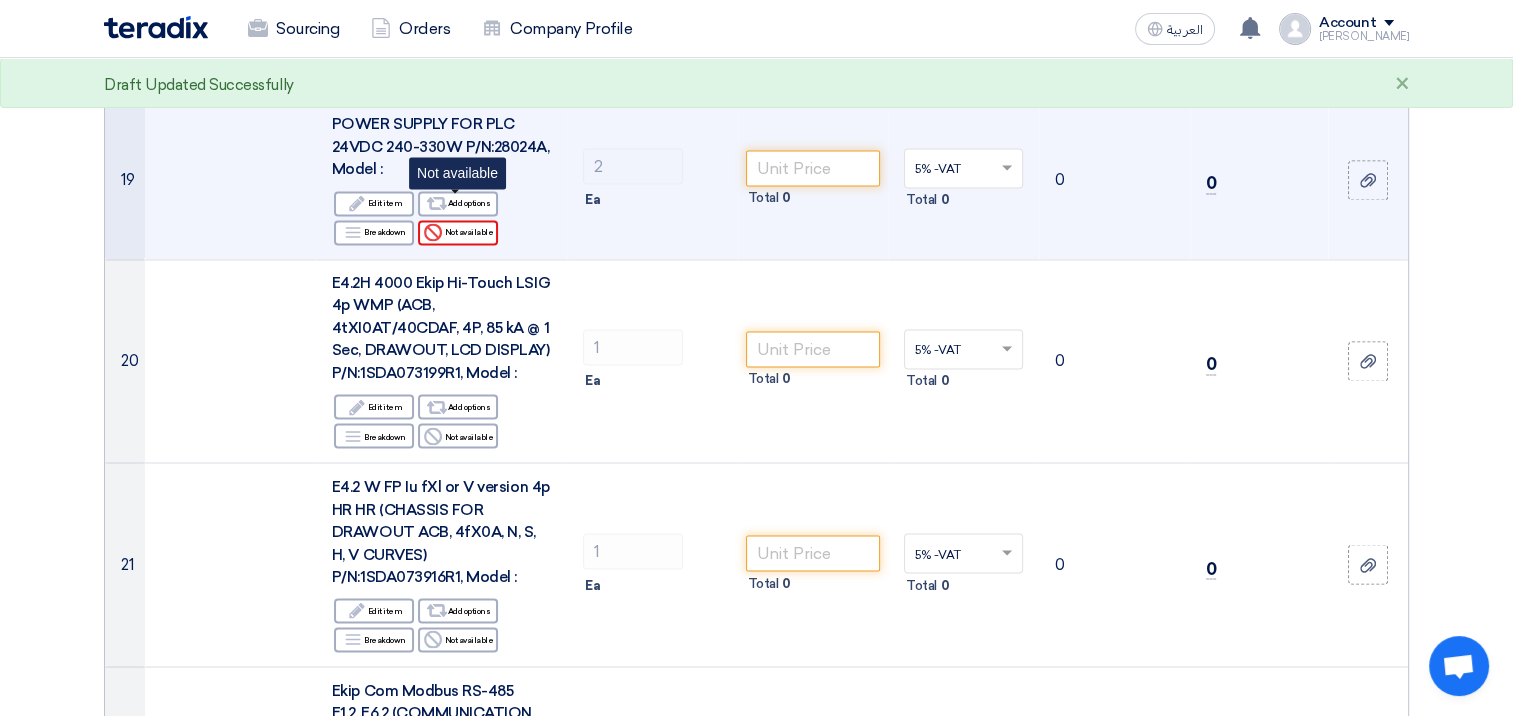 click on "Reject
Not available" 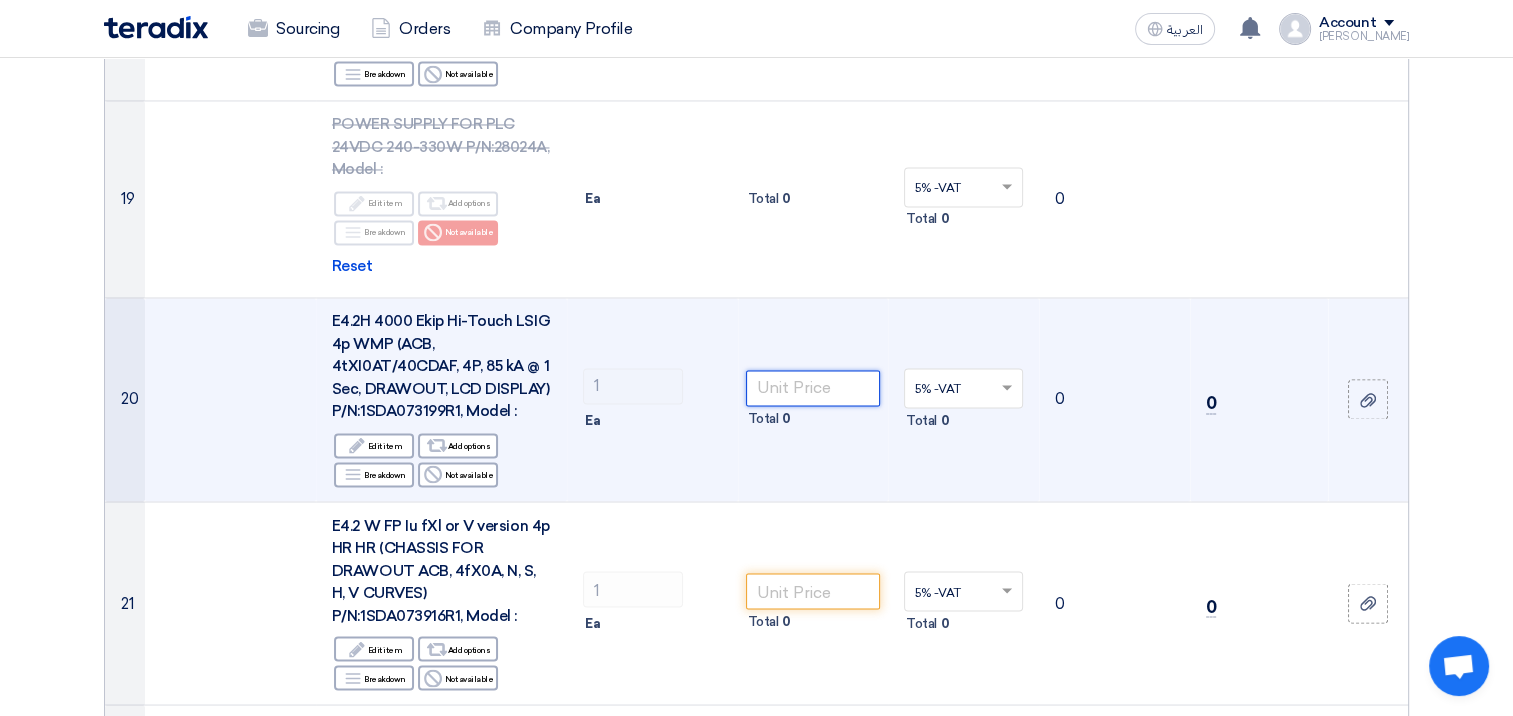 click 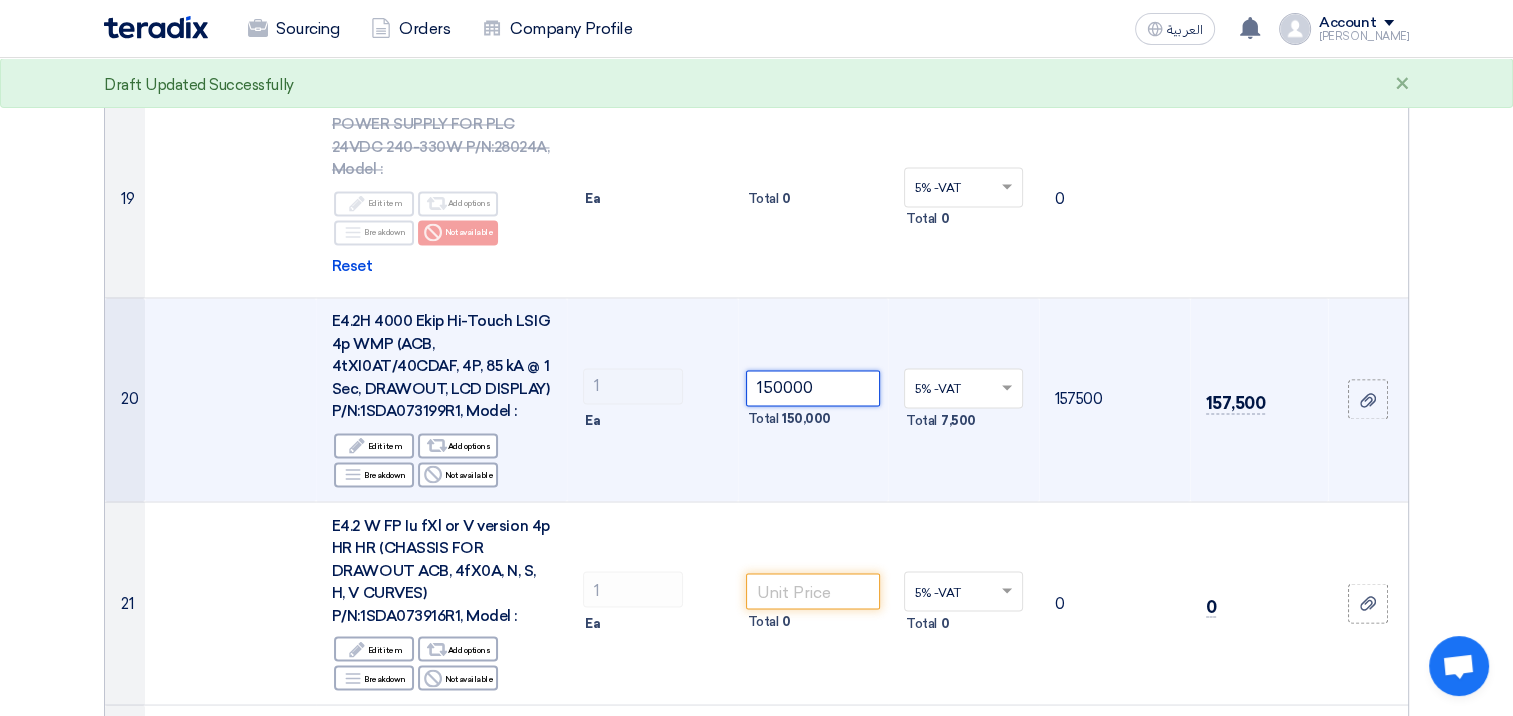 click 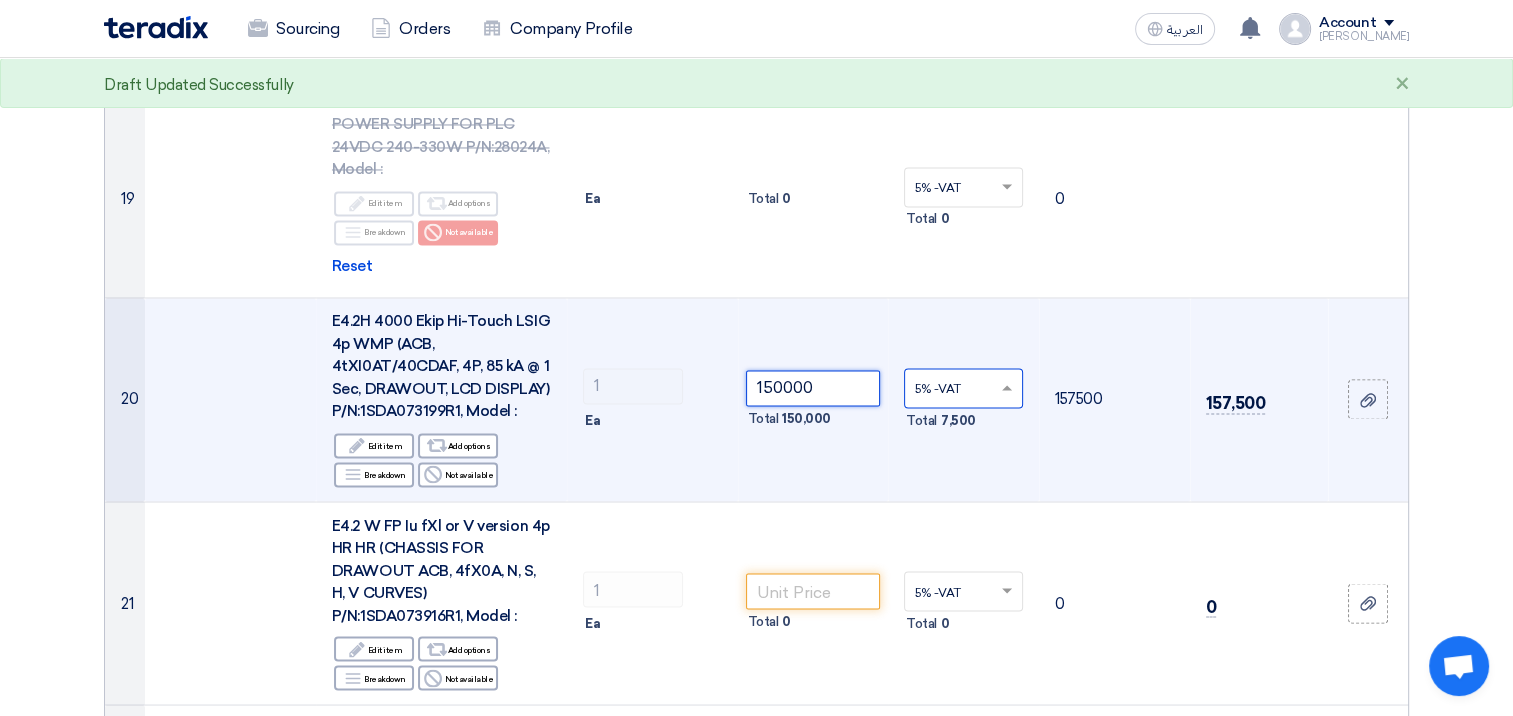 type on "150000" 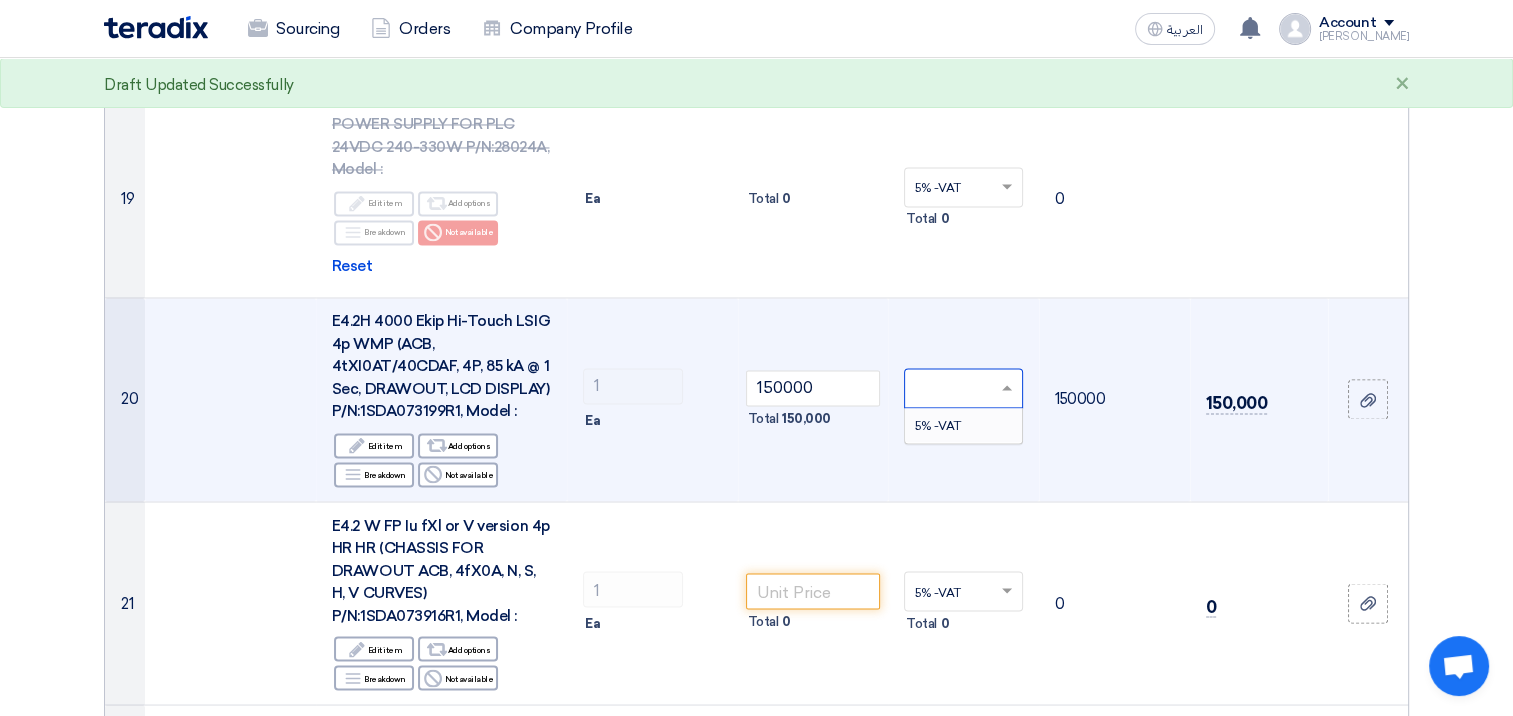 type on "0" 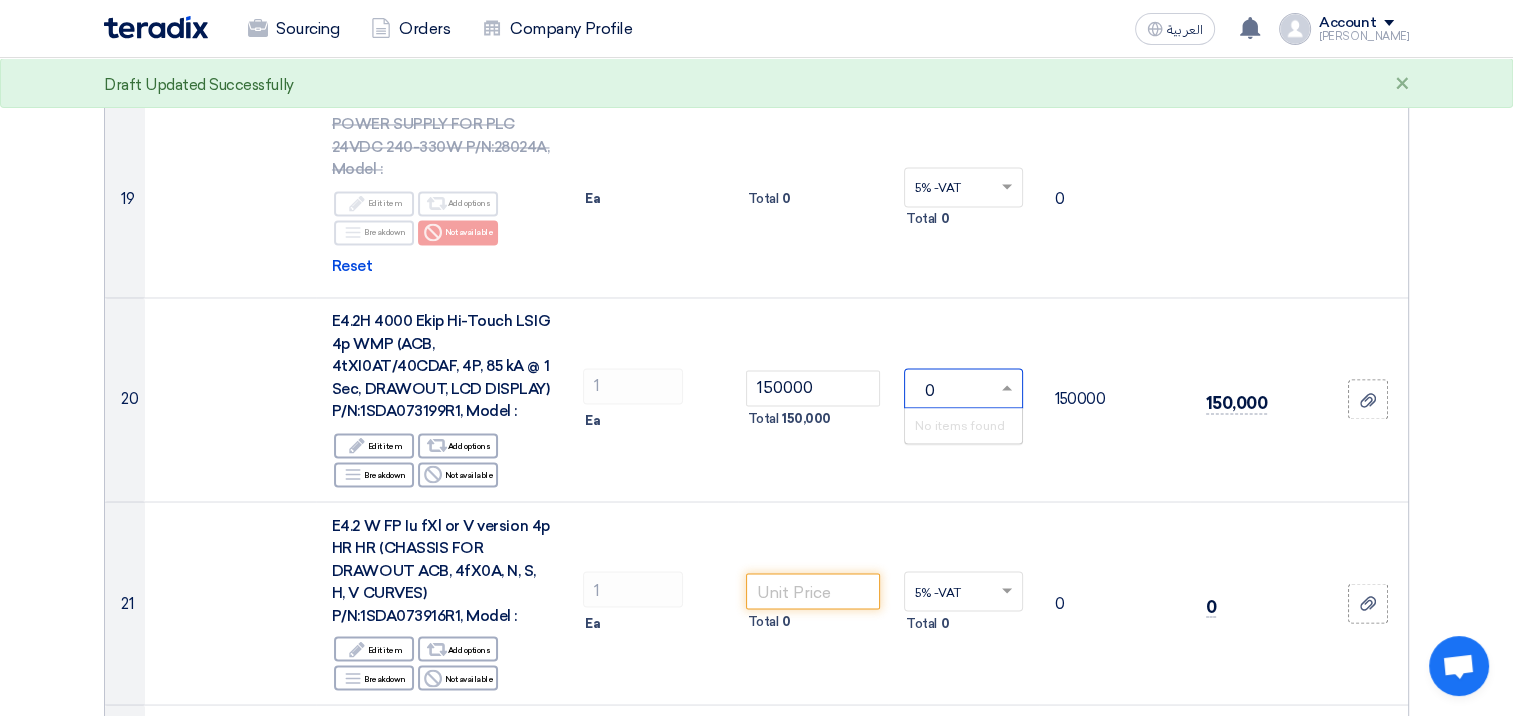 click on "Offer Details
#
Part Number
Item Description
Quantity
Unit Price (SAR)
Taxes
+
'Select taxes...
Unit Price Inc. Taxes" 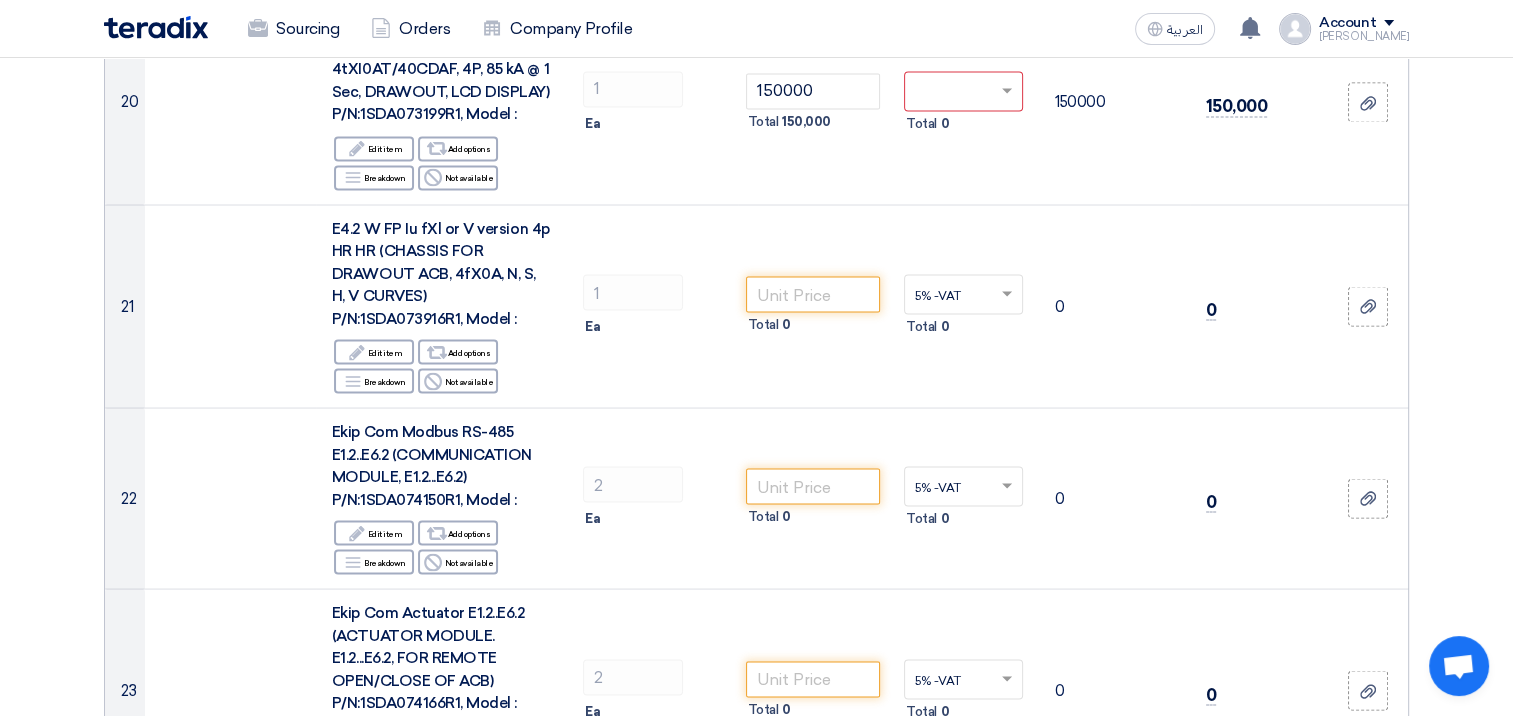 scroll, scrollTop: 3680, scrollLeft: 0, axis: vertical 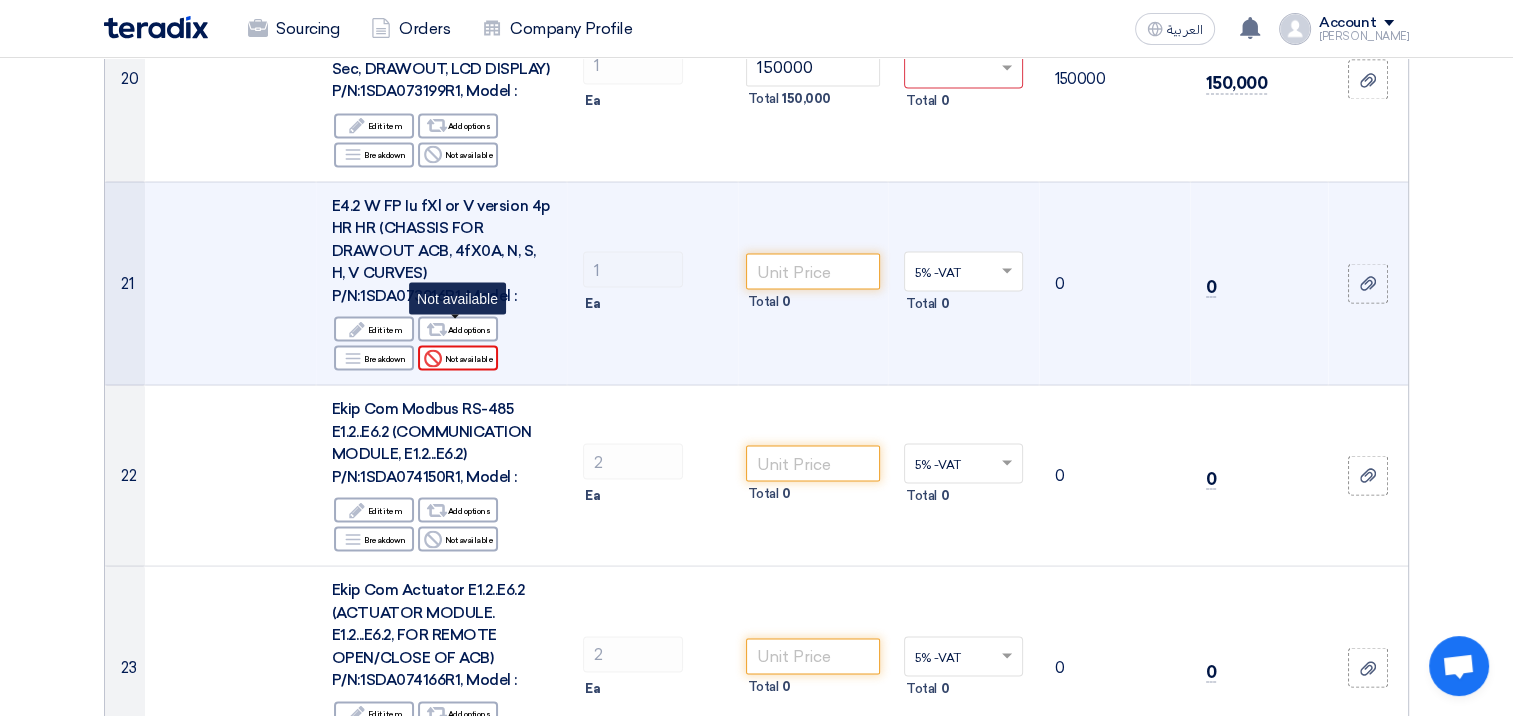 click on "Reject
Not available" 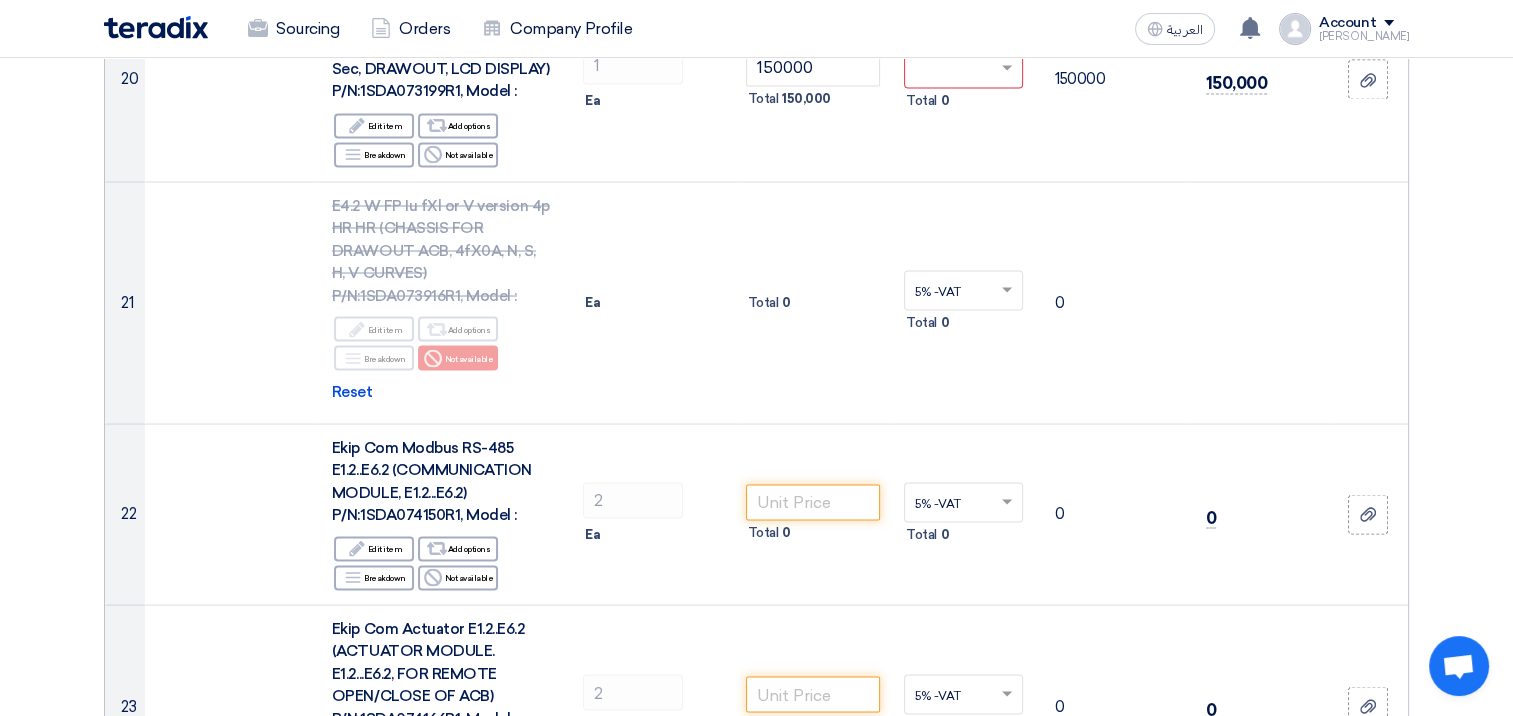 click on "Offer Details
#
Part Number
Item Description
Quantity
Unit Price (SAR)
Taxes
+
'Select taxes...
Unit Price Inc. Taxes" 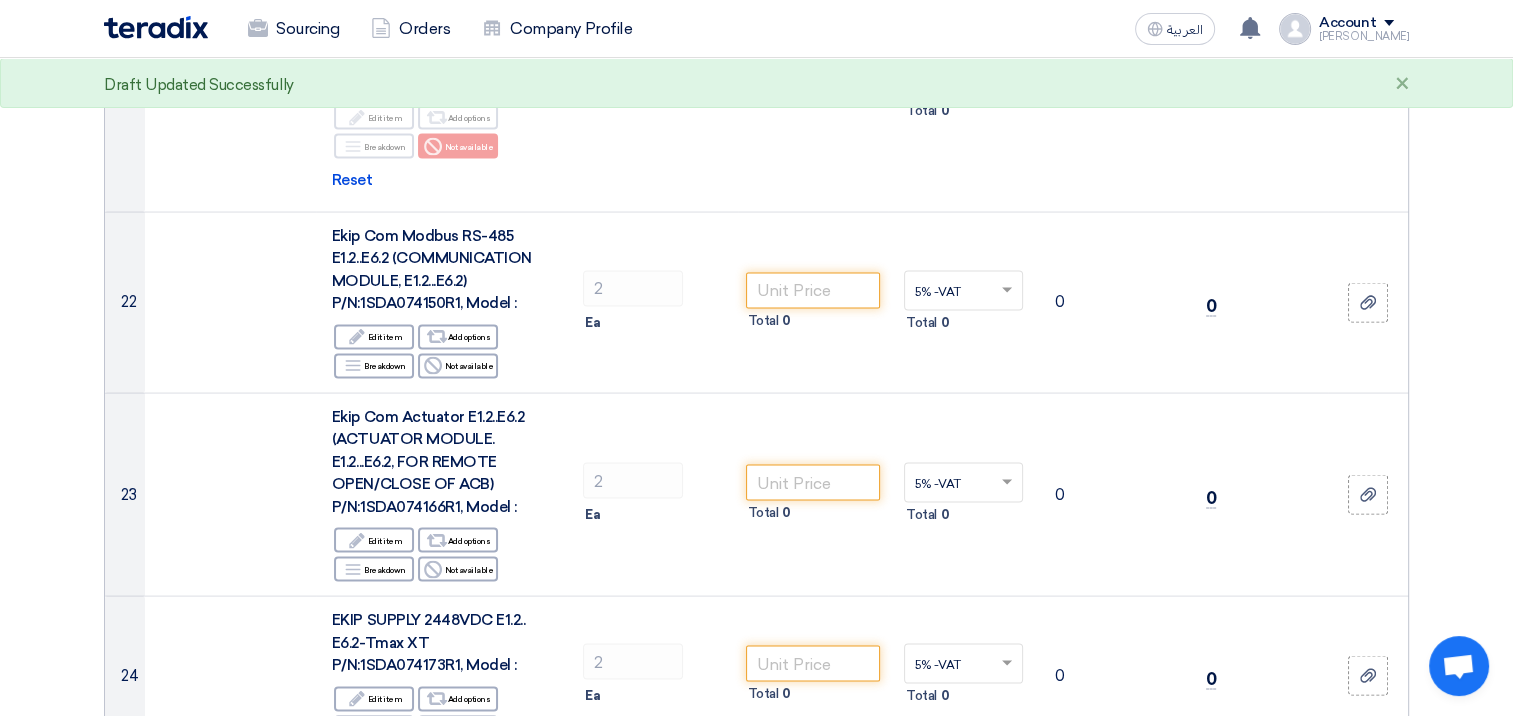 scroll, scrollTop: 3920, scrollLeft: 0, axis: vertical 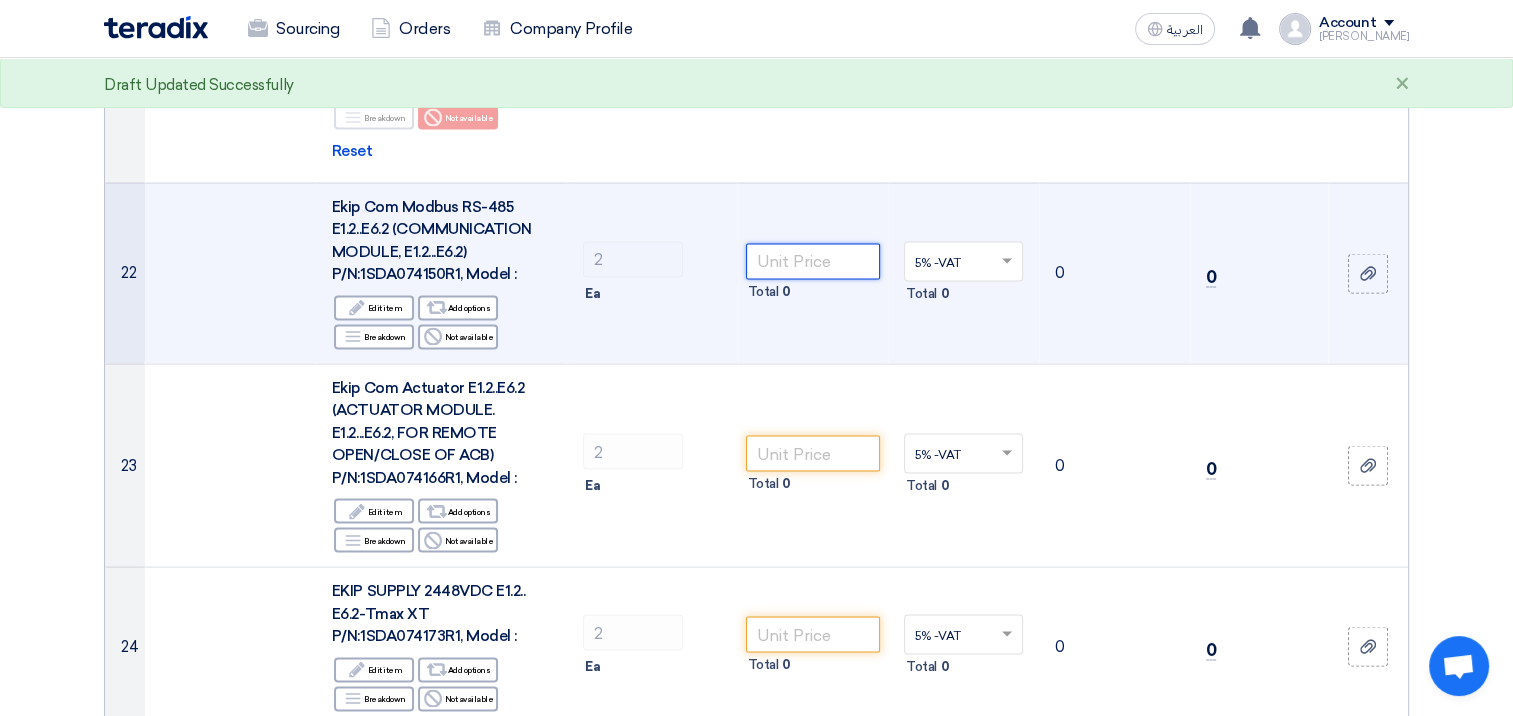 click 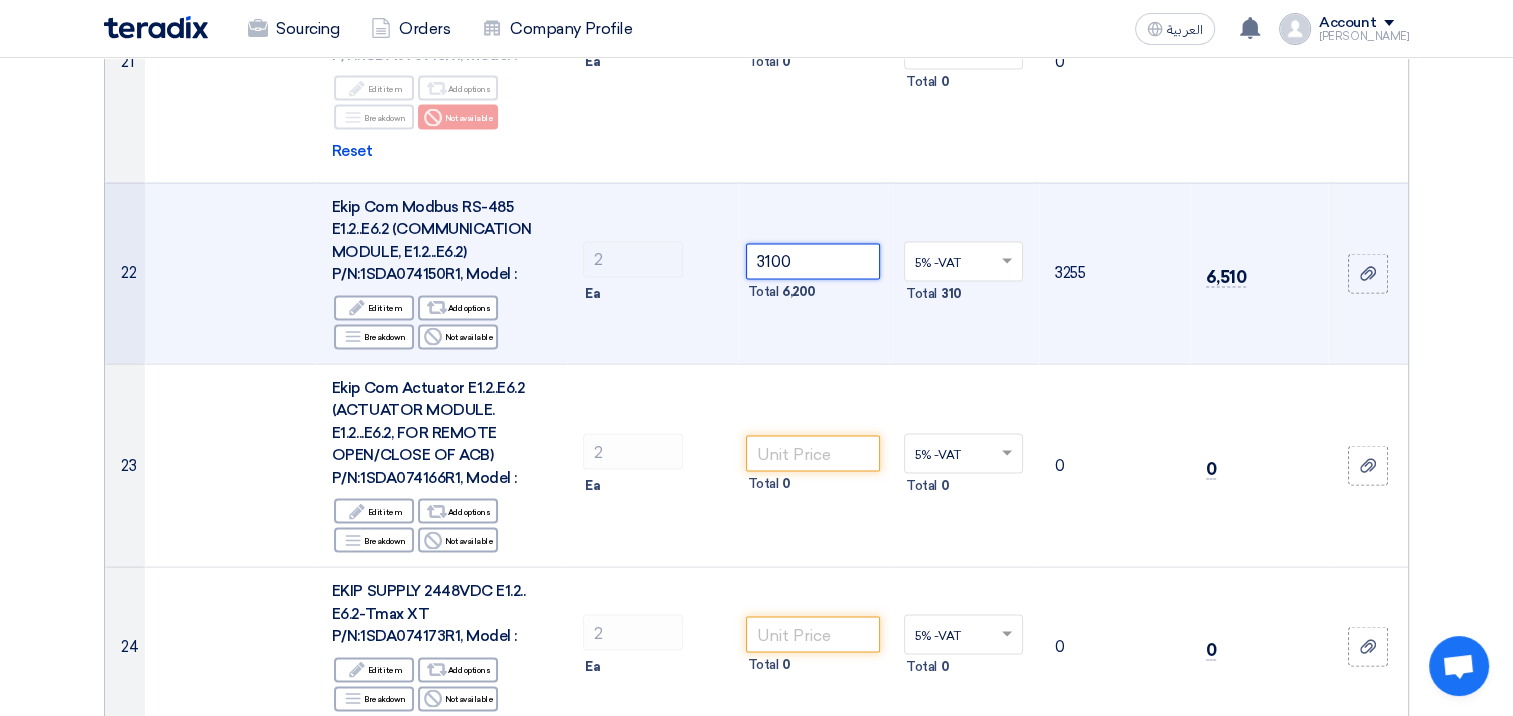 click 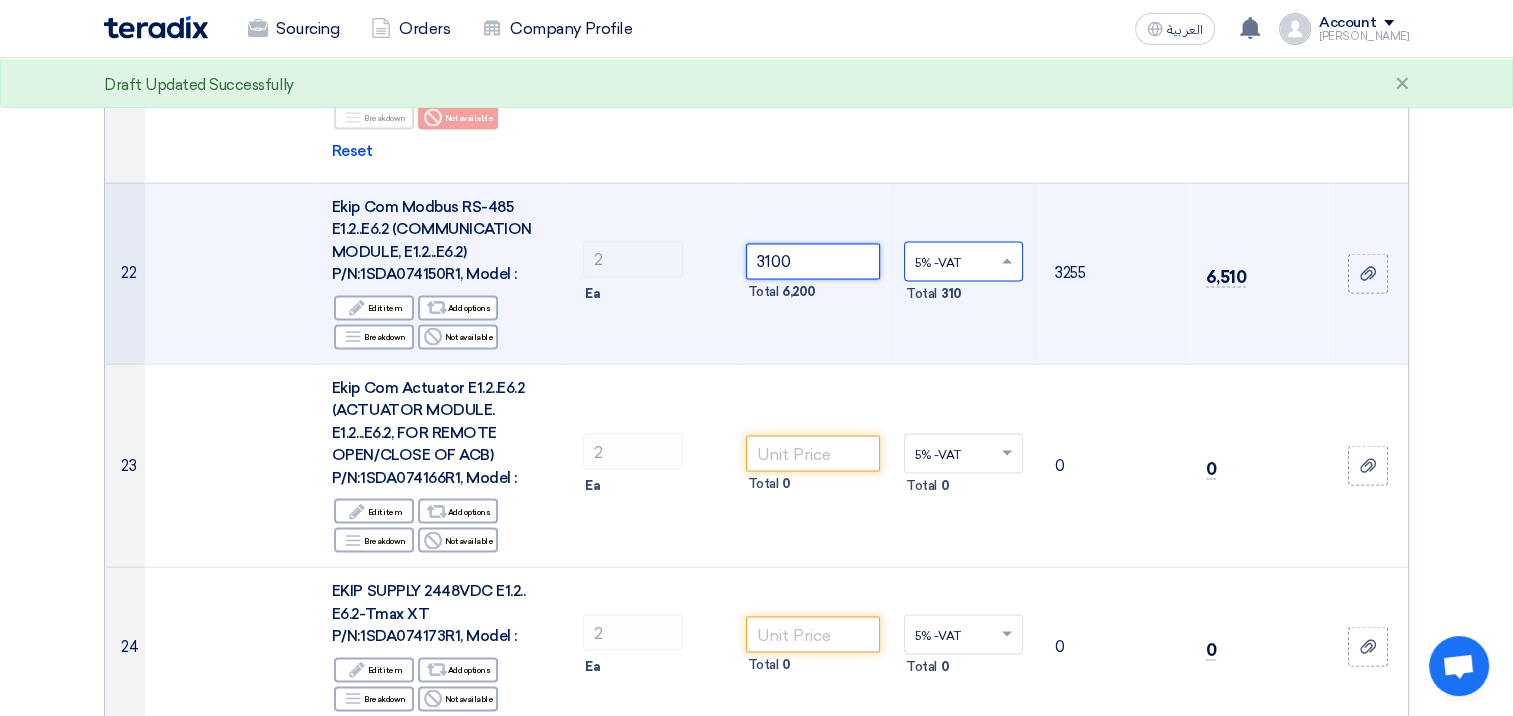 type on "3100" 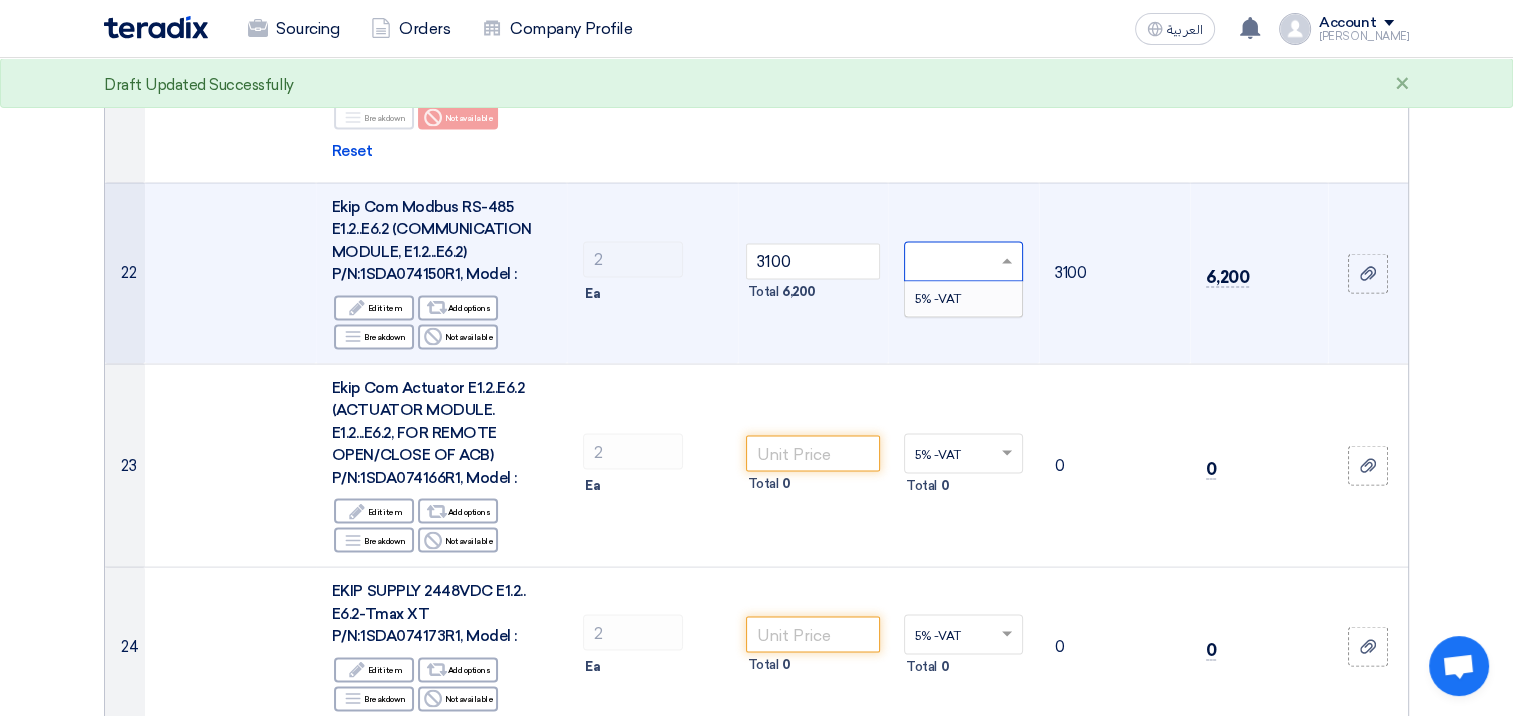 type on "0" 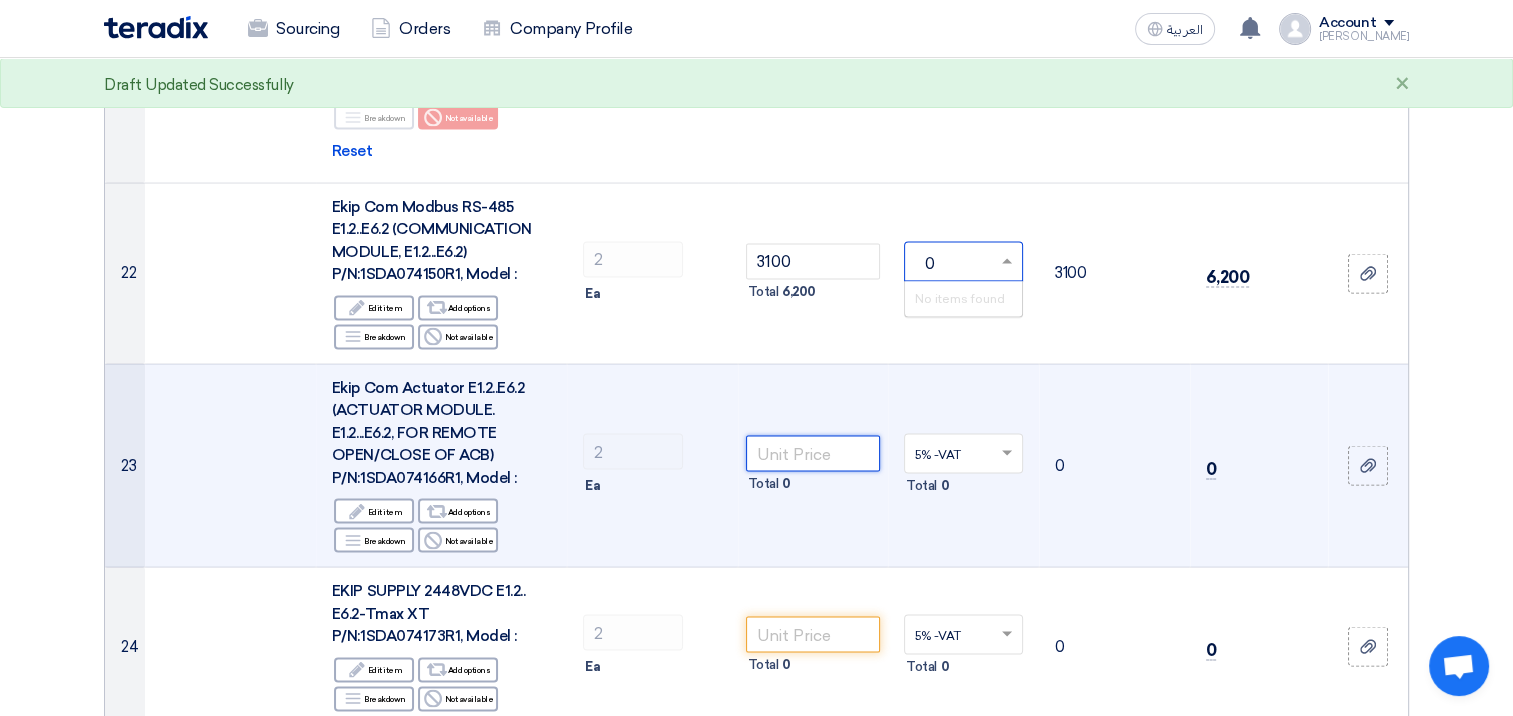 click 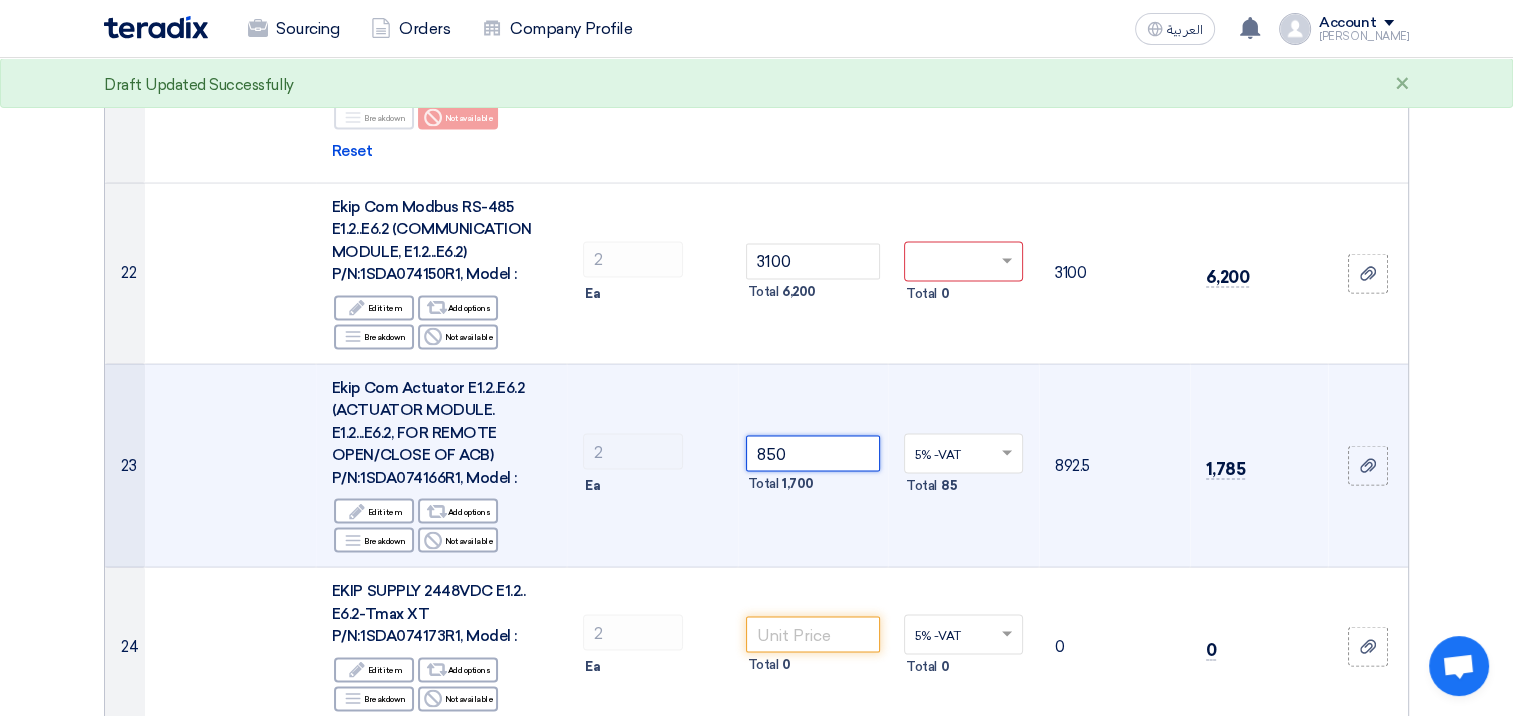 click 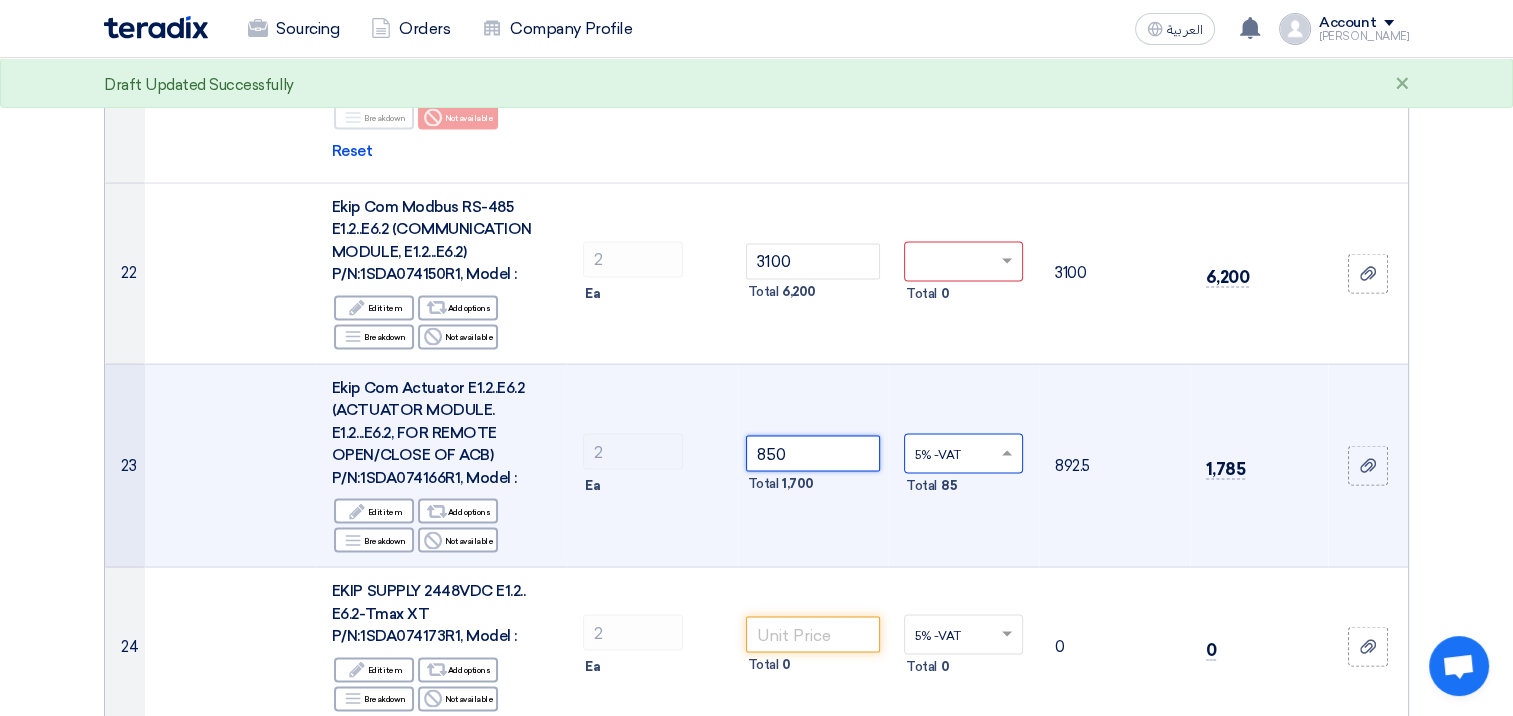 type on "850" 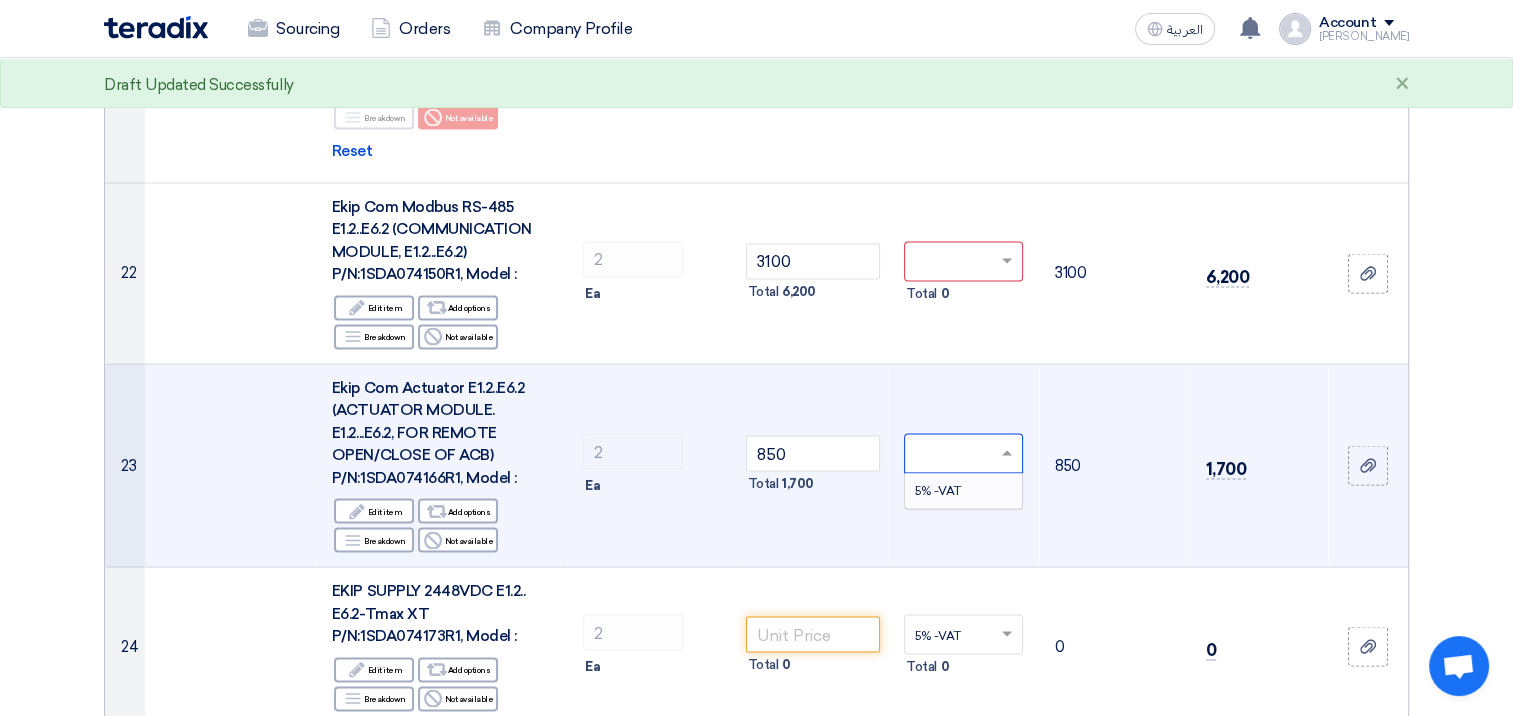 type on "0" 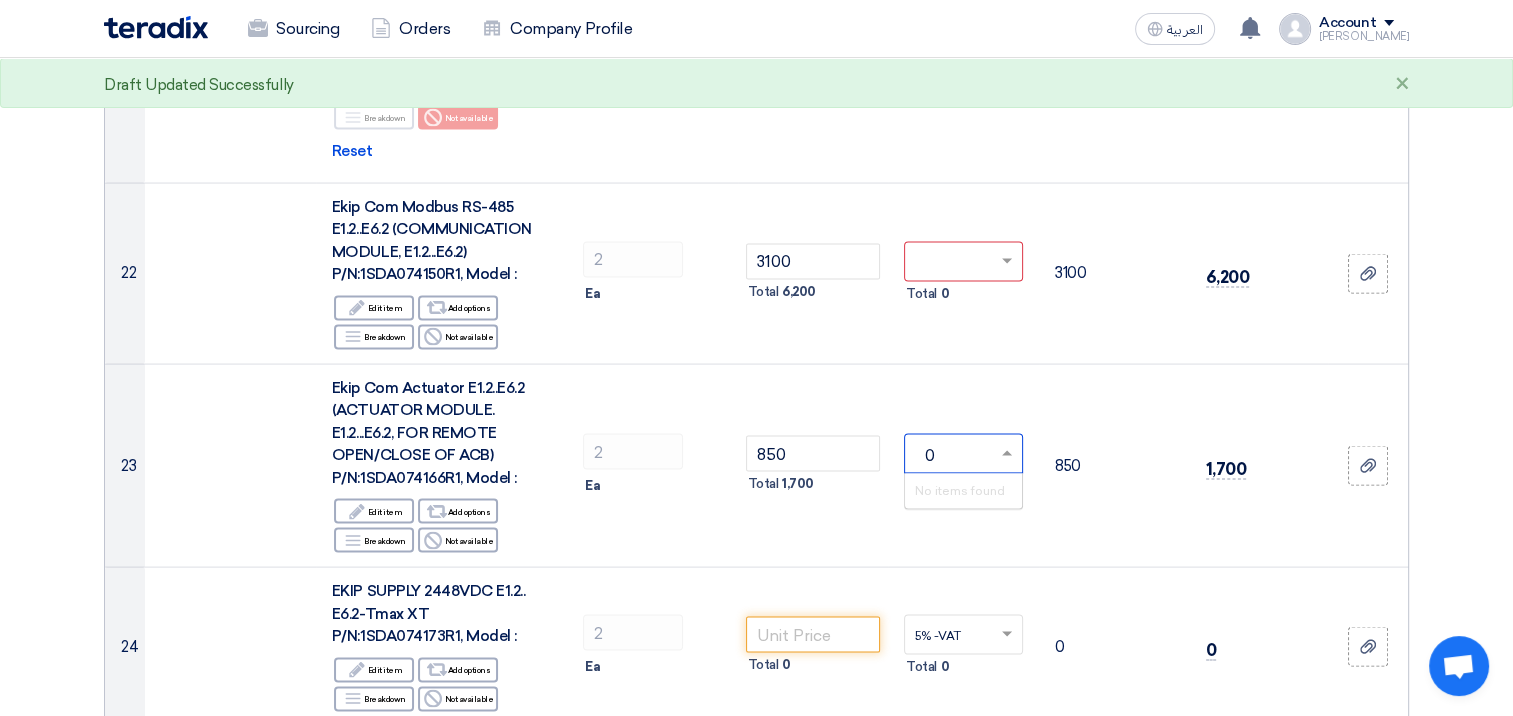 click on "Offer Details
#
Part Number
Item Description
Quantity
Unit Price (SAR)
Taxes
+
'Select taxes...
Unit Price Inc. Taxes" 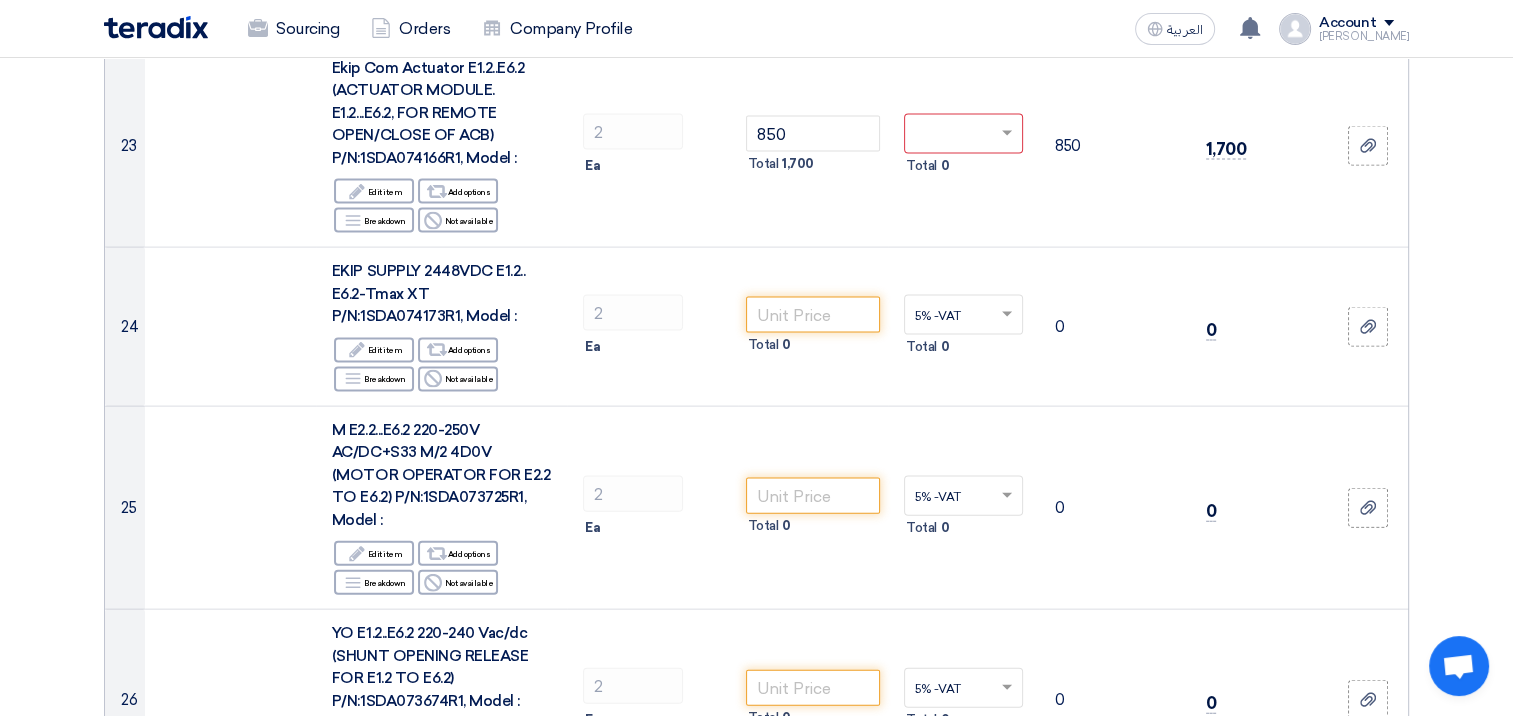 scroll, scrollTop: 4280, scrollLeft: 0, axis: vertical 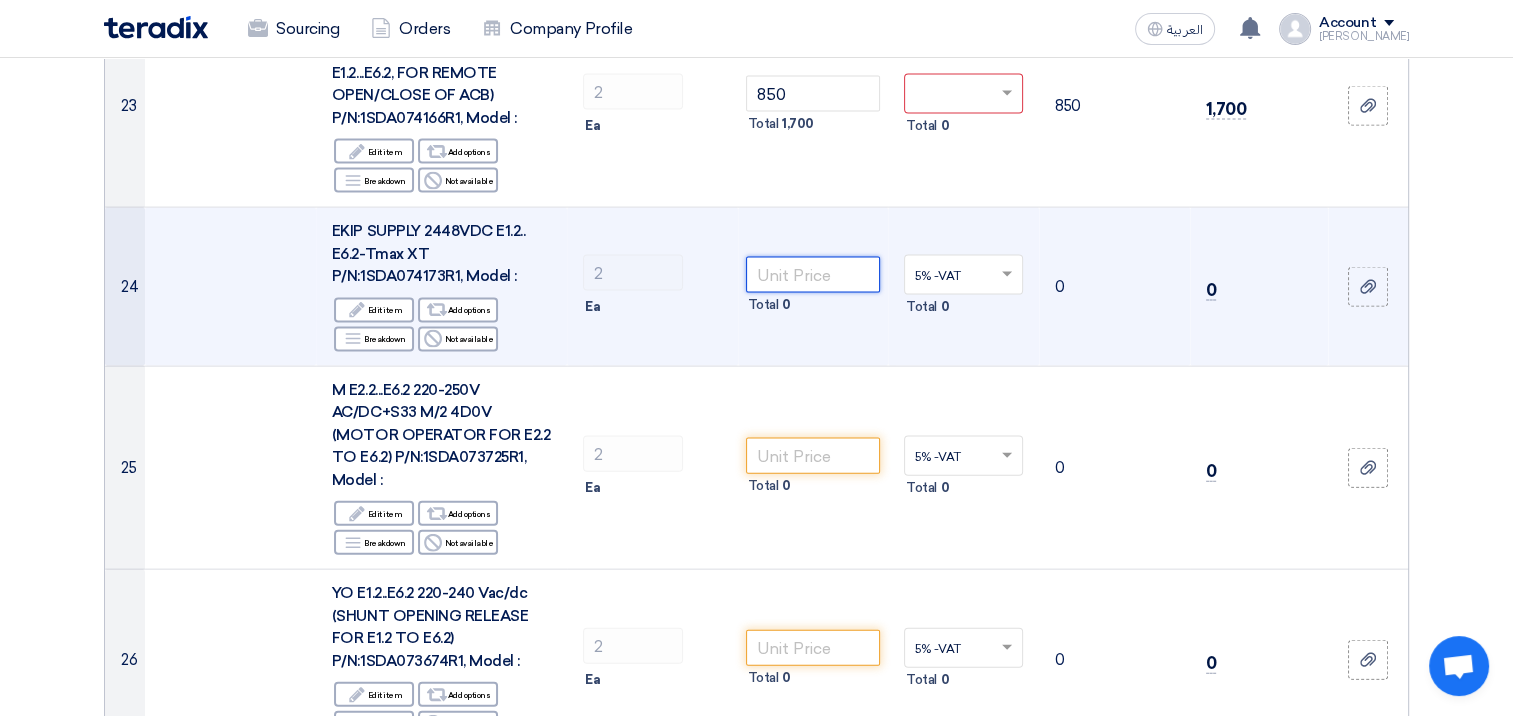 click 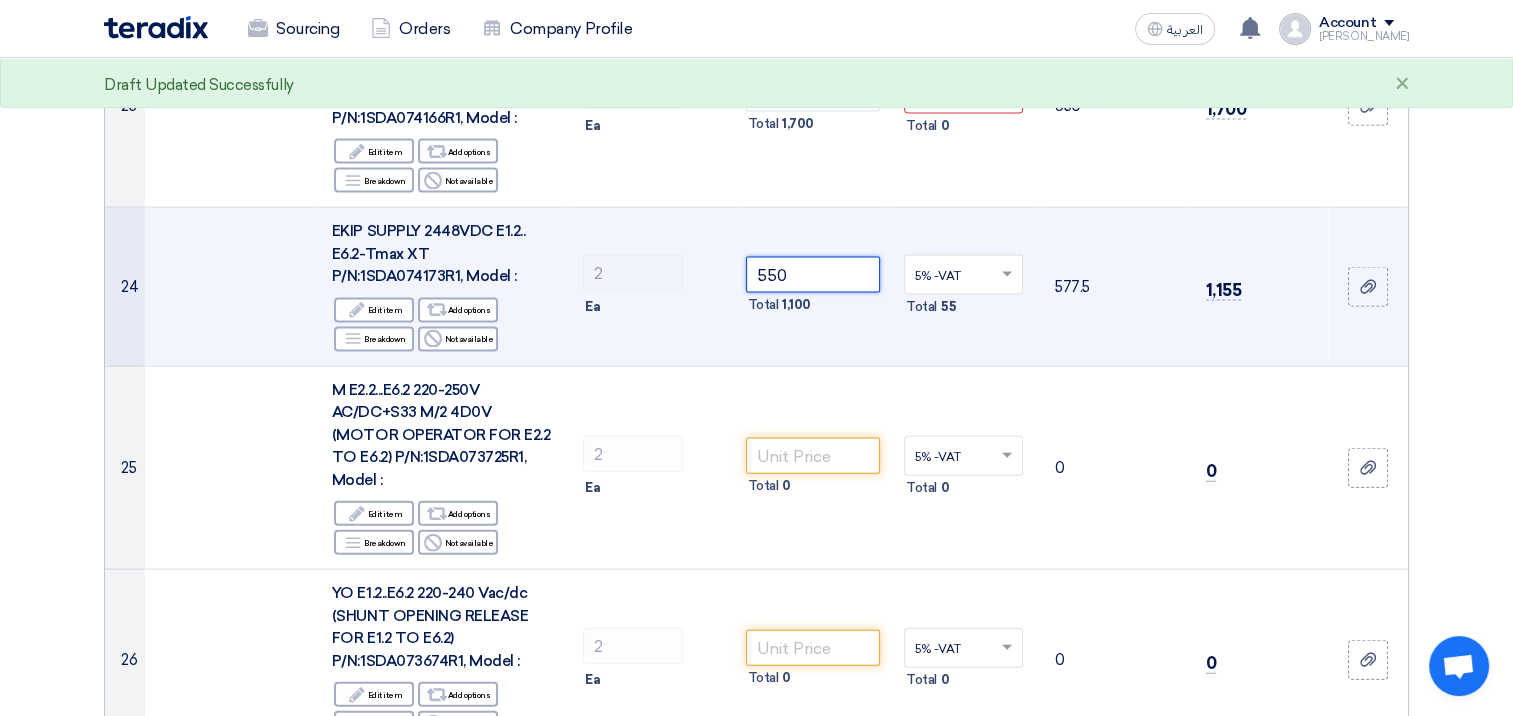 click 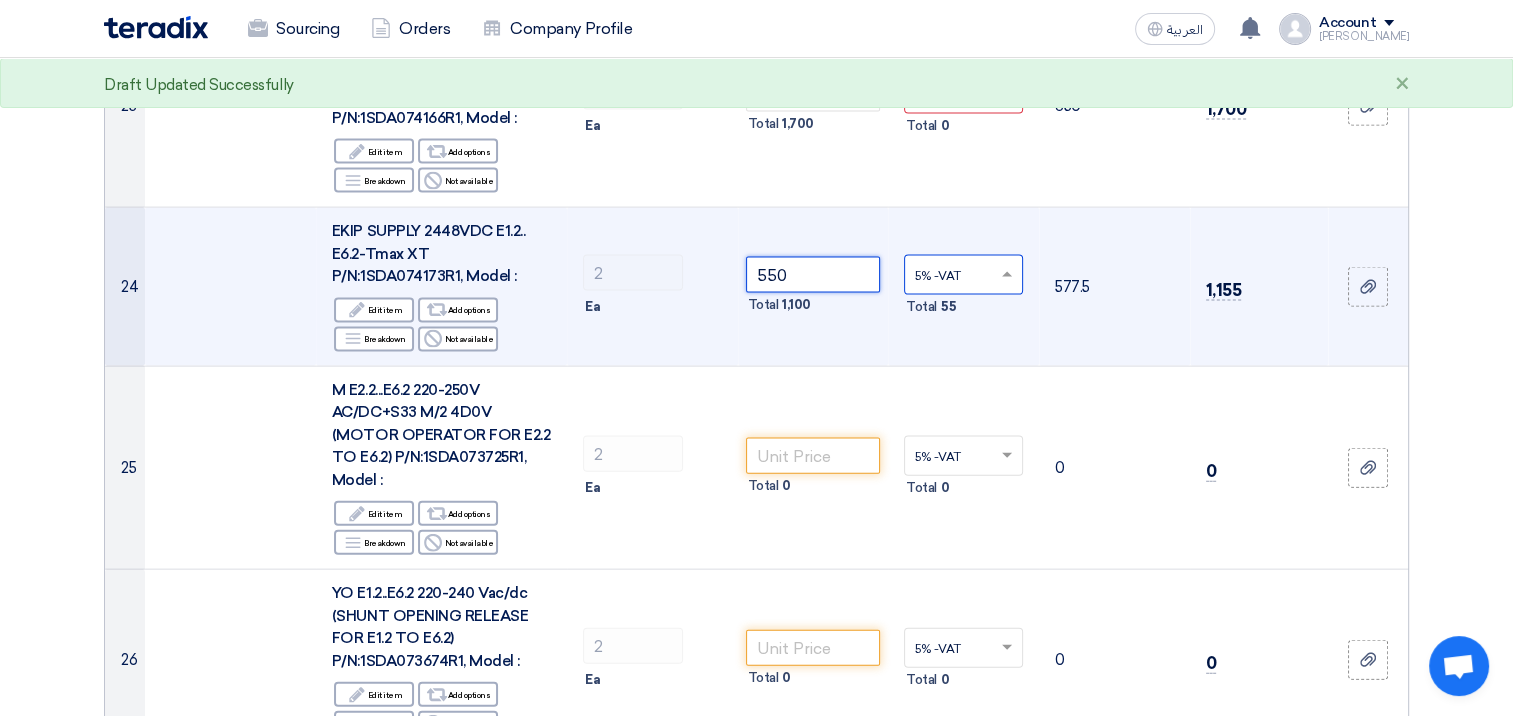 type on "550" 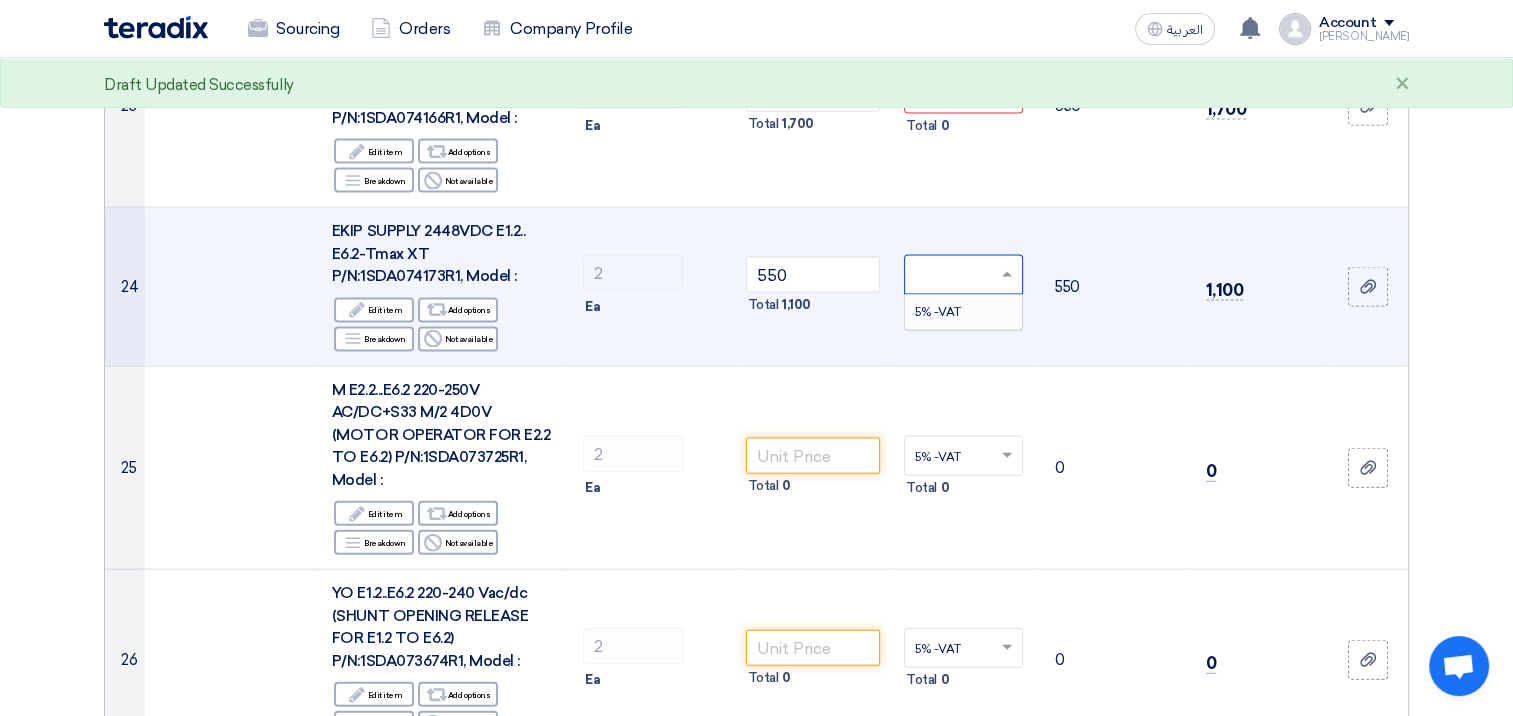 type on "0" 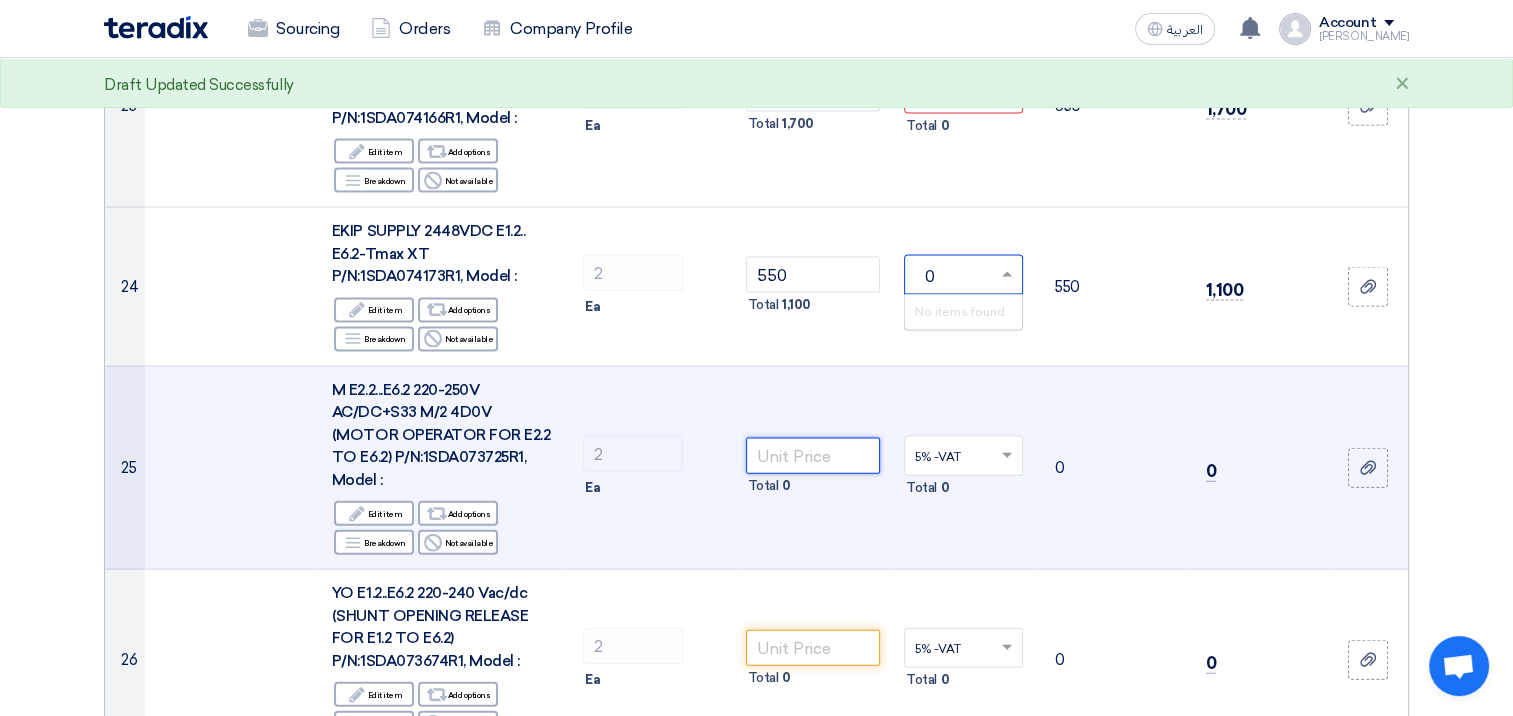click 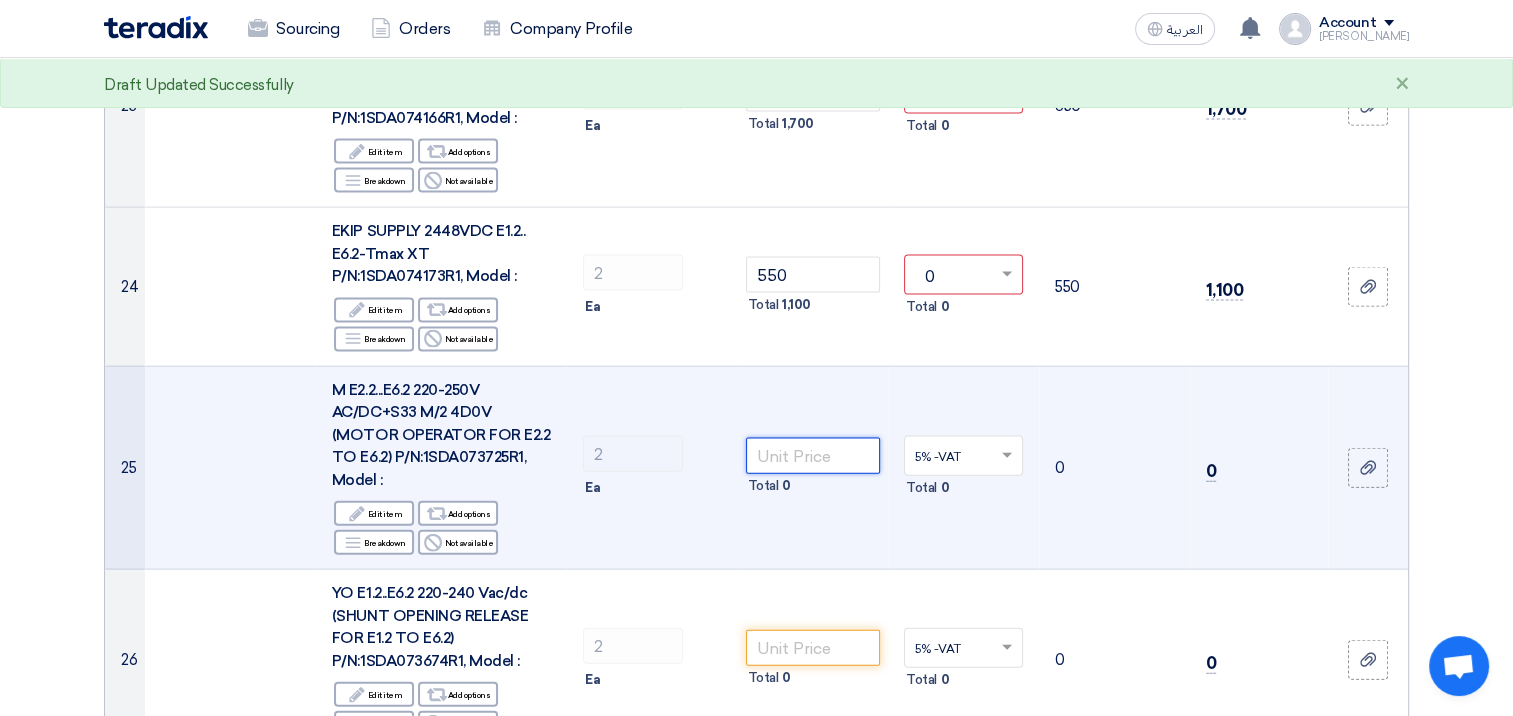 type 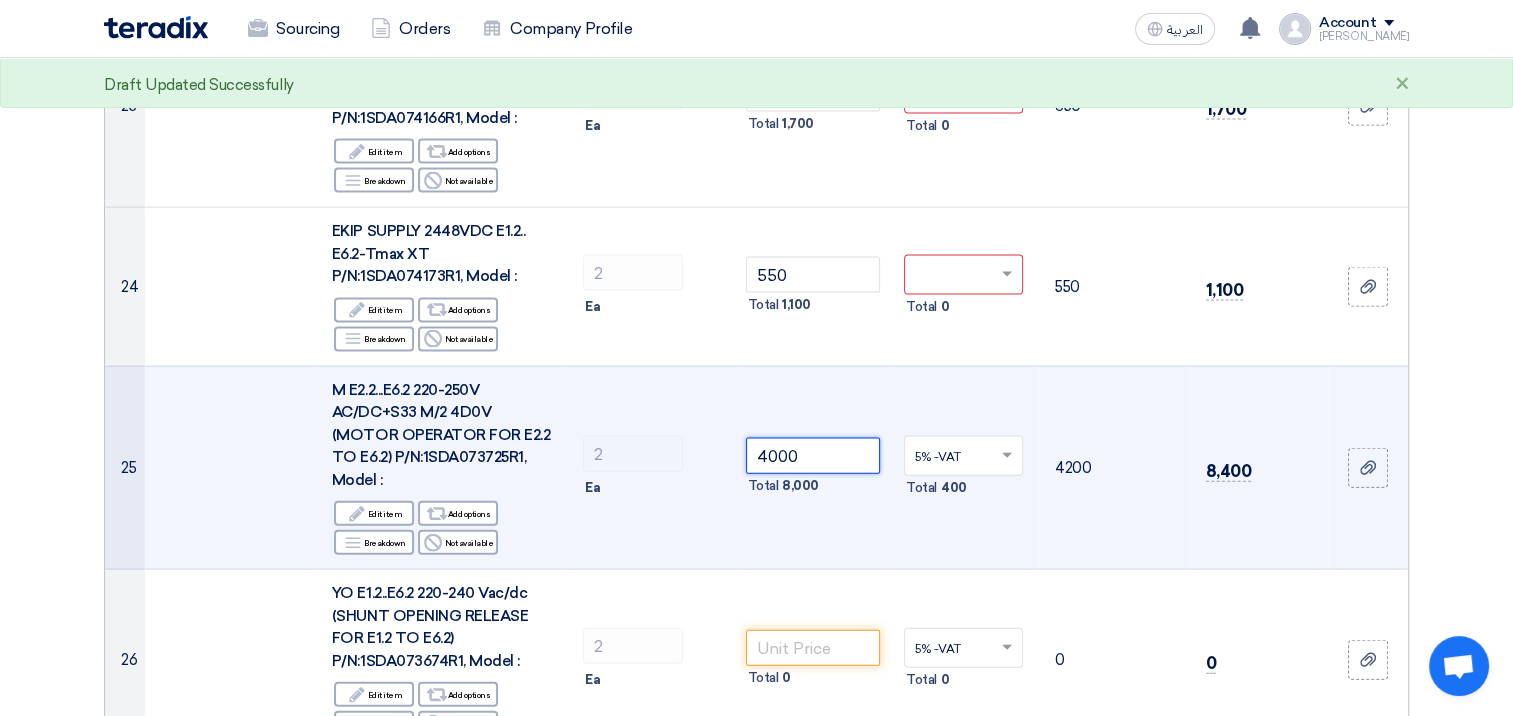 click 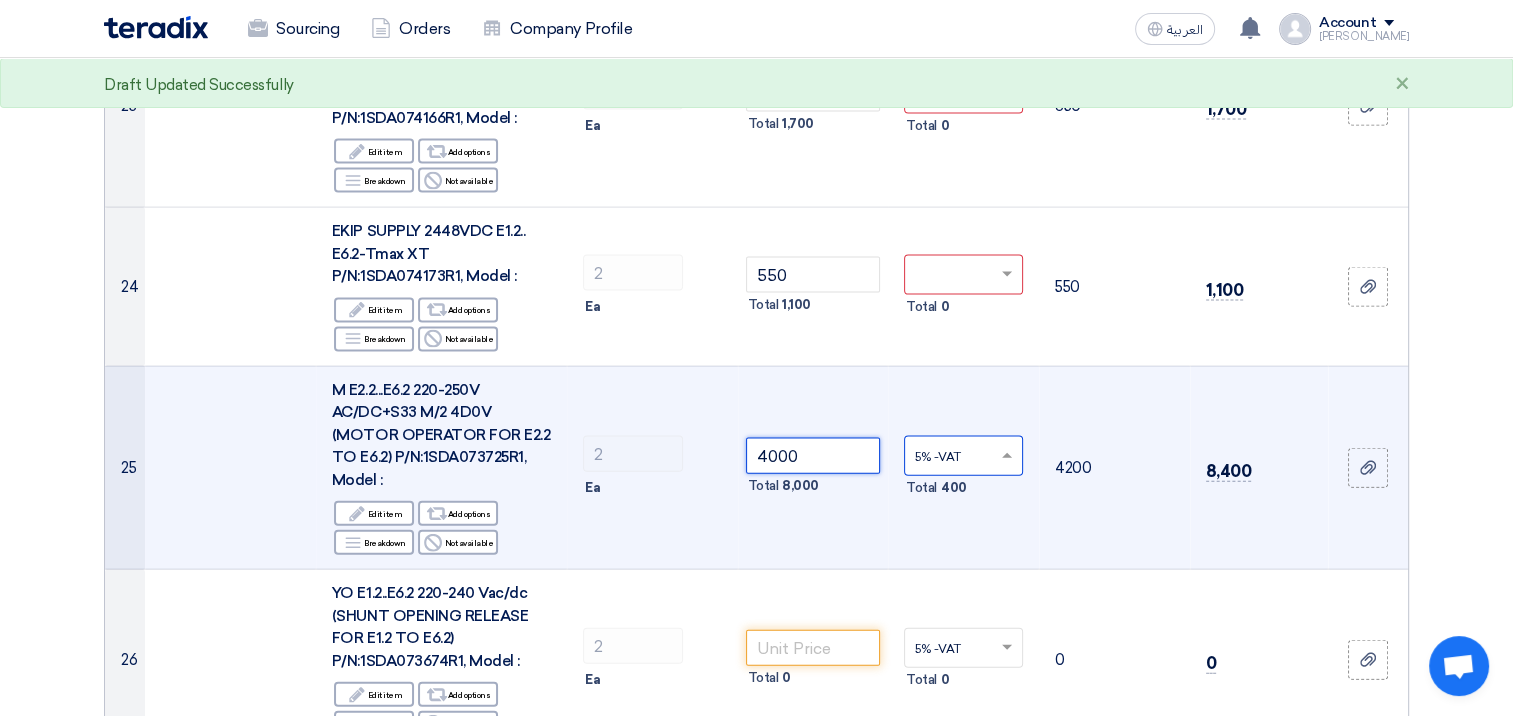 type on "4000" 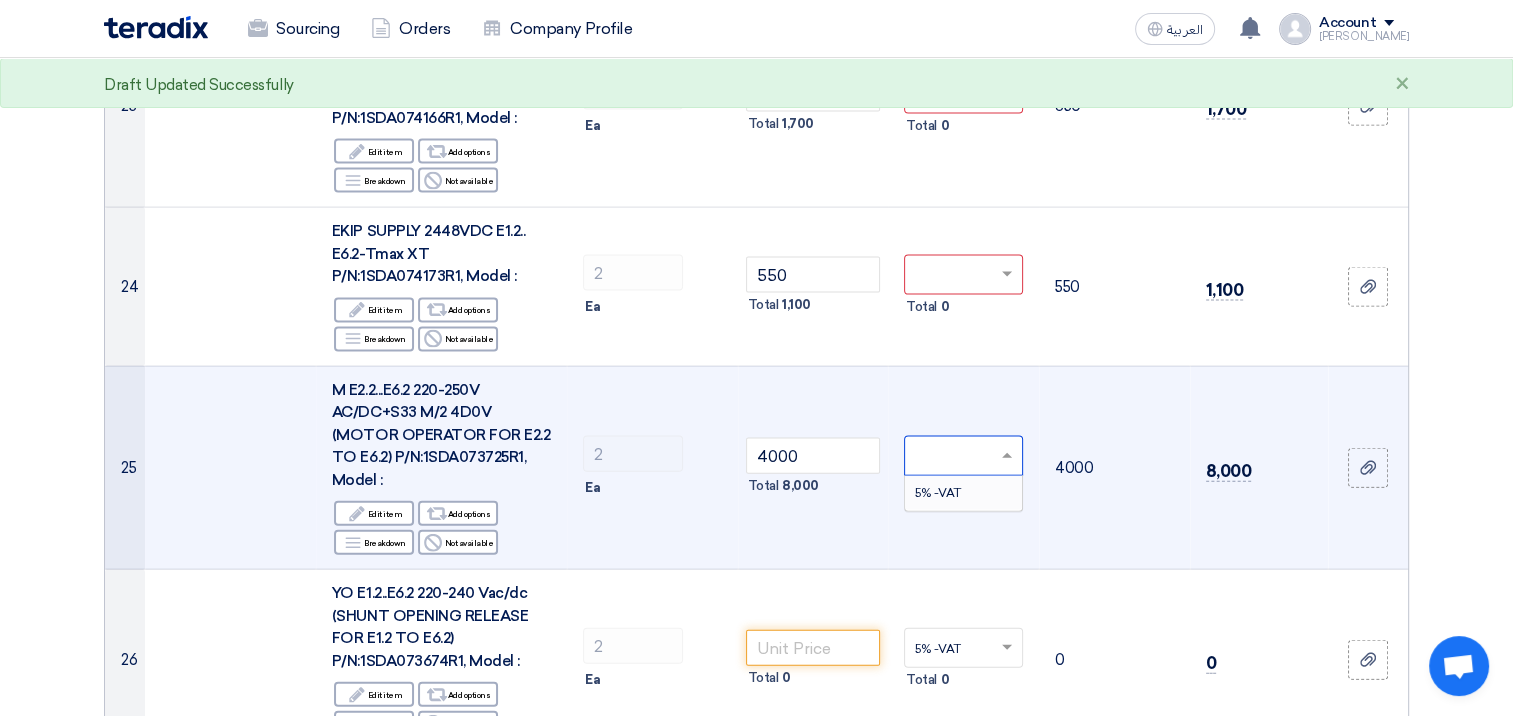 type on "0" 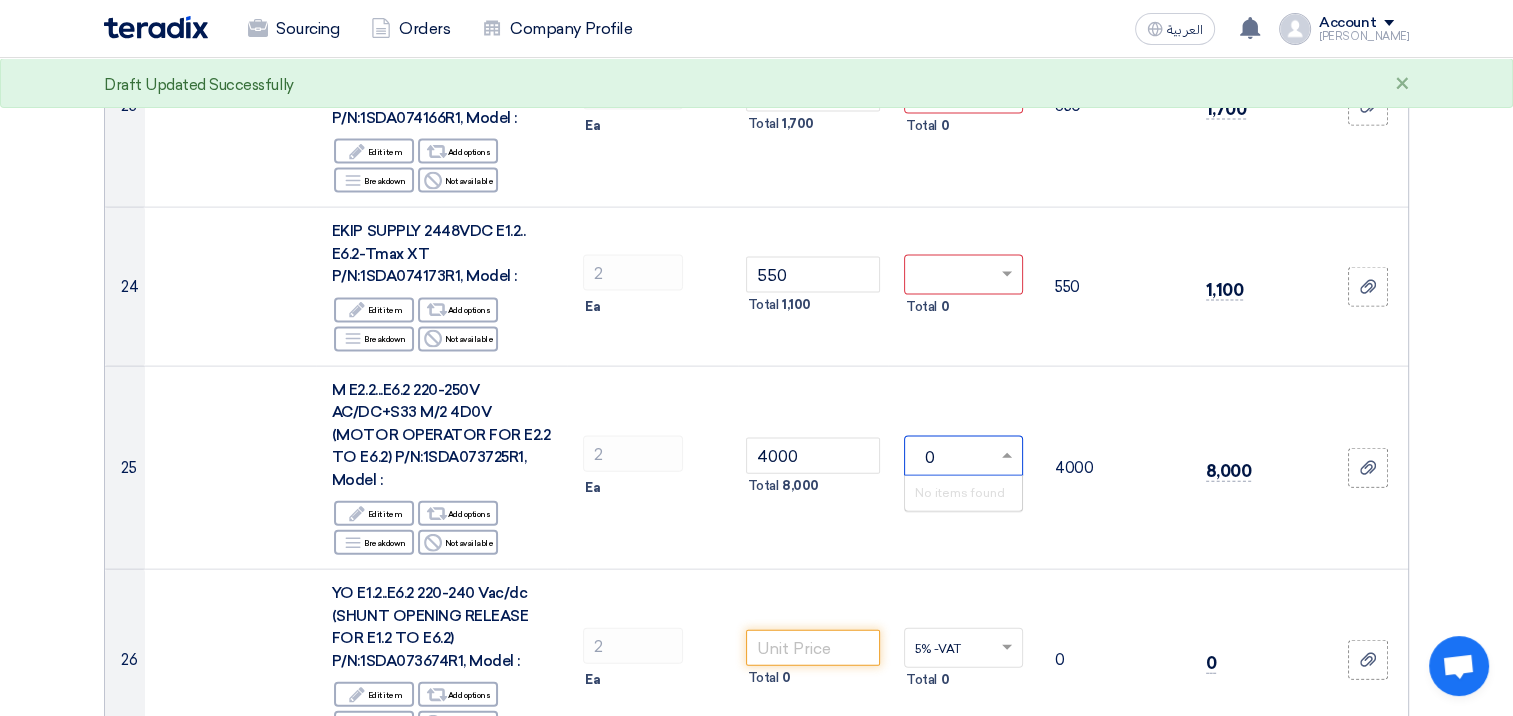 click on "Offer Details
#
Part Number
Item Description
Quantity
Unit Price (SAR)
Taxes
+
'Select taxes...
Unit Price Inc. Taxes" 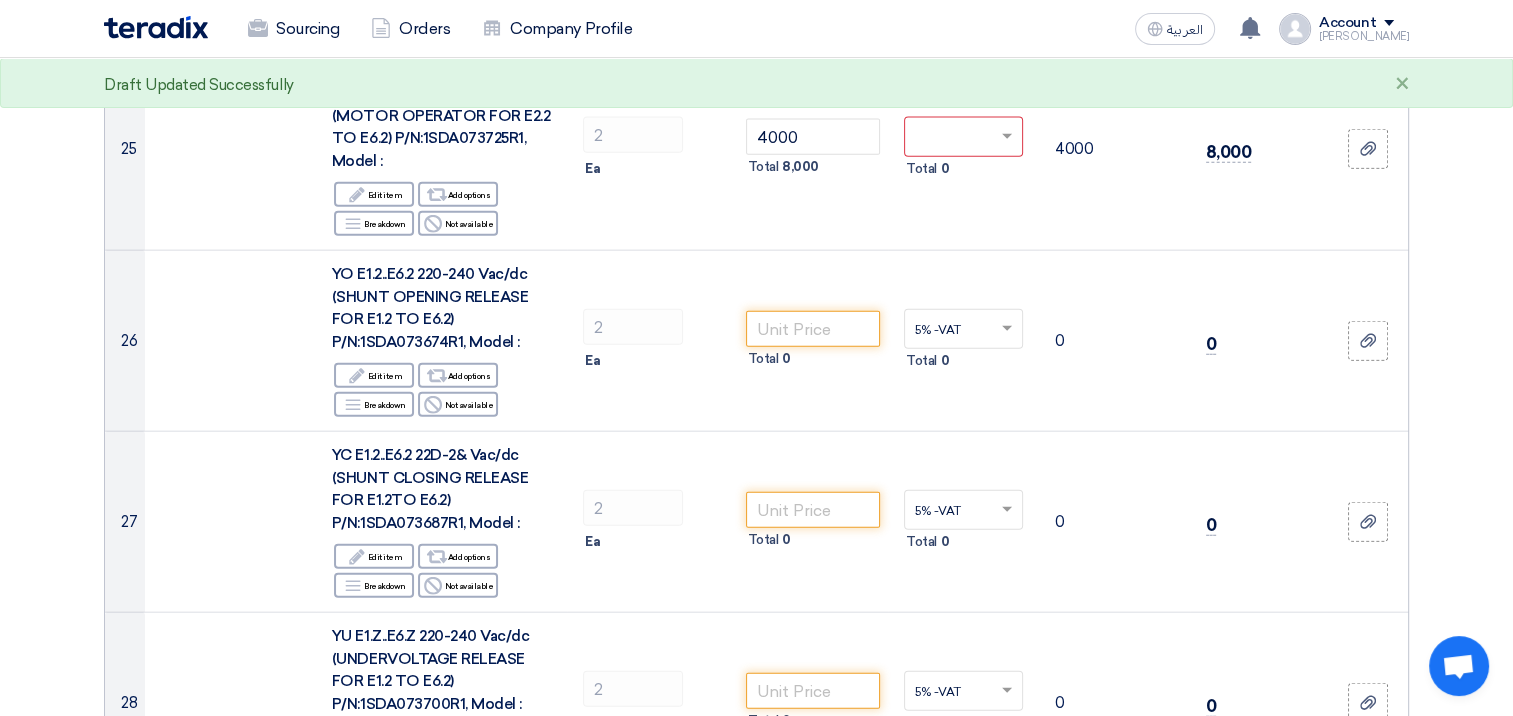 scroll, scrollTop: 4600, scrollLeft: 0, axis: vertical 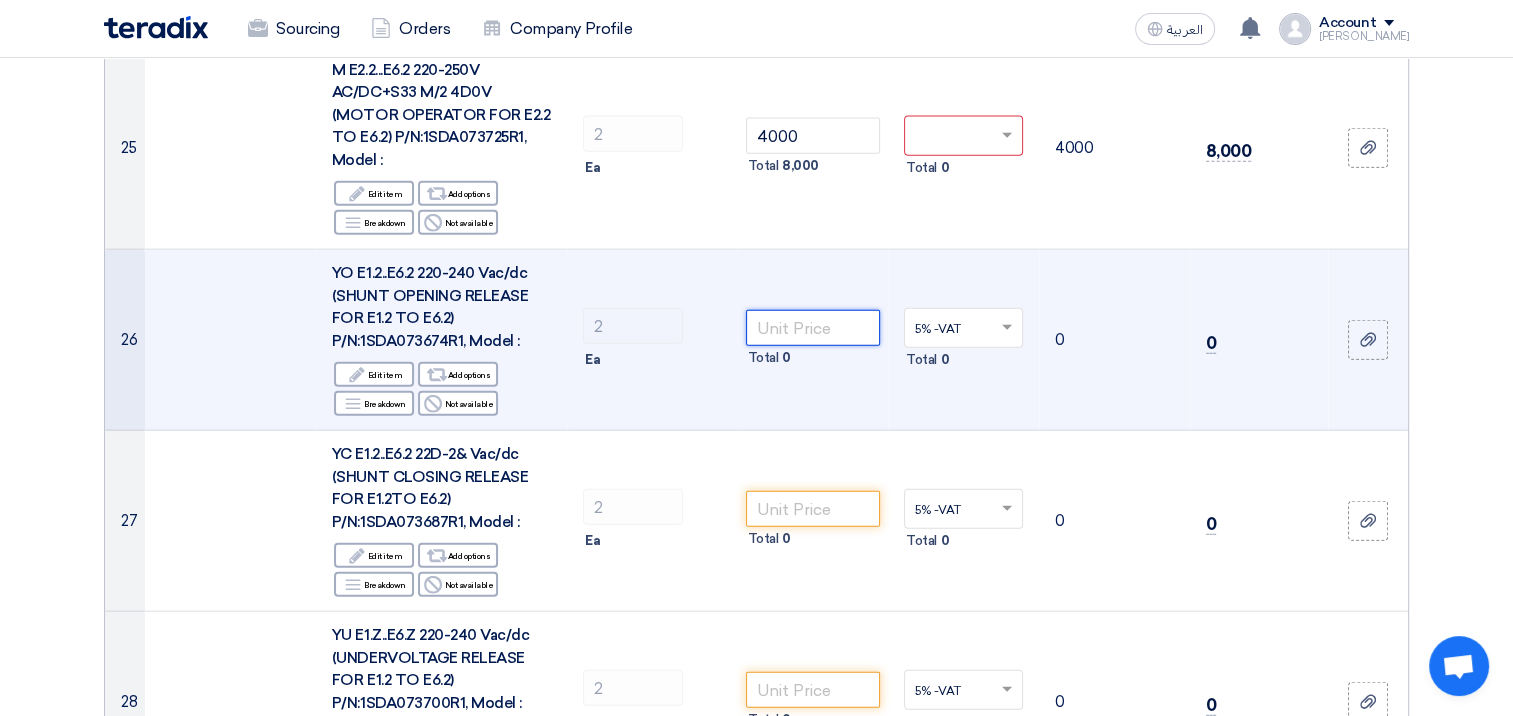click 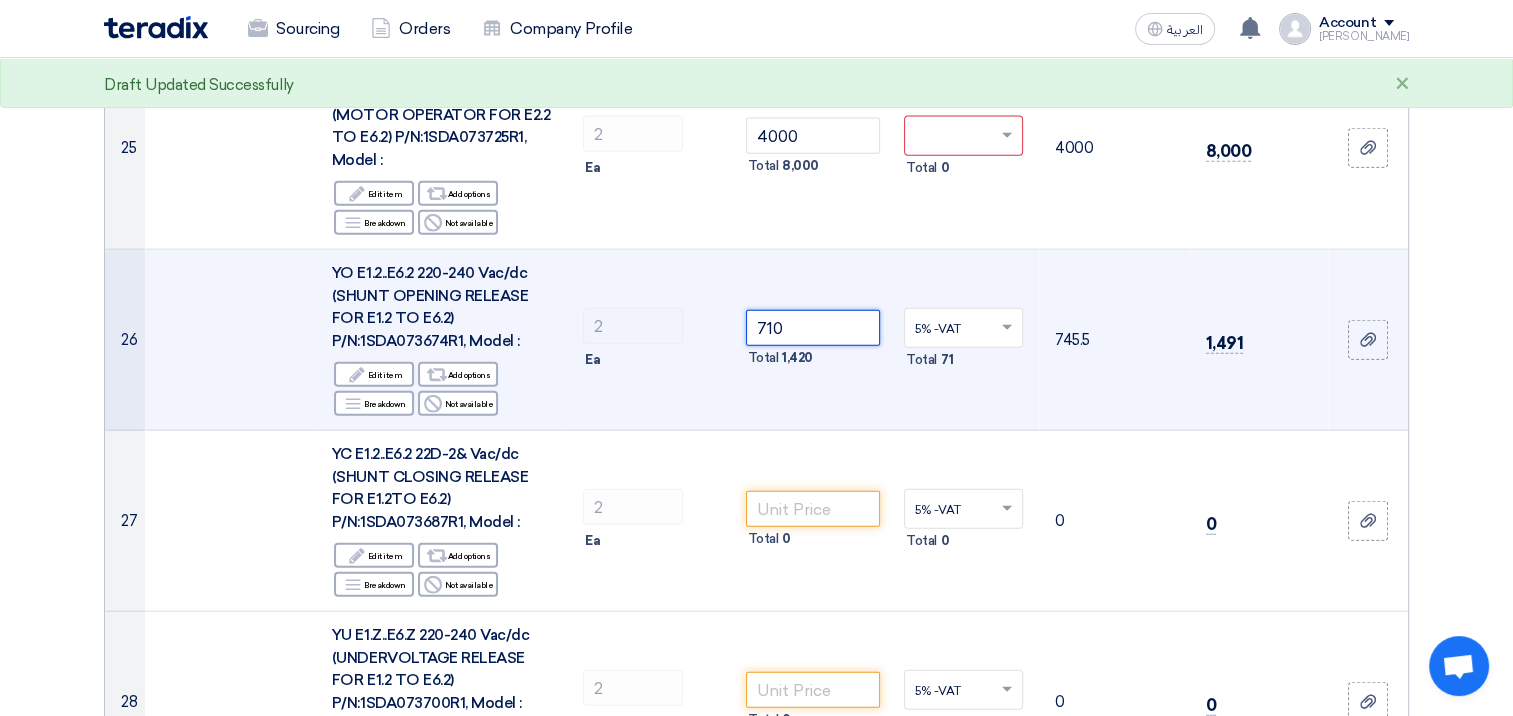 click 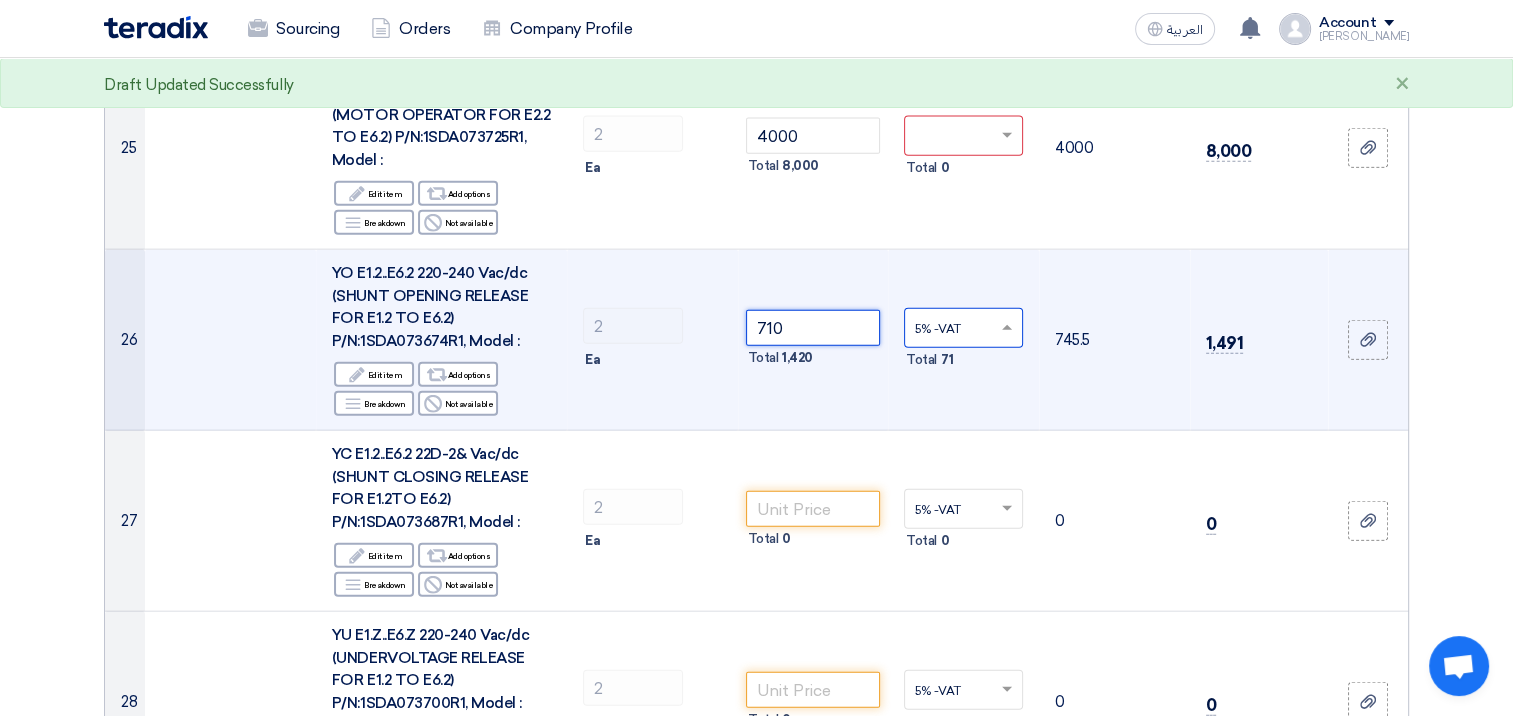 type on "710" 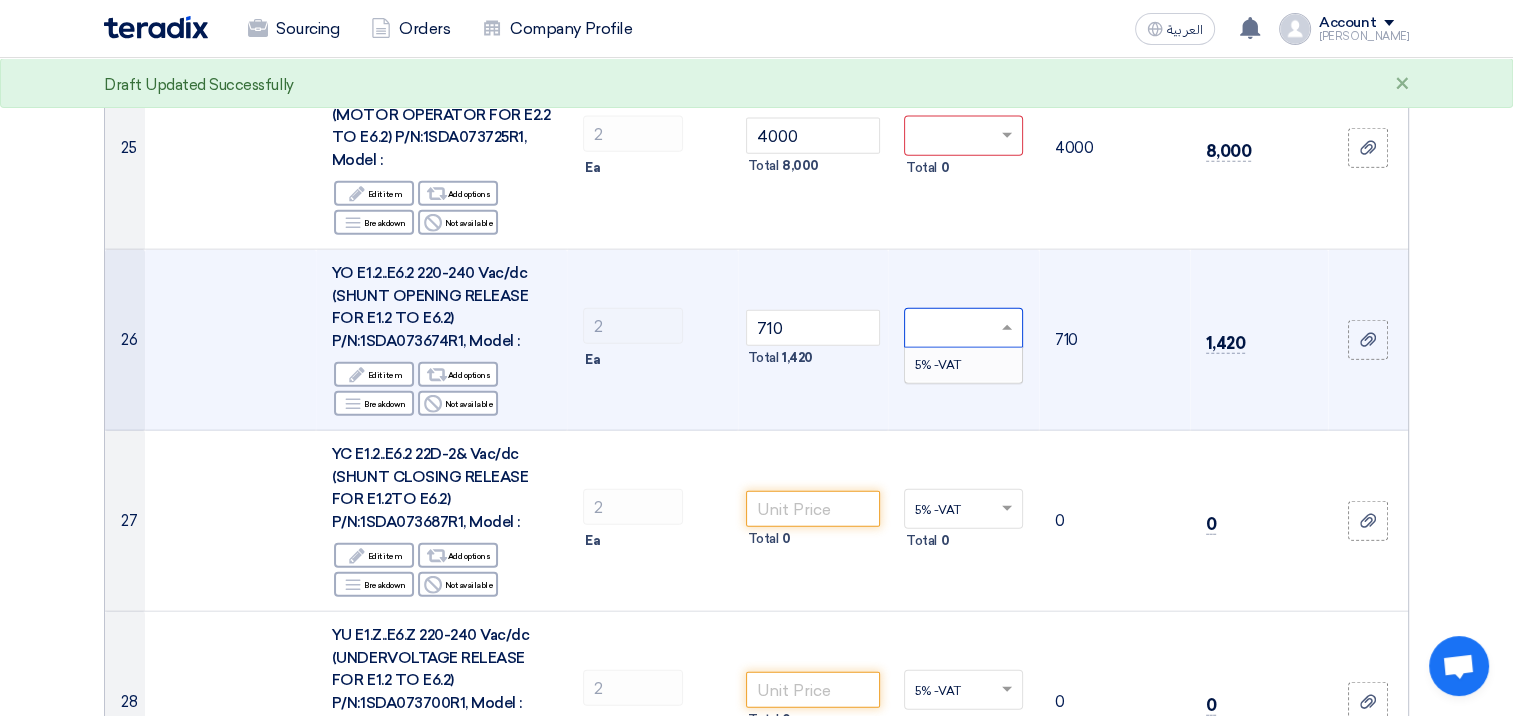 type on "0" 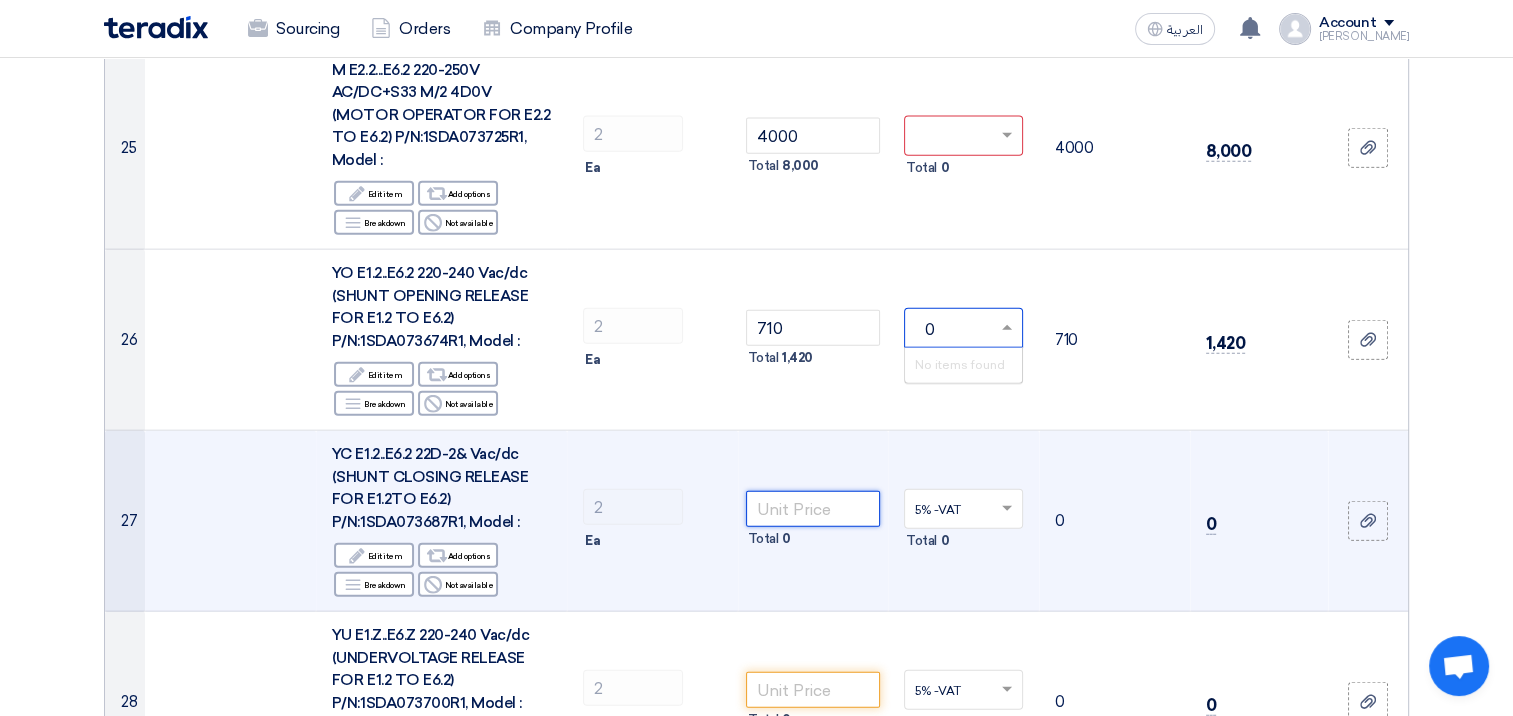 click 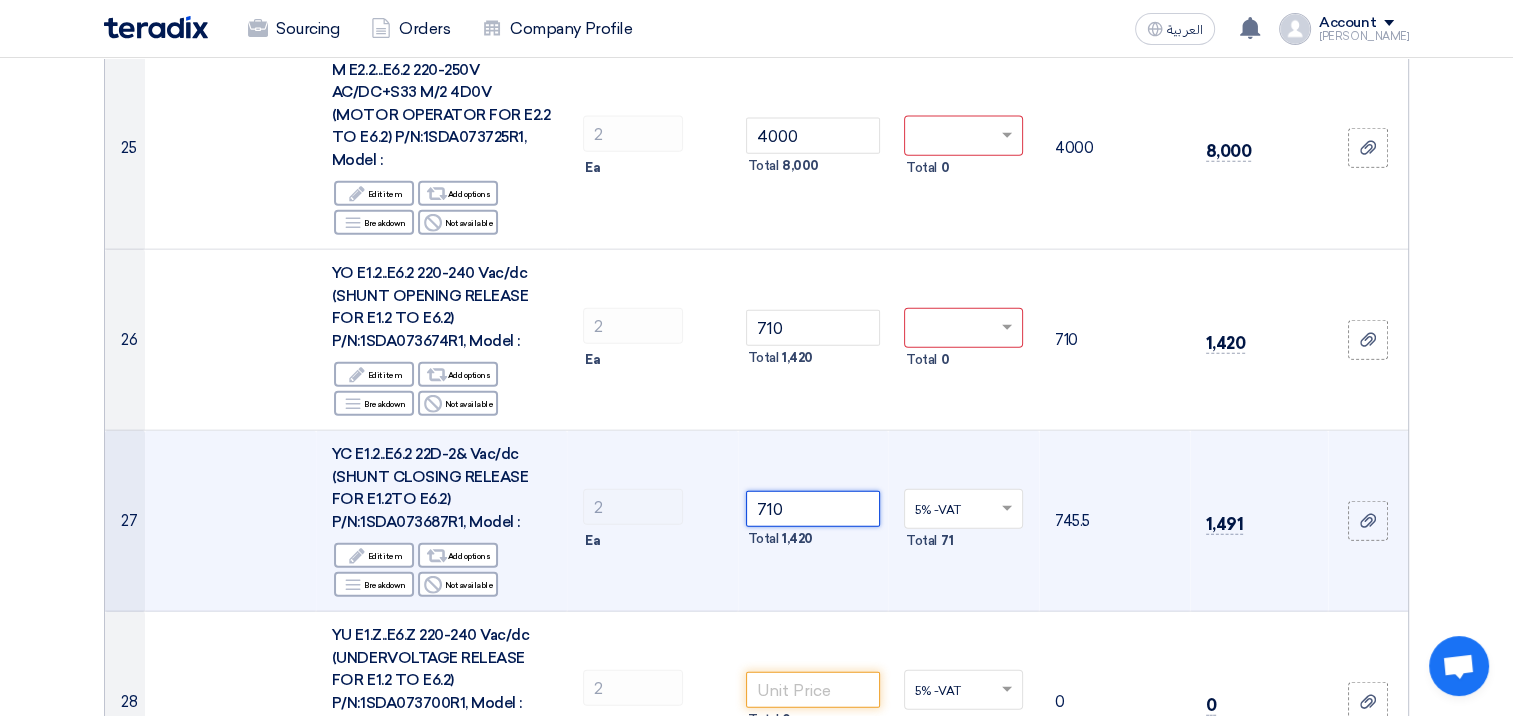 click 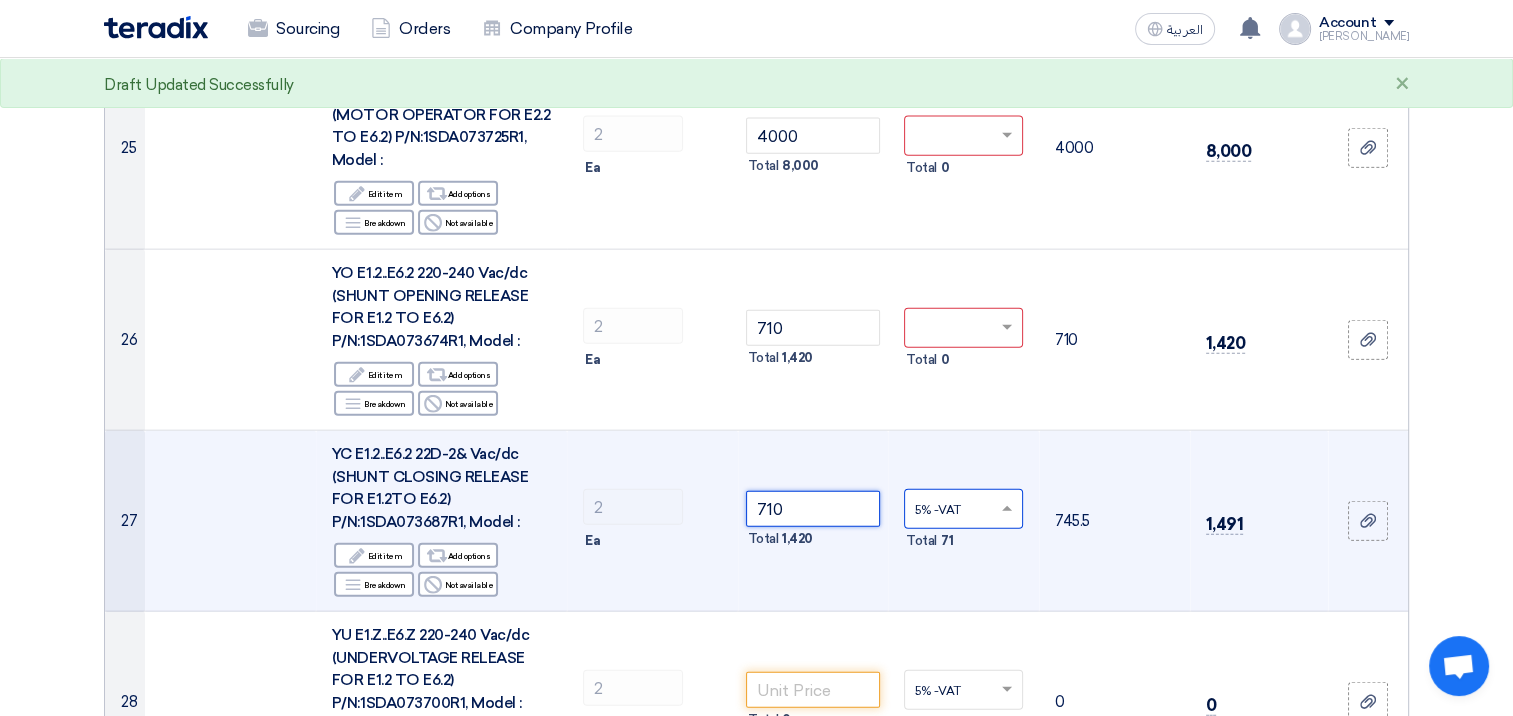 type on "710" 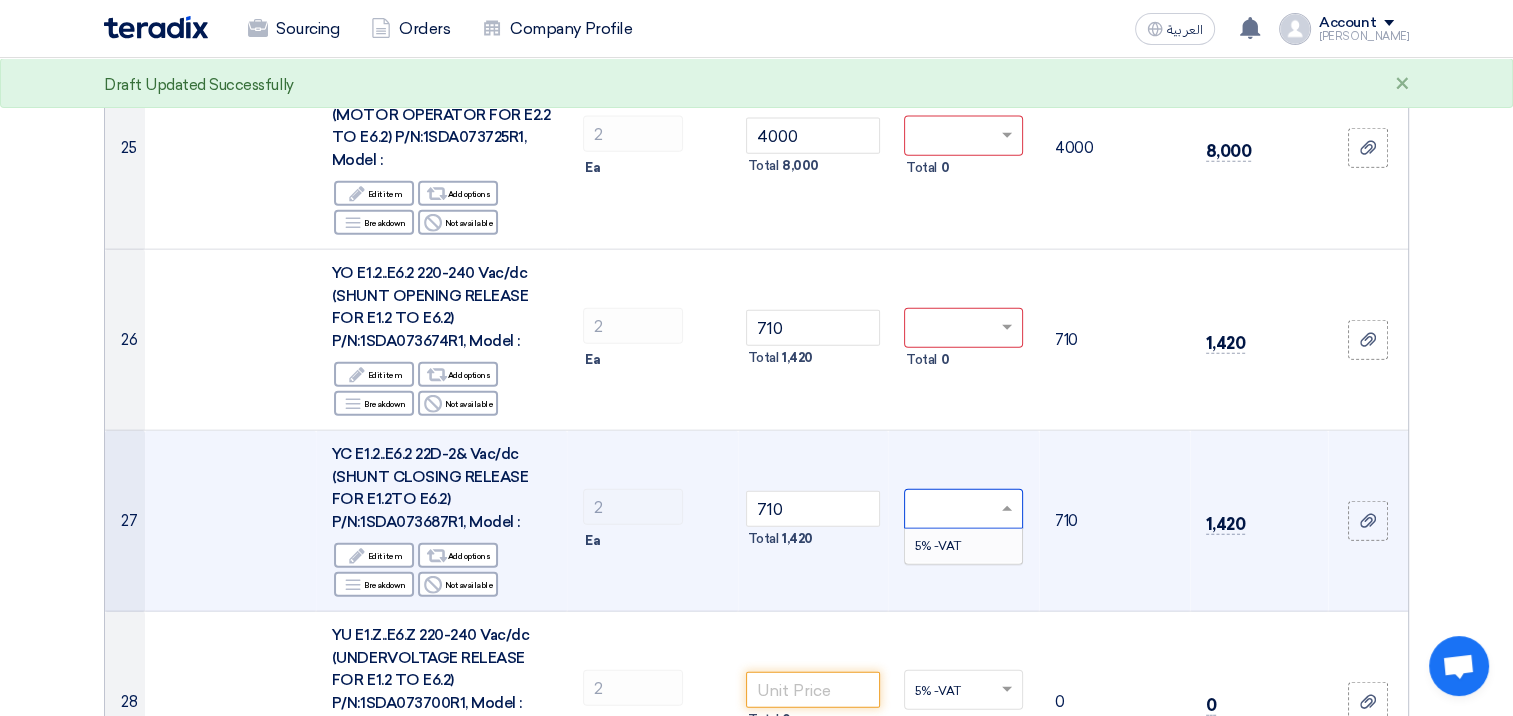 type on "0" 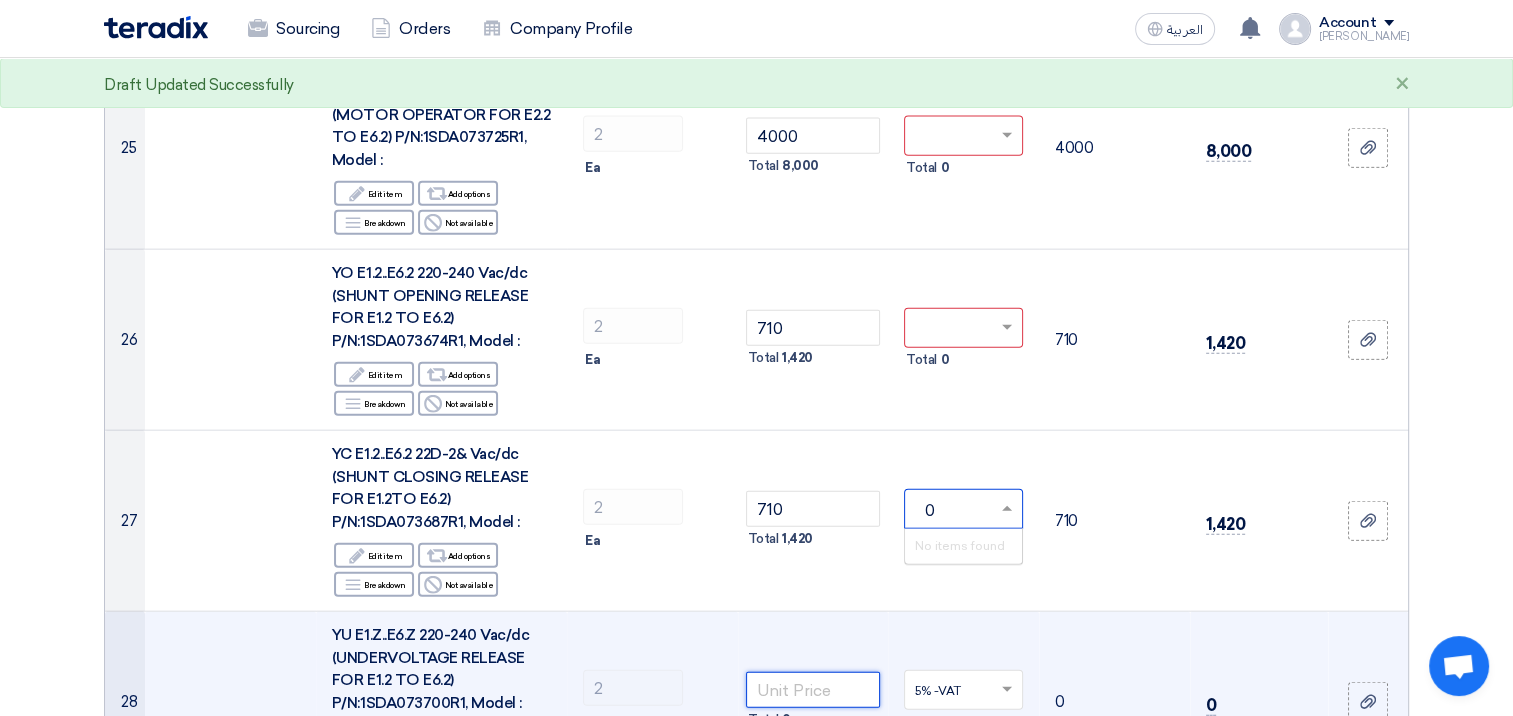 click 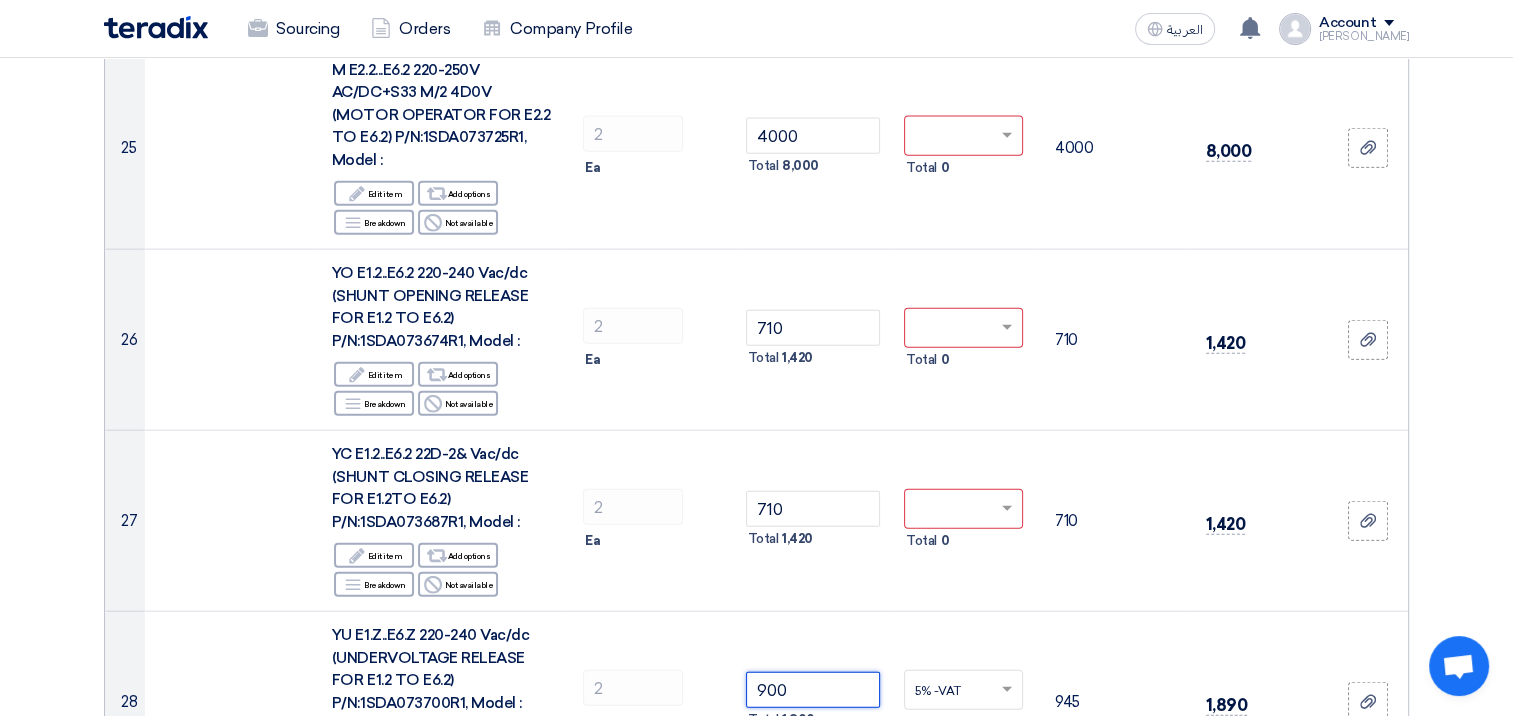 type on "900" 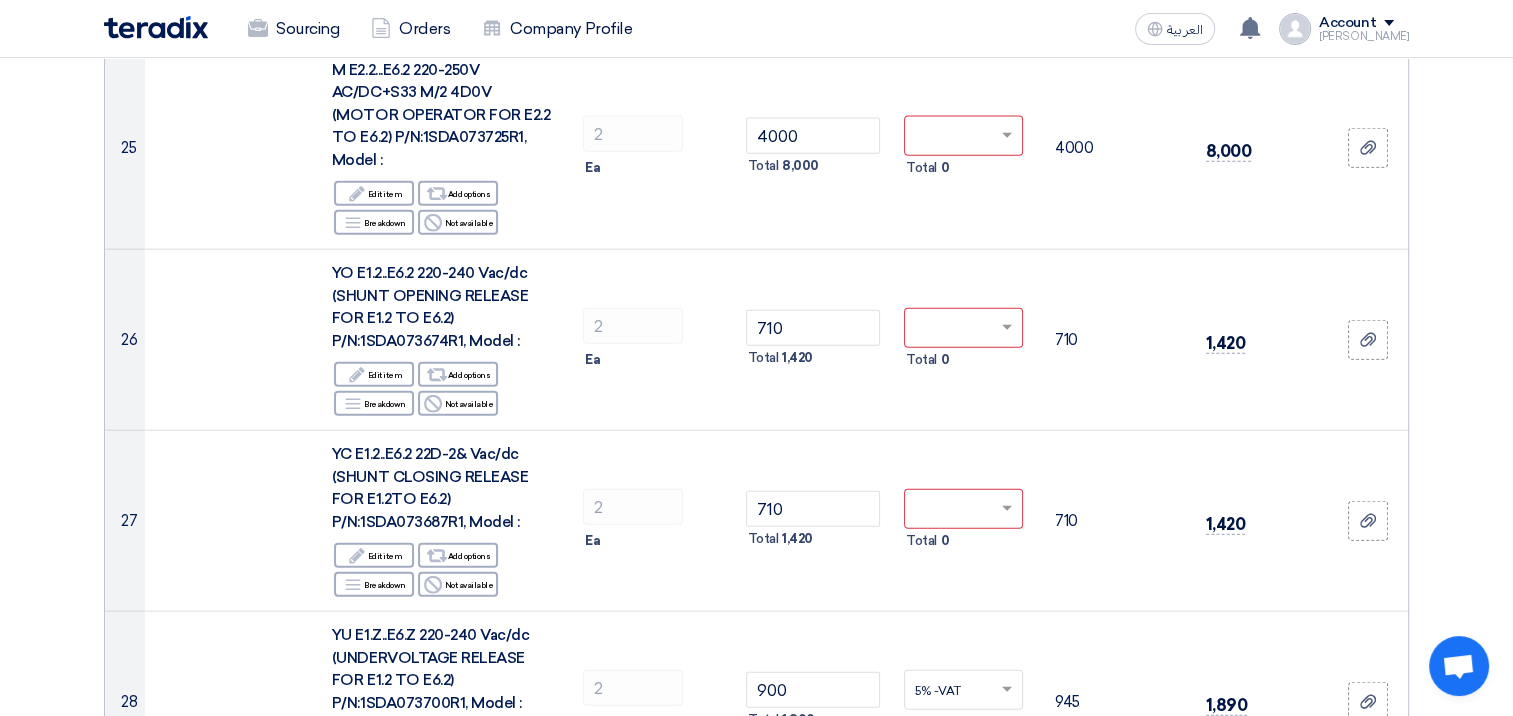 click on "Offer Details
#
Part Number
Item Description
Quantity
Unit Price (SAR)
Taxes
+
'Select taxes...
Unit Price Inc. Taxes" 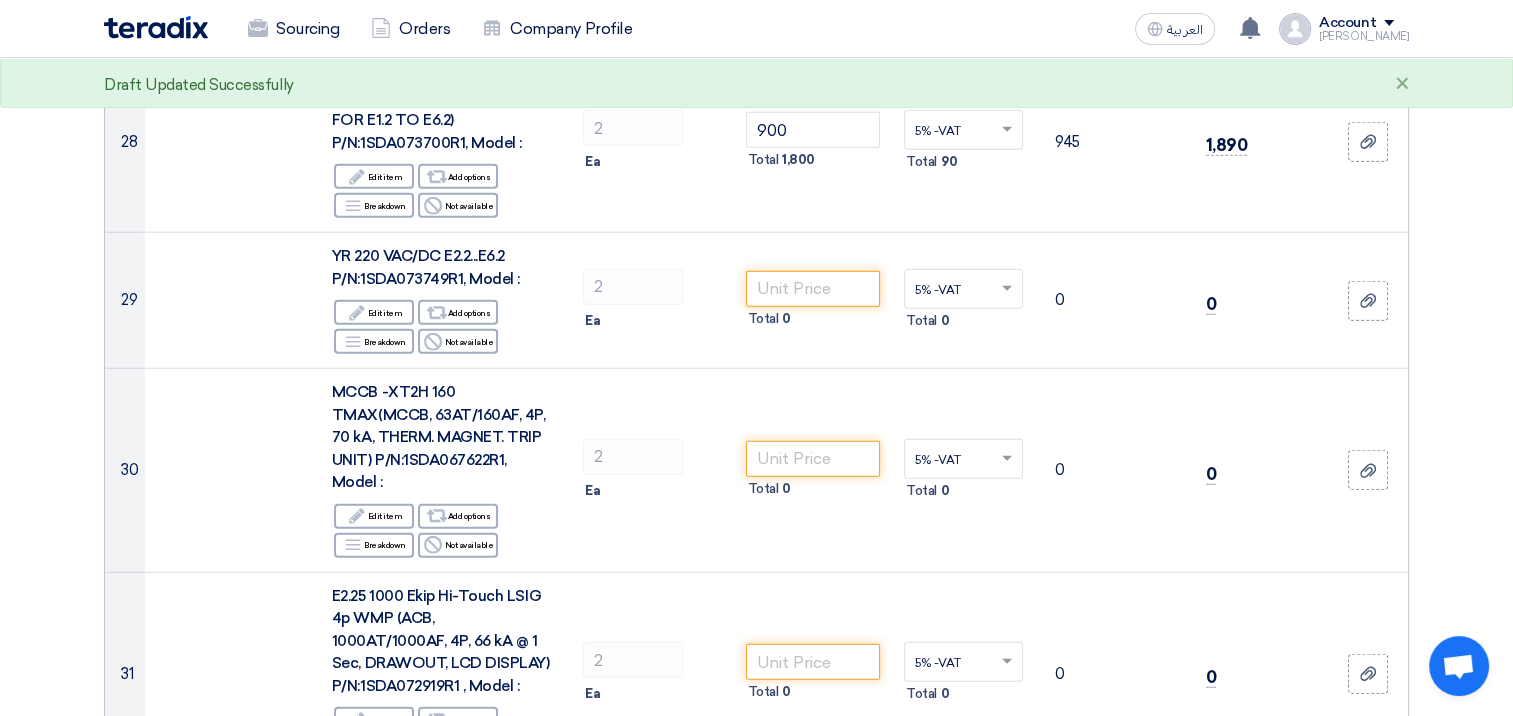 scroll, scrollTop: 5176, scrollLeft: 0, axis: vertical 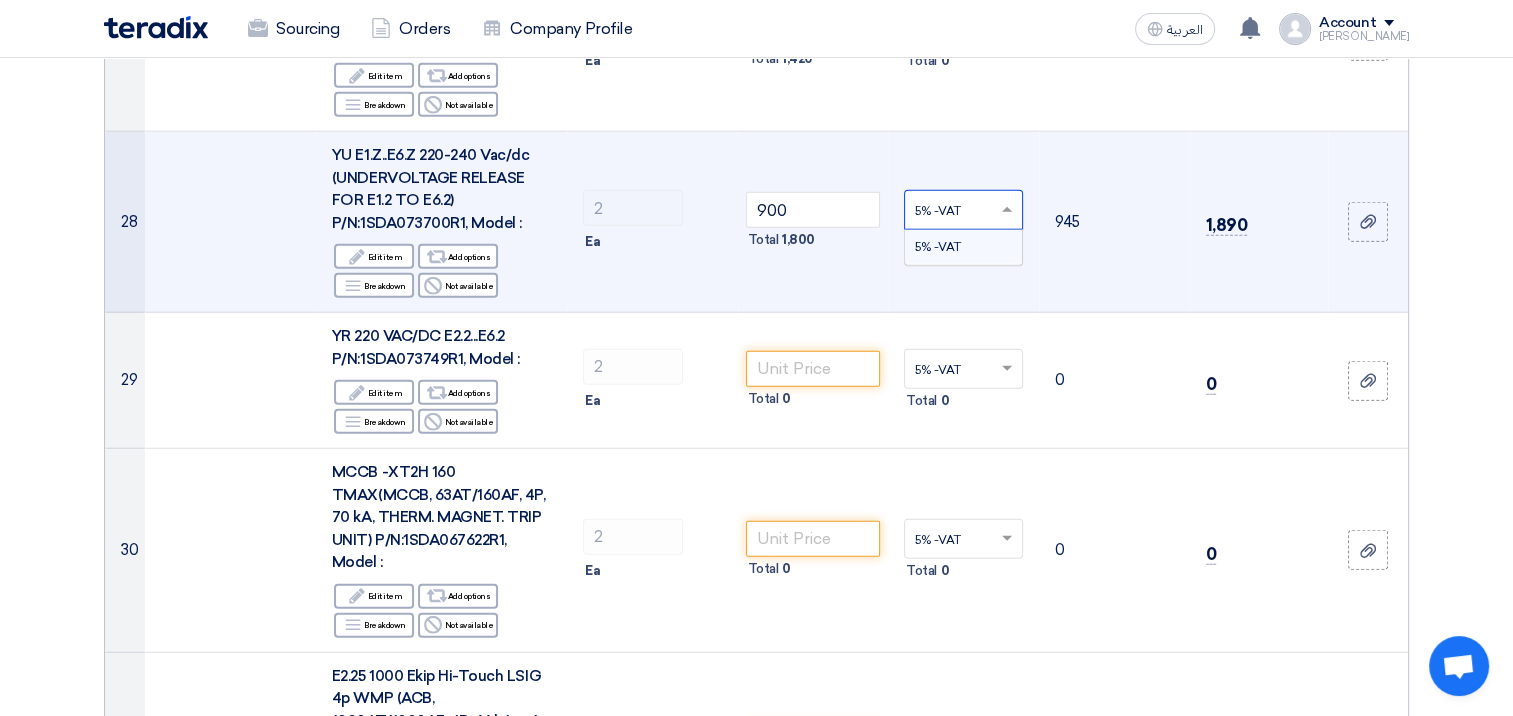click 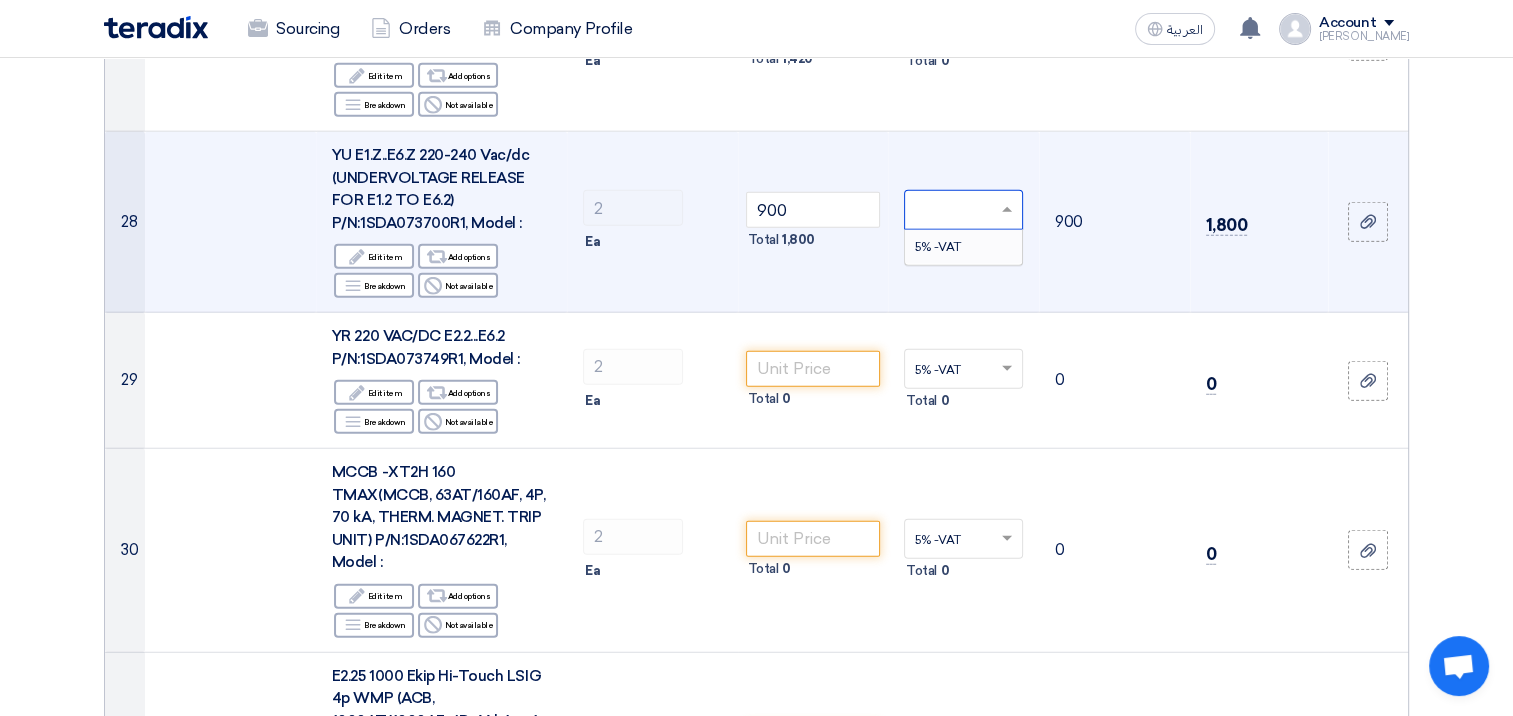 type on "0" 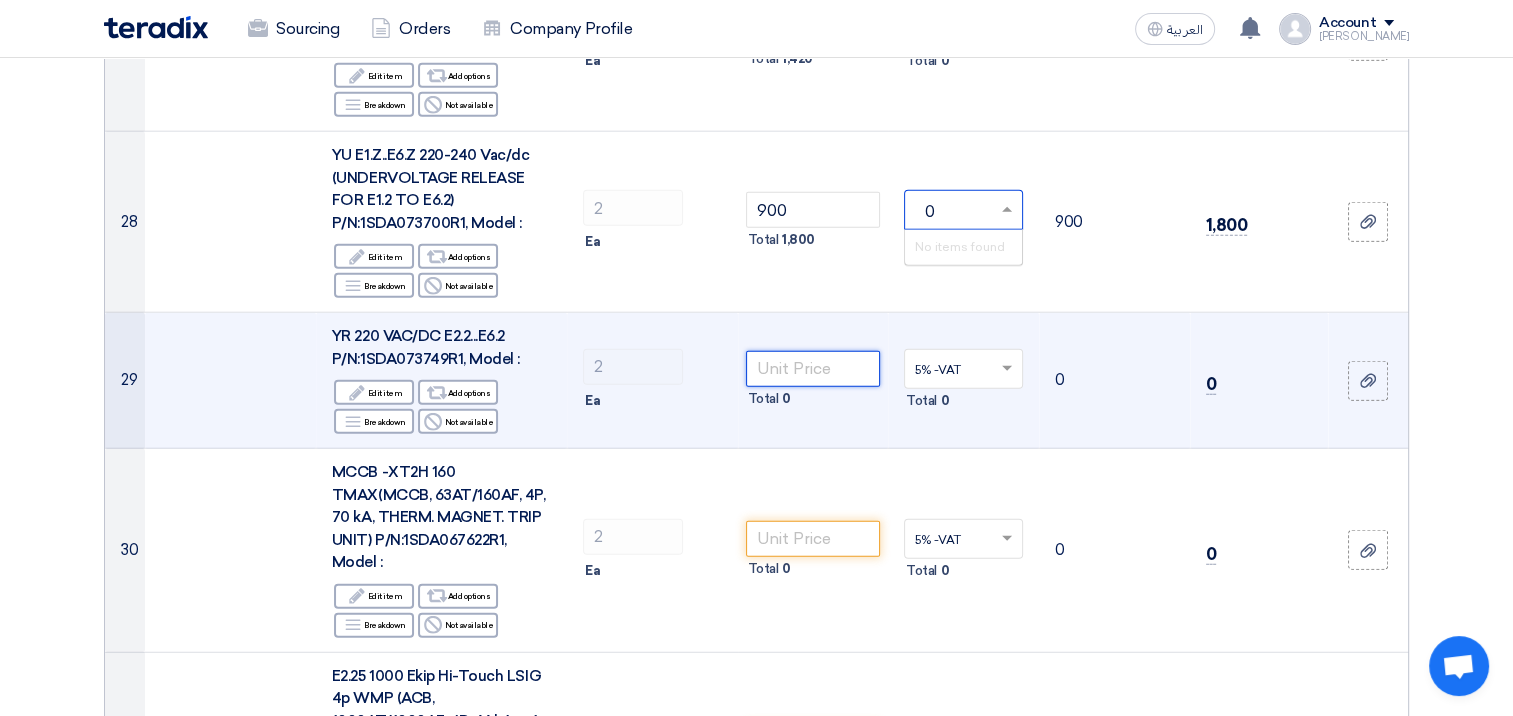 click 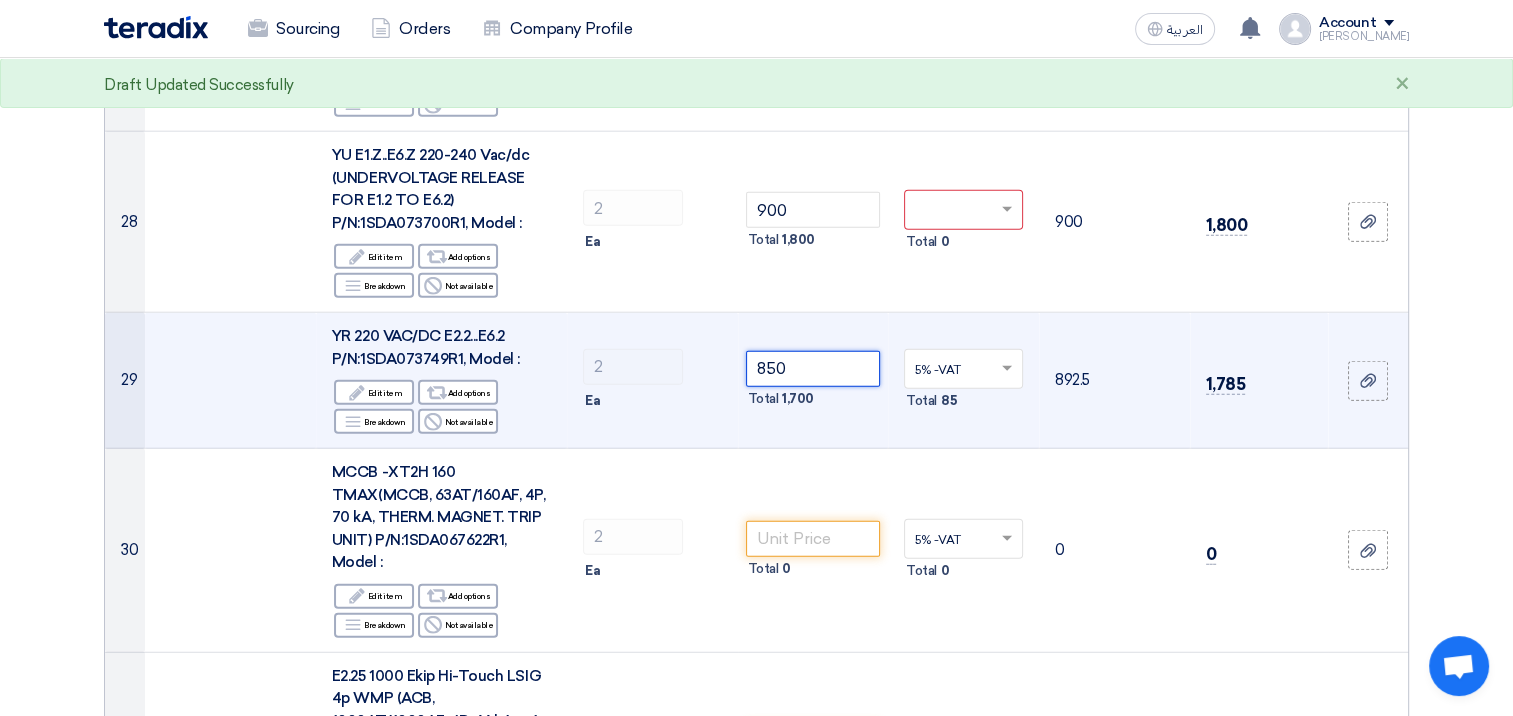 click 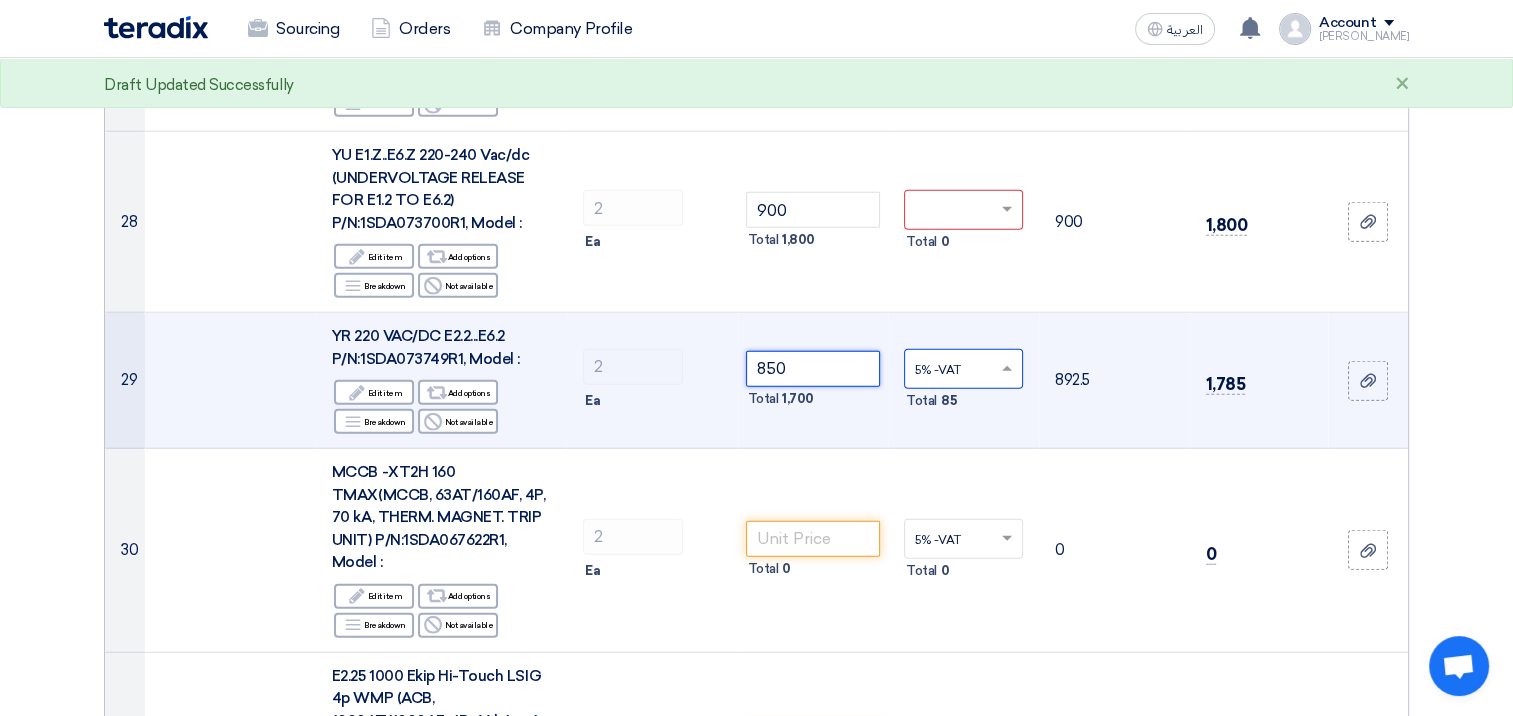 type on "850" 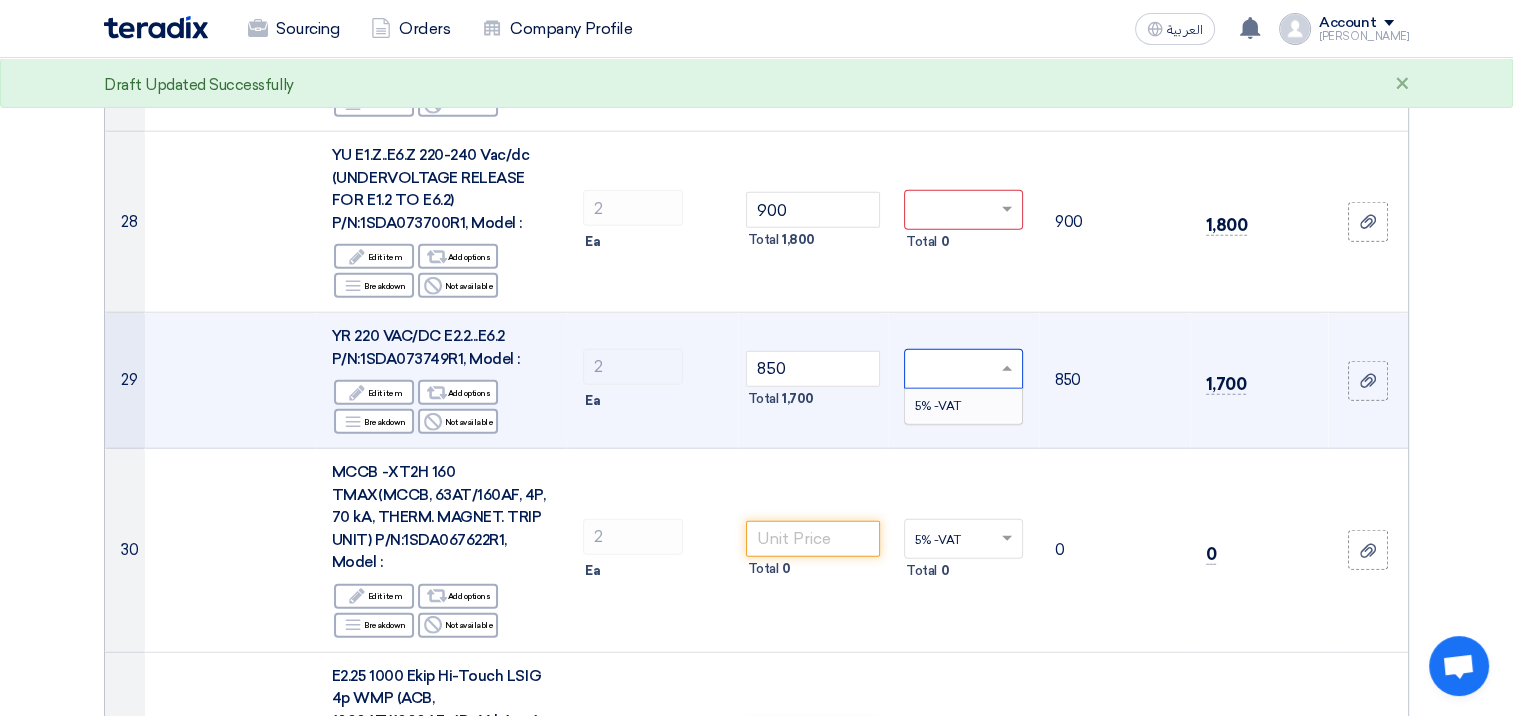 type on "0" 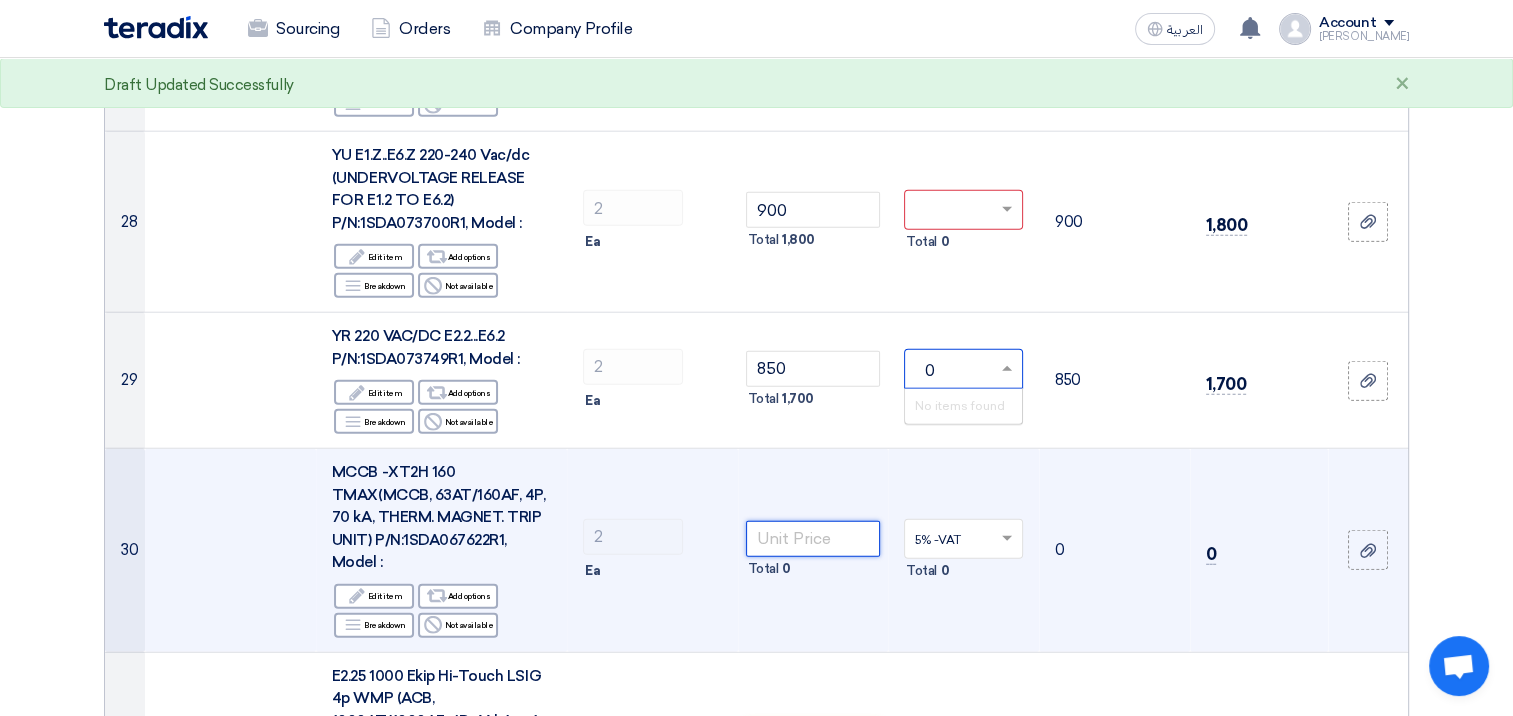 click 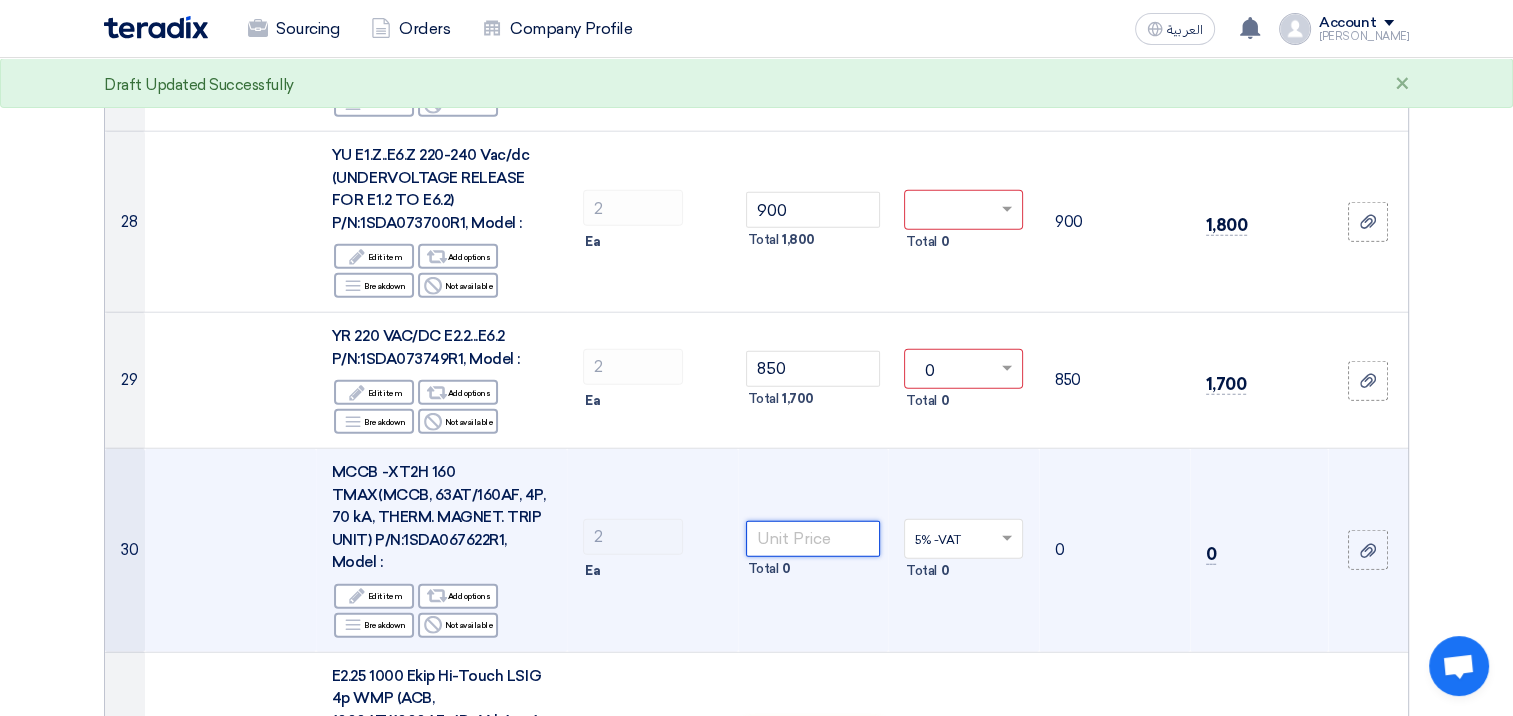 type 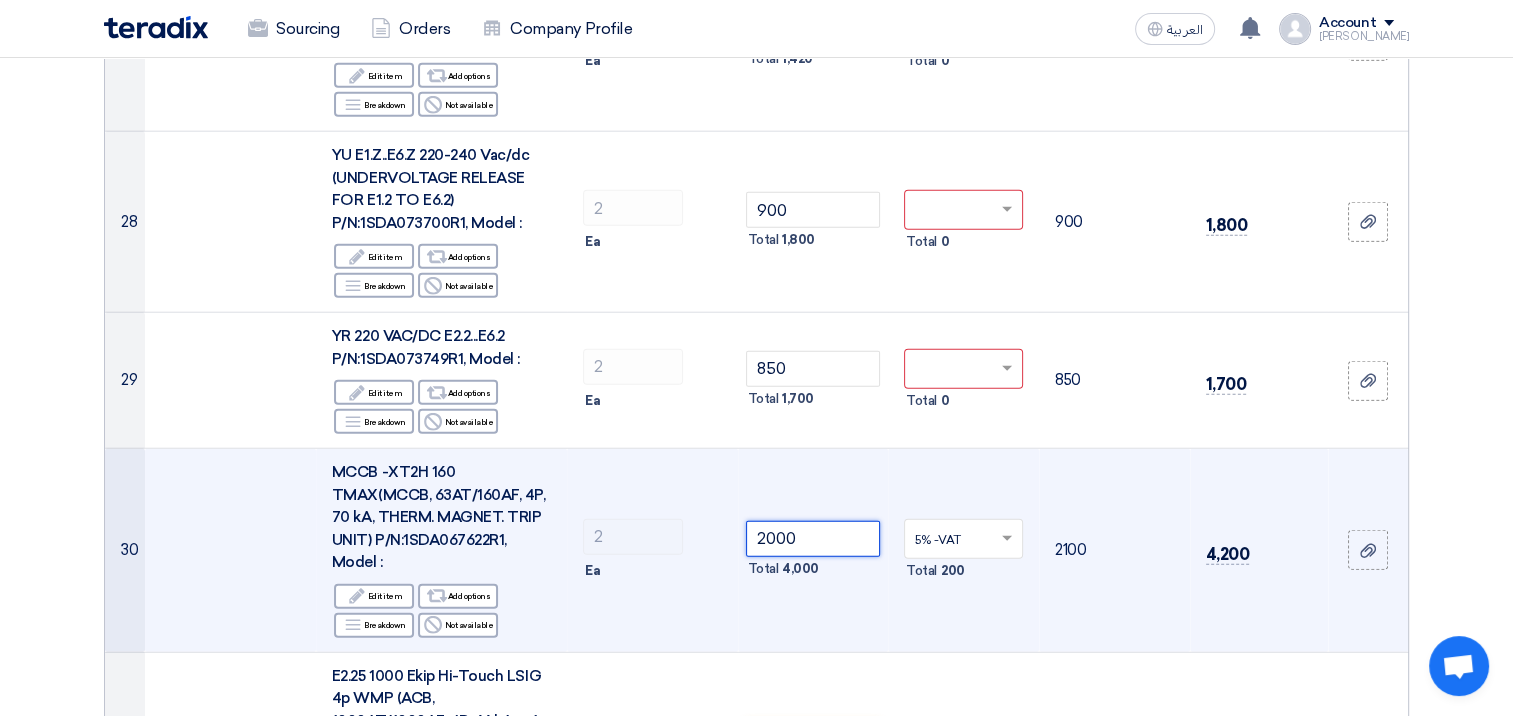 click 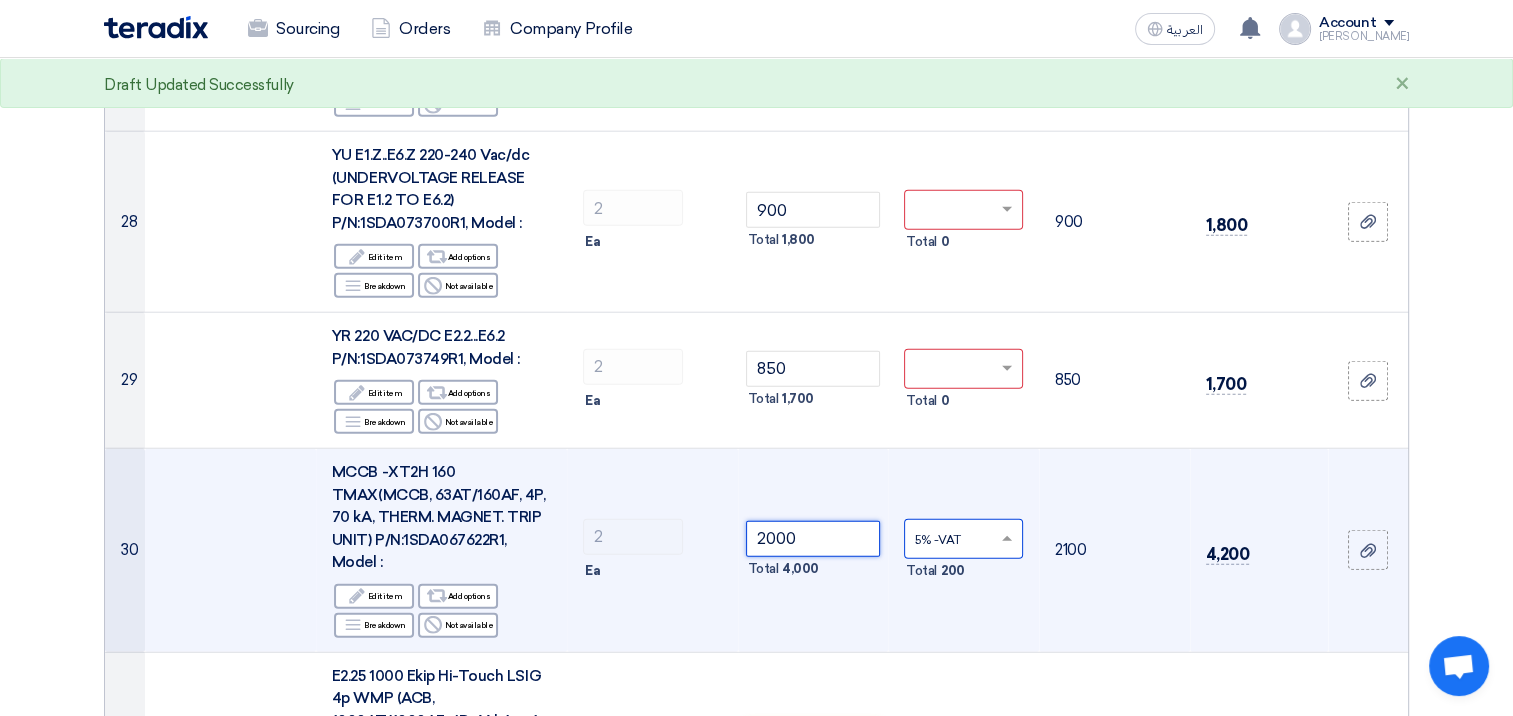 type on "2000" 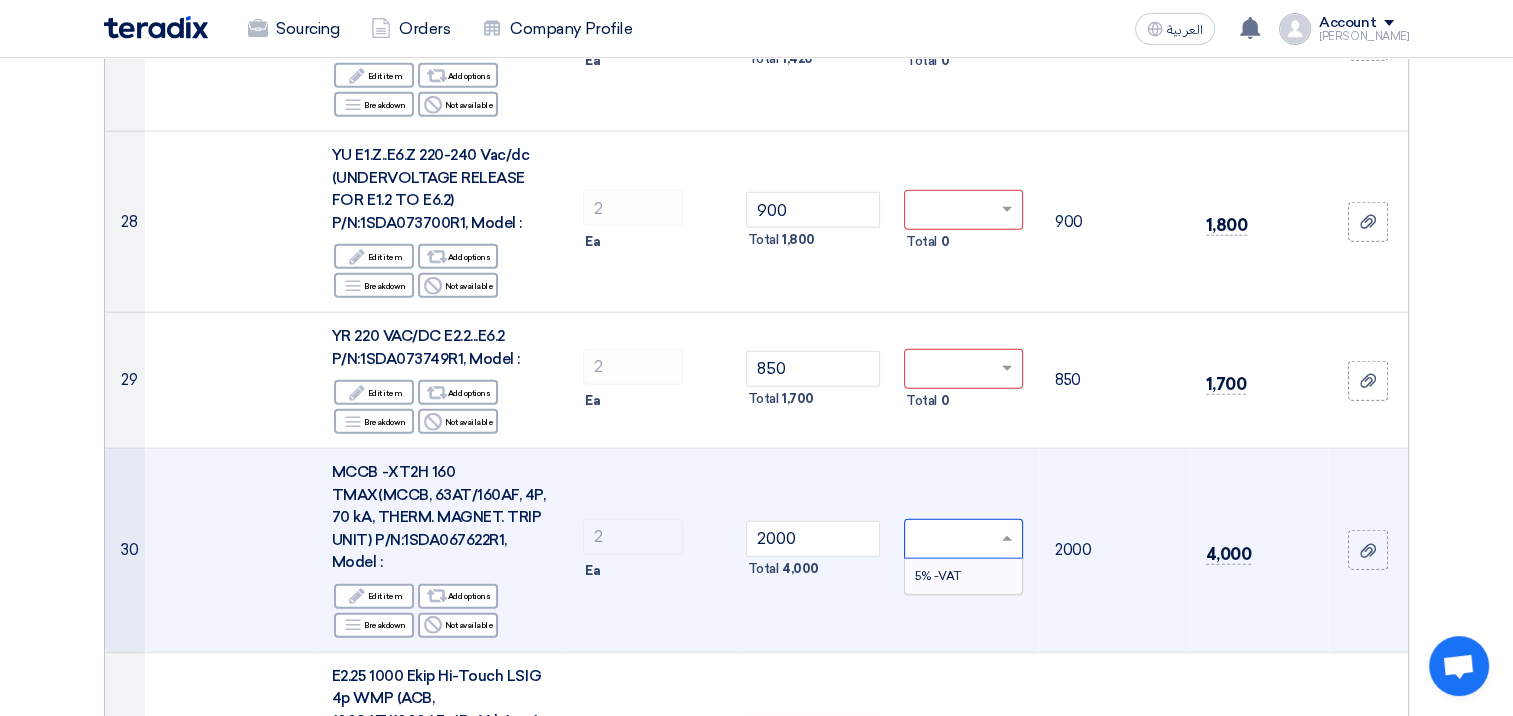 type on "0" 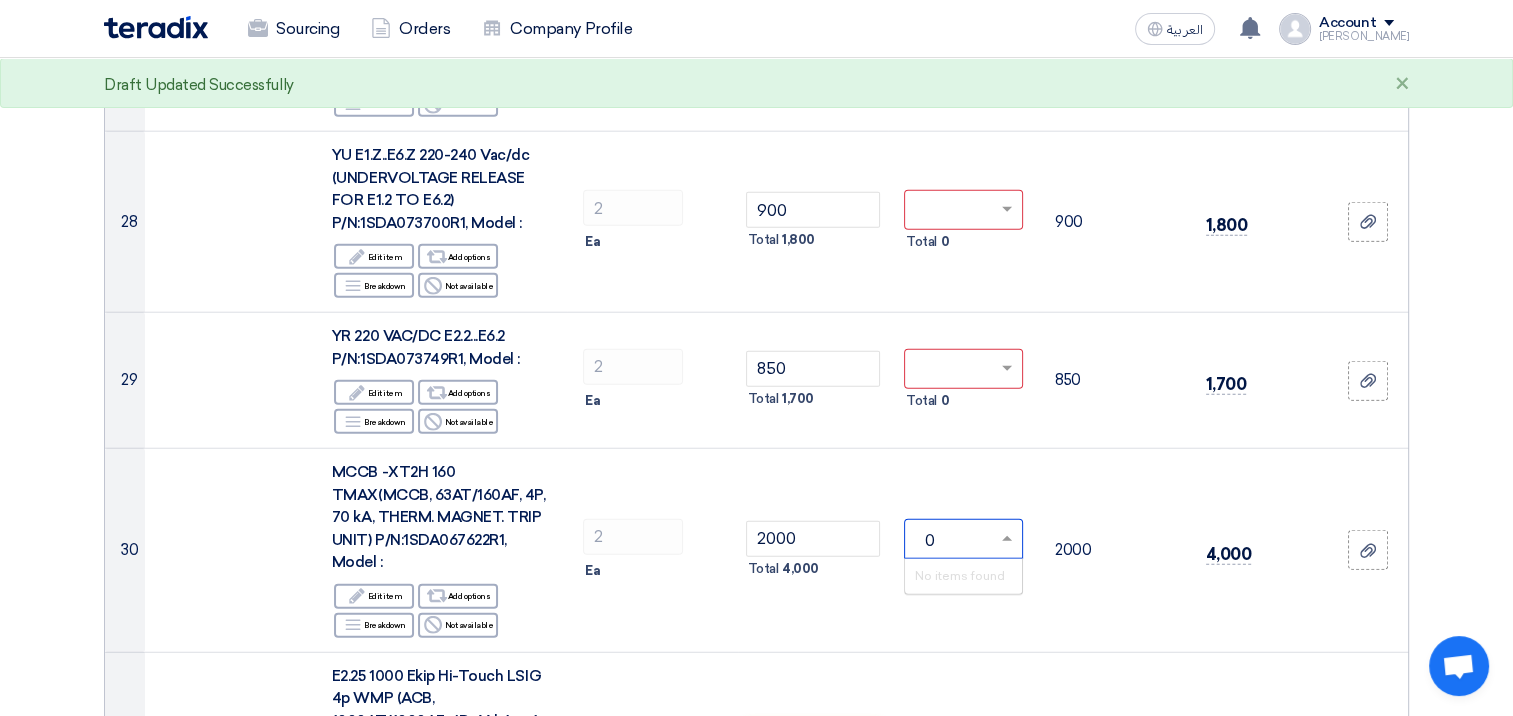 click on "Offer Details
#
Part Number
Item Description
Quantity
Unit Price (SAR)
Taxes
+
'Select taxes...
Unit Price Inc. Taxes" 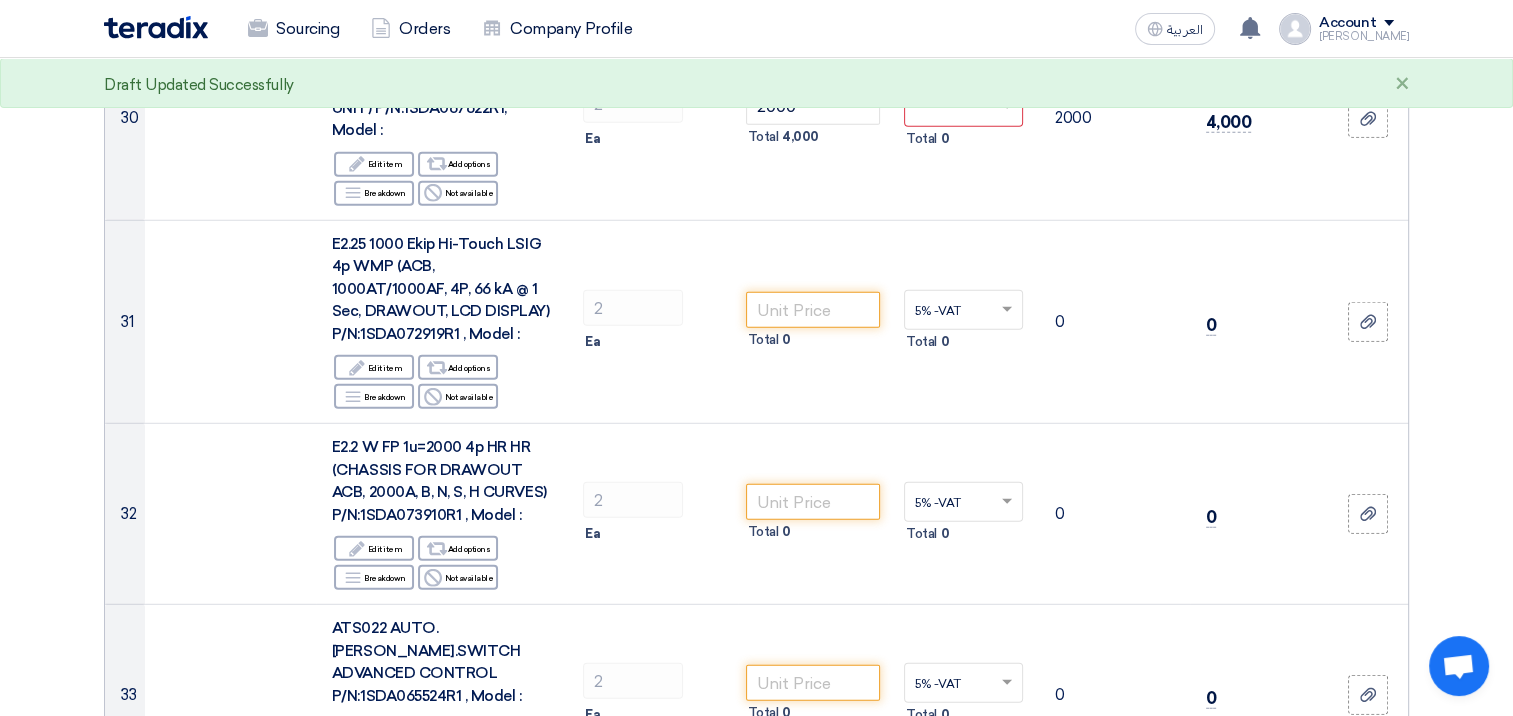 scroll, scrollTop: 5544, scrollLeft: 0, axis: vertical 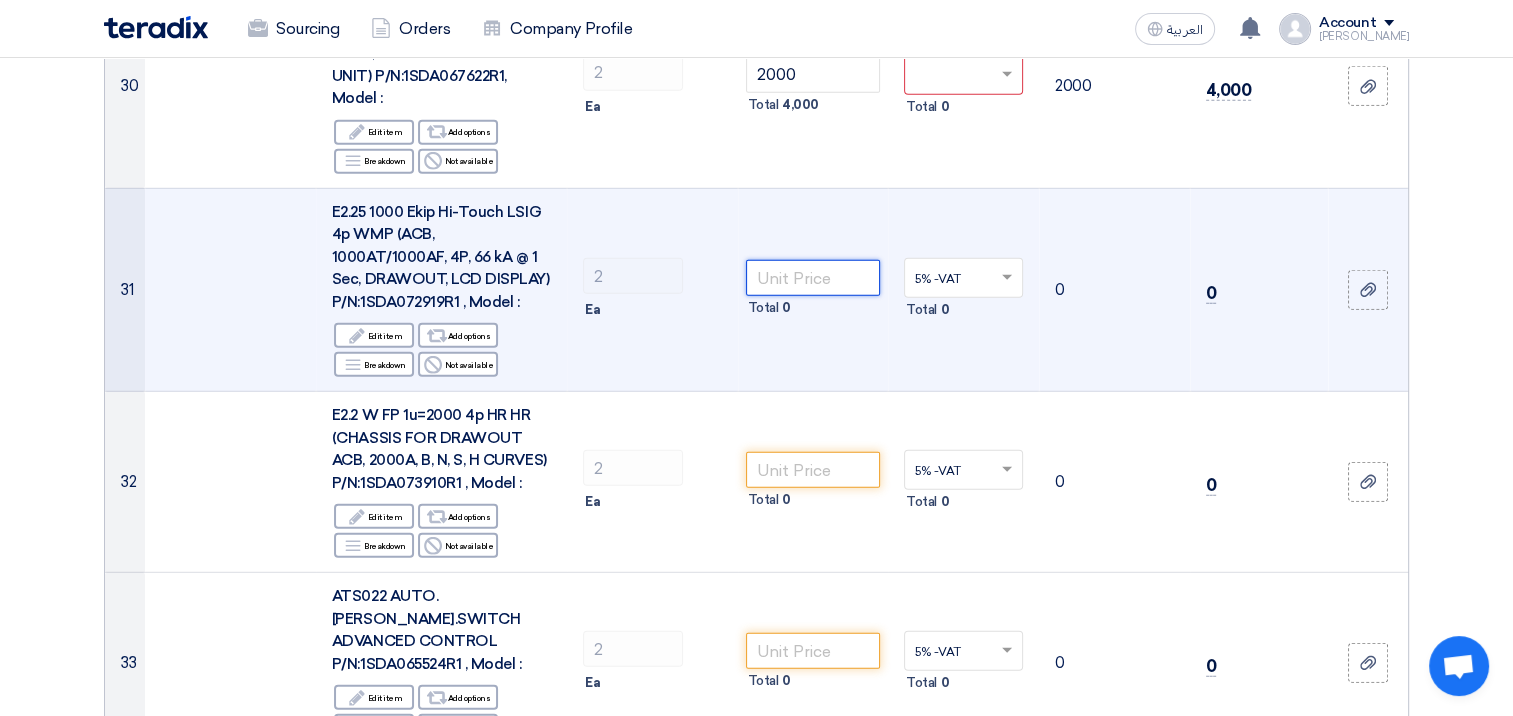 click 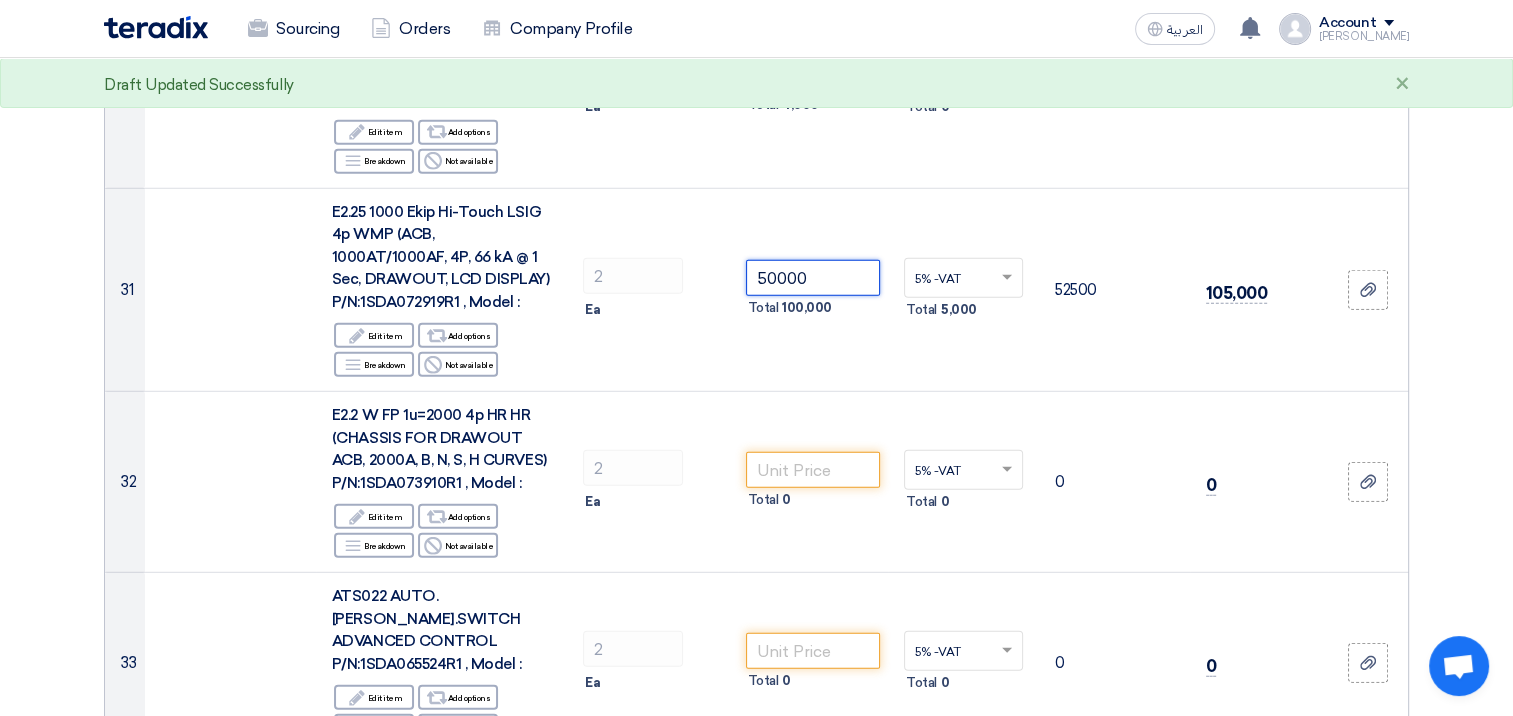 type on "50000" 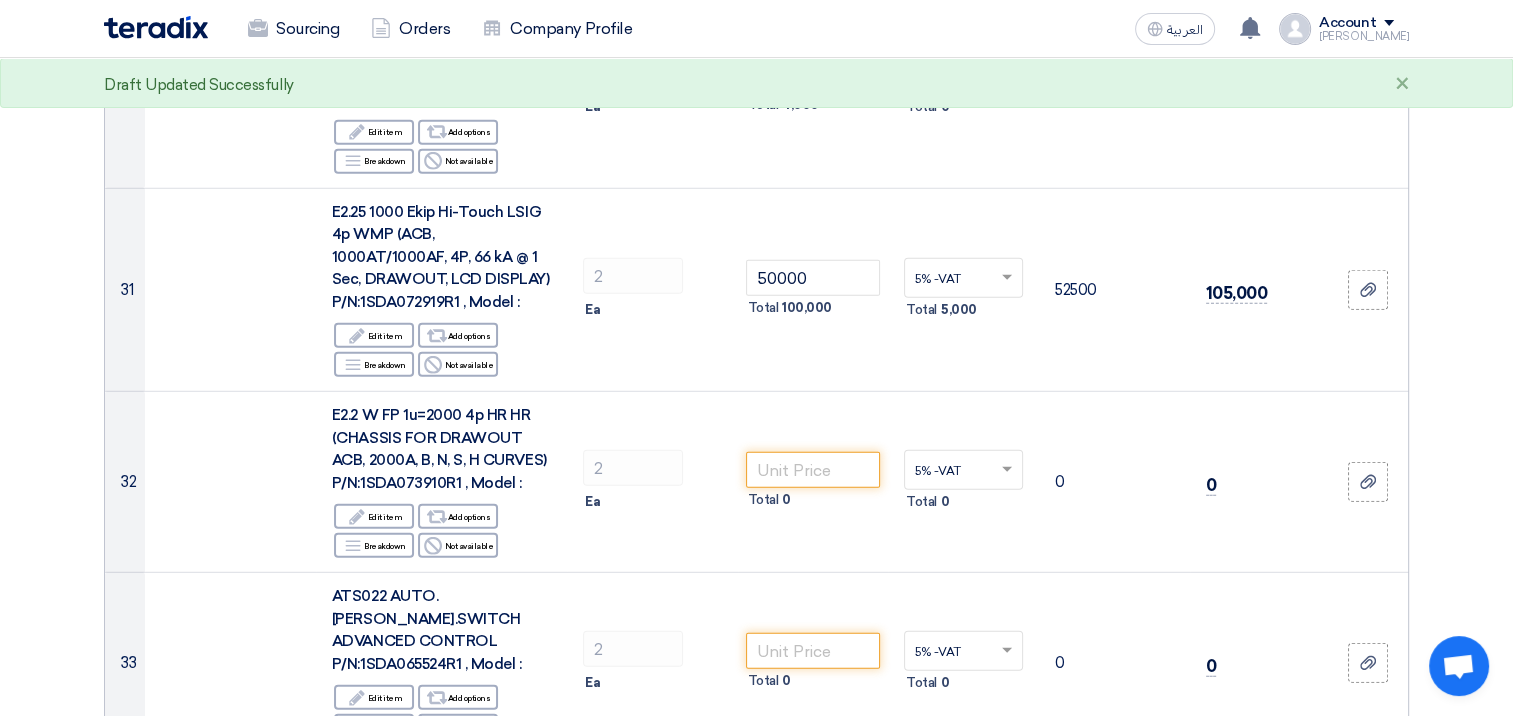 click on "Offer Details
#
Part Number
Item Description
Quantity
Unit Price (SAR)
Taxes
+
'Select taxes...
Unit Price Inc. Taxes" 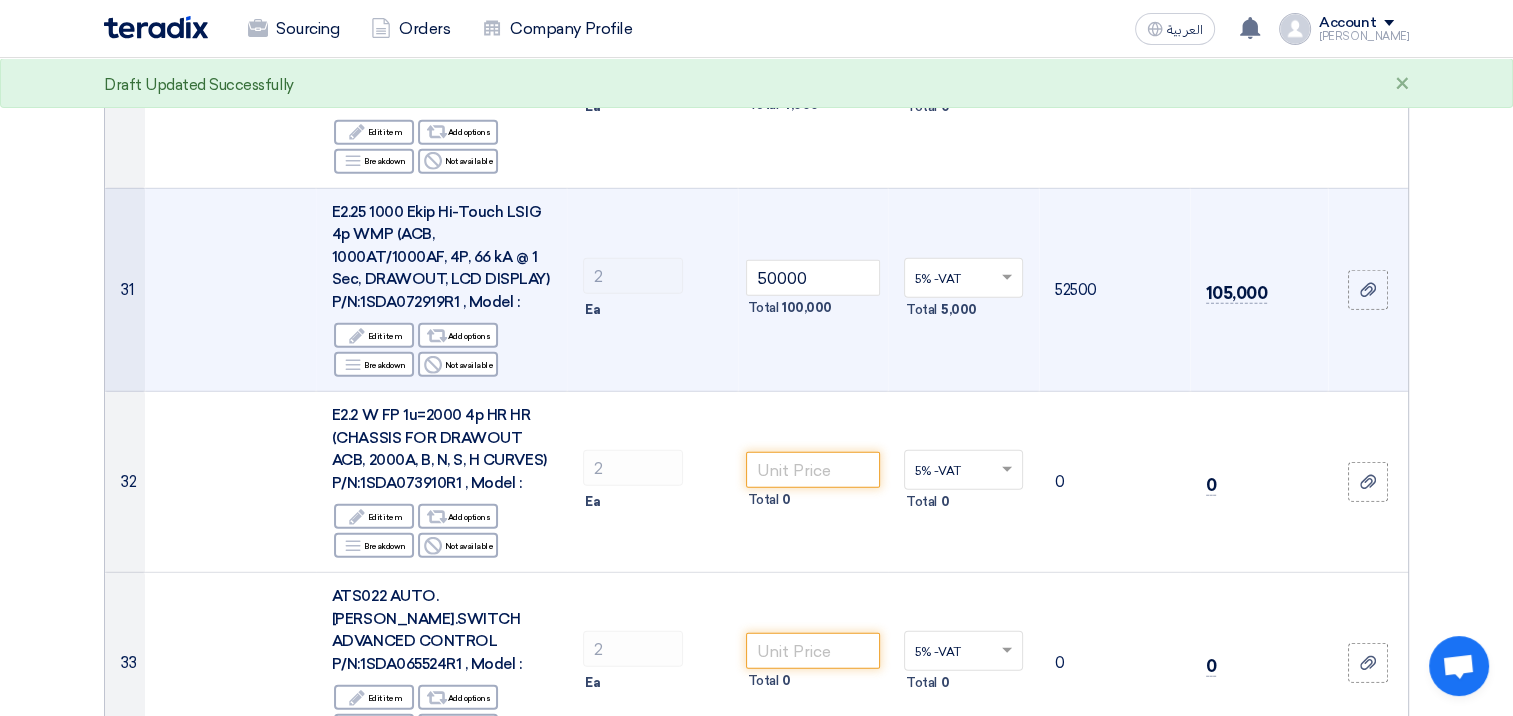 click 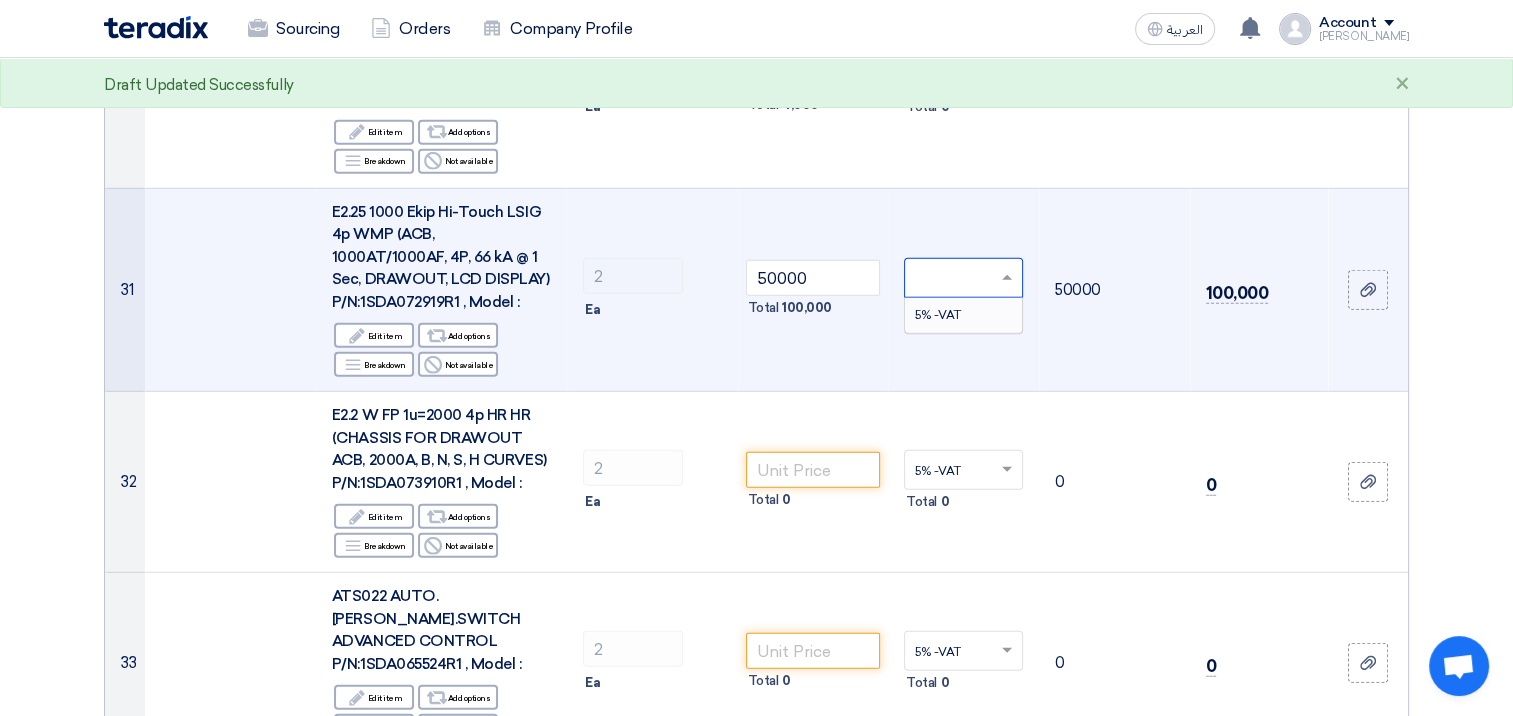 type on "0" 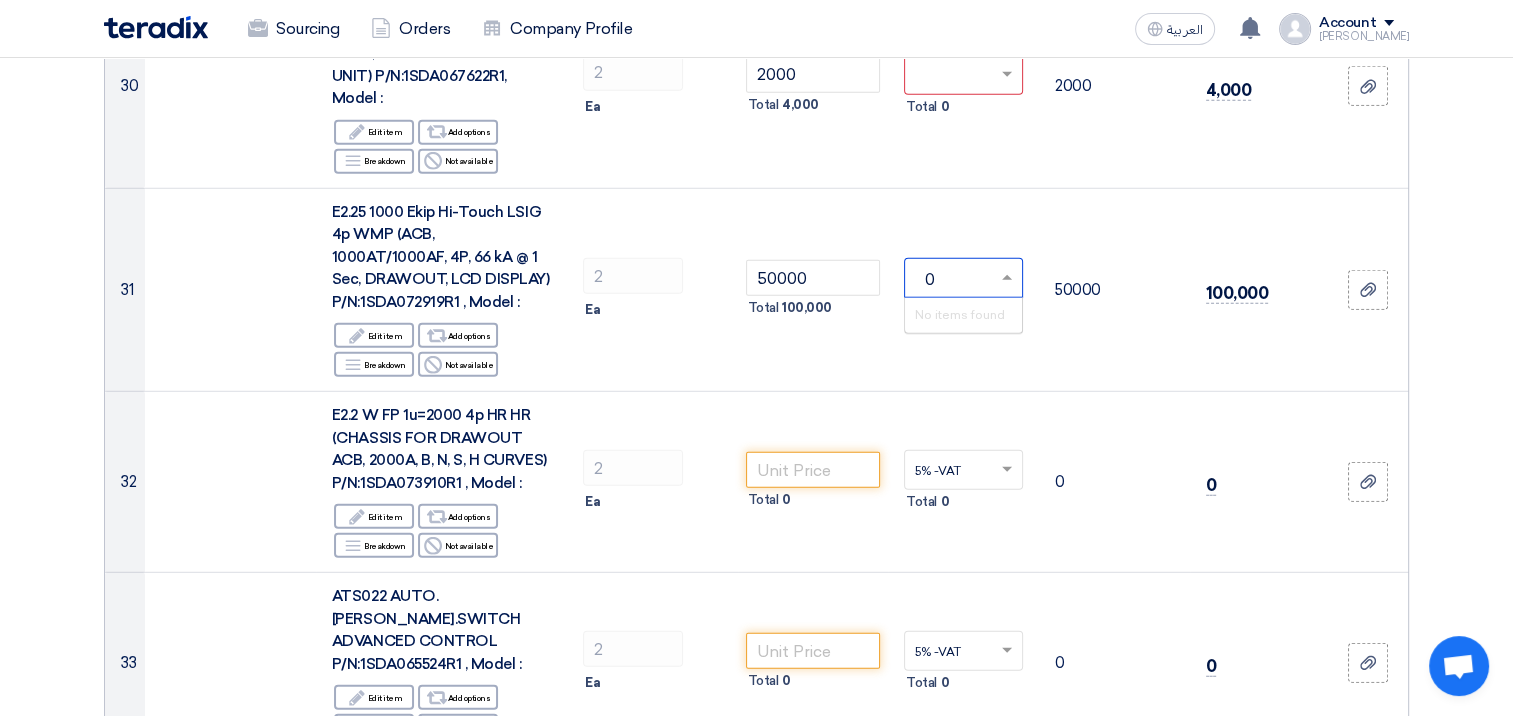 click on "Offer Details
#
Part Number
Item Description
Quantity
Unit Price (SAR)
Taxes
+
'Select taxes...
Unit Price Inc. Taxes" 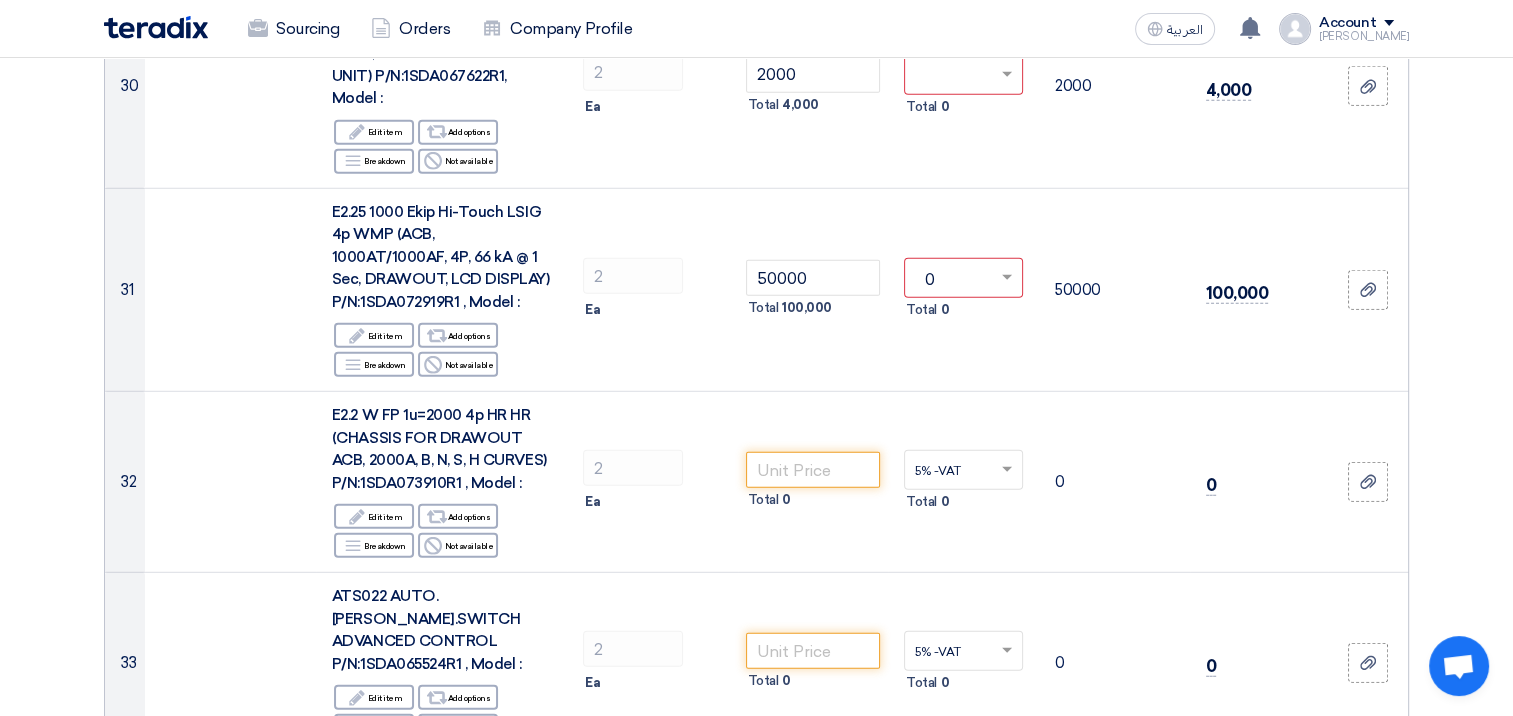 type 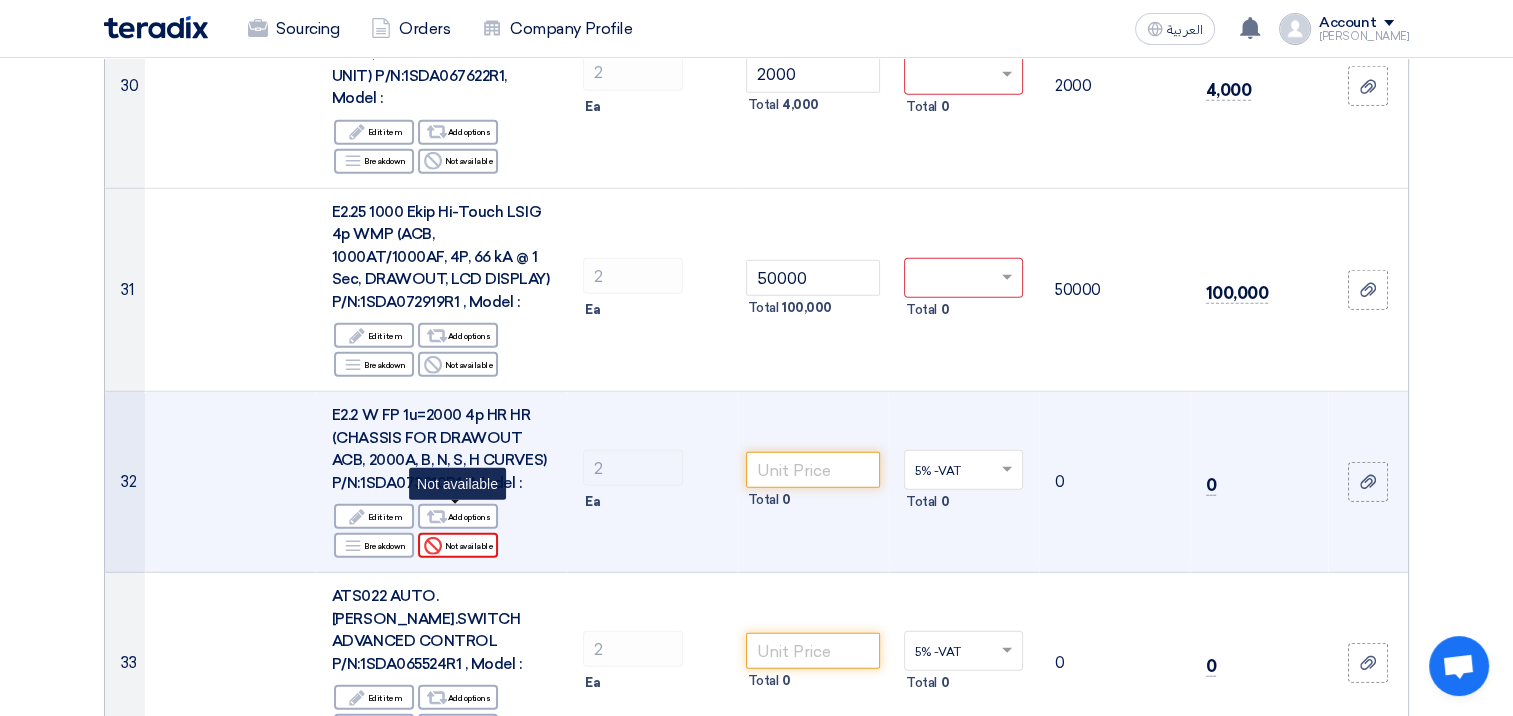 click on "Reject
Not available" 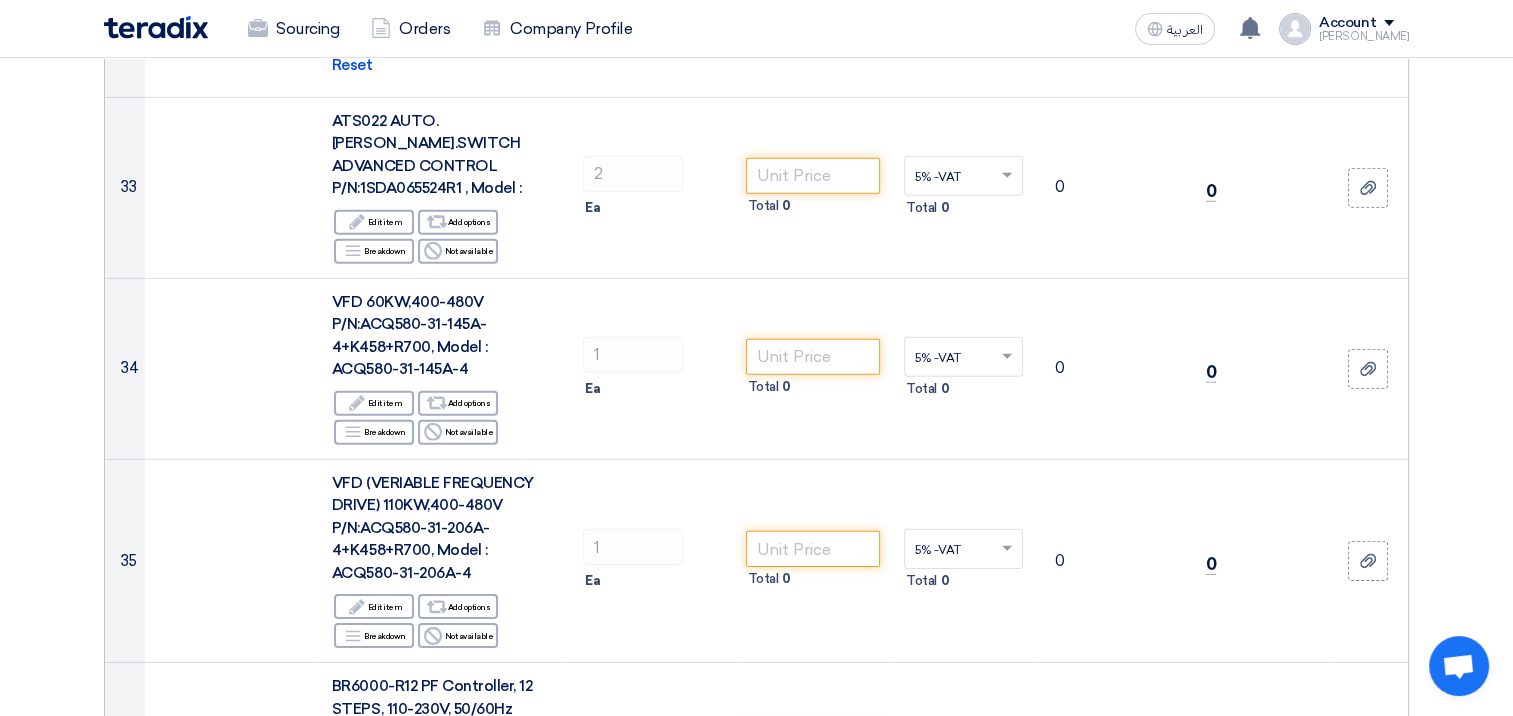 scroll, scrollTop: 6075, scrollLeft: 0, axis: vertical 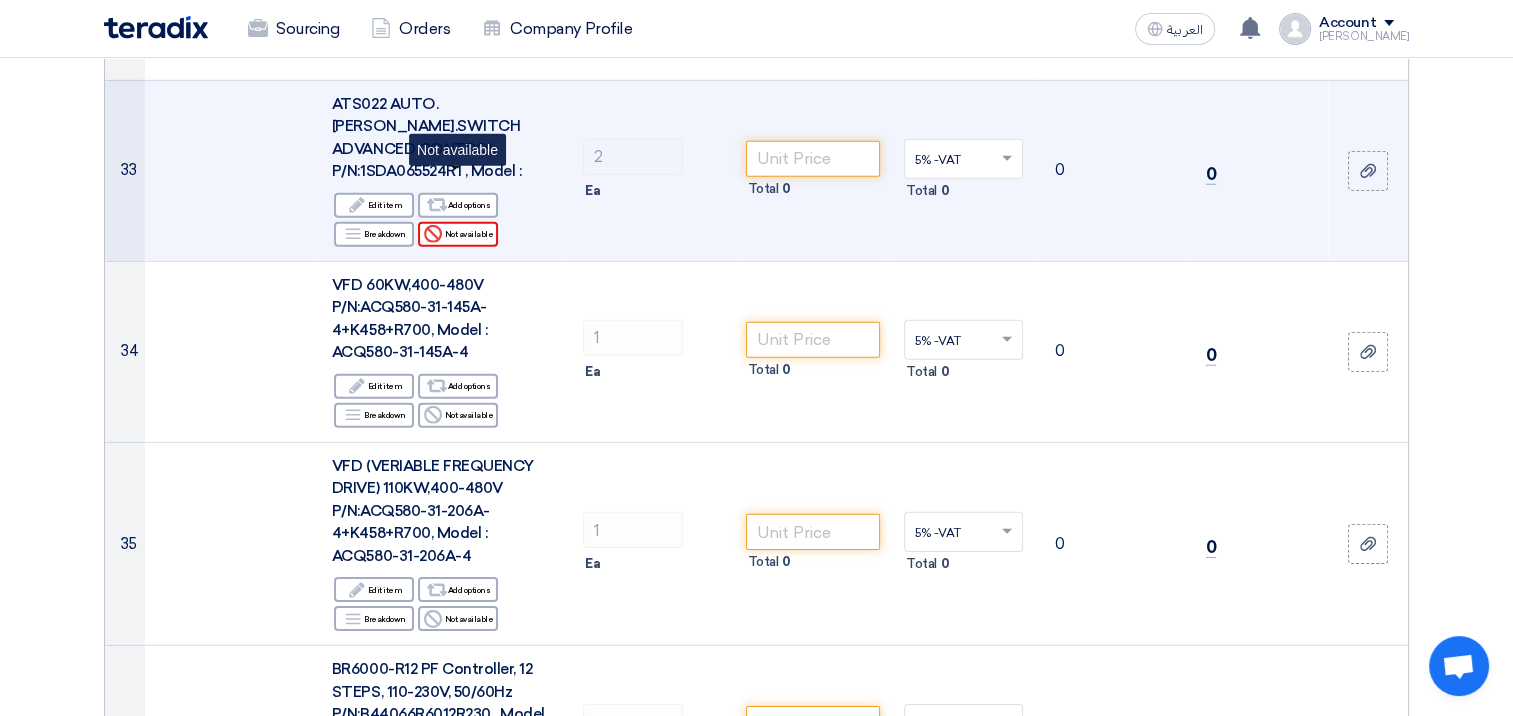 click on "Reject
Not available" 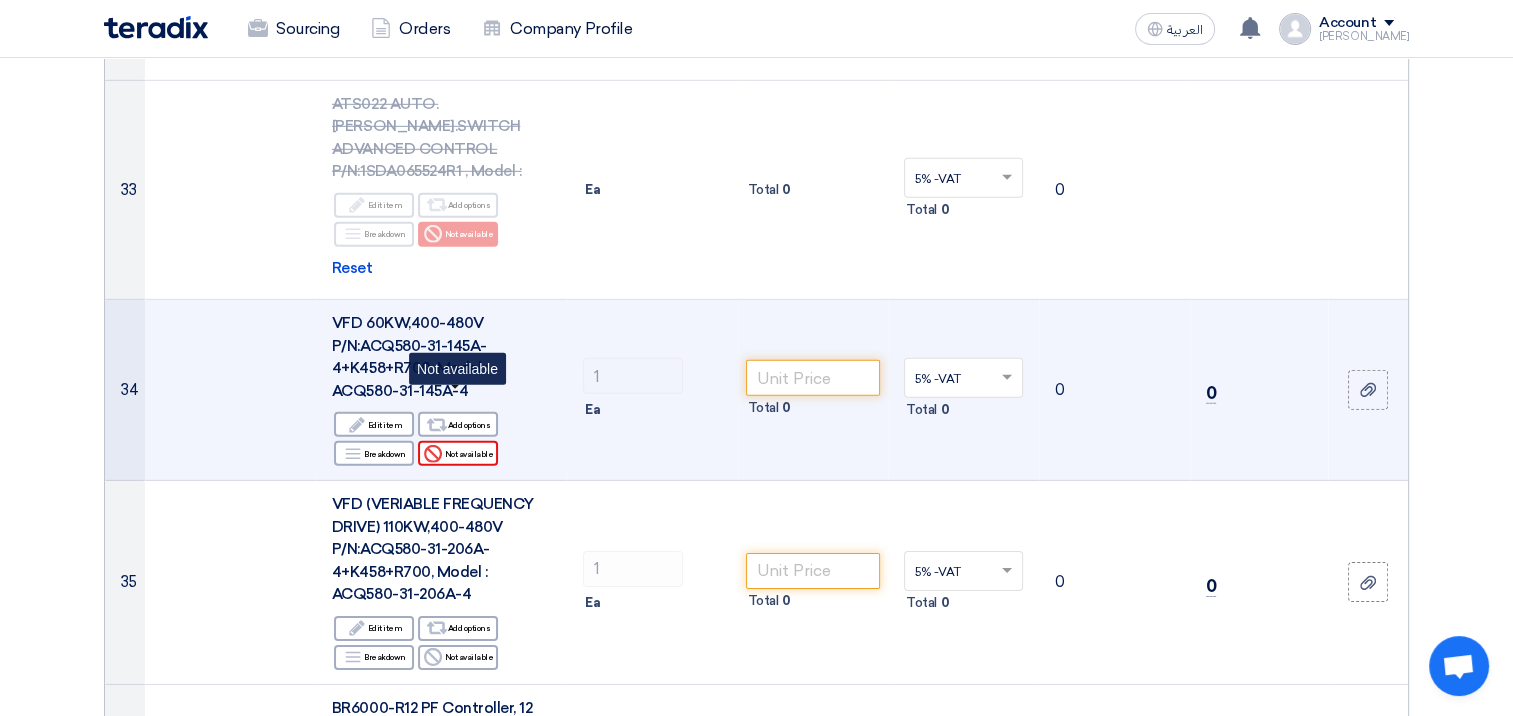 click on "Reject
Not available" 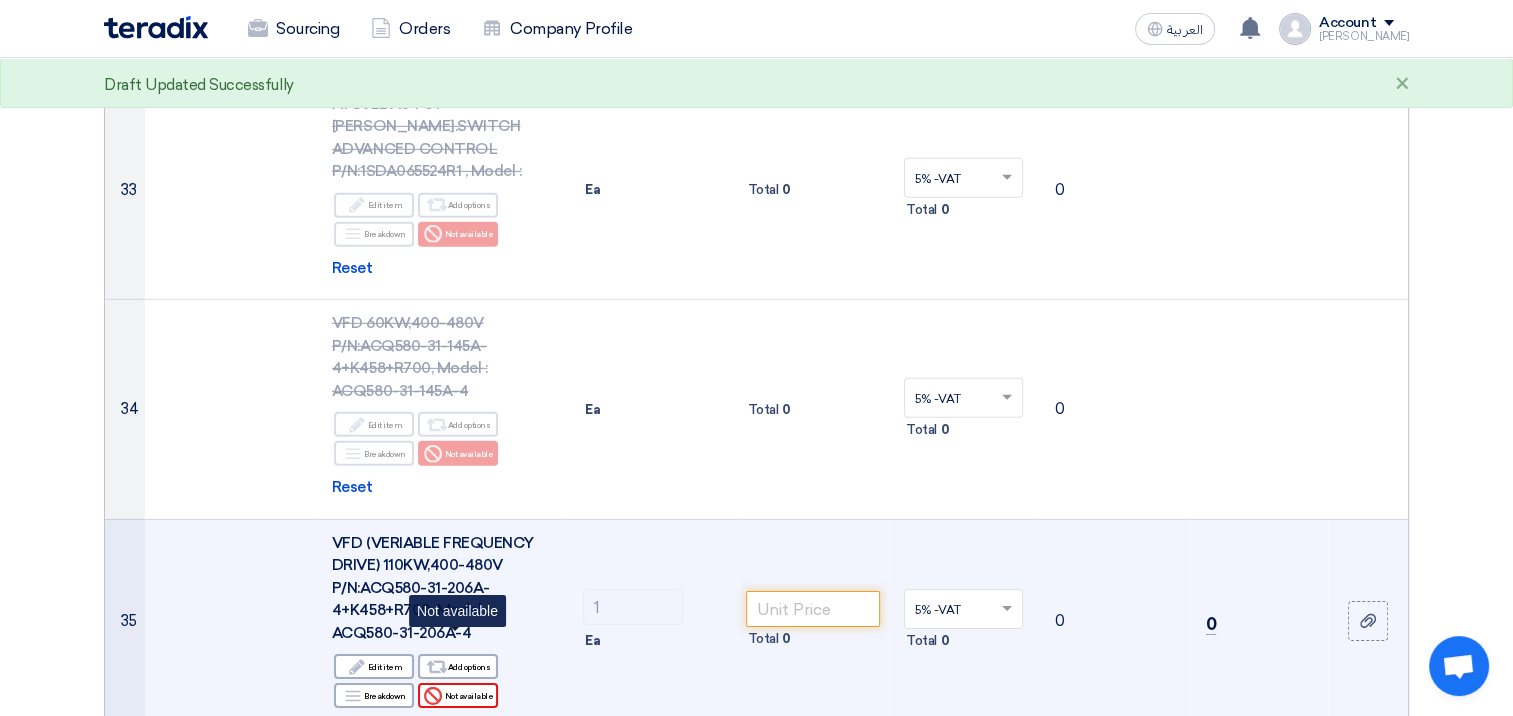 click on "Reject
Not available" 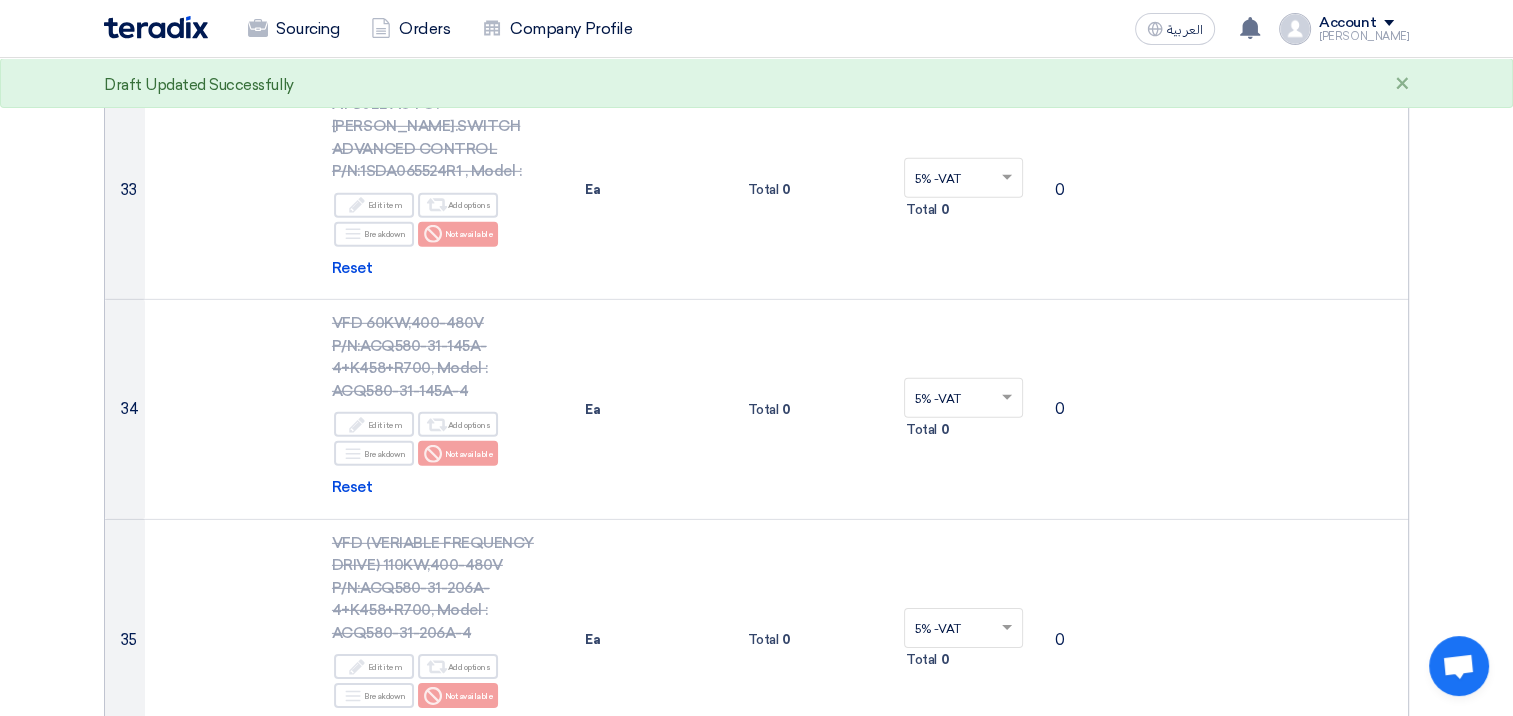 click on "Offer Details
#
Part Number
Item Description
Quantity
Unit Price (SAR)
Taxes
+
'Select taxes...
Unit Price Inc. Taxes" 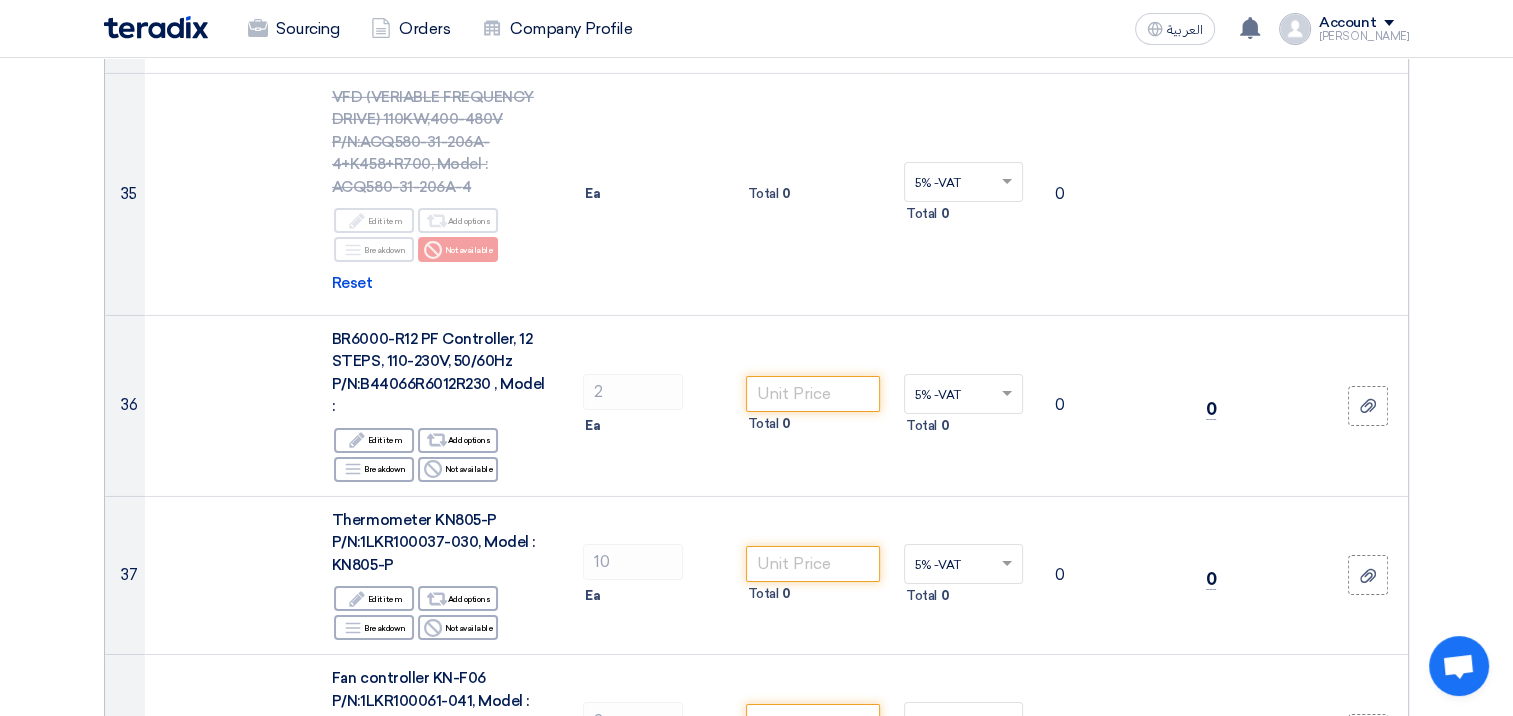 scroll, scrollTop: 6555, scrollLeft: 0, axis: vertical 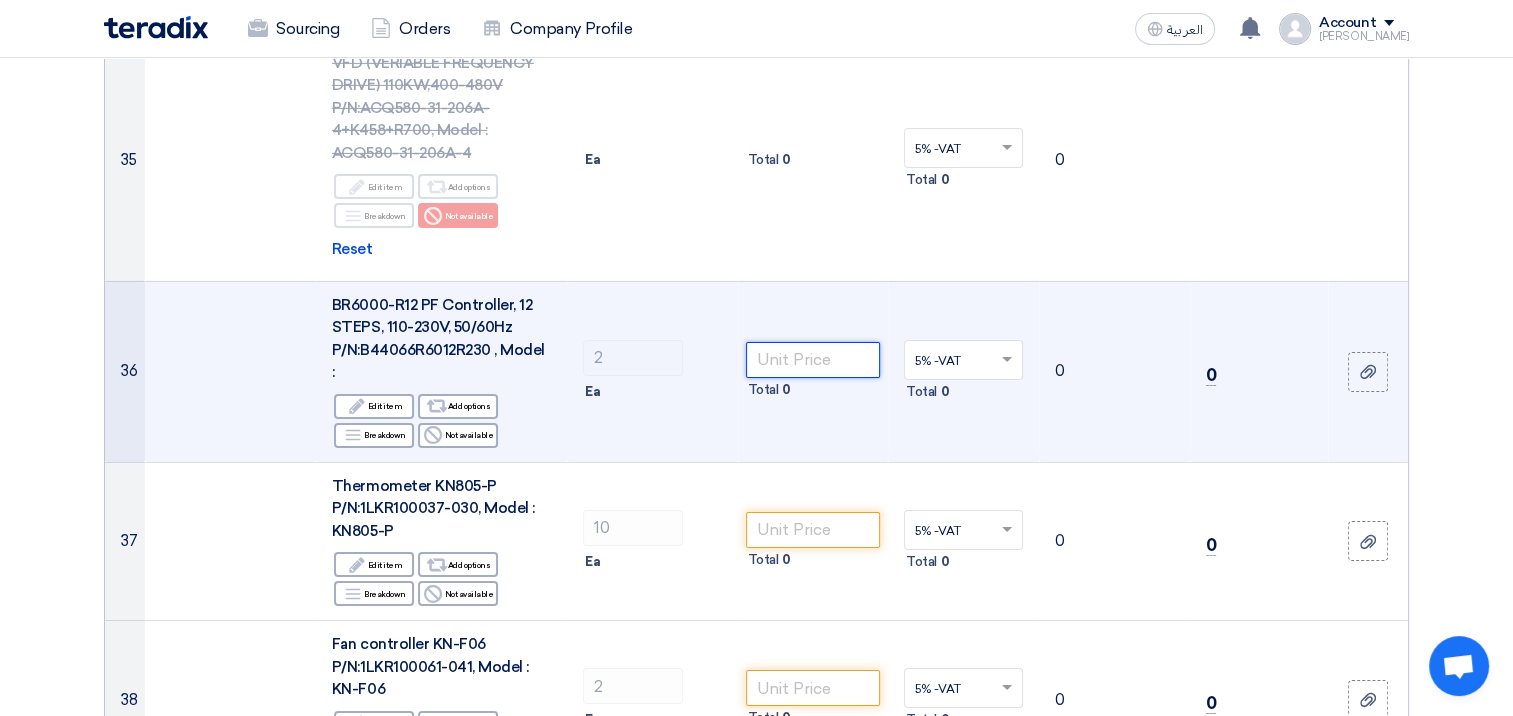 click 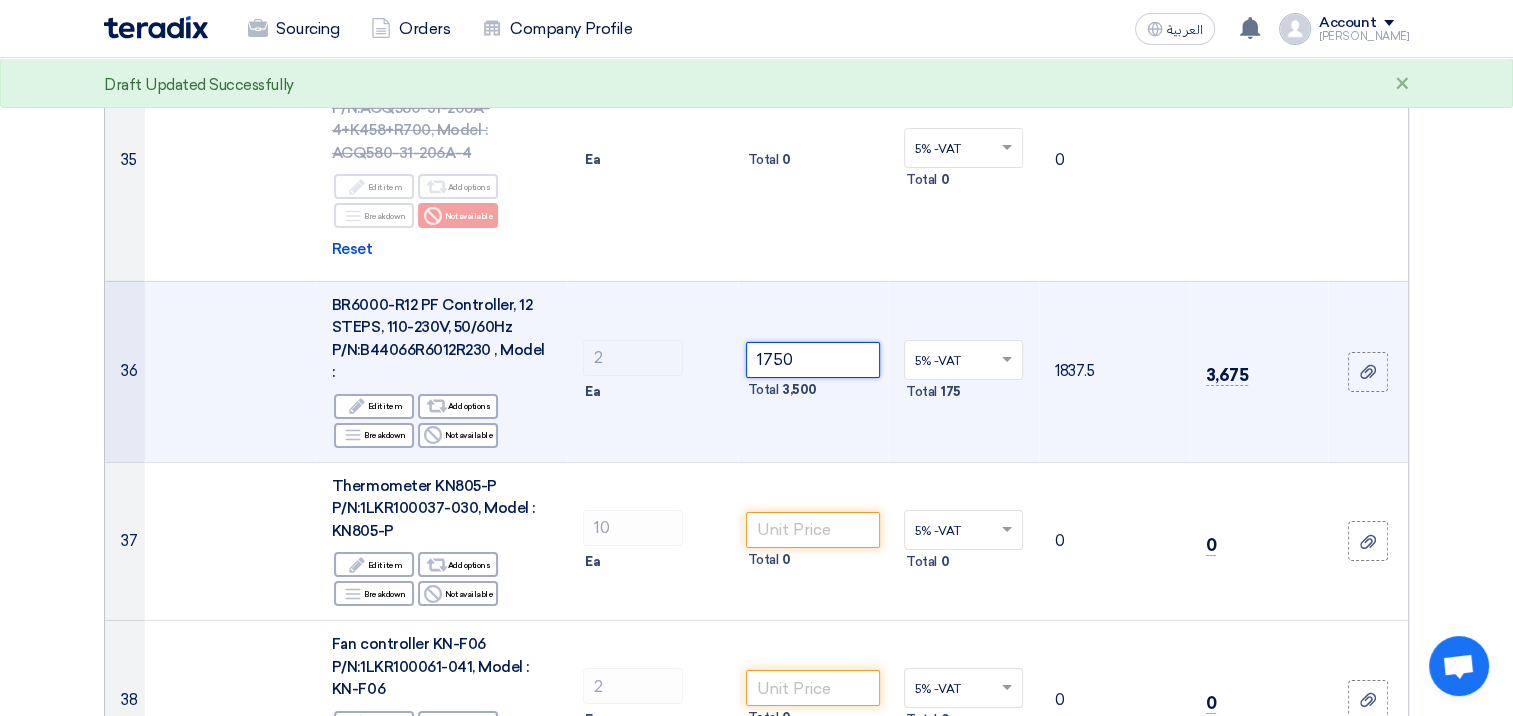 click 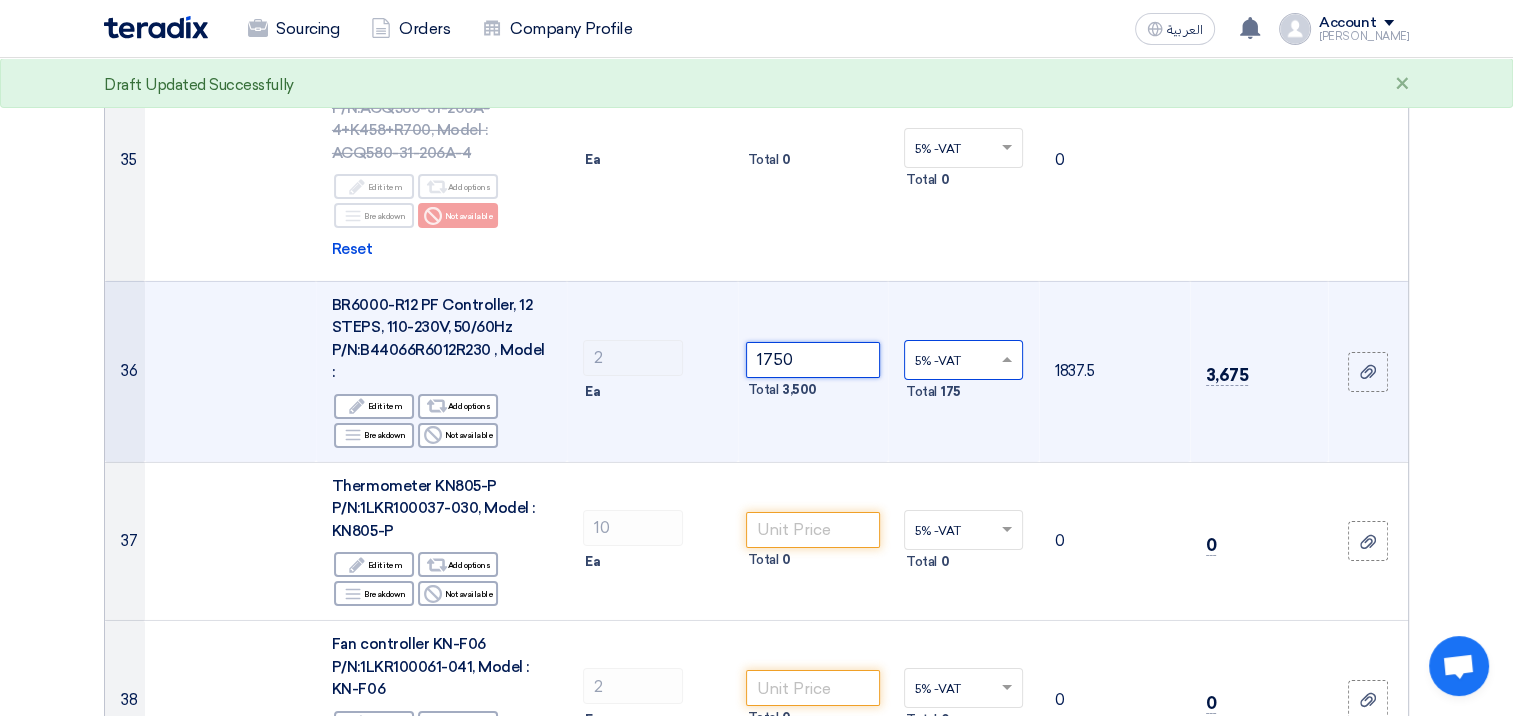 type on "1750" 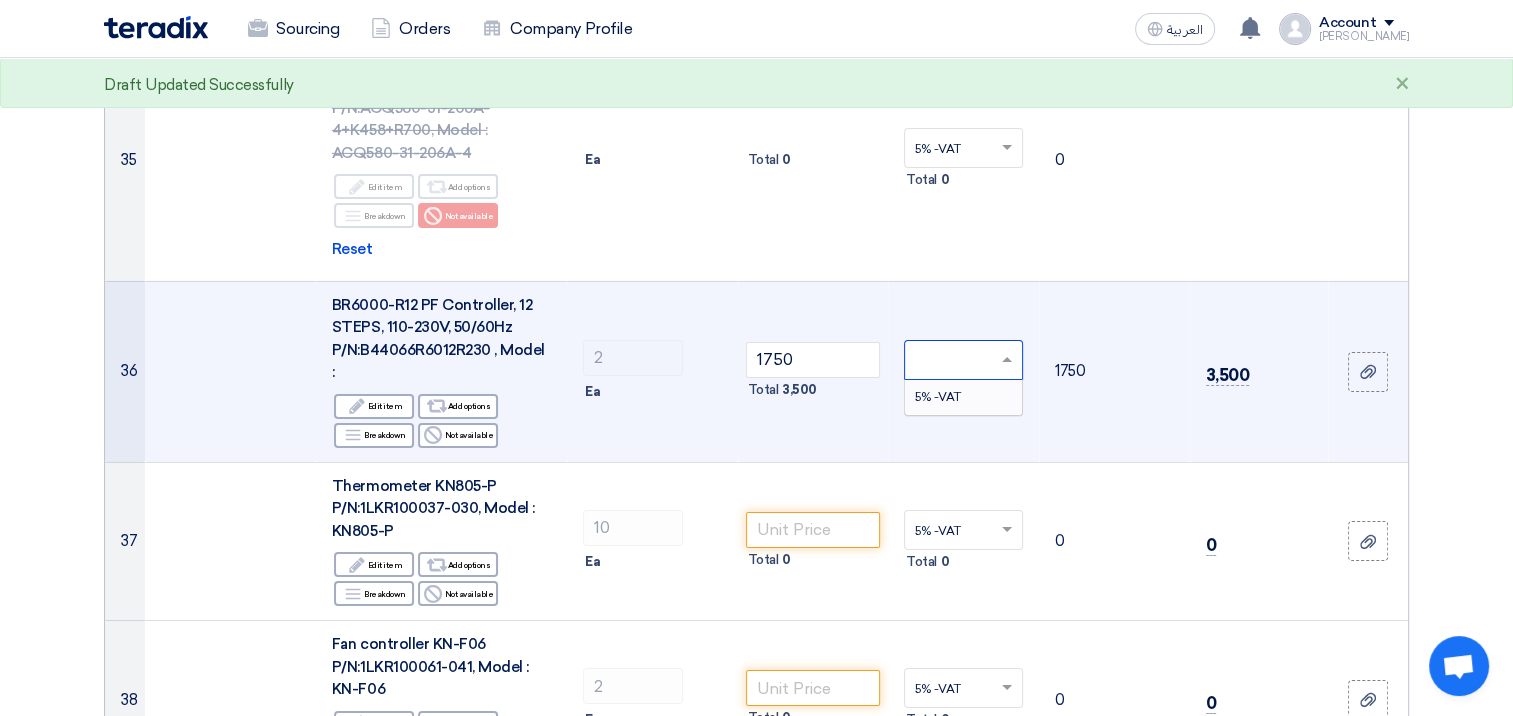 type on "0" 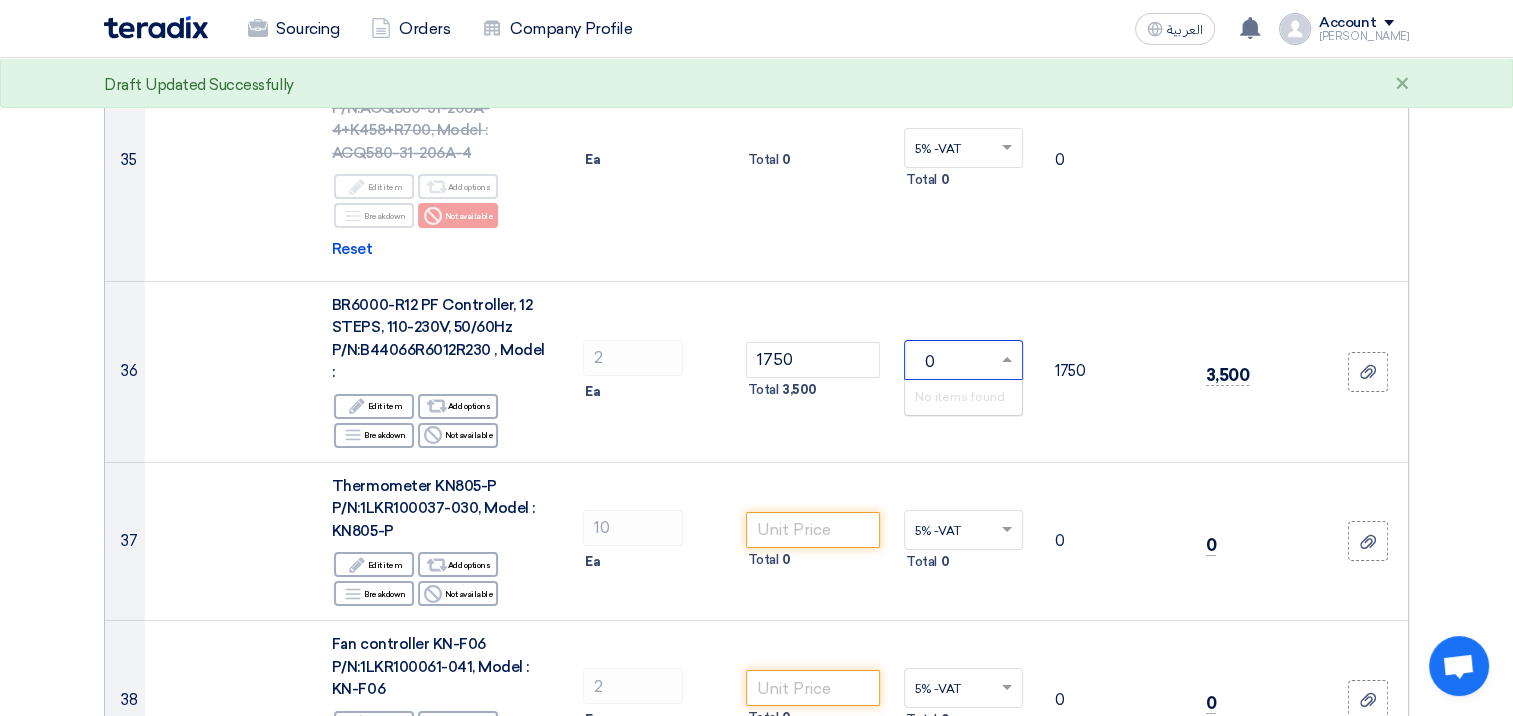 click on "Offer Details
#
Part Number
Item Description
Quantity
Unit Price (SAR)
Taxes
+
'Select taxes...
Unit Price Inc. Taxes" 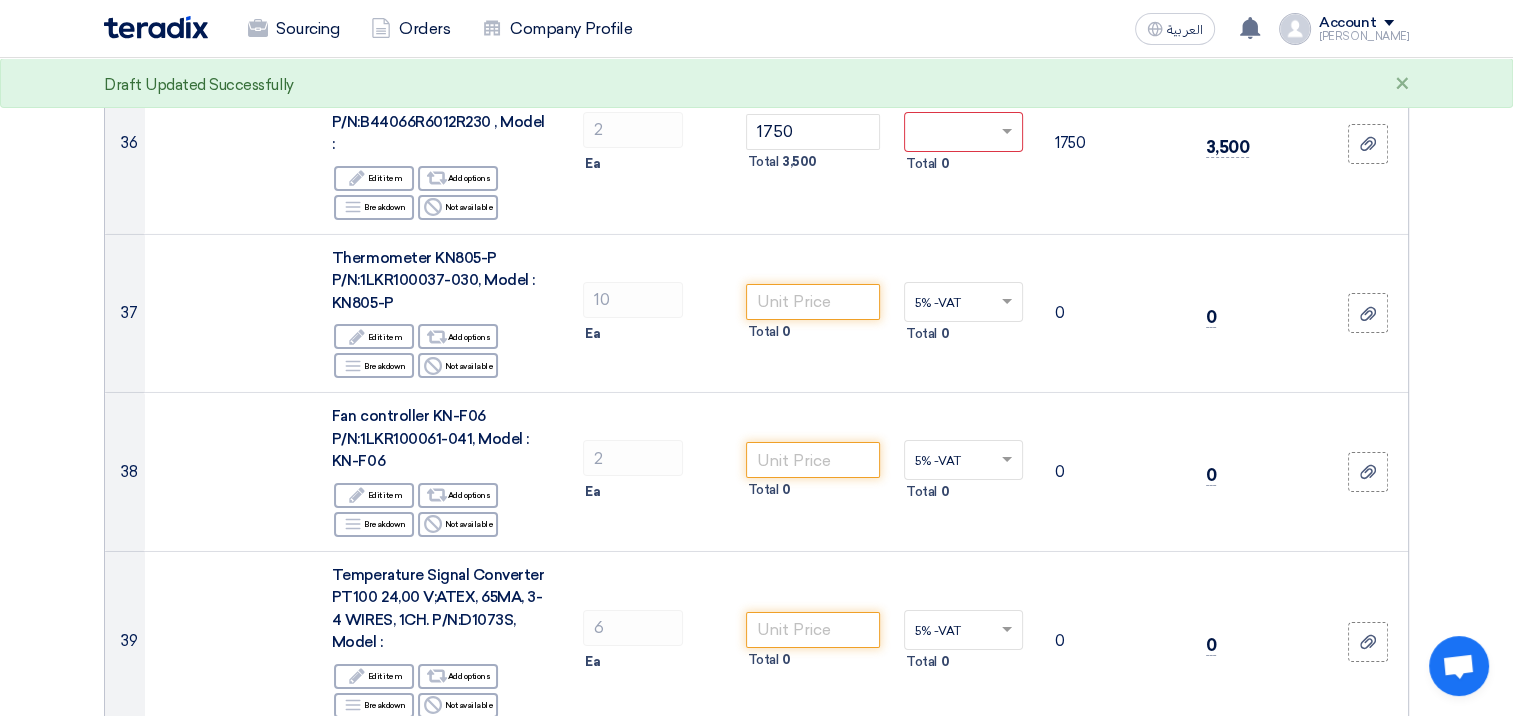 scroll, scrollTop: 6795, scrollLeft: 0, axis: vertical 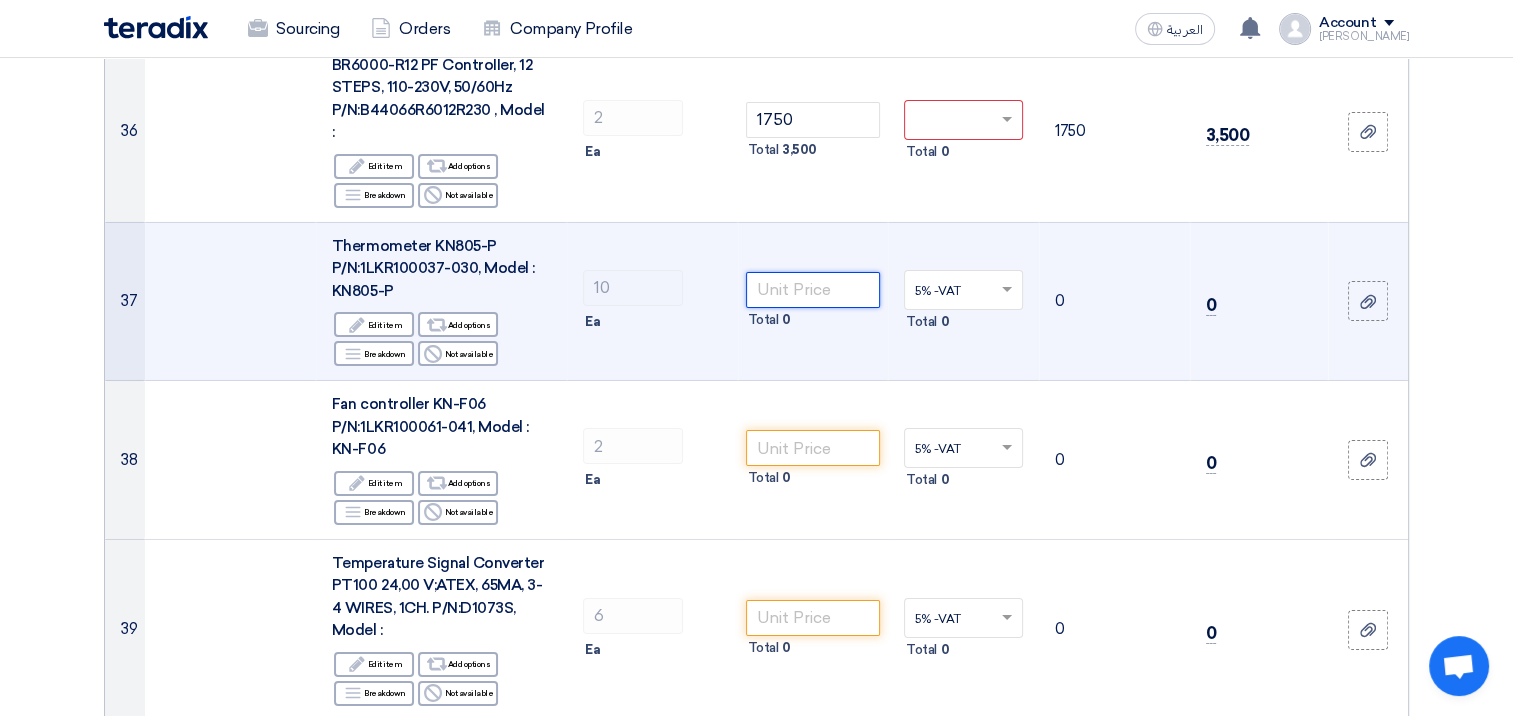 click 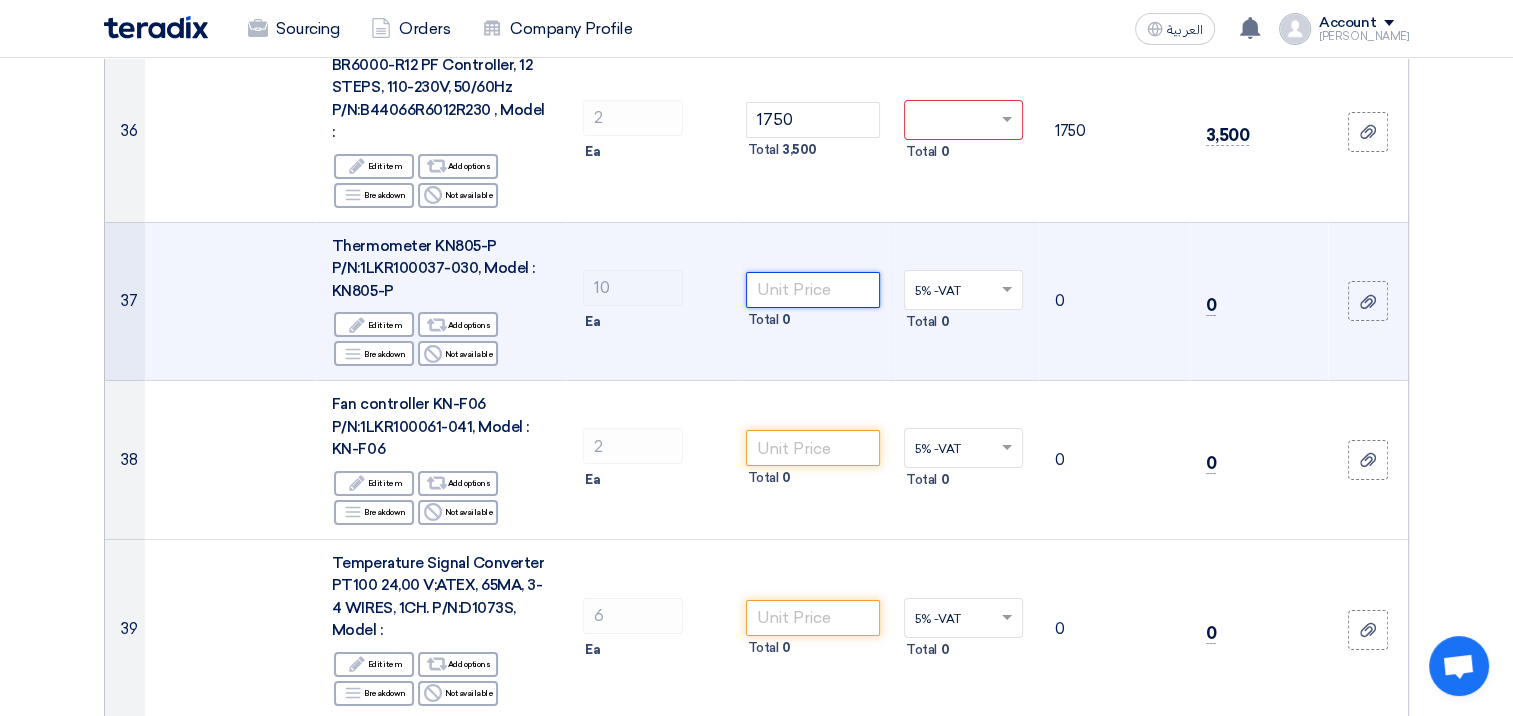 click 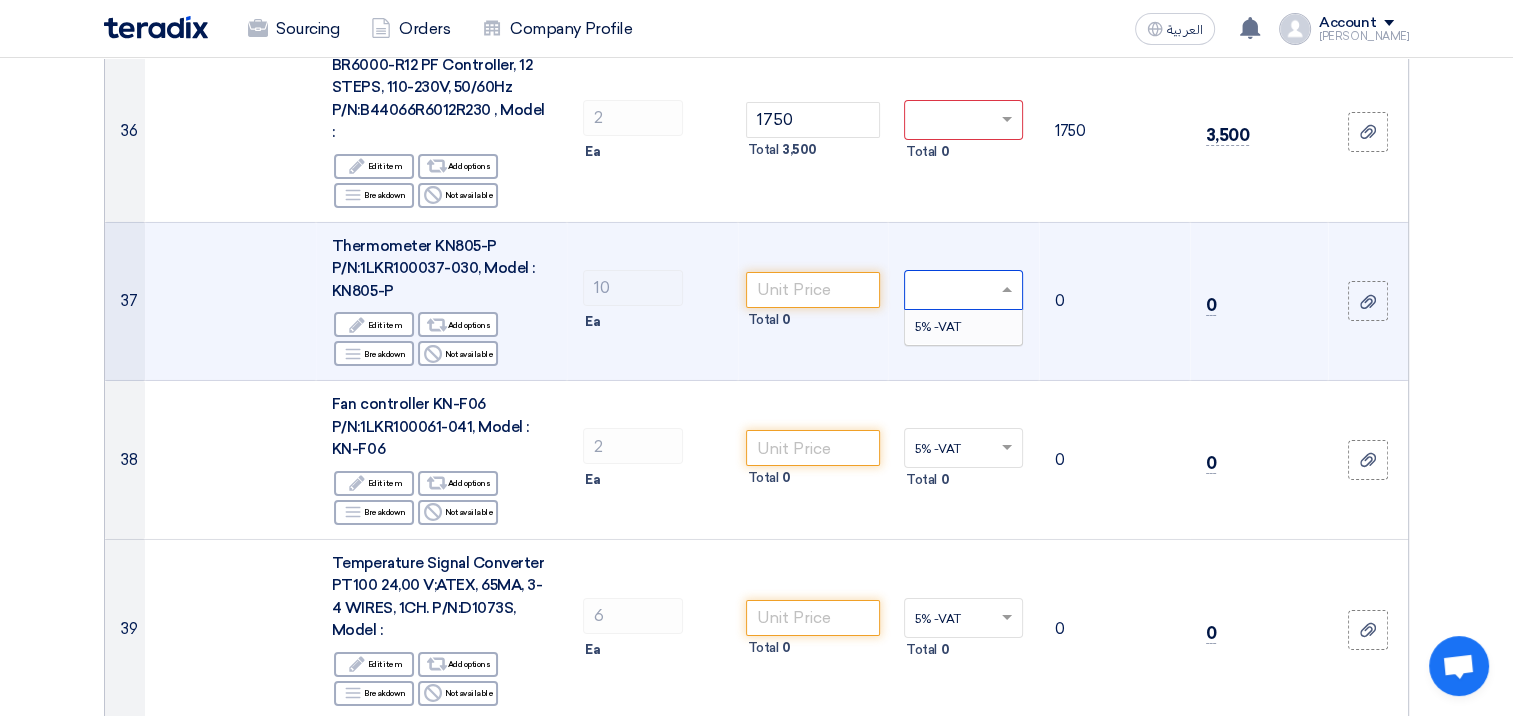 type on "0" 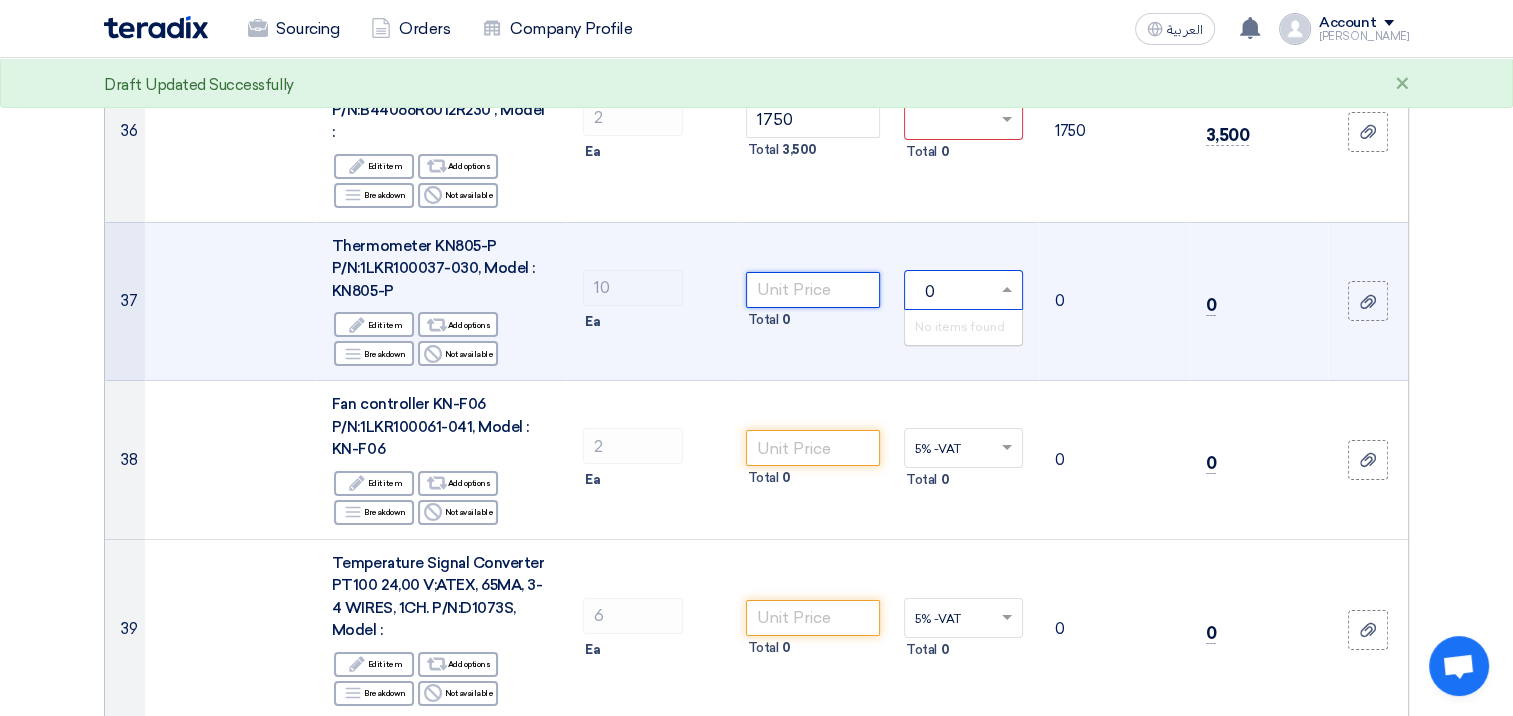 click 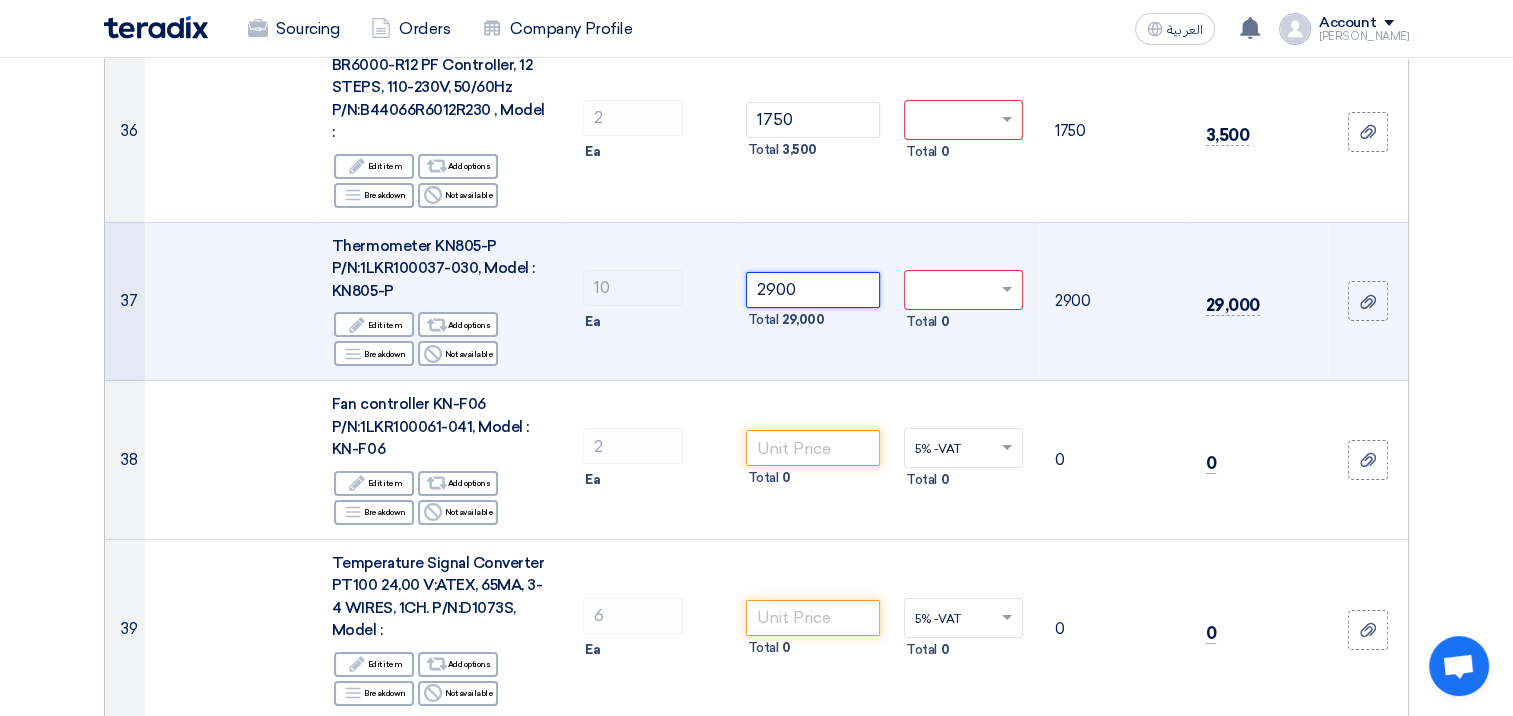 type on "2900" 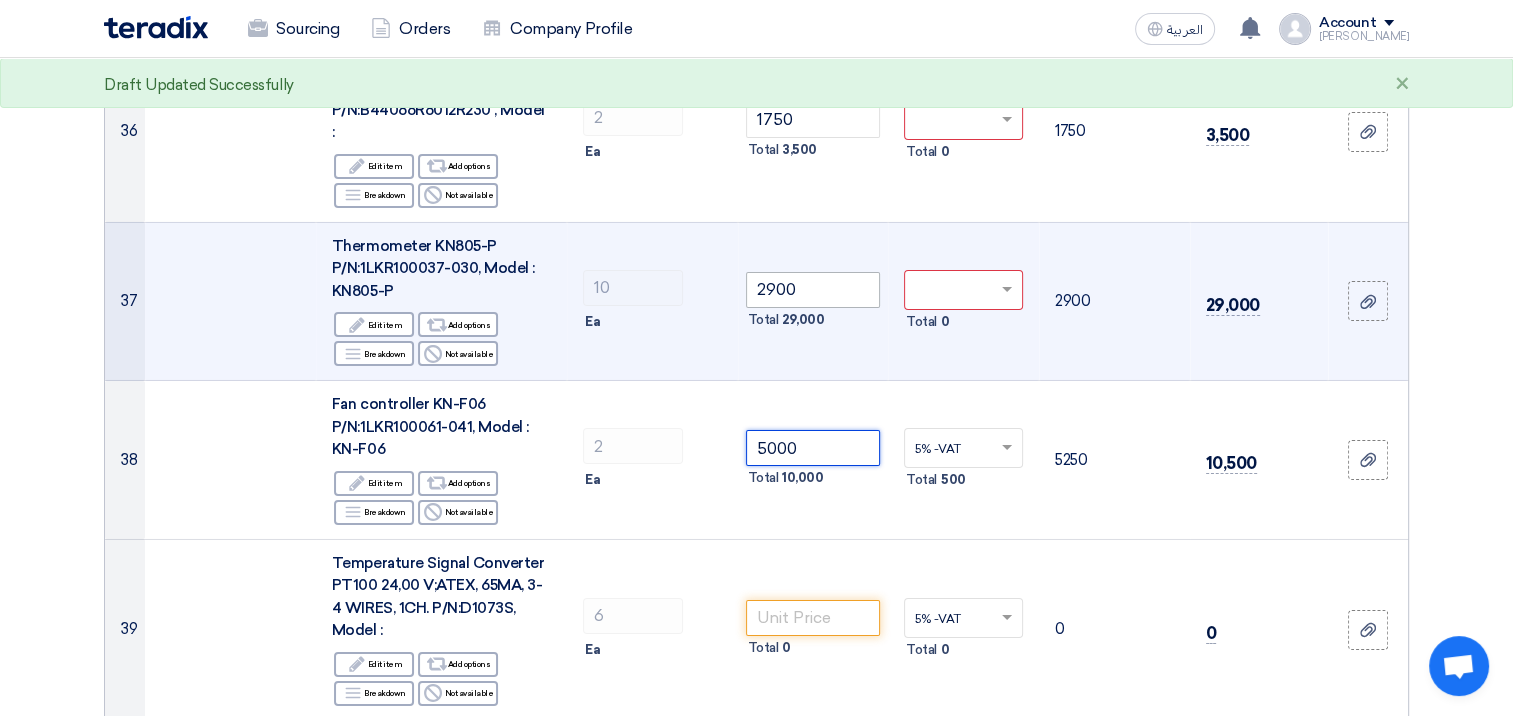 type on "5000" 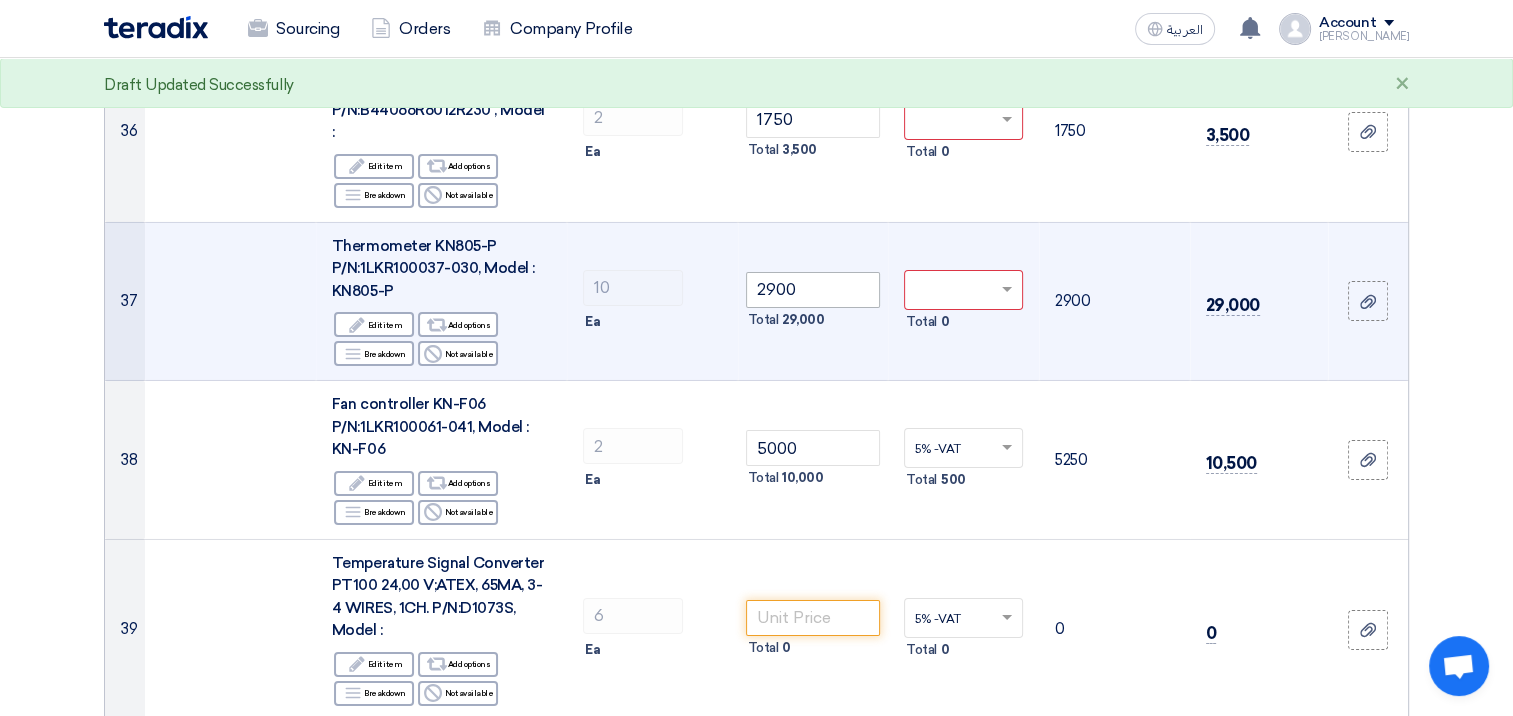 type on "0" 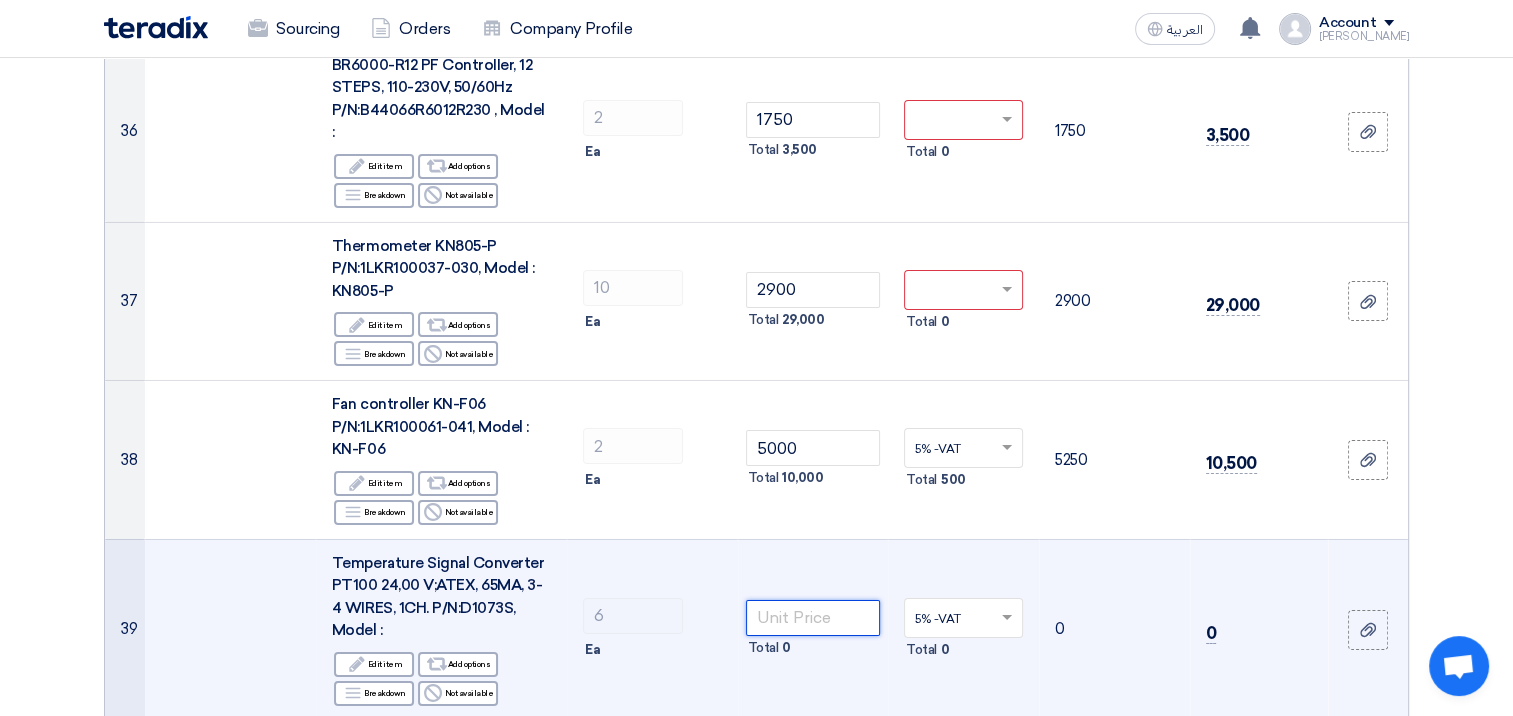 click 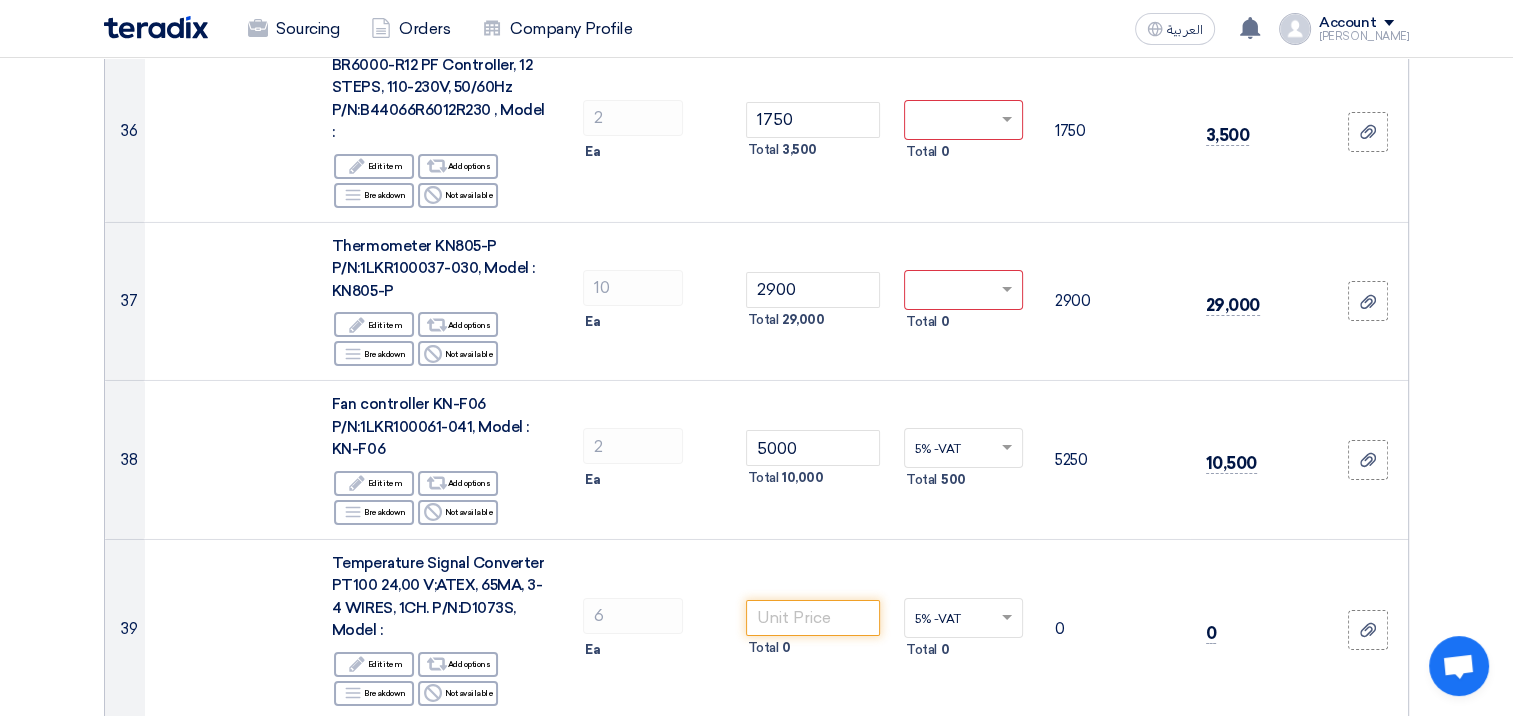 click on "Offer Details
#
Part Number
Item Description
Quantity
Unit Price (SAR)
Taxes
+
'Select taxes...
Unit Price Inc. Taxes" 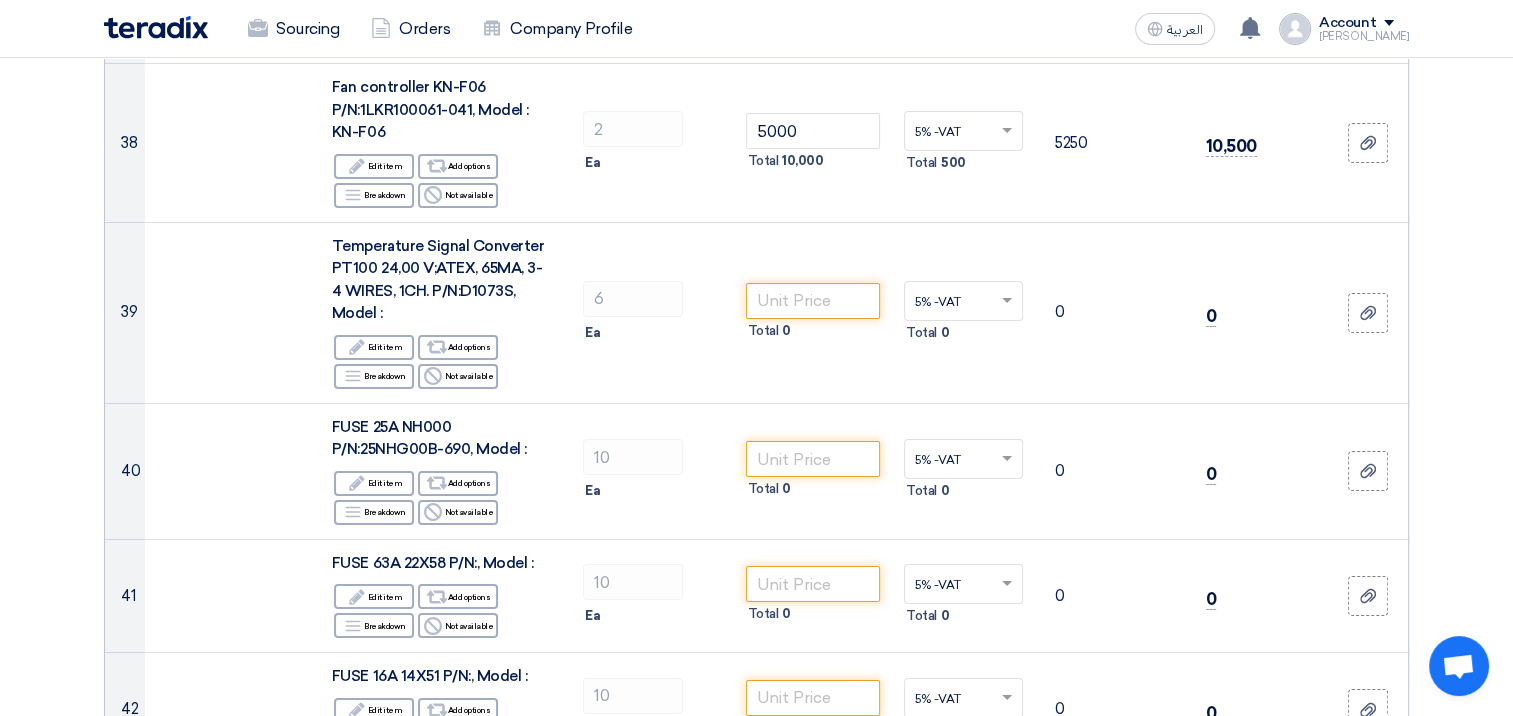 scroll, scrollTop: 7115, scrollLeft: 0, axis: vertical 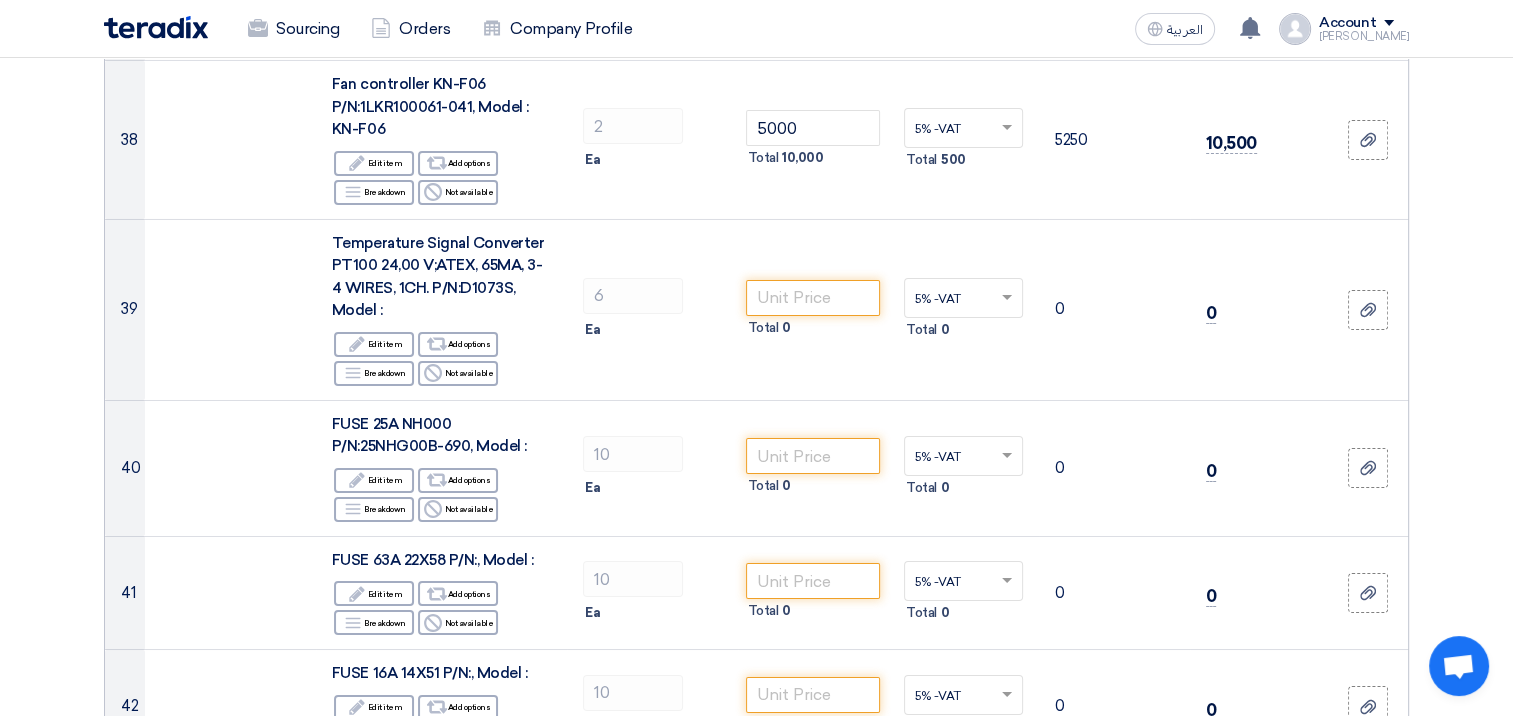 click on "Offer Details
#
Part Number
Item Description
Quantity
Unit Price (SAR)
Taxes
+
'Select taxes...
Unit Price Inc. Taxes" 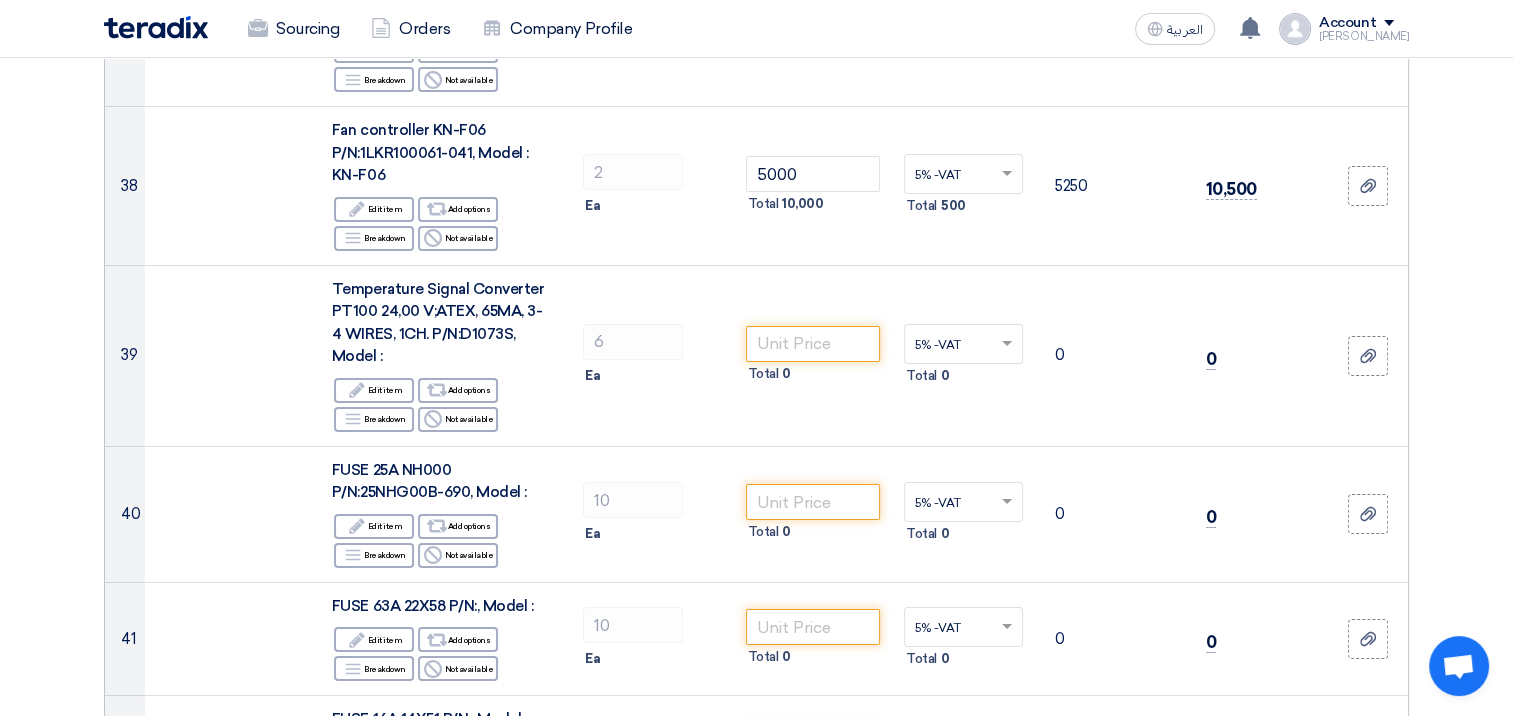 scroll, scrollTop: 7035, scrollLeft: 0, axis: vertical 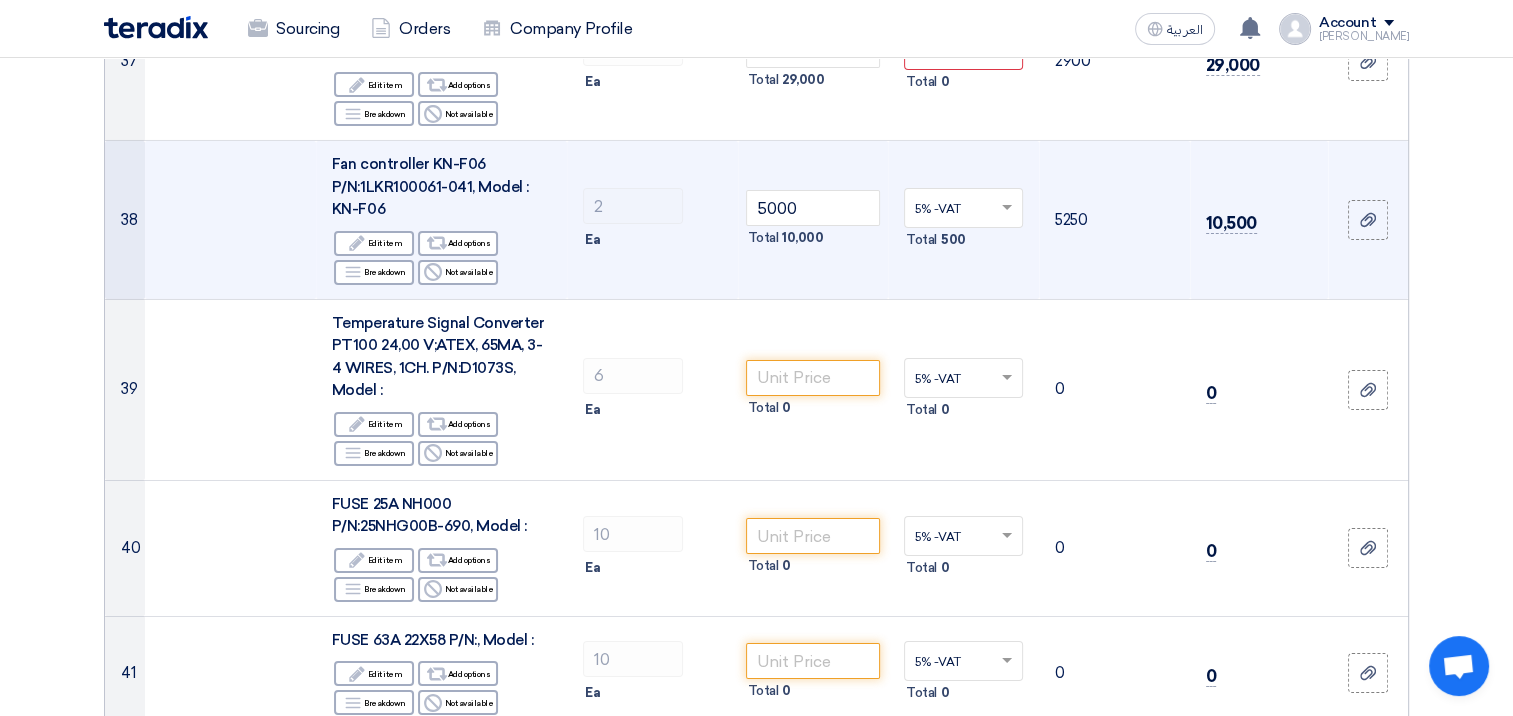 click 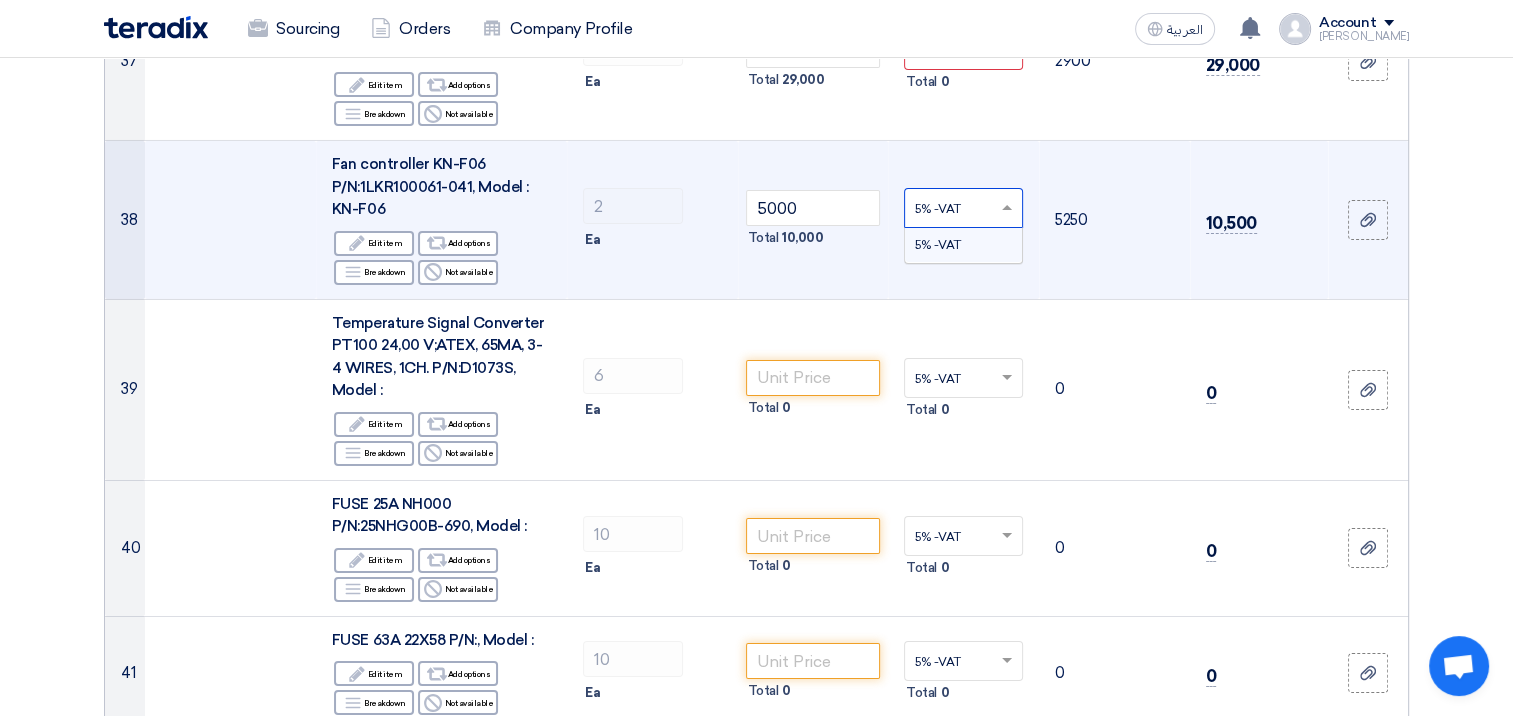 type on "0" 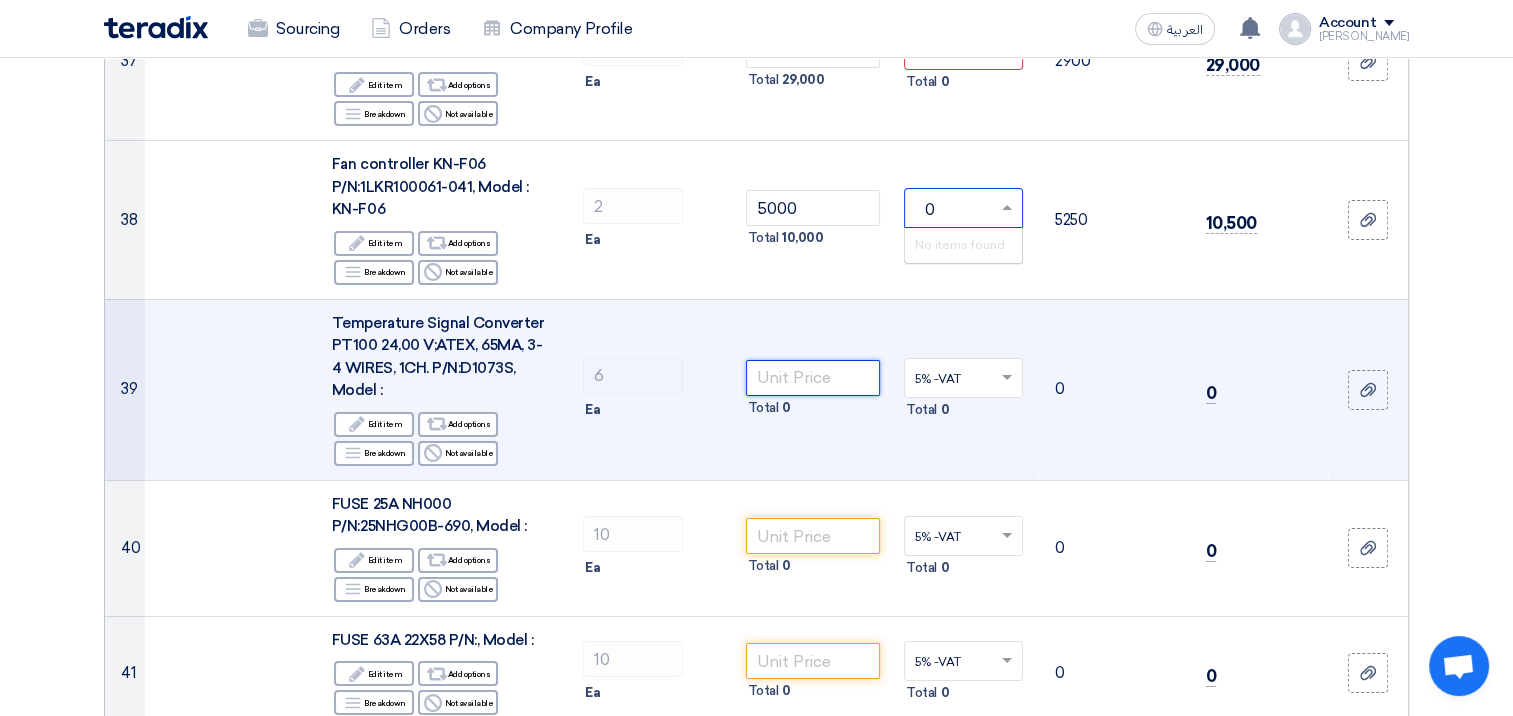 click 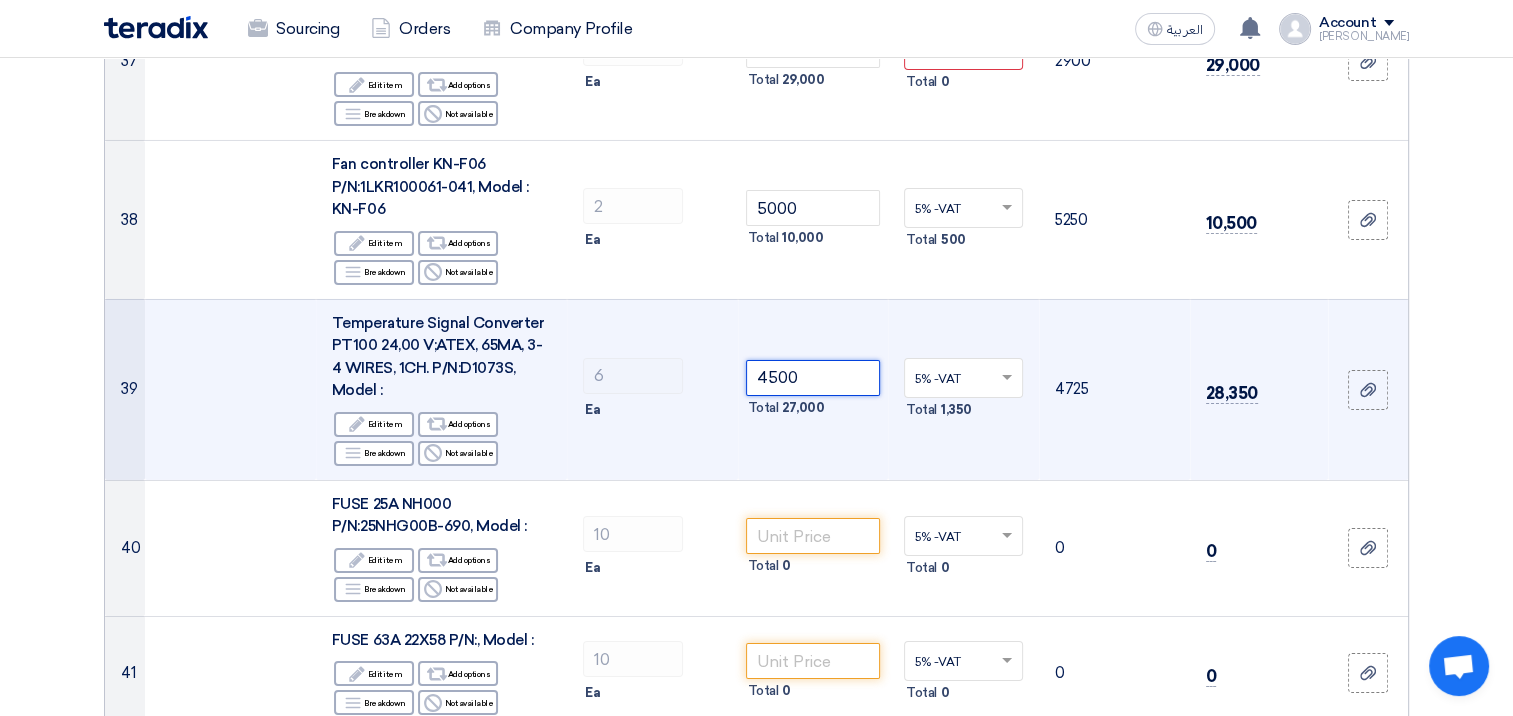 type on "4500" 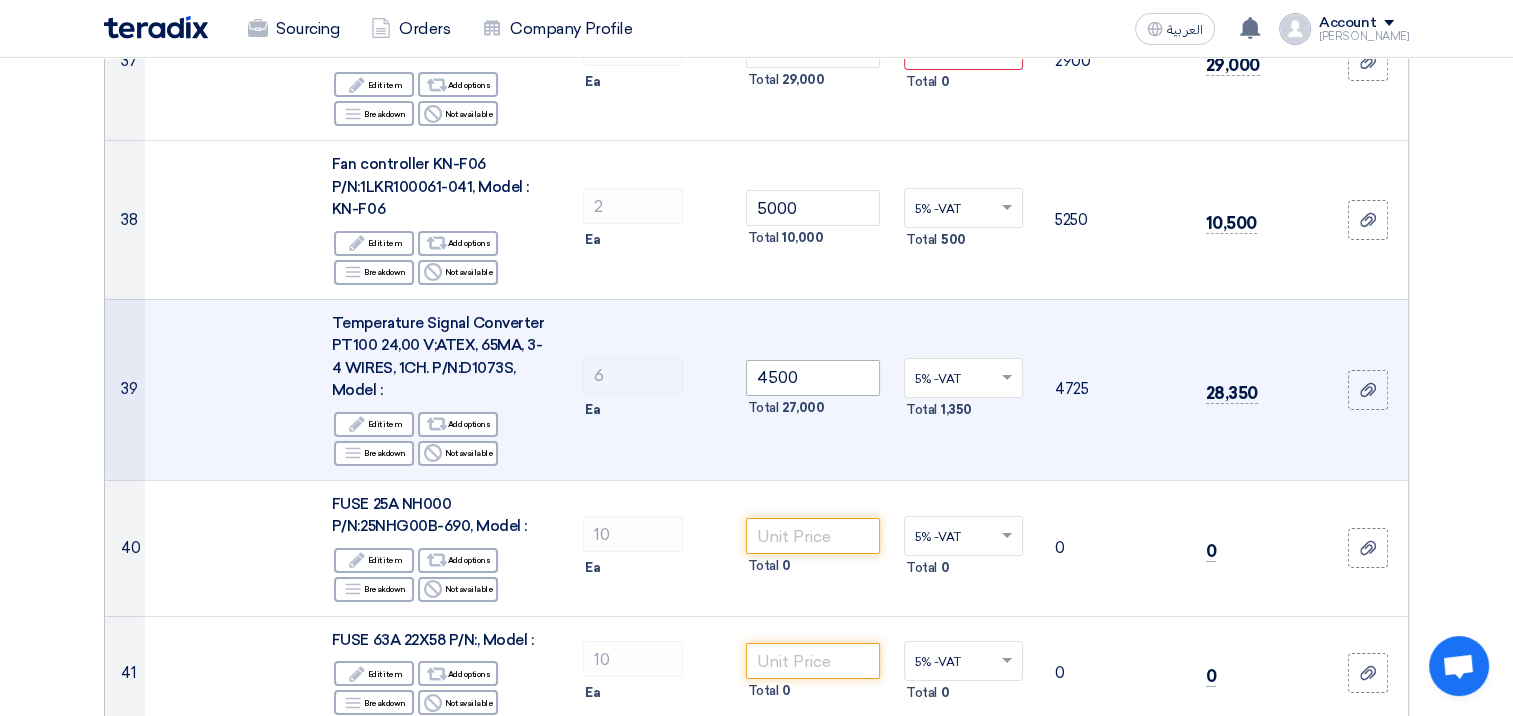 type on "0" 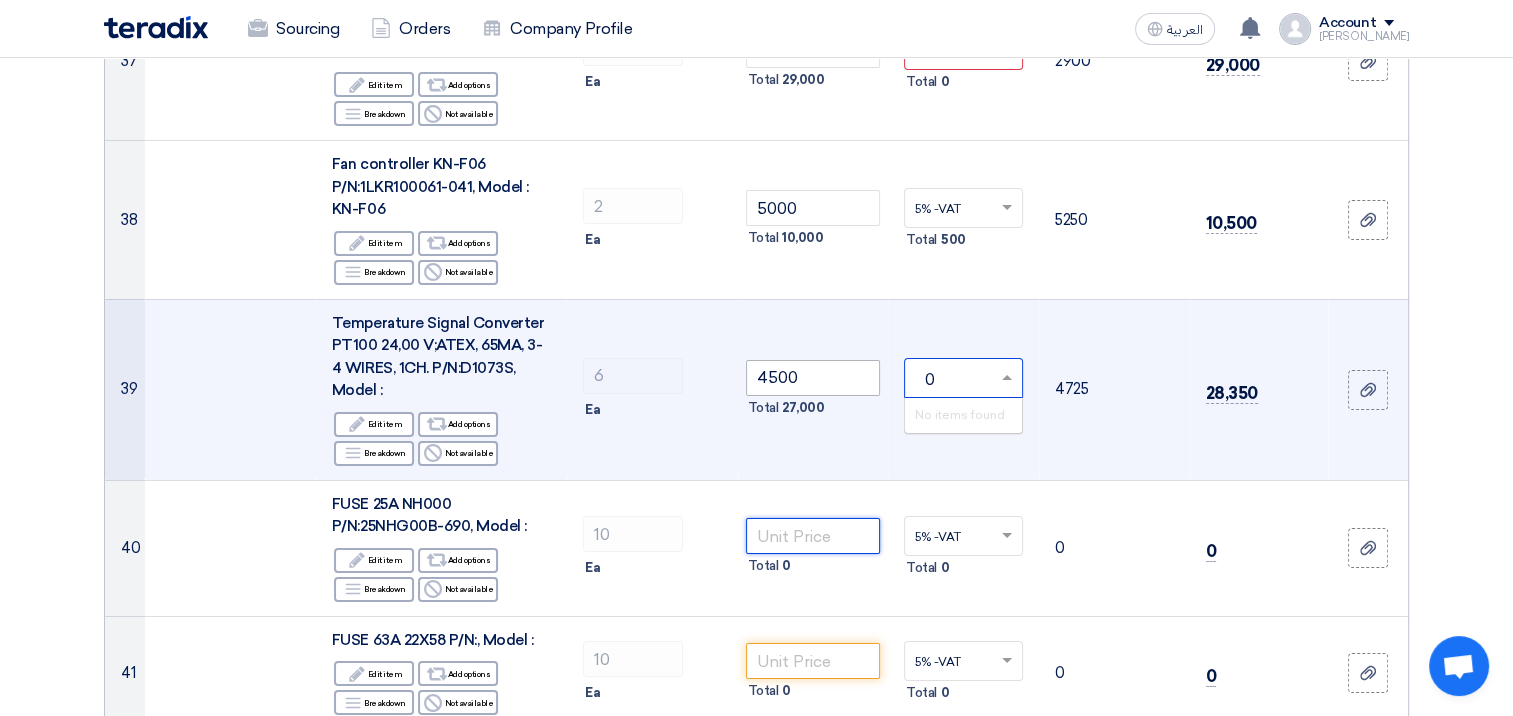 type 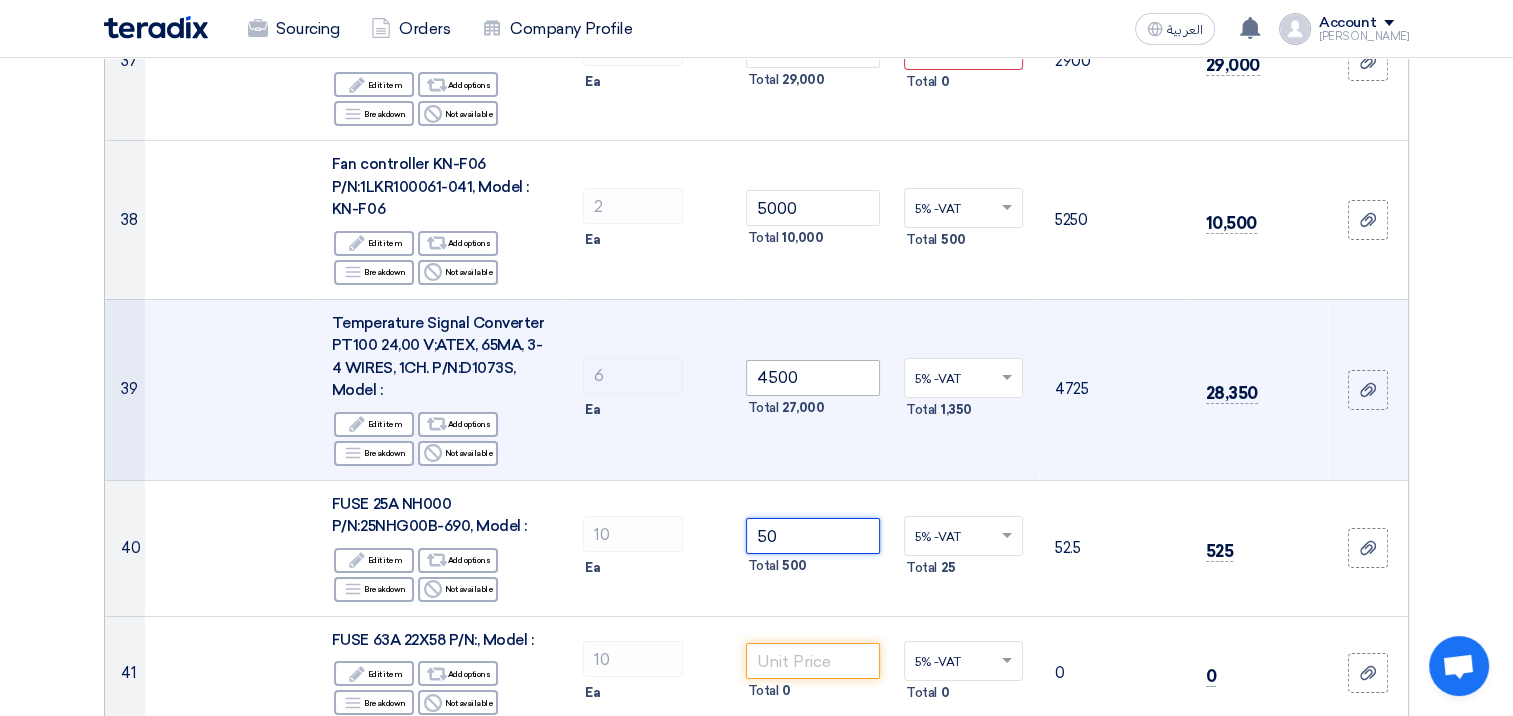 type on "50" 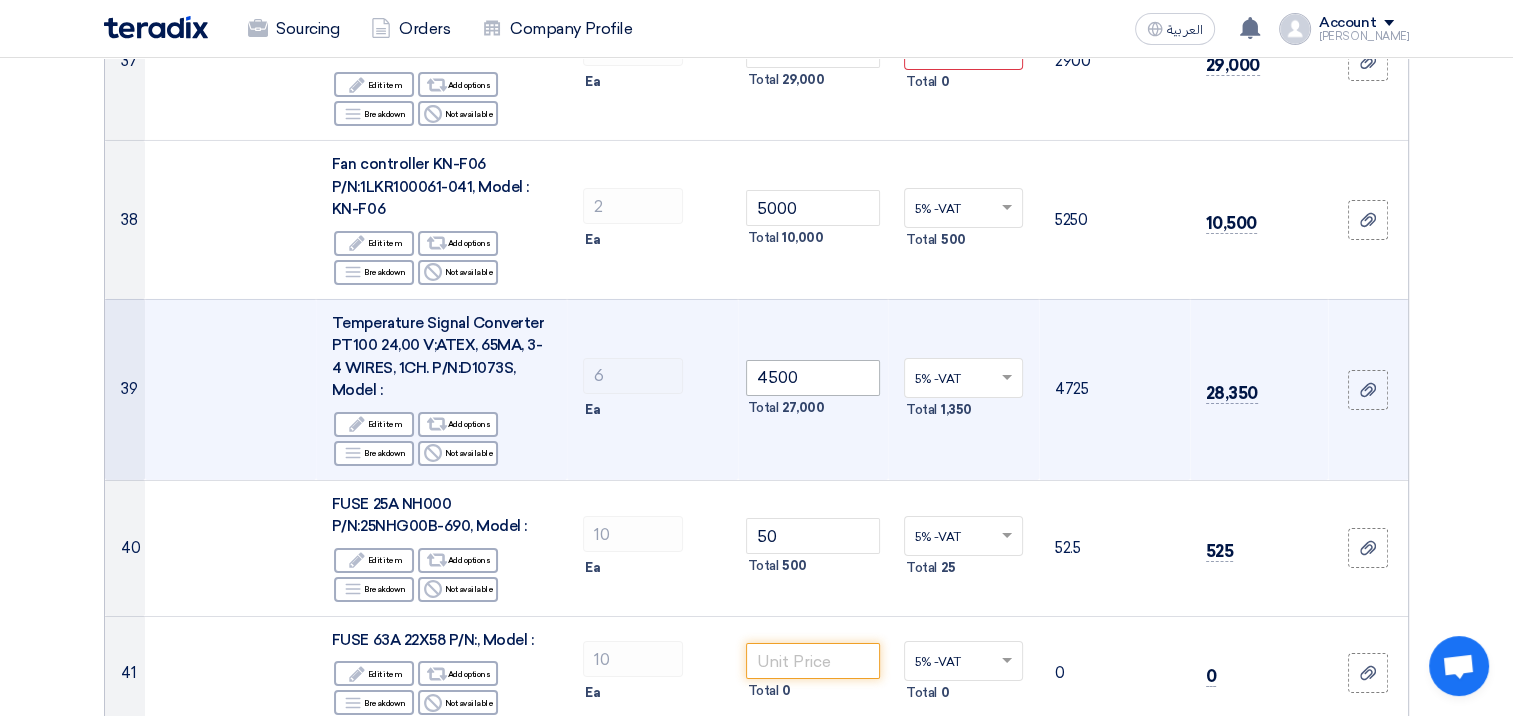 type on "0" 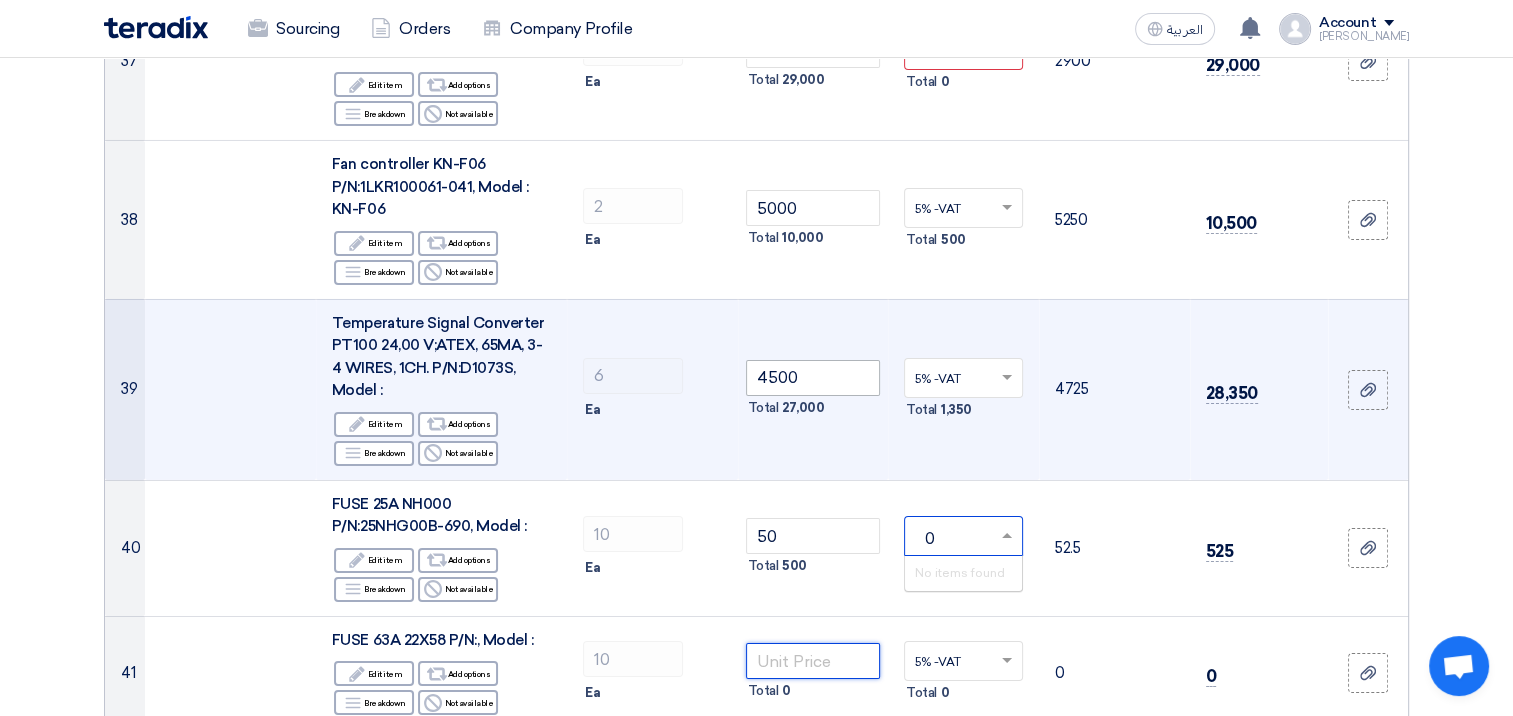 type 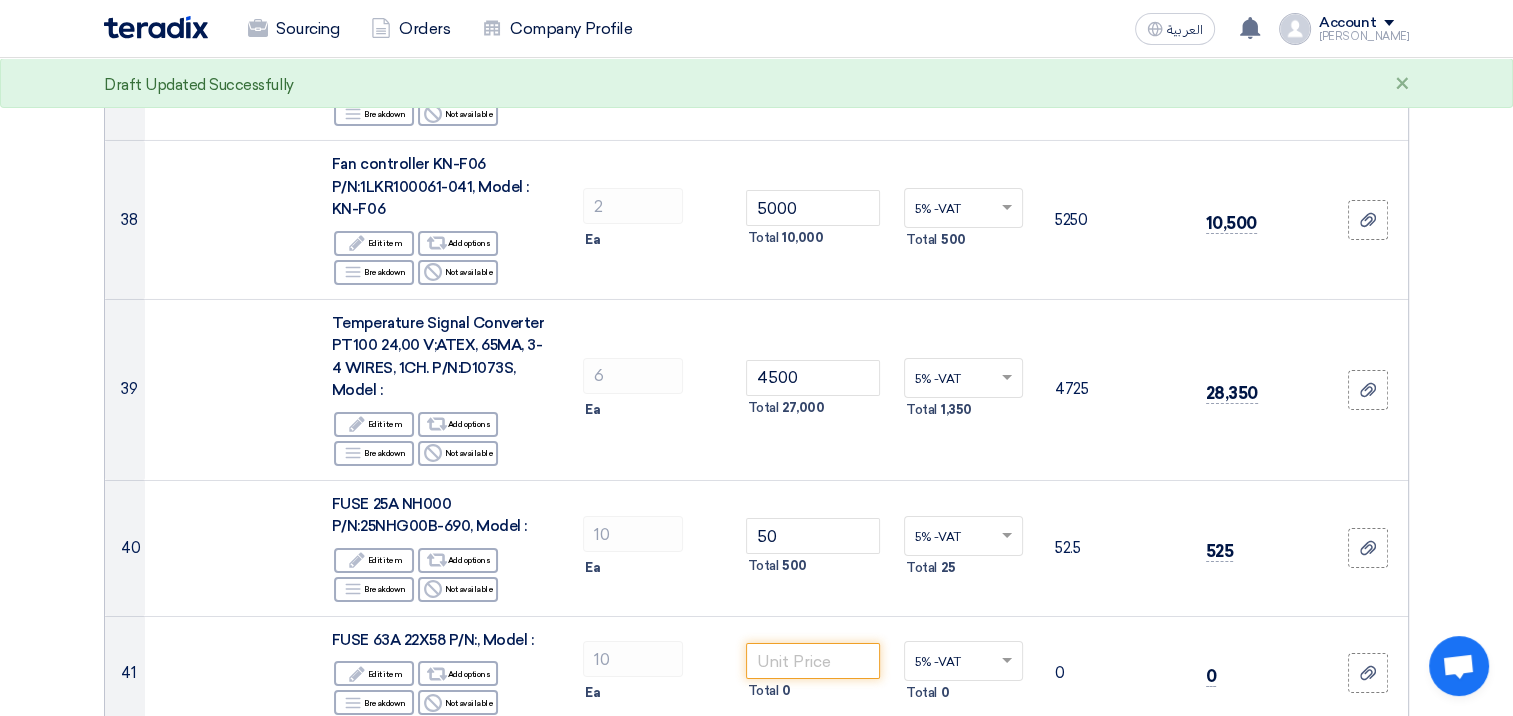 click on "Offer Details
#
Part Number
Item Description
Quantity
Unit Price (SAR)
Taxes
+
'Select taxes...
Unit Price Inc. Taxes" 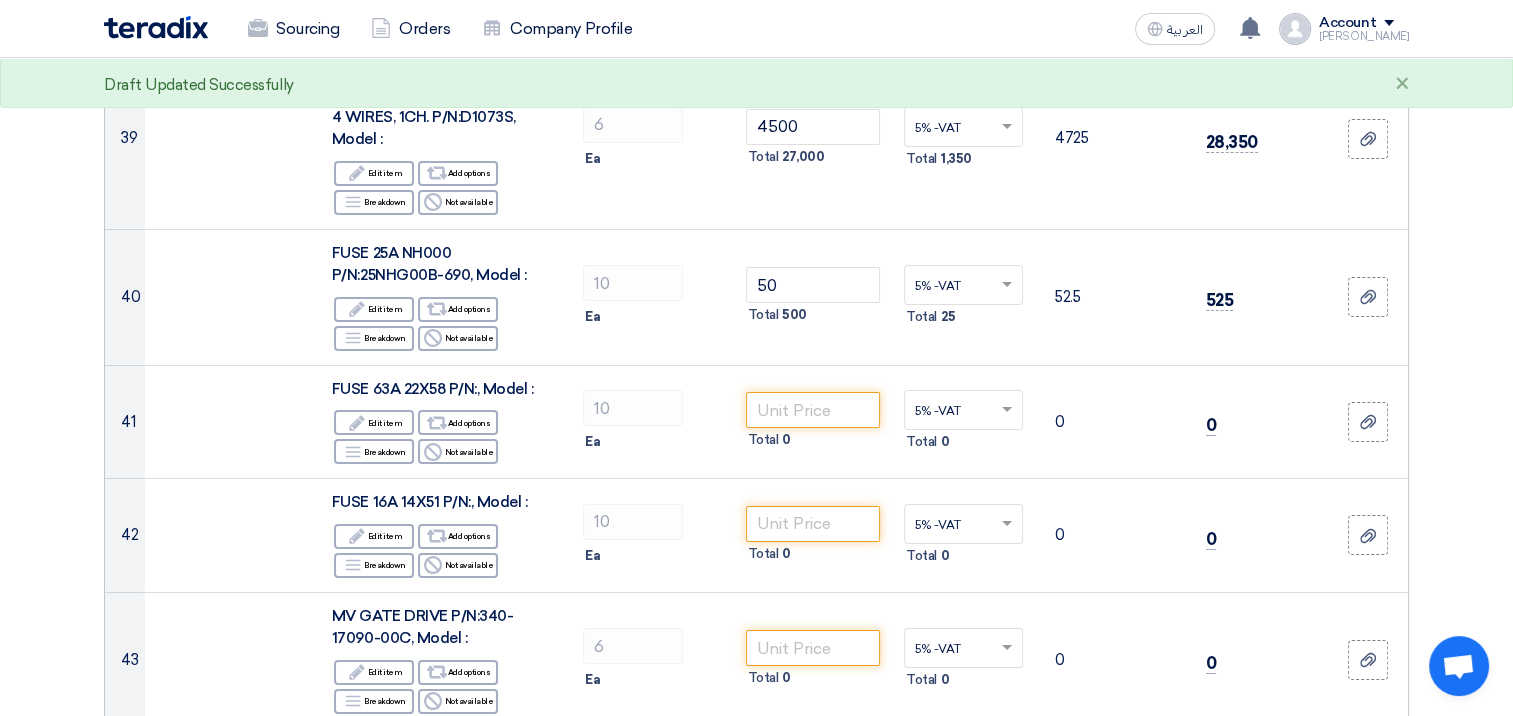 scroll, scrollTop: 7355, scrollLeft: 0, axis: vertical 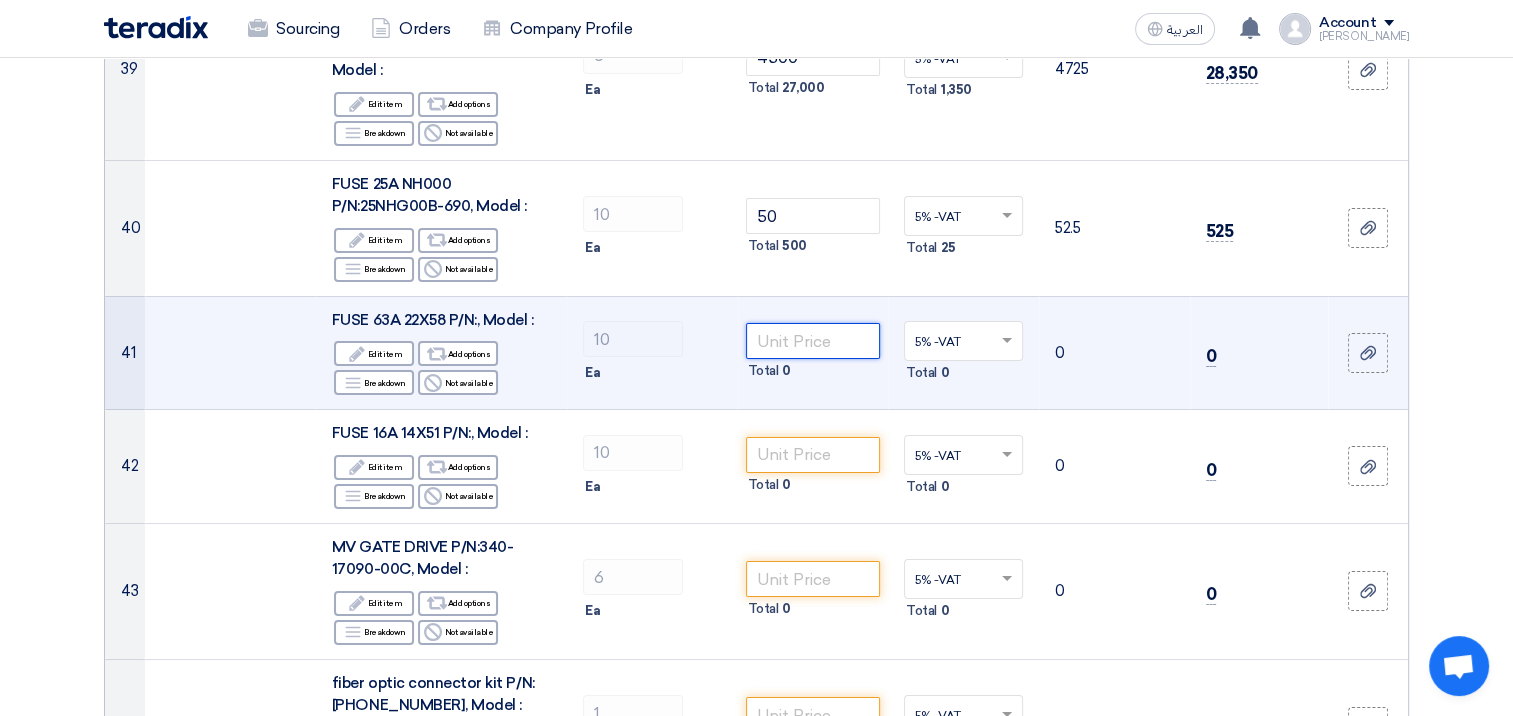 click 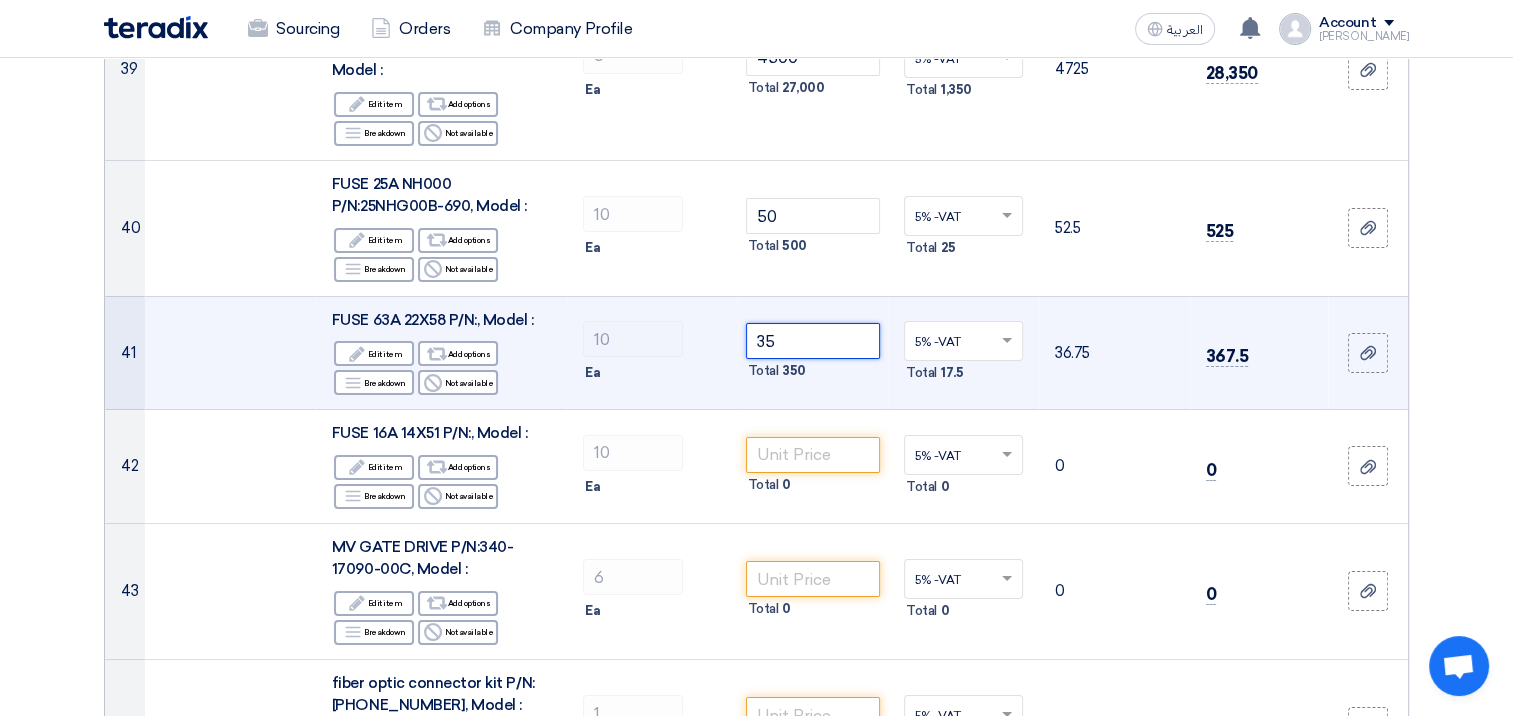 type on "35" 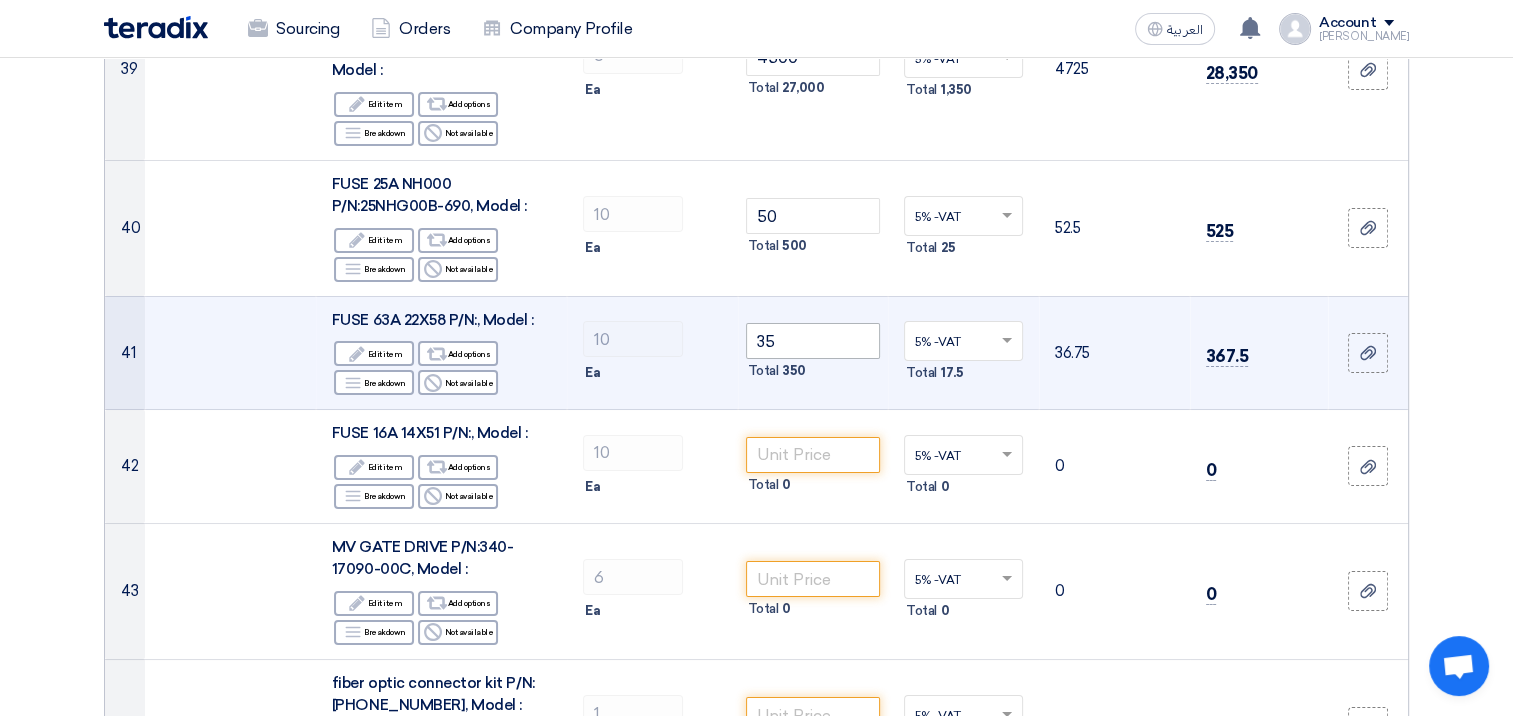 type on "0" 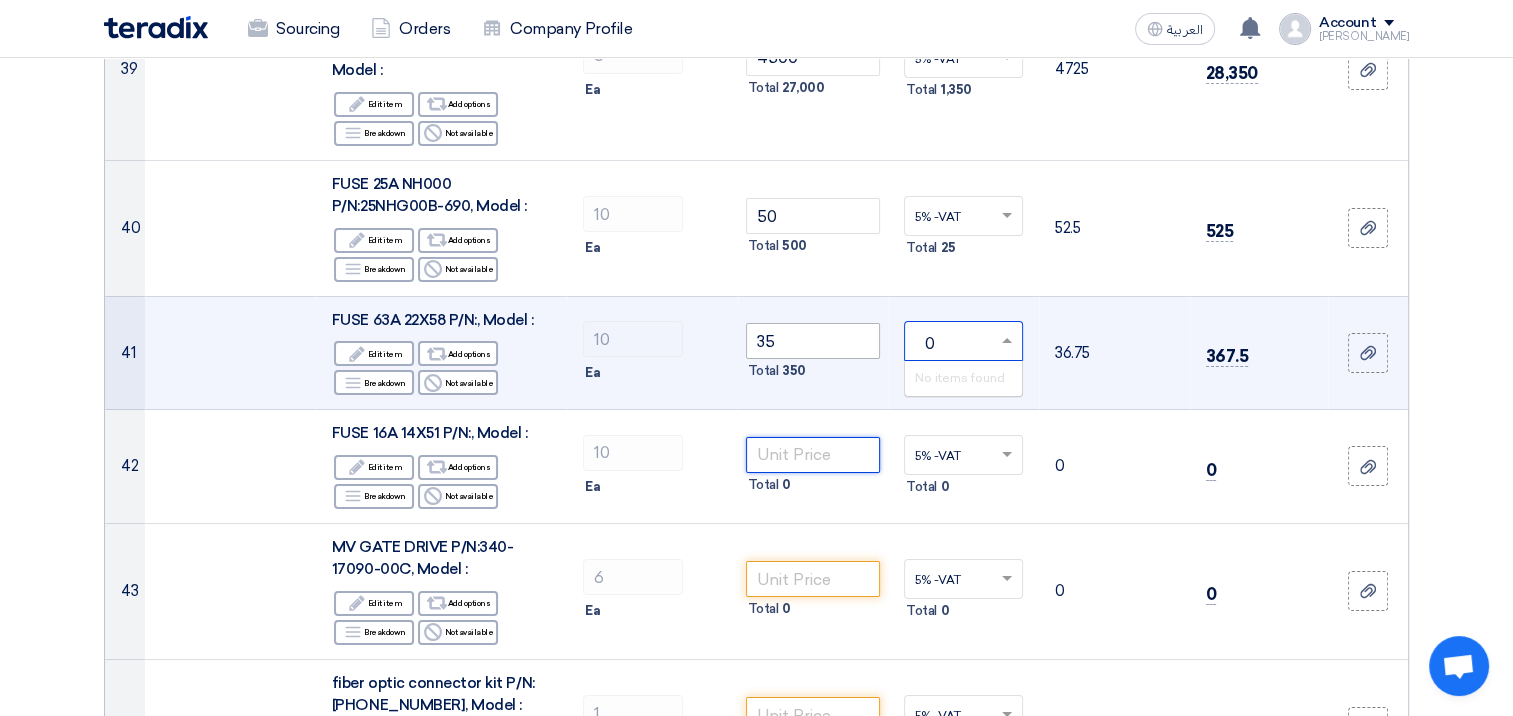 type 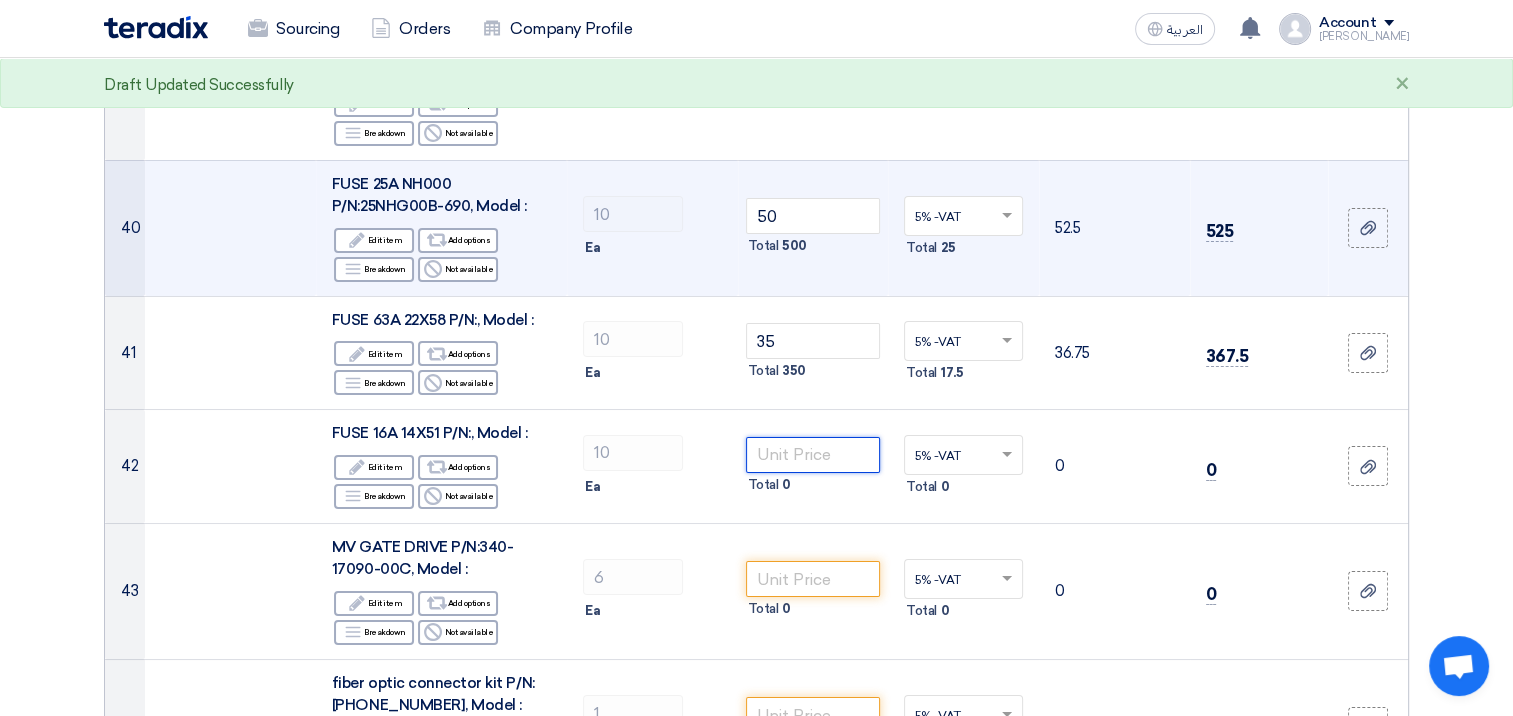 click 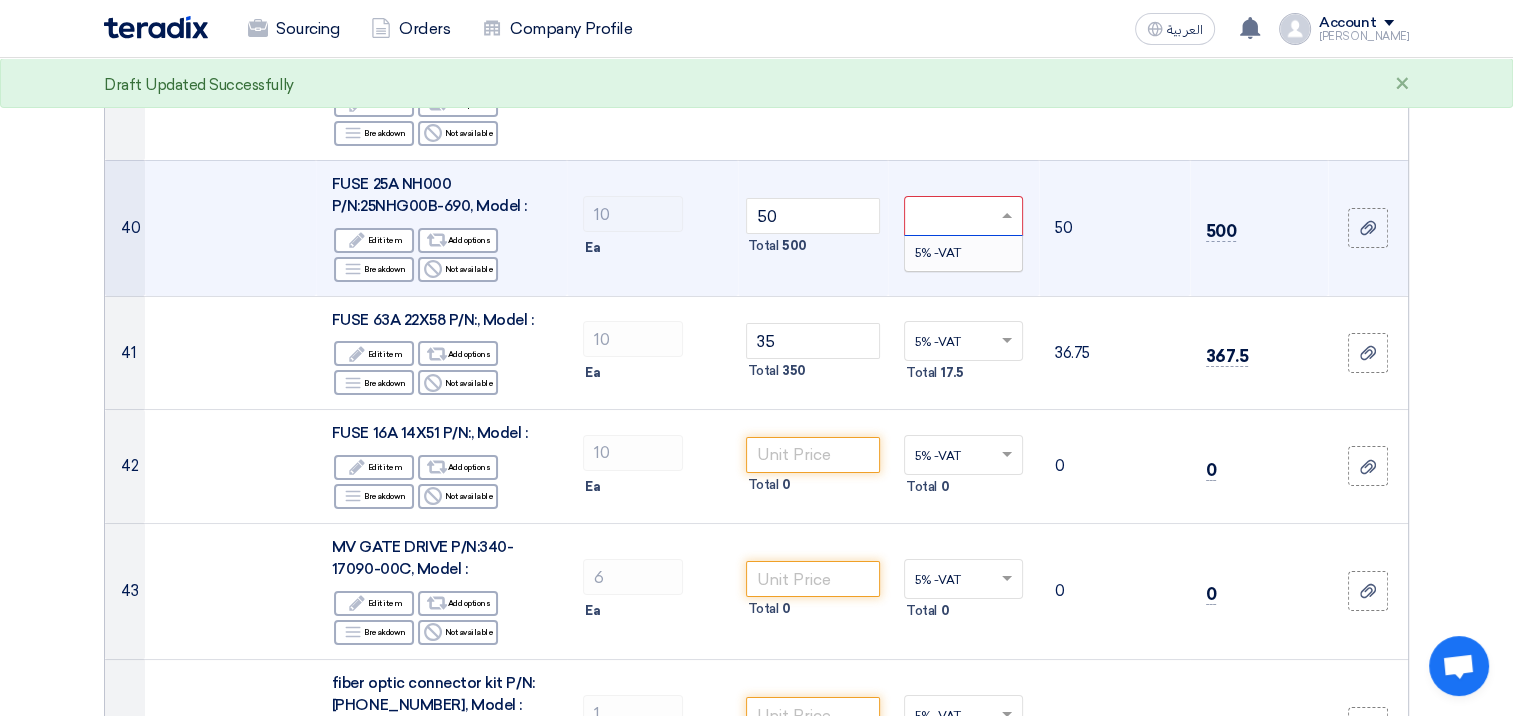 type on "0" 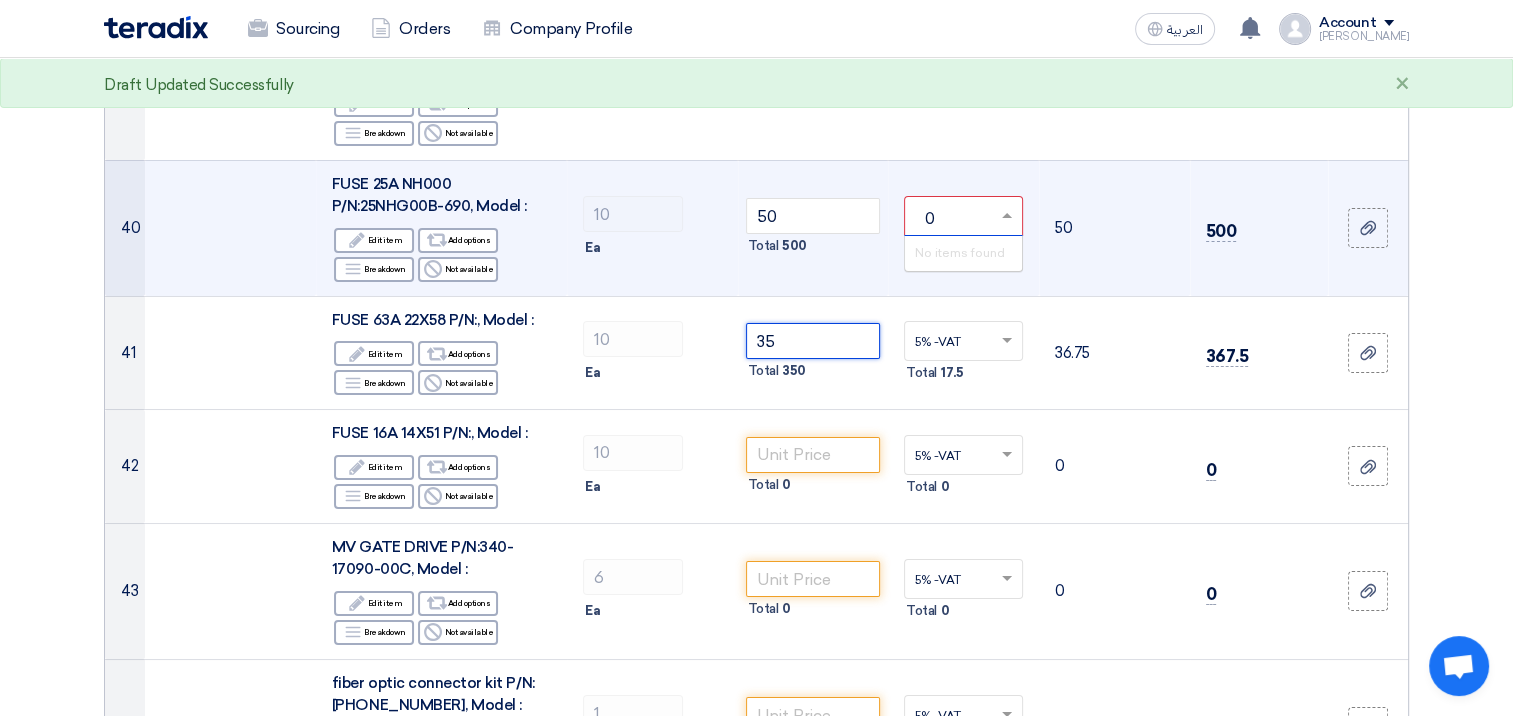 type 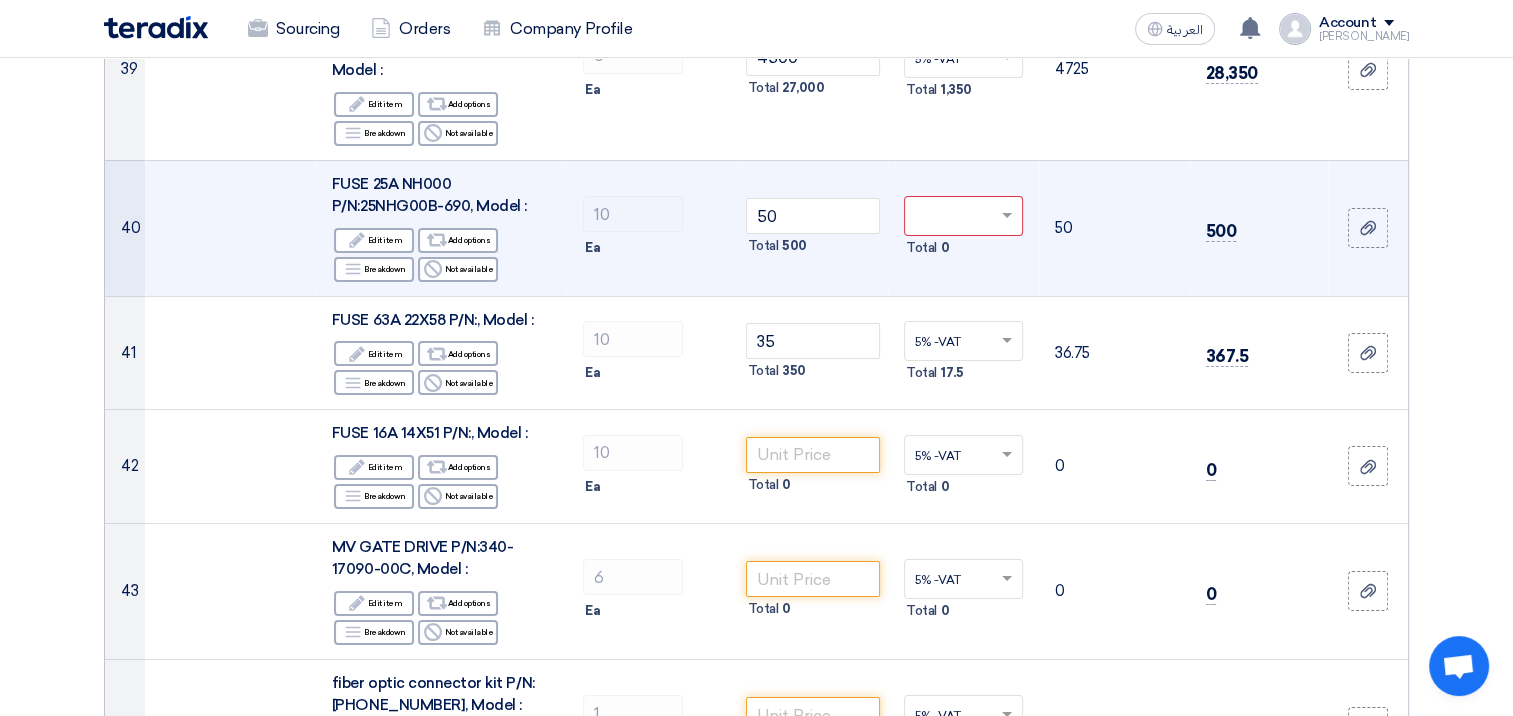 type on "0" 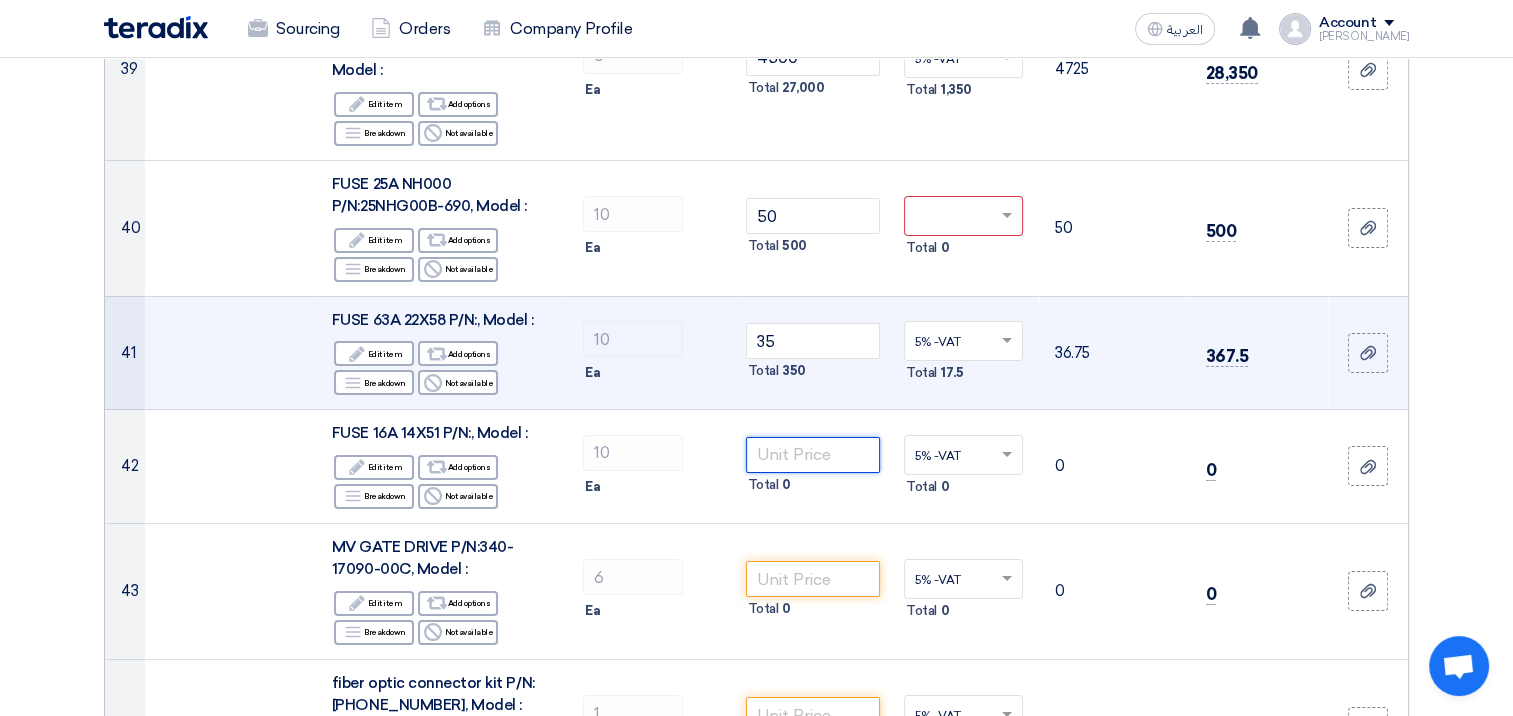 click 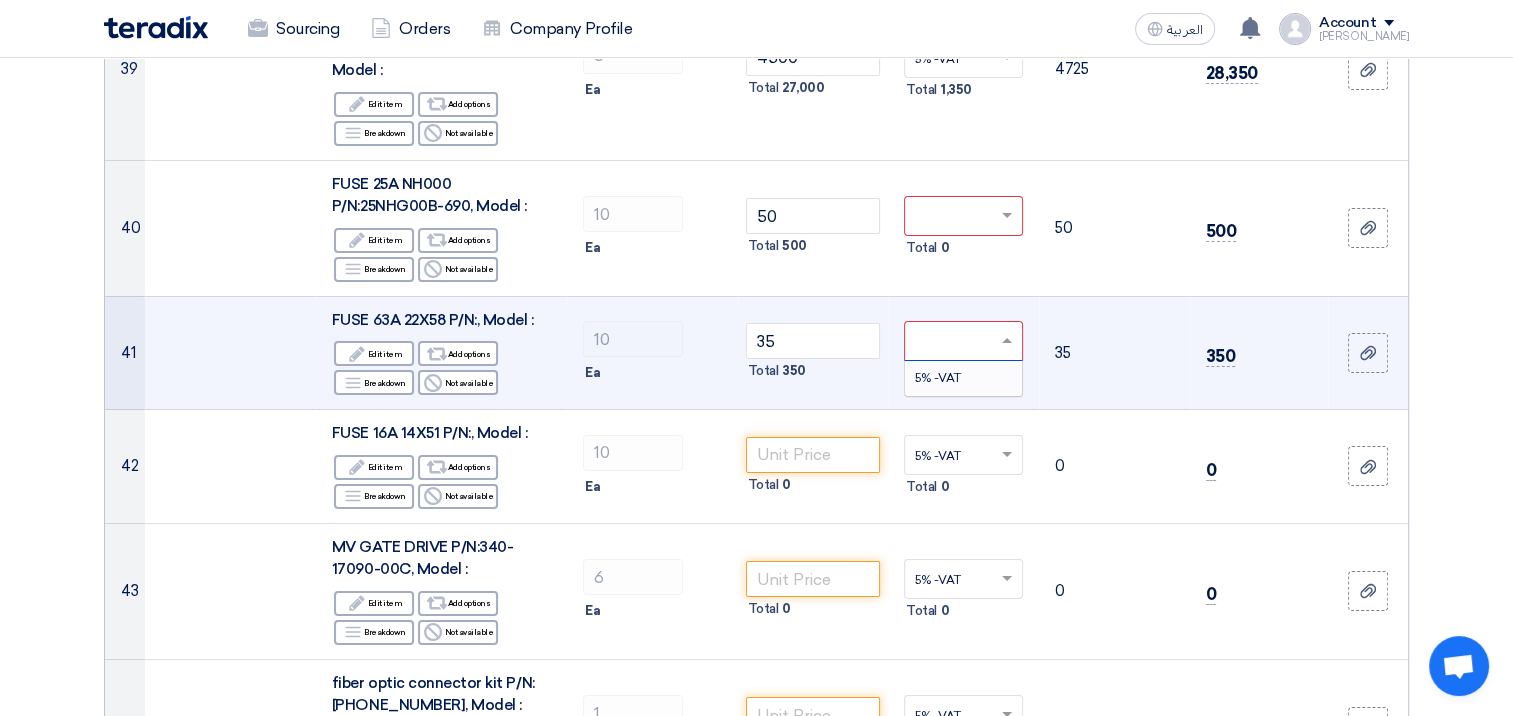 type on "0" 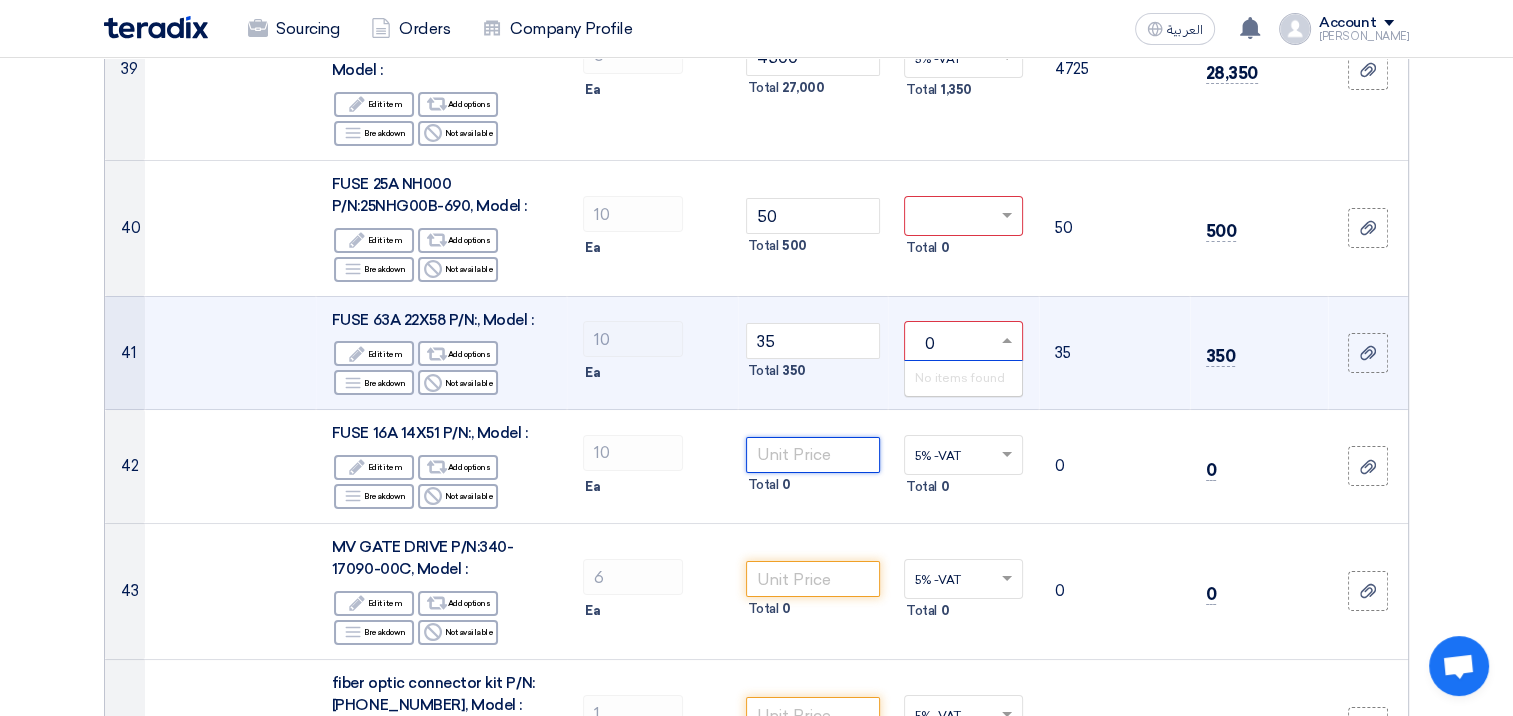 type 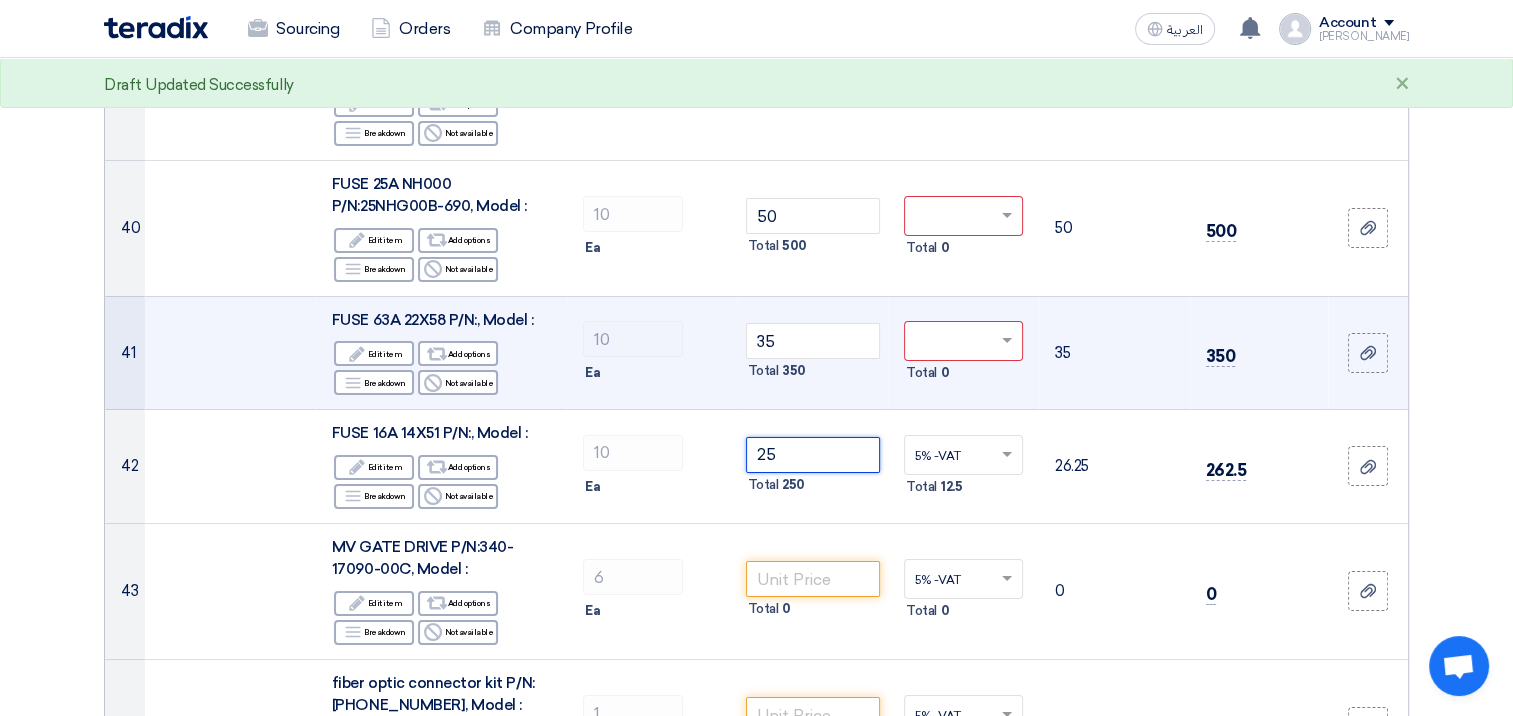 type on "25" 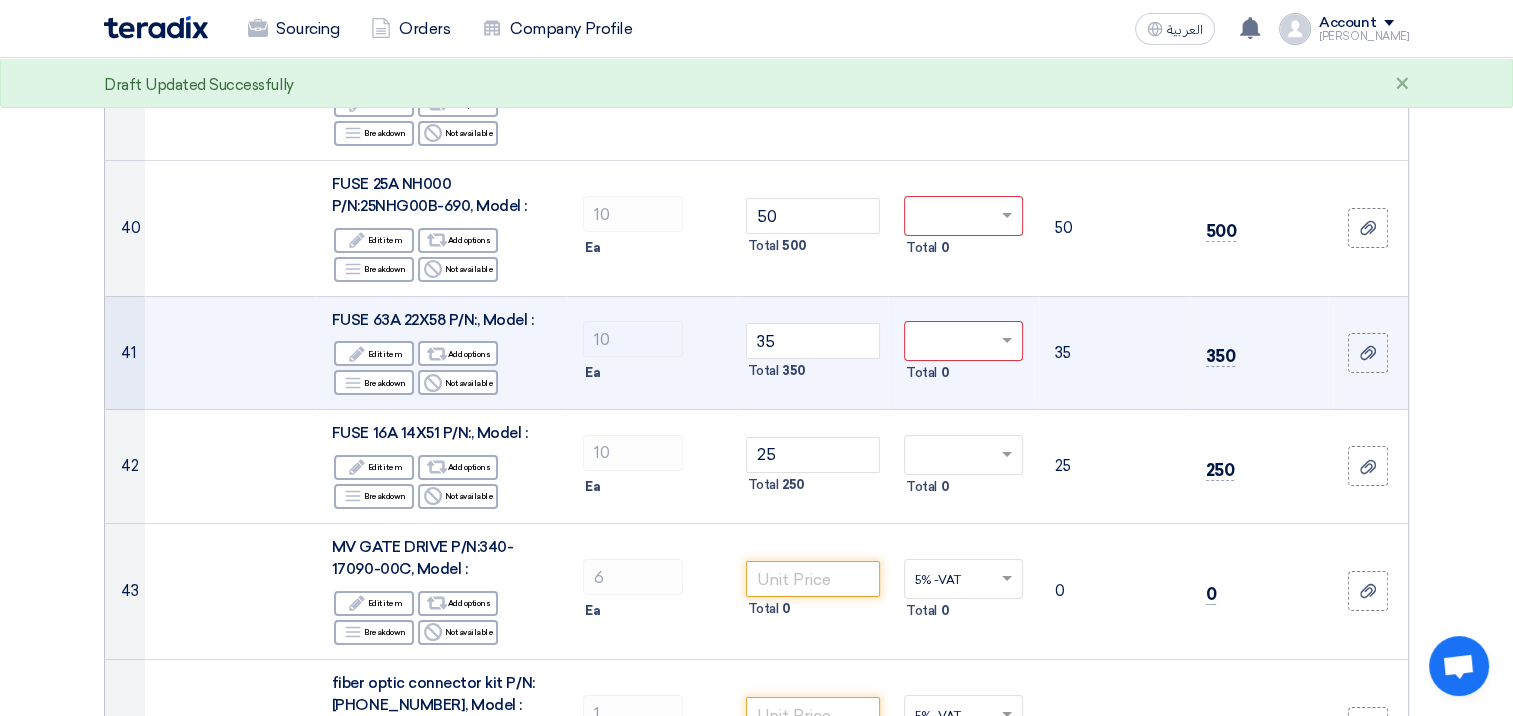 type on "0" 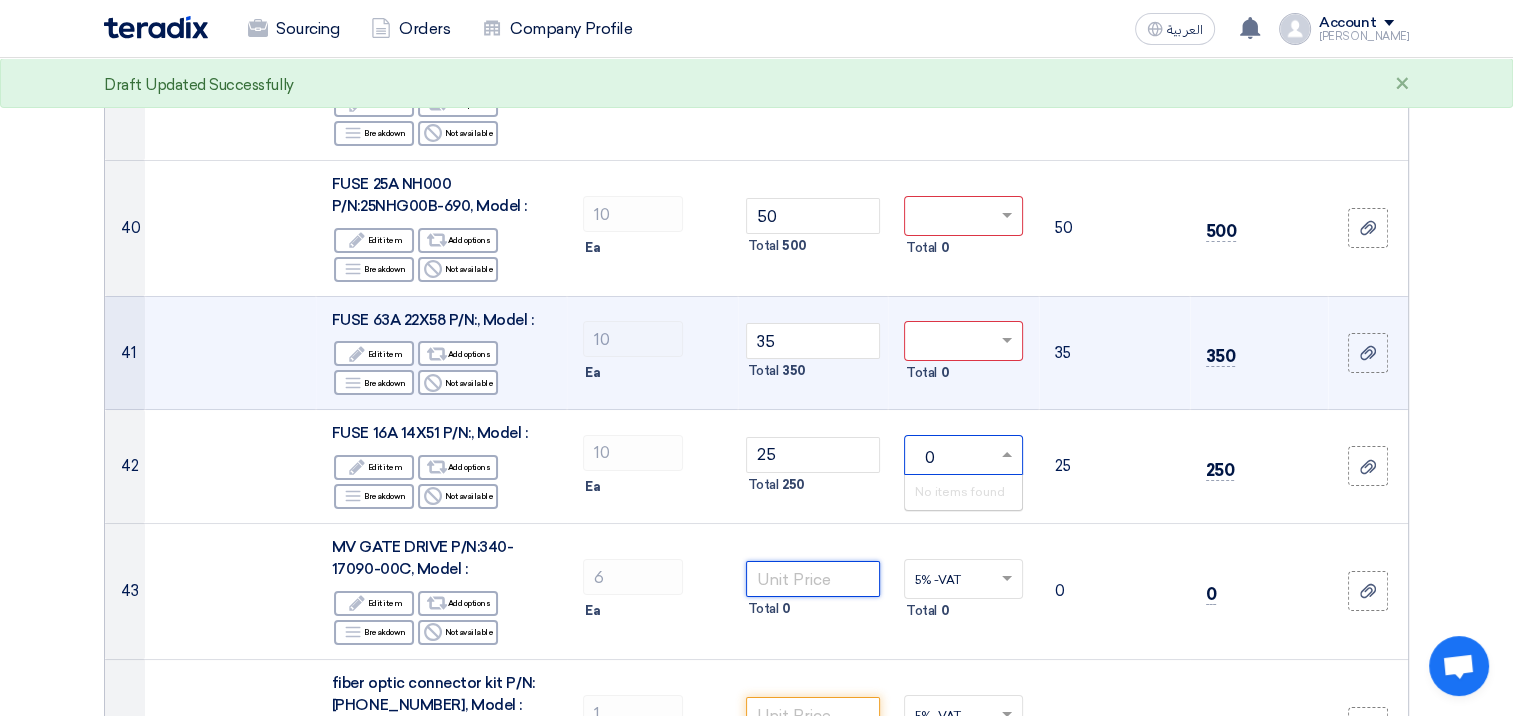 type 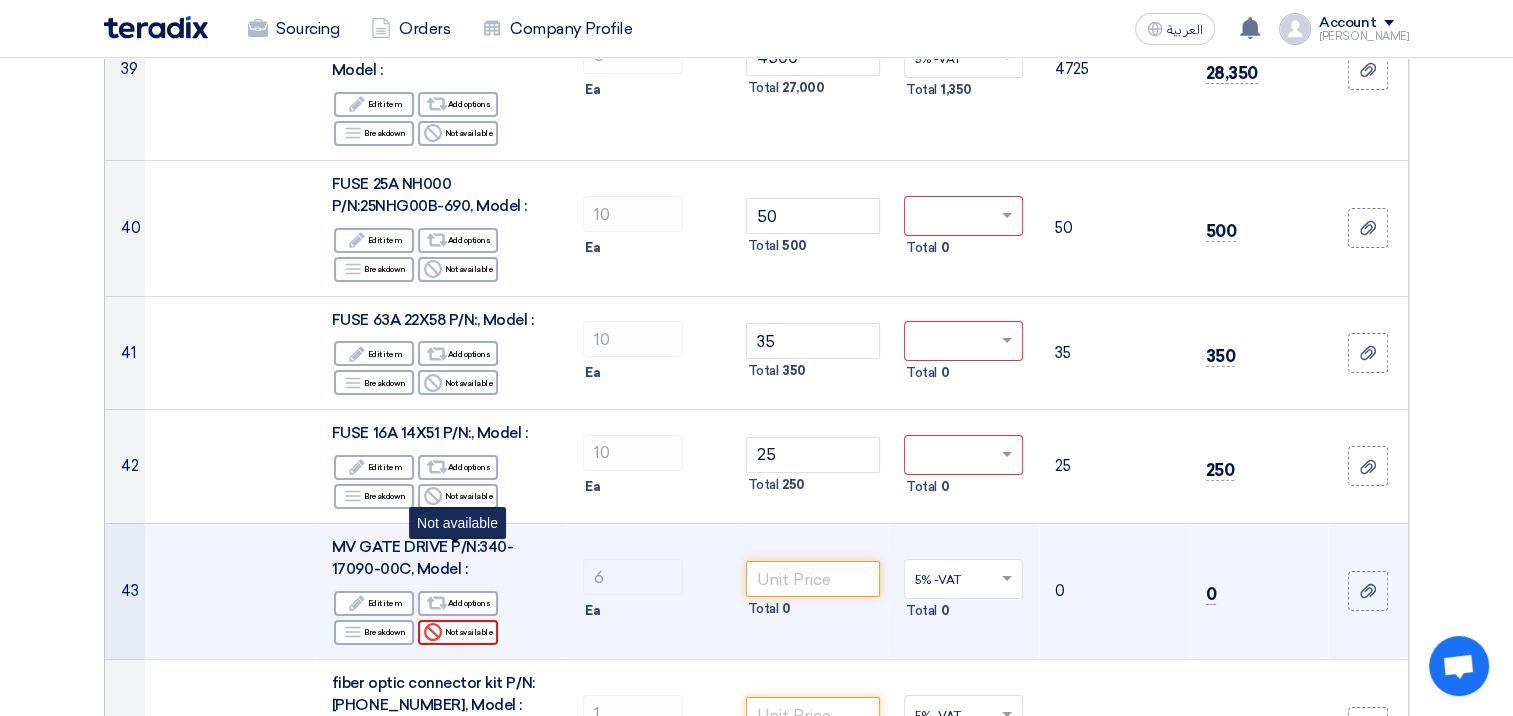 click on "Reject
Not available" 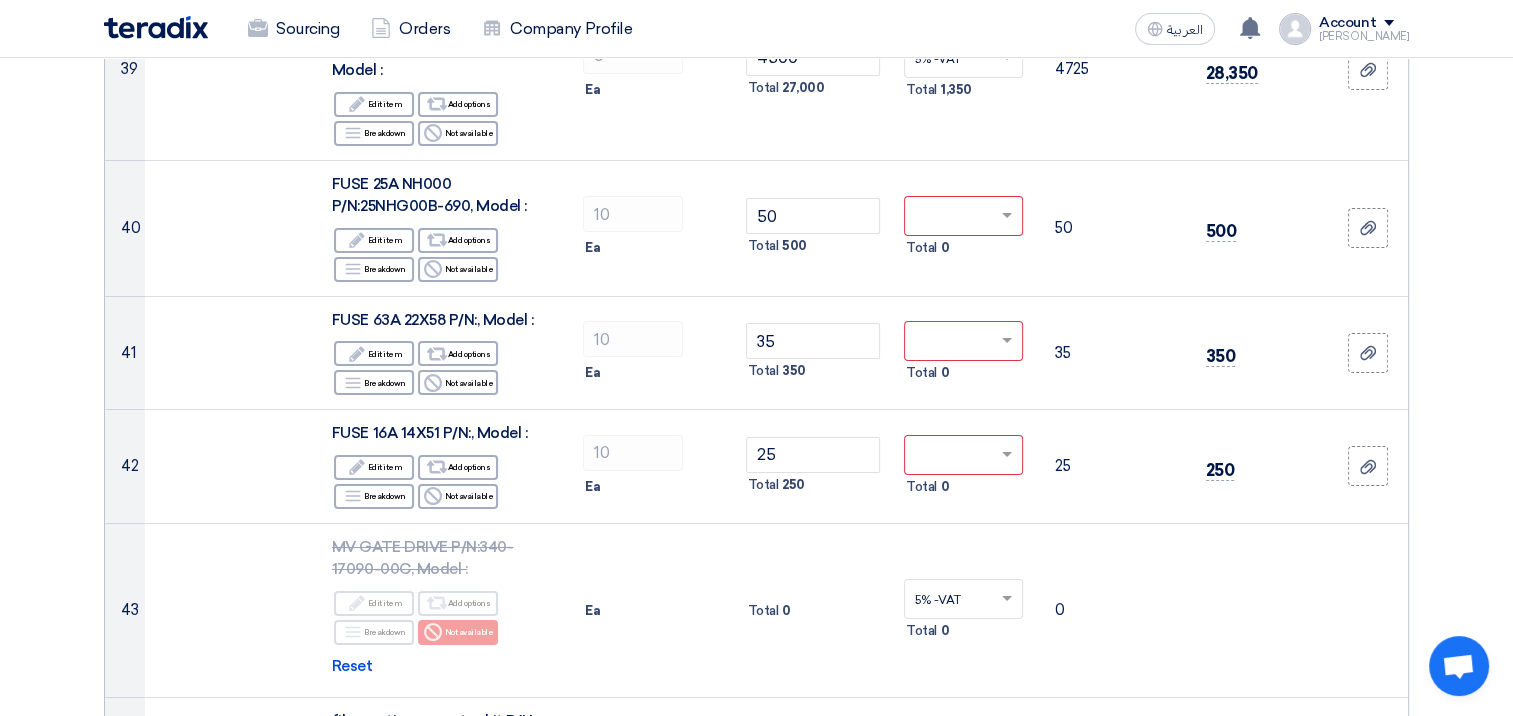 click on "Sourcing
Orders
Company Profile
العربية
ع
New request received, check details and submit your quotation now!
[DATE]" at bounding box center (756, -495) 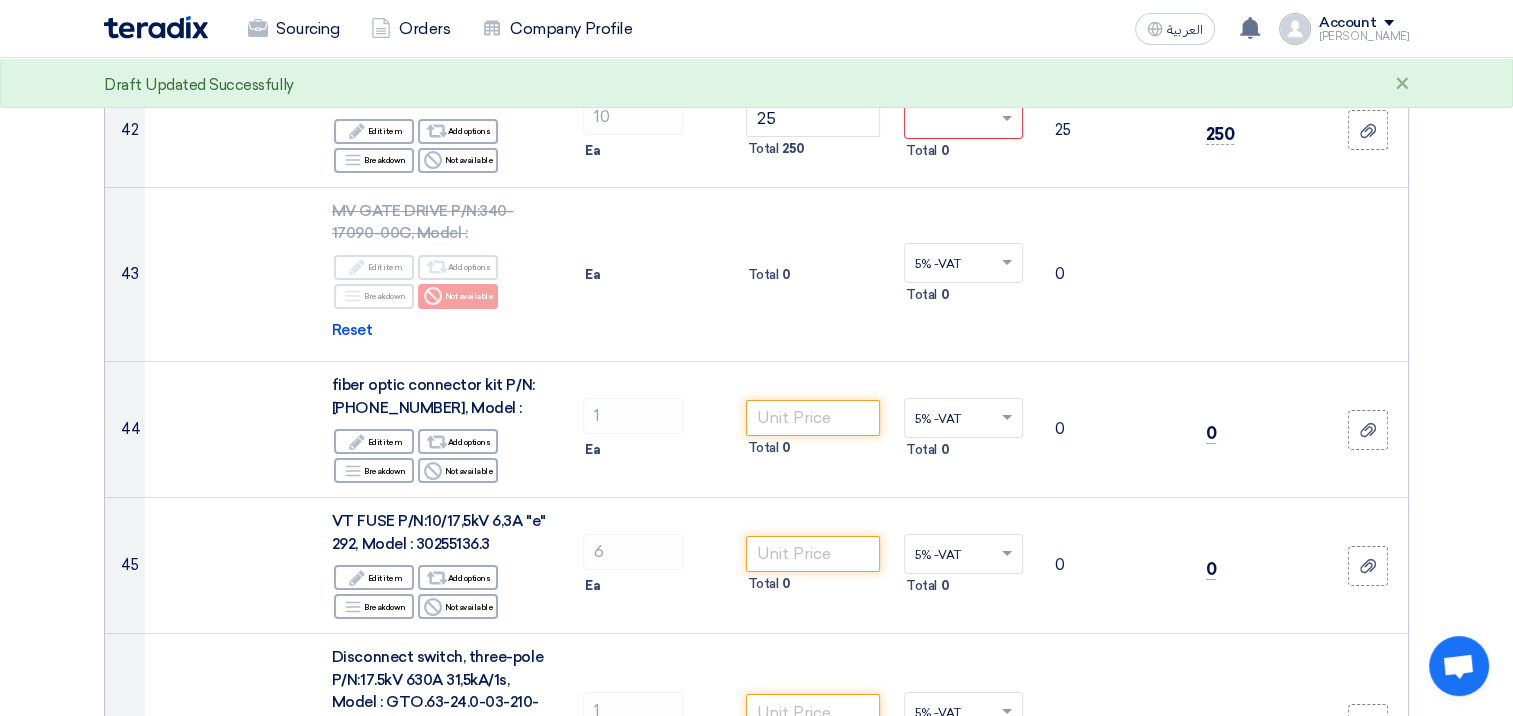 scroll, scrollTop: 7795, scrollLeft: 0, axis: vertical 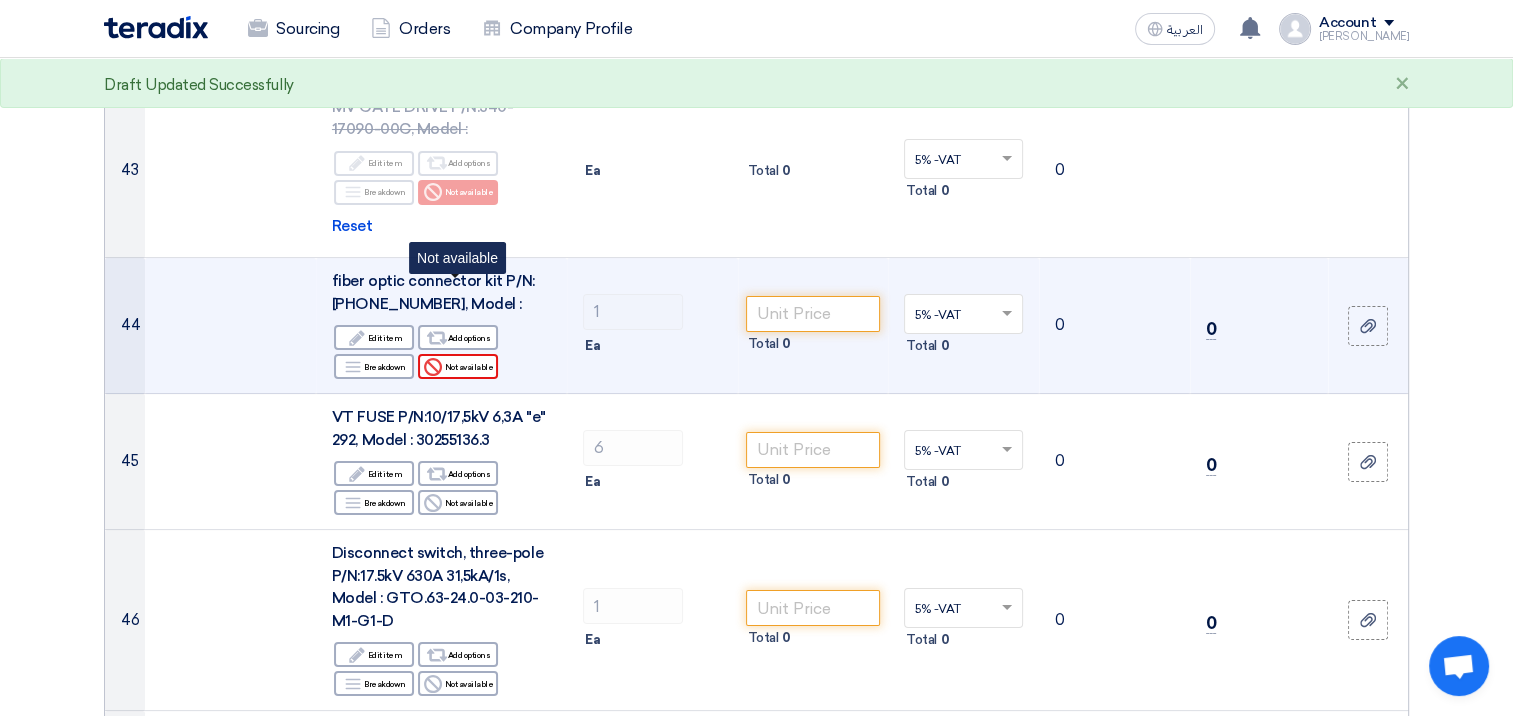 click on "Reject
Not available" 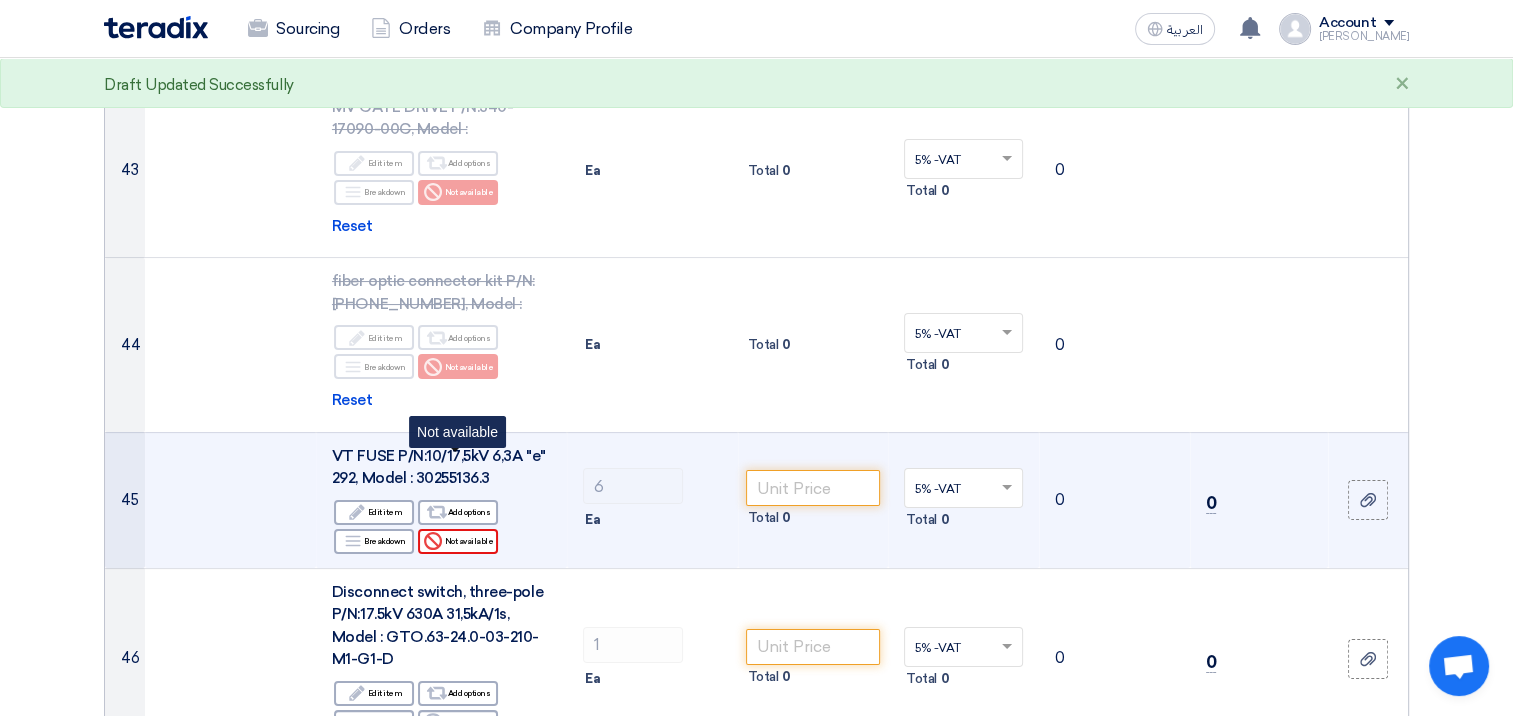 click on "Reject
Not available" 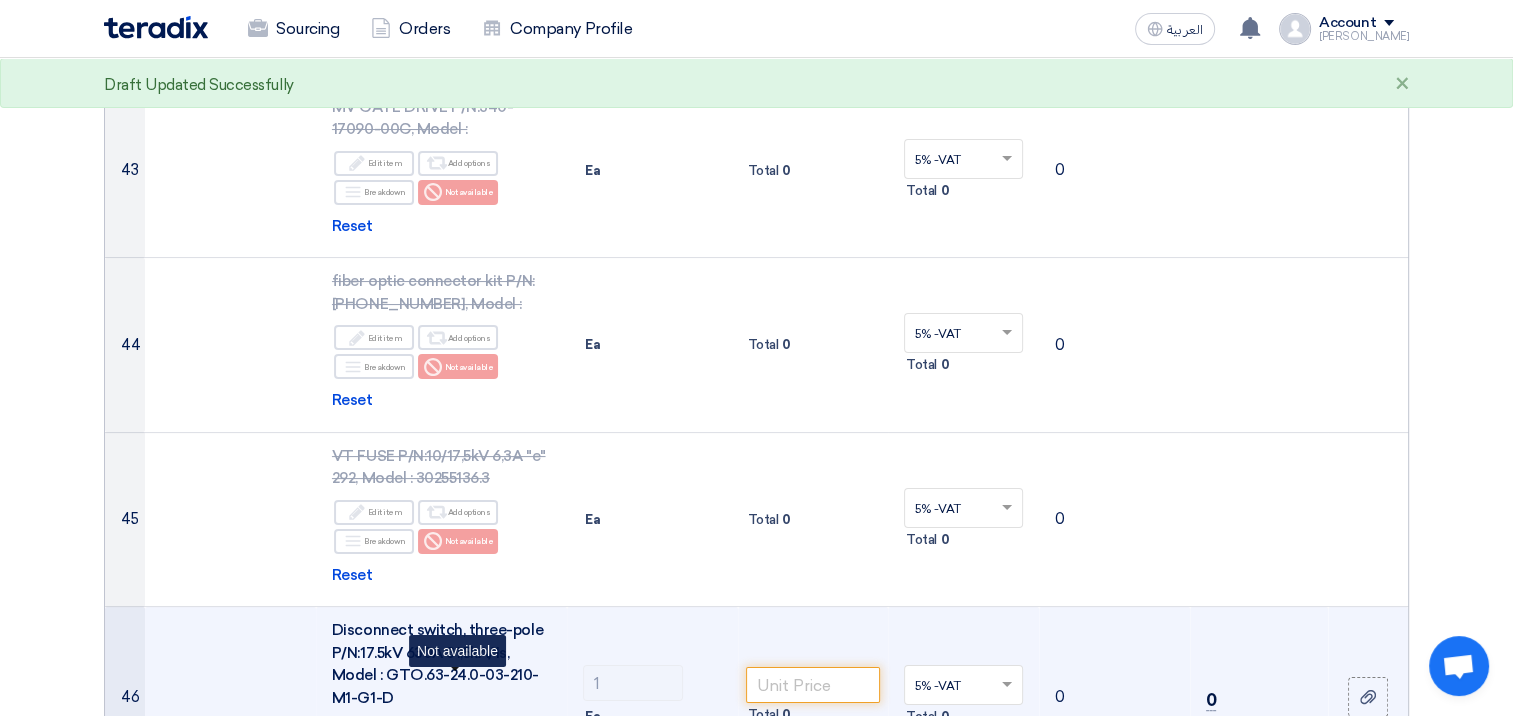 click on "Reject
Not available" 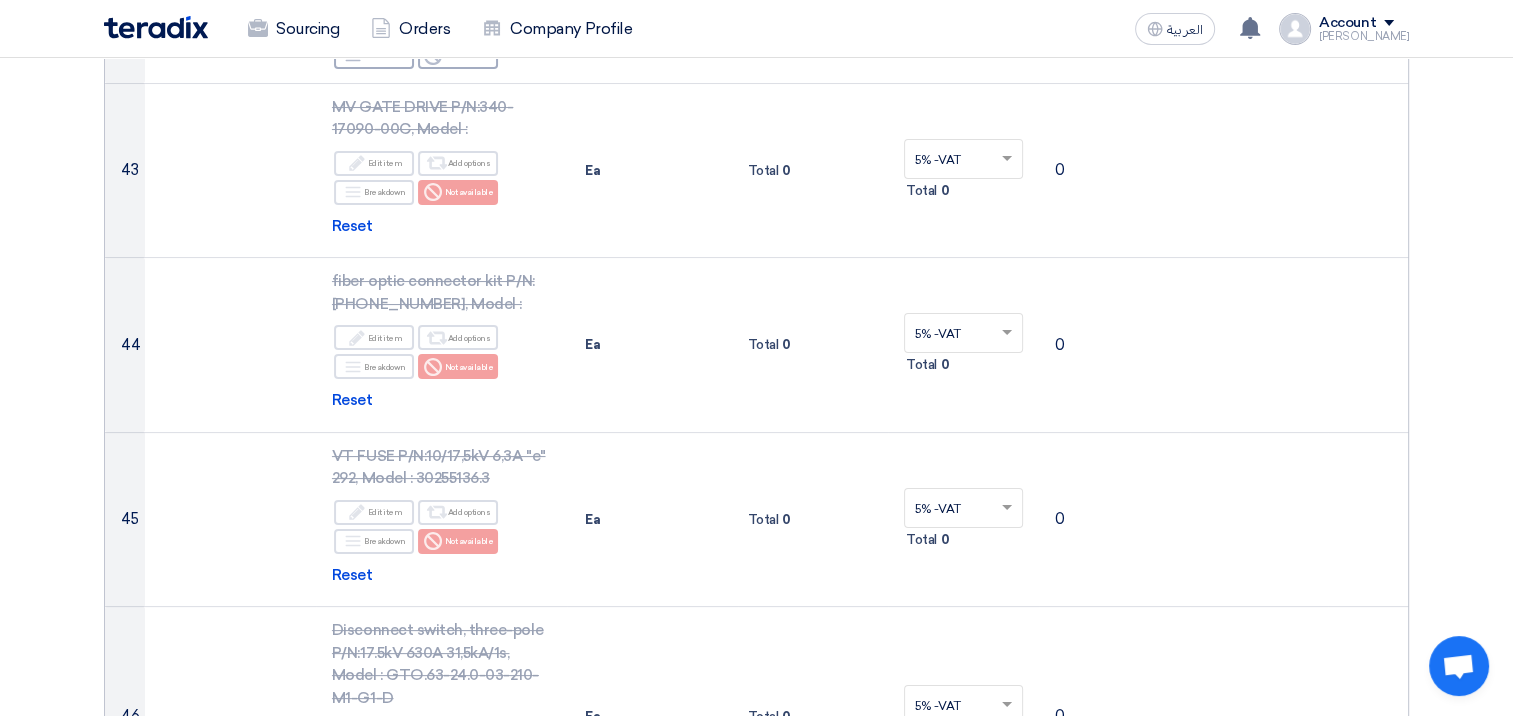 click on "Offer Details
#
Part Number
Item Description
Quantity
Unit Price (SAR)
Taxes
+
'Select taxes...
Unit Price Inc. Taxes" 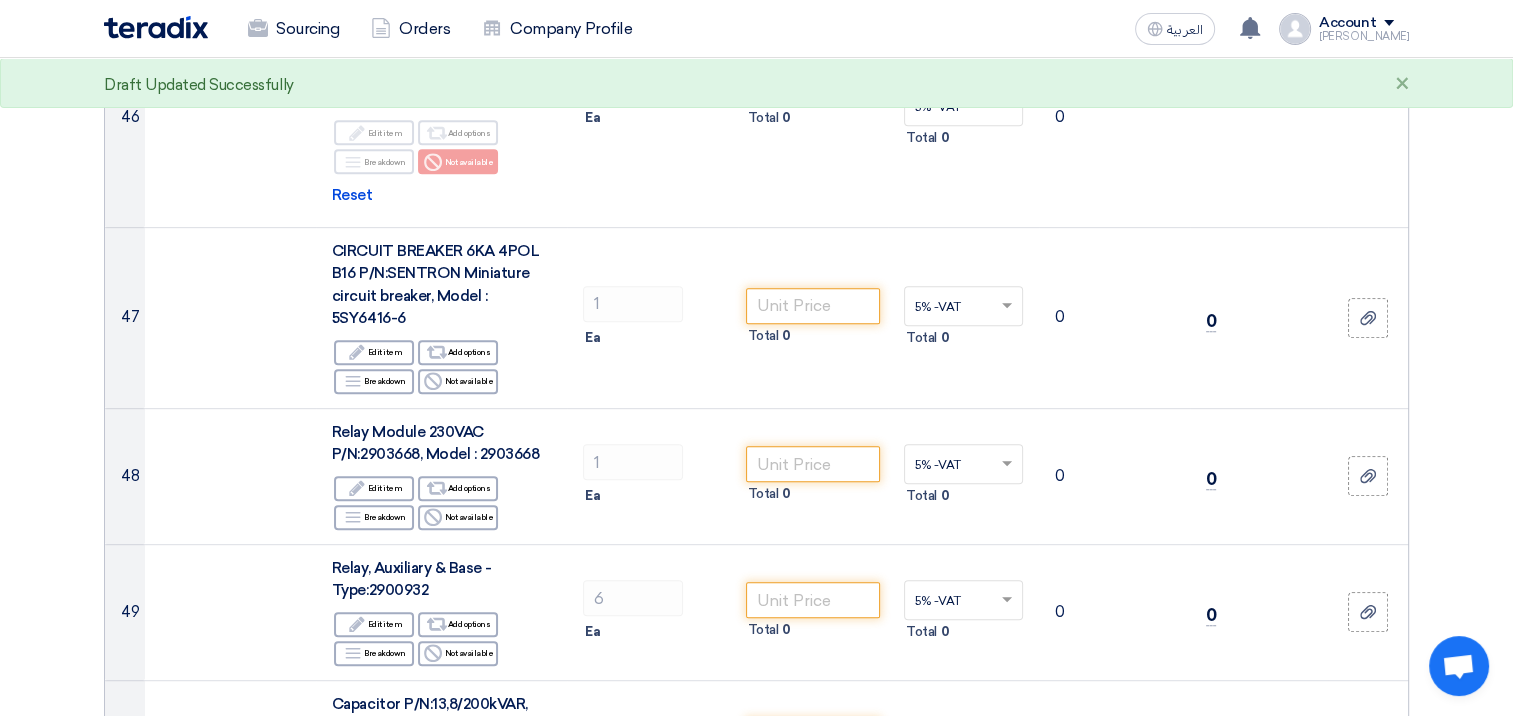 scroll, scrollTop: 8395, scrollLeft: 0, axis: vertical 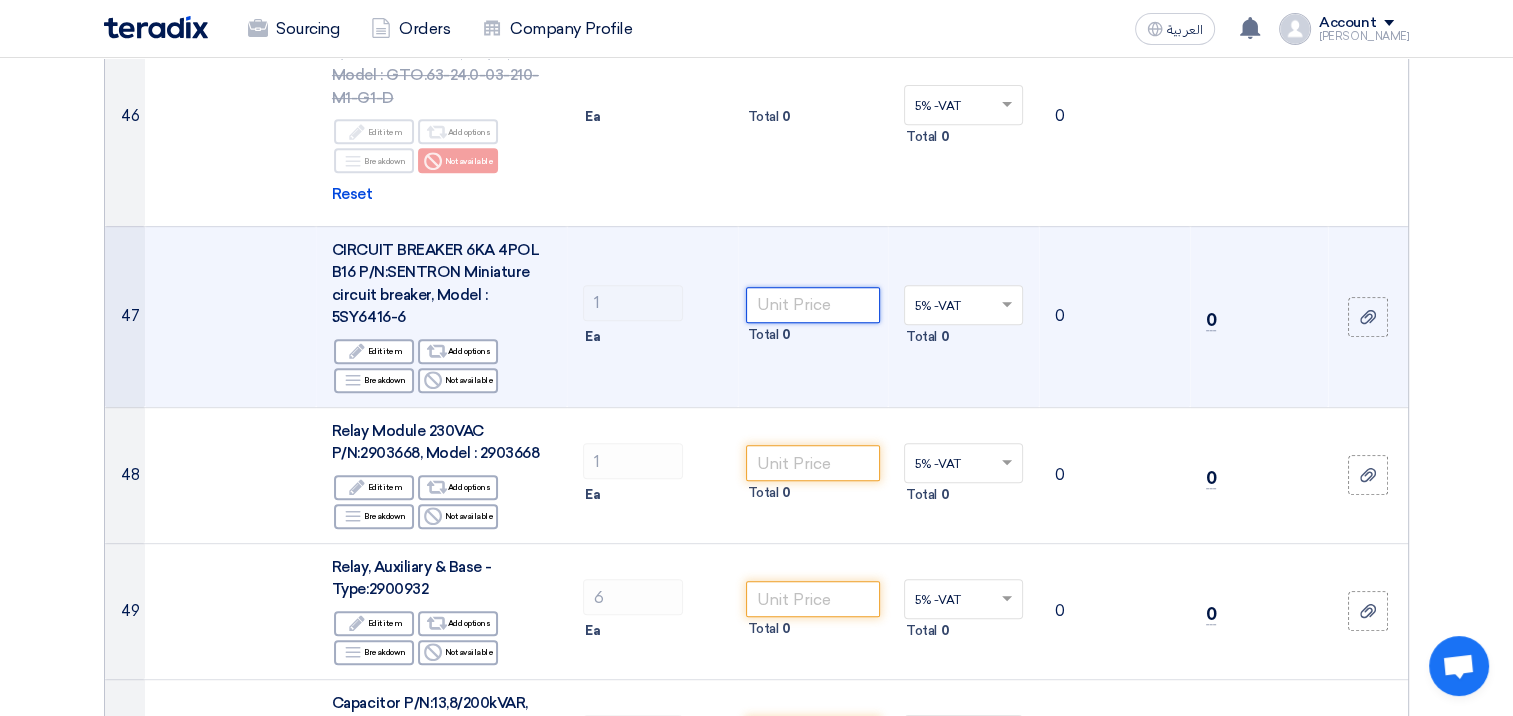 click 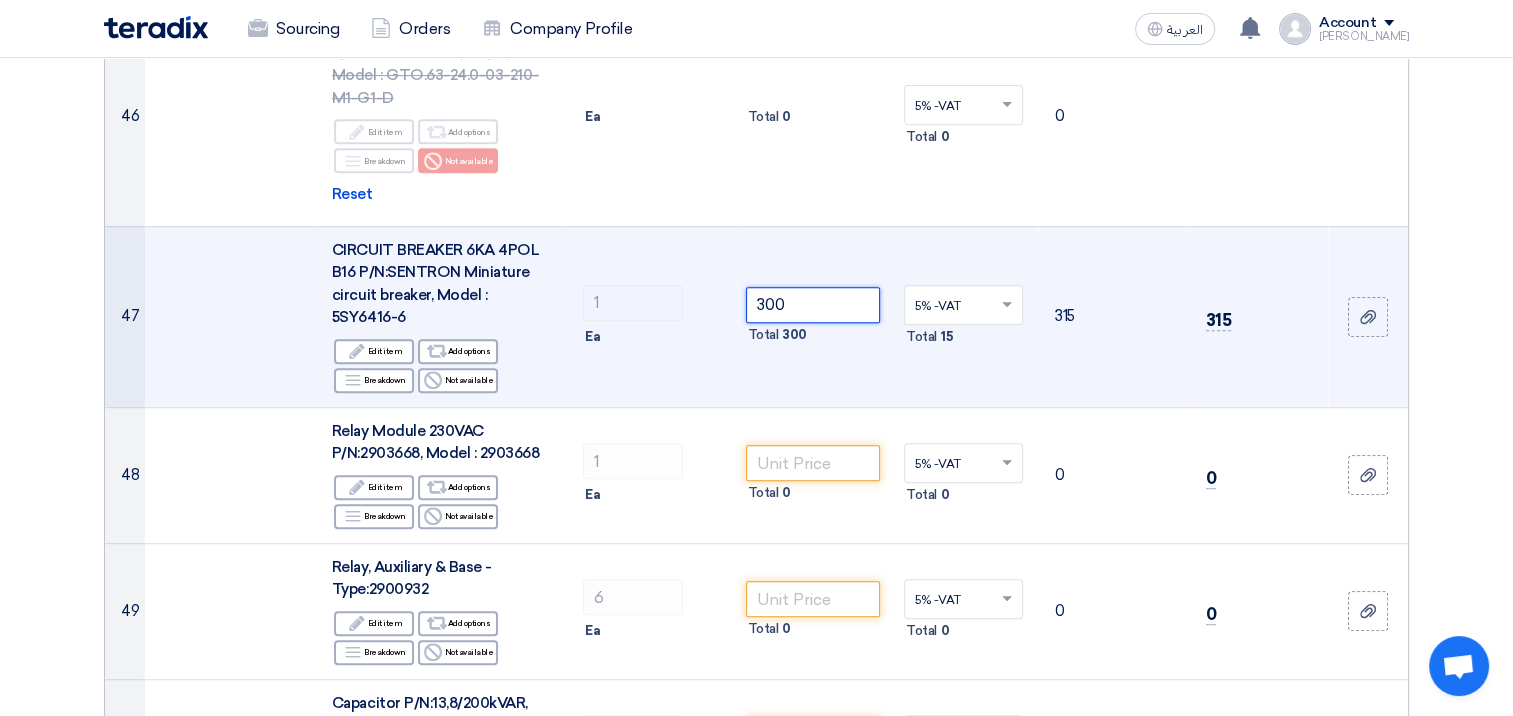type on "300" 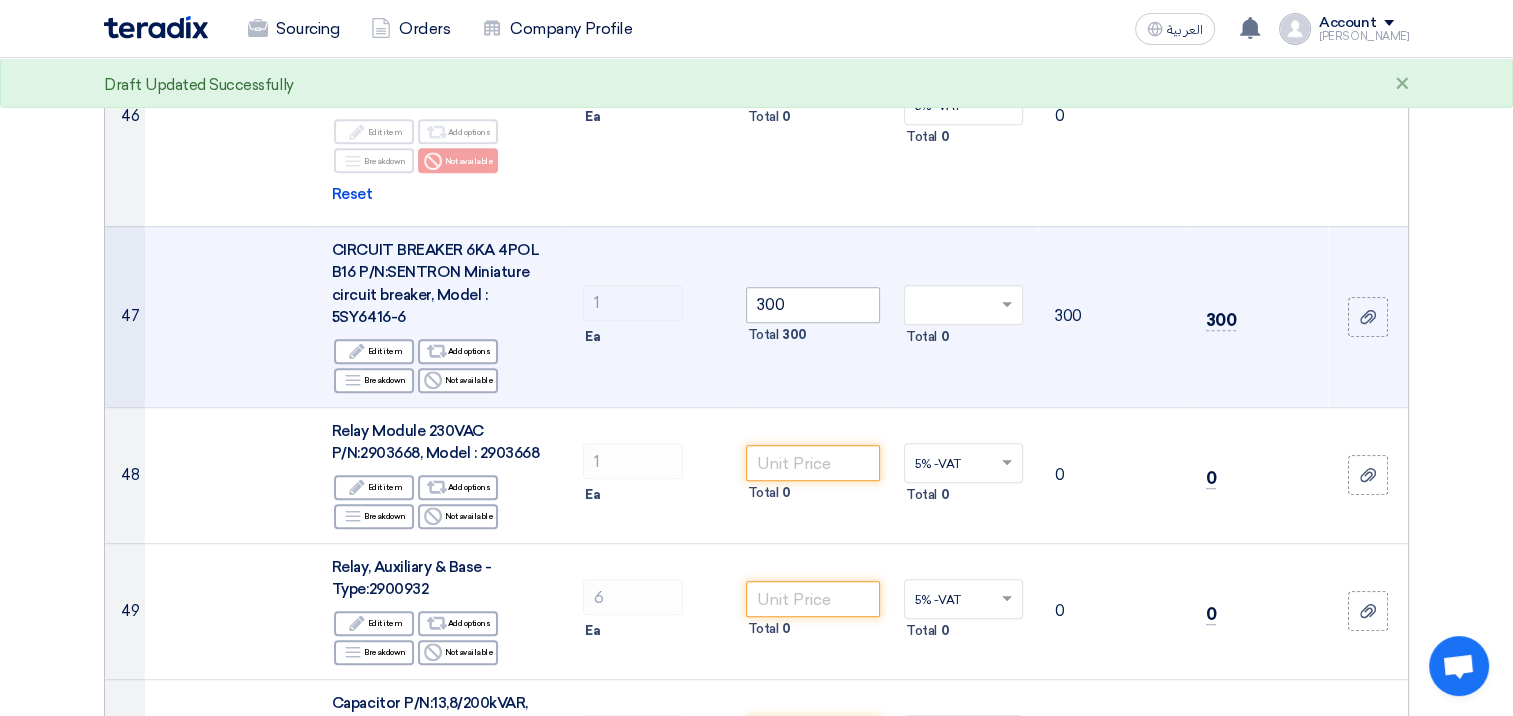 type on "0" 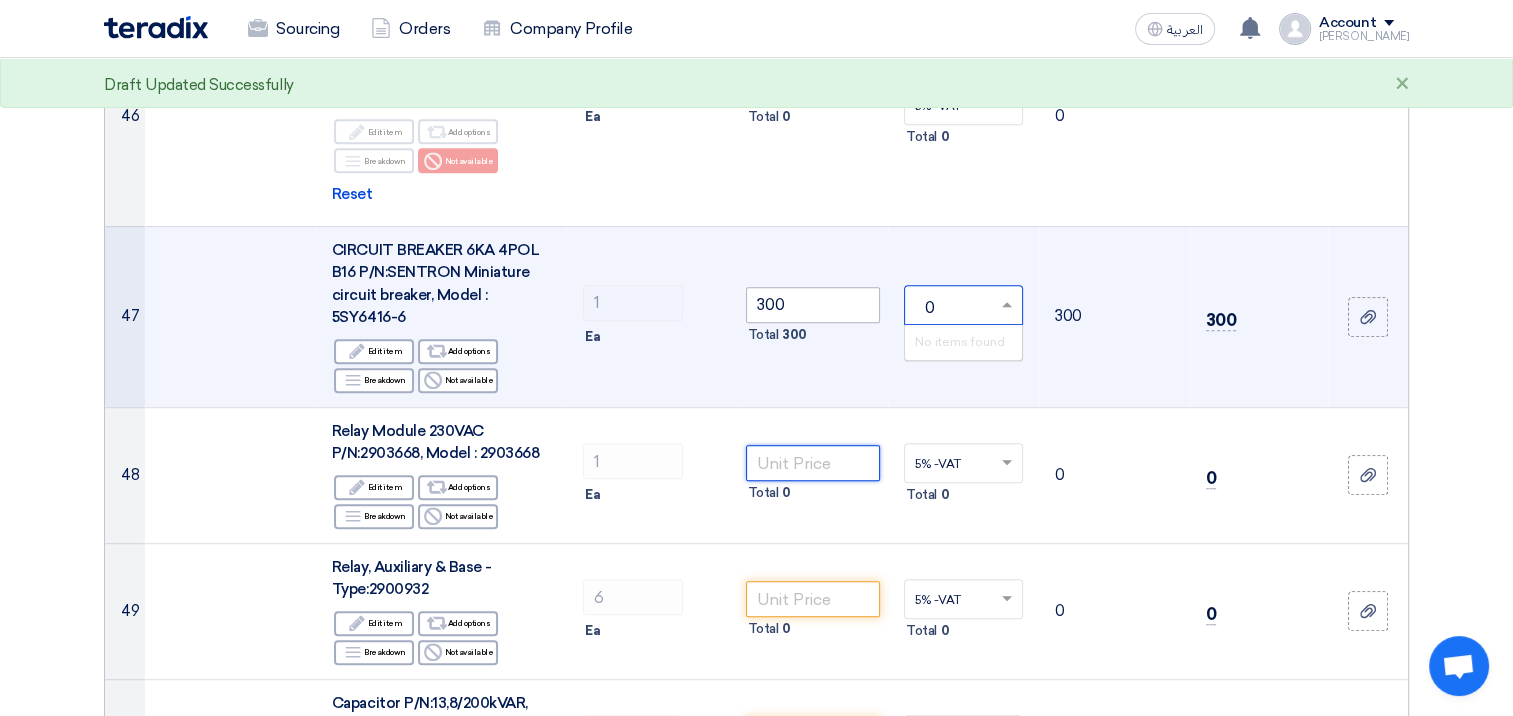 type 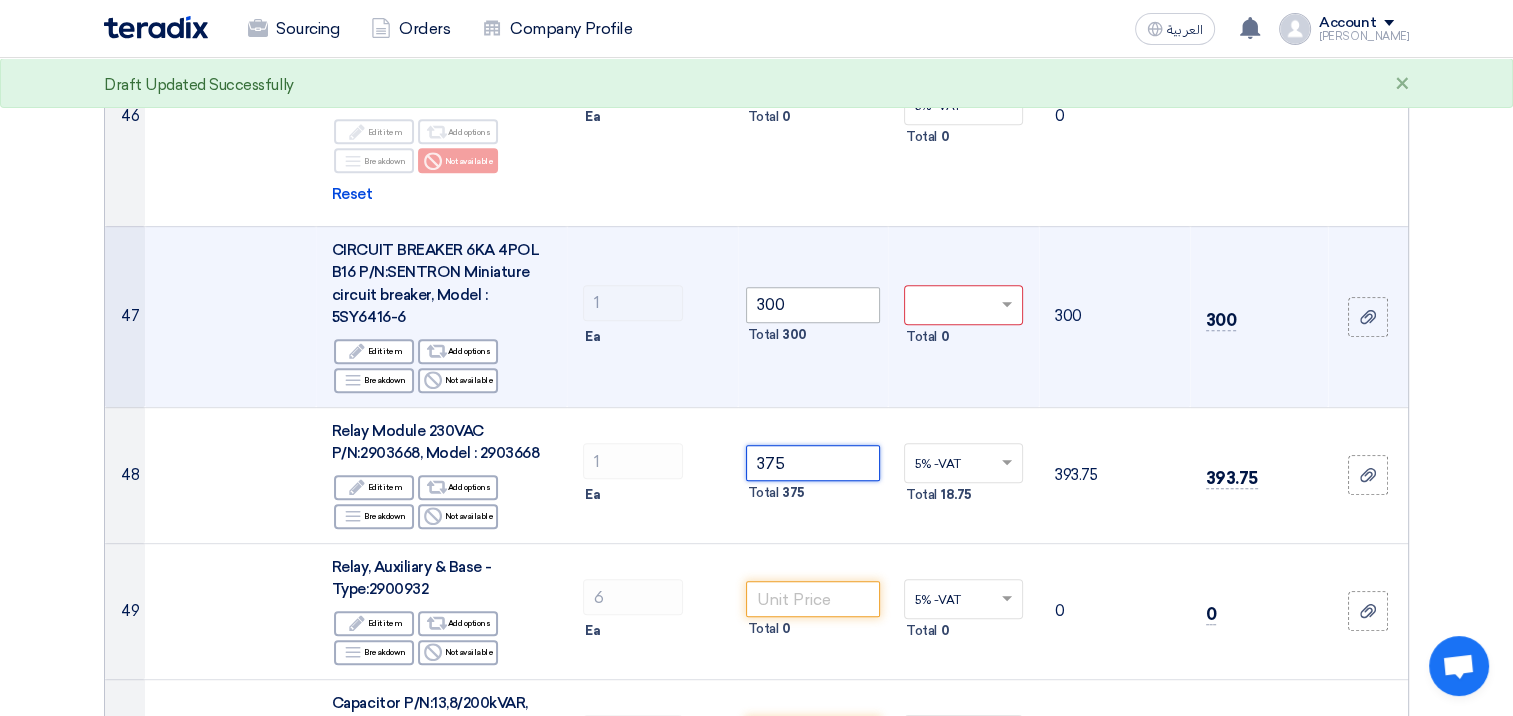 type on "375" 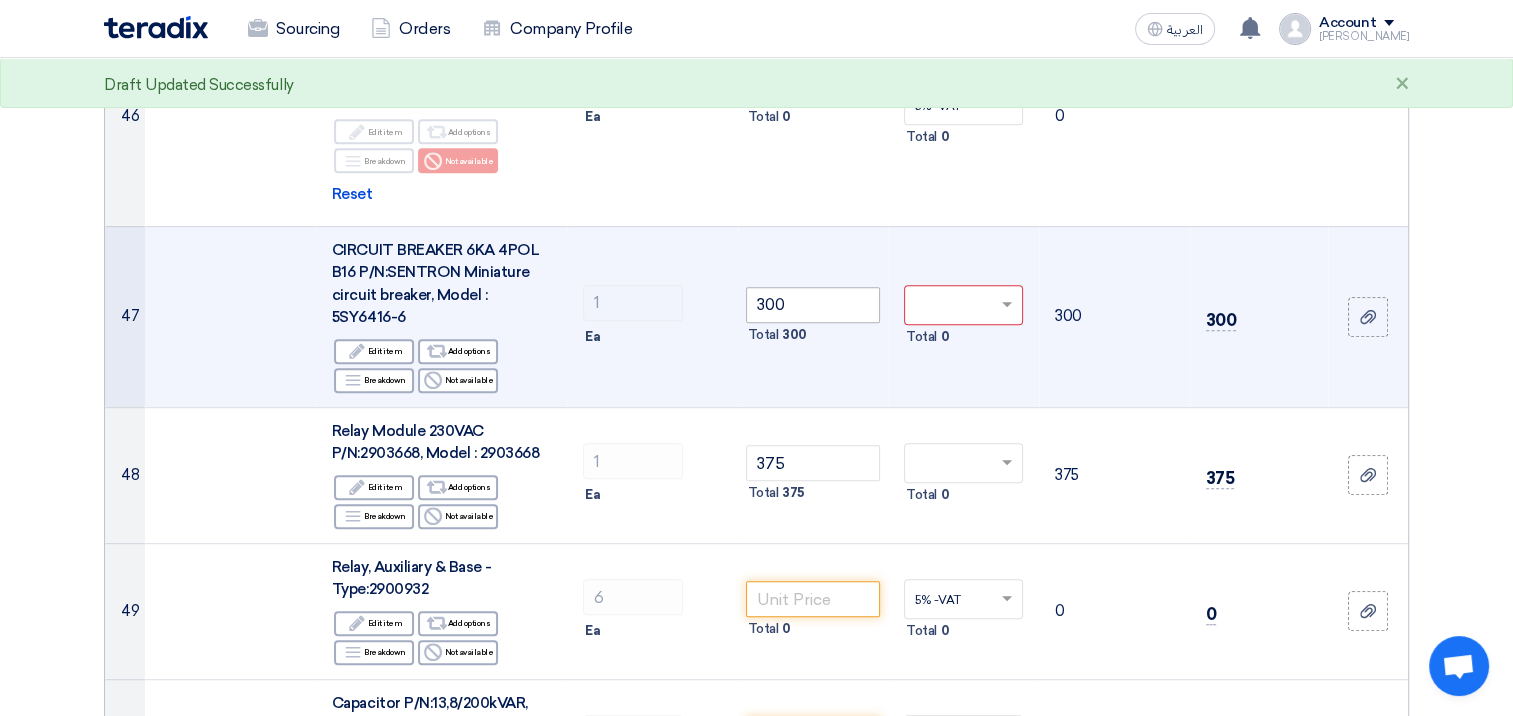 type on "0" 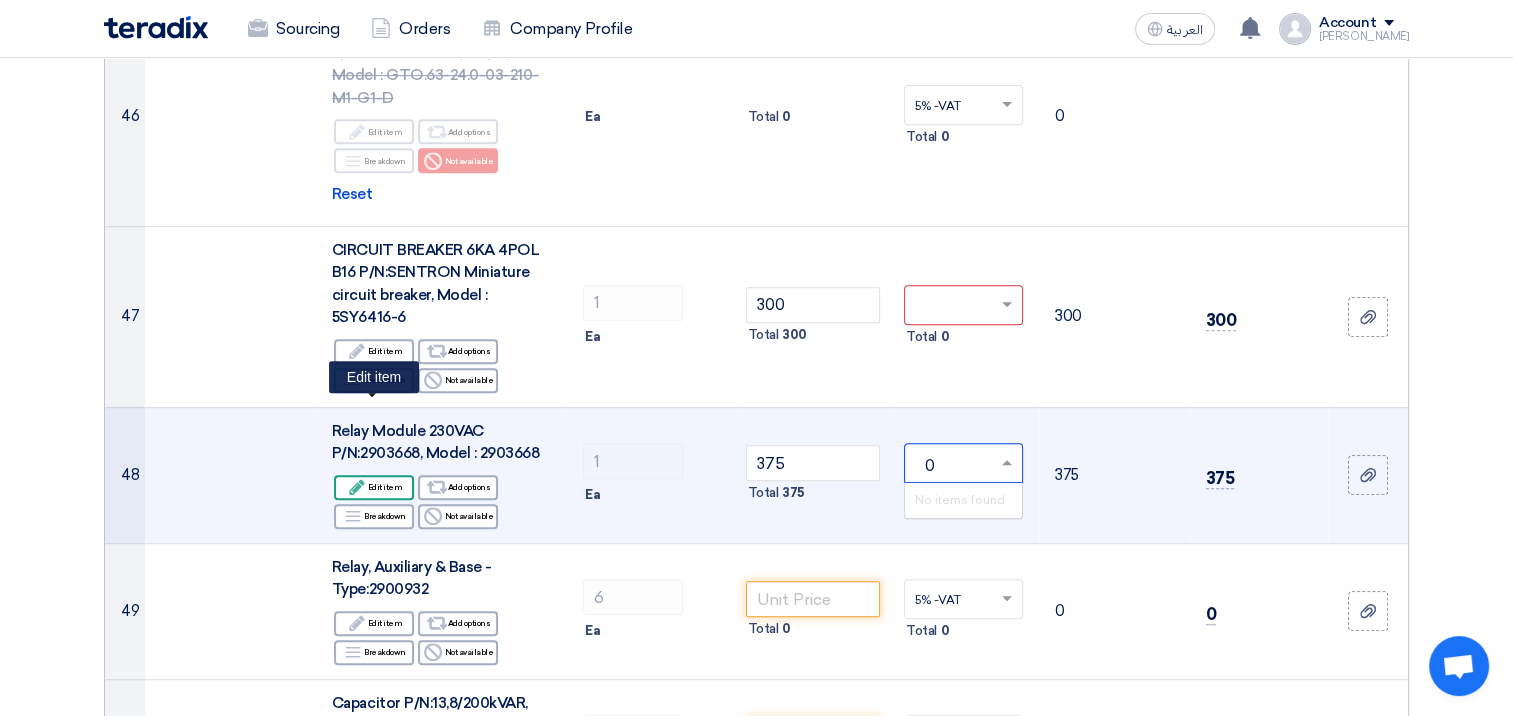 click on "Edit
Edit item" 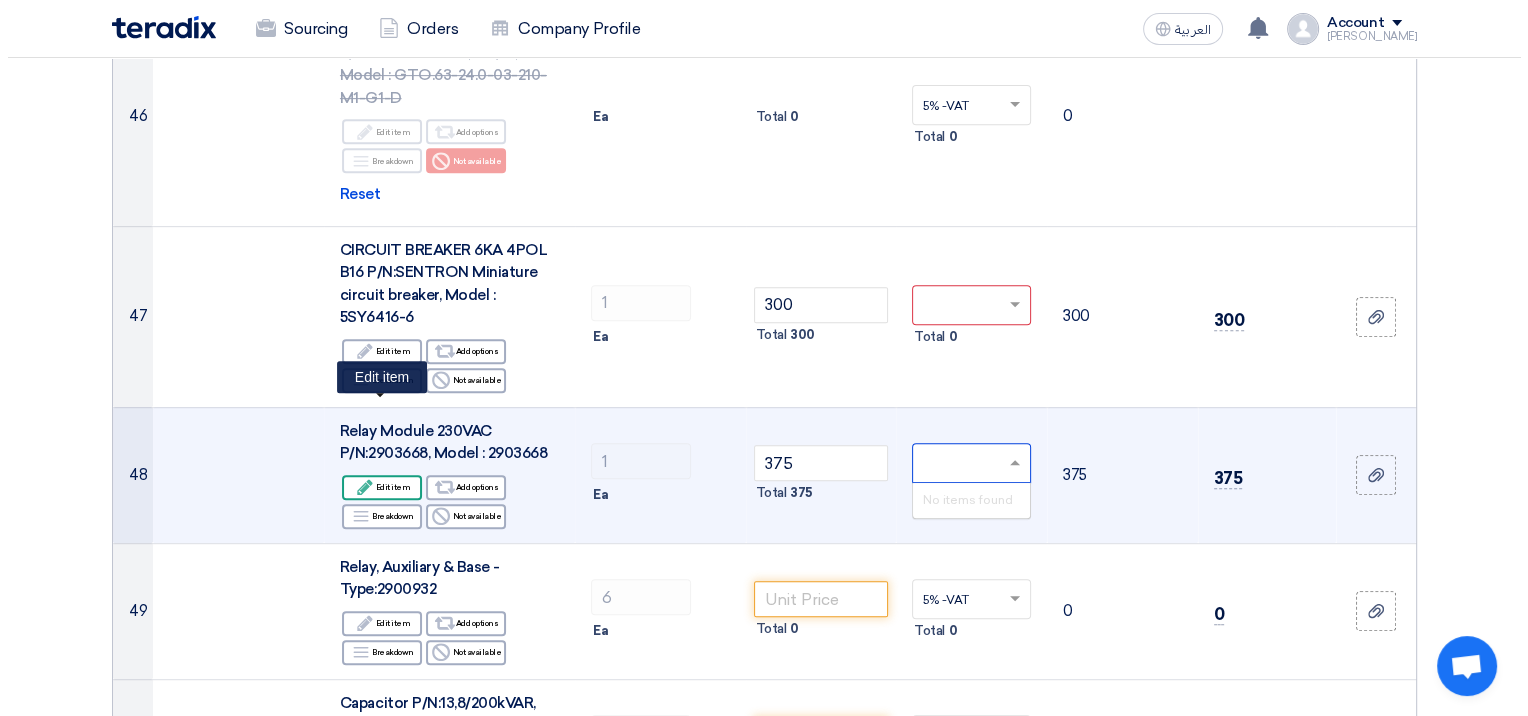 scroll, scrollTop: 7580, scrollLeft: 0, axis: vertical 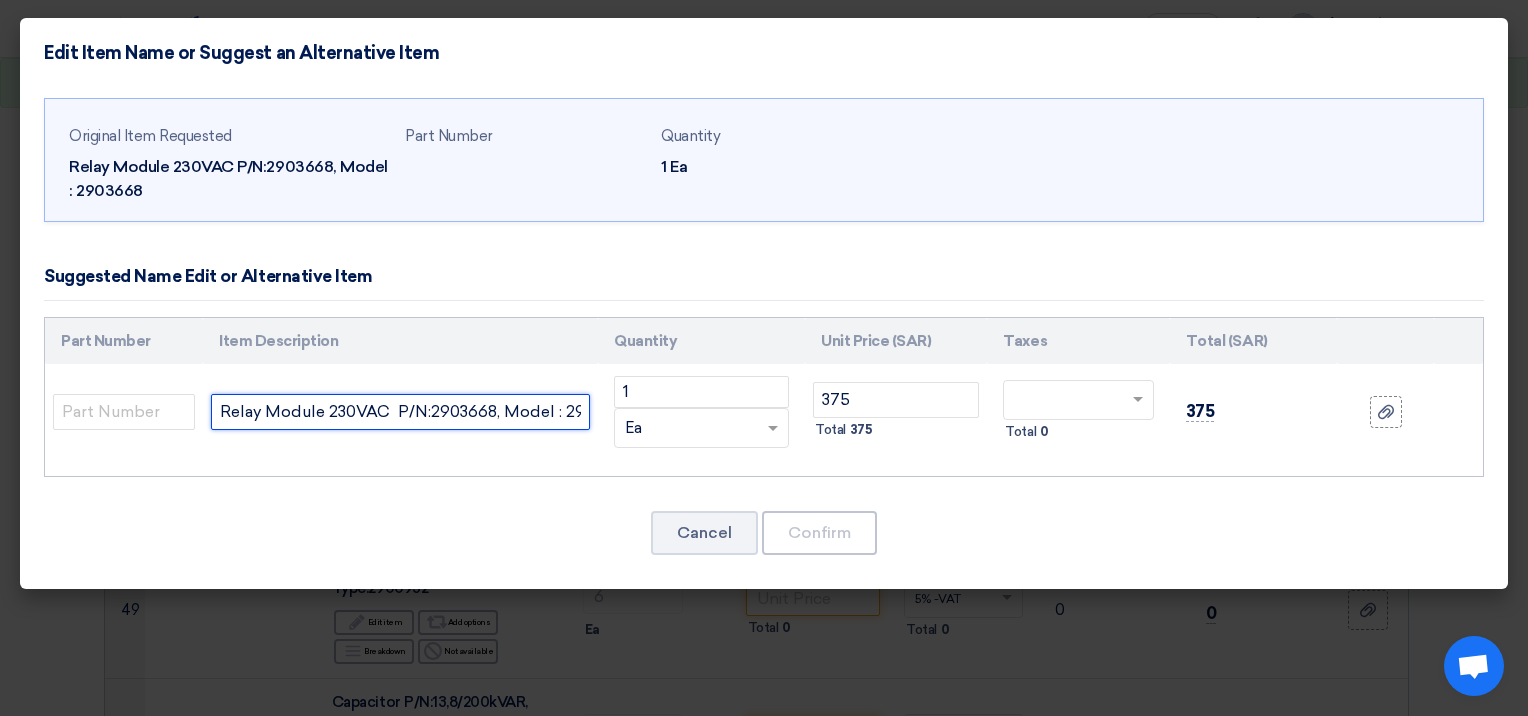 click on "Relay Module 230VAC  P/N:2903668, Model : 2903668" 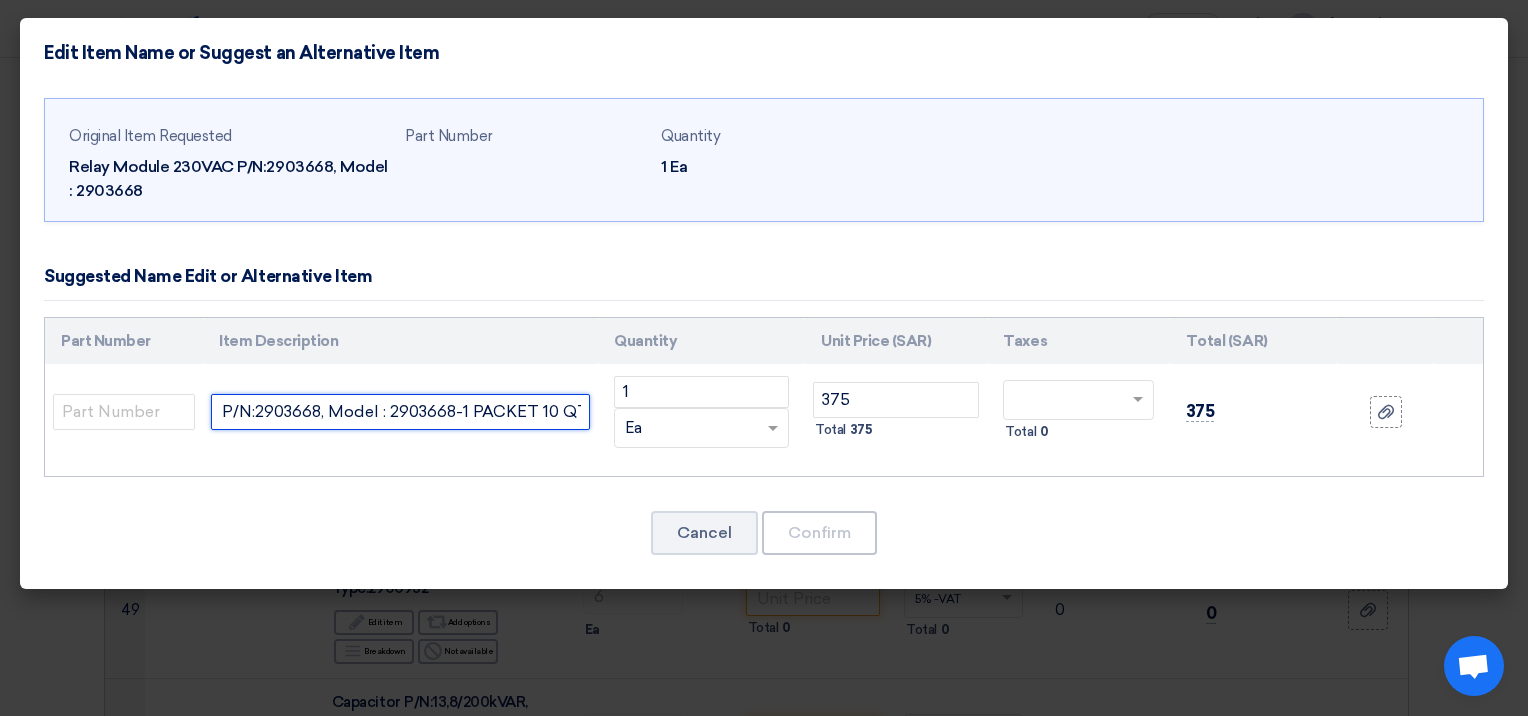 scroll, scrollTop: 0, scrollLeft: 187, axis: horizontal 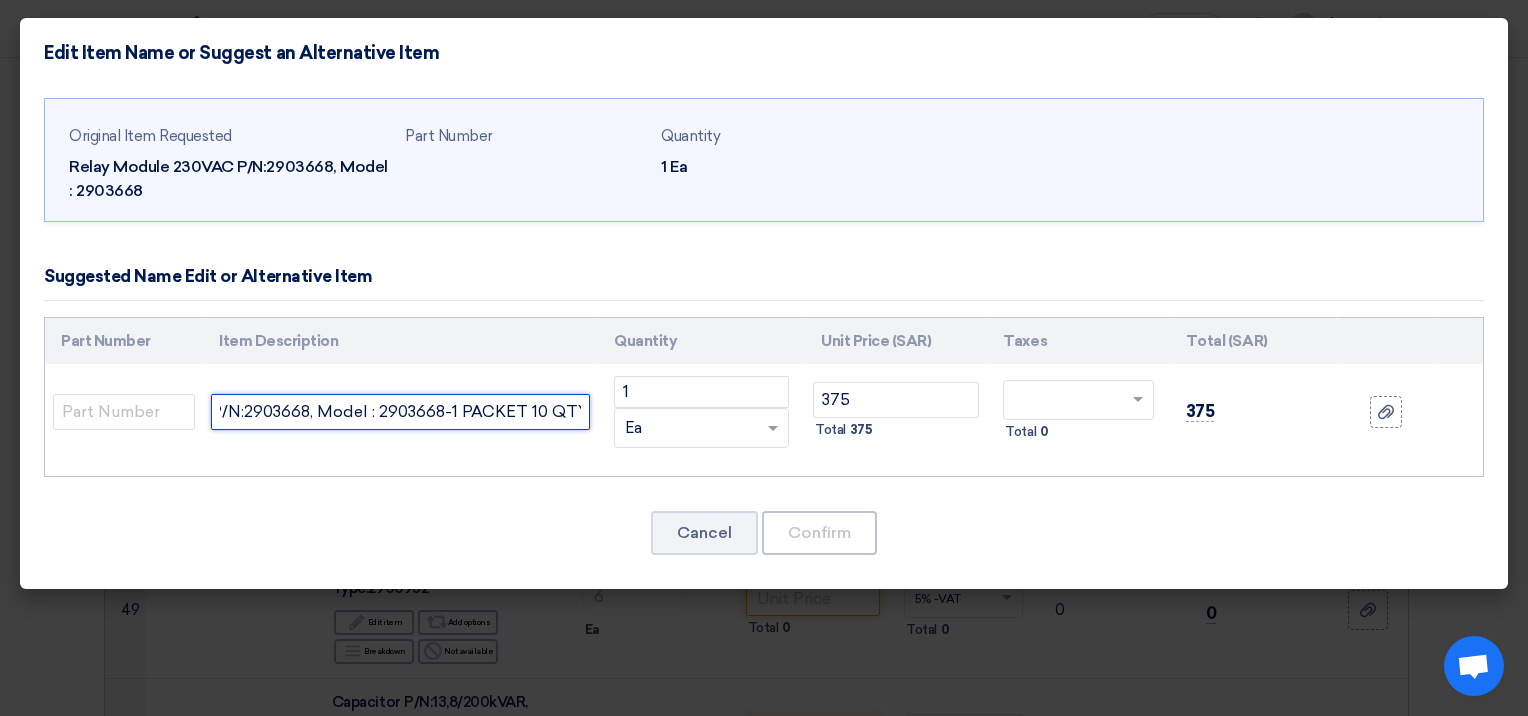 type on "Relay Module 230VAC  P/N:2903668, Model : 2903668-1 PACKET 10 QTY" 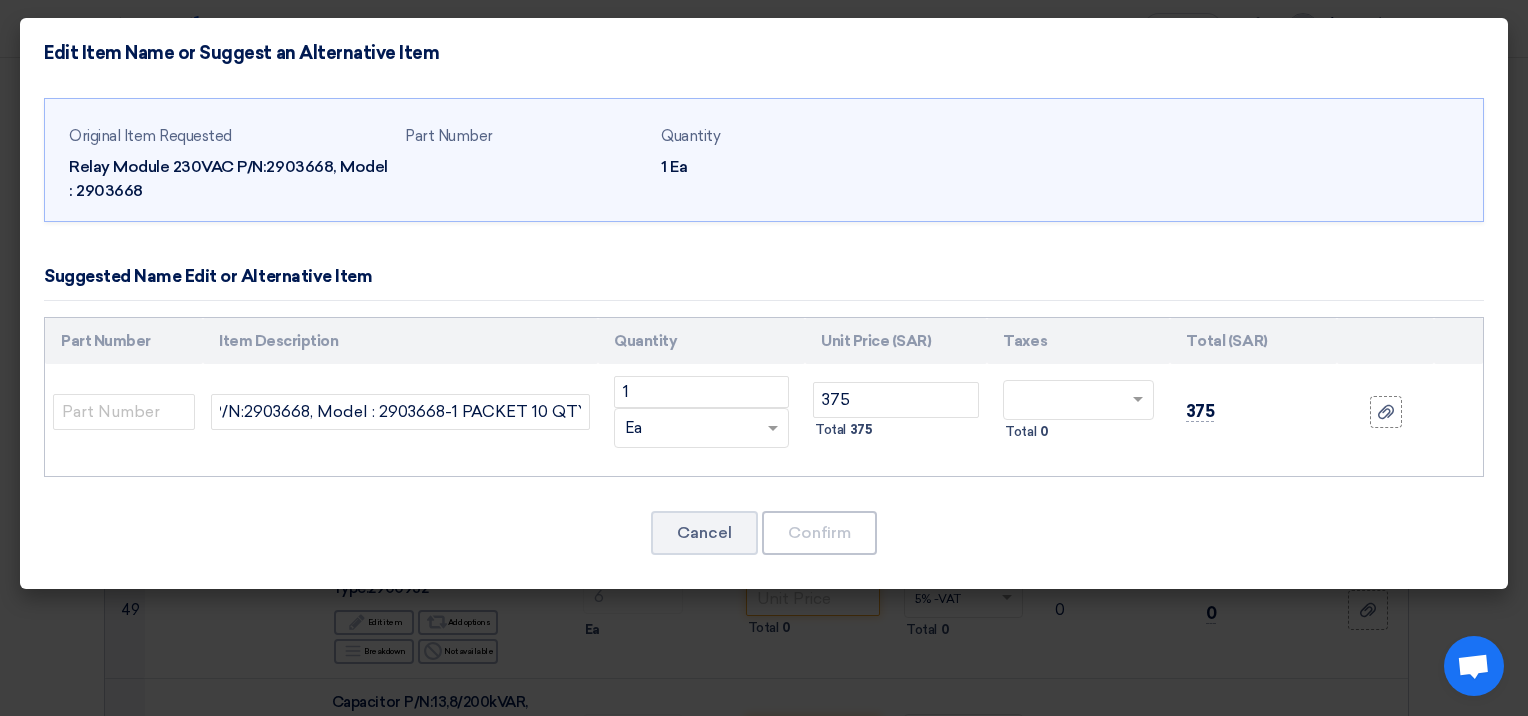 click on "Original Item Requested
Relay Module 230VAC  P/N:2903668, Model : 2903668
Part Number
Quantity
1
Ea
1" 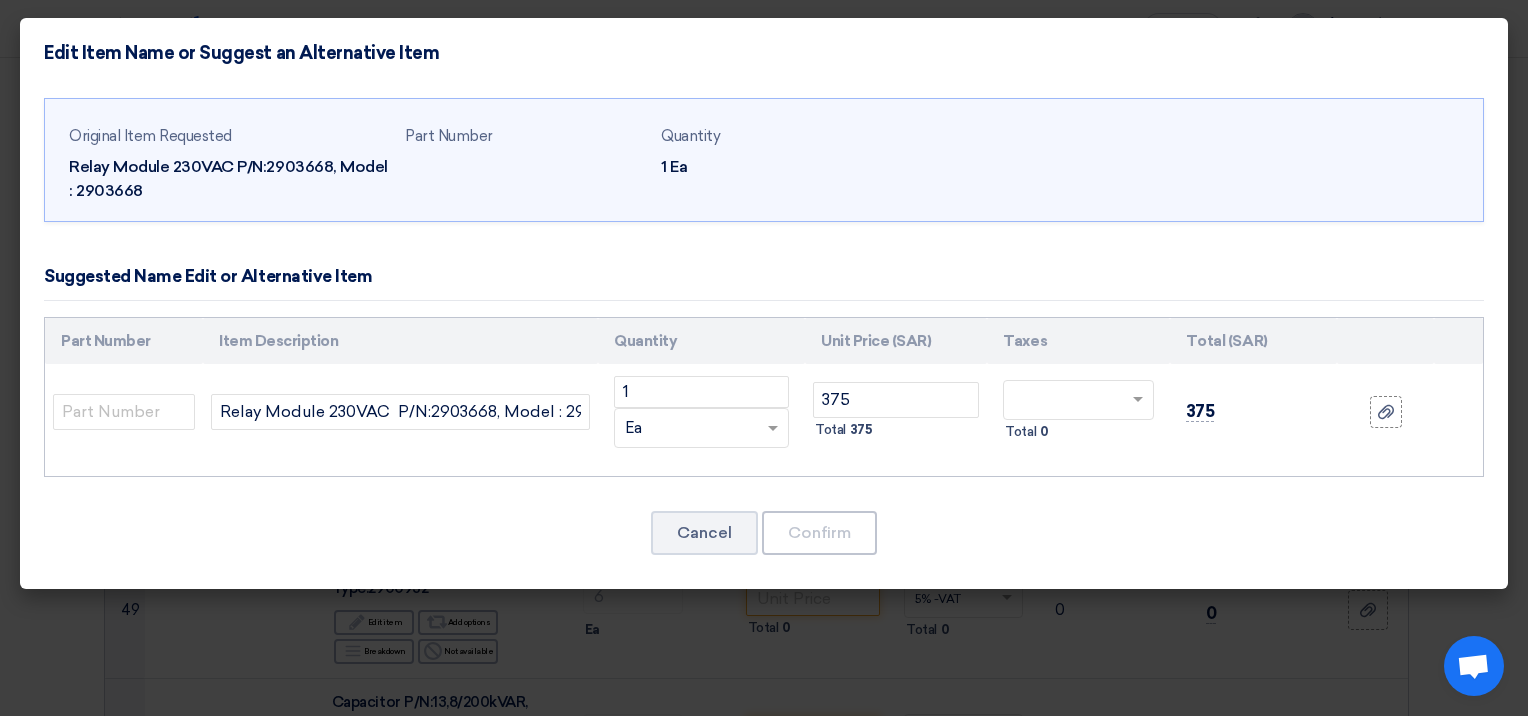 drag, startPoint x: 1064, startPoint y: 404, endPoint x: 1096, endPoint y: 400, distance: 32.24903 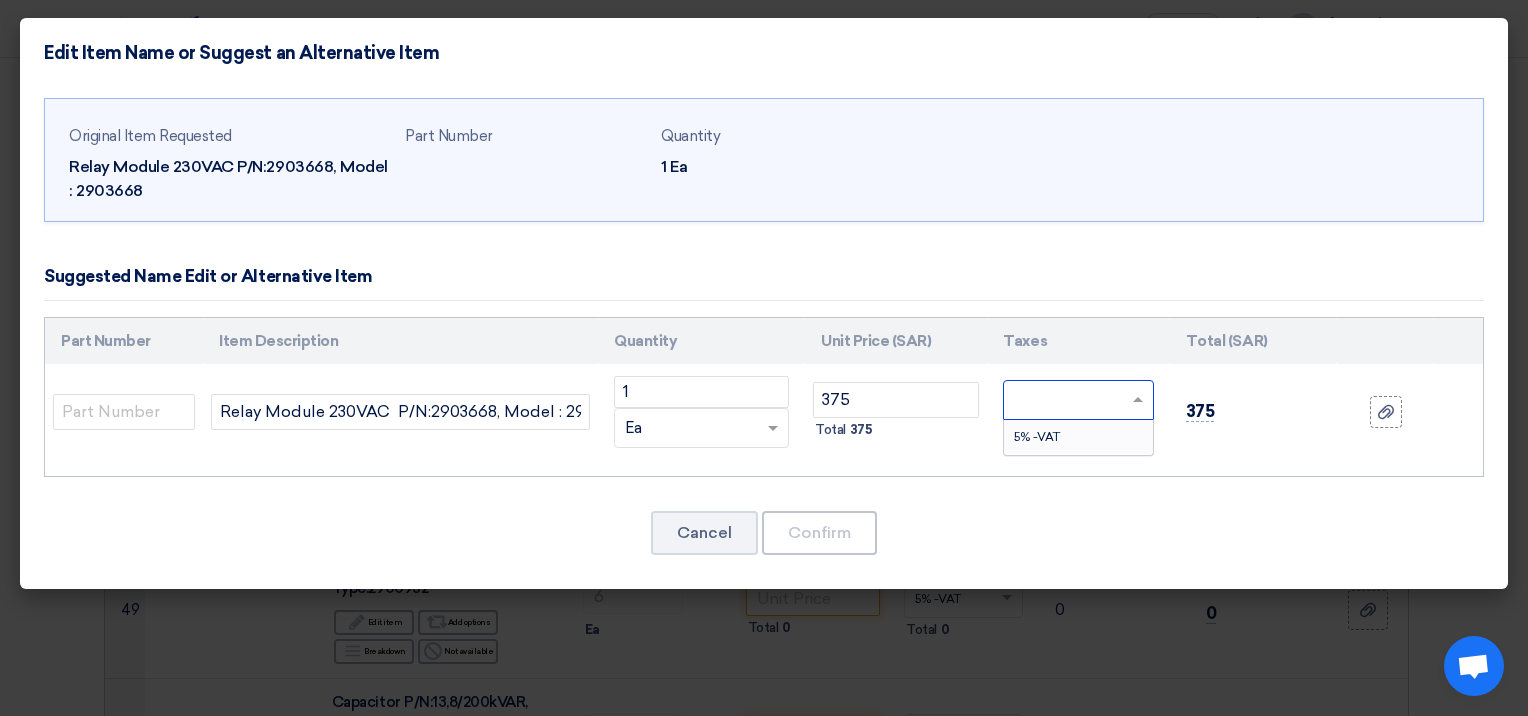 click on "5% -VAT" at bounding box center [1078, 437] 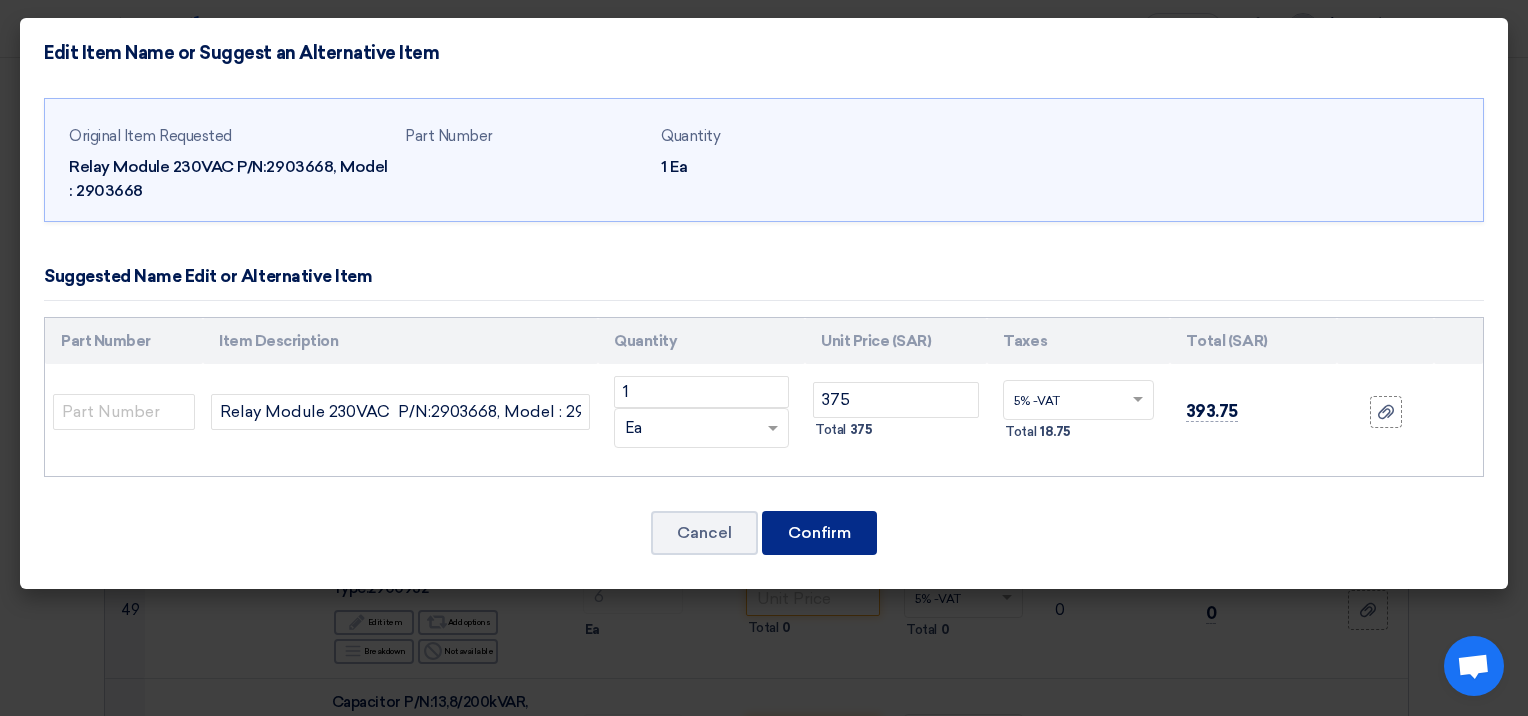 click on "Confirm" 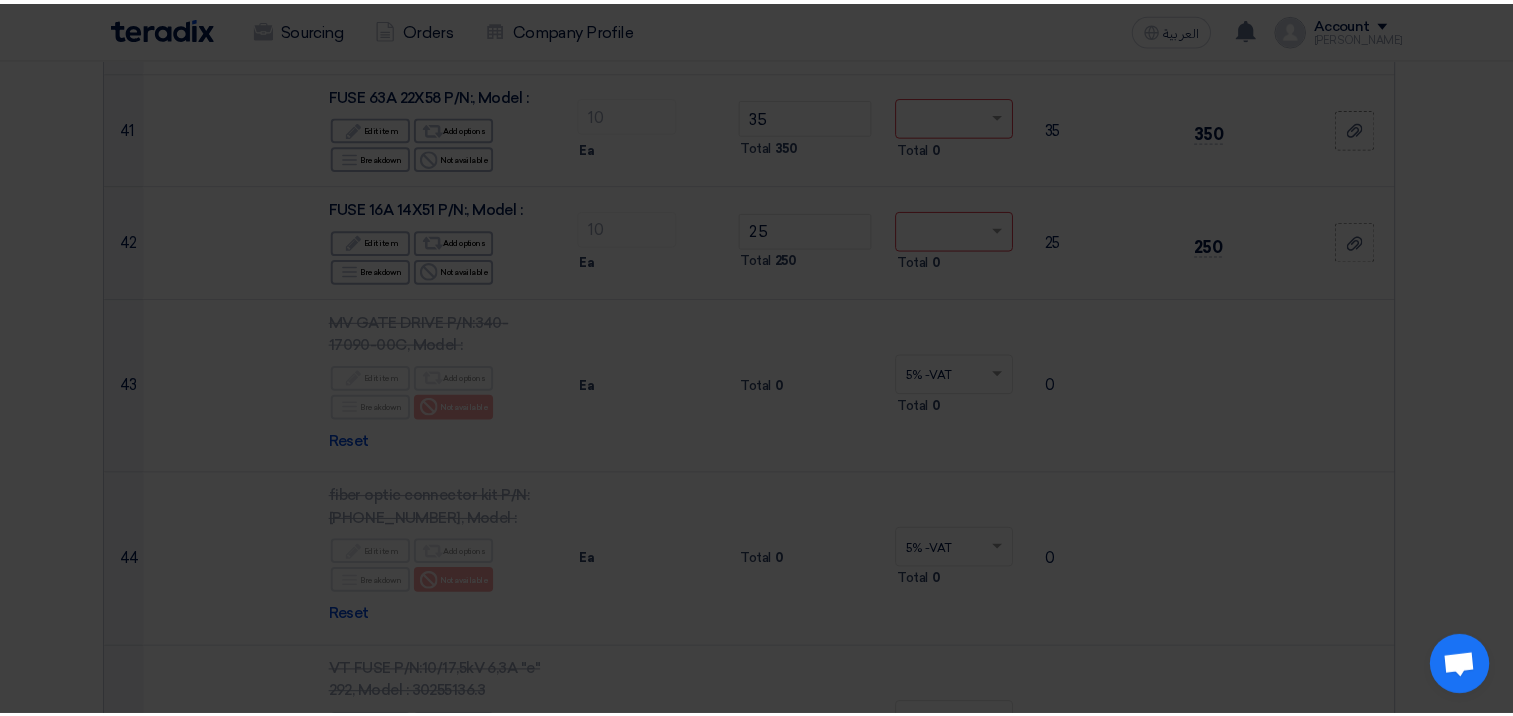 scroll, scrollTop: 8395, scrollLeft: 0, axis: vertical 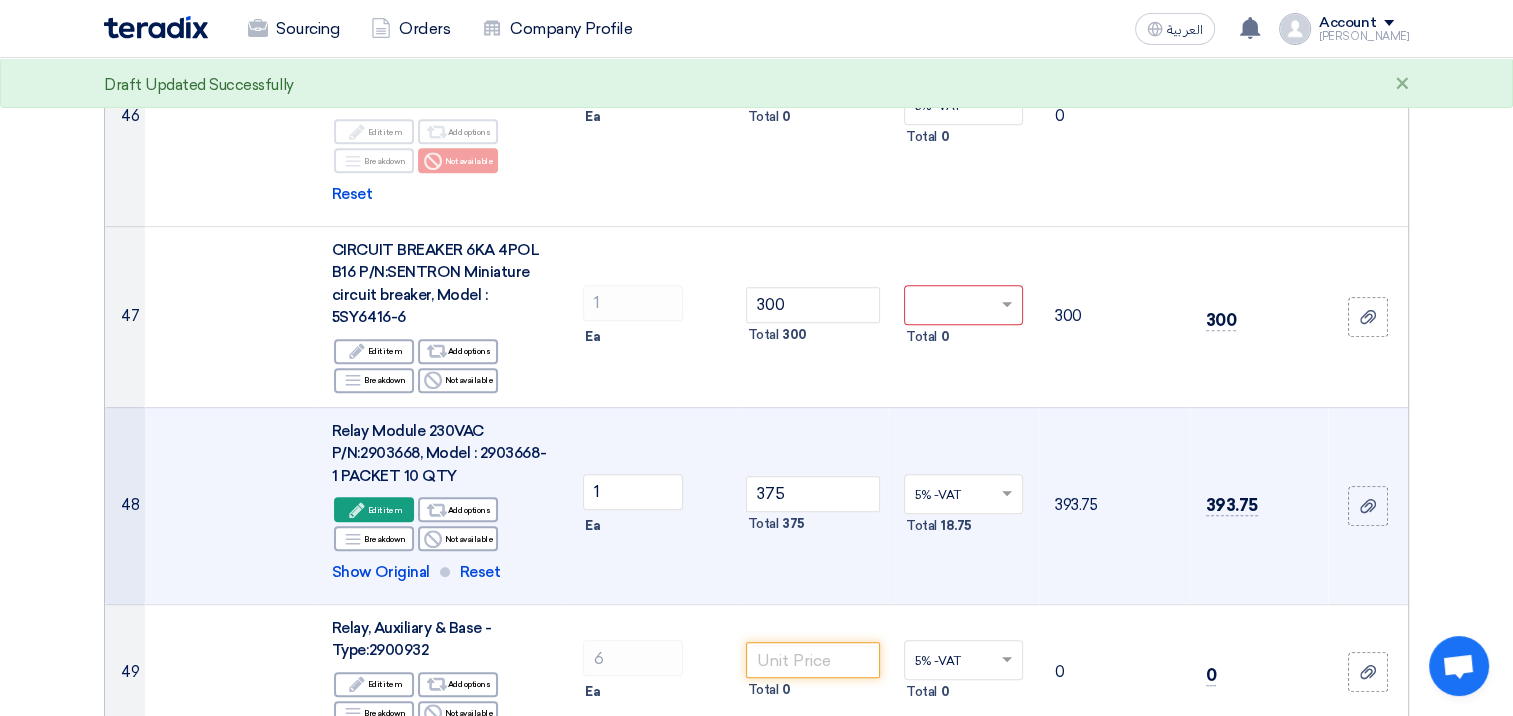 click 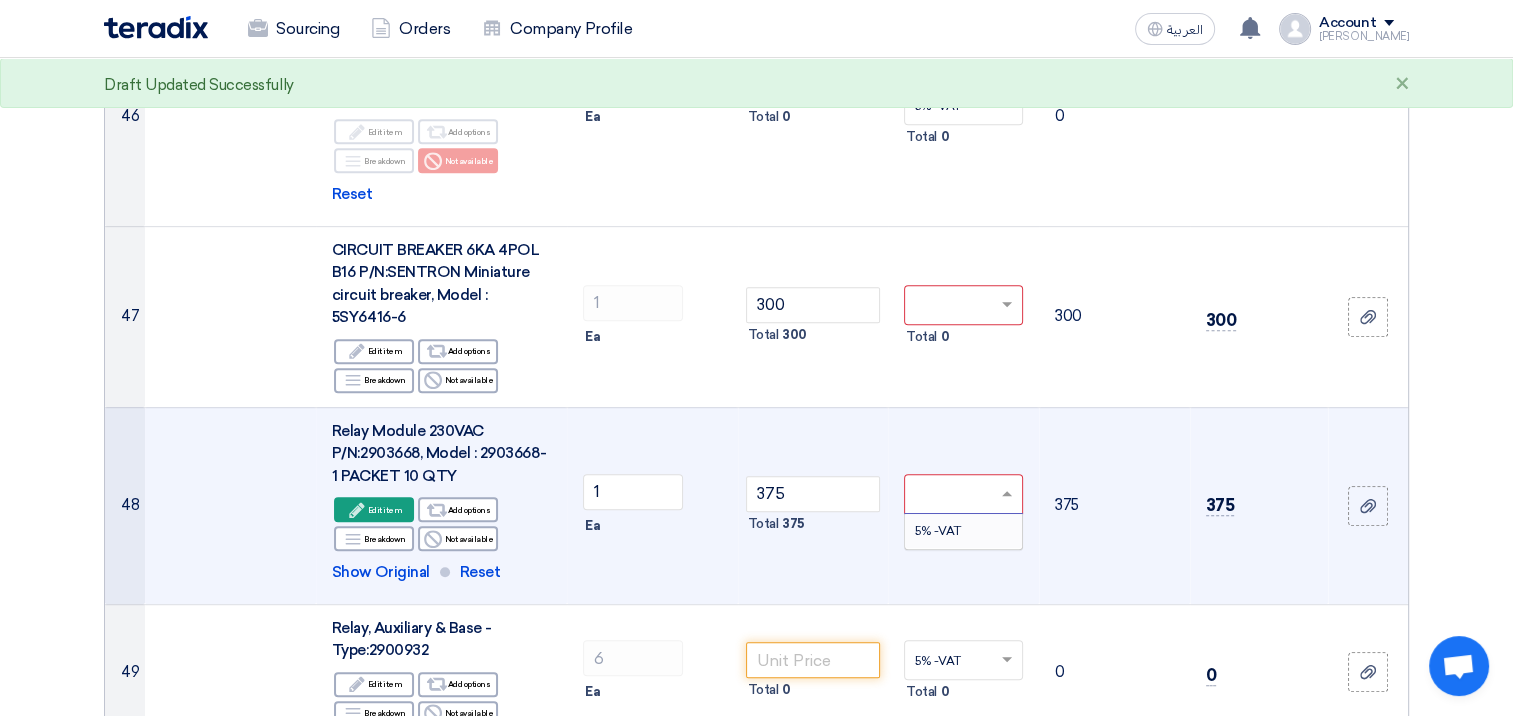 type on "0" 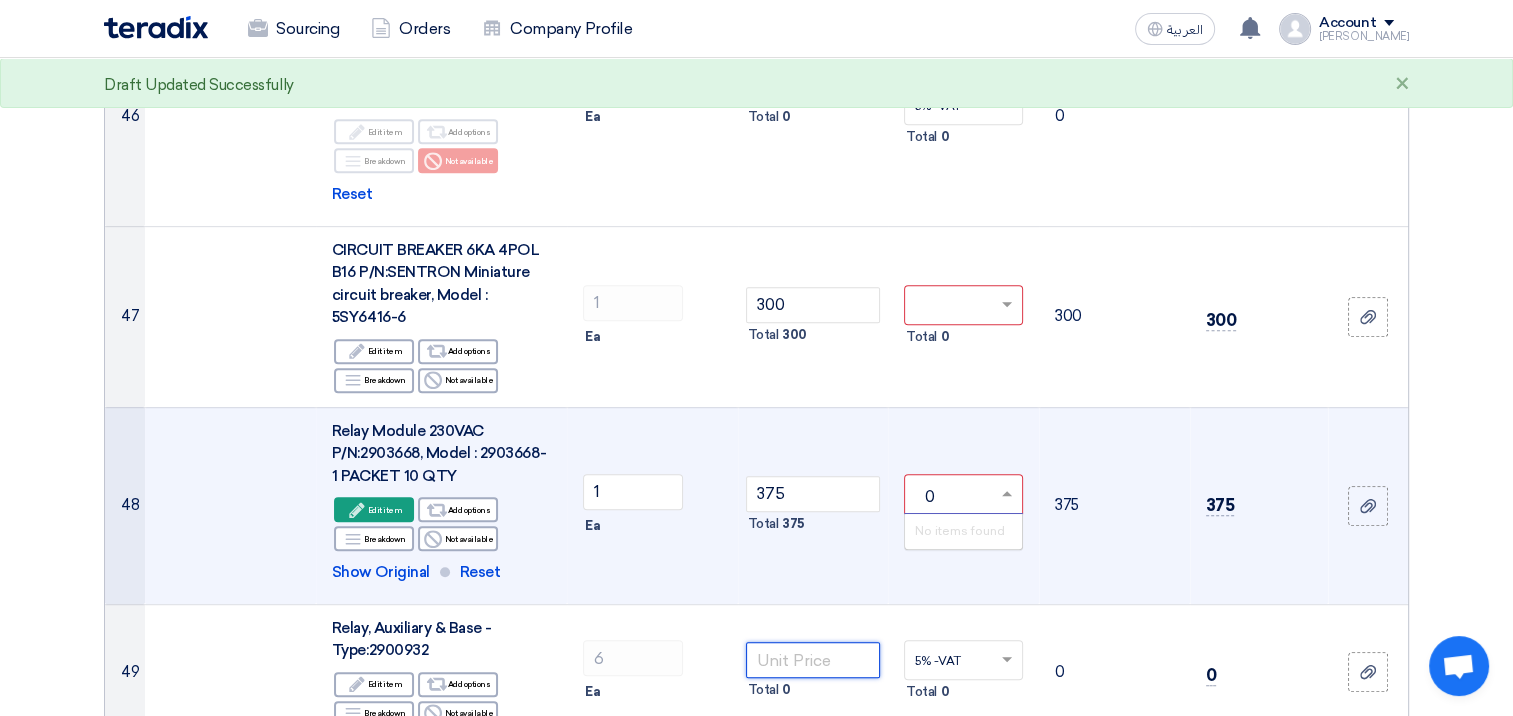 type 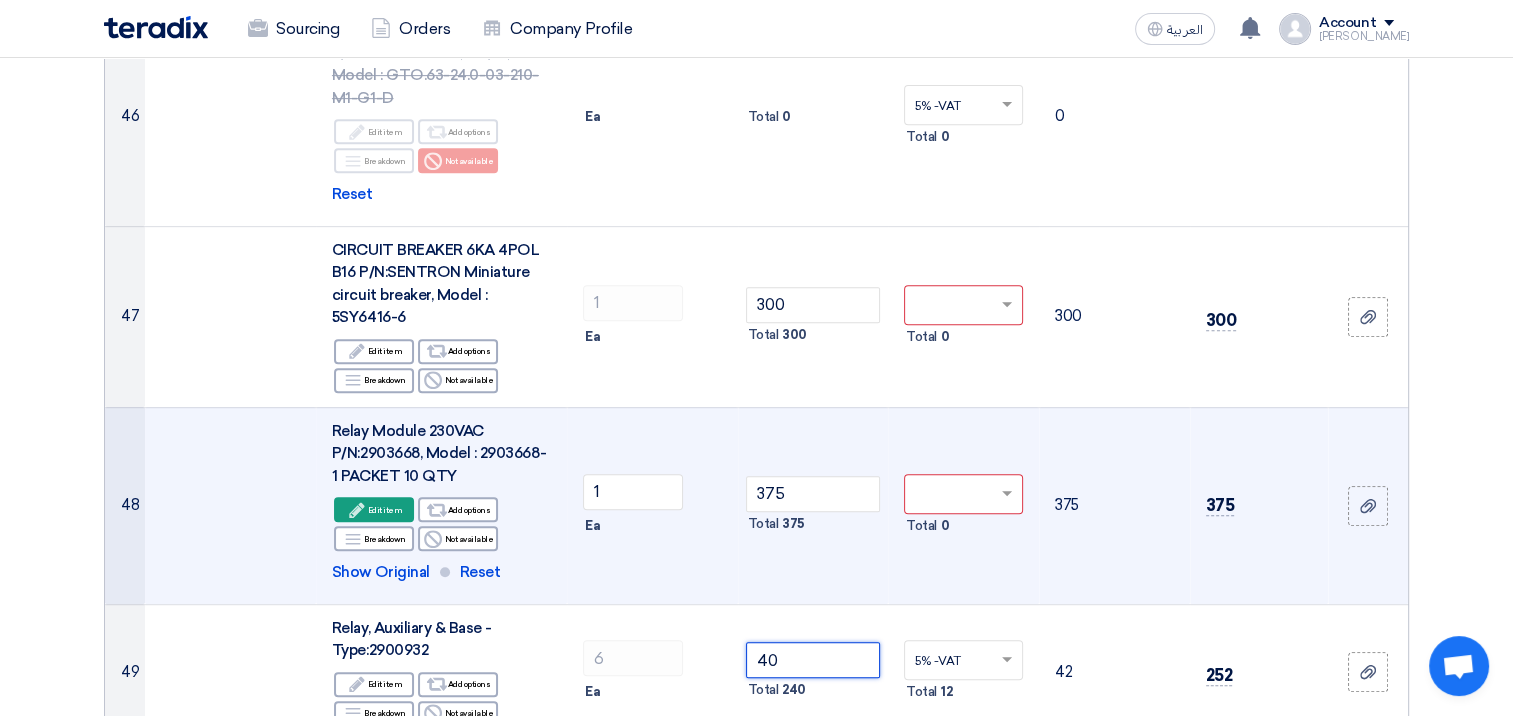 type on "40" 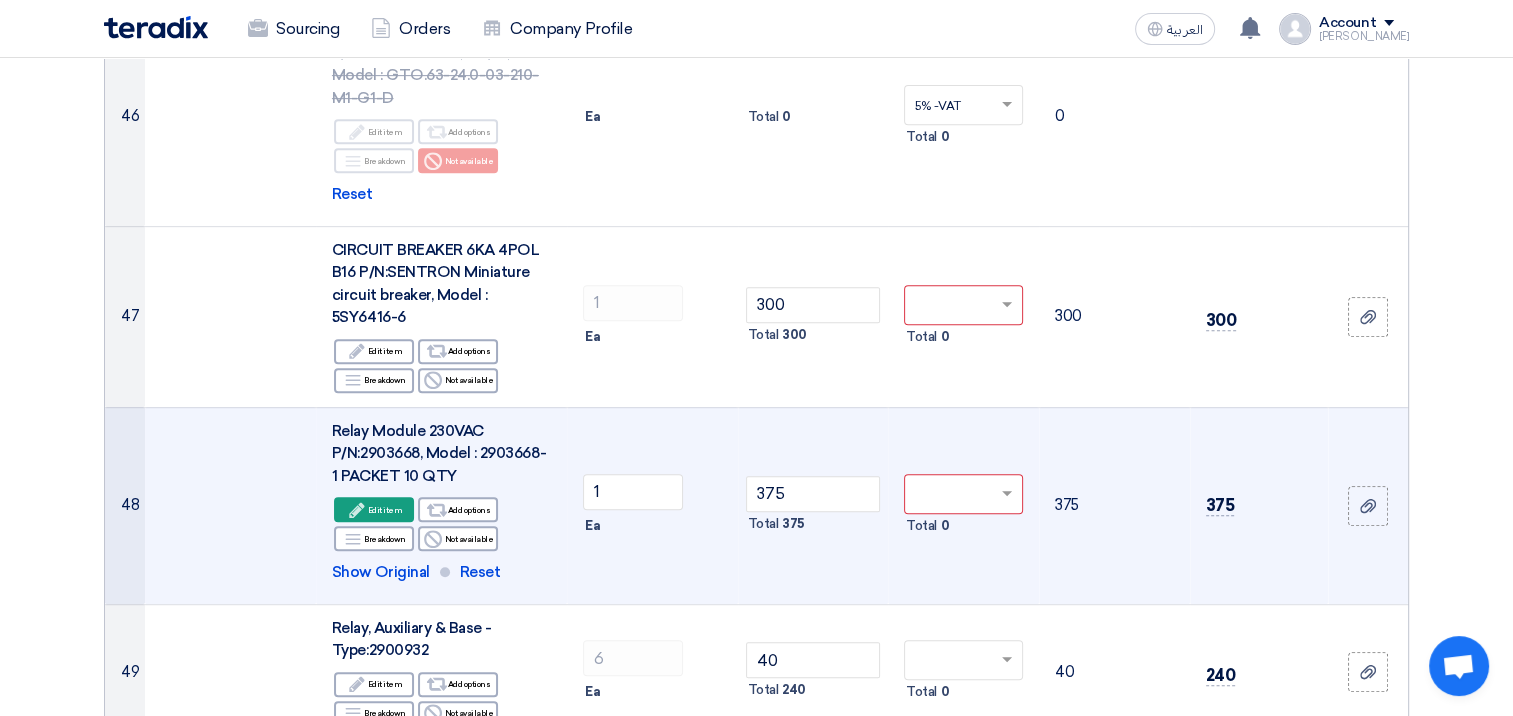type on "0" 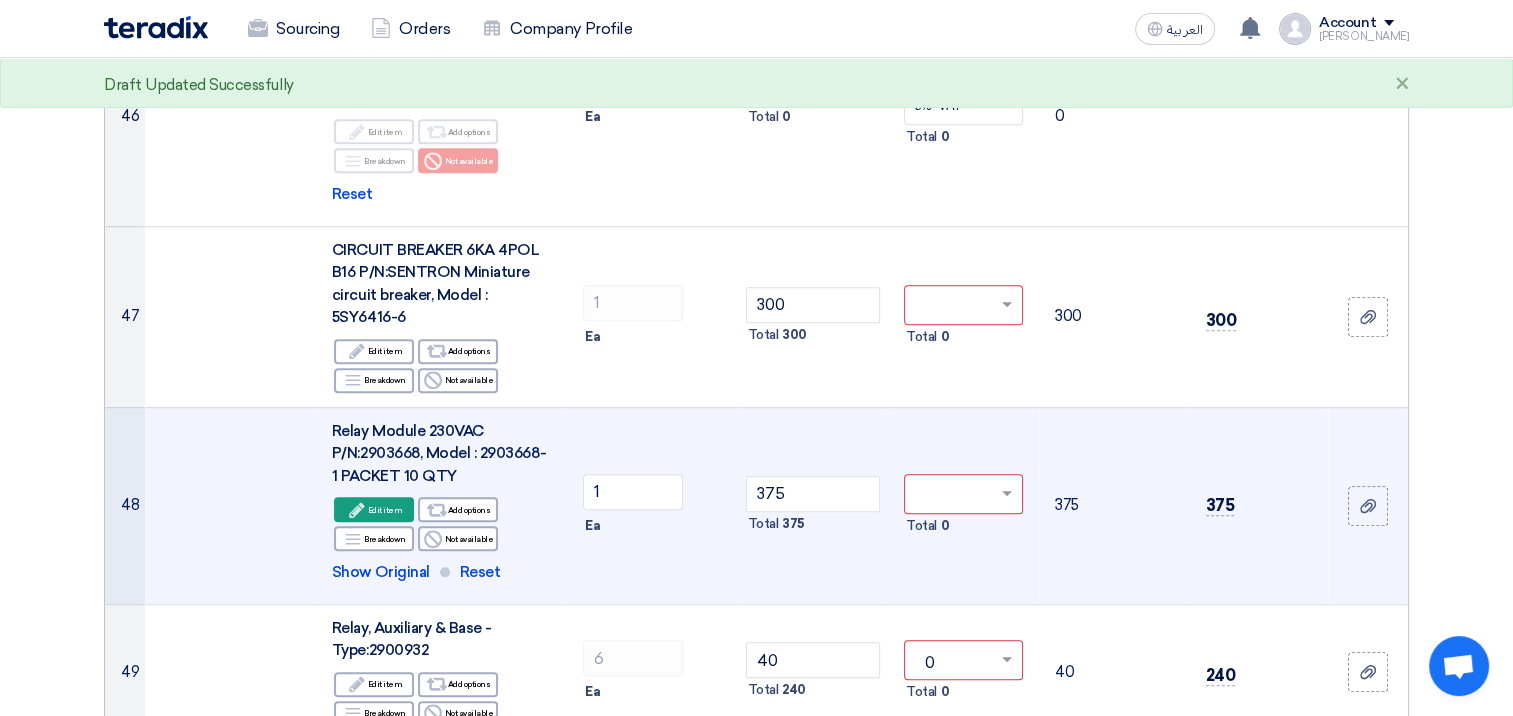 type 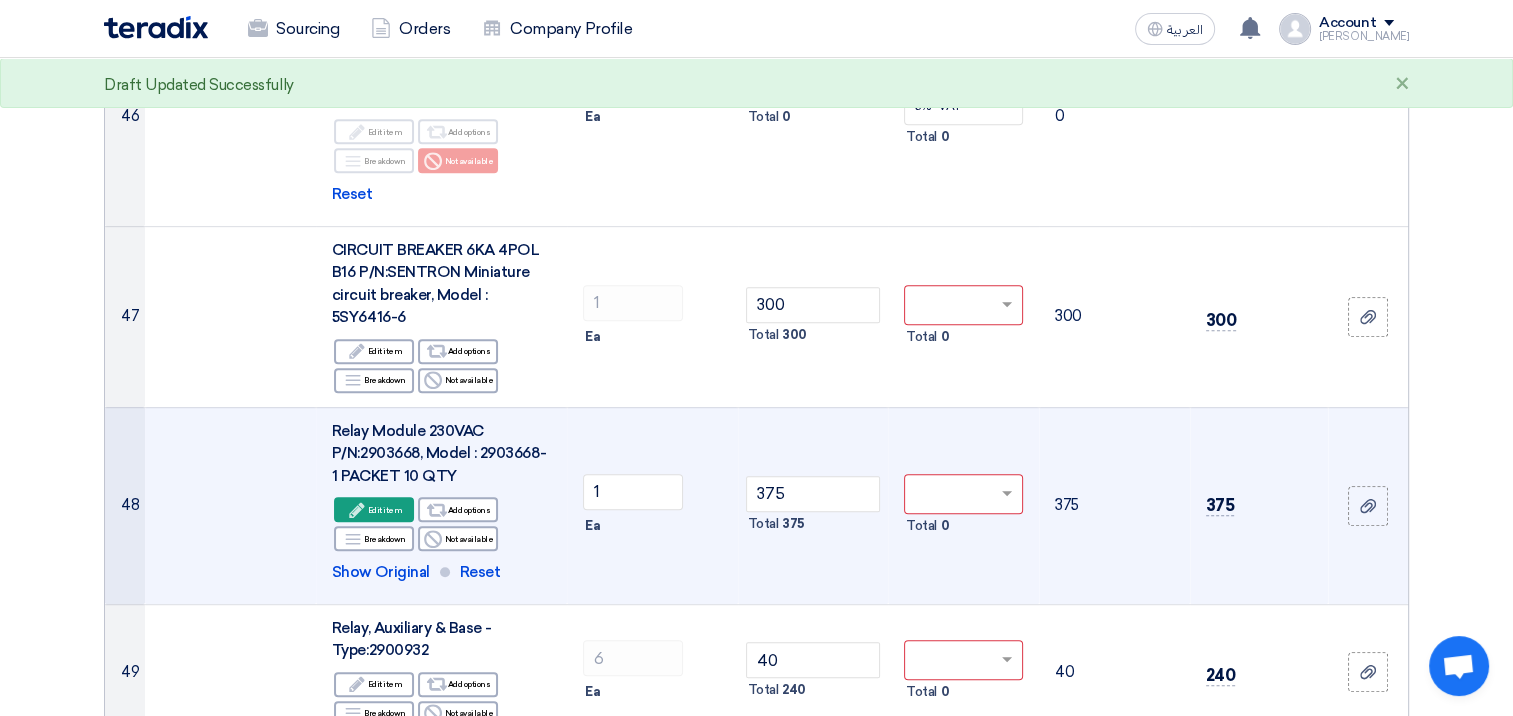 scroll, scrollTop: 8416, scrollLeft: 0, axis: vertical 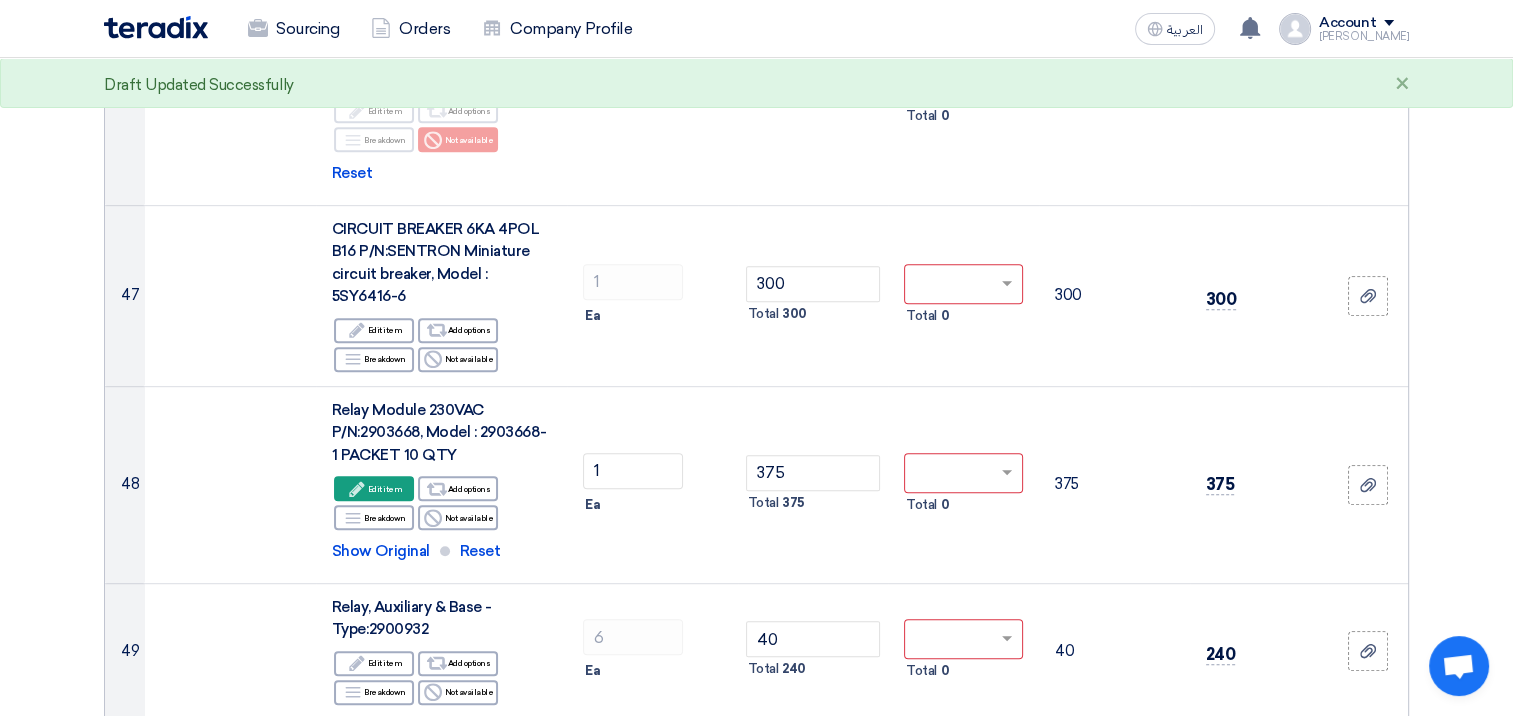 click on "Offer Details
#
Part Number
Item Description
Quantity
Unit Price (SAR)
Taxes
+
'Select taxes...
Unit Price Inc. Taxes" 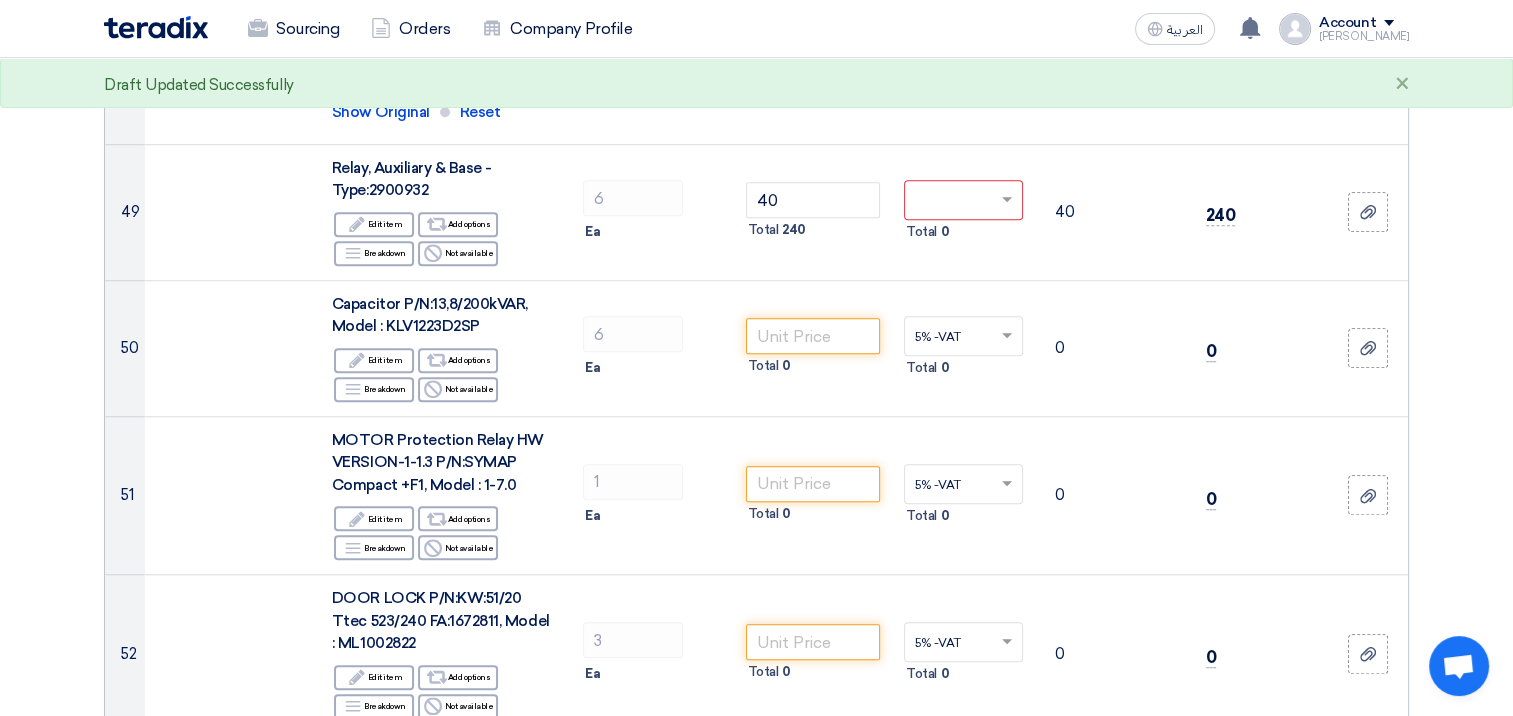 scroll, scrollTop: 8856, scrollLeft: 0, axis: vertical 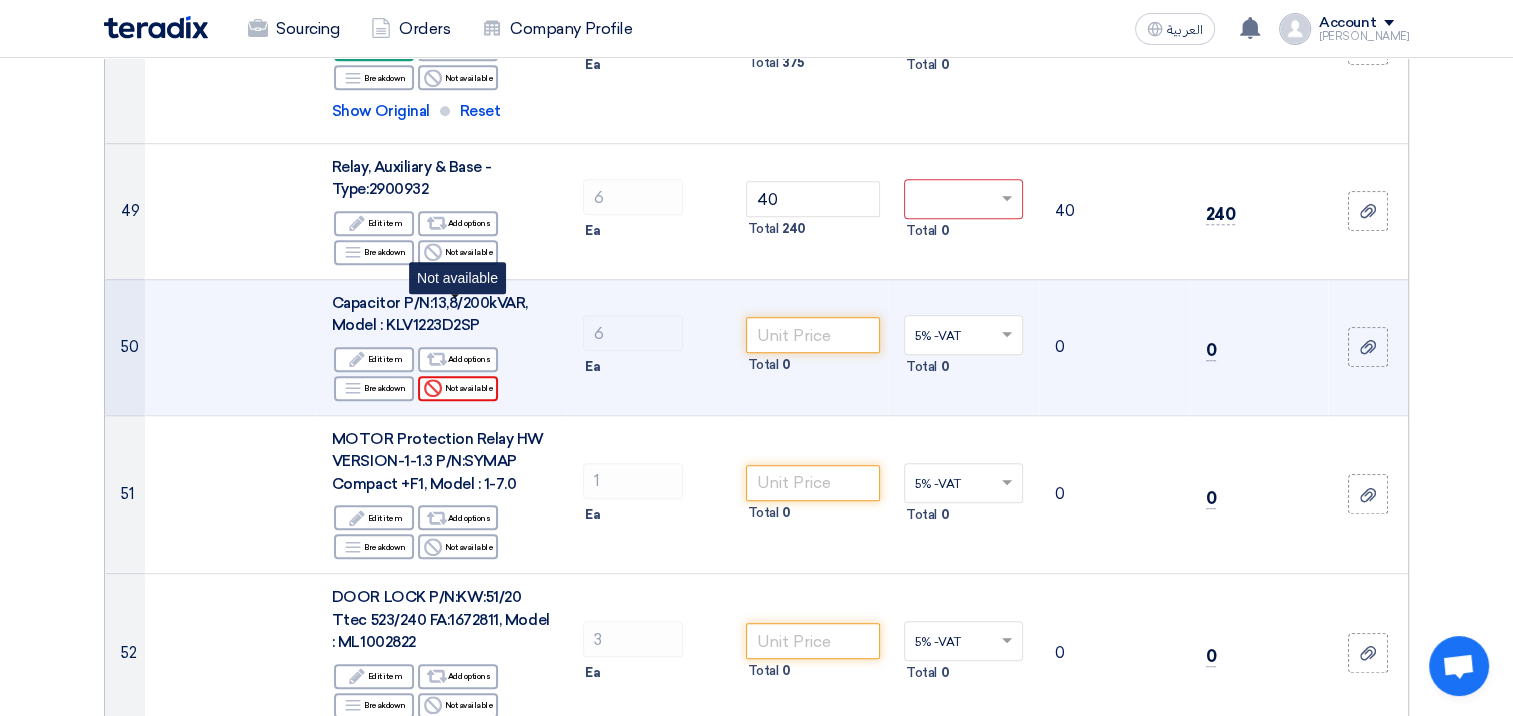 click on "Reject
Not available" 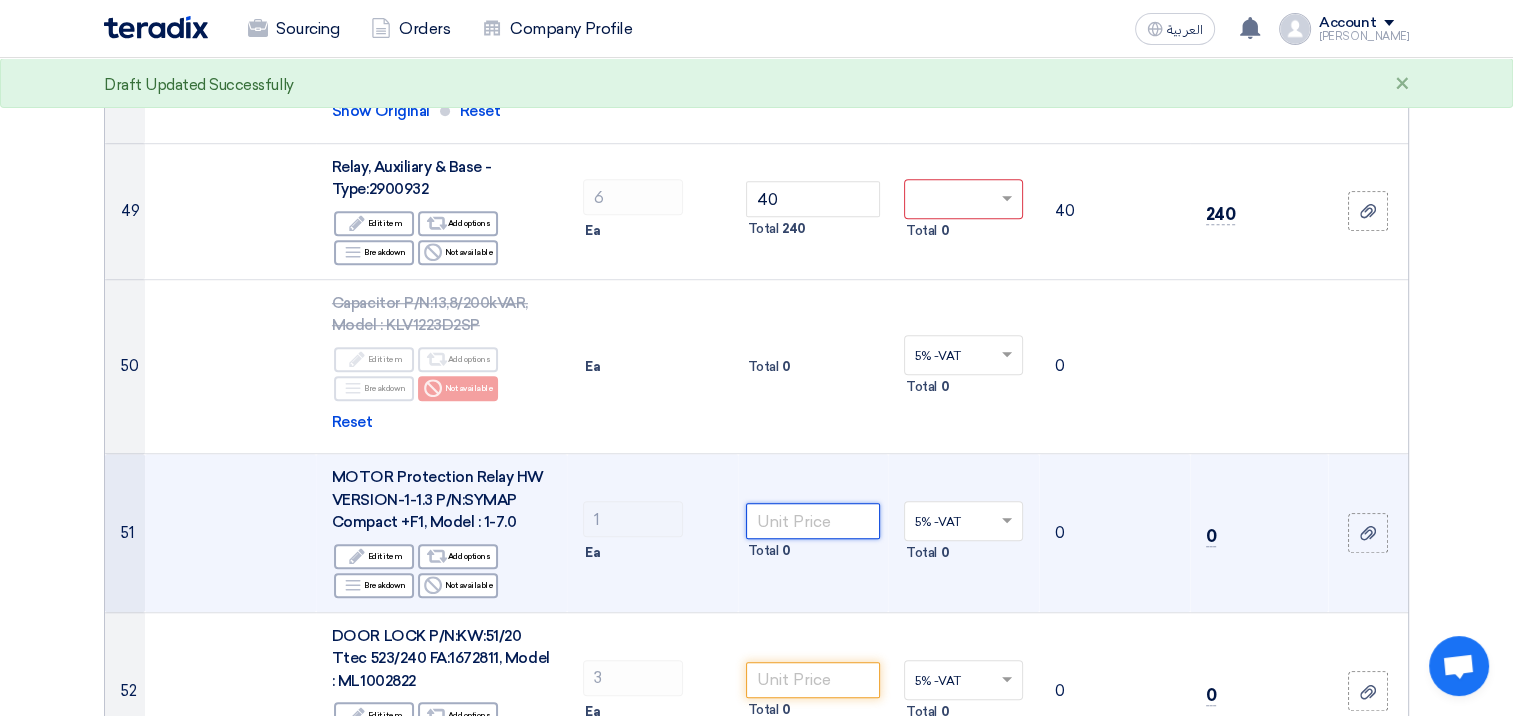 click 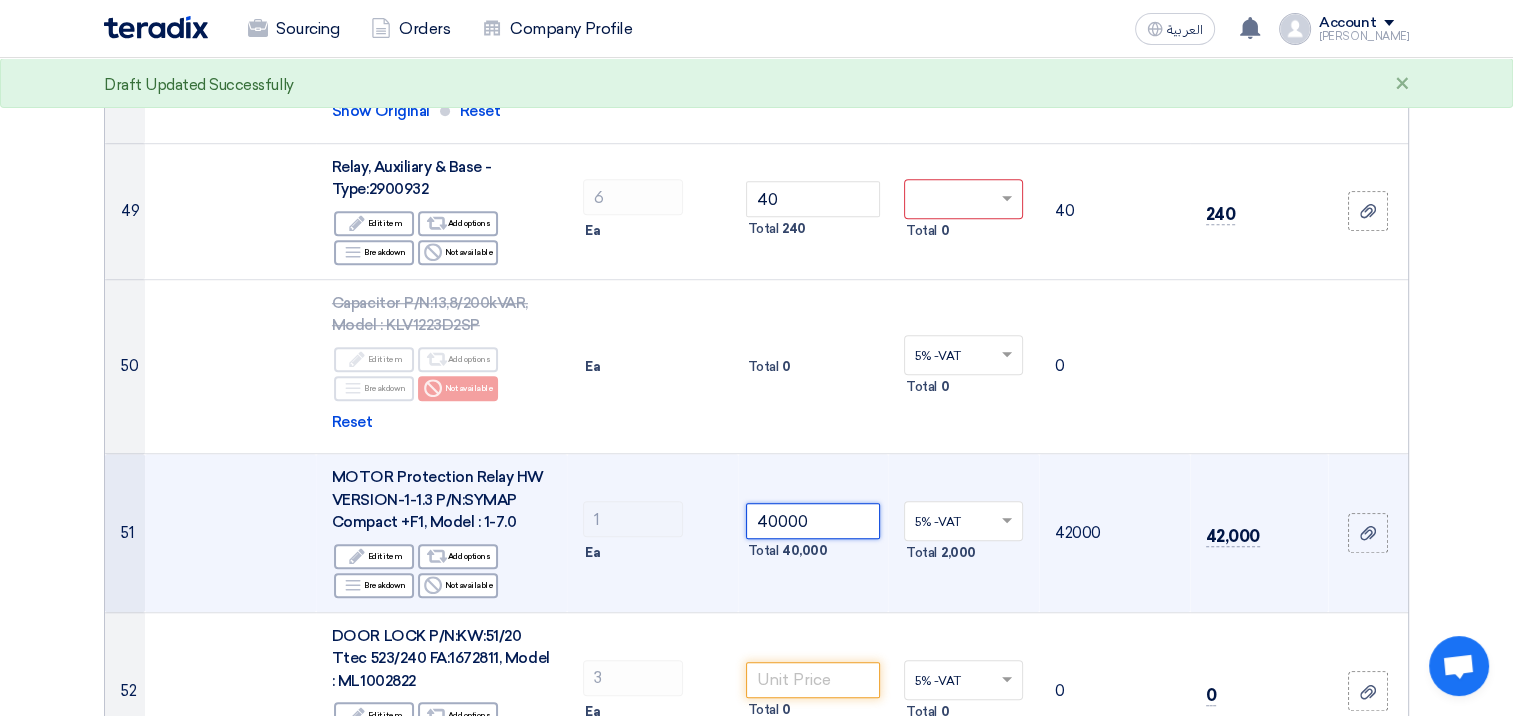 click 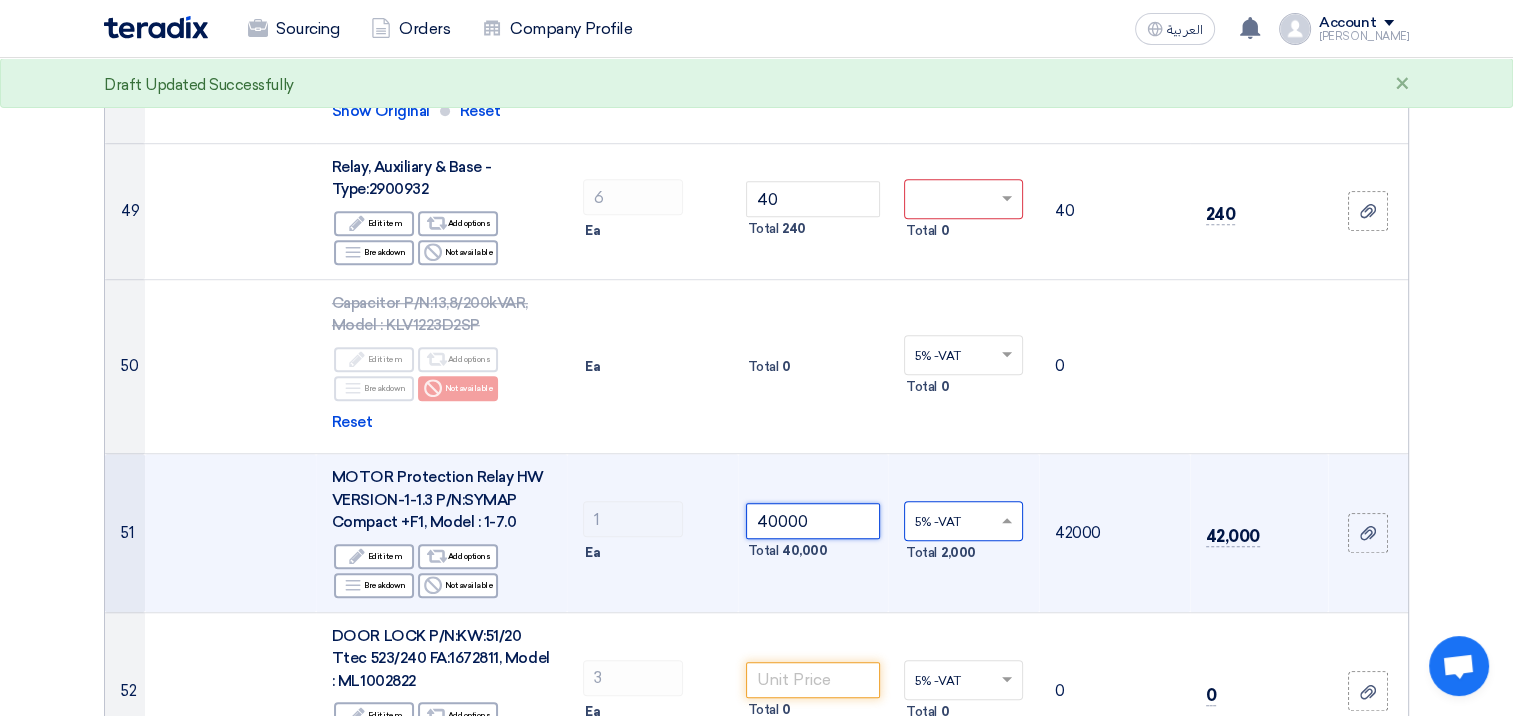 type on "40000" 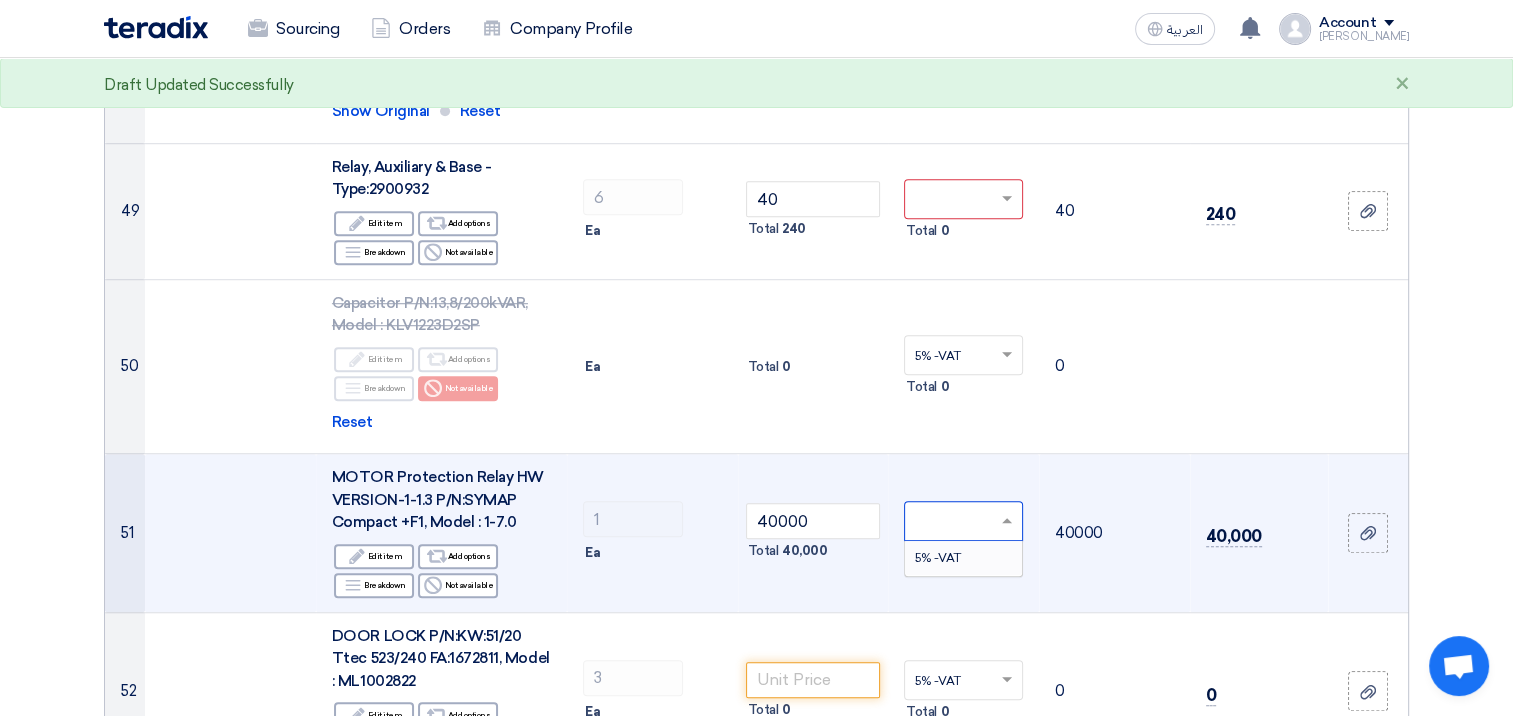 type on "0" 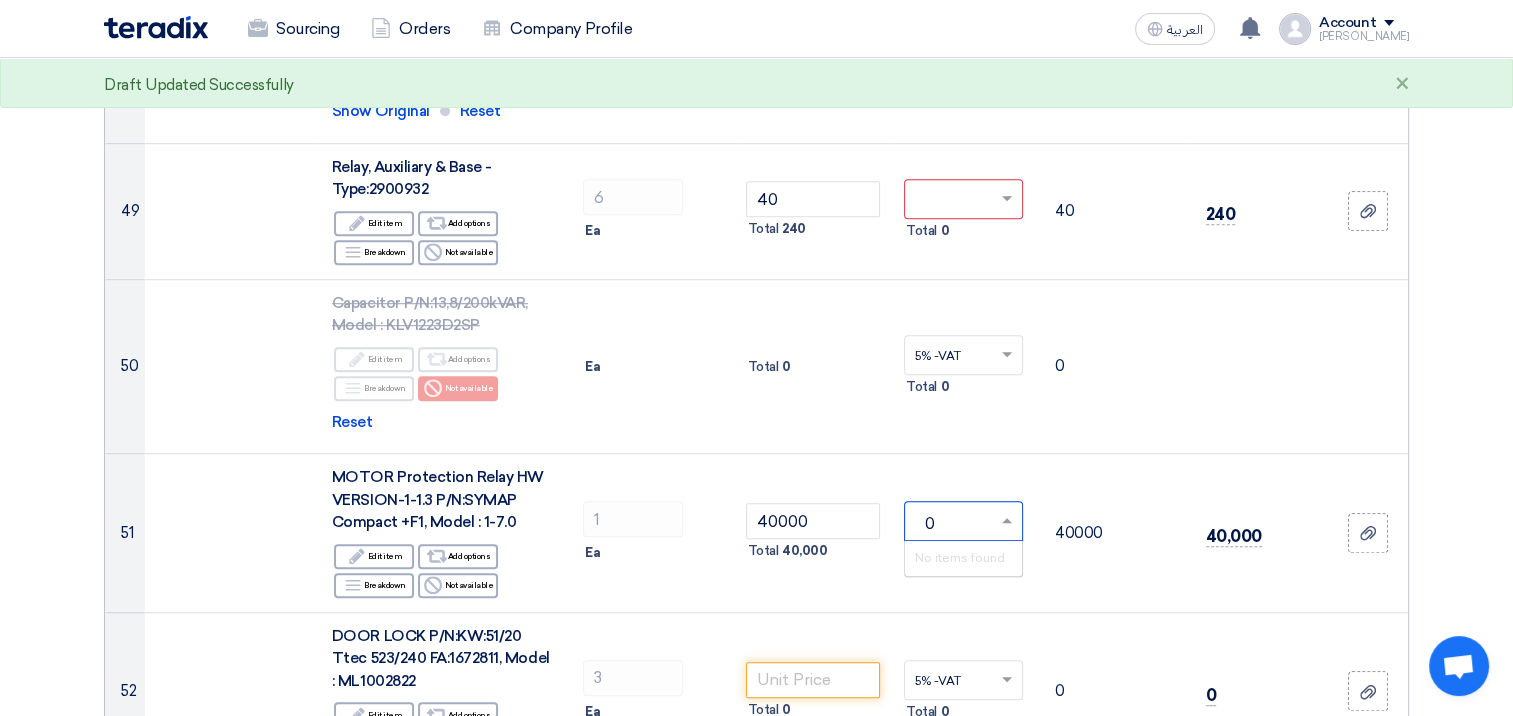 click on "Offer Details
#
Part Number
Item Description
Quantity
Unit Price (SAR)
Taxes
+
'Select taxes...
Unit Price Inc. Taxes" 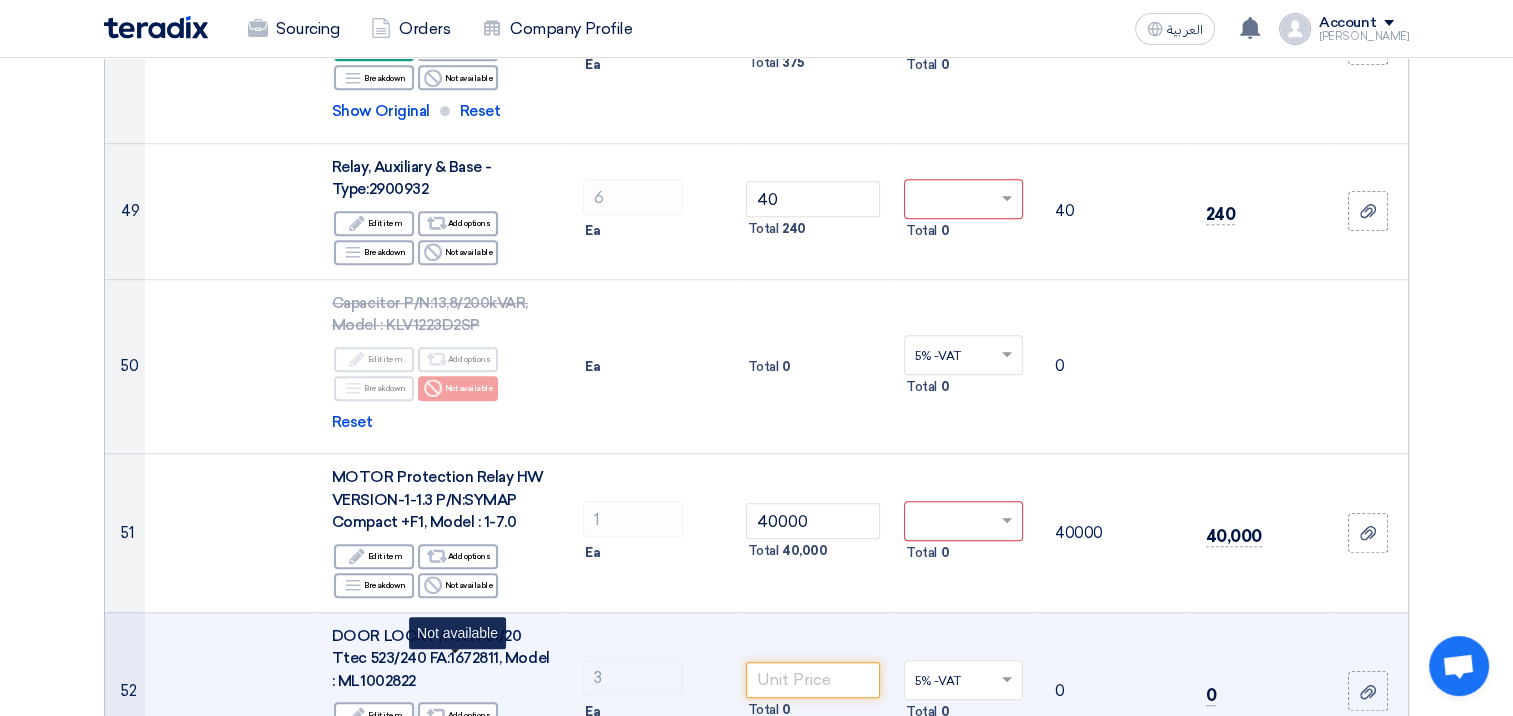 click on "Reject
Not available" 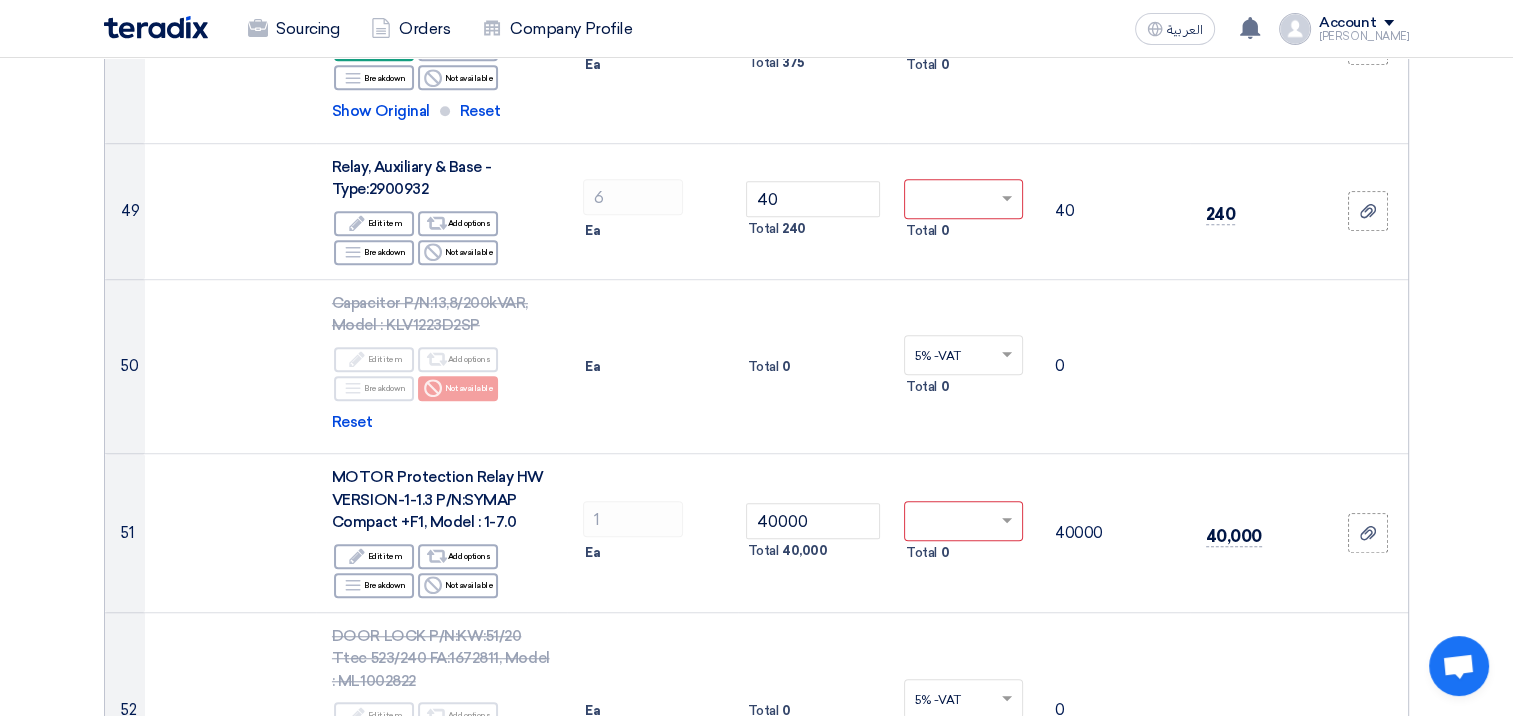click on "Offer Details
#
Part Number
Item Description
Quantity
Unit Price (SAR)
Taxes
+
'Select taxes...
Unit Price Inc. Taxes" 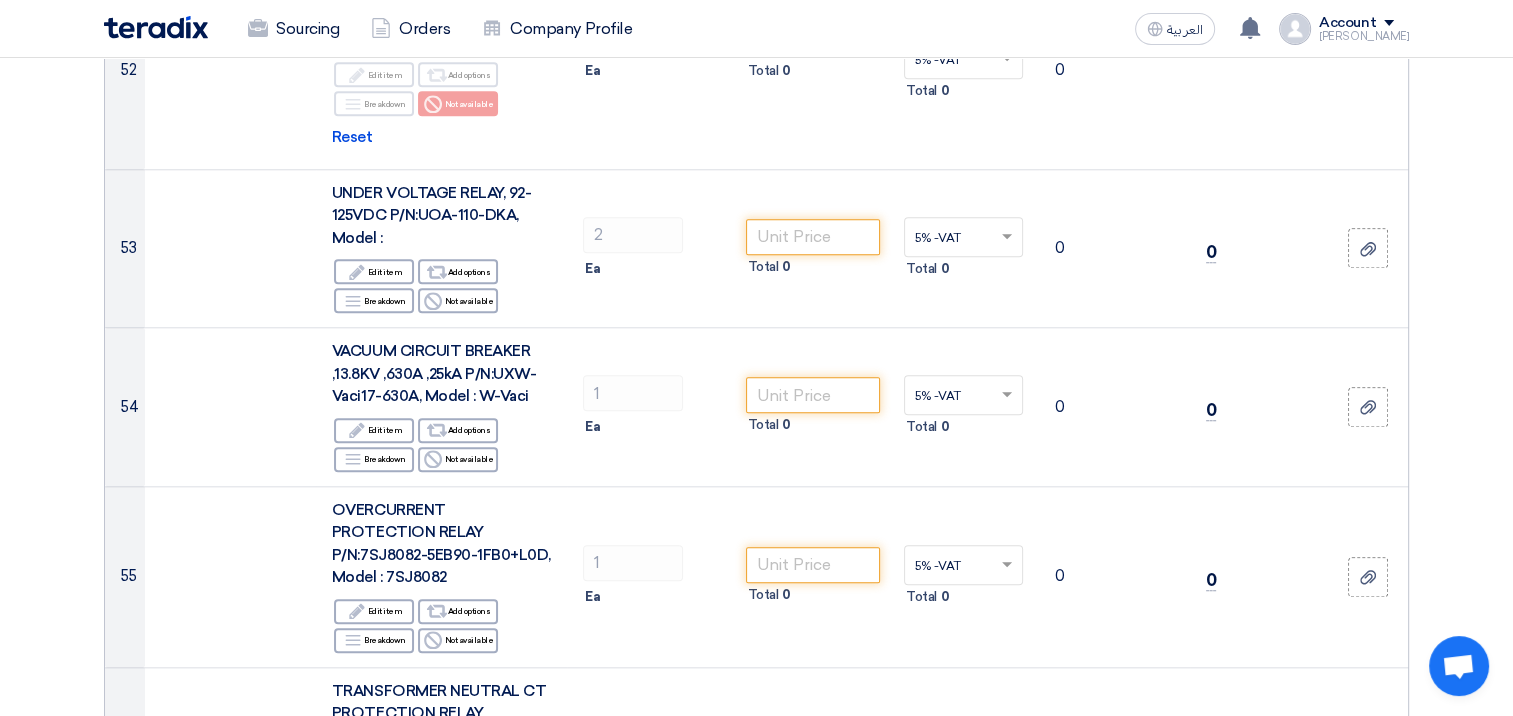 scroll, scrollTop: 9536, scrollLeft: 0, axis: vertical 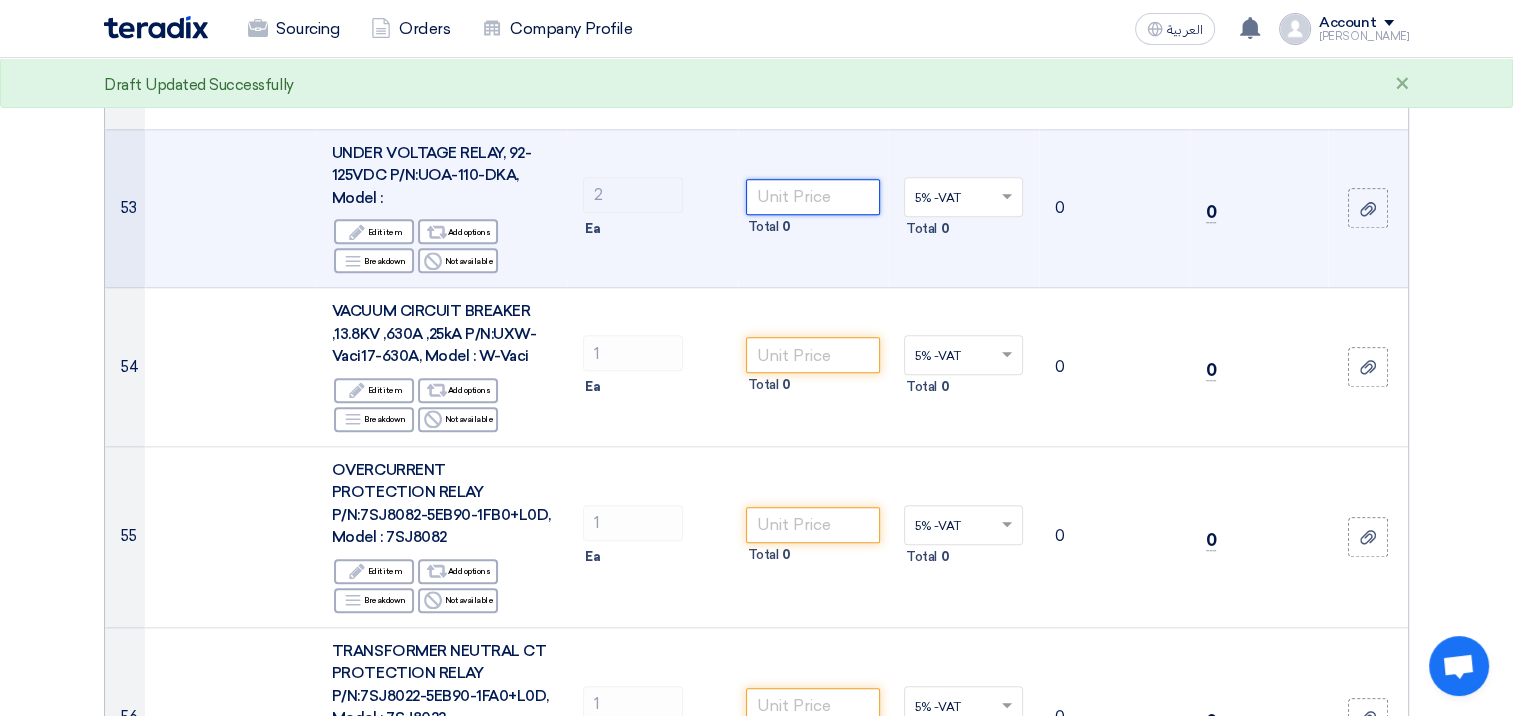 click 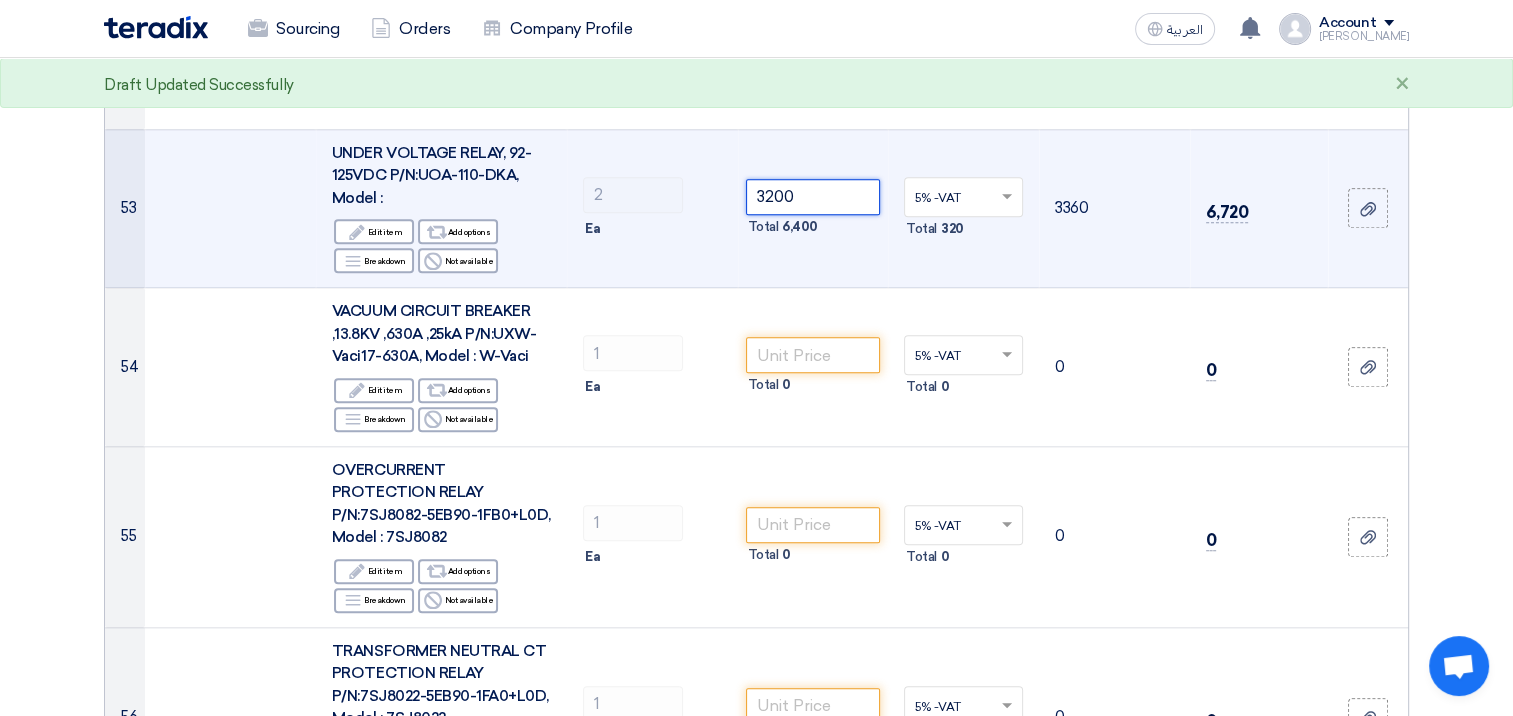type on "3200" 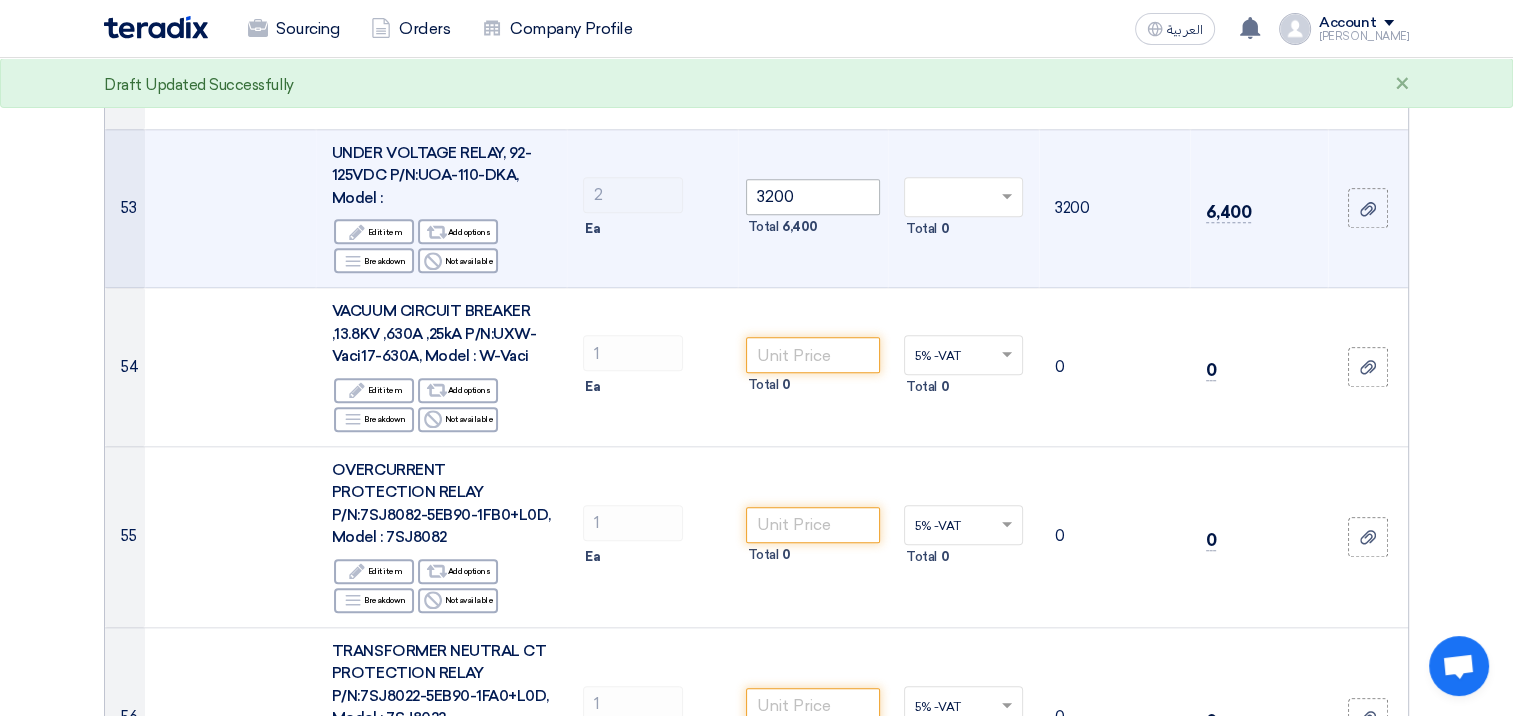 type on "0" 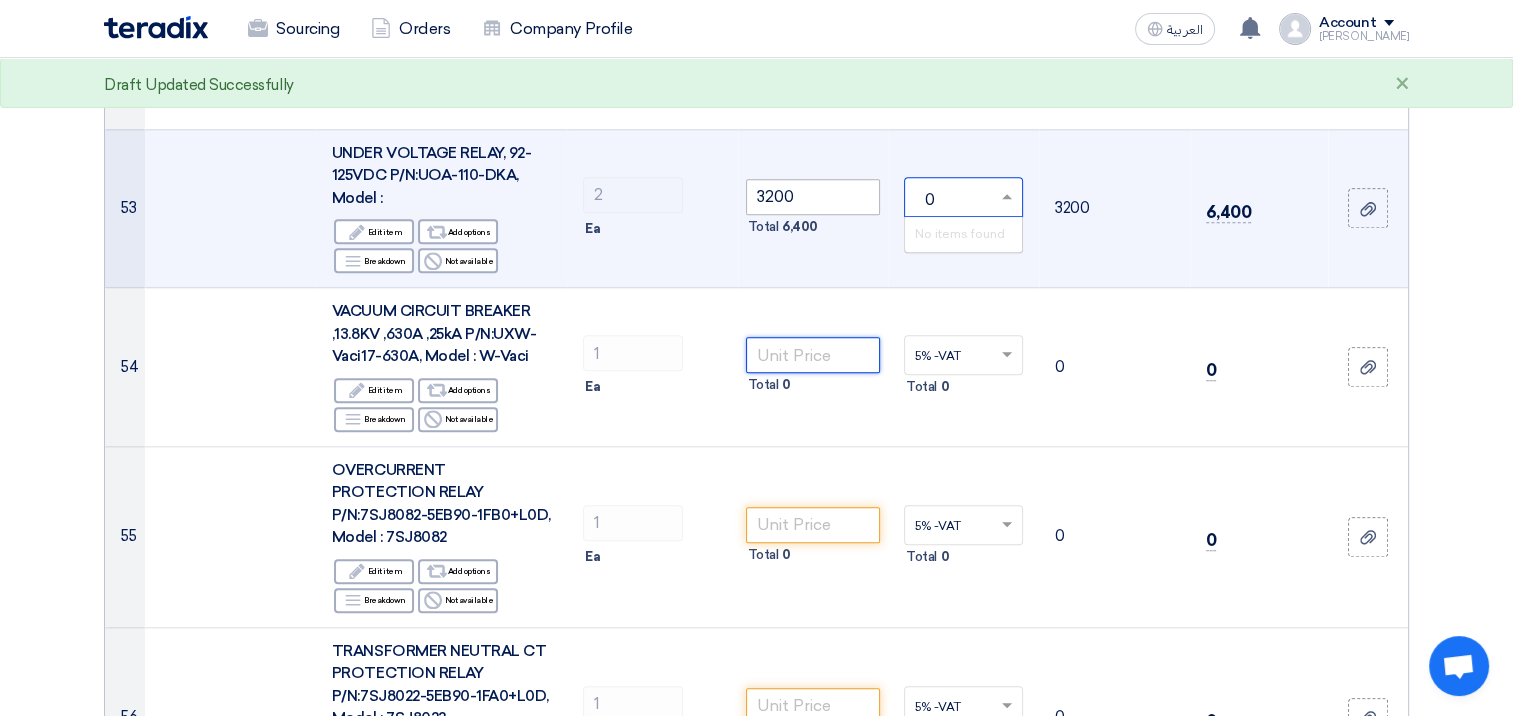type 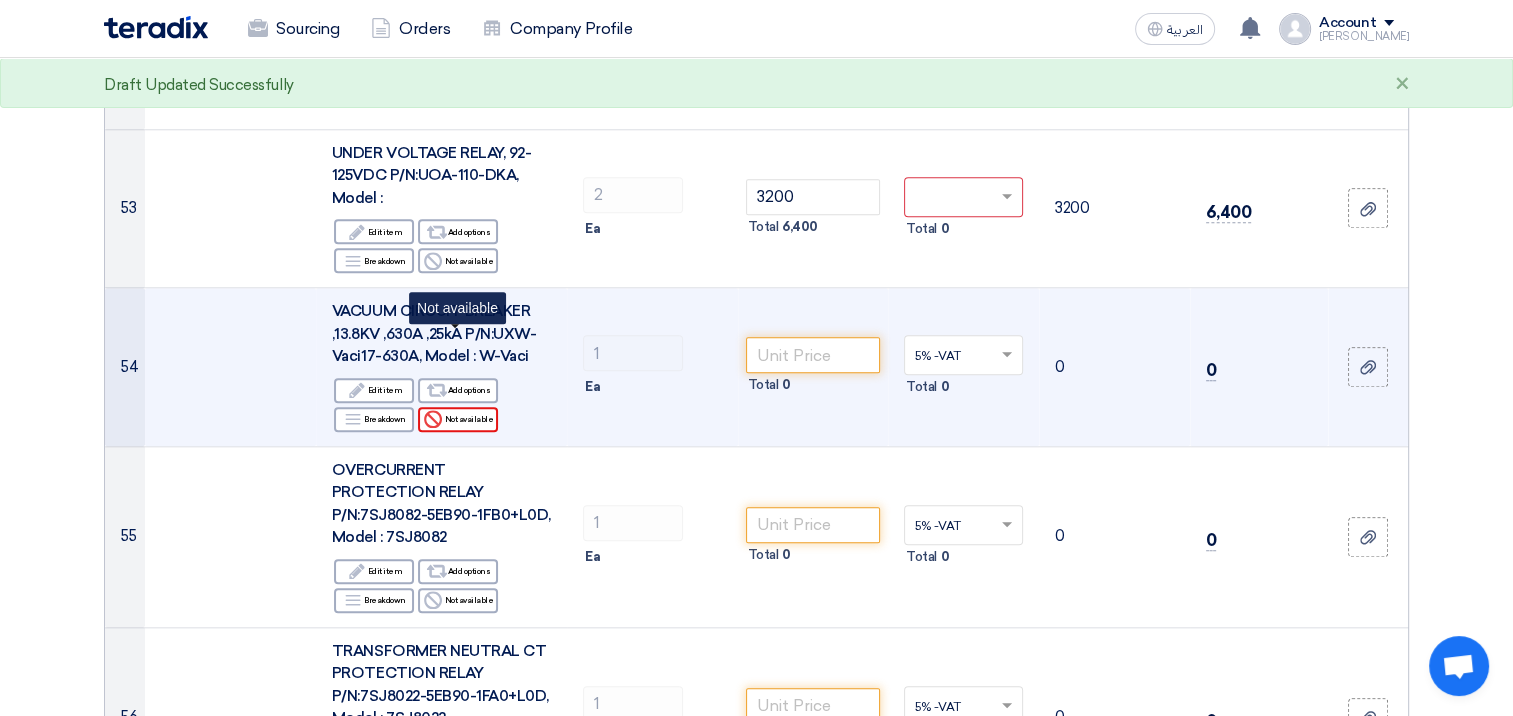 click on "Reject
Not available" 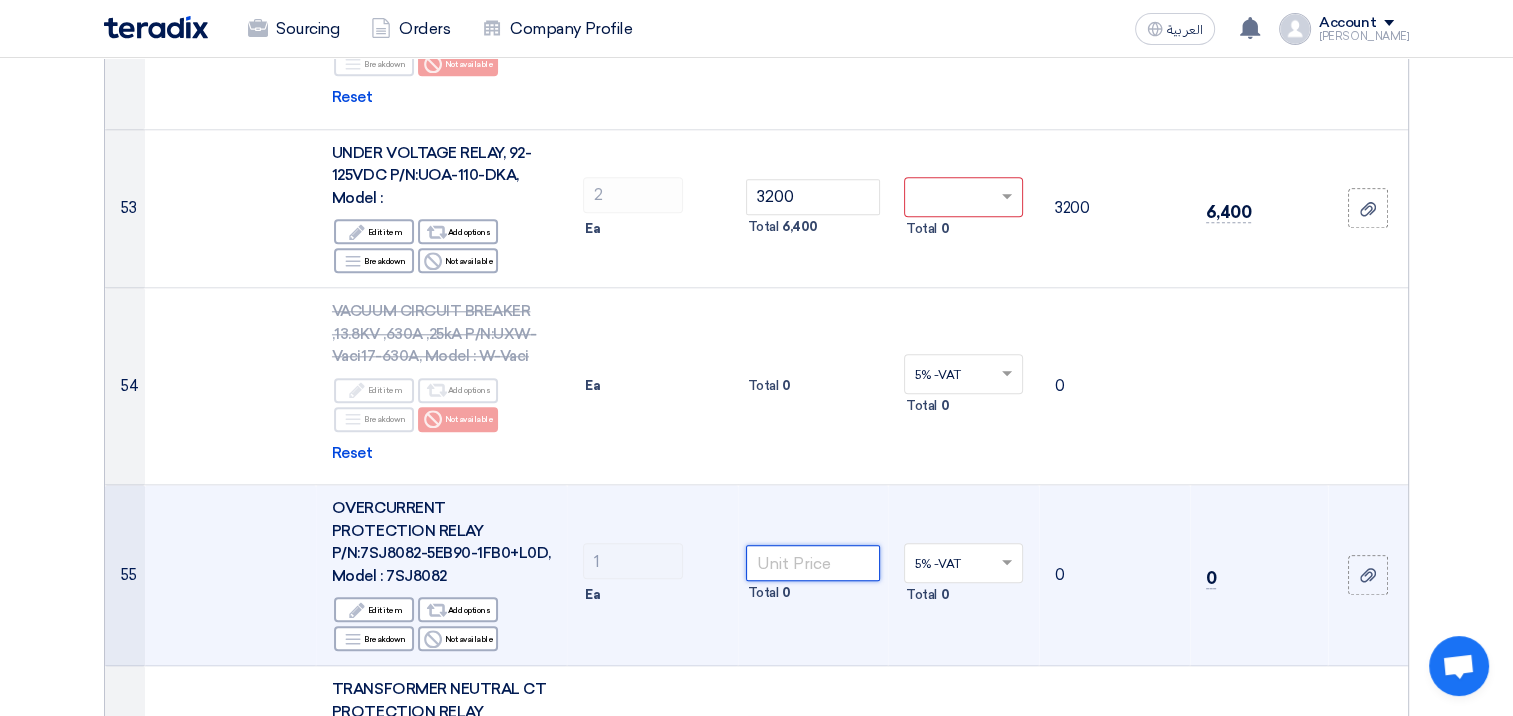 click 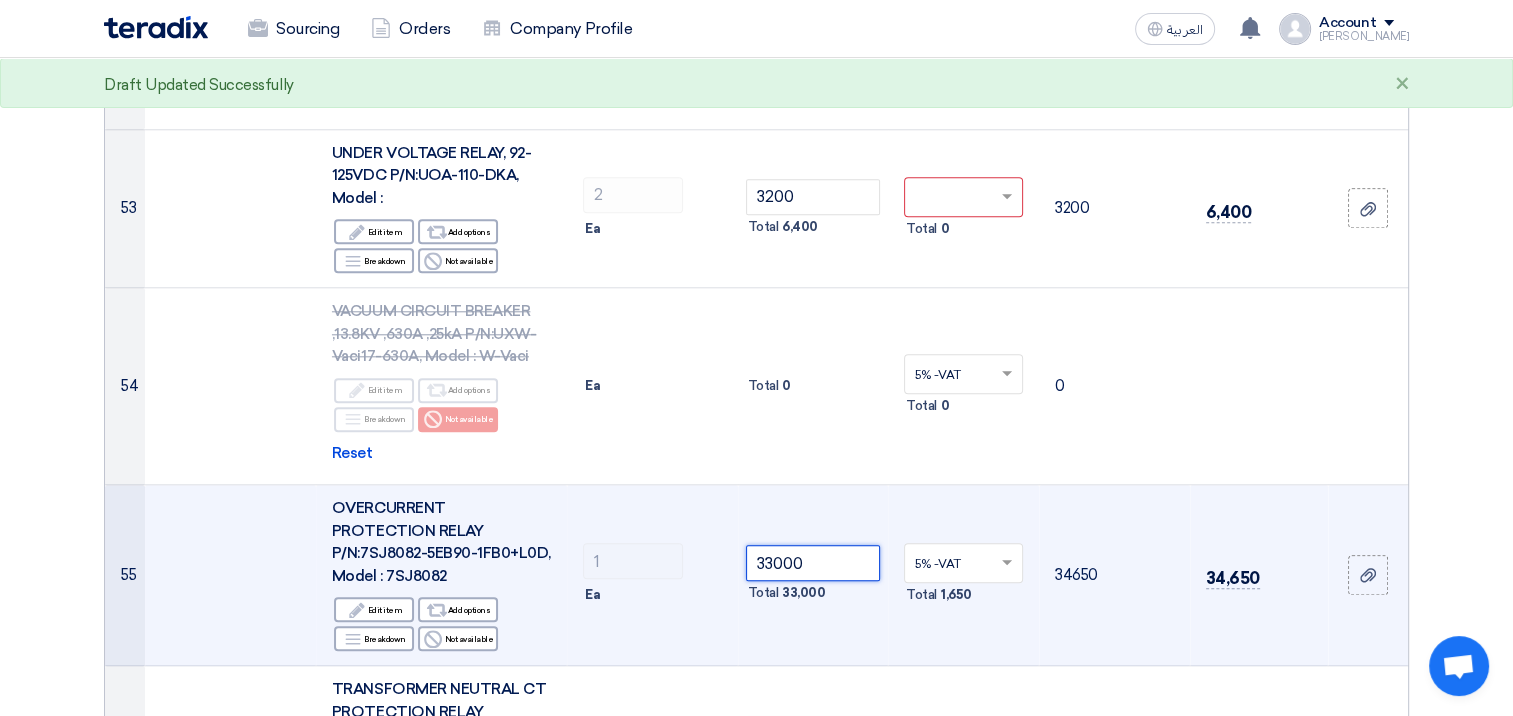type on "33000" 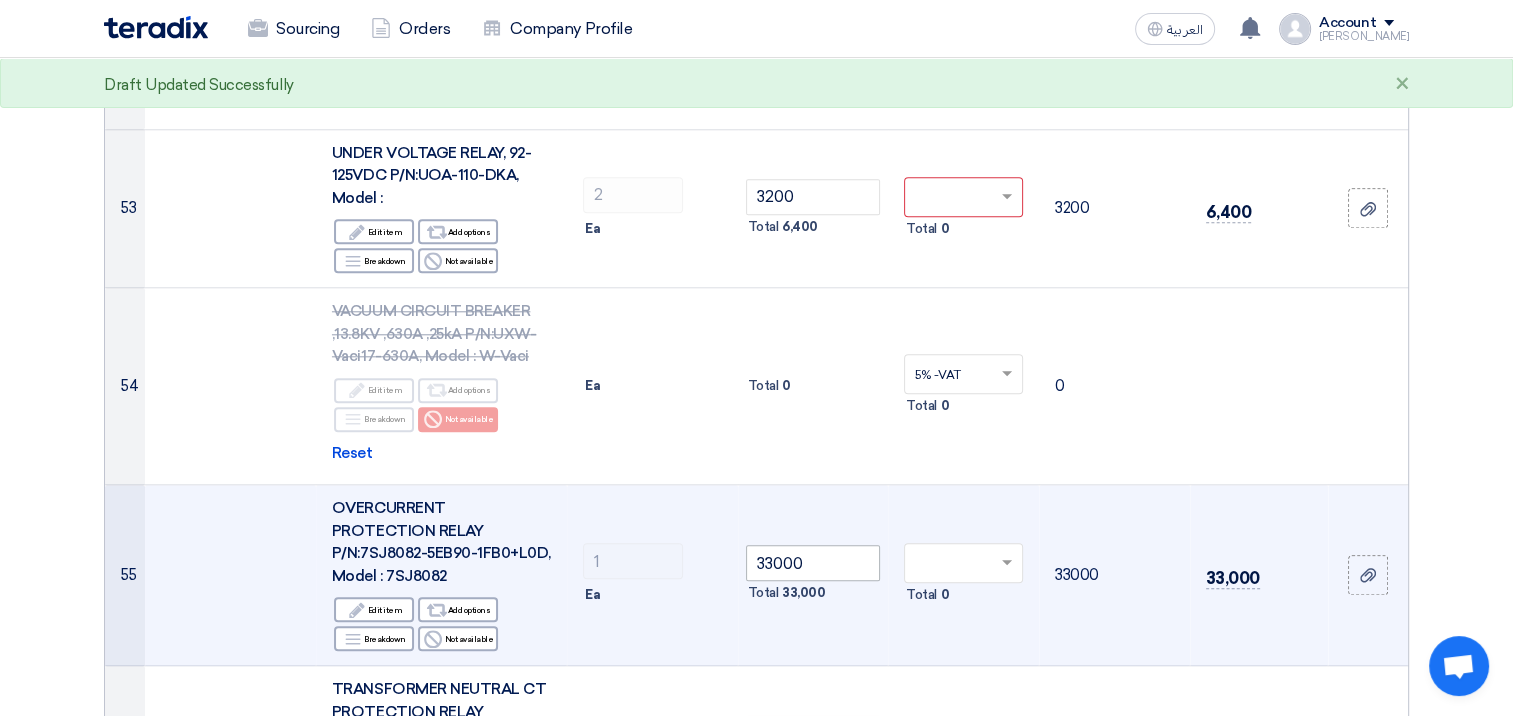 type on "0" 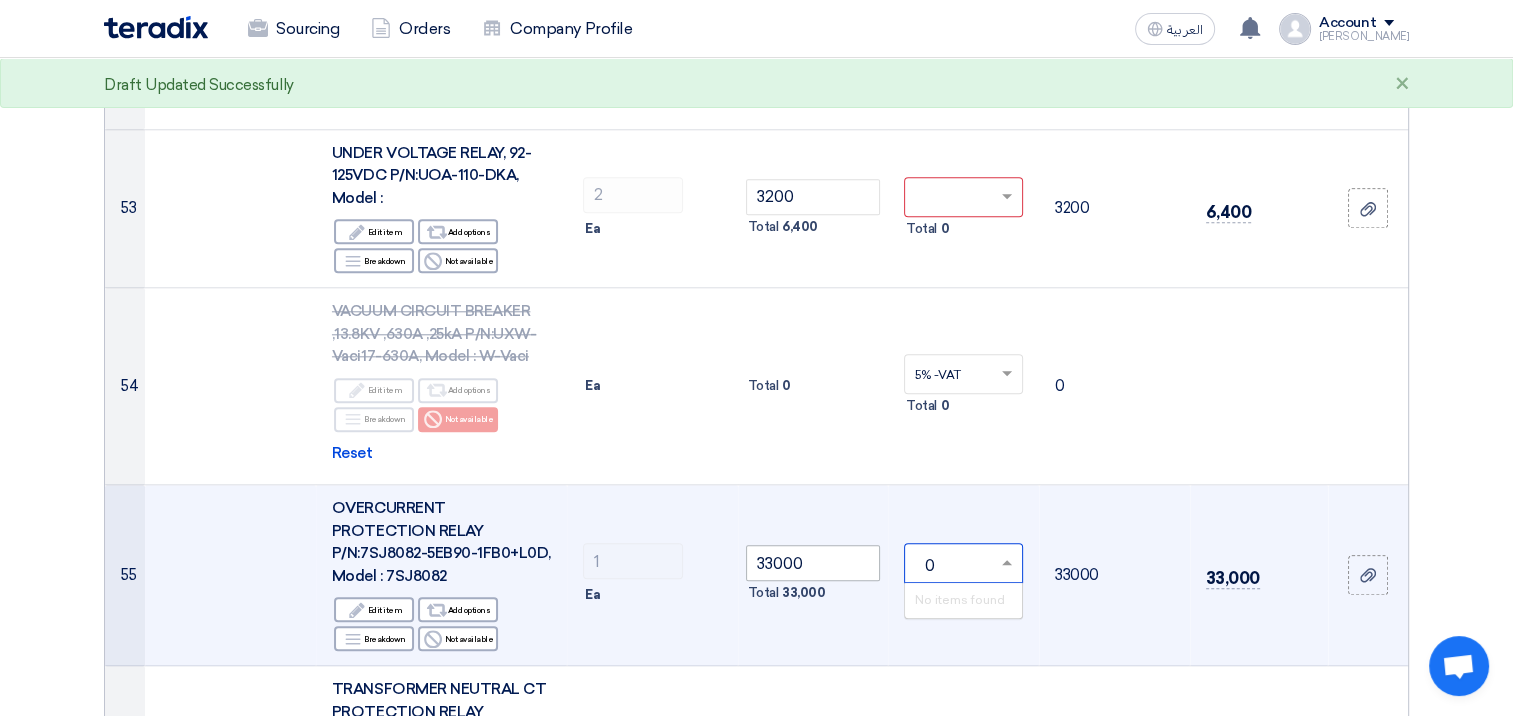 type 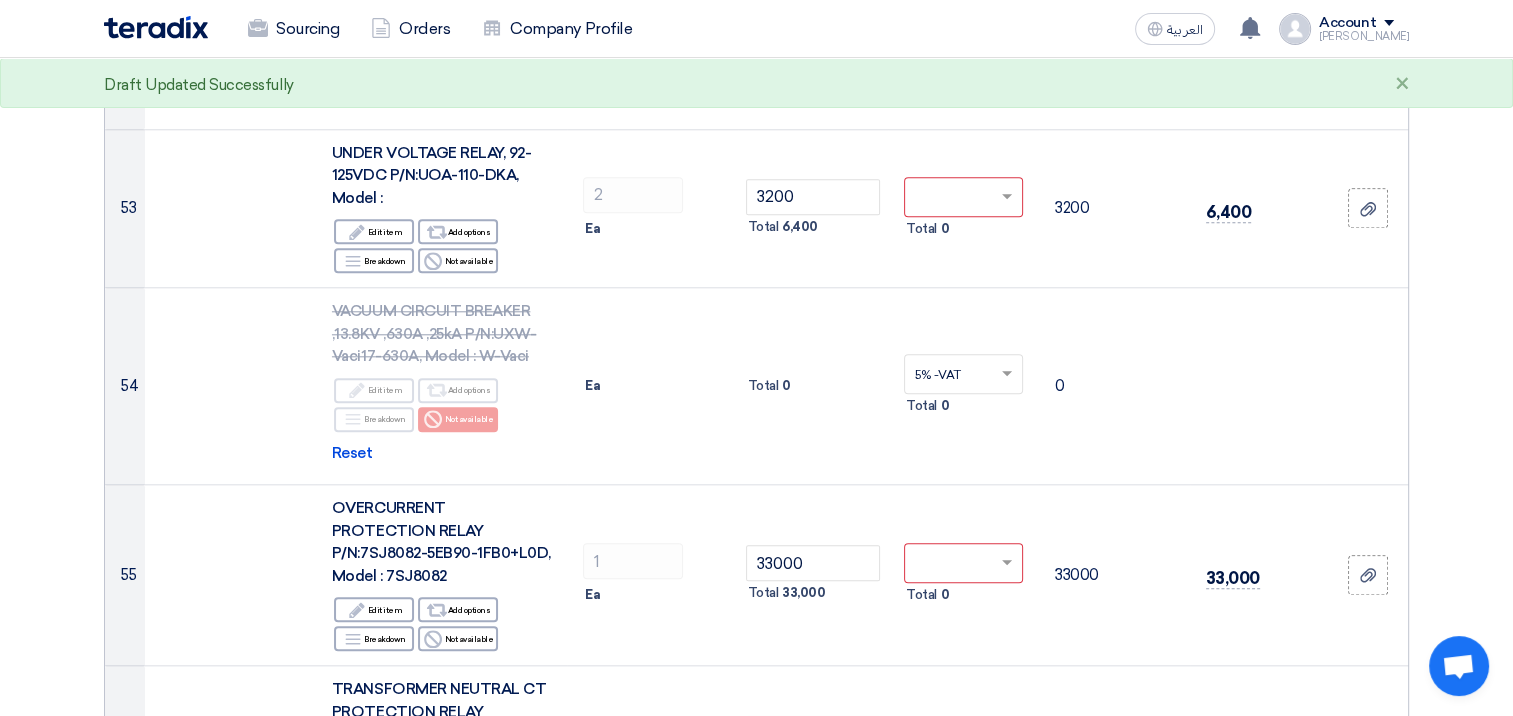 click on "Offer Details
#
Part Number
Item Description
Quantity
Unit Price (SAR)
Taxes
+
'Select taxes...
Unit Price Inc. Taxes" 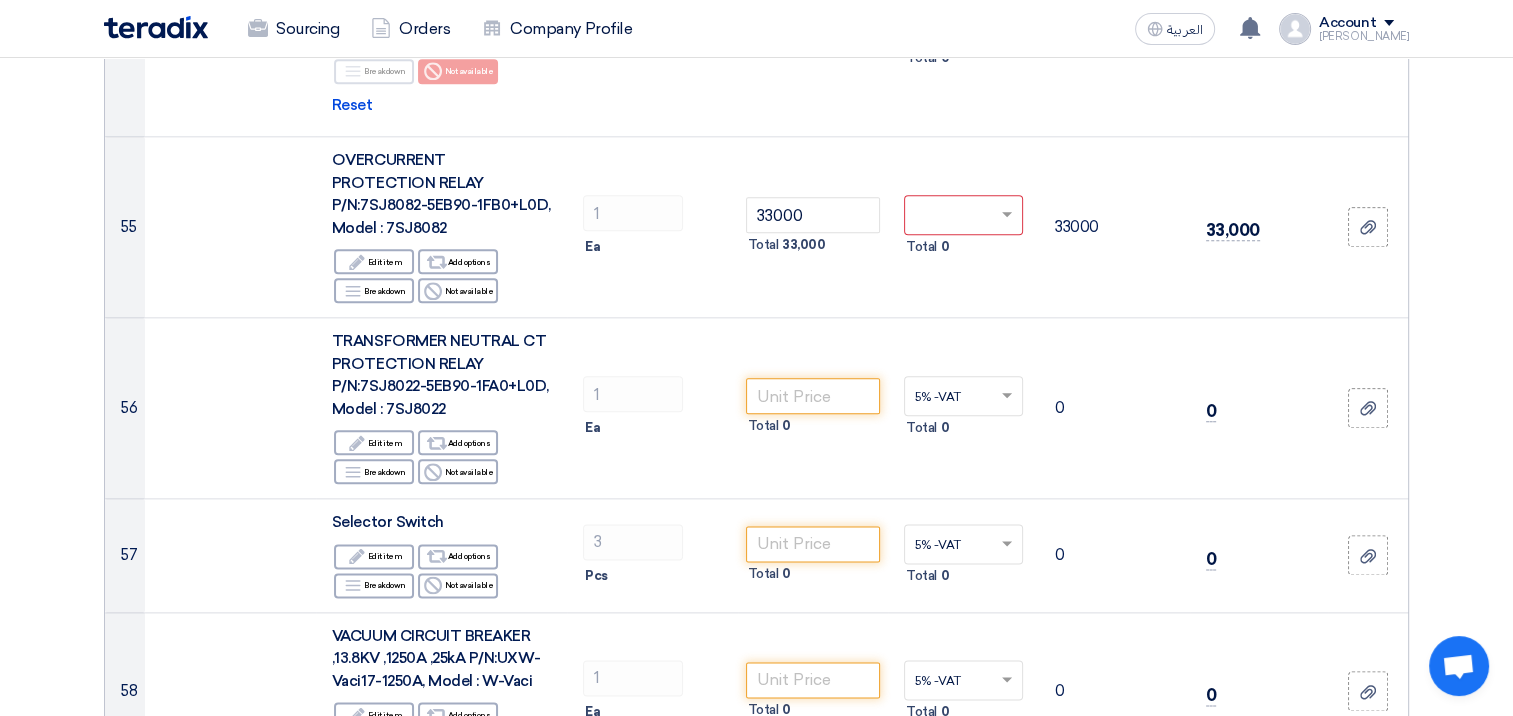 scroll, scrollTop: 9896, scrollLeft: 0, axis: vertical 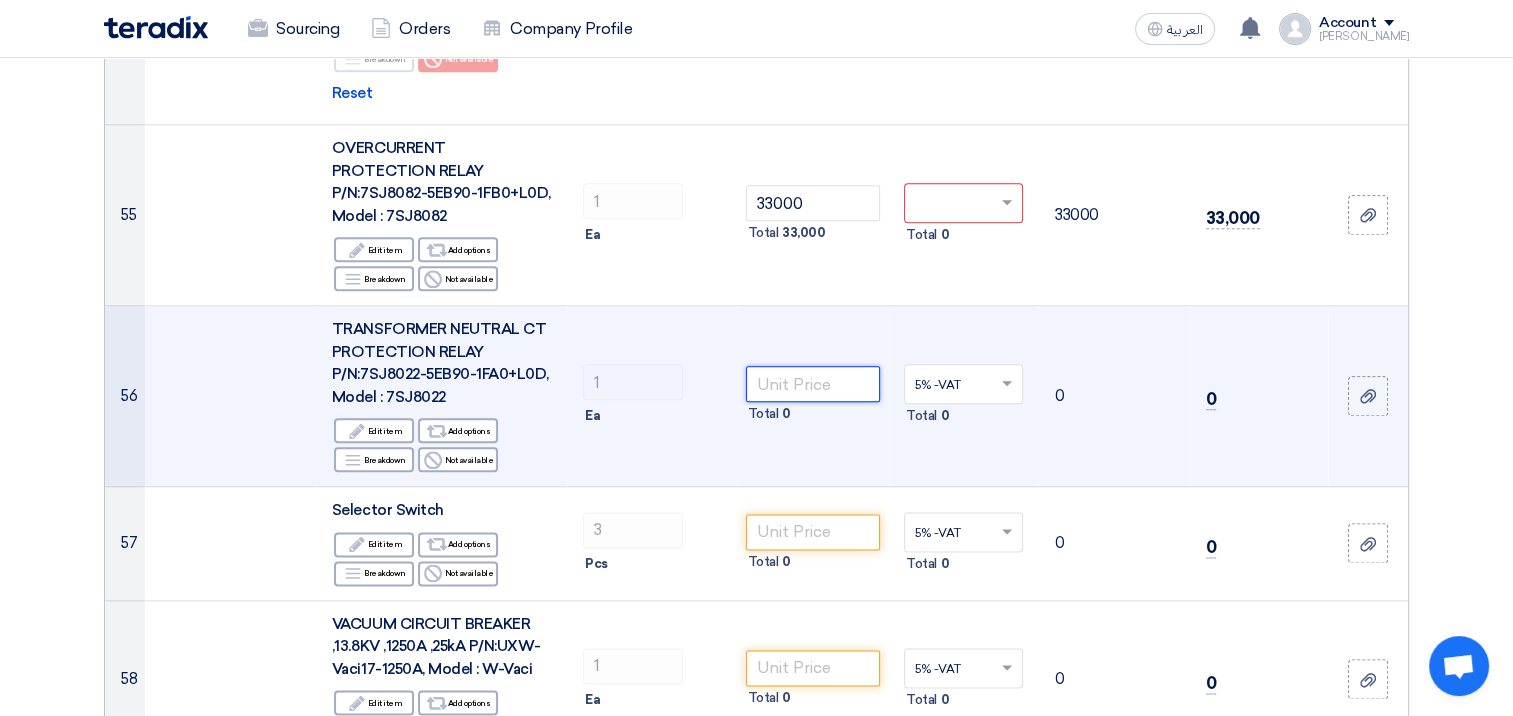 click 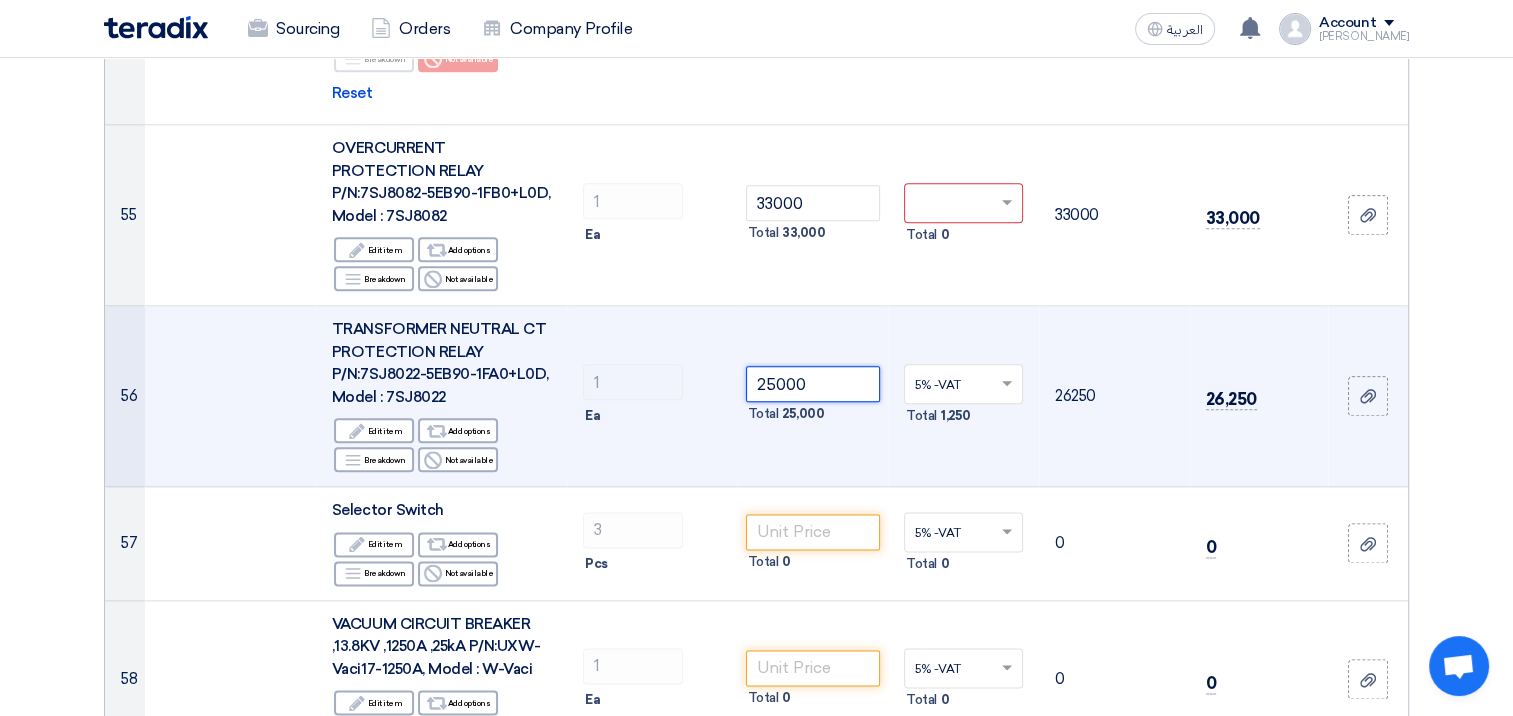 type on "25000" 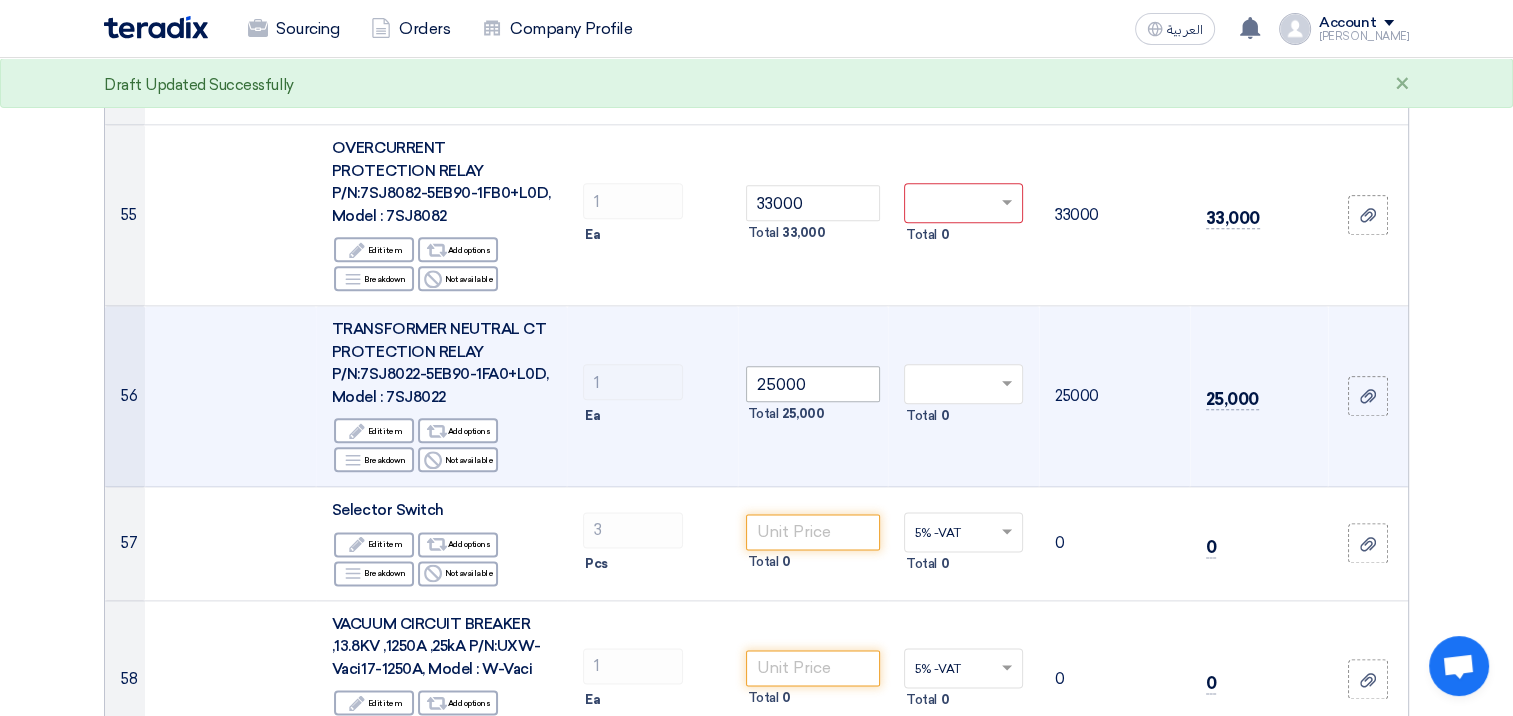 type on "0" 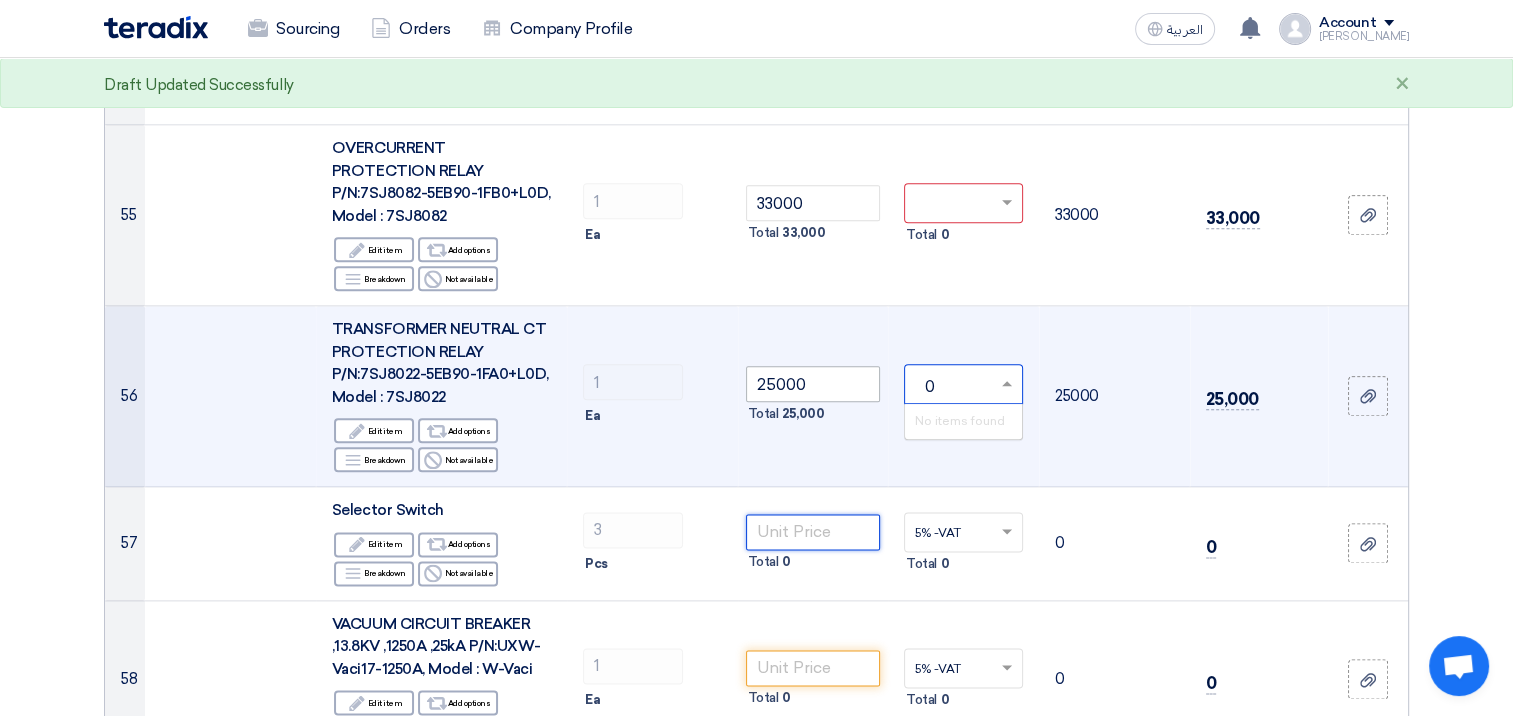 type 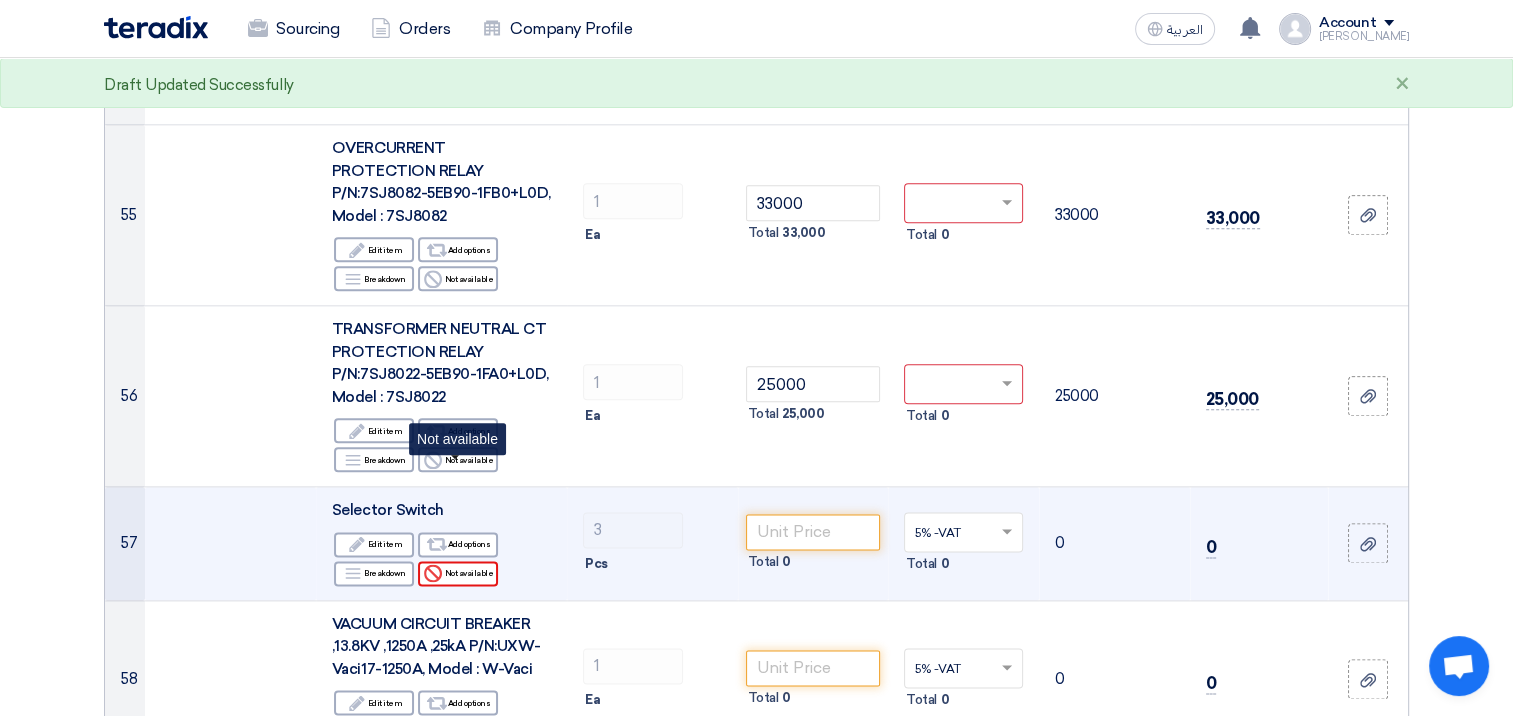 click on "Reject
Not available" 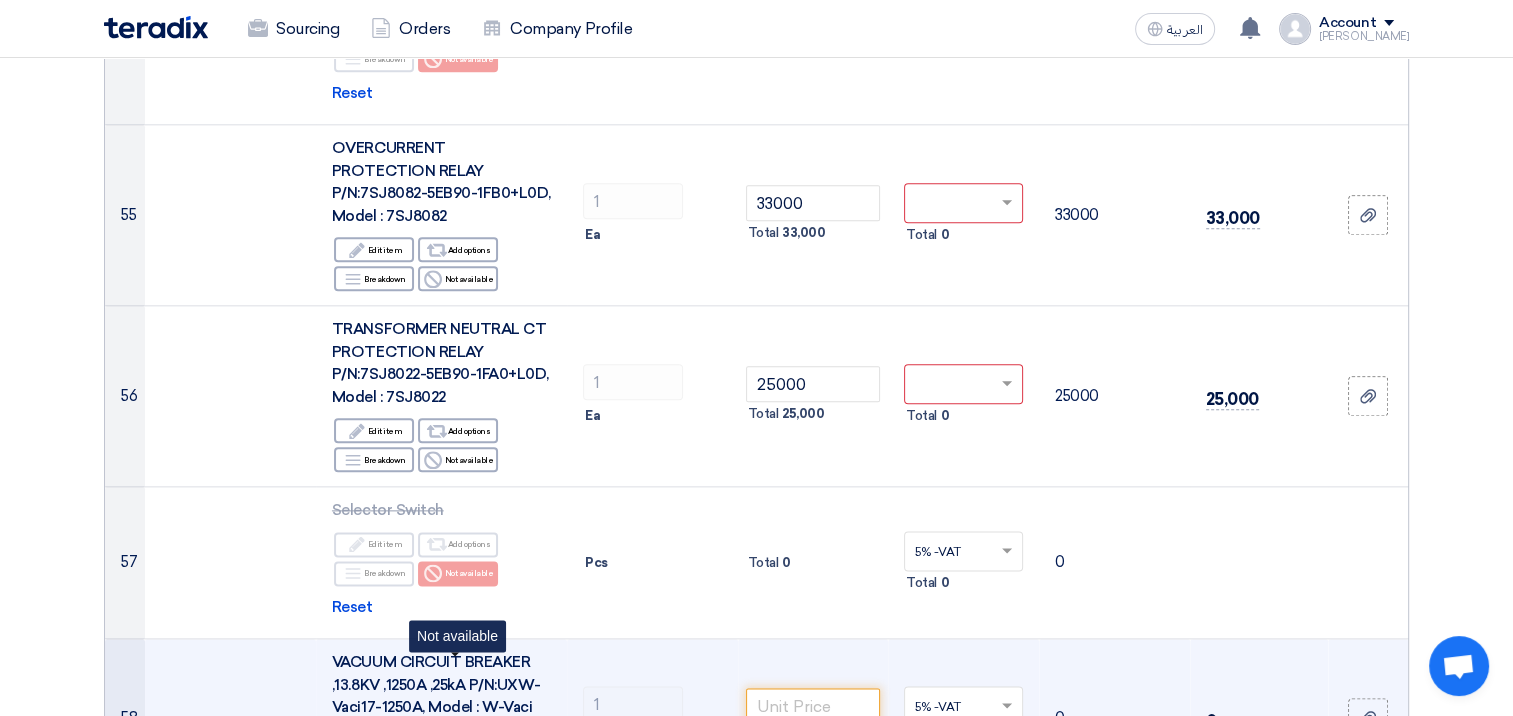 click on "Reject
Not available" 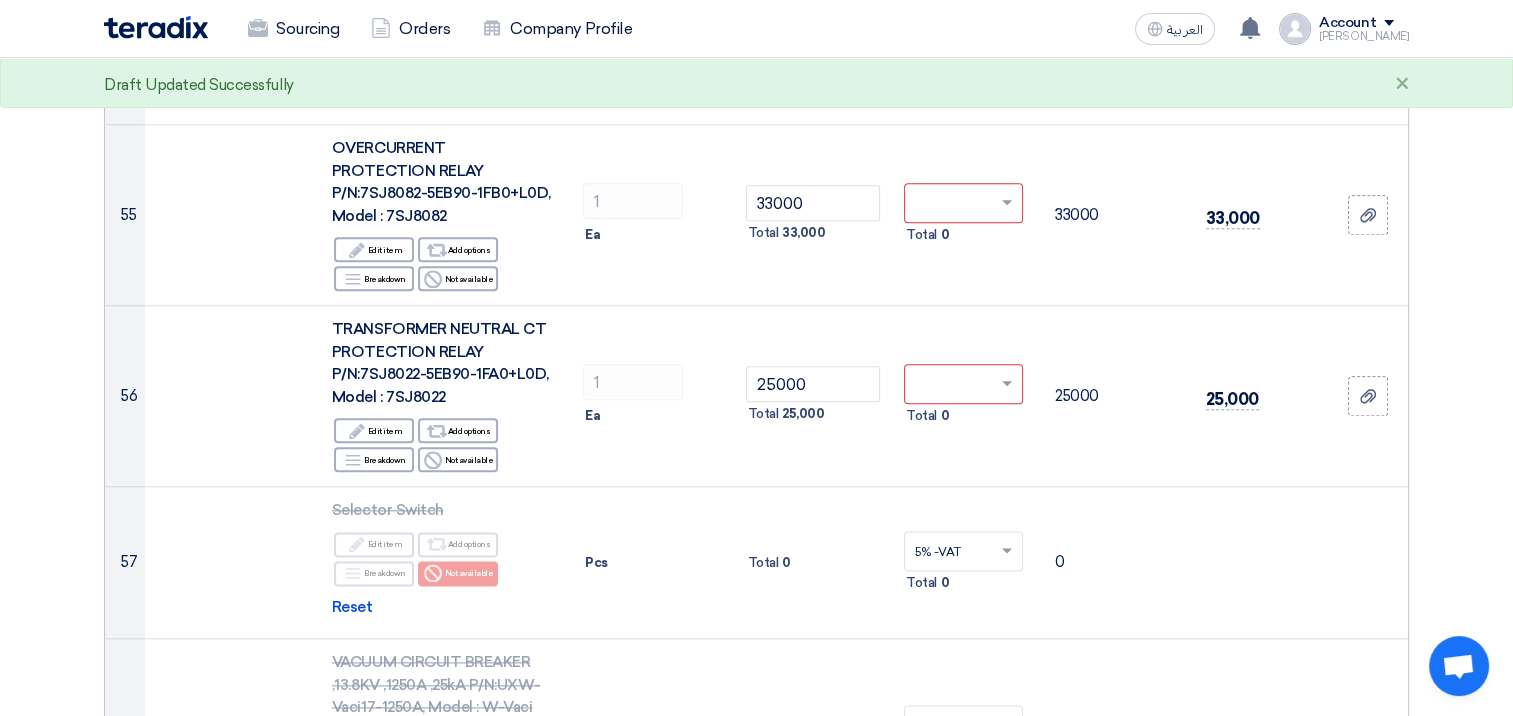 click on "Offer Details
#
Part Number
Item Description
Quantity
Unit Price (SAR)
Taxes
+
'Select taxes...
Unit Price Inc. Taxes" 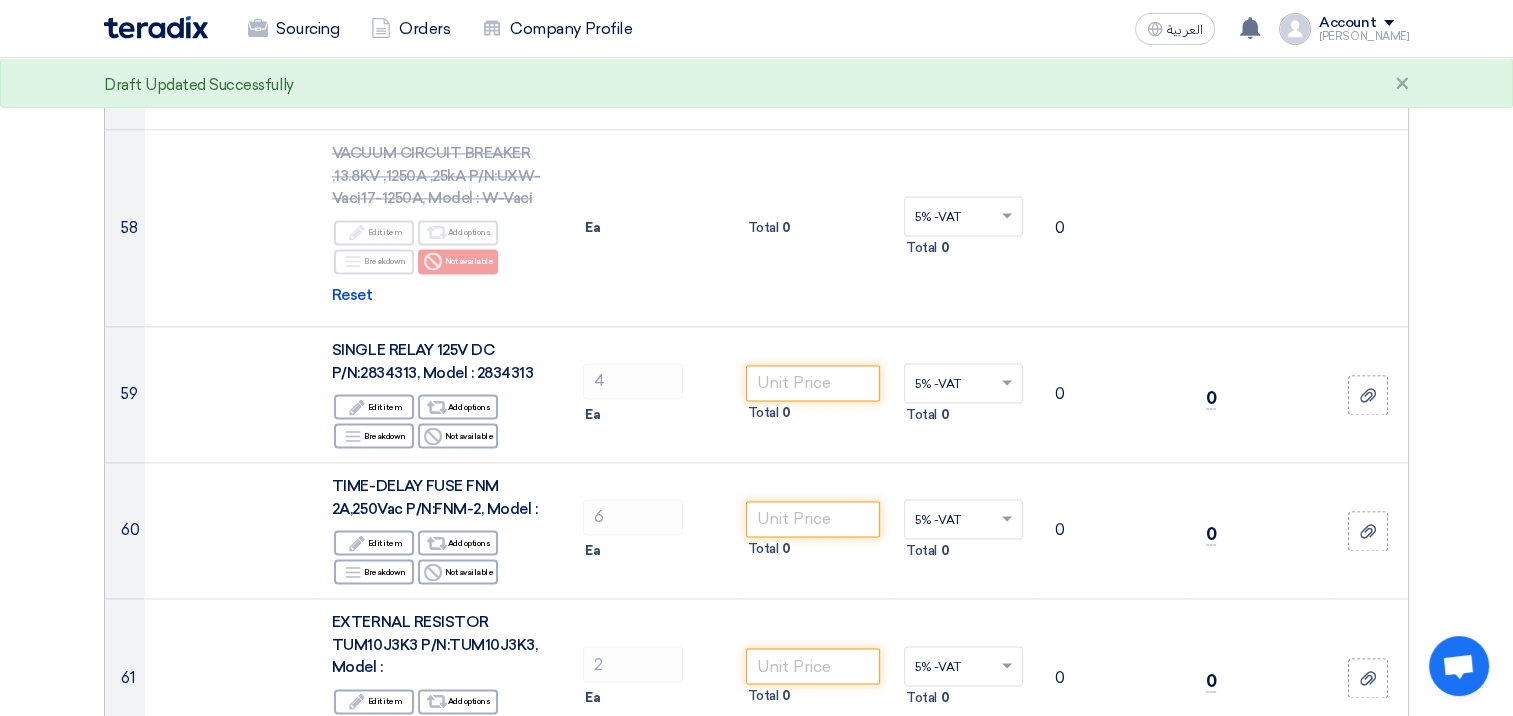scroll, scrollTop: 10416, scrollLeft: 0, axis: vertical 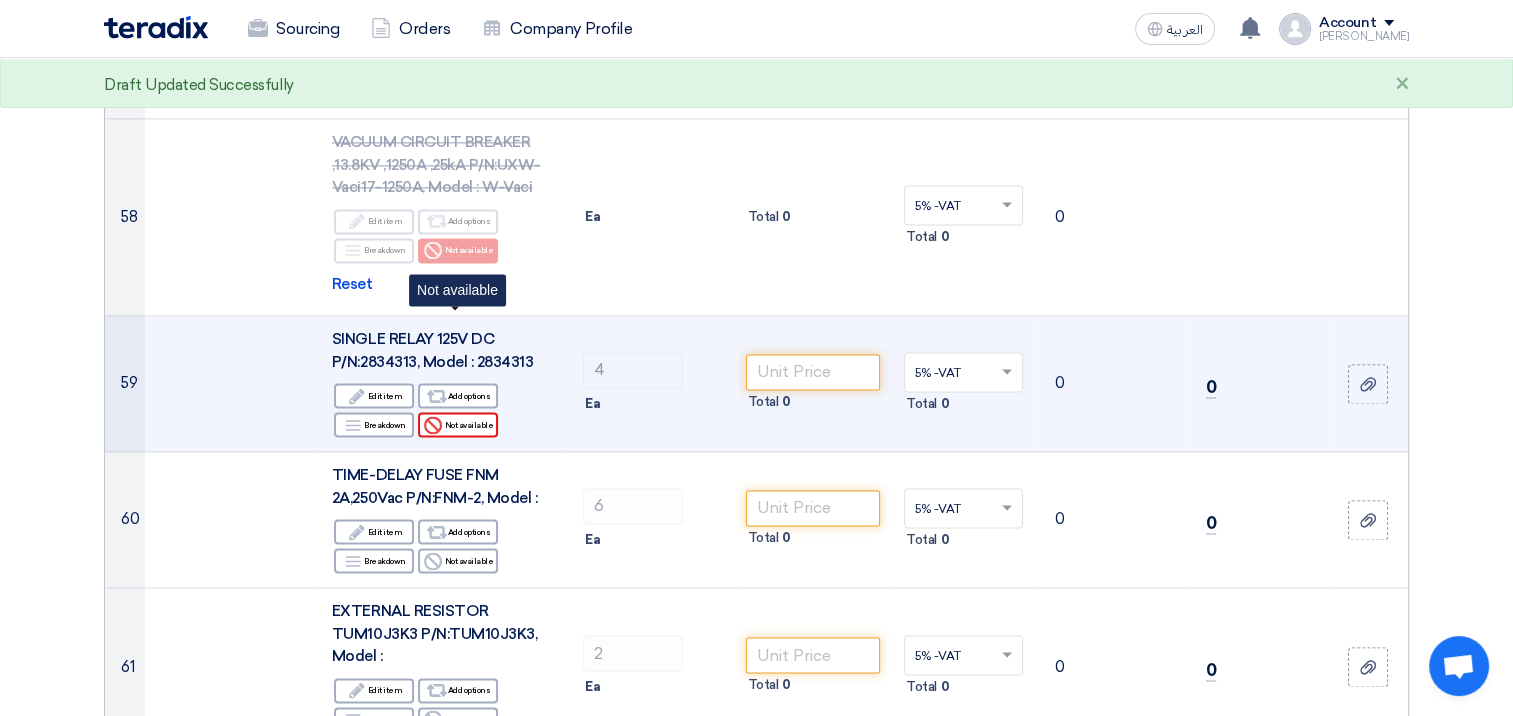 click on "Reject
Not available" 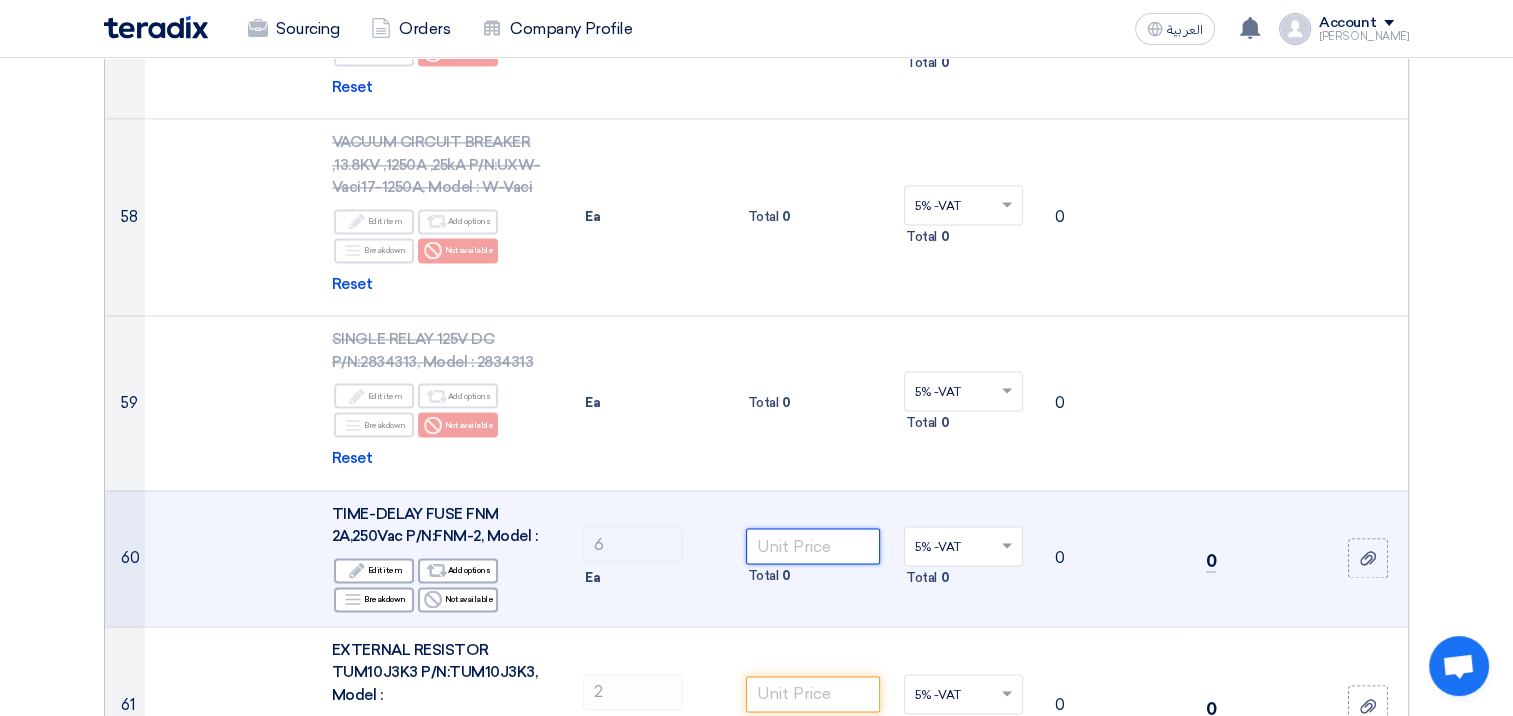 click 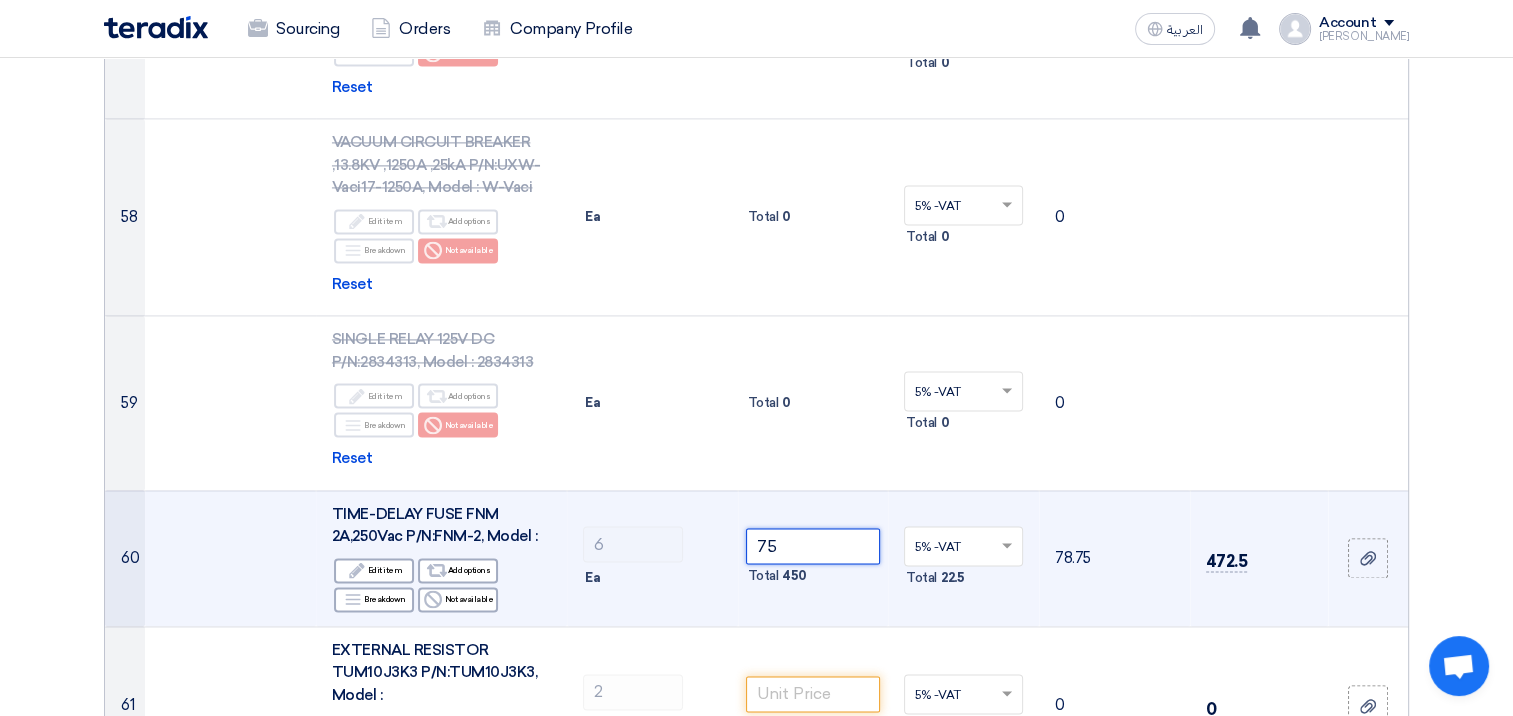 type on "75" 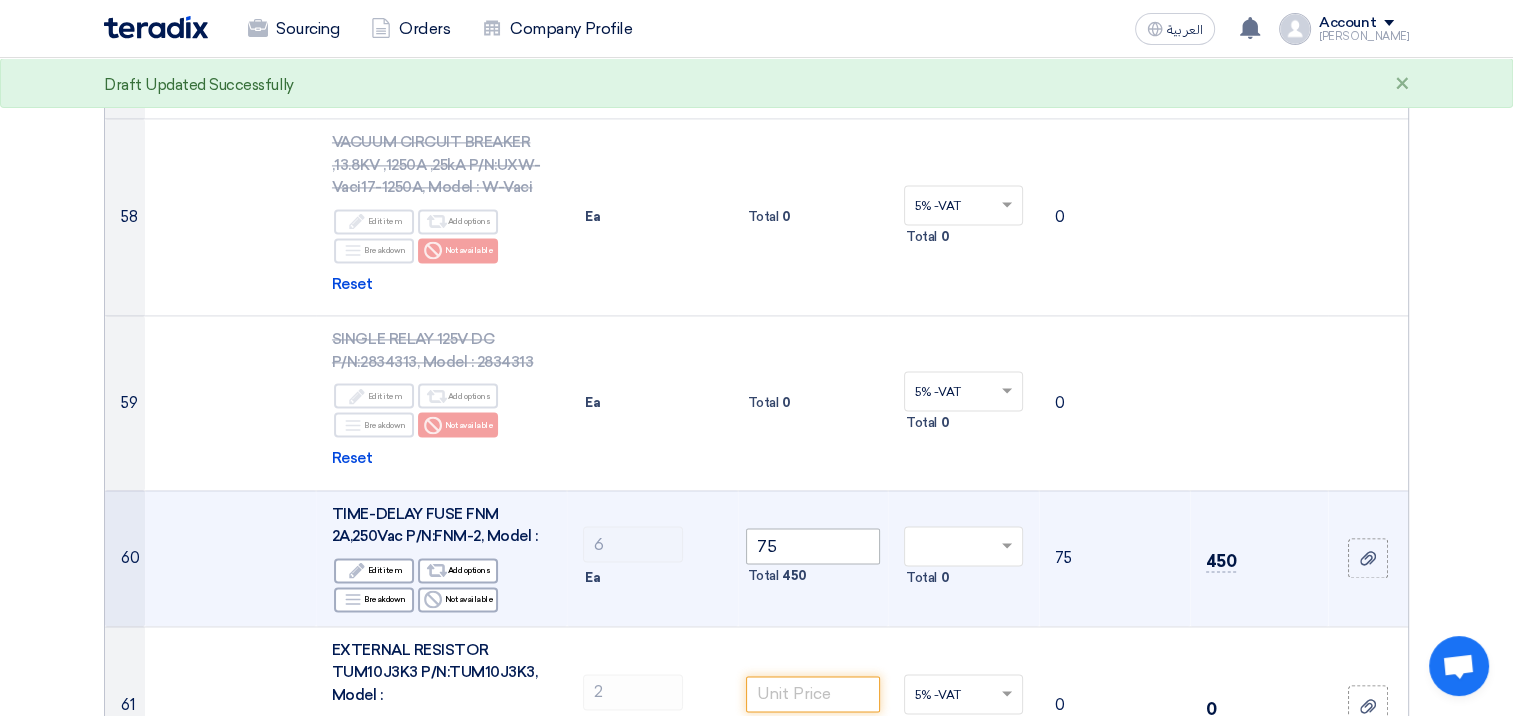 type on "0" 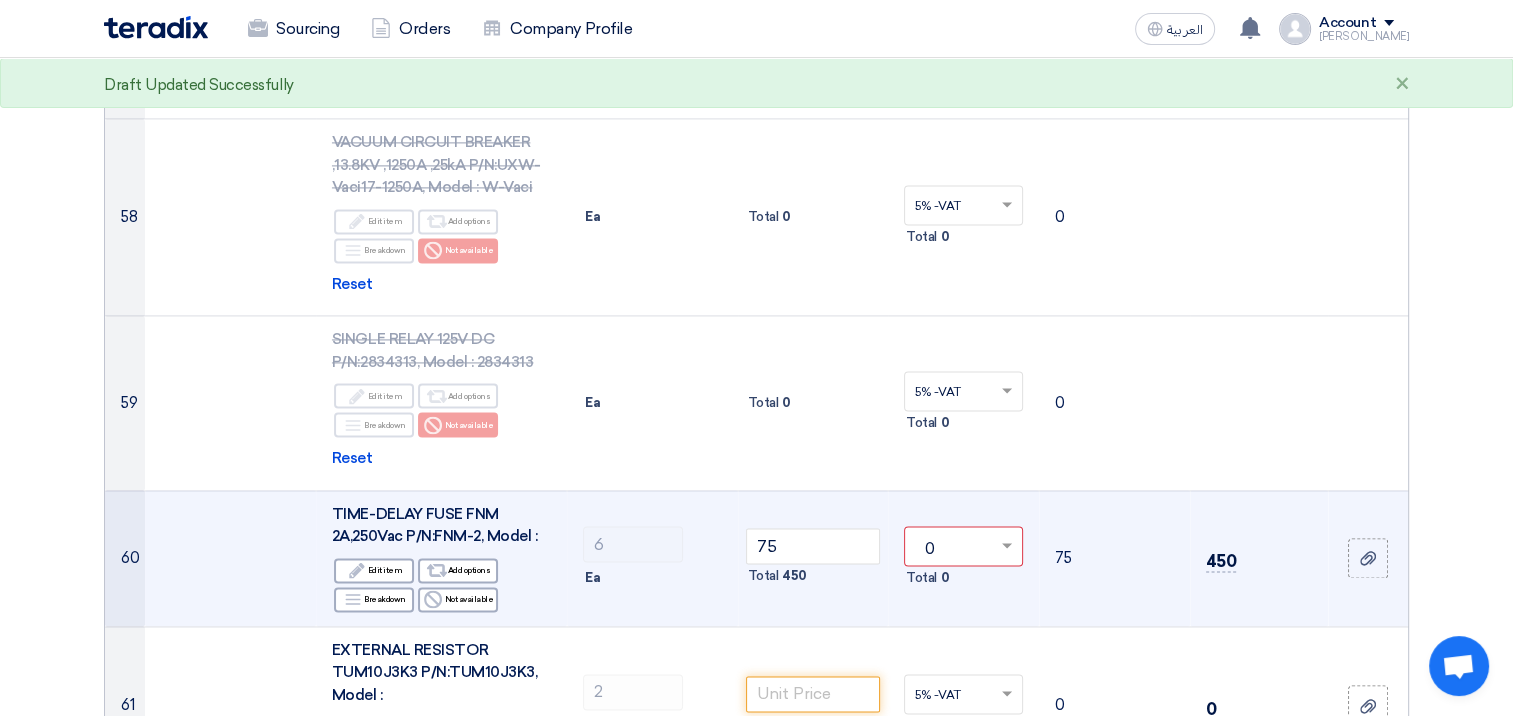 type 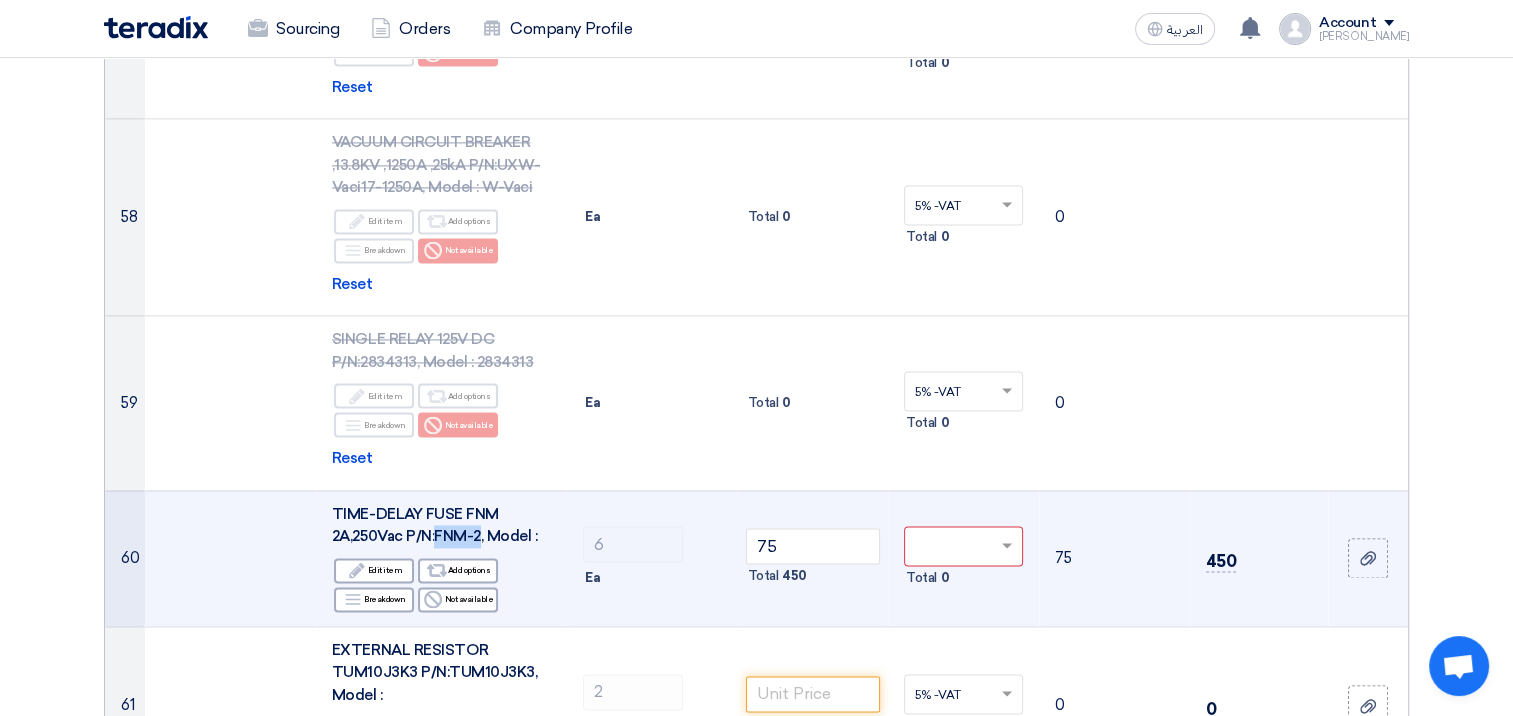 drag, startPoint x: 480, startPoint y: 436, endPoint x: 438, endPoint y: 431, distance: 42.296574 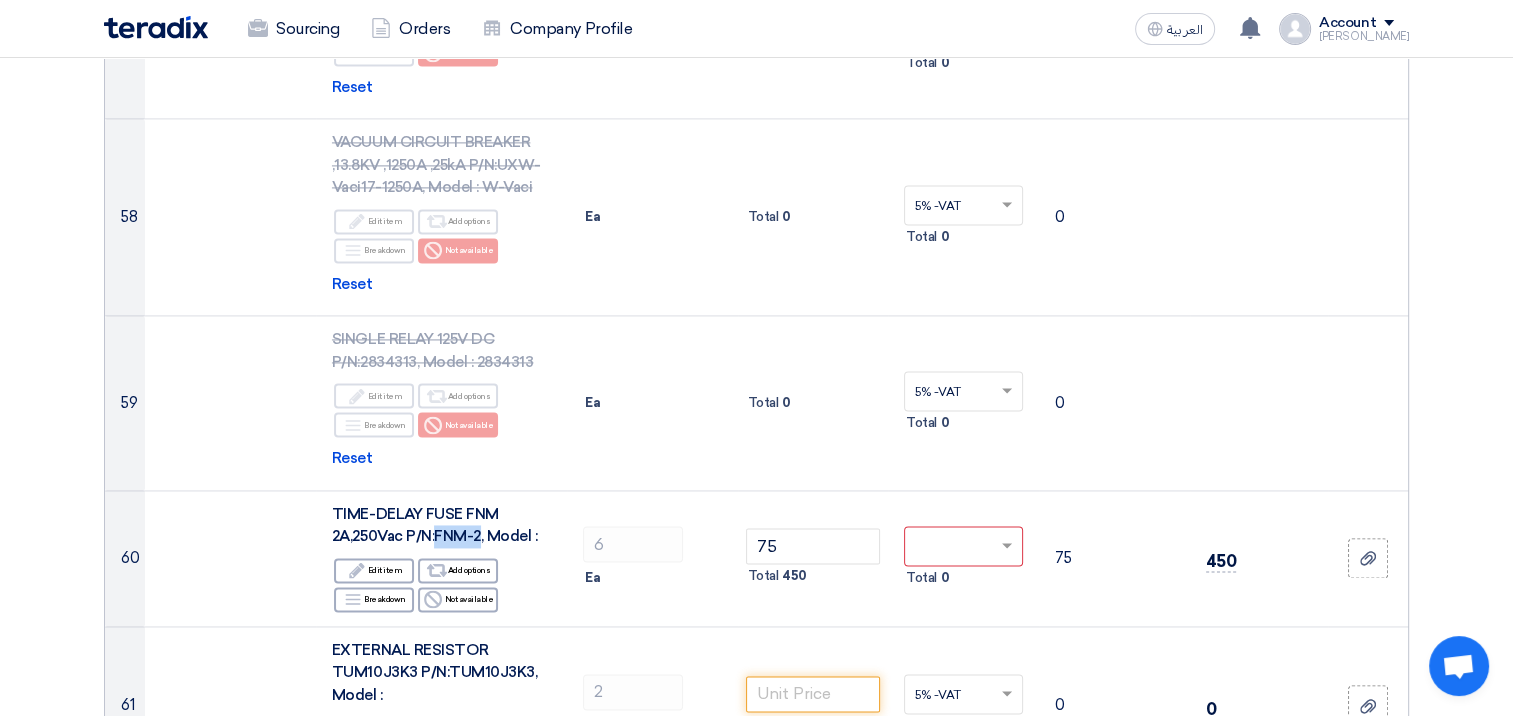 click on "Offer Details
#
Part Number
Item Description
Quantity
Unit Price (SAR)
Taxes
+
'Select taxes...
Unit Price Inc. Taxes" 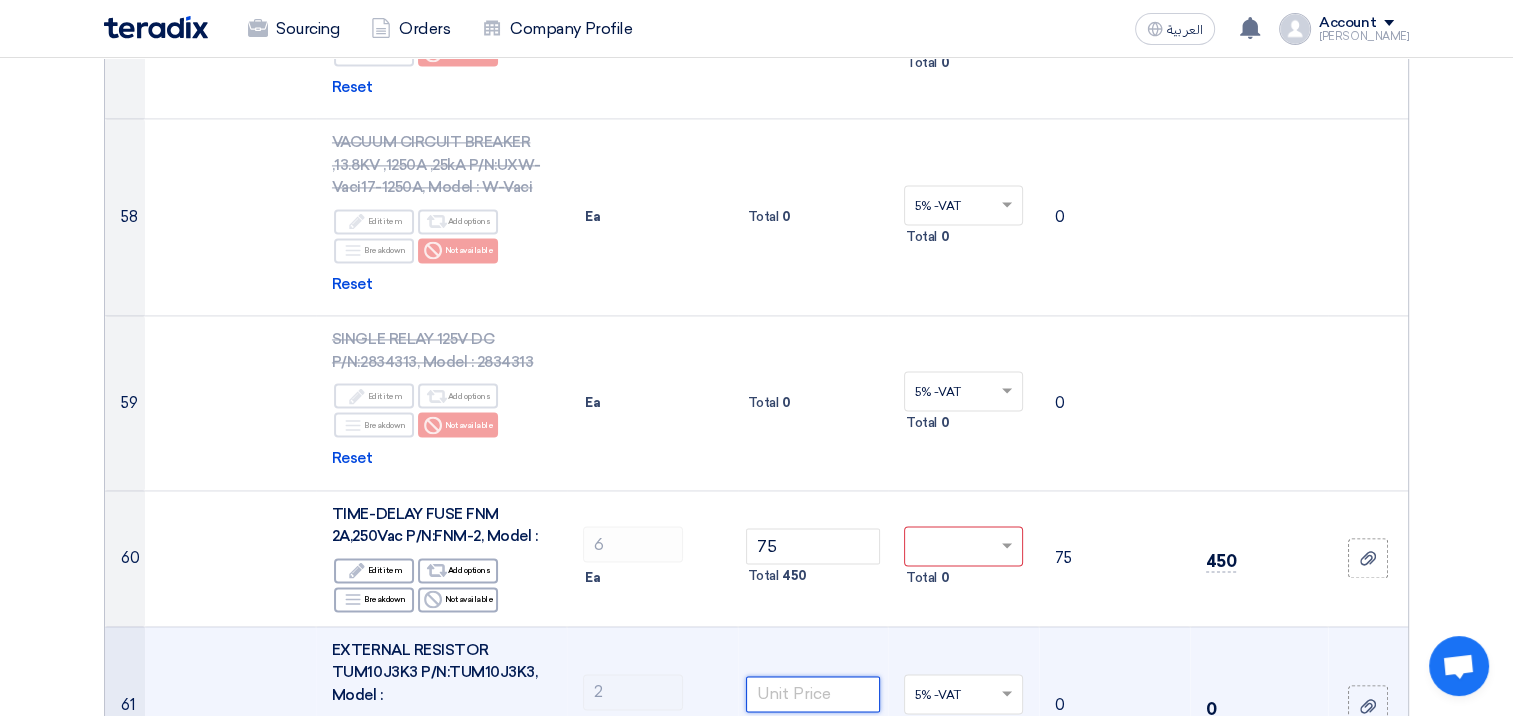 click 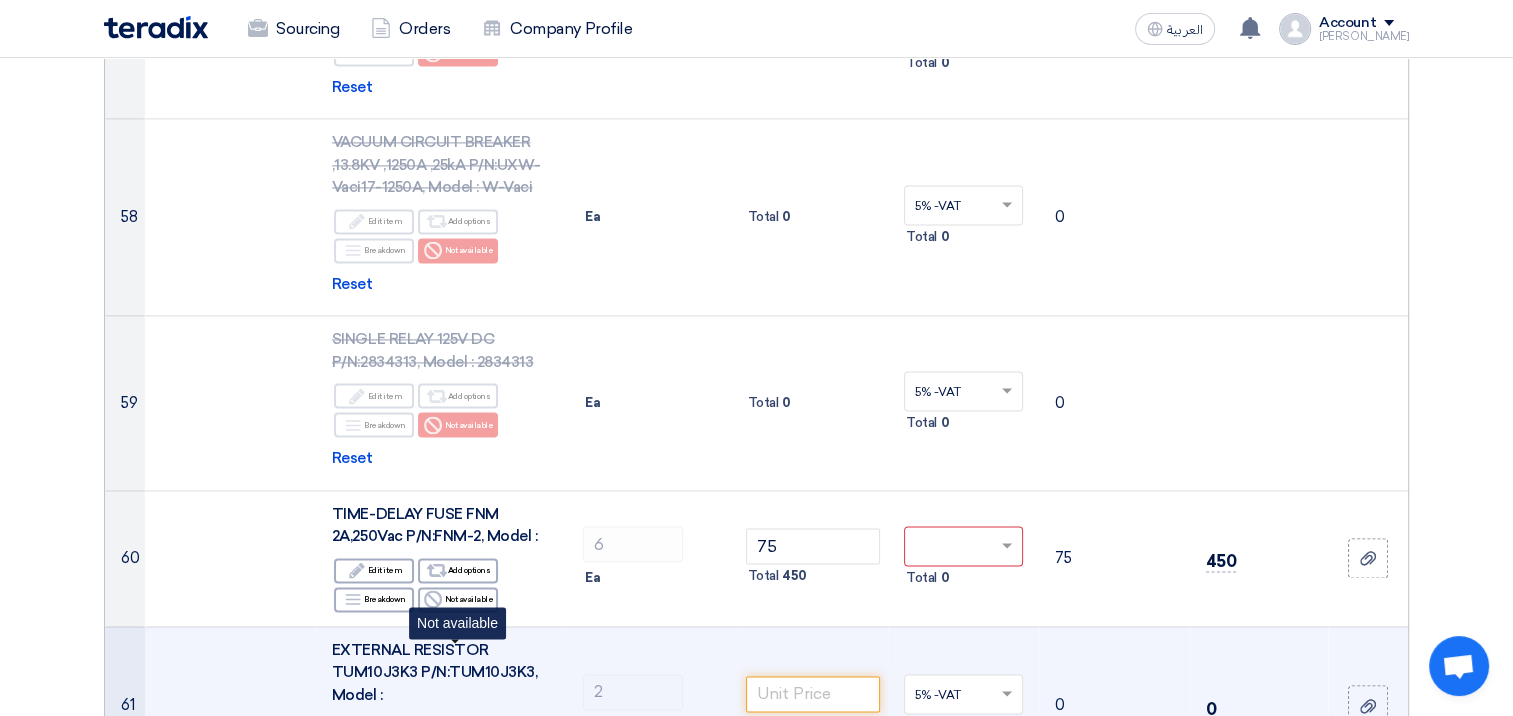 click on "Reject
Not available" 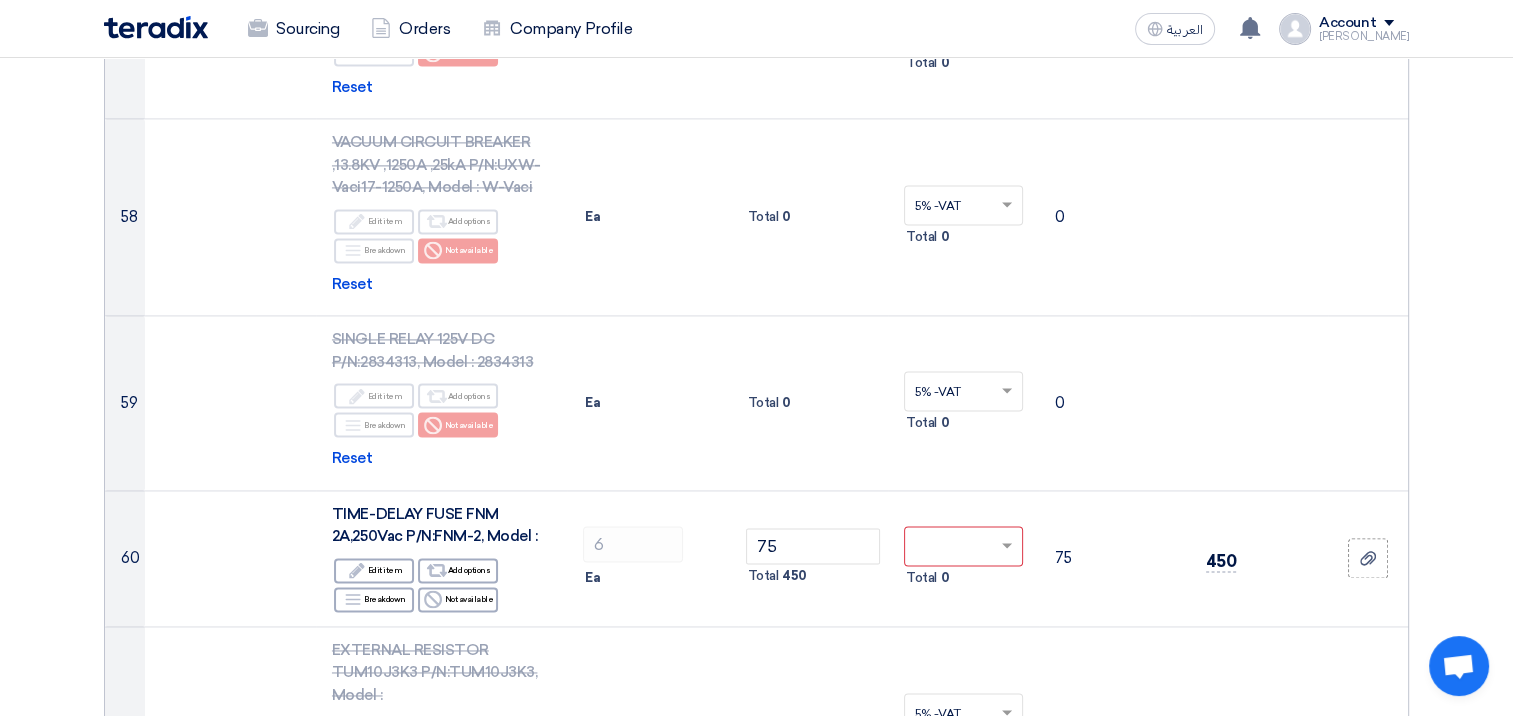 click on "Offer Details
#
Part Number
Item Description
Quantity
Unit Price (SAR)
Taxes
+
'Select taxes...
Unit Price Inc. Taxes" 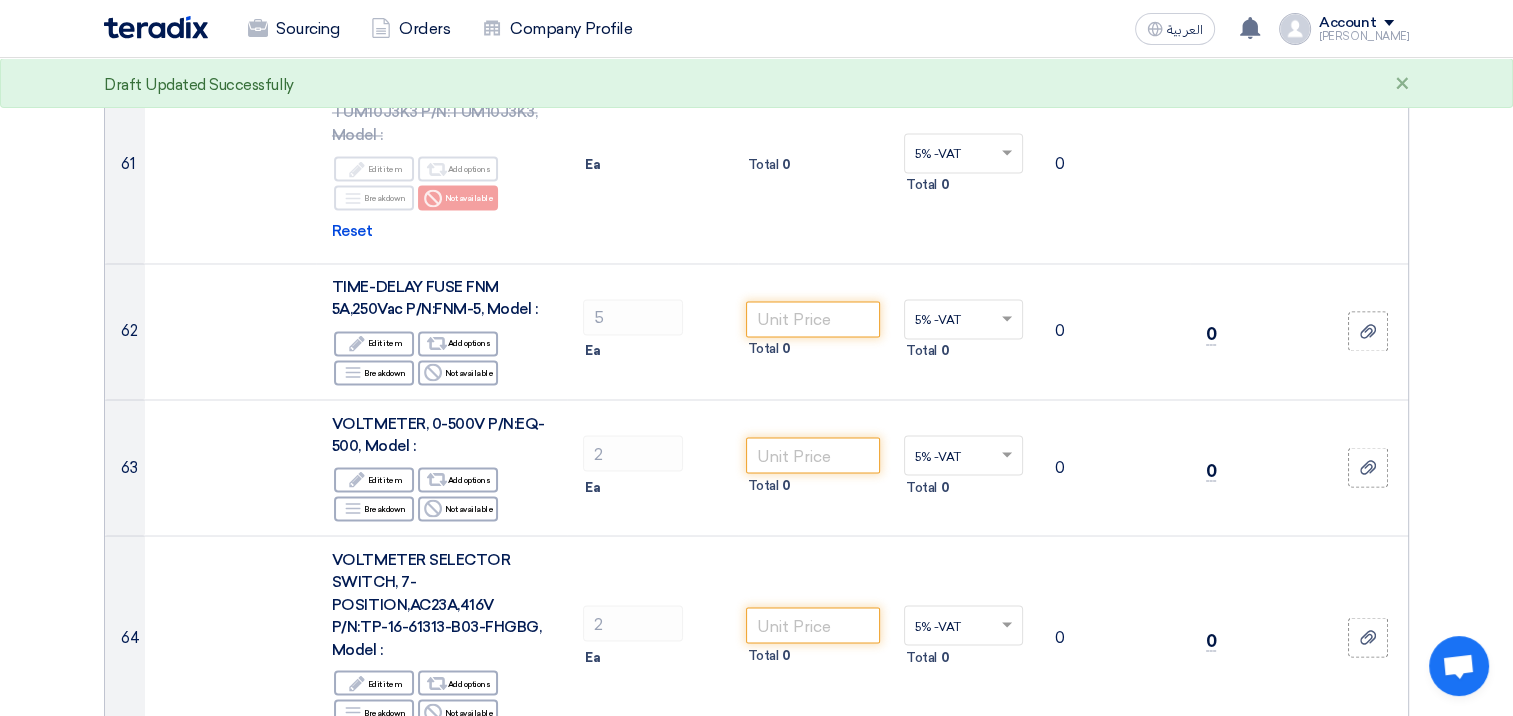 scroll, scrollTop: 11016, scrollLeft: 0, axis: vertical 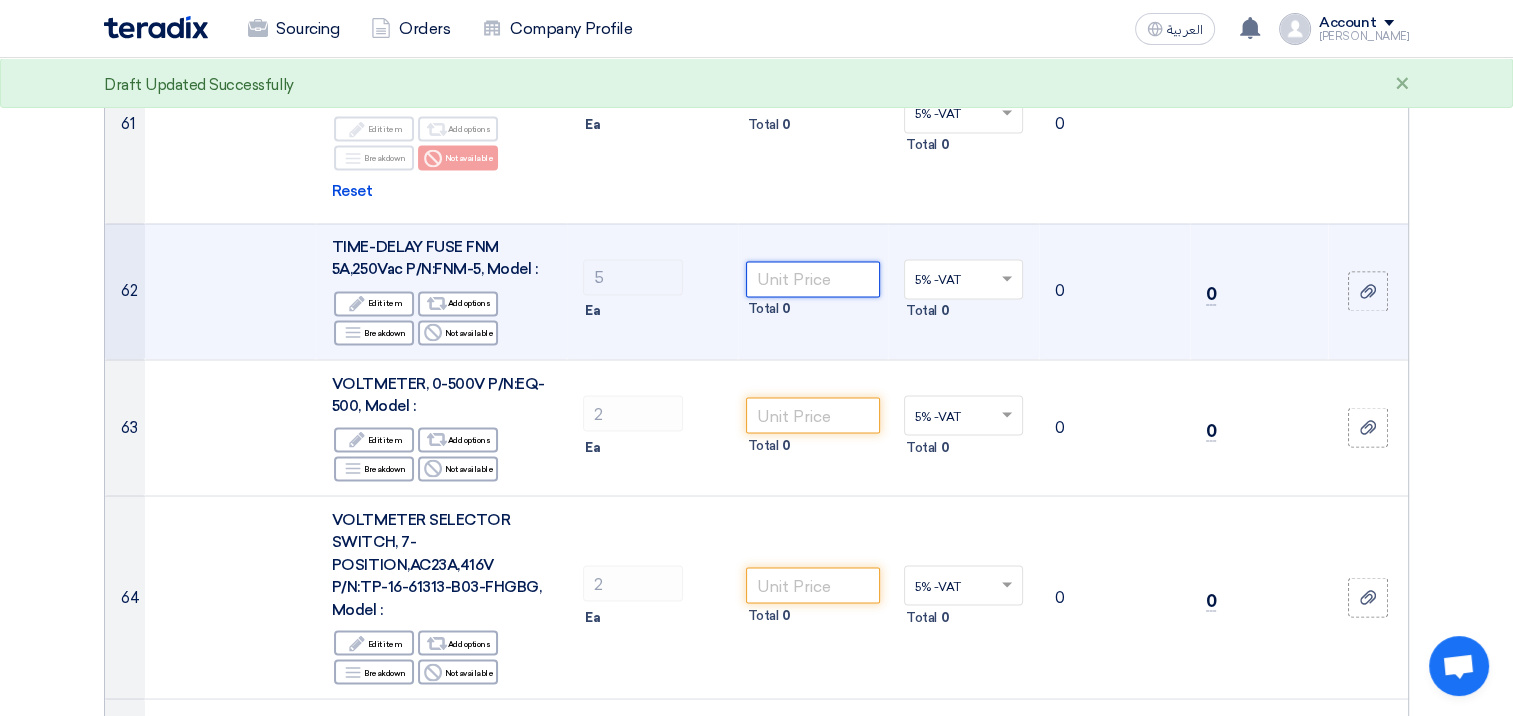 click 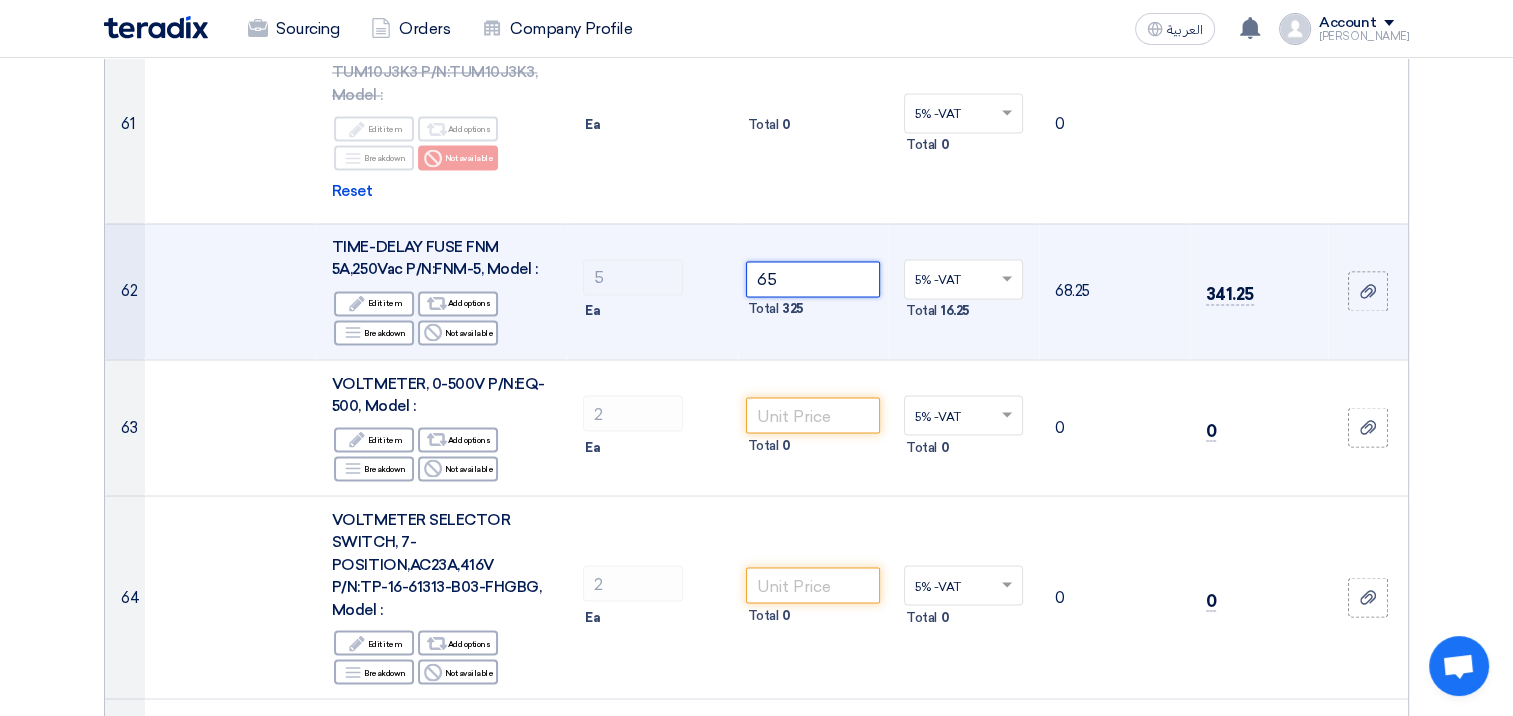 type on "65" 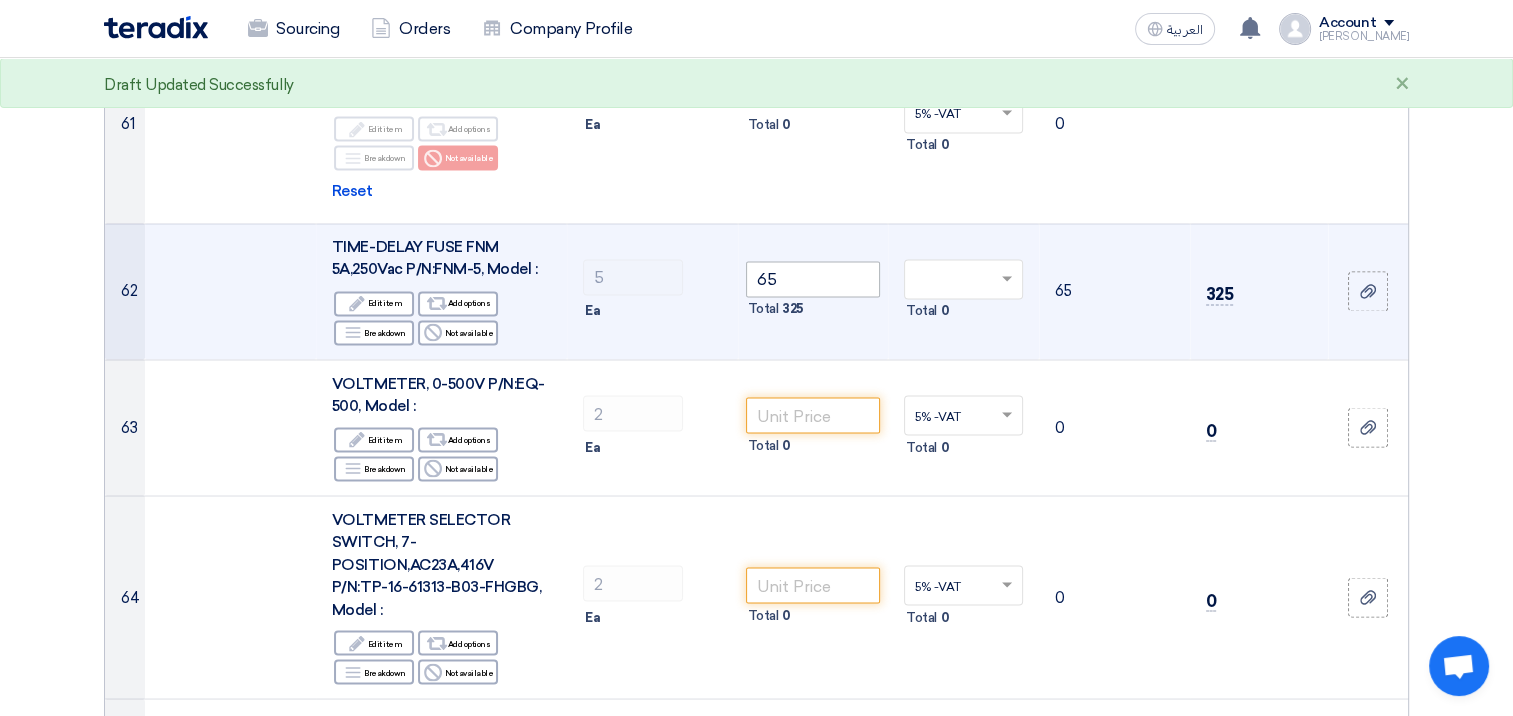 type on "0" 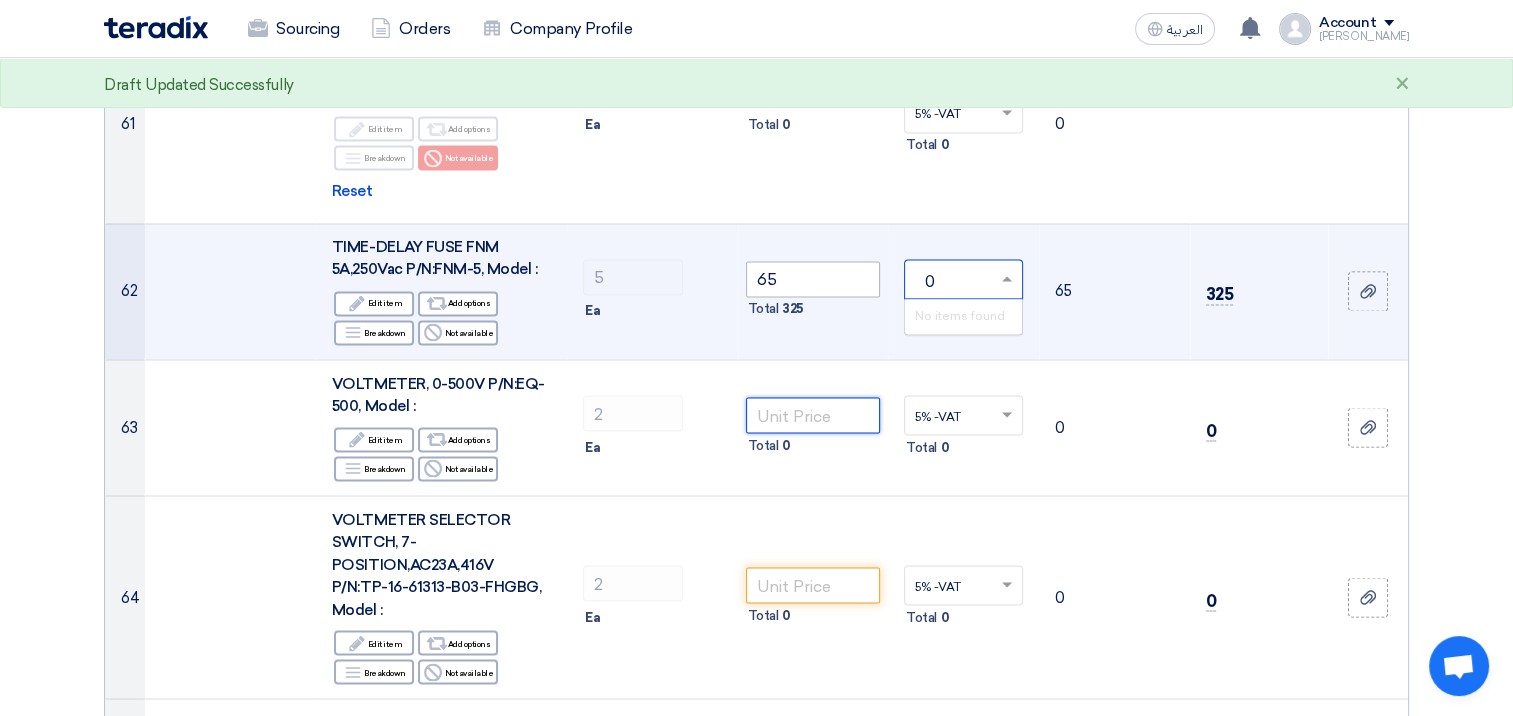 type 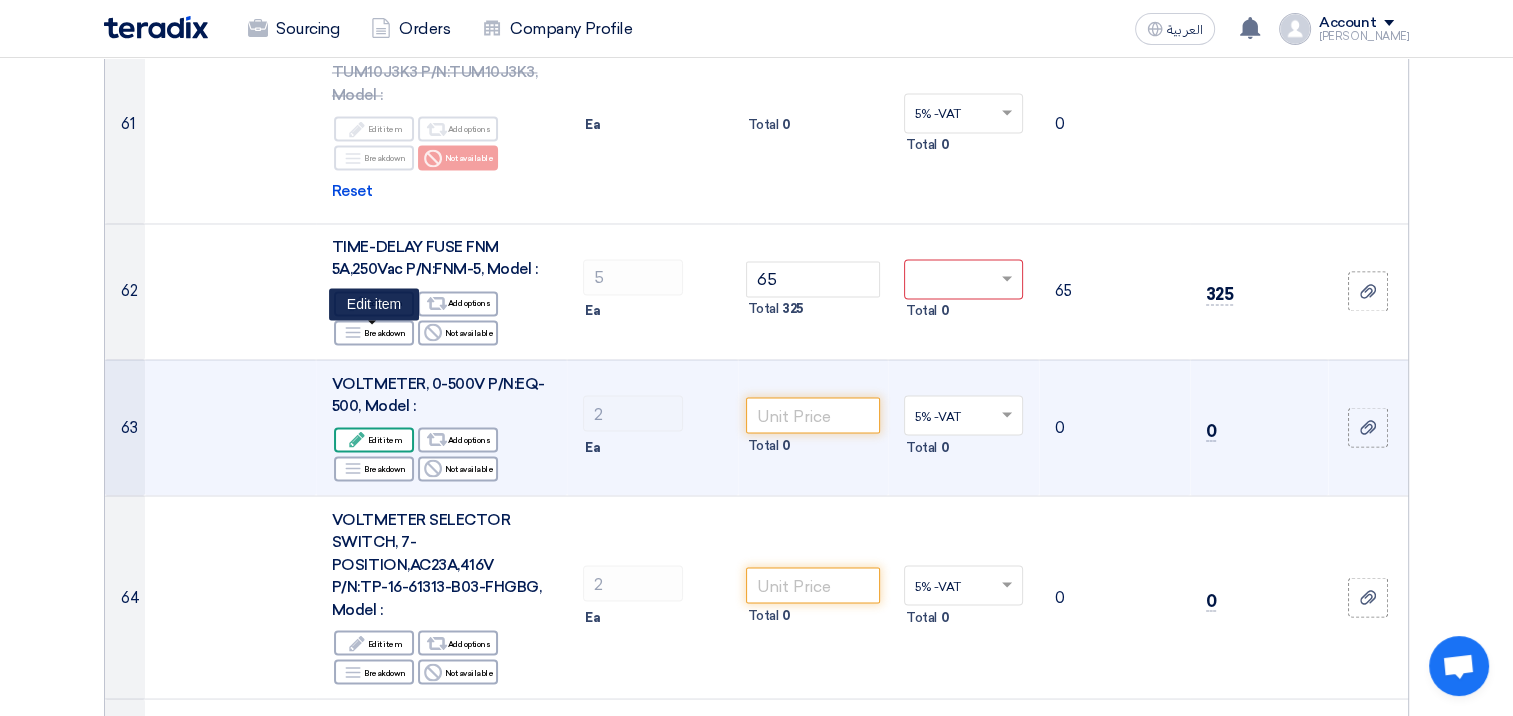 click on "Edit
Edit item" 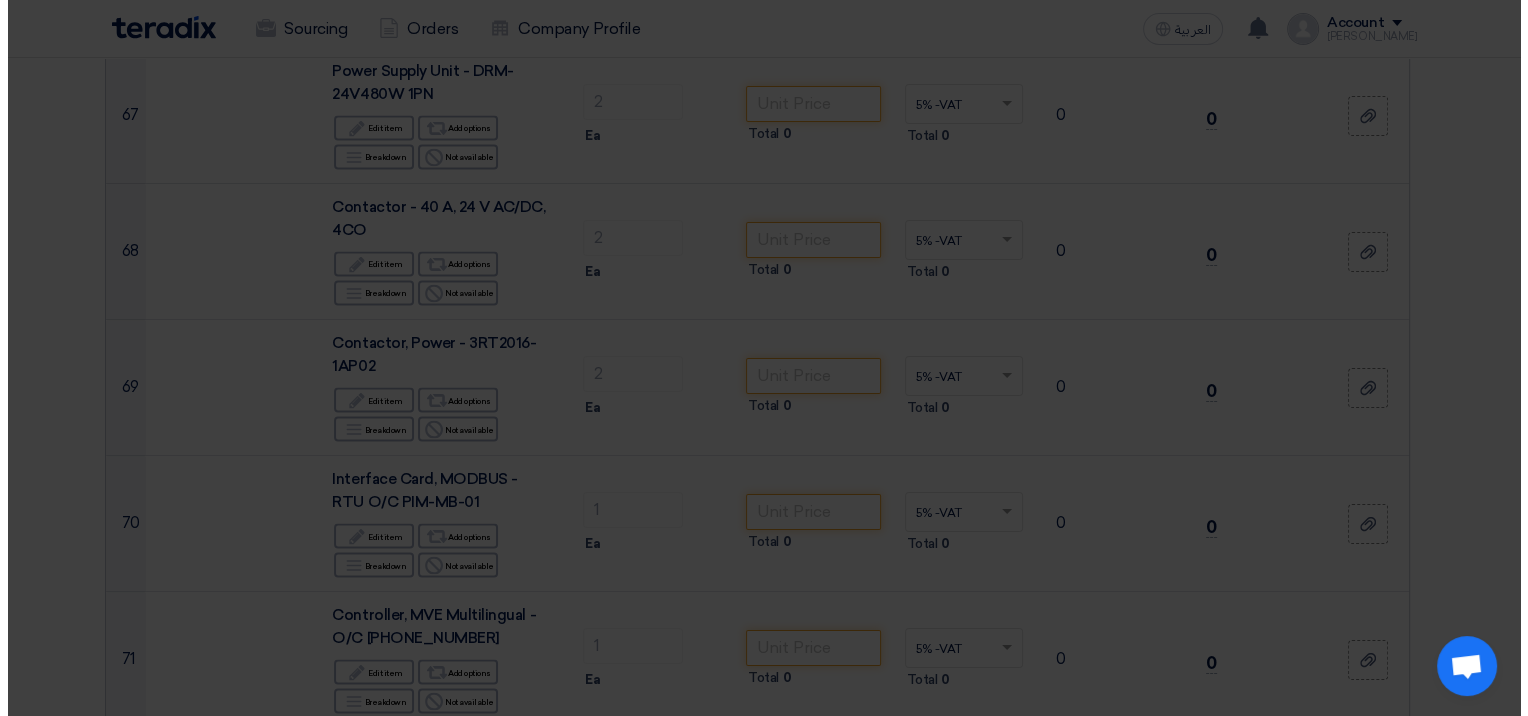 scroll, scrollTop: 10004, scrollLeft: 0, axis: vertical 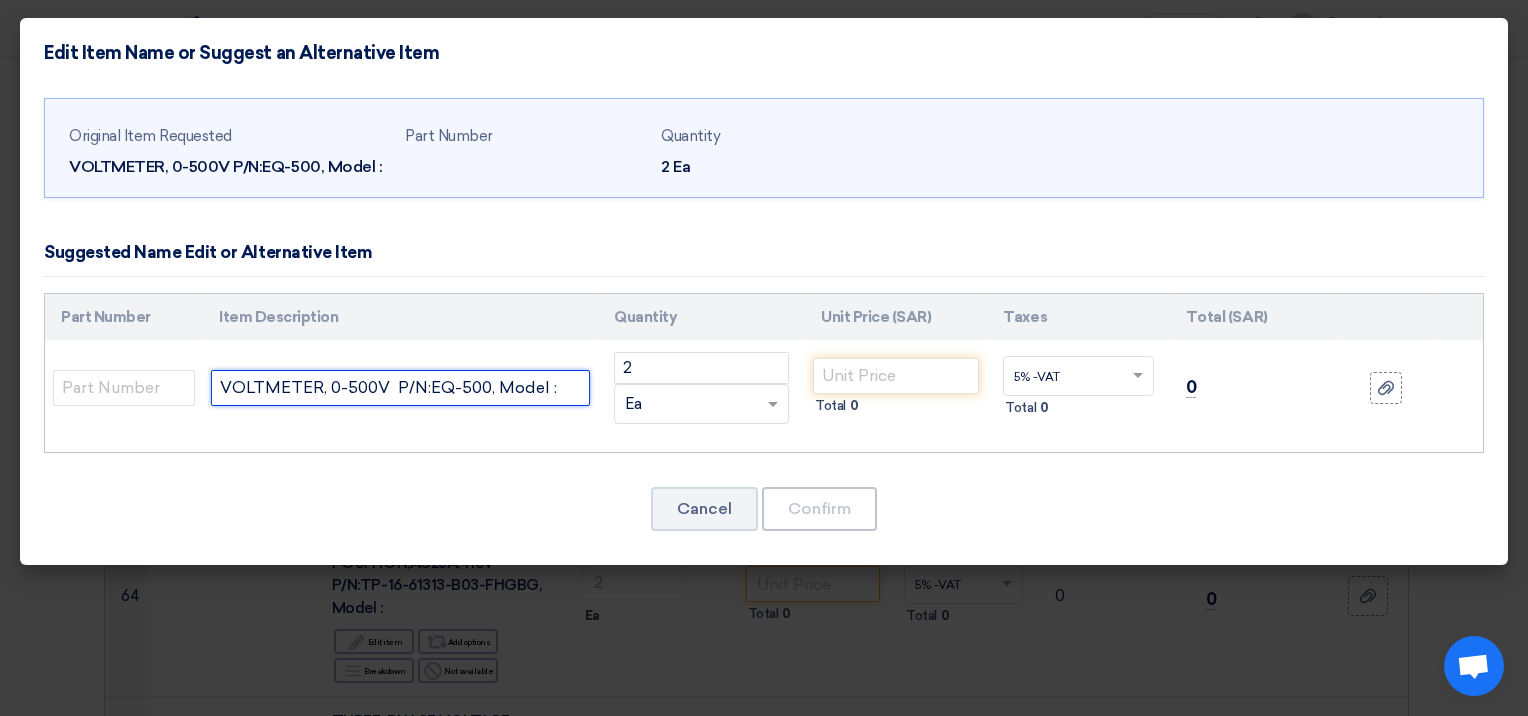 click on "VOLTMETER, 0-500V  P/N:EQ-500, Model :" 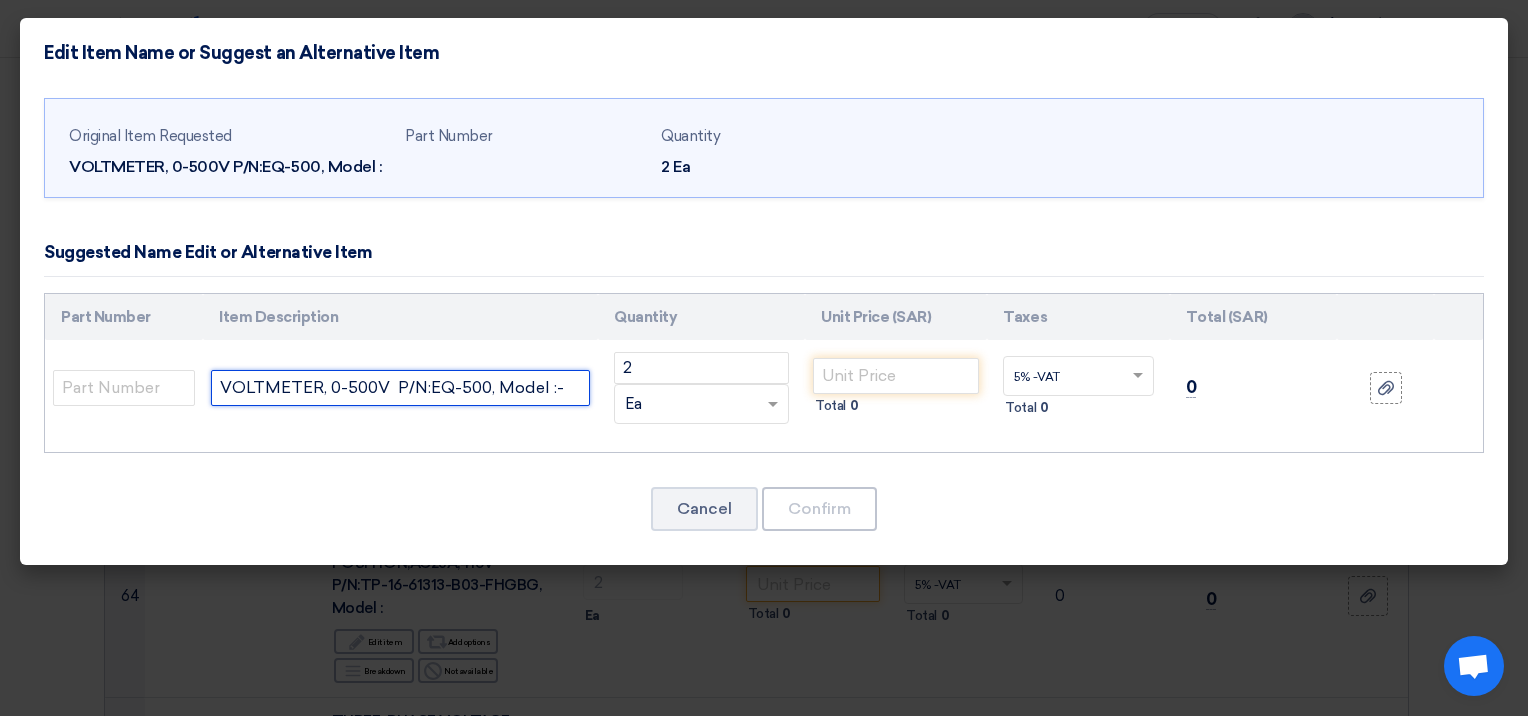 paste on "[PERSON_NAME] PS1 2425" 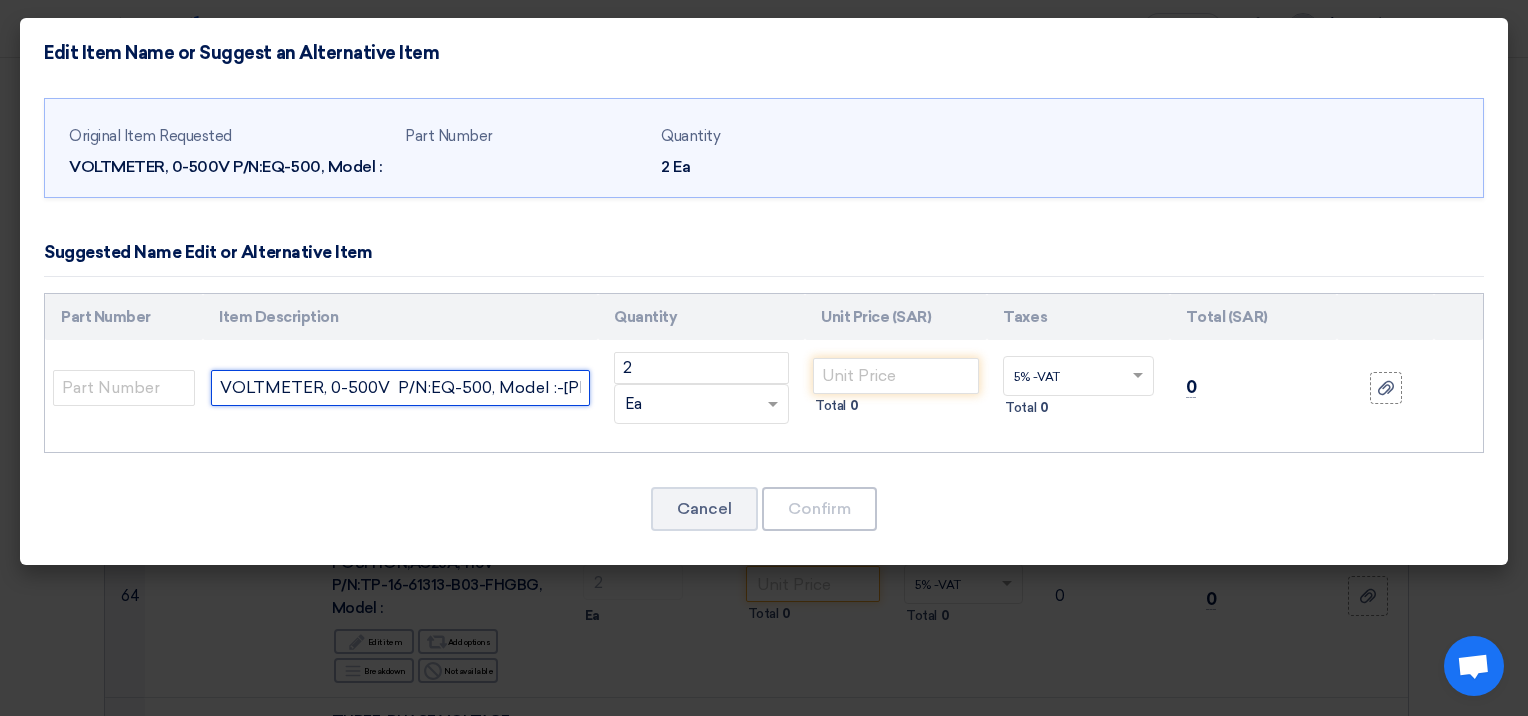 scroll, scrollTop: 0, scrollLeft: 149, axis: horizontal 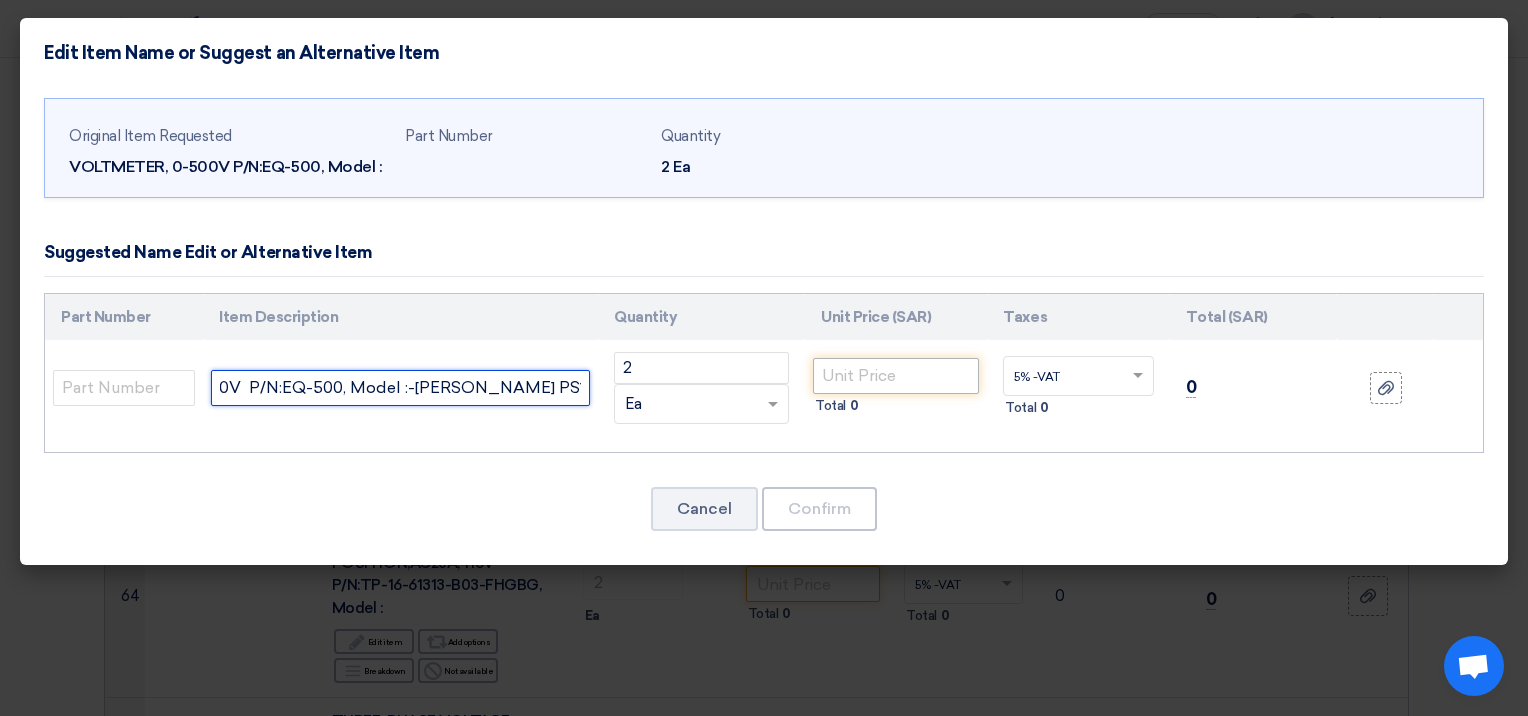 type on "VOLTMETER, 0-500V  P/N:EQ-500, Model :-[PERSON_NAME] PS1 2425" 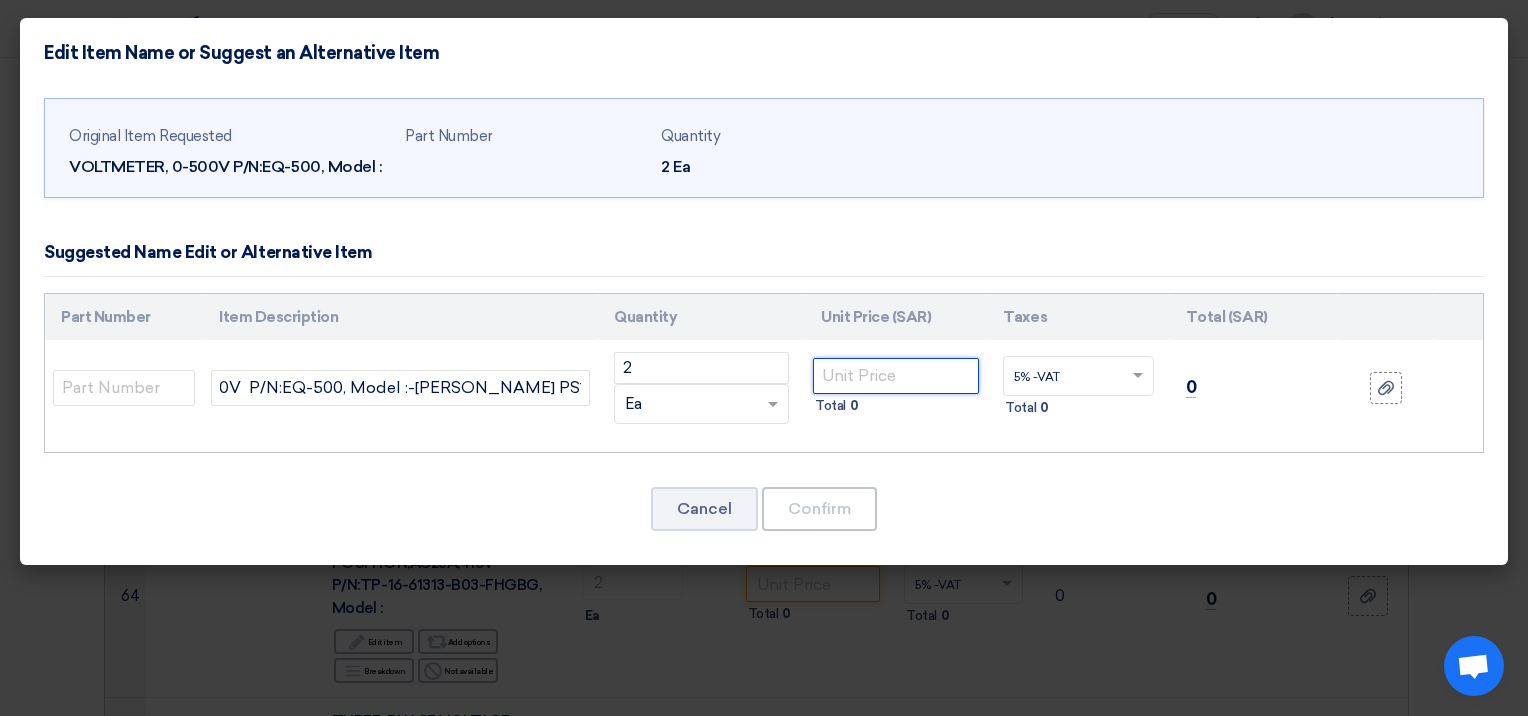 click 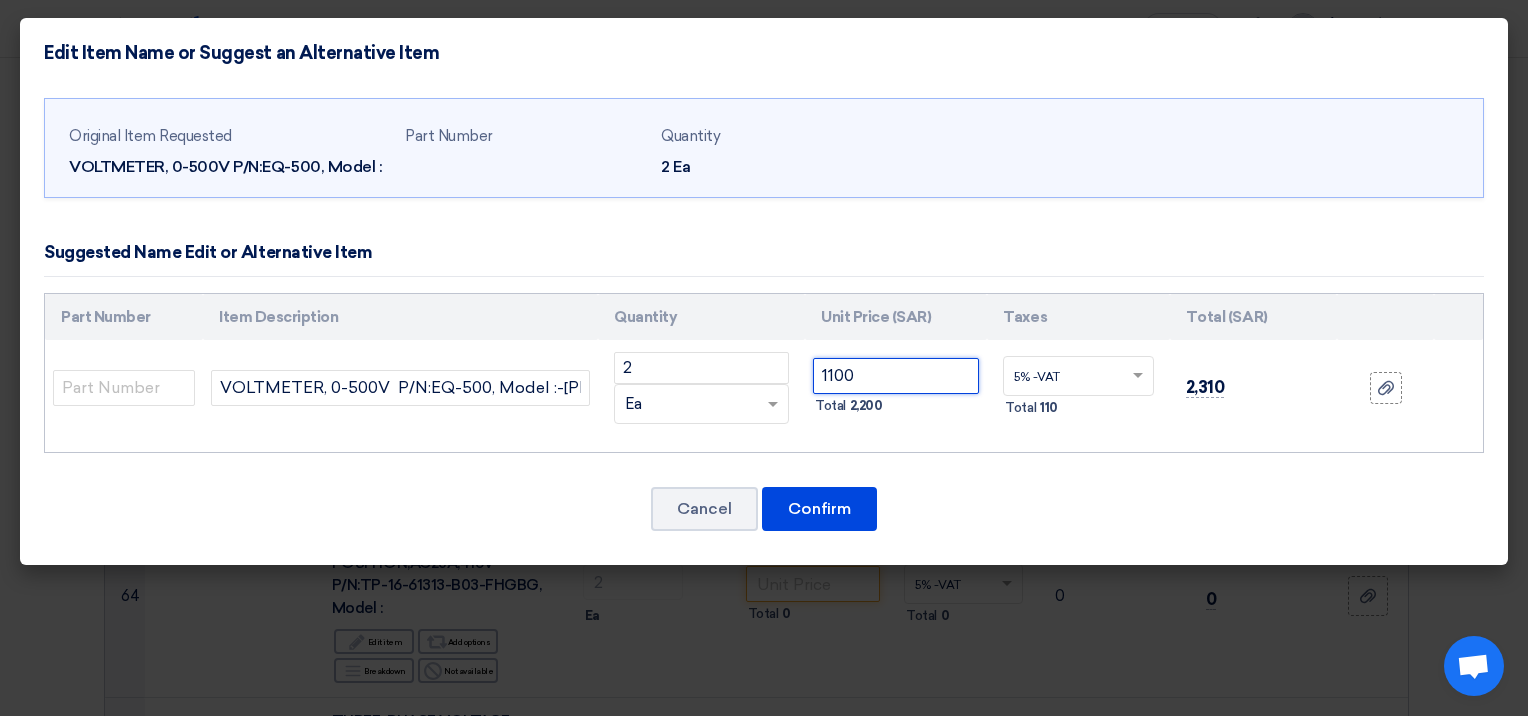 type on "1100" 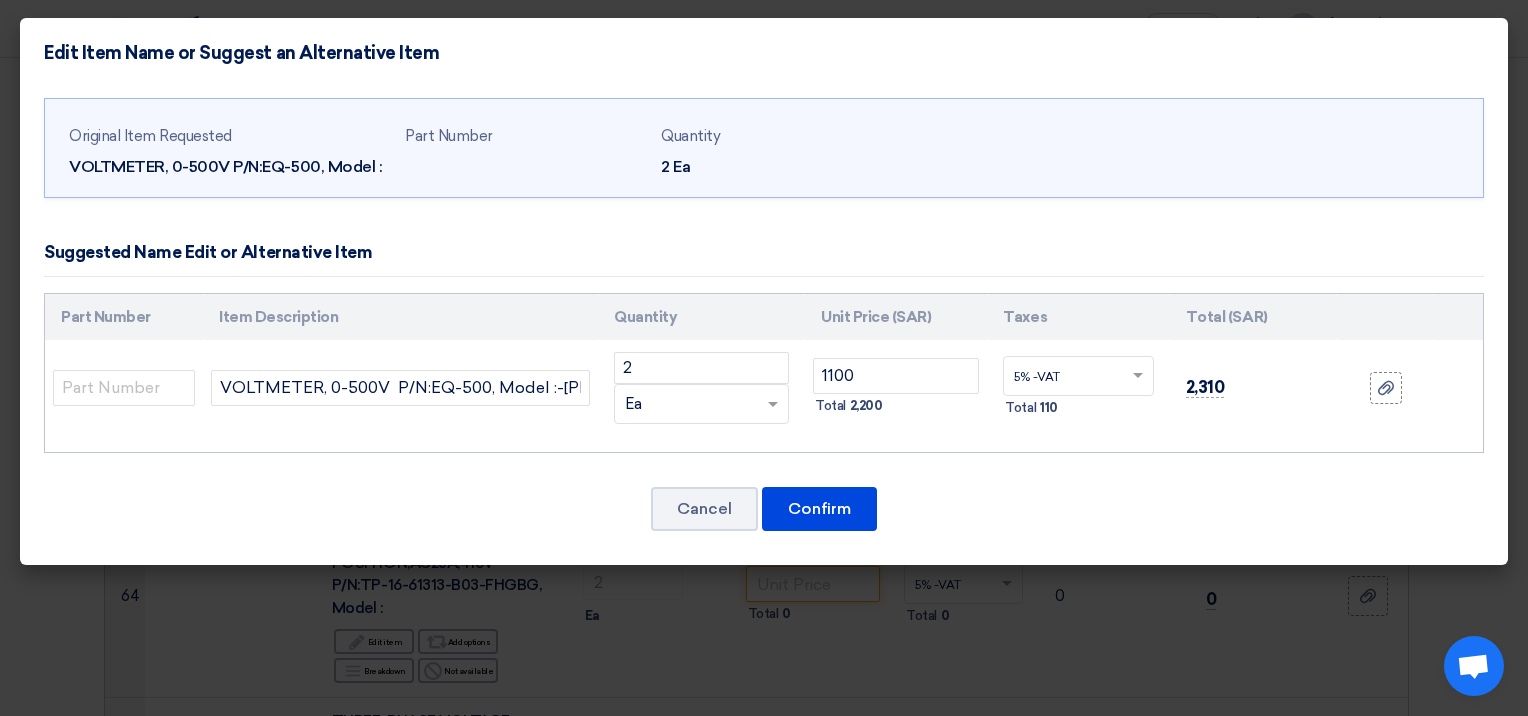 click on "Cancel
Confirm" 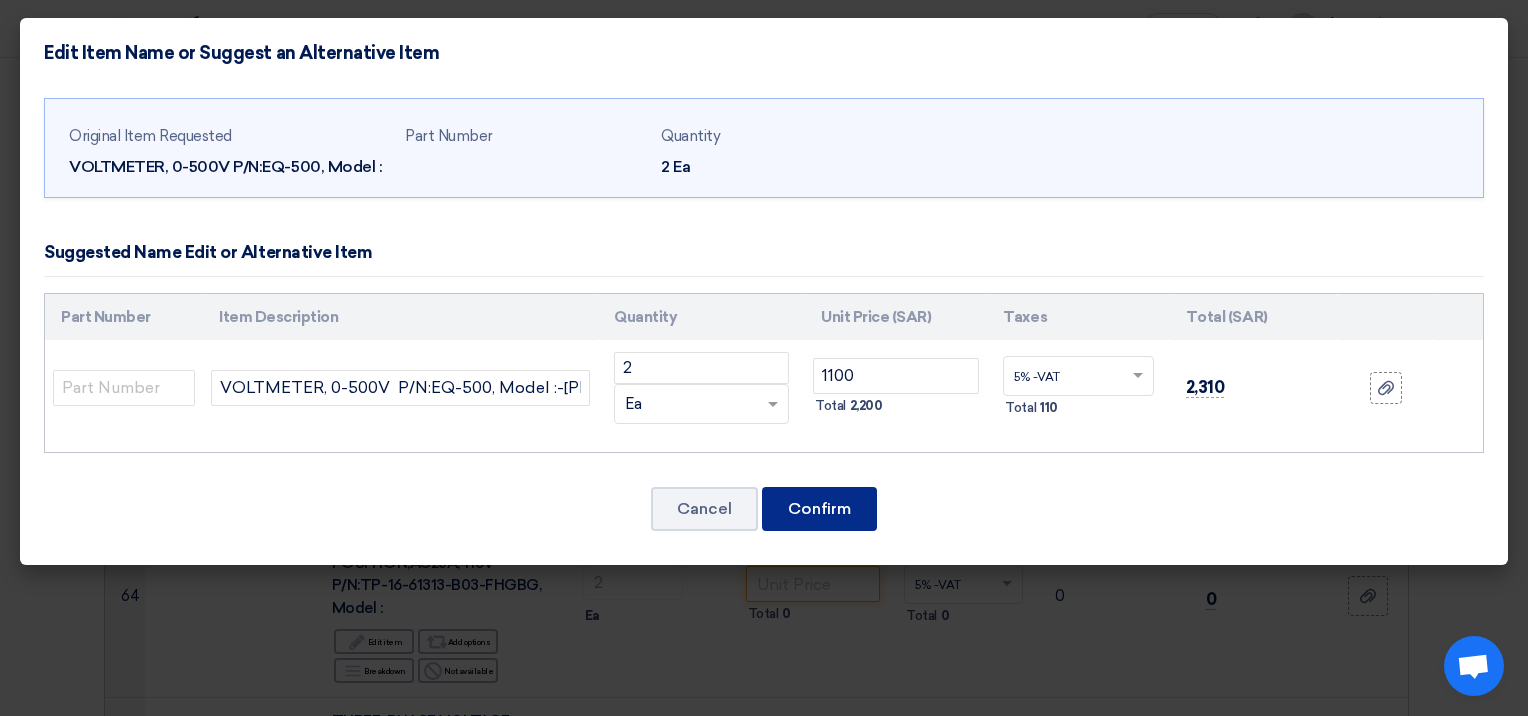 click on "Confirm" 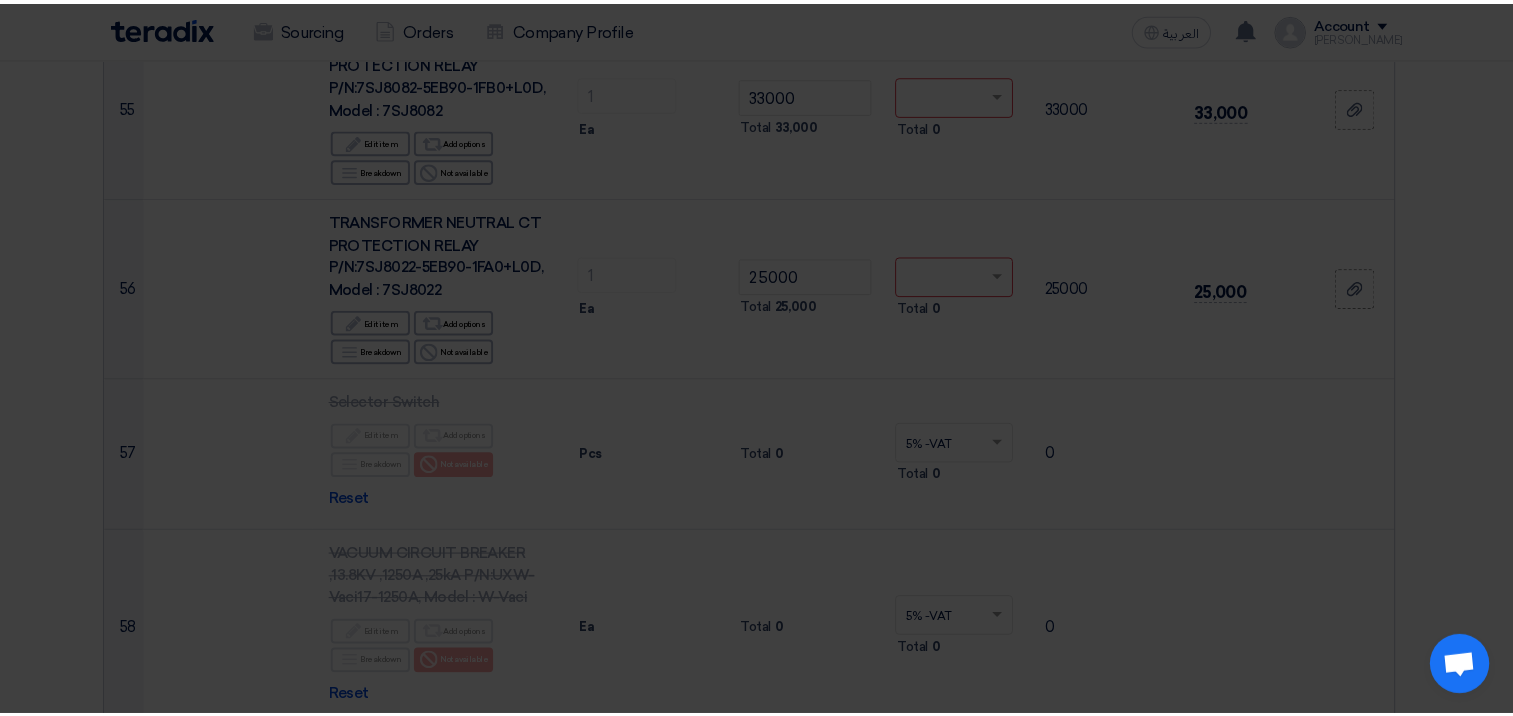 scroll, scrollTop: 11016, scrollLeft: 0, axis: vertical 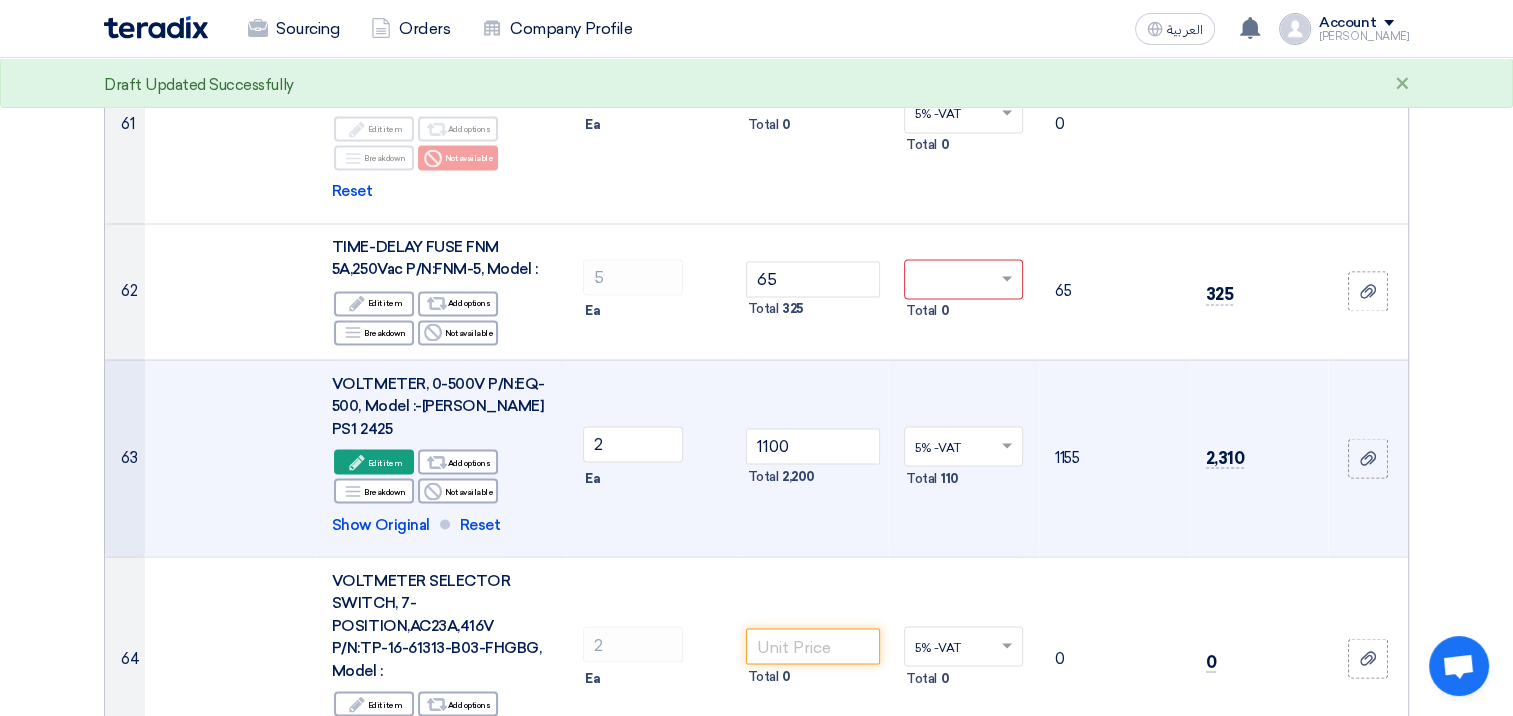 click 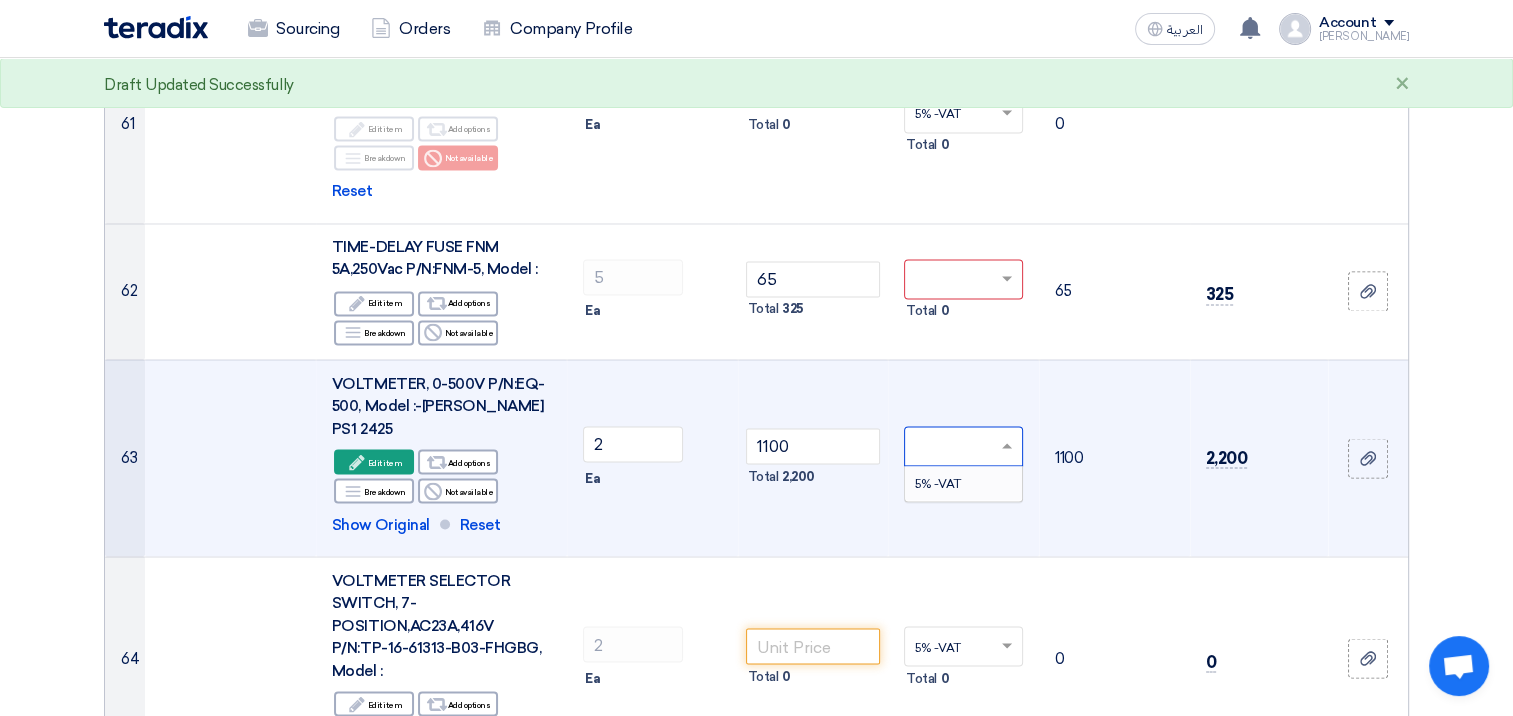 type on "0" 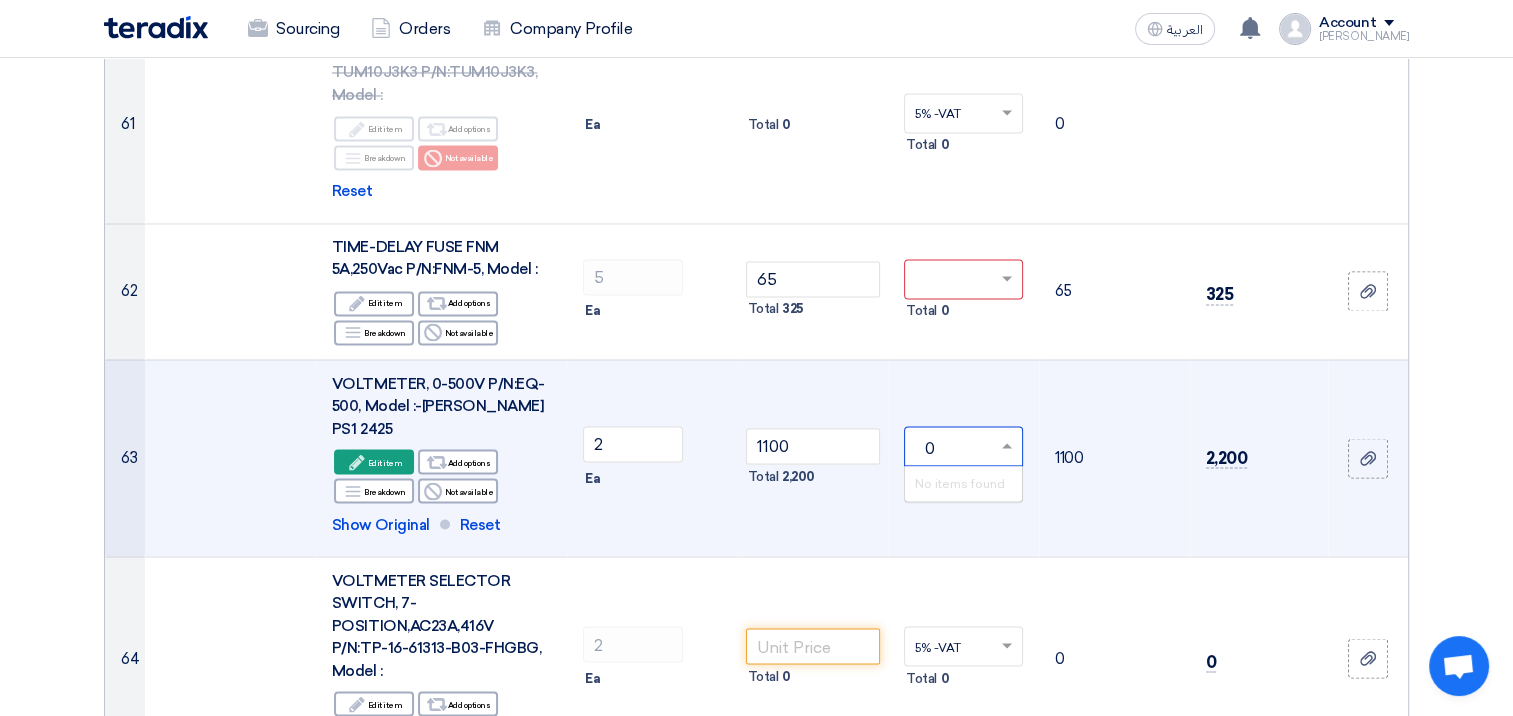 click on "1100" 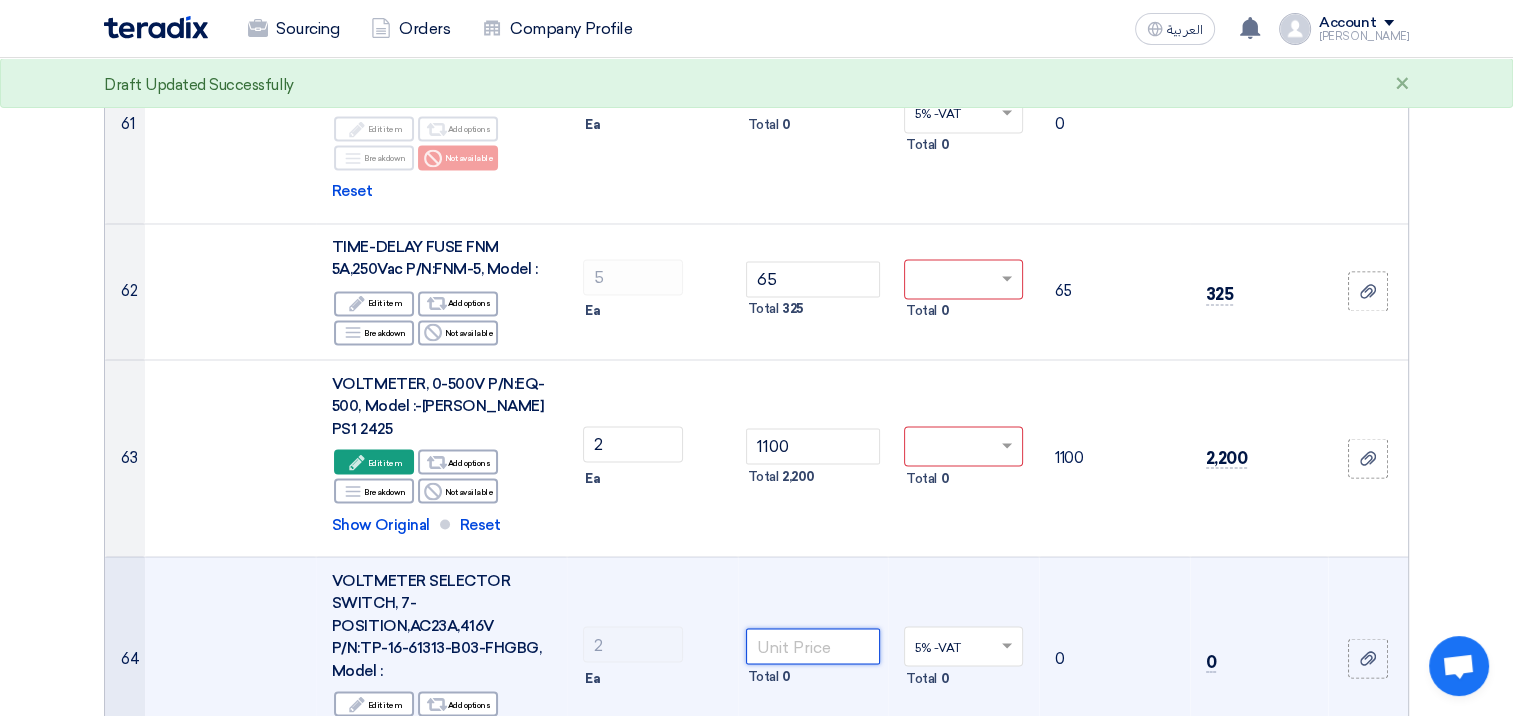 click 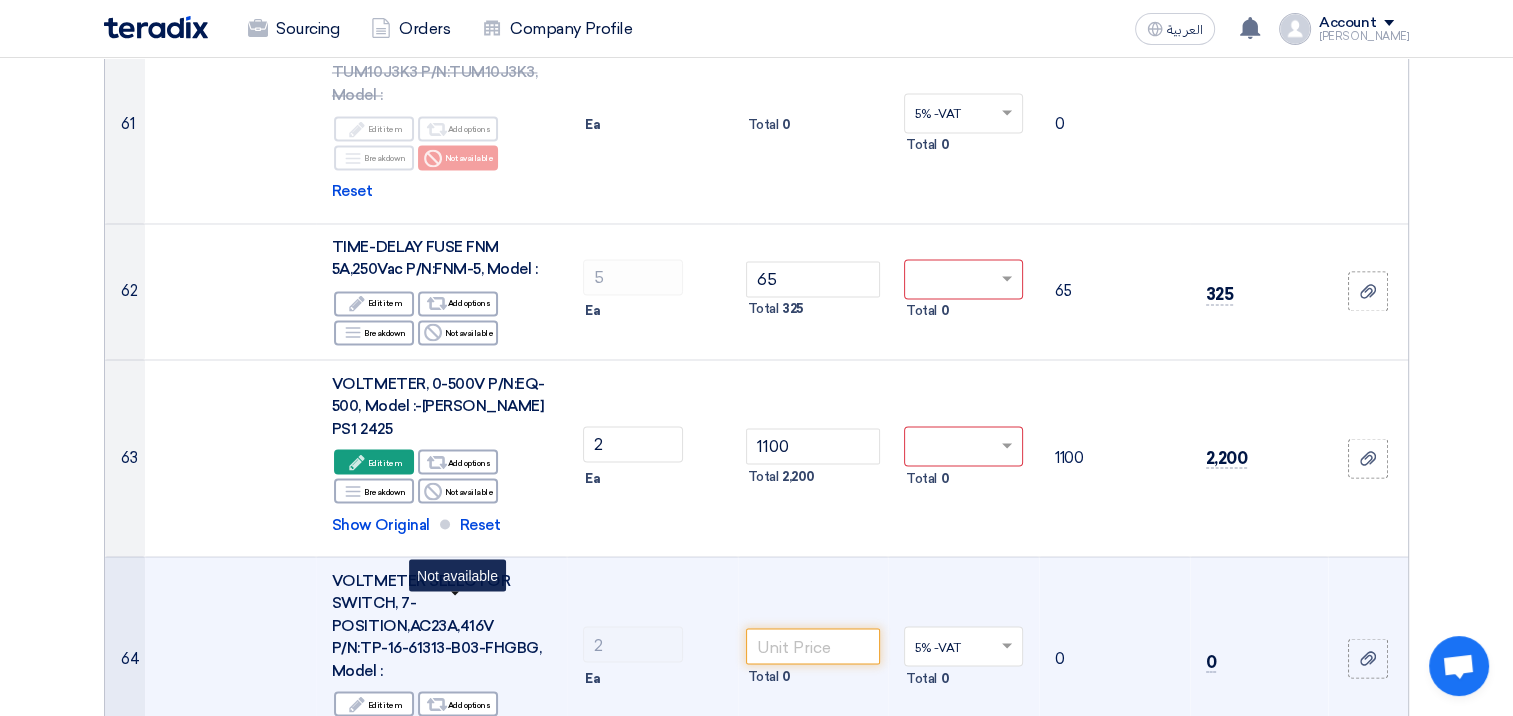 click on "Reject
Not available" 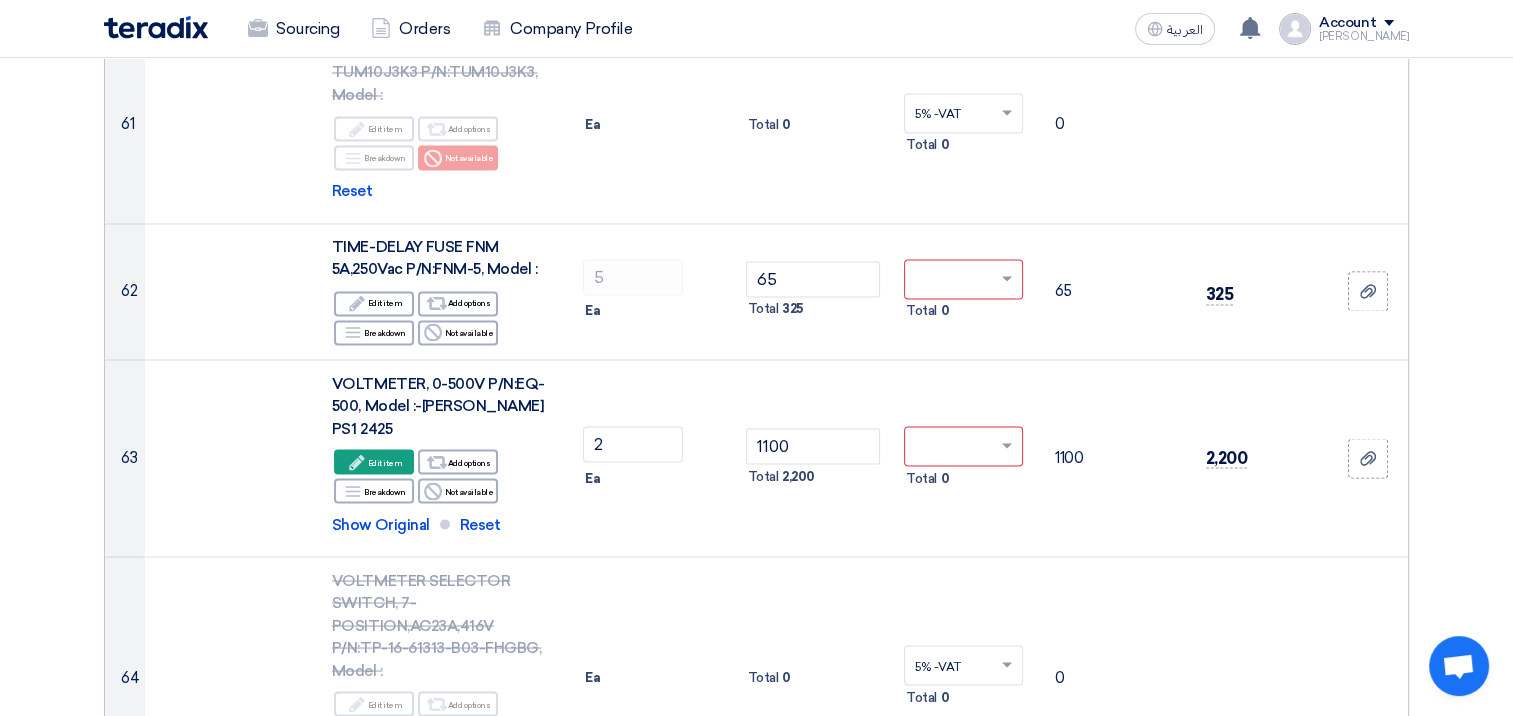 click on "Offer Details
#
Part Number
Item Description
Quantity
Unit Price (SAR)
Taxes
+
'Select taxes...
Unit Price Inc. Taxes" 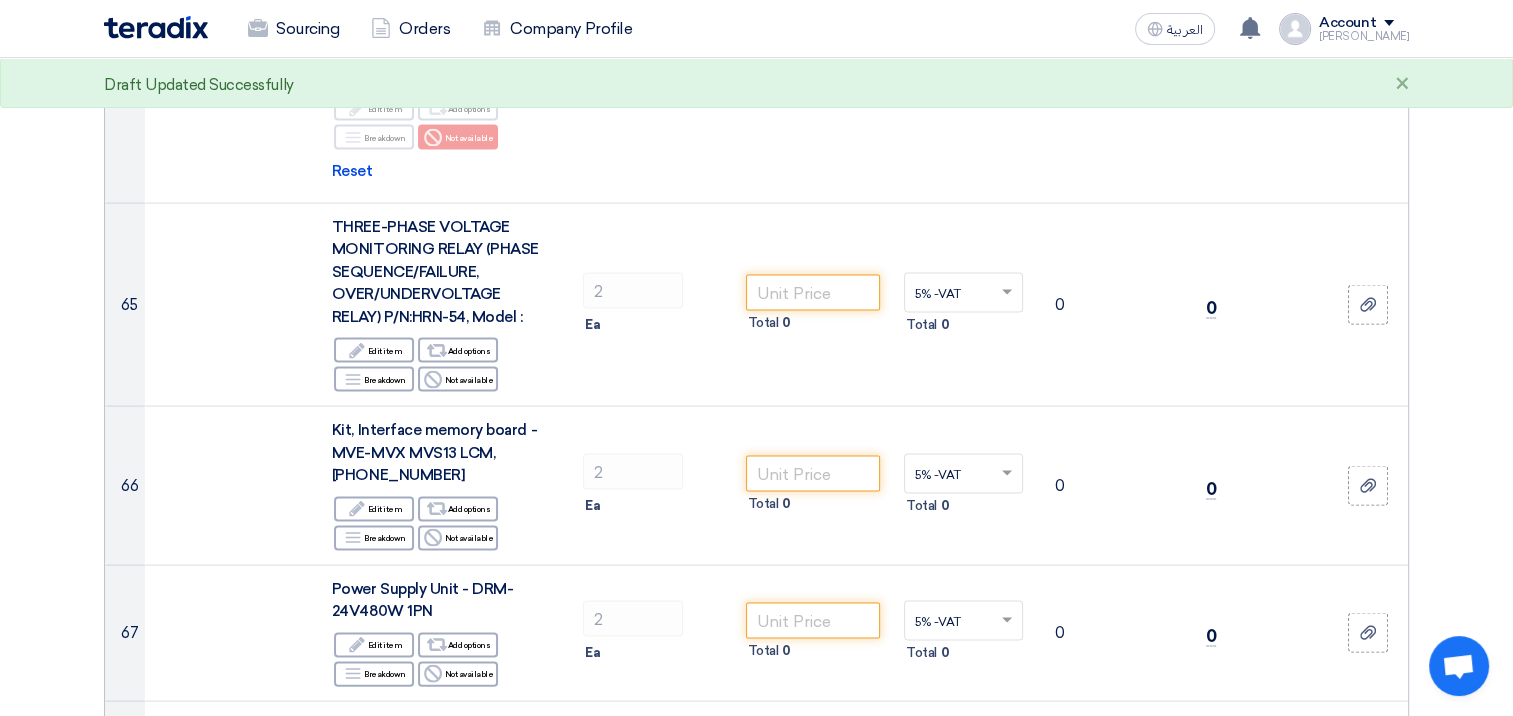 scroll, scrollTop: 11576, scrollLeft: 0, axis: vertical 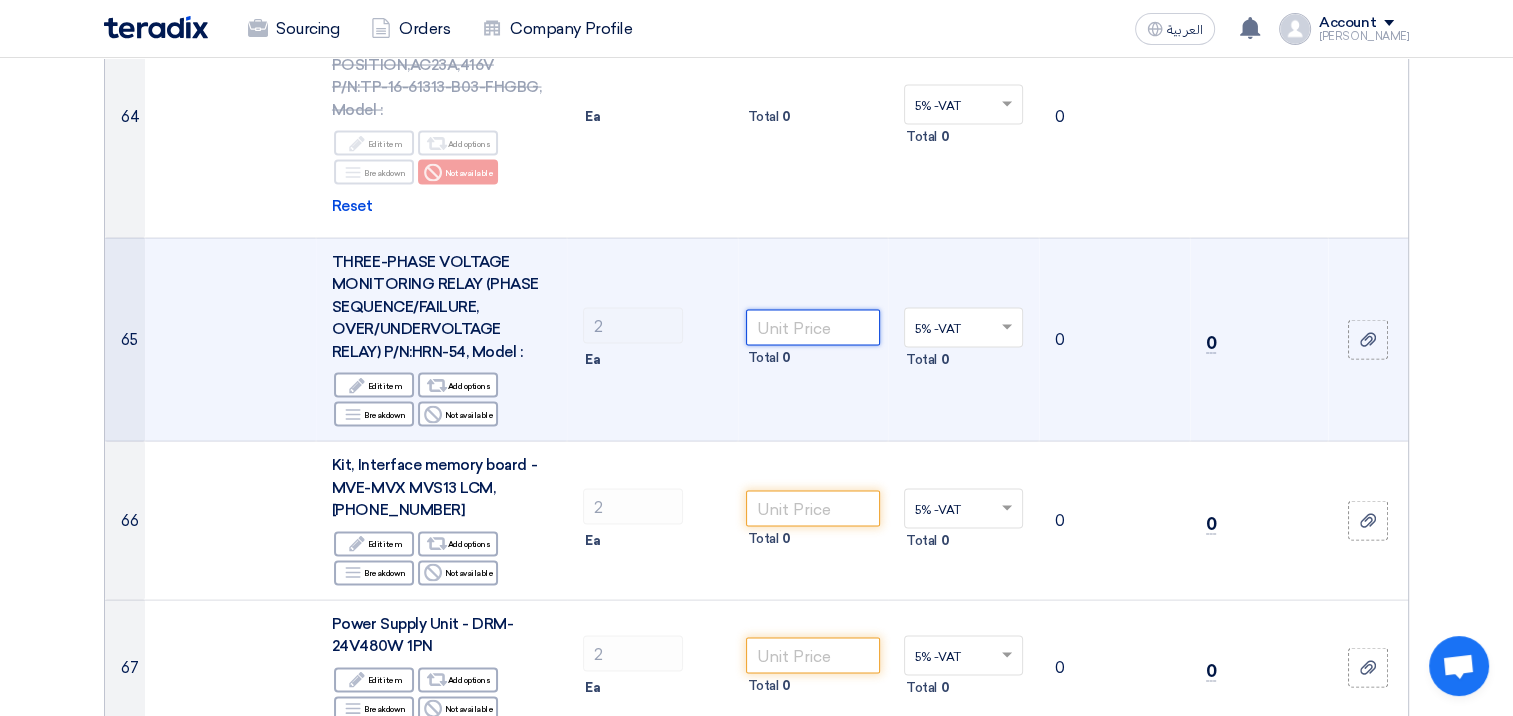 click 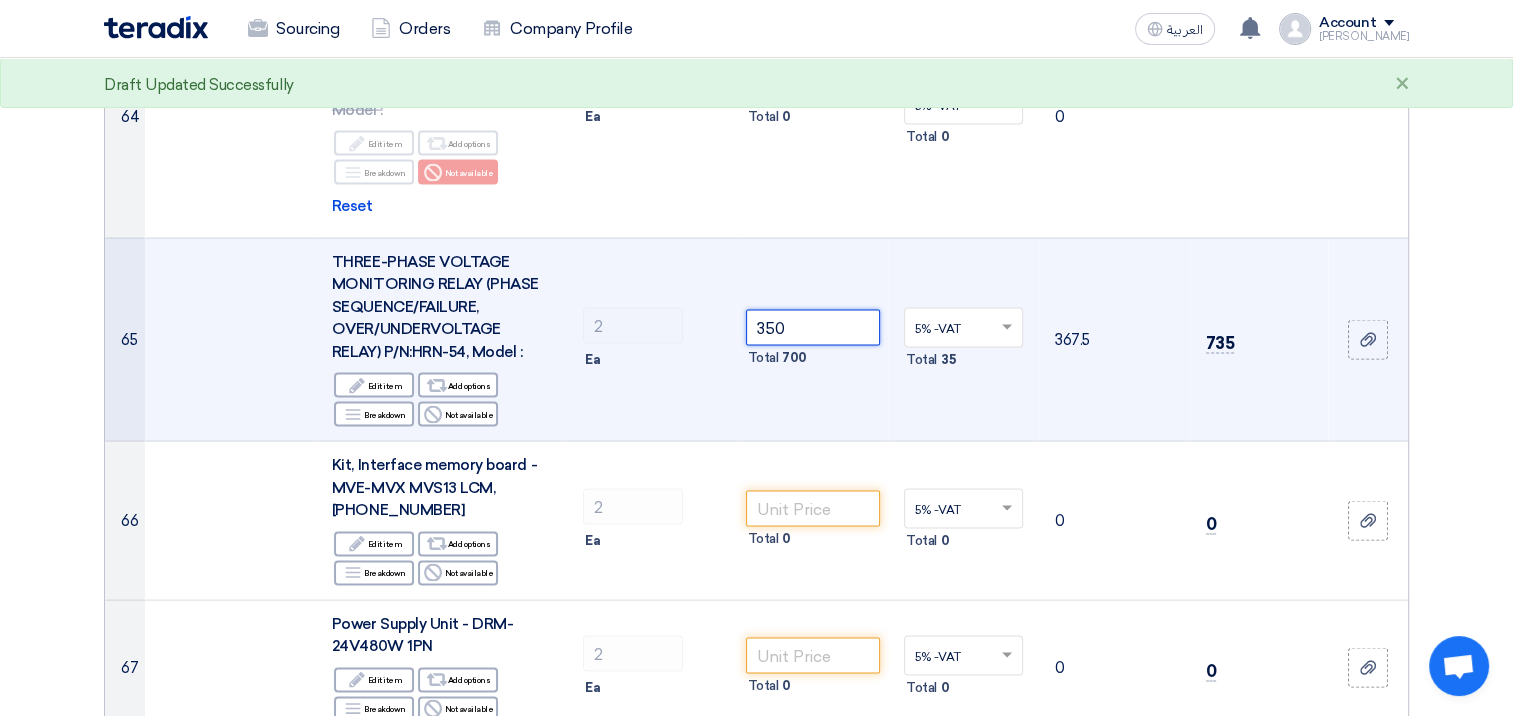click 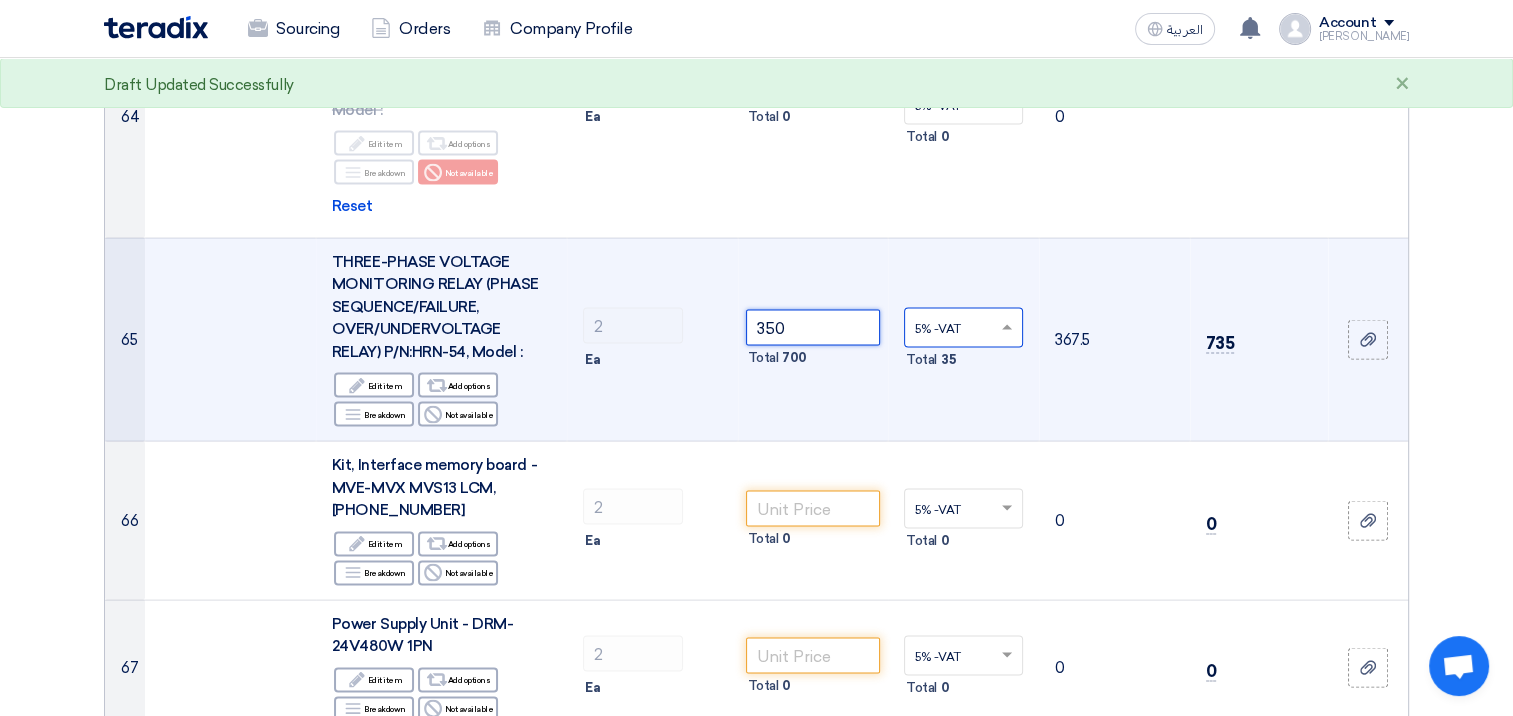 type on "350" 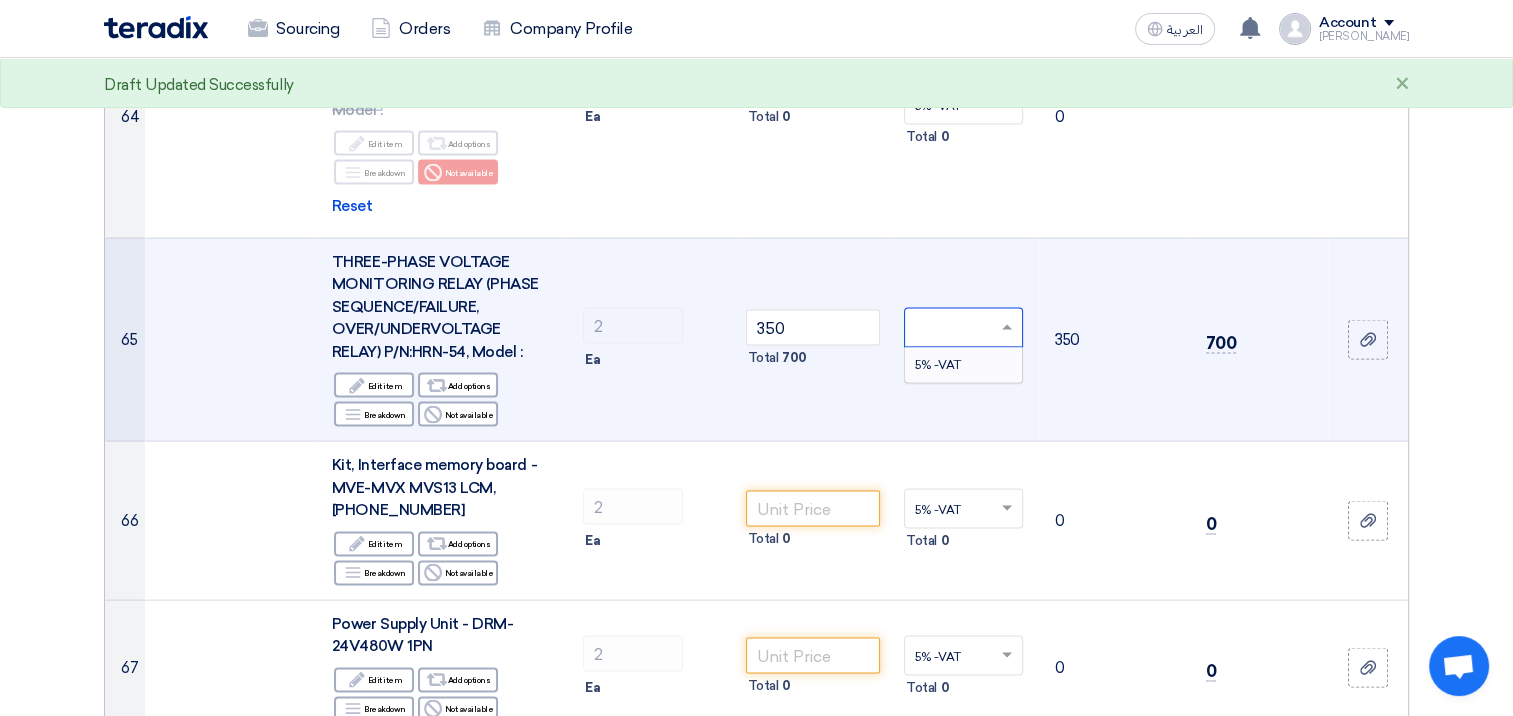 type on "0" 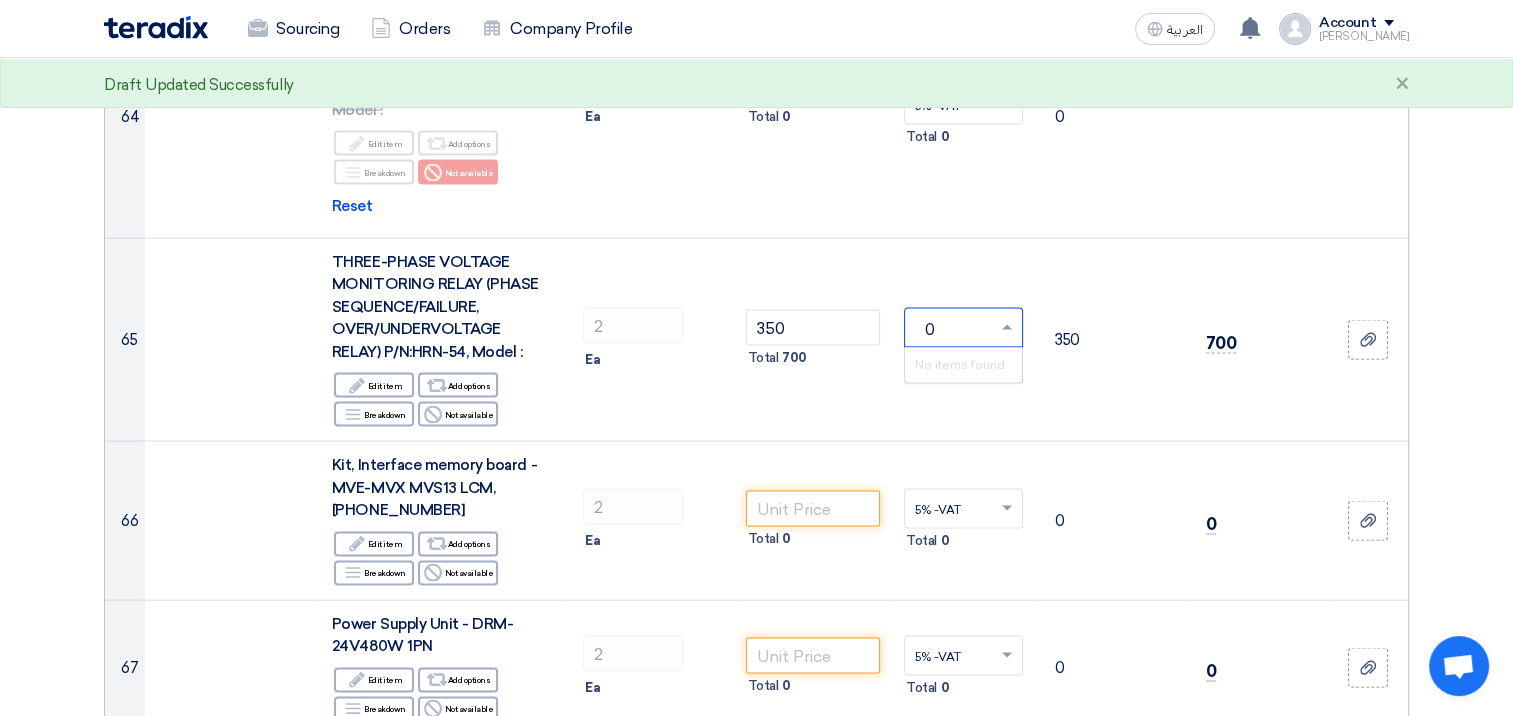 click on "Offer Details
#
Part Number
Item Description
Quantity
Unit Price (SAR)
Taxes
+
'Select taxes...
Unit Price Inc. Taxes" 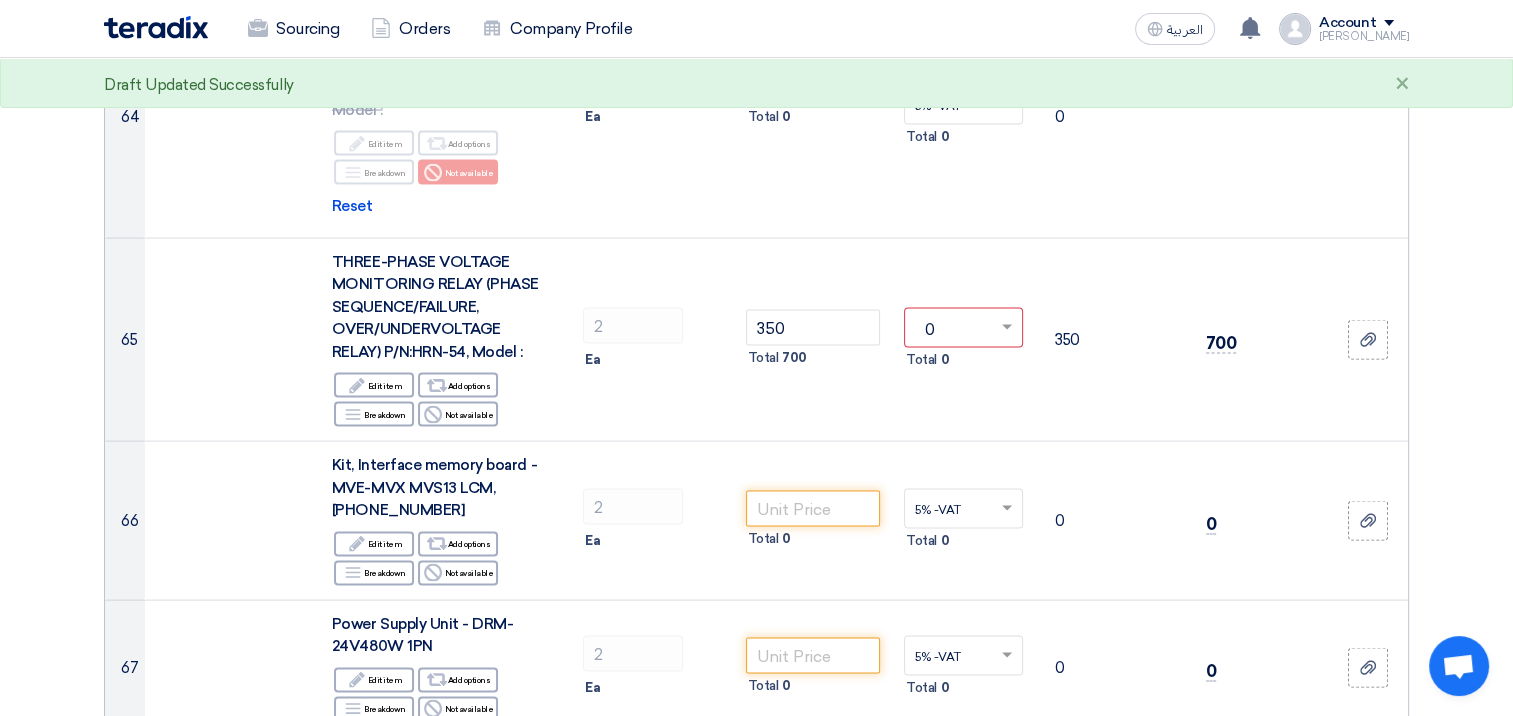 type 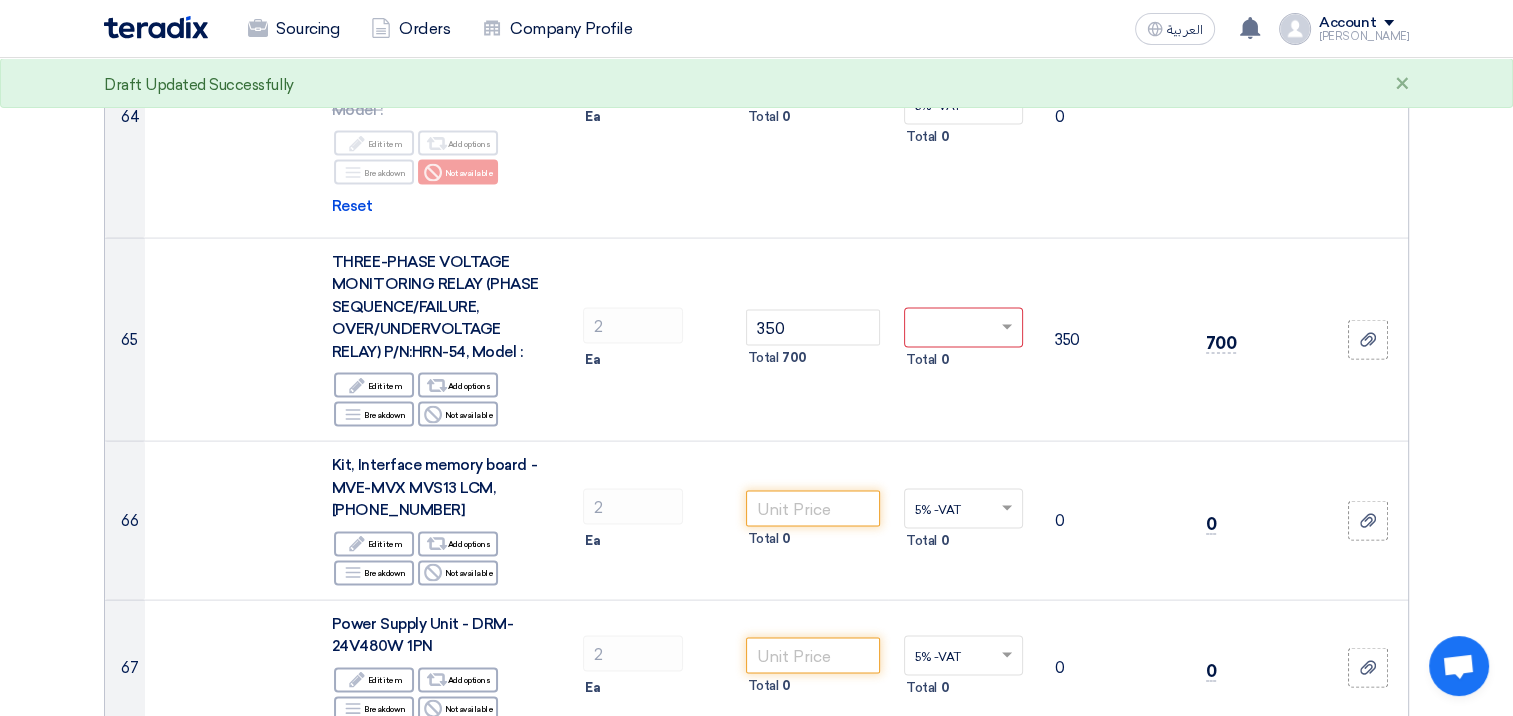 scroll, scrollTop: 0, scrollLeft: 0, axis: both 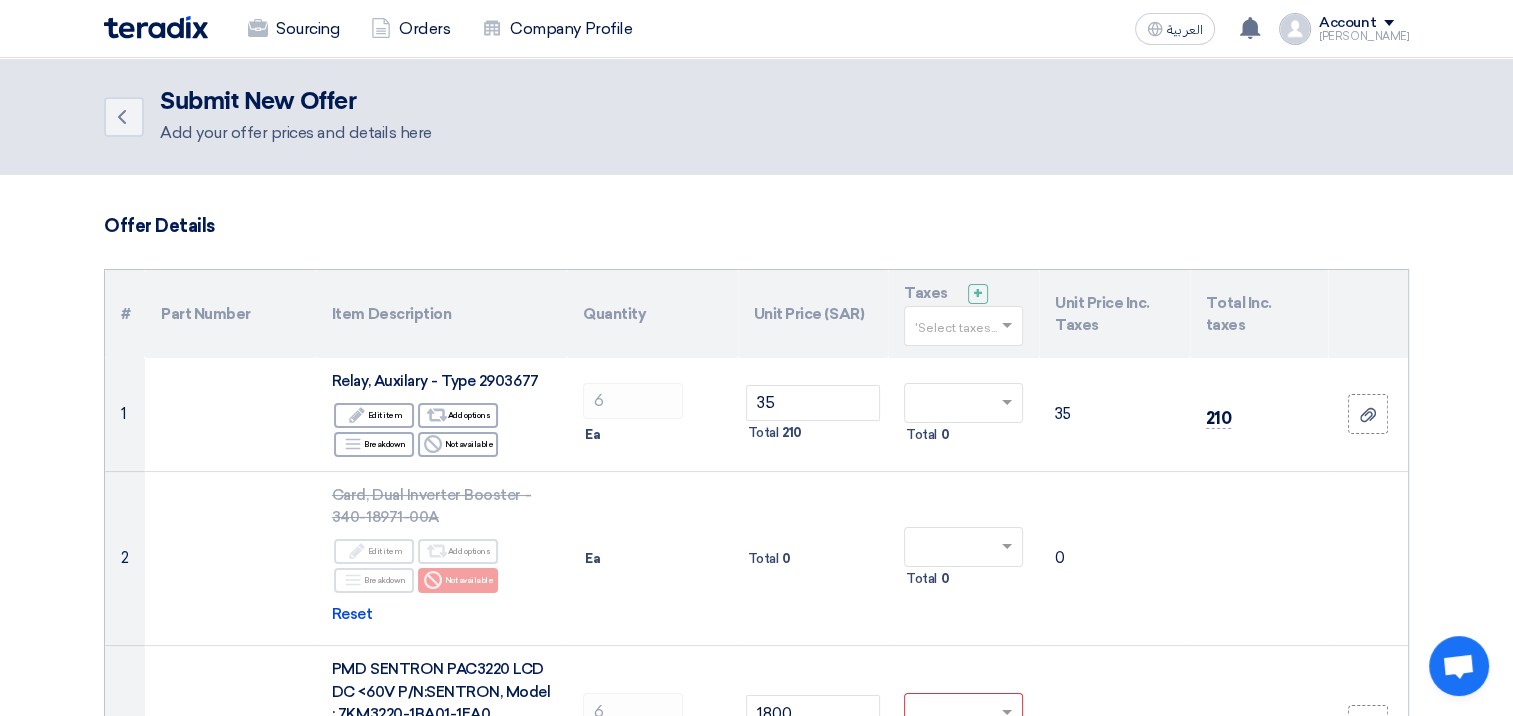 click on "Offer Details
#
Part Number
Item Description
Quantity
Unit Price (SAR)
Taxes
+
'Select taxes...
Unit Price Inc. Taxes" 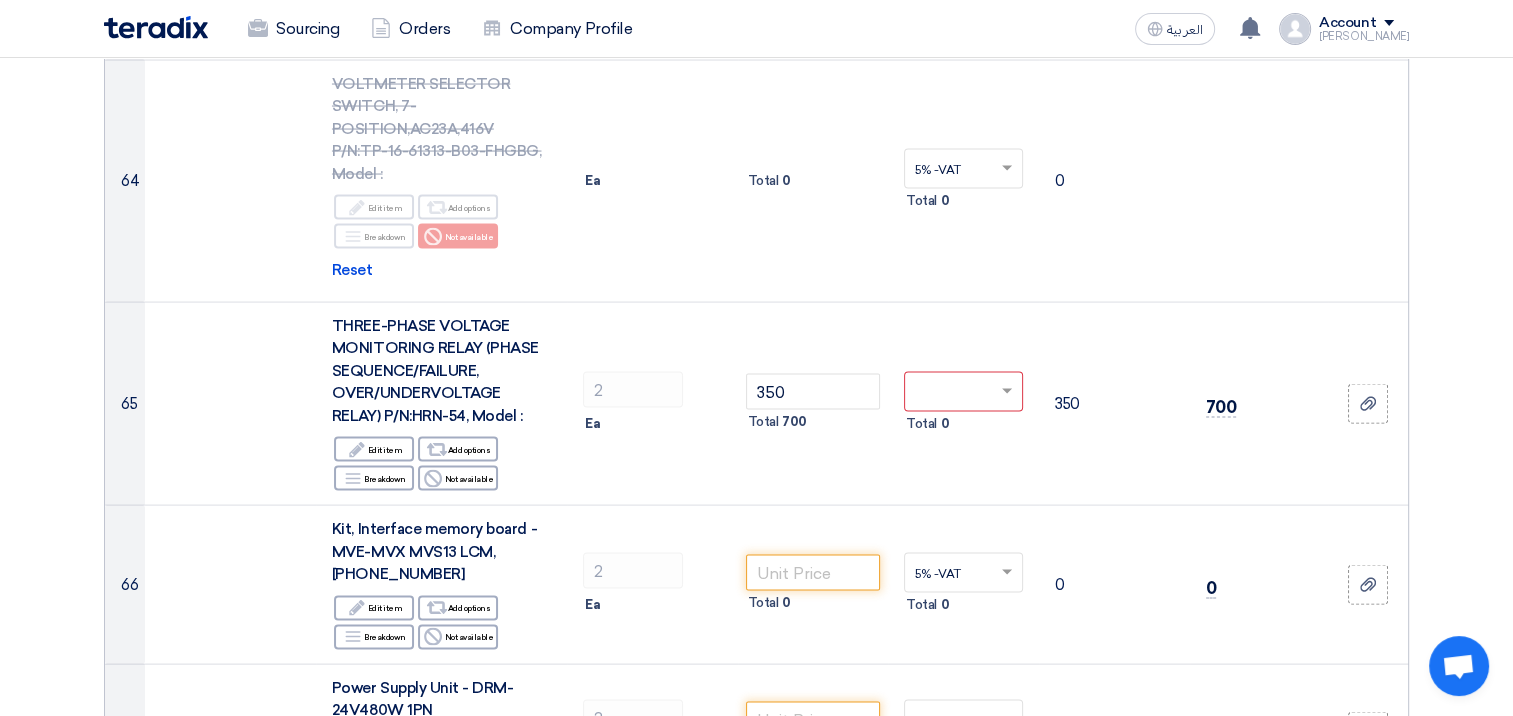 scroll, scrollTop: 11530, scrollLeft: 0, axis: vertical 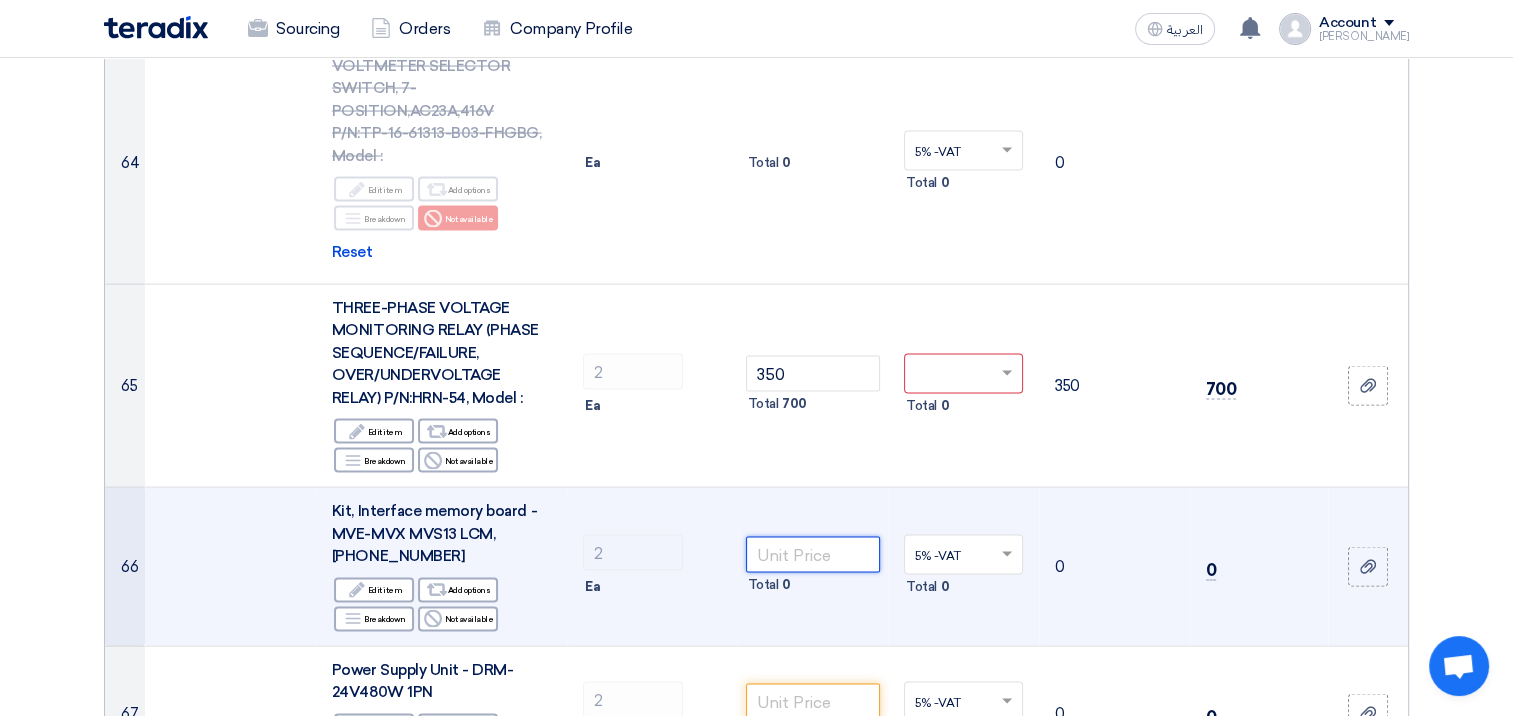 click 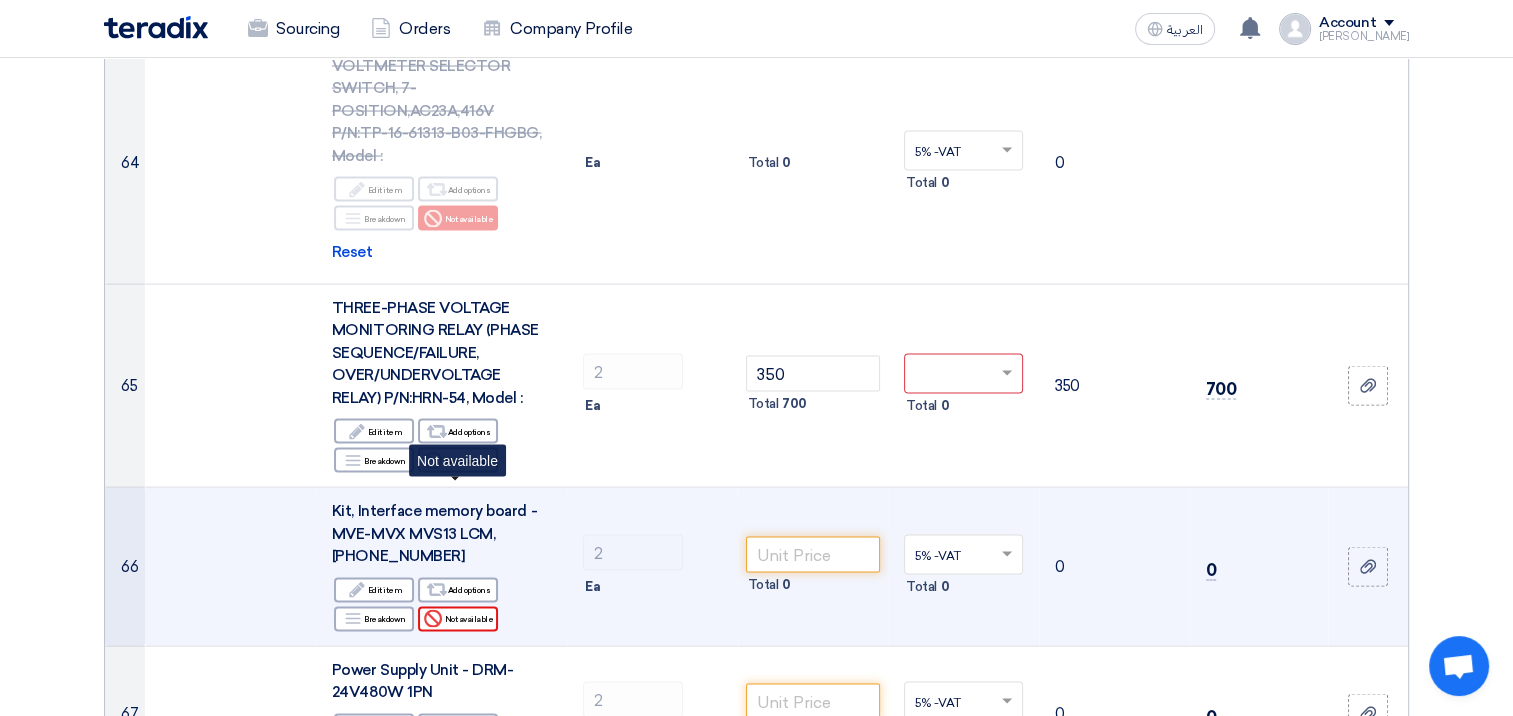 click on "Reject
Not available" 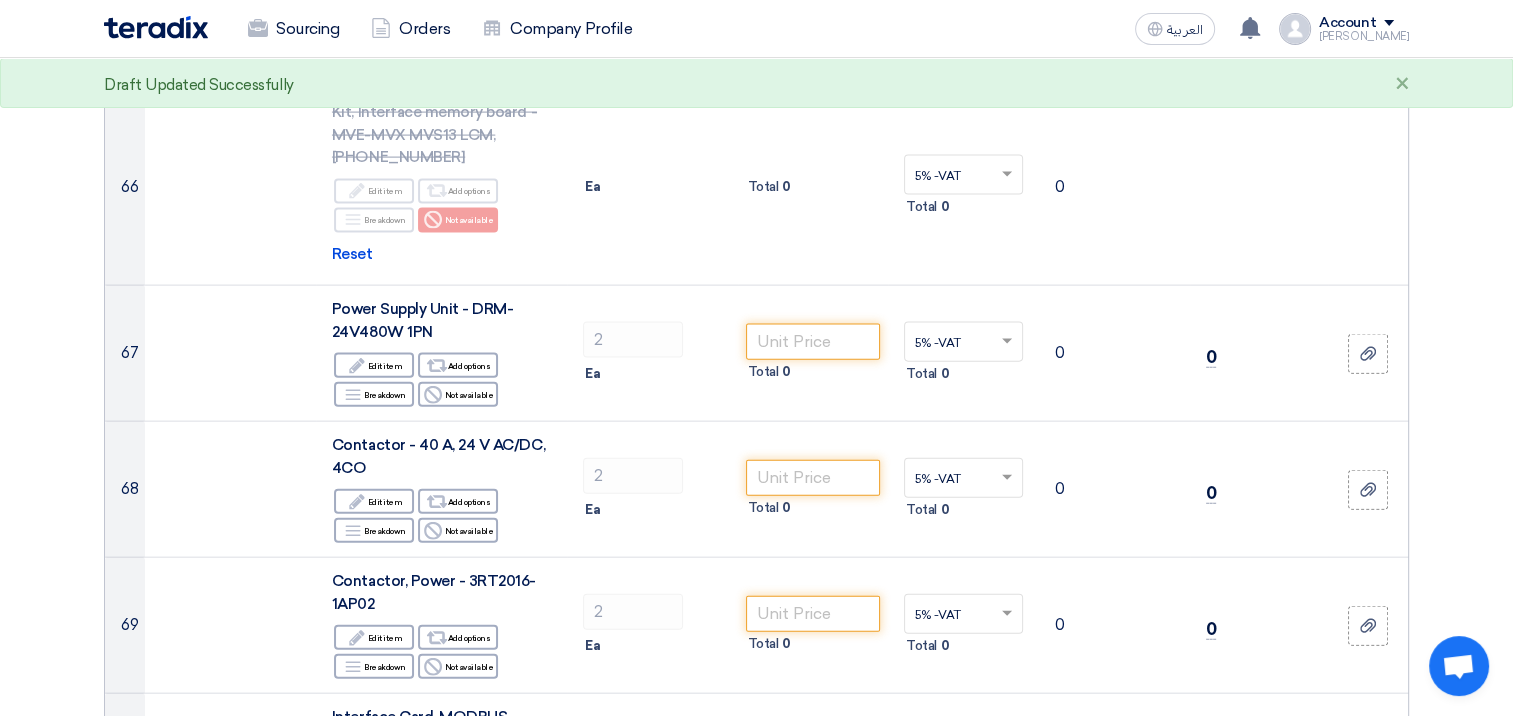 scroll, scrollTop: 11930, scrollLeft: 0, axis: vertical 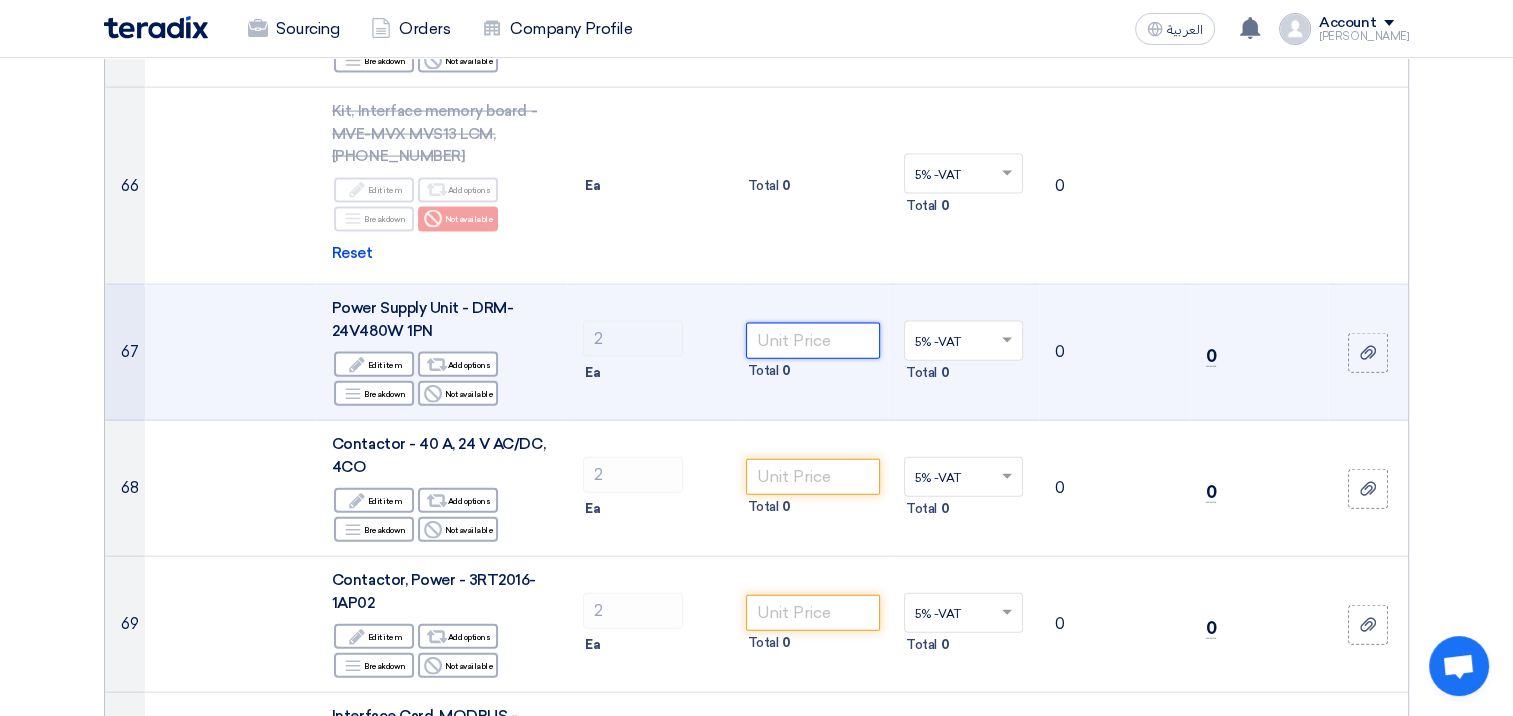 click 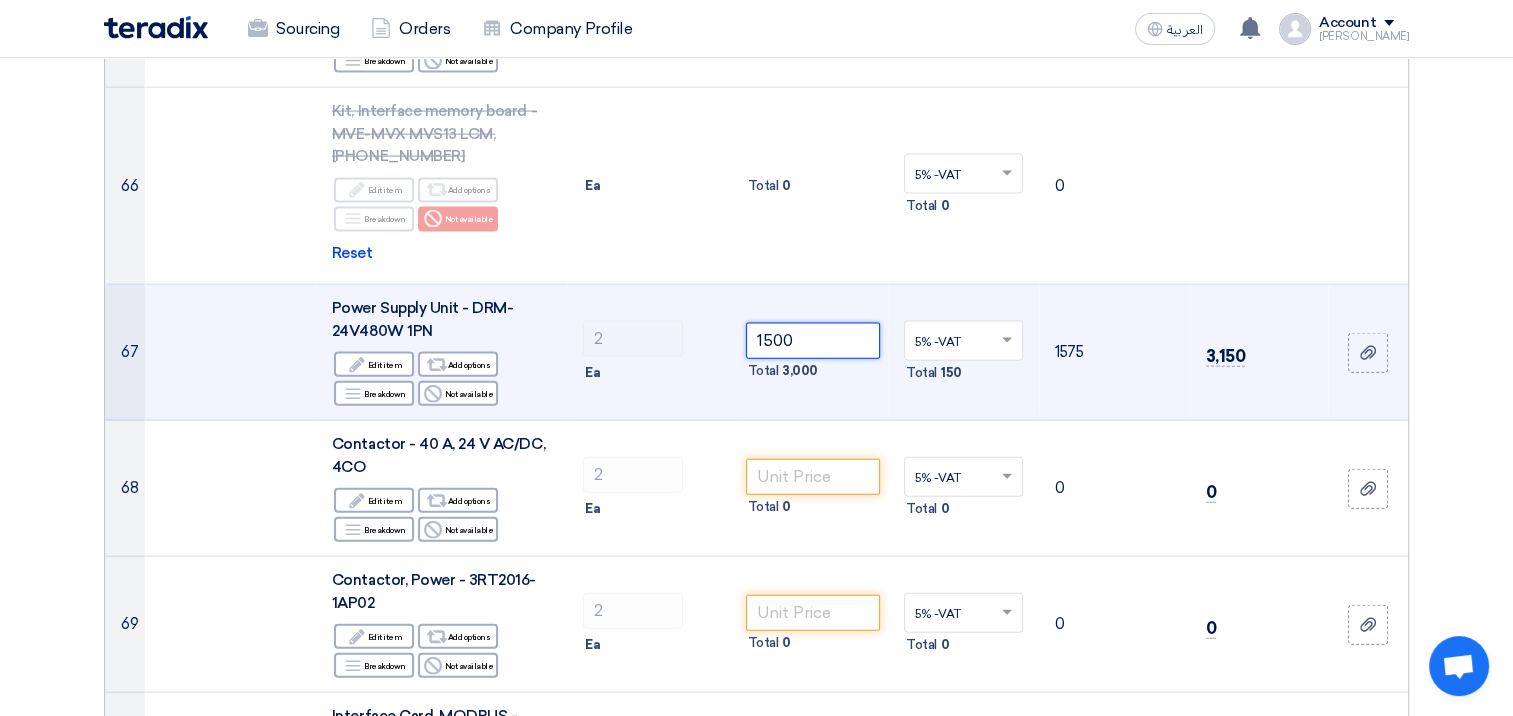 type on "1500" 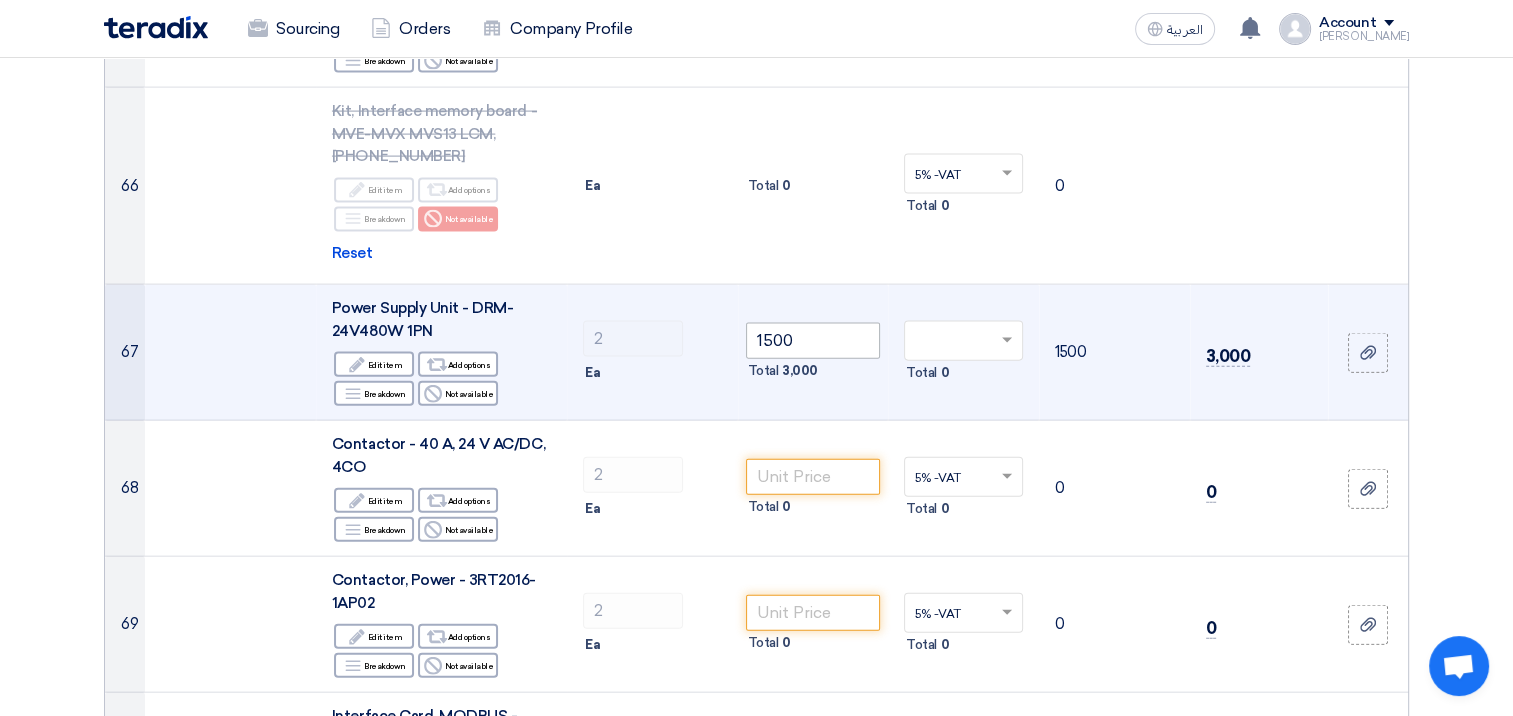 type on "0" 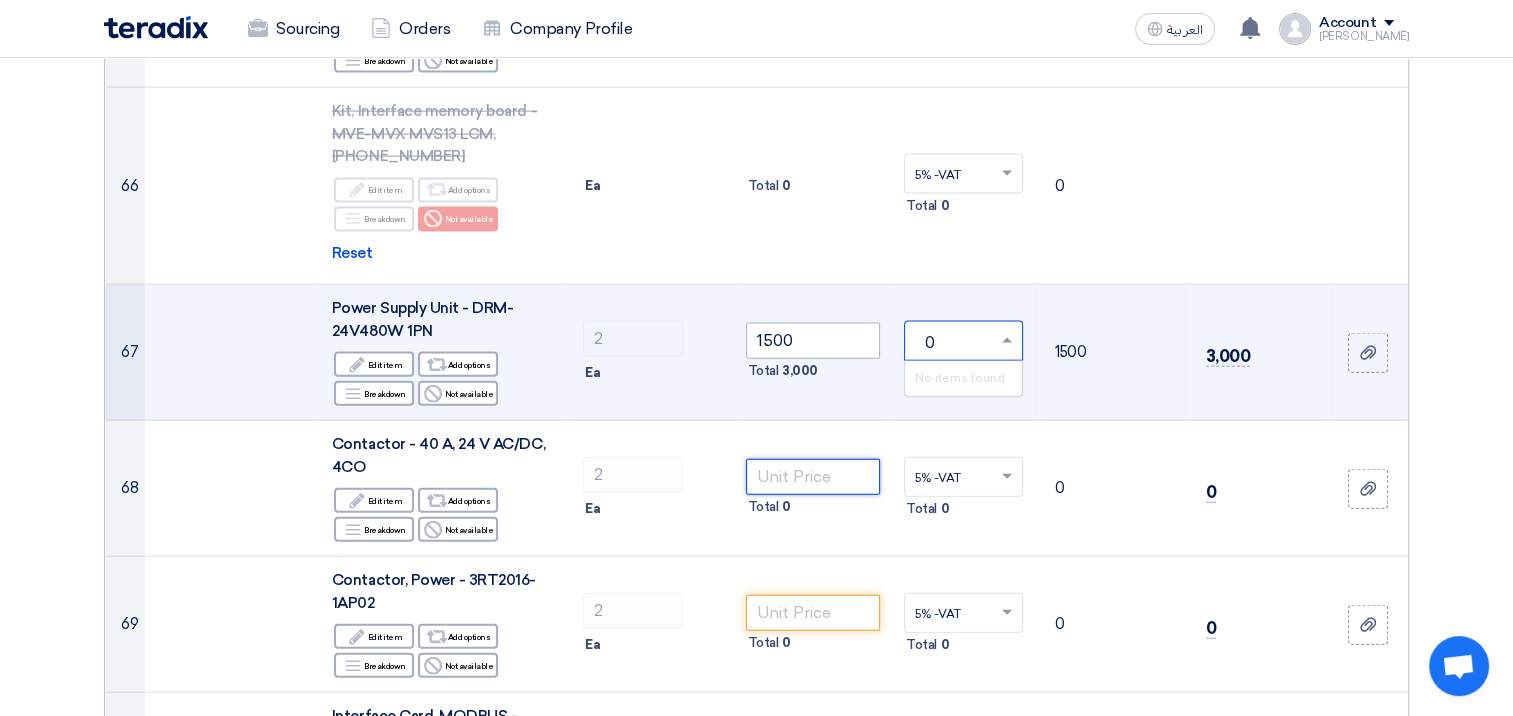 type 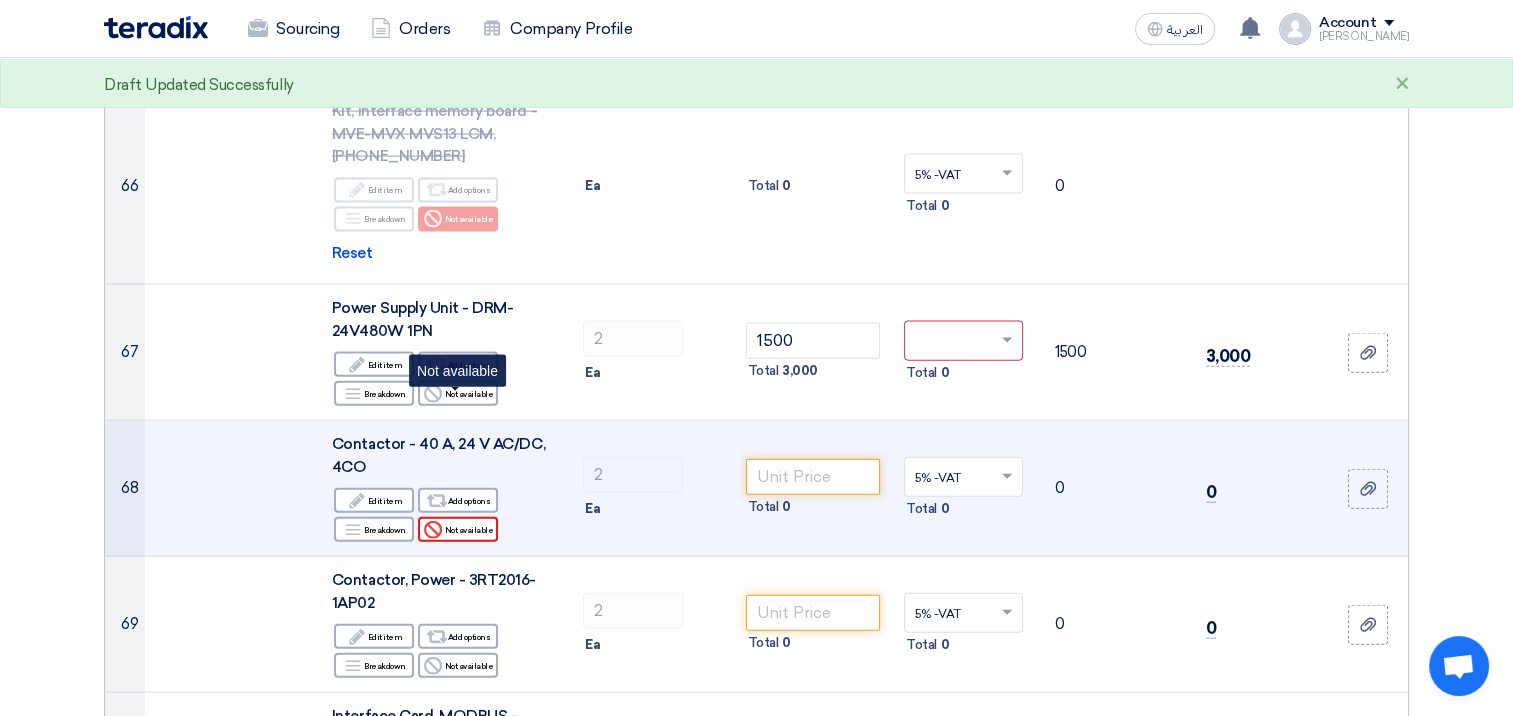 click on "Reject
Not available" 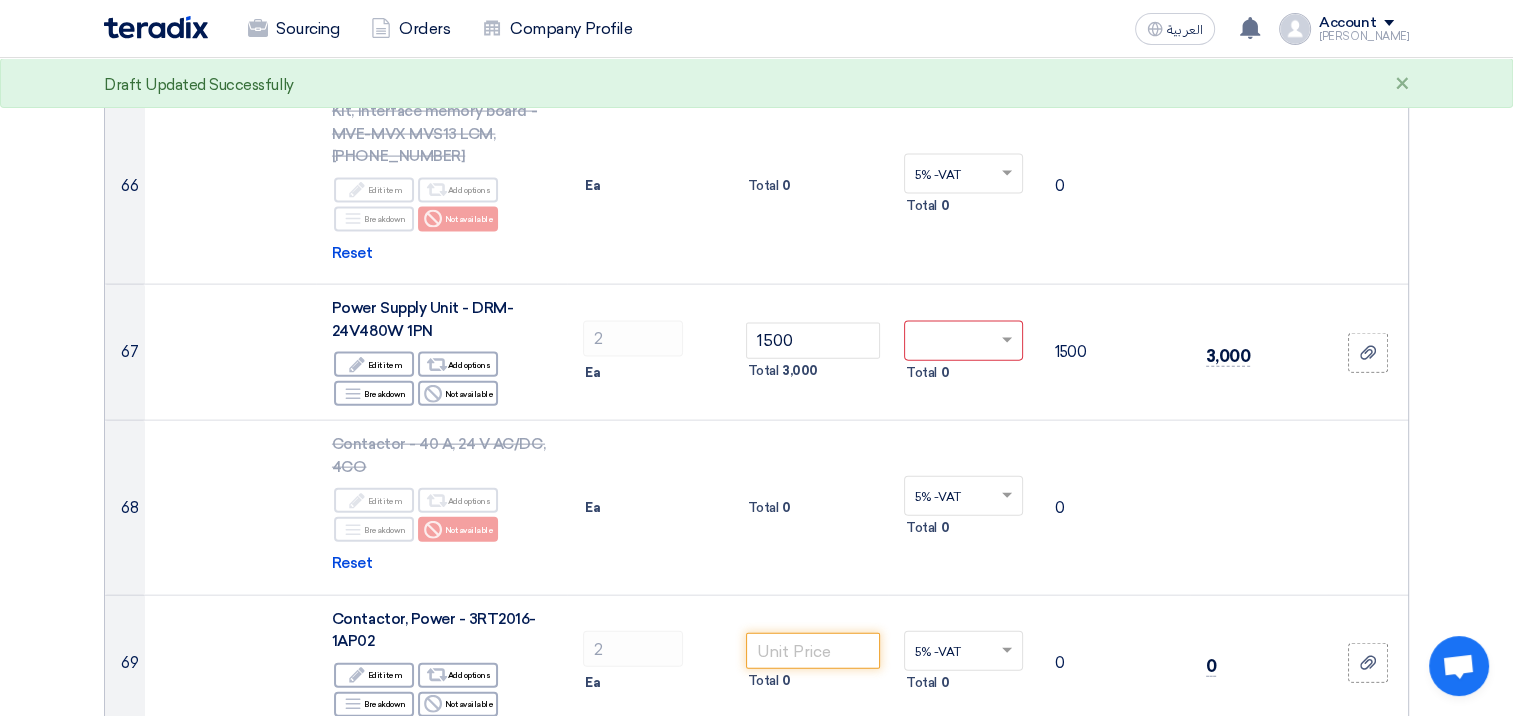 click on "Offer Details
#
Part Number
Item Description
Quantity
Unit Price (SAR)
Taxes
+
'Select taxes...
Unit Price Inc. Taxes" 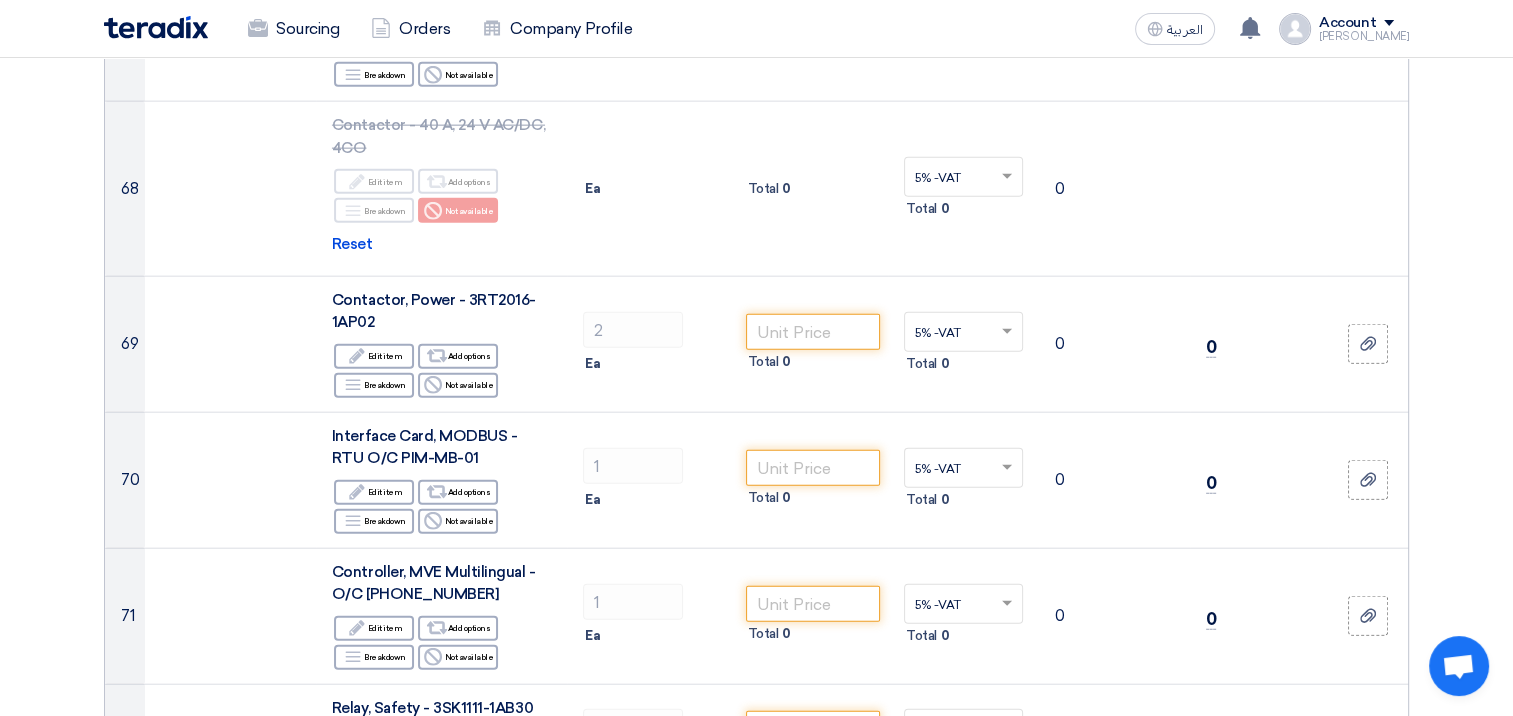 scroll, scrollTop: 12250, scrollLeft: 0, axis: vertical 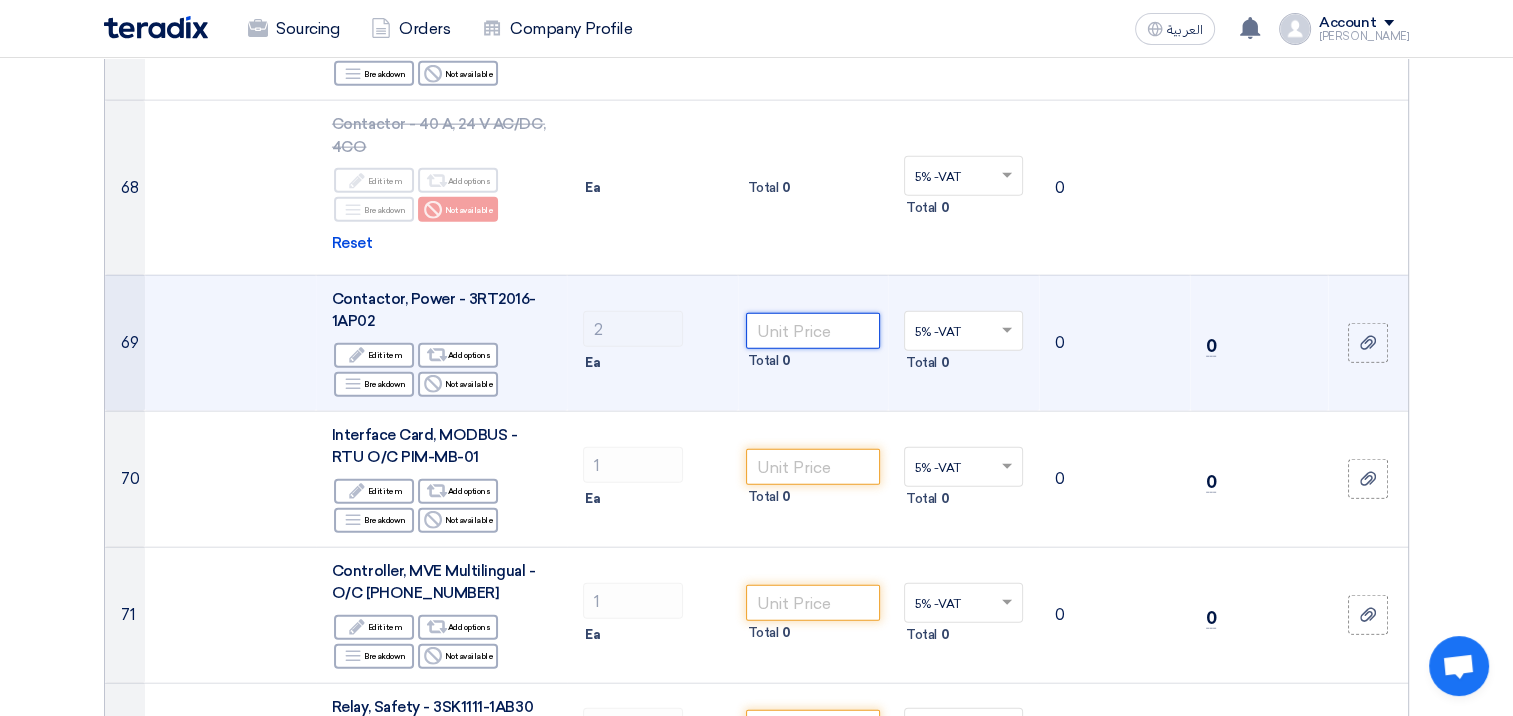 click 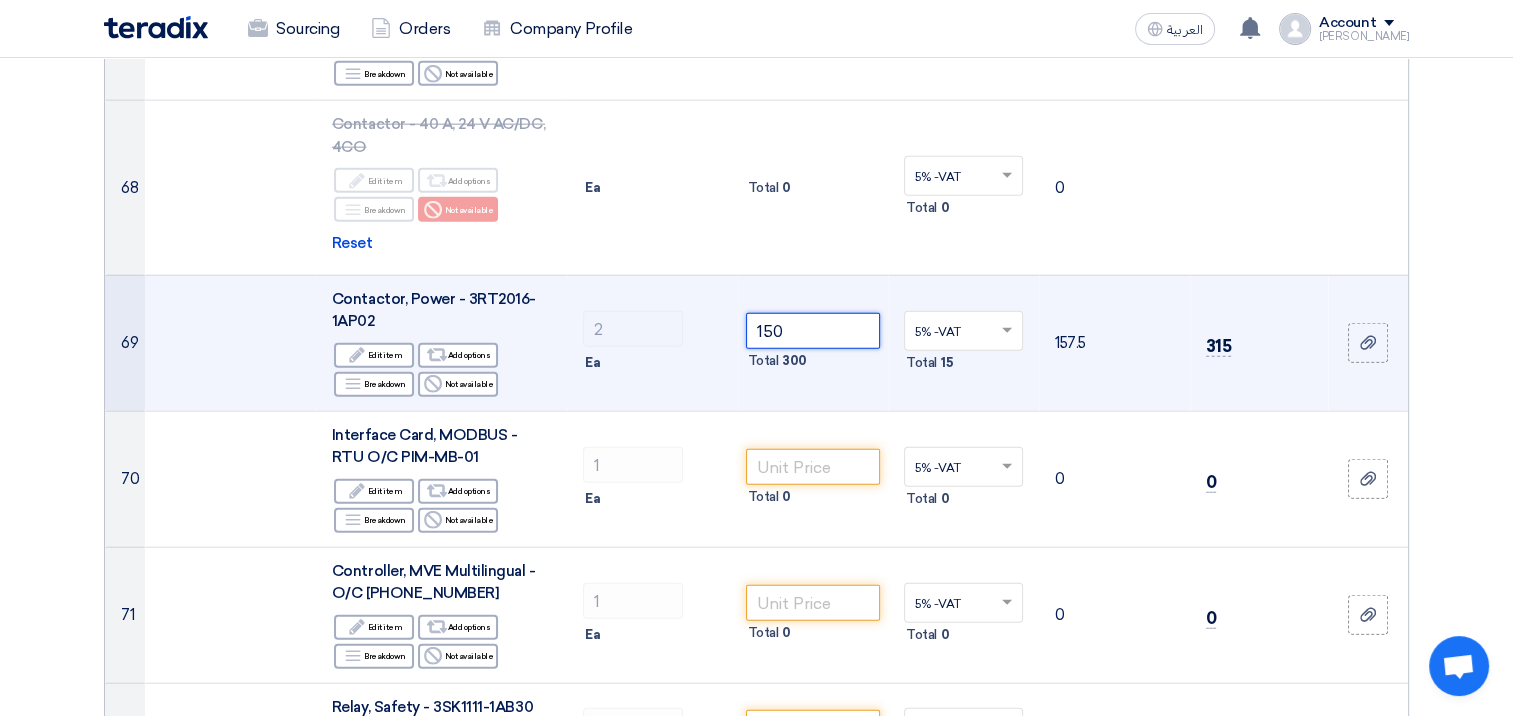 type on "150" 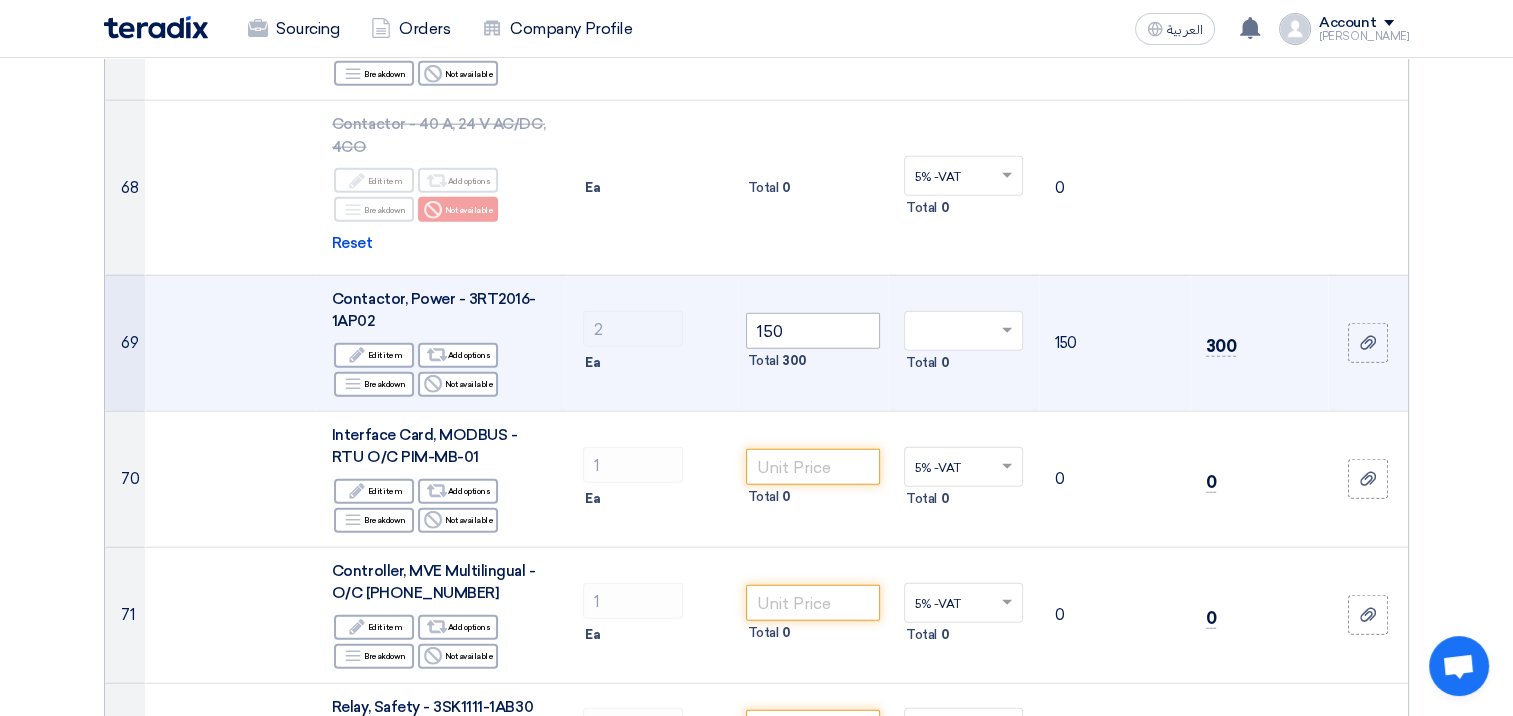 type on "0" 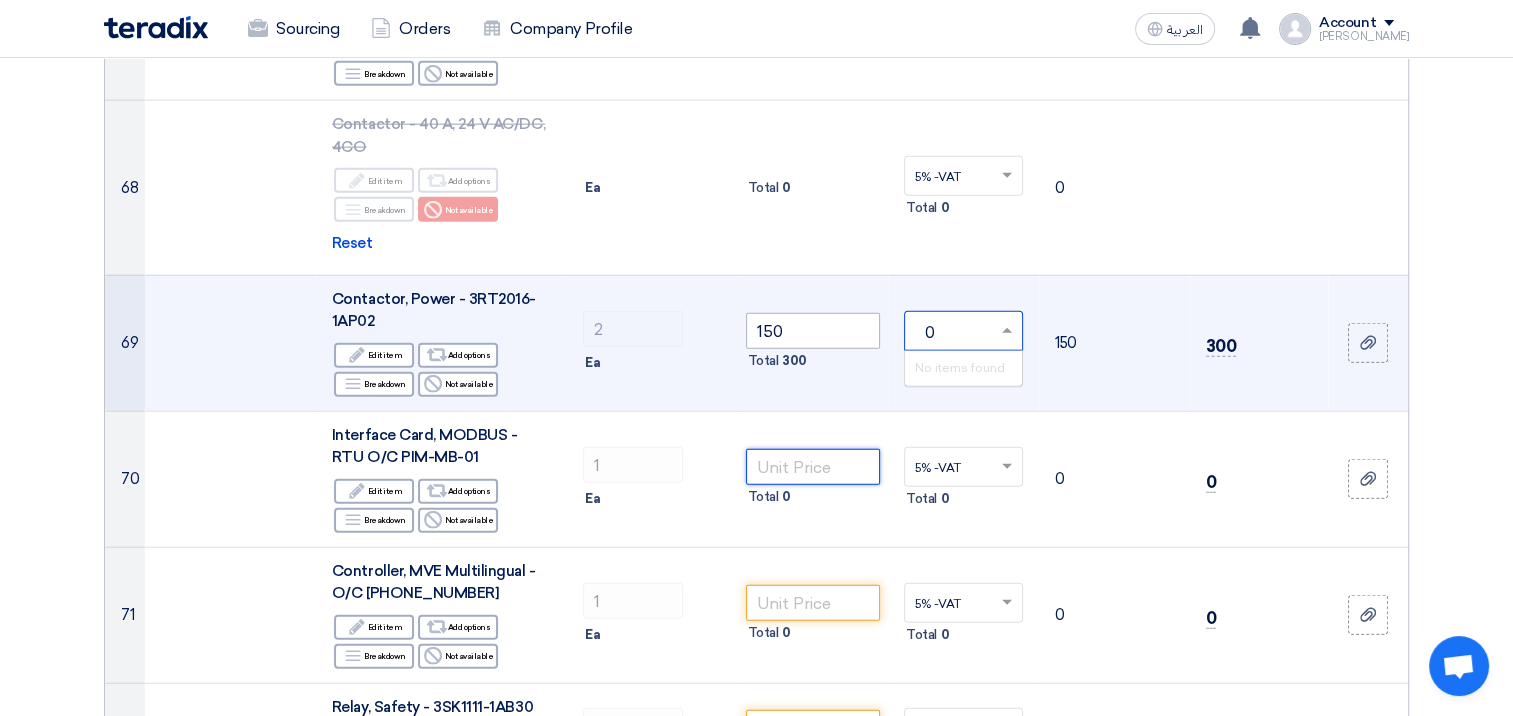 type 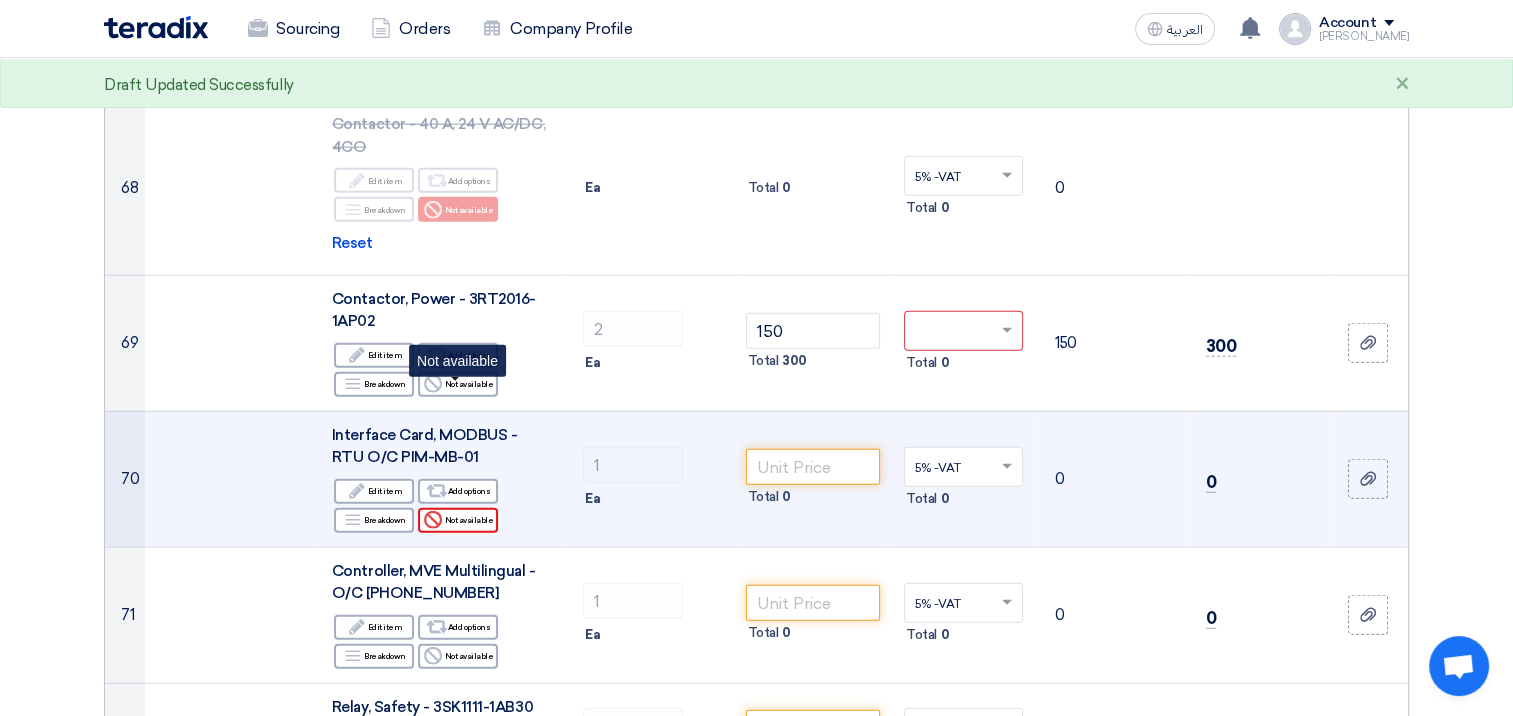 click on "Reject
Not available" 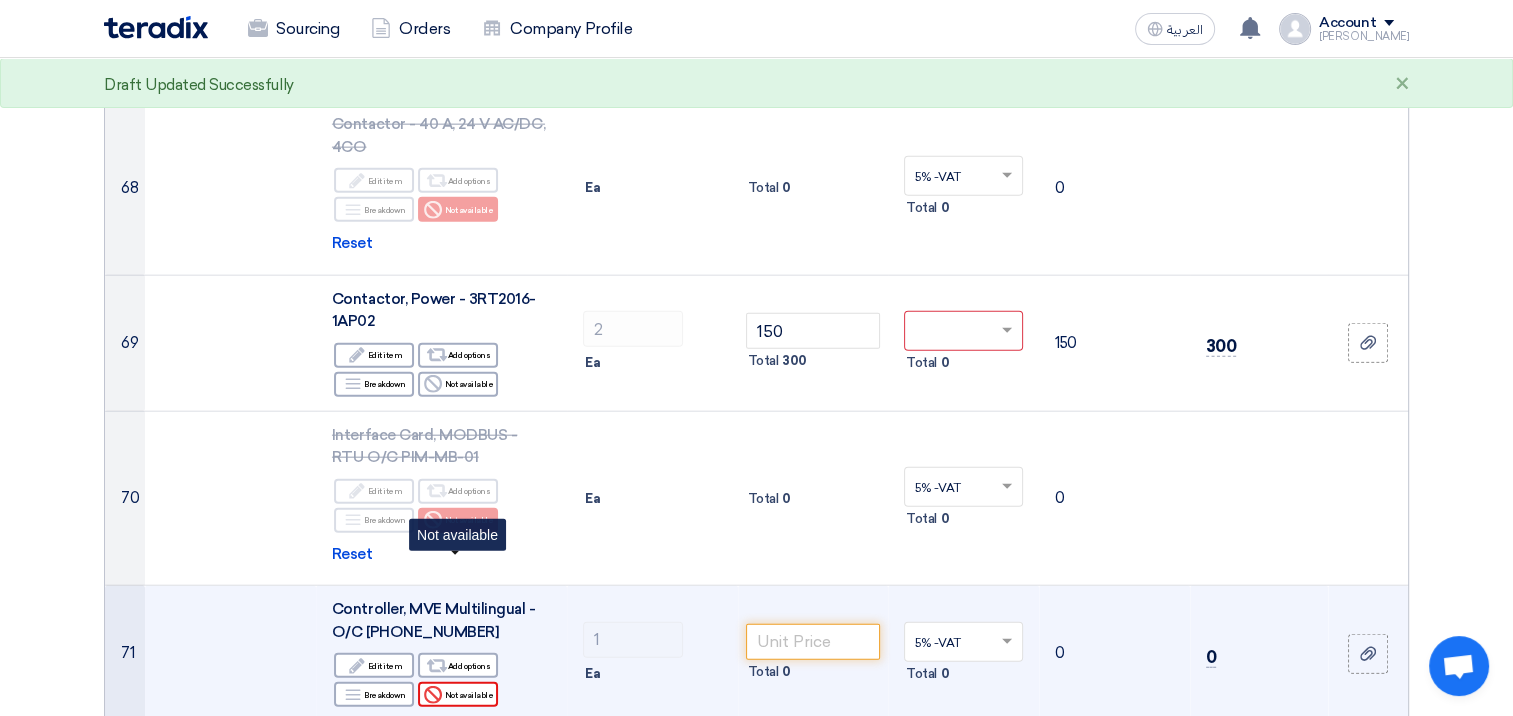 click on "Reject
Not available" 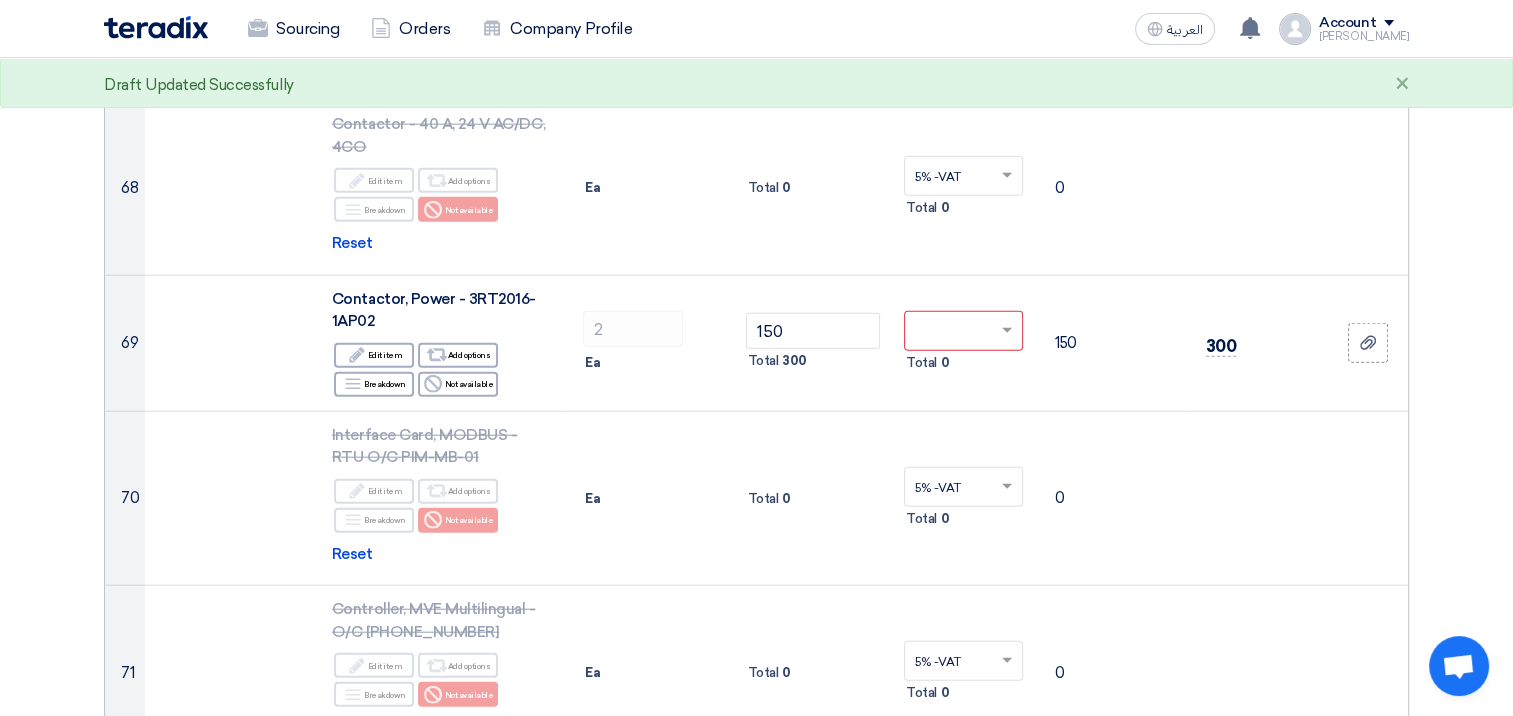click on "Offer Details
#
Part Number
Item Description
Quantity
Unit Price (SAR)
Taxes
+
'Select taxes...
Unit Price Inc. Taxes" 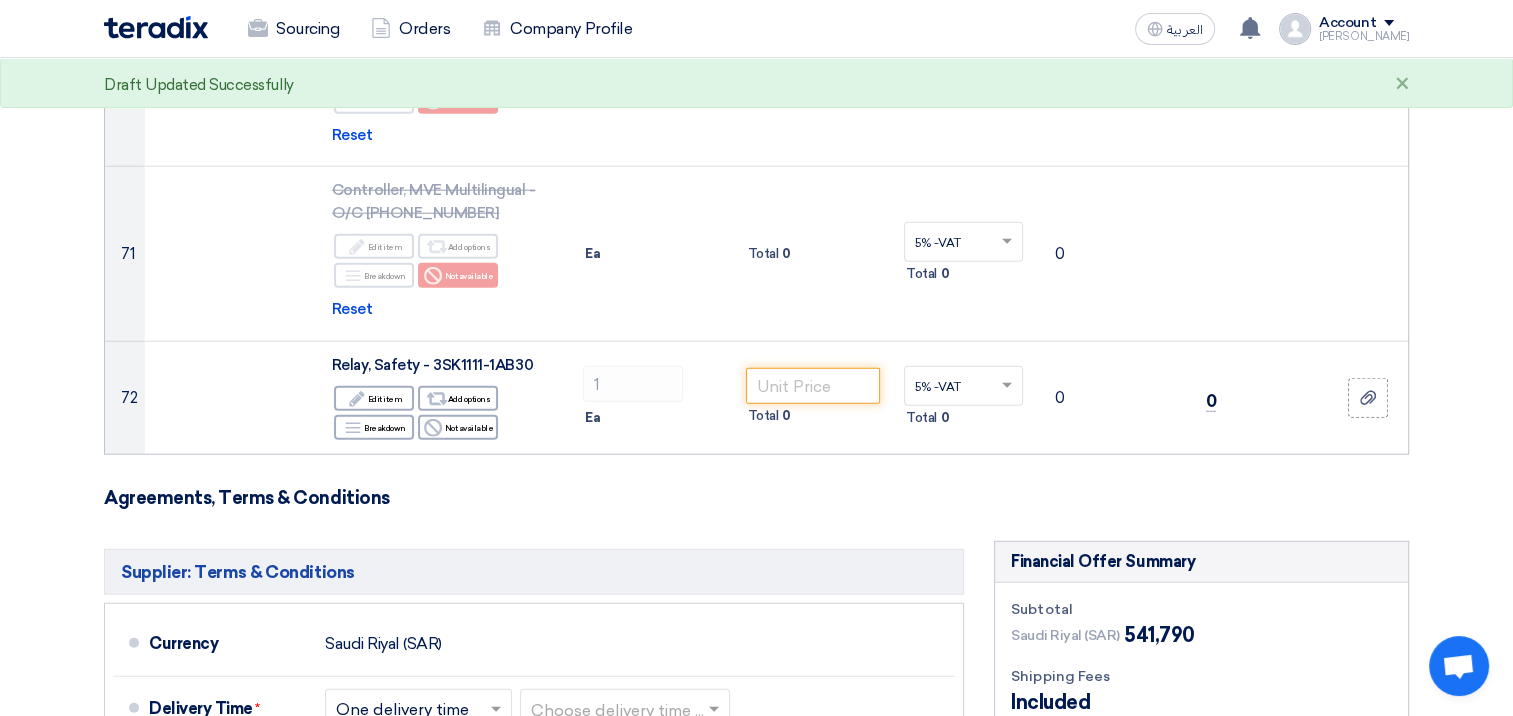 scroll, scrollTop: 12690, scrollLeft: 0, axis: vertical 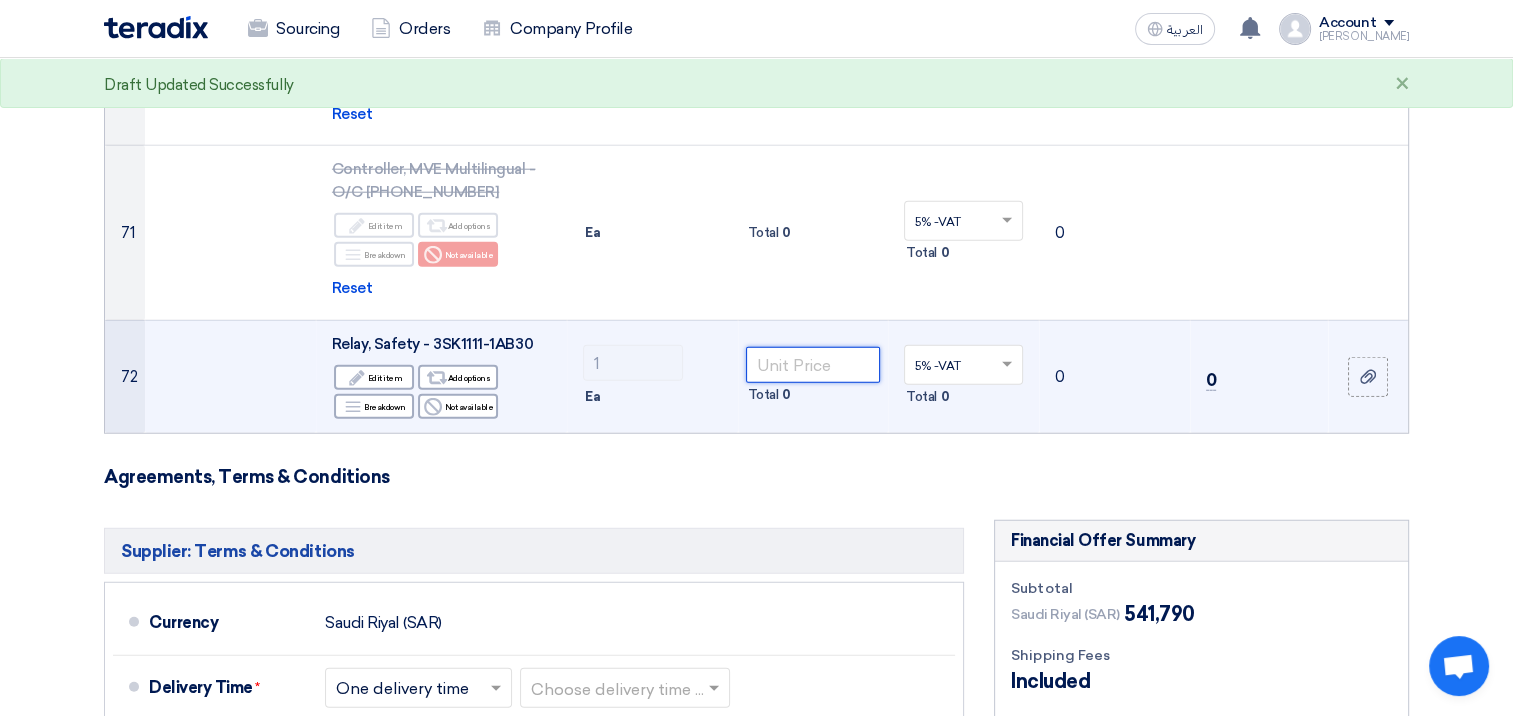click 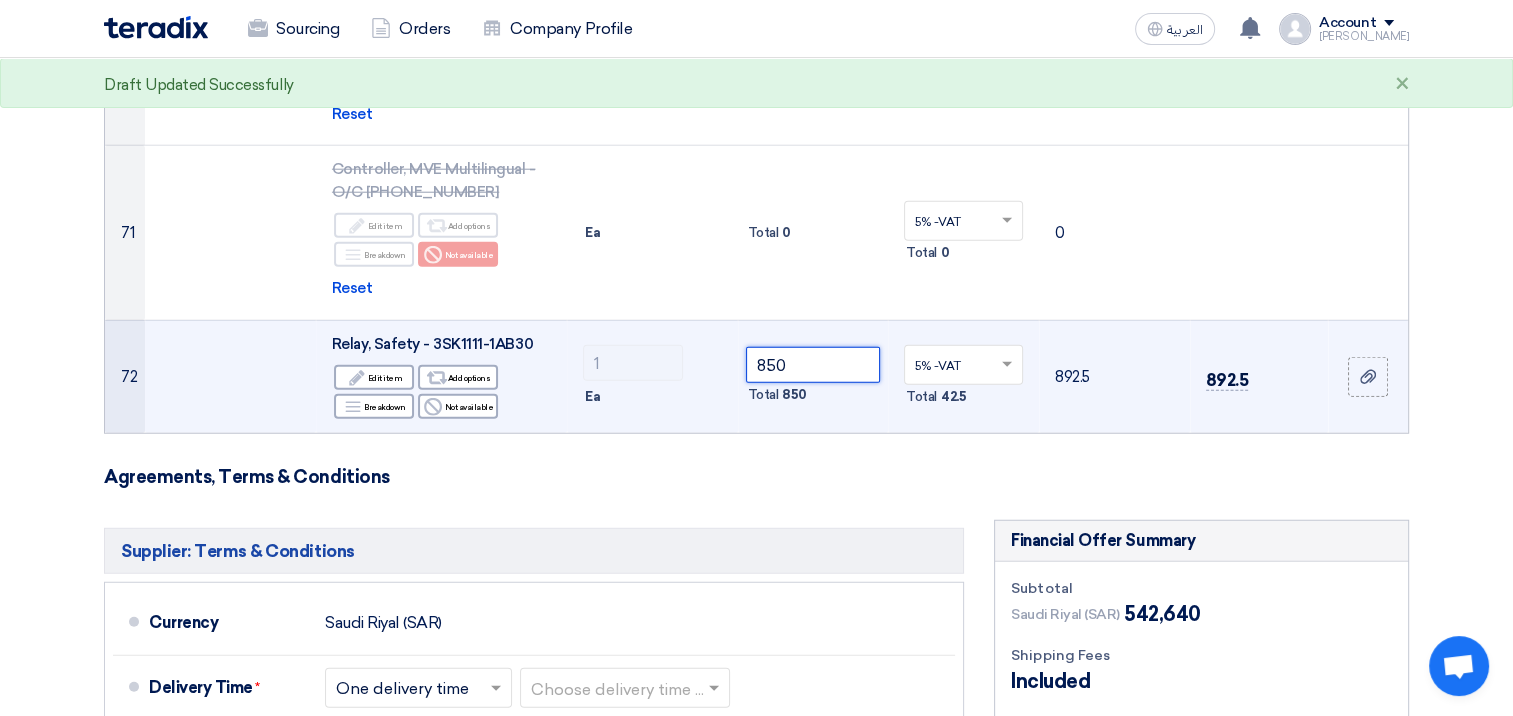 type on "850" 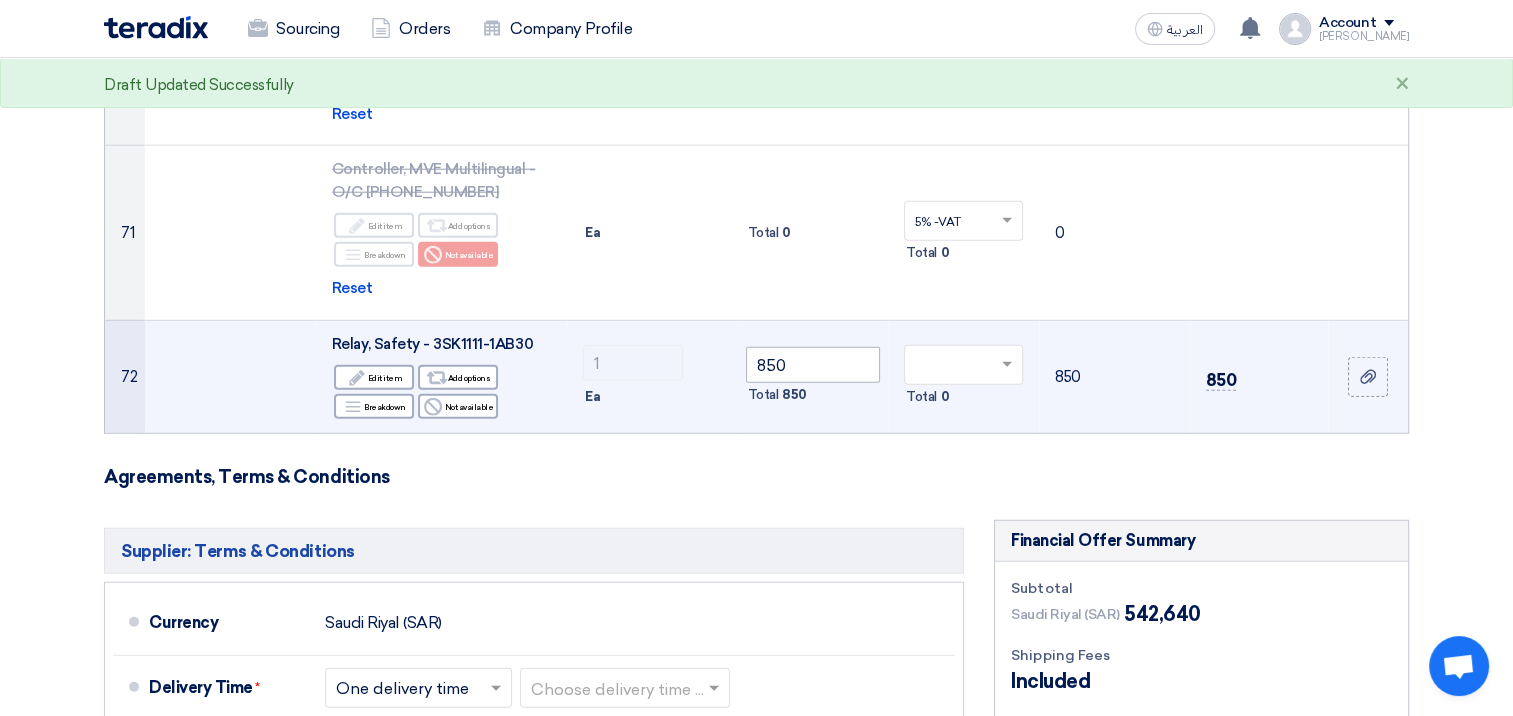 type on "0" 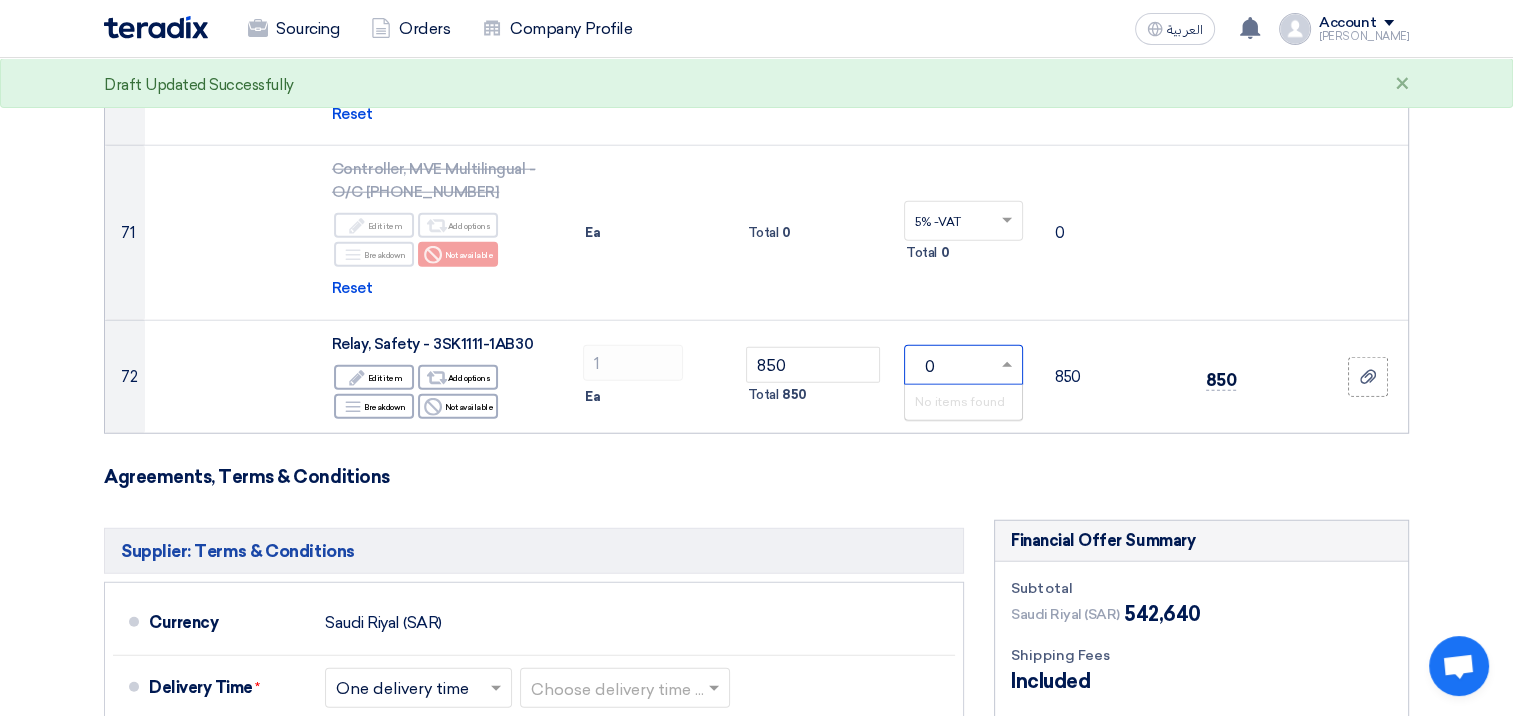 click on "Offer Details
#
Part Number
Item Description
Quantity
Unit Price (SAR)
Taxes
+
'Select taxes...
Unit Price Inc. Taxes" 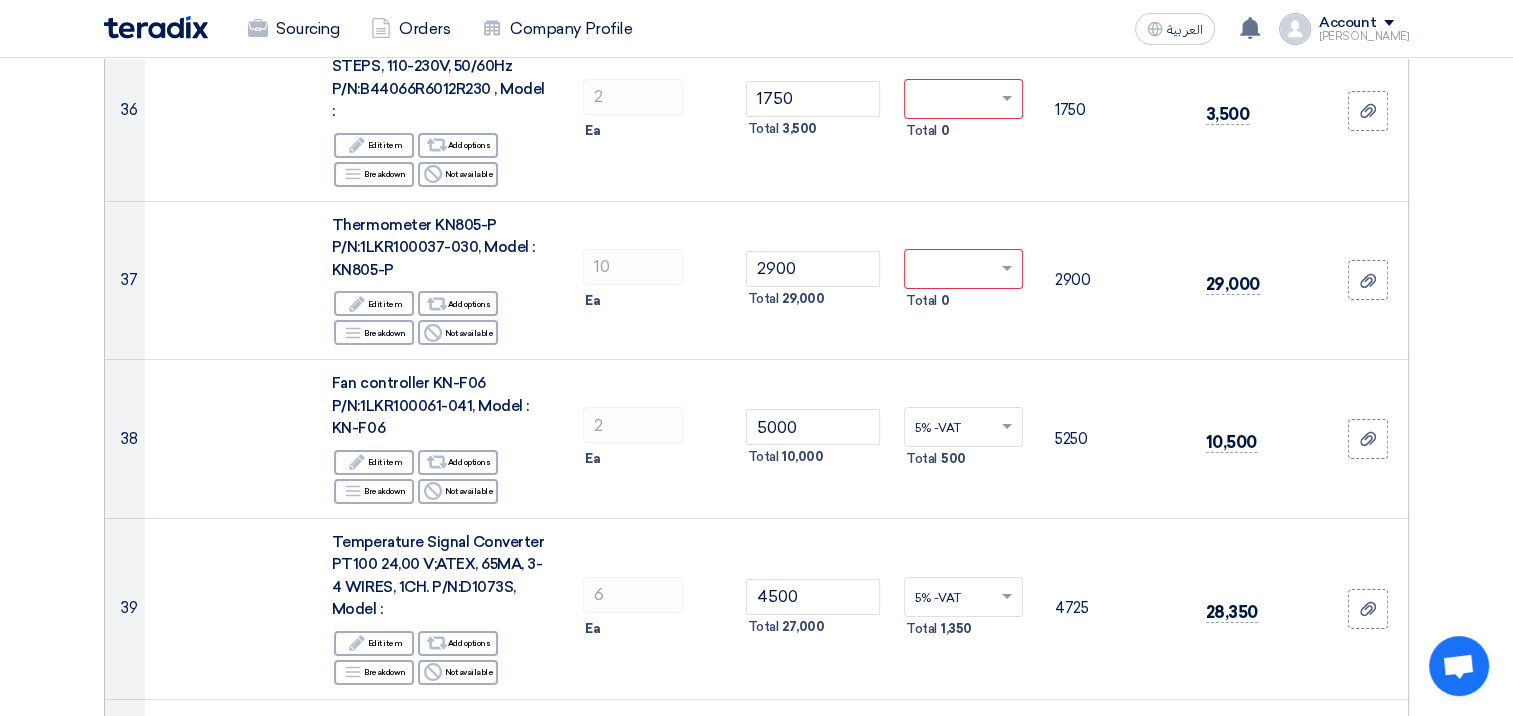 scroll, scrollTop: 6868, scrollLeft: 0, axis: vertical 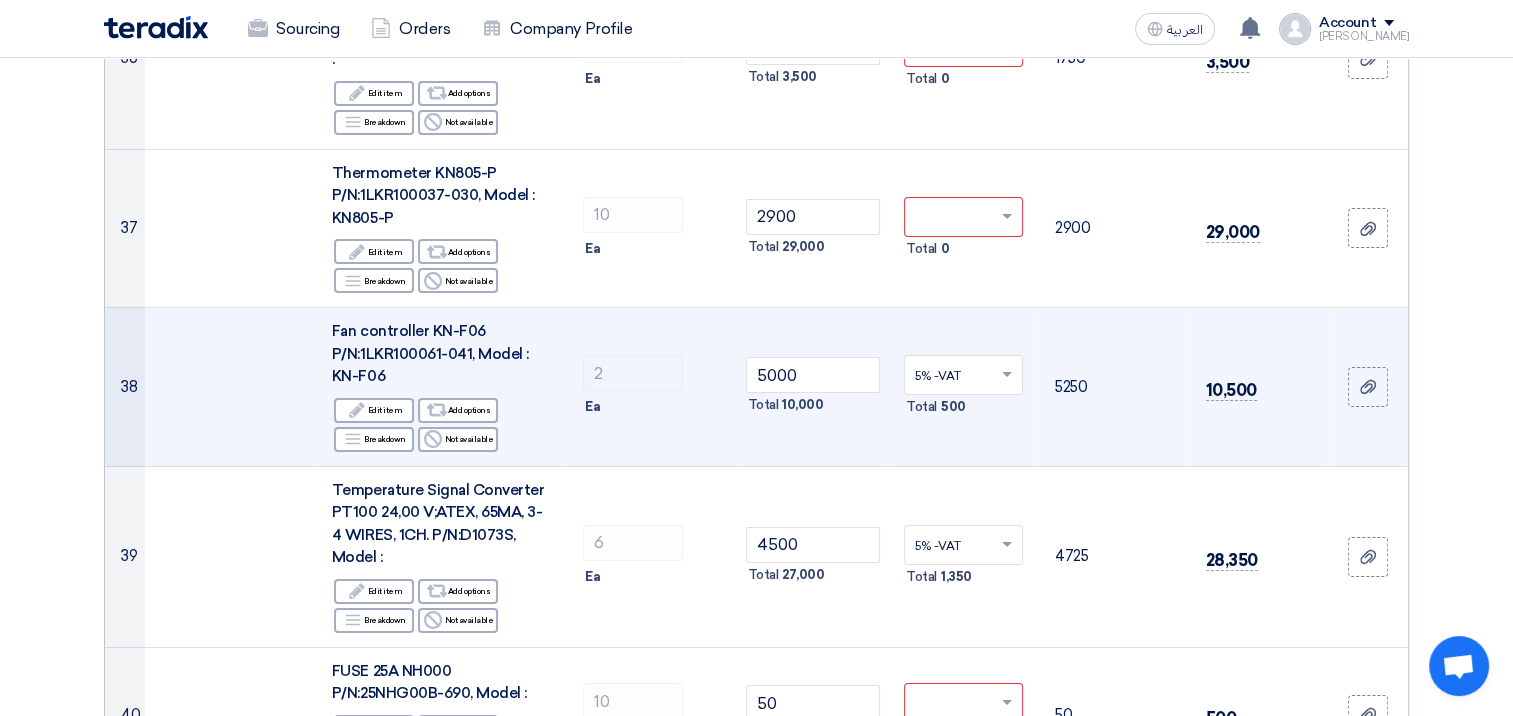 click 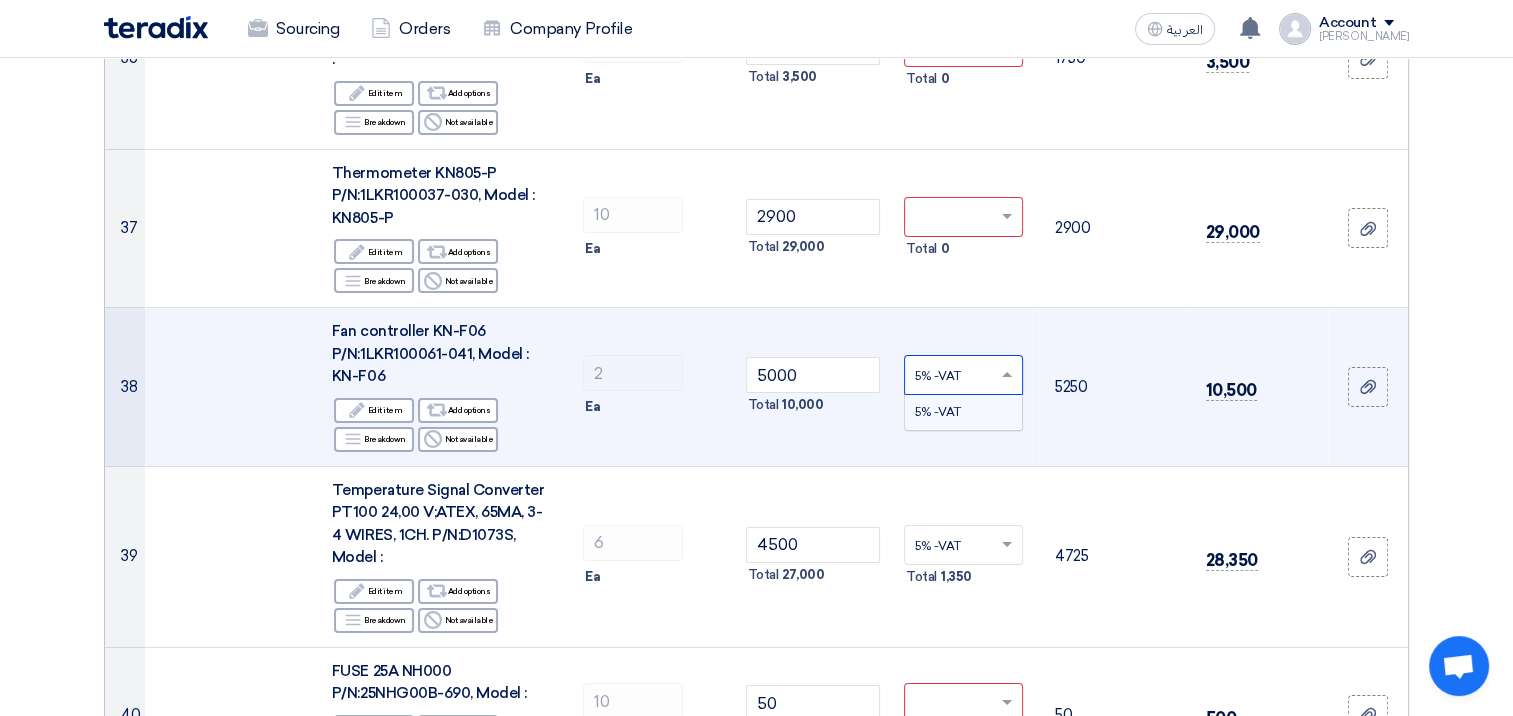 click 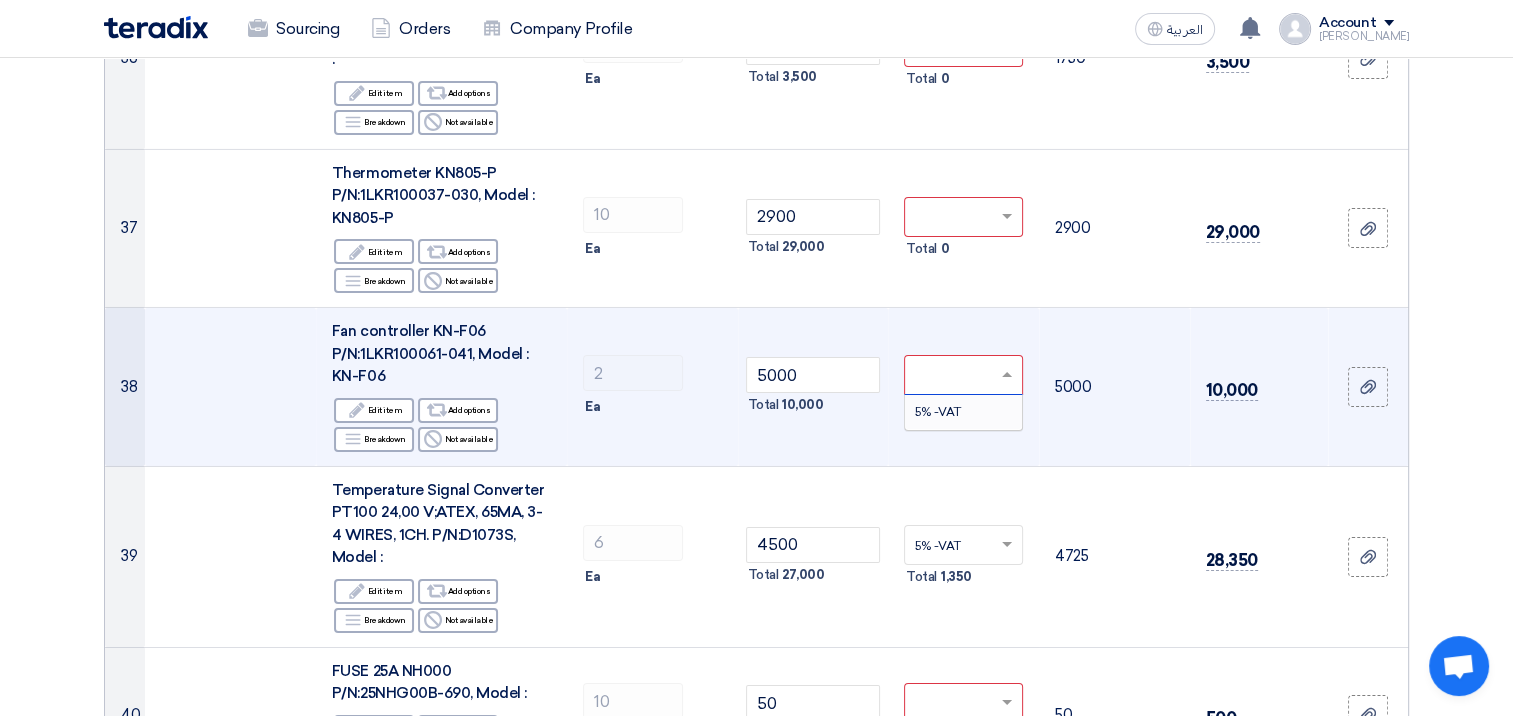 type on "0" 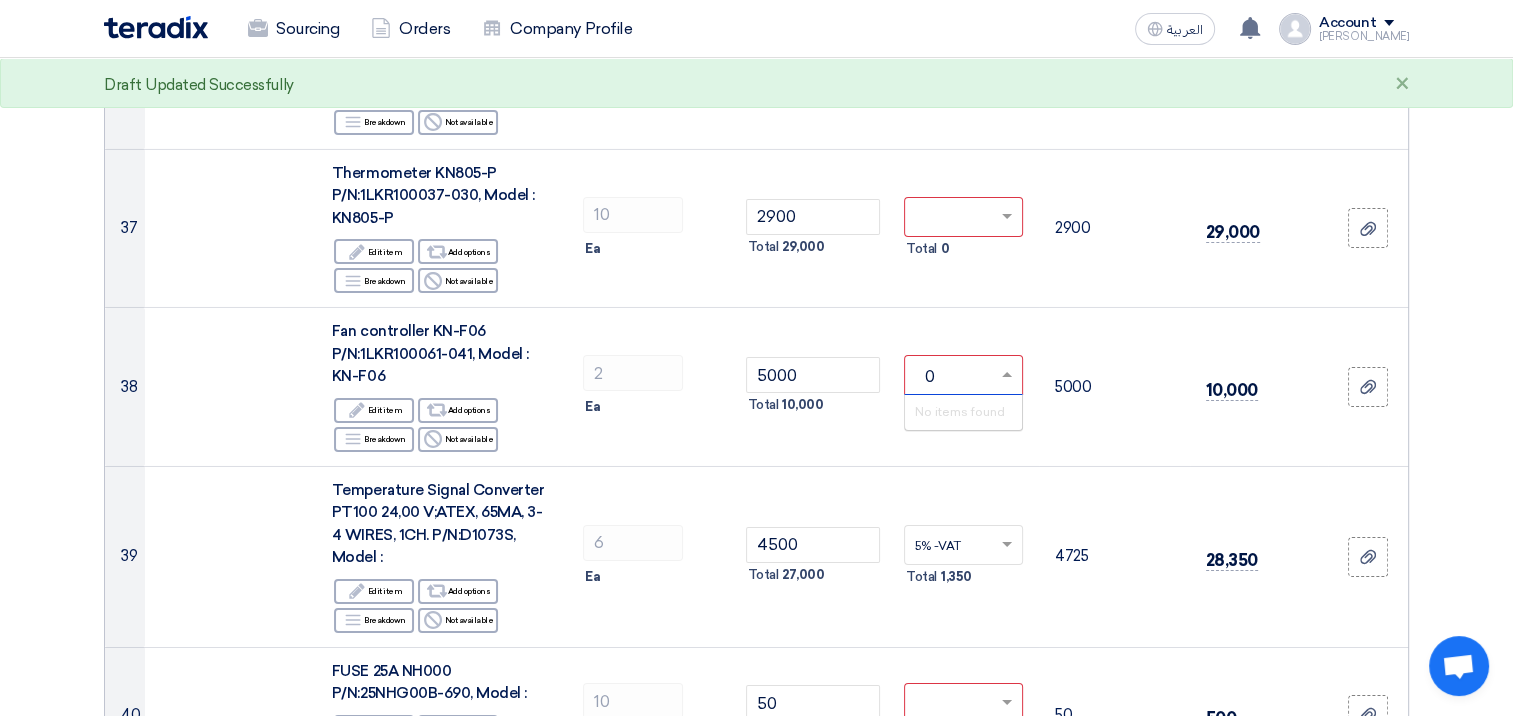click on "Offer Details
#
Part Number
Item Description
Quantity
Unit Price (SAR)
Taxes
+
'Select taxes...
Unit Price Inc. Taxes" 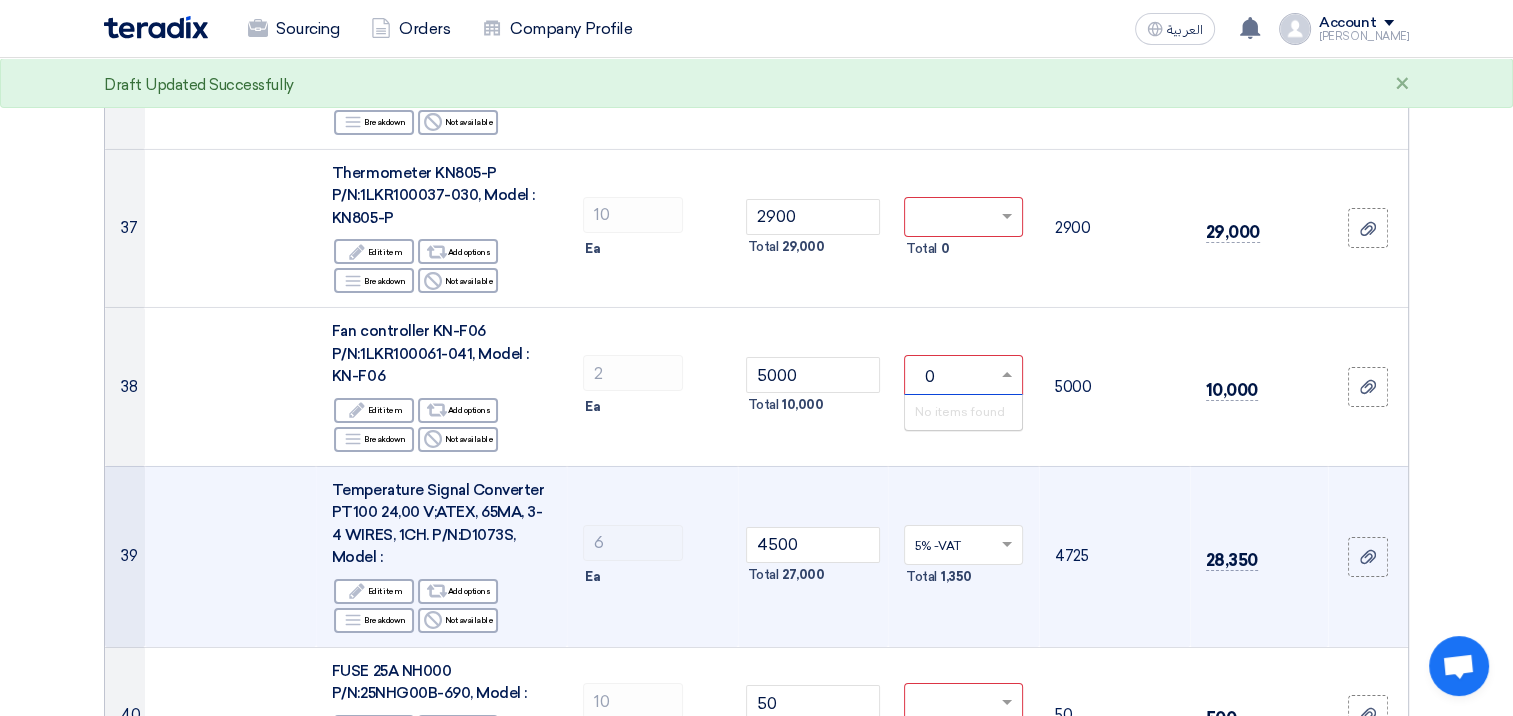 type 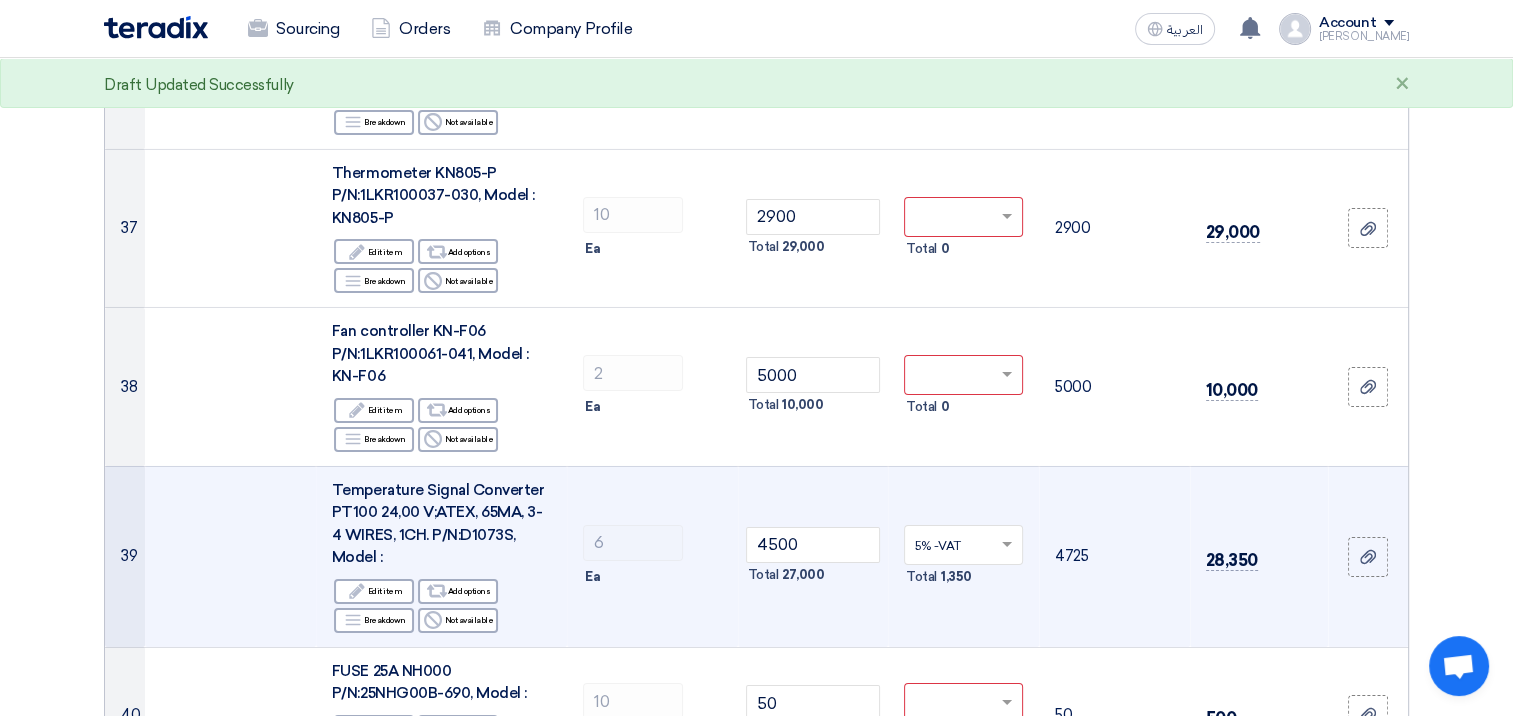 click 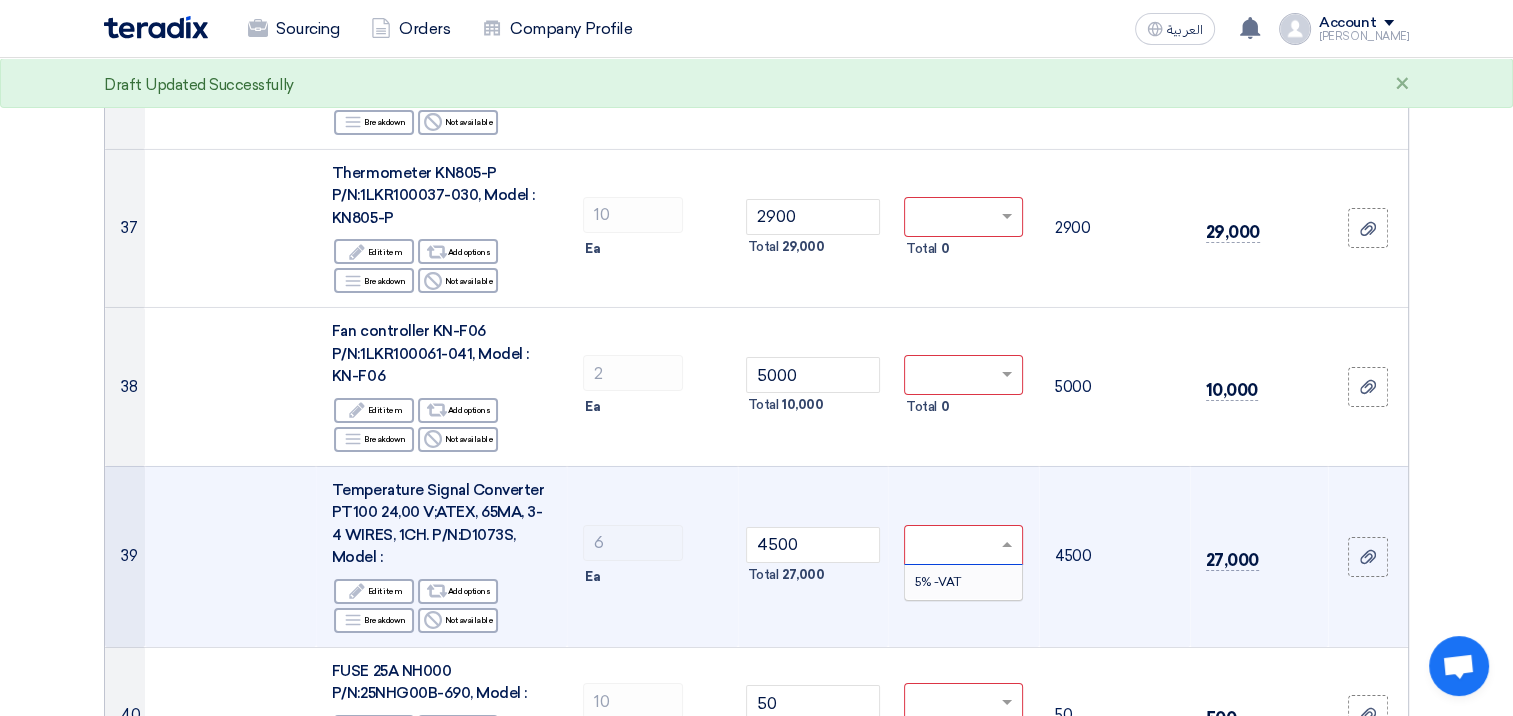 type on "0" 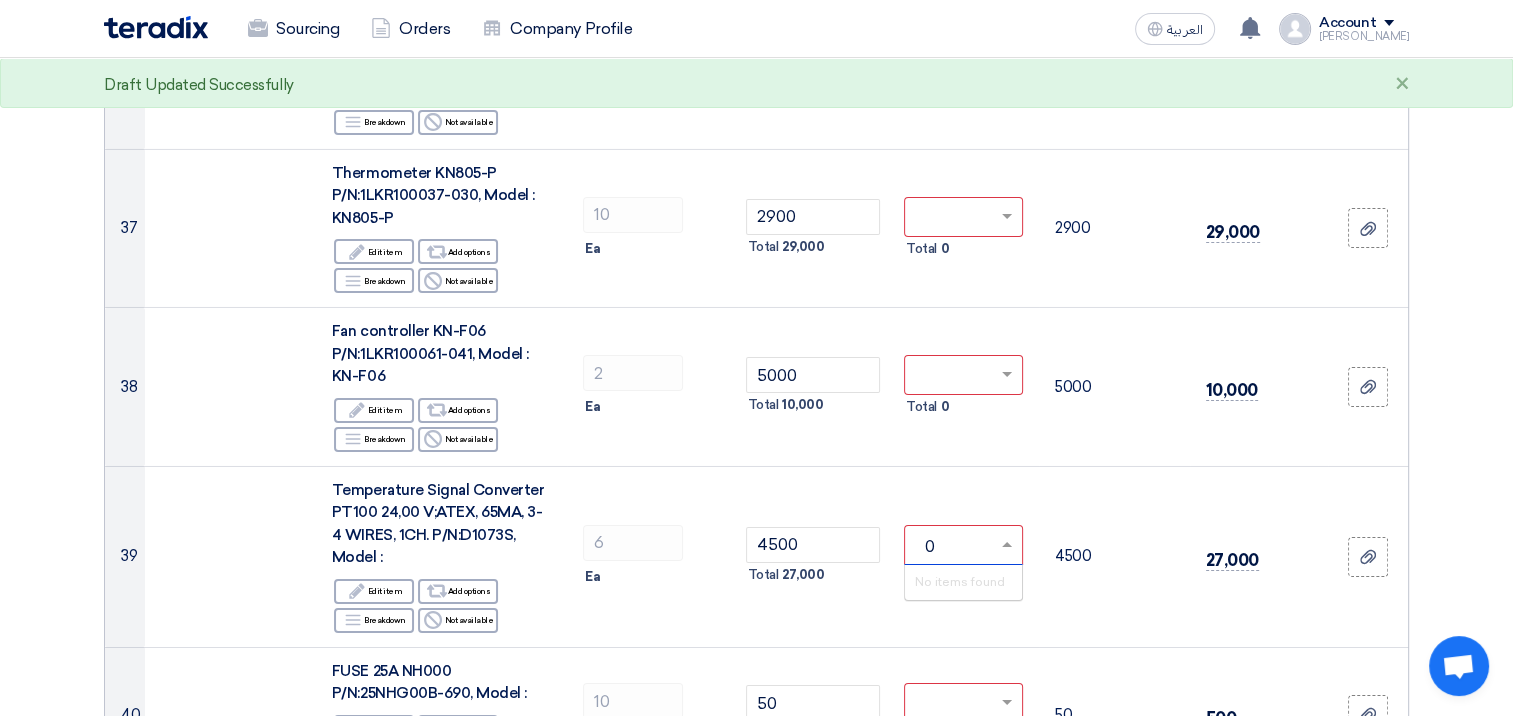click on "Offer Details
#
Part Number
Item Description
Quantity
Unit Price (SAR)
Taxes
+
'Select taxes...
Unit Price Inc. Taxes" 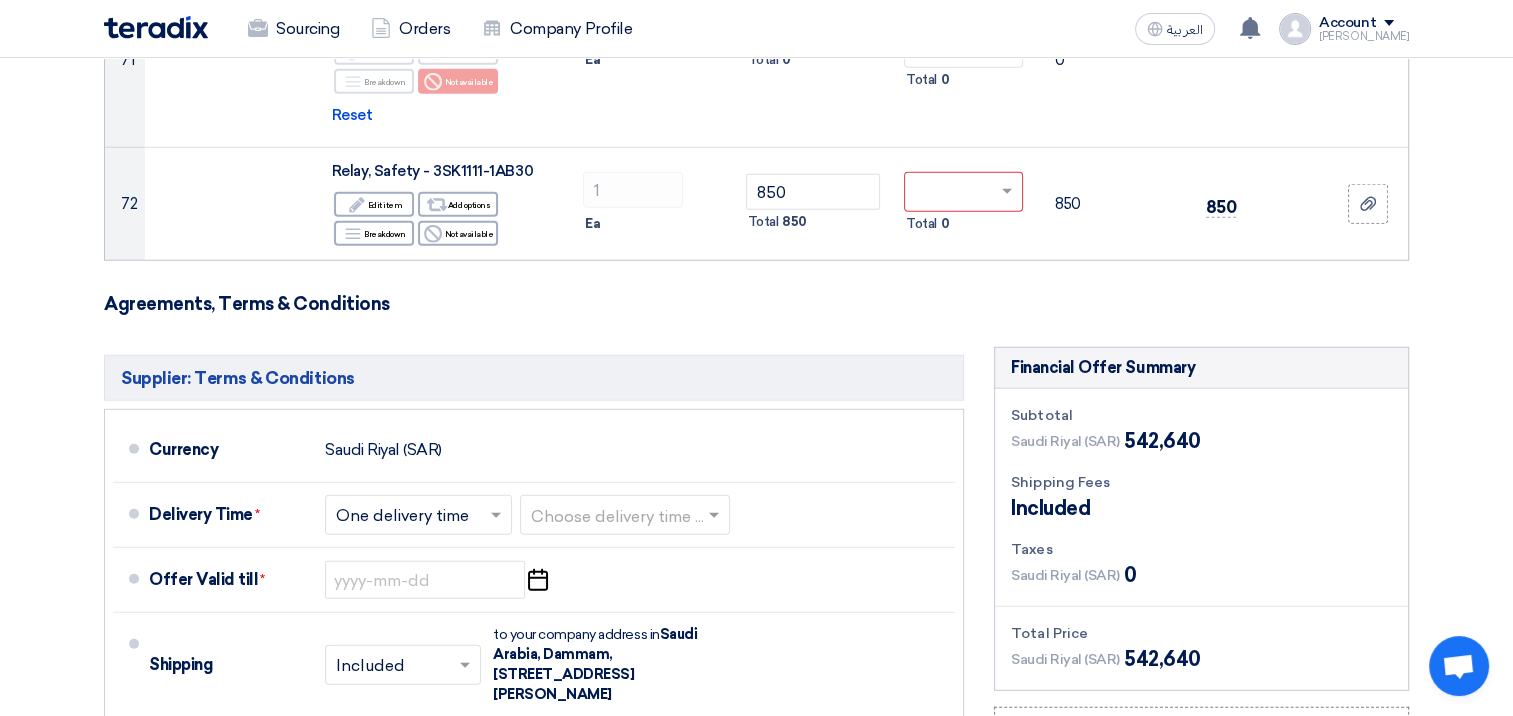 scroll, scrollTop: 12868, scrollLeft: 0, axis: vertical 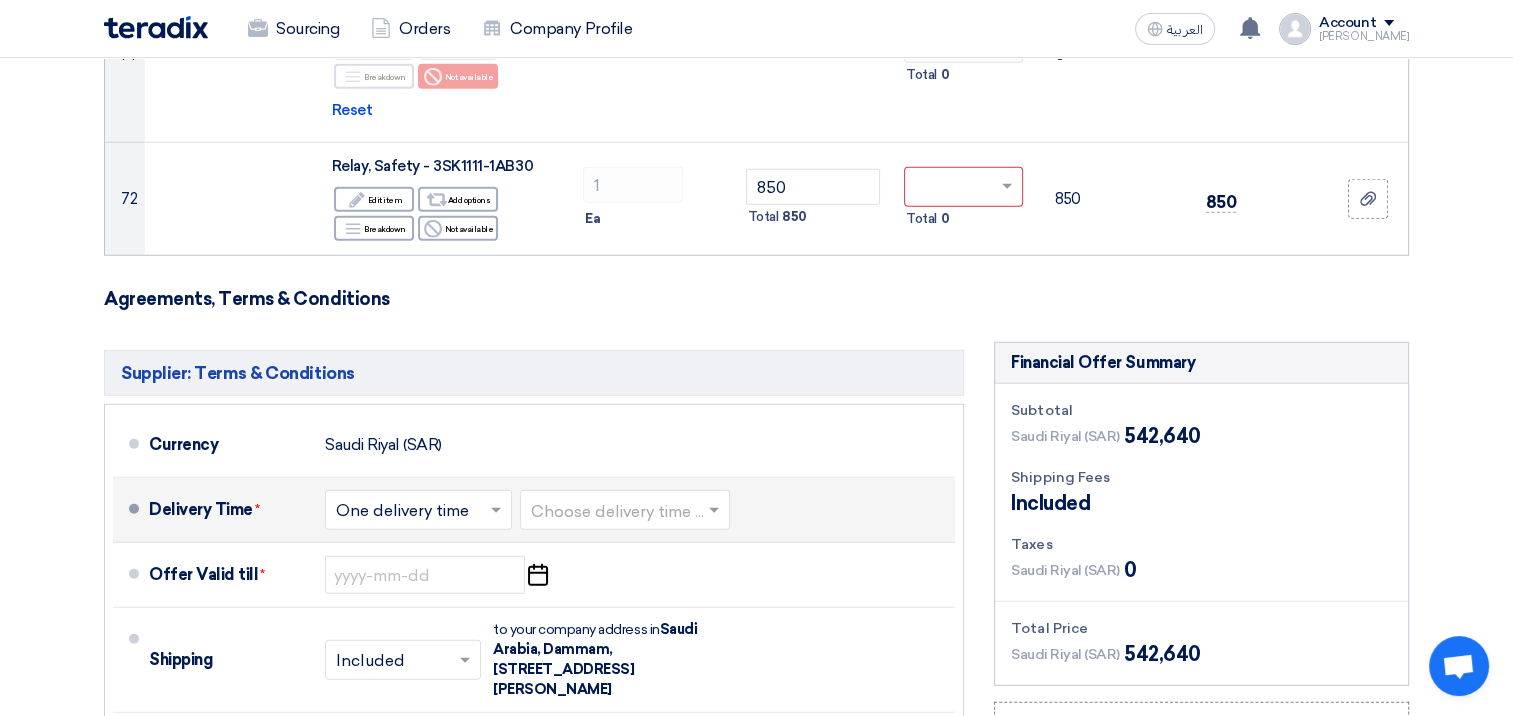 click 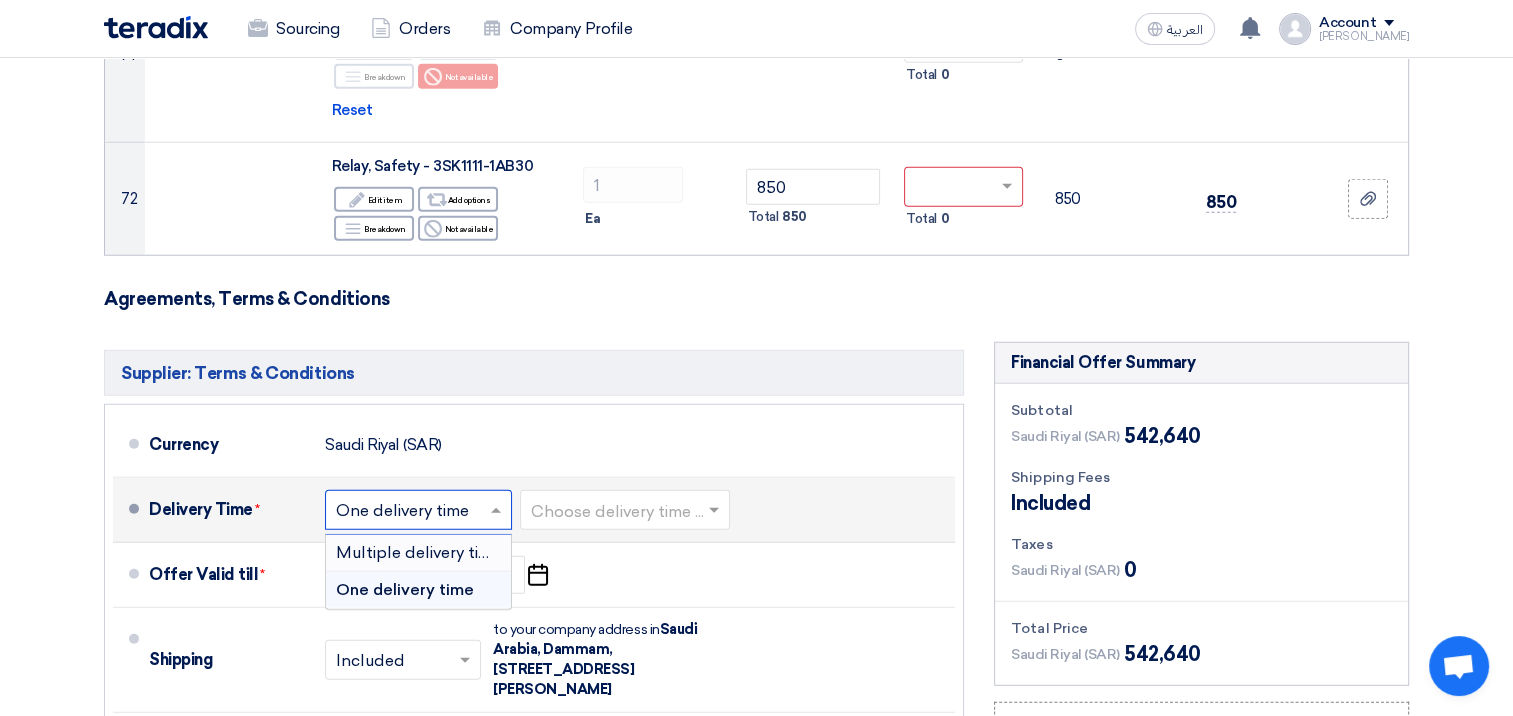click on "Multiple delivery times" at bounding box center [422, 552] 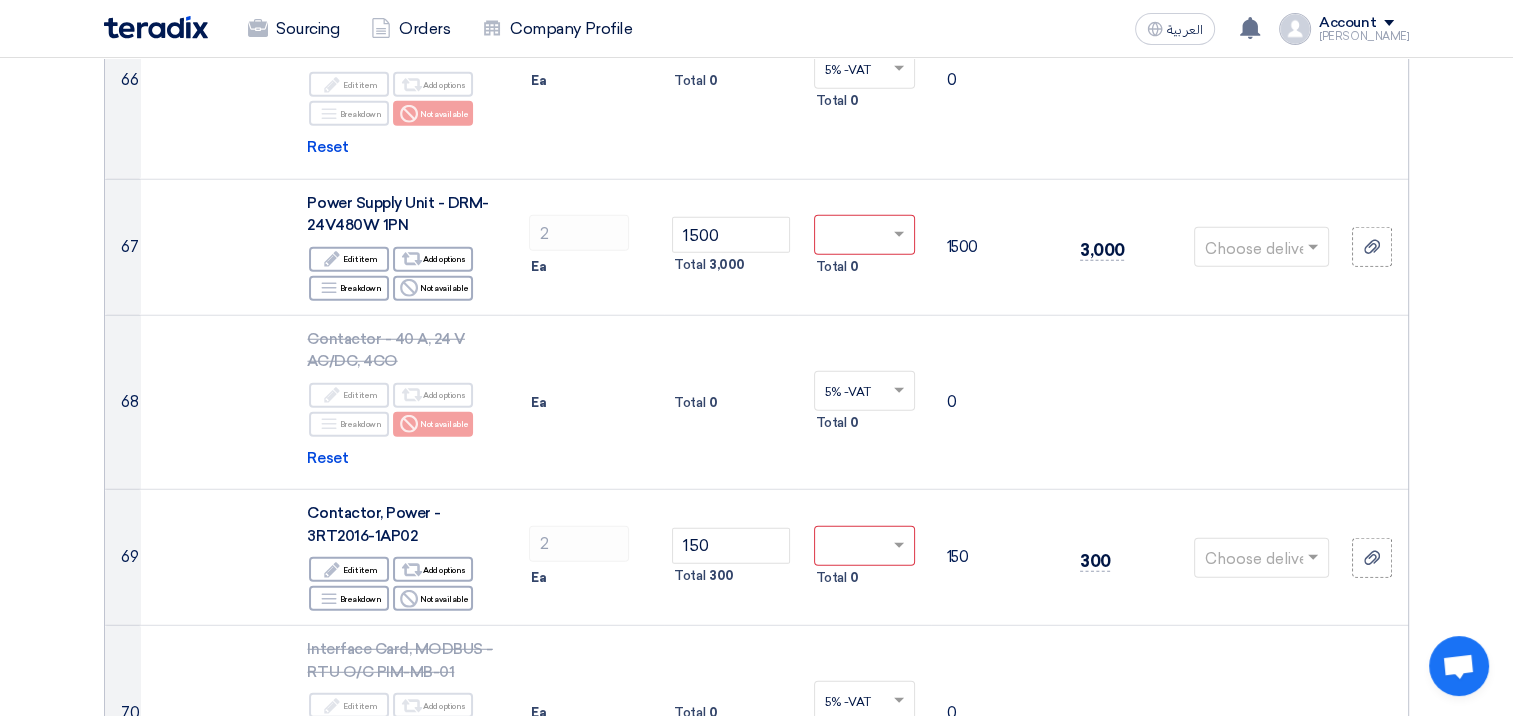scroll, scrollTop: 13588, scrollLeft: 0, axis: vertical 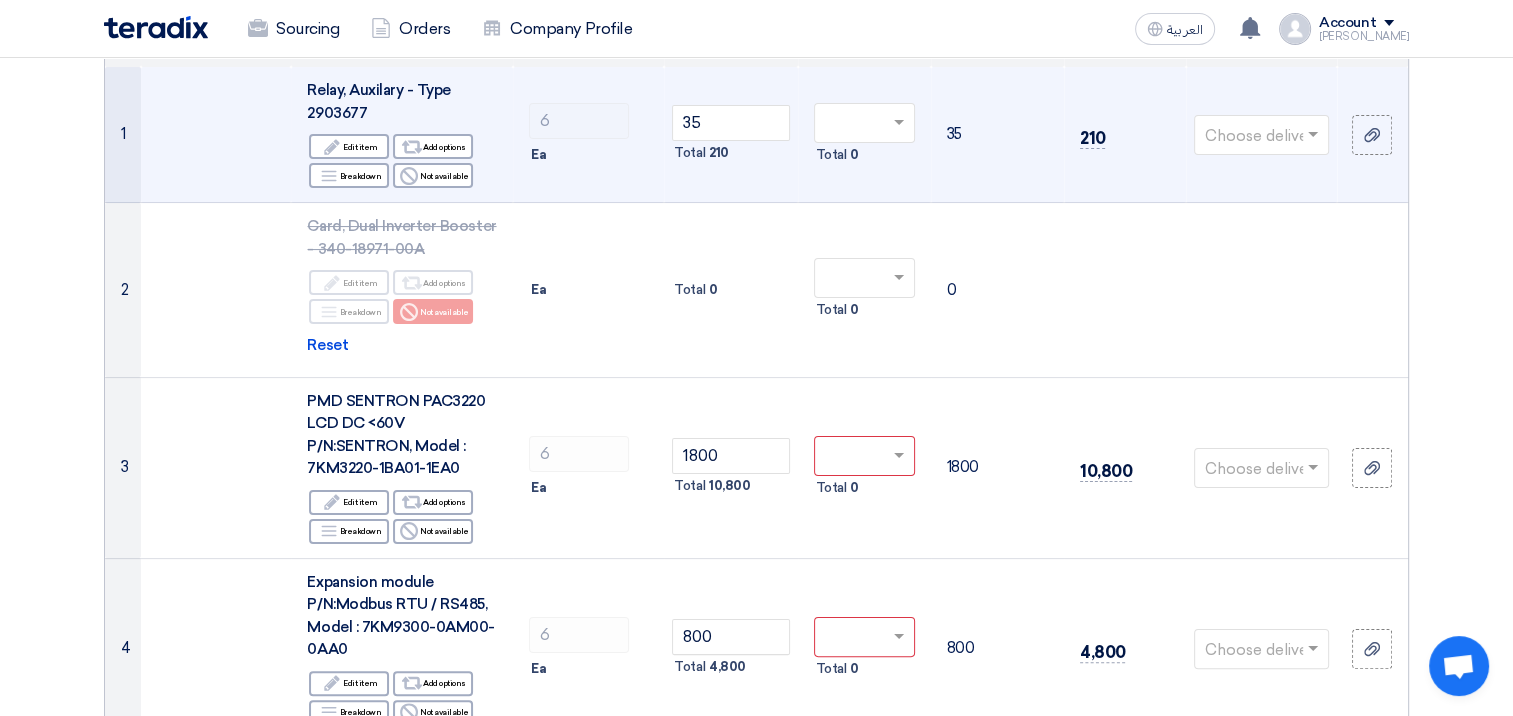 click 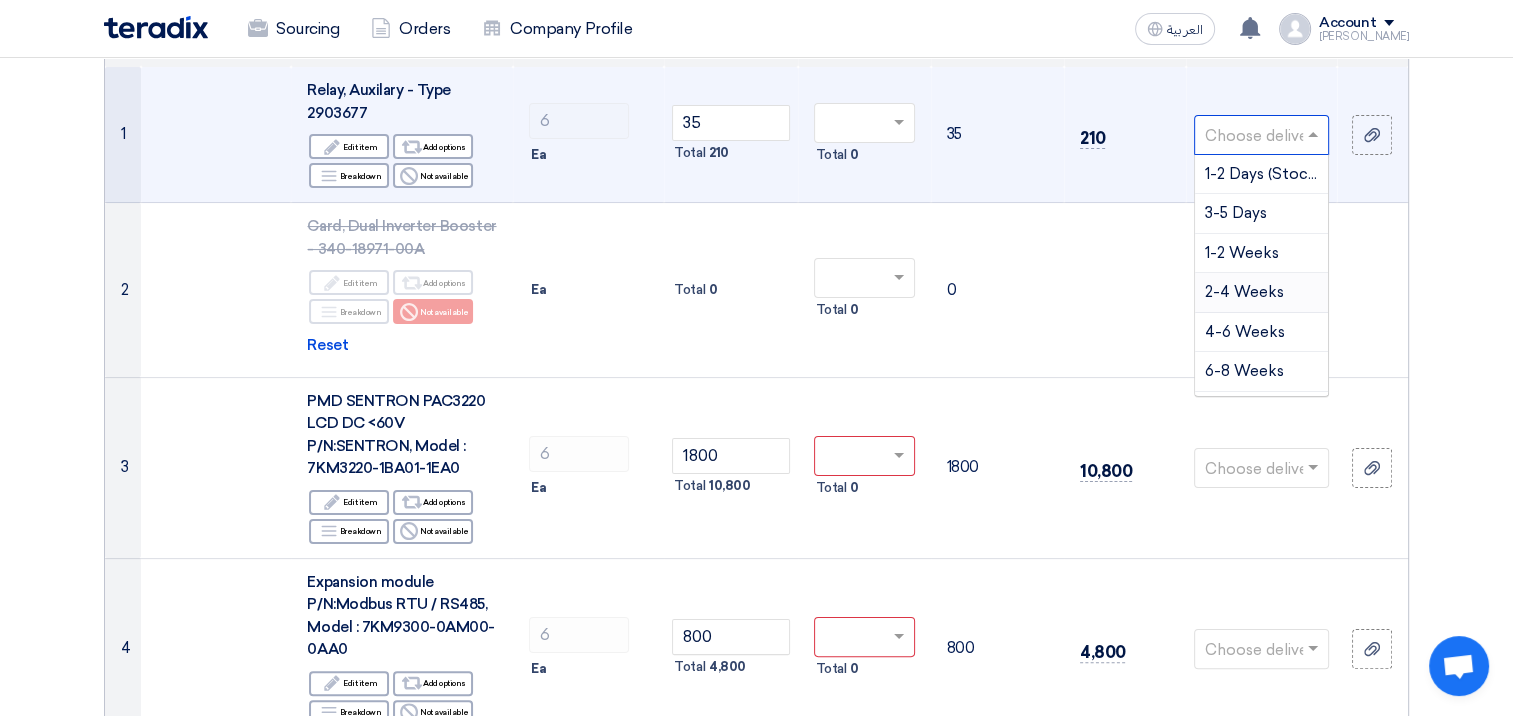 click on "2-4 Weeks" at bounding box center (1244, 292) 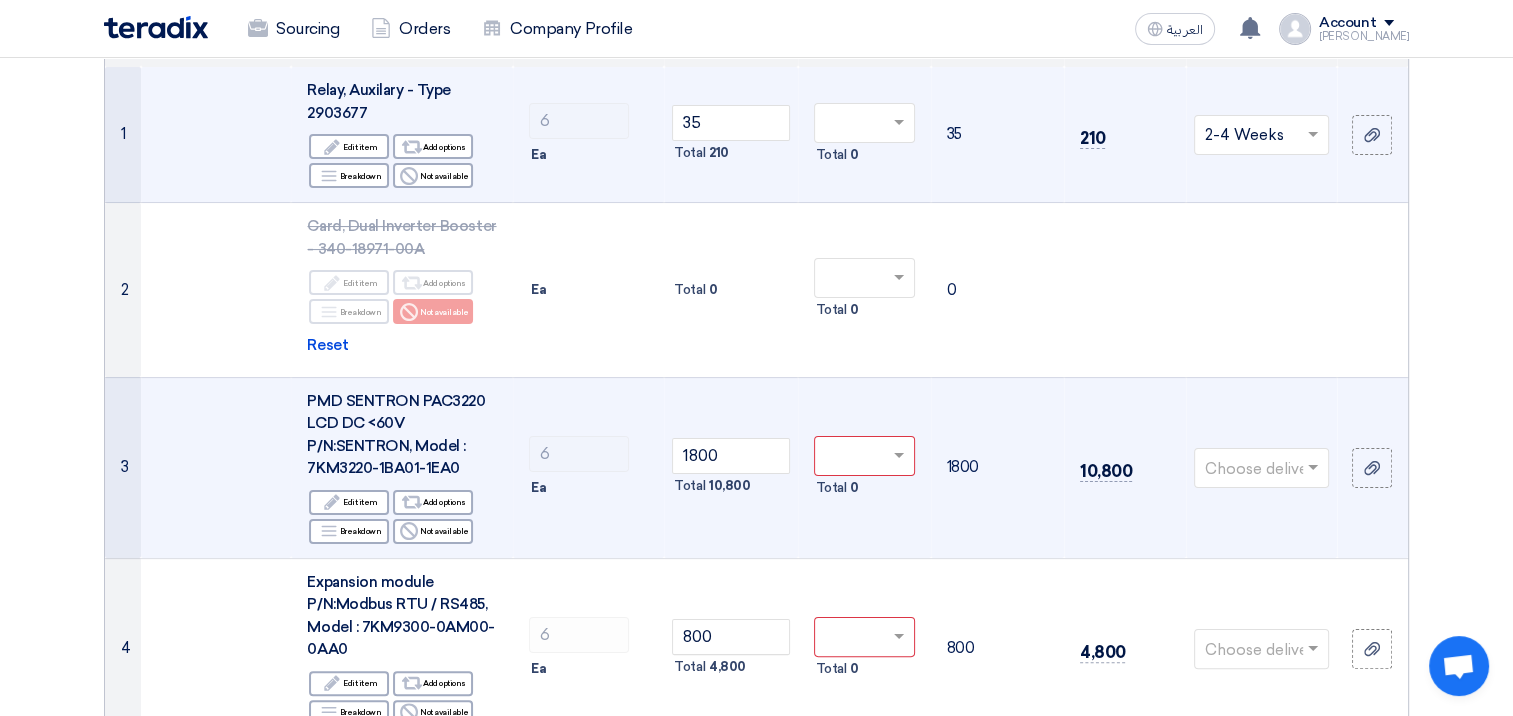 click 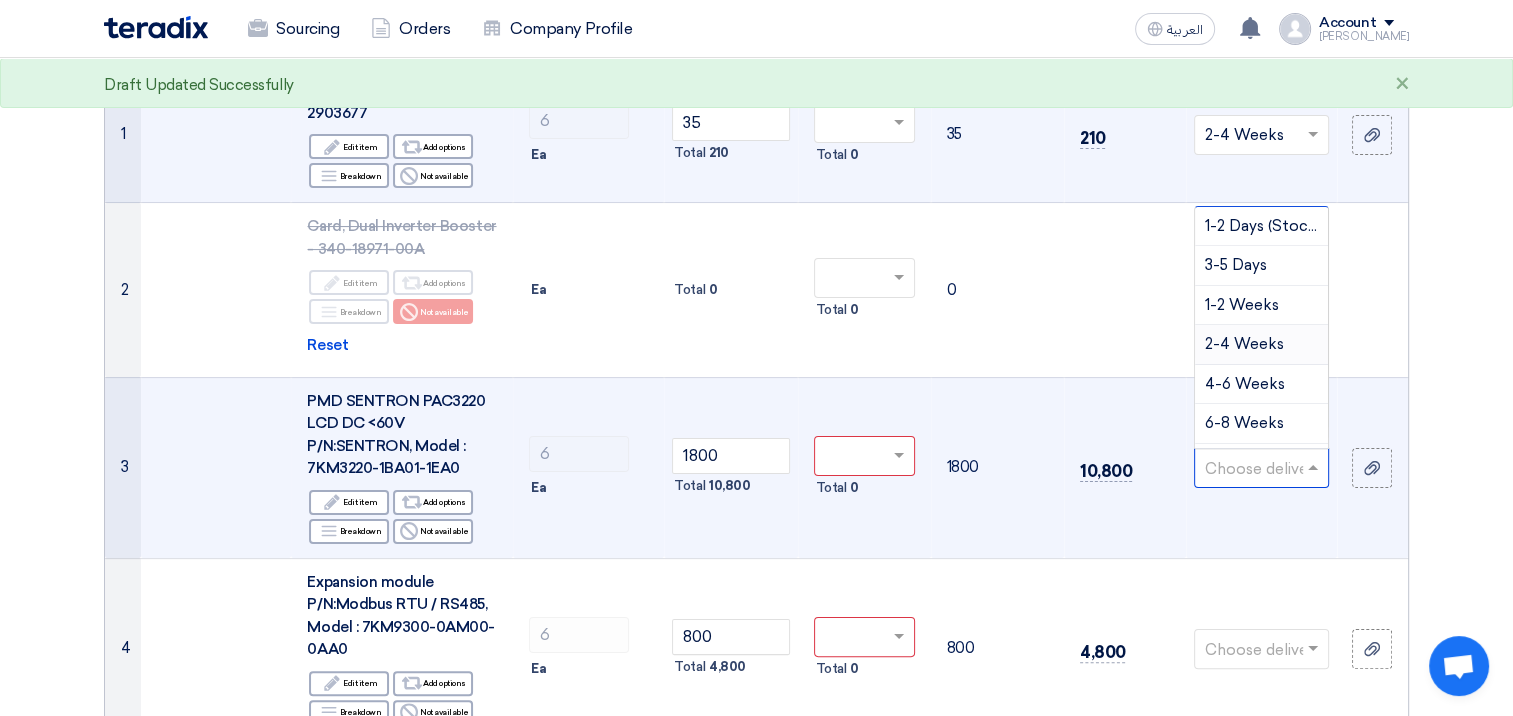 click on "2-4 Weeks" at bounding box center (1244, 344) 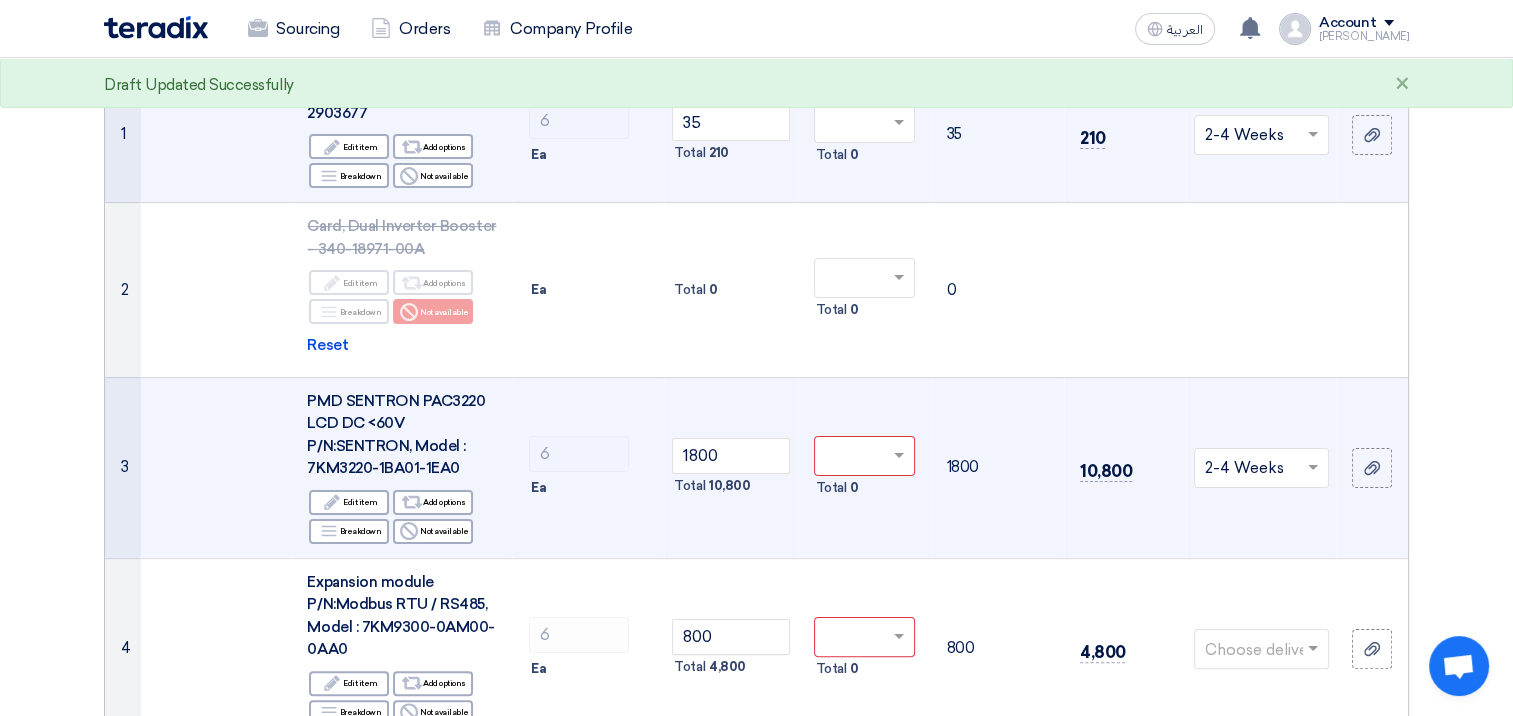 click on "Offer Details
#
Part Number
Item Description
Quantity
Unit Price (SAR)
Taxes
+
'Select taxes...
Unit Price Inc. Taxes" 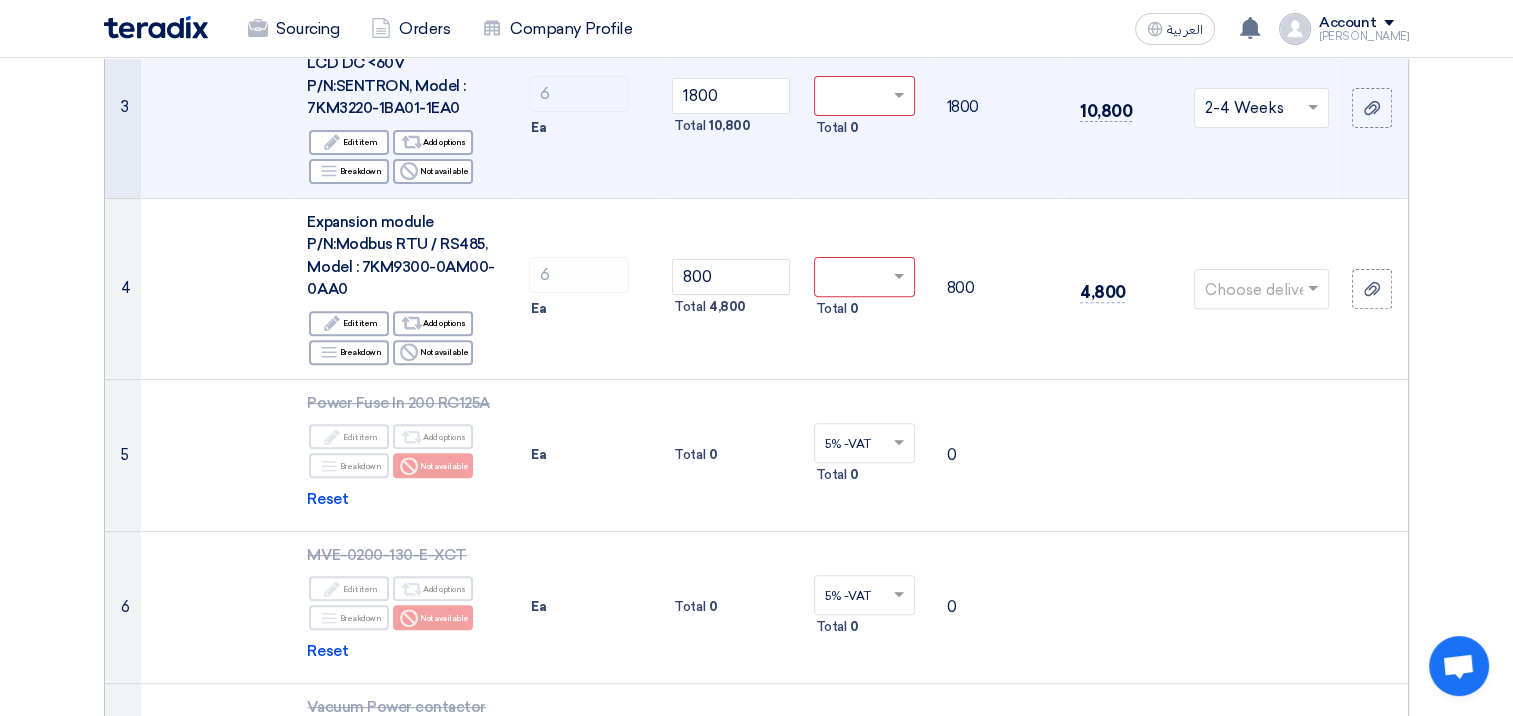 scroll, scrollTop: 691, scrollLeft: 0, axis: vertical 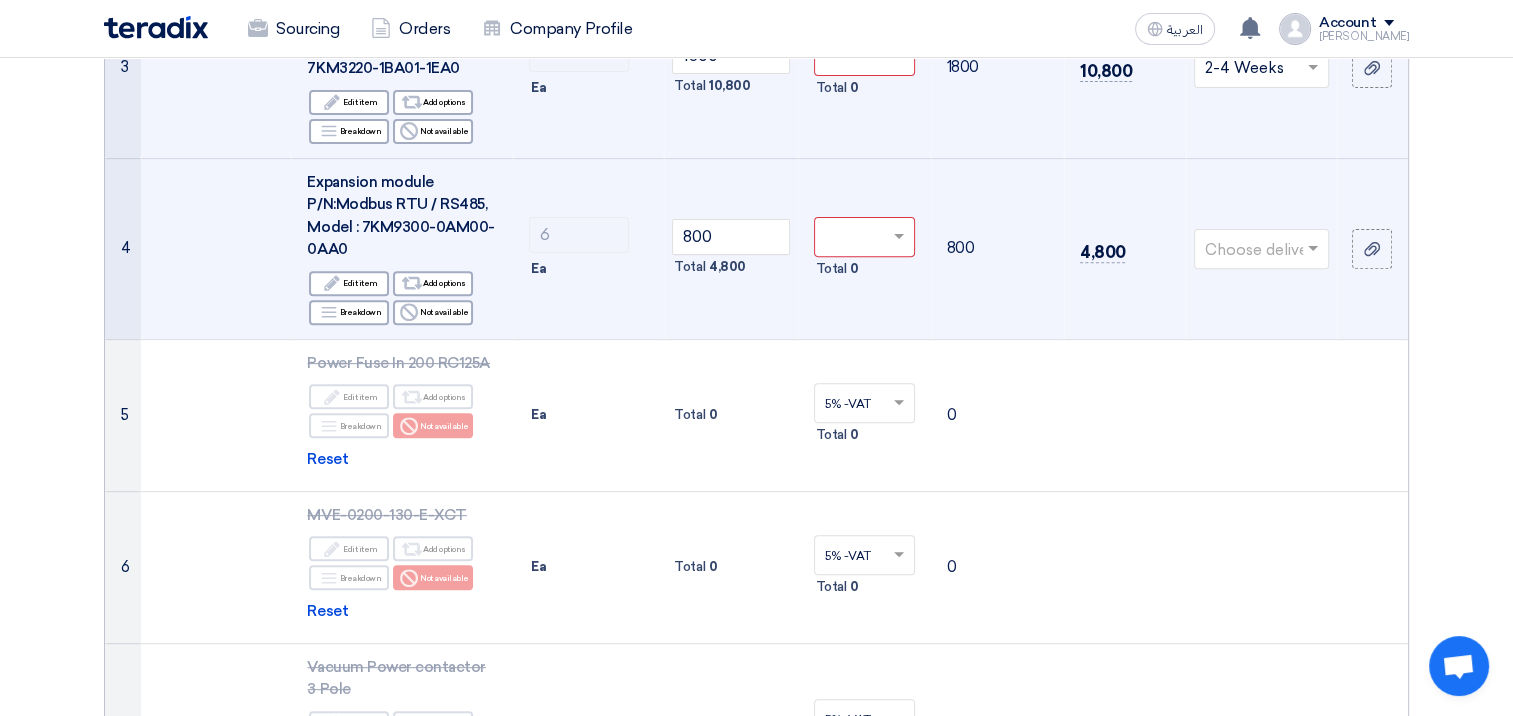 click 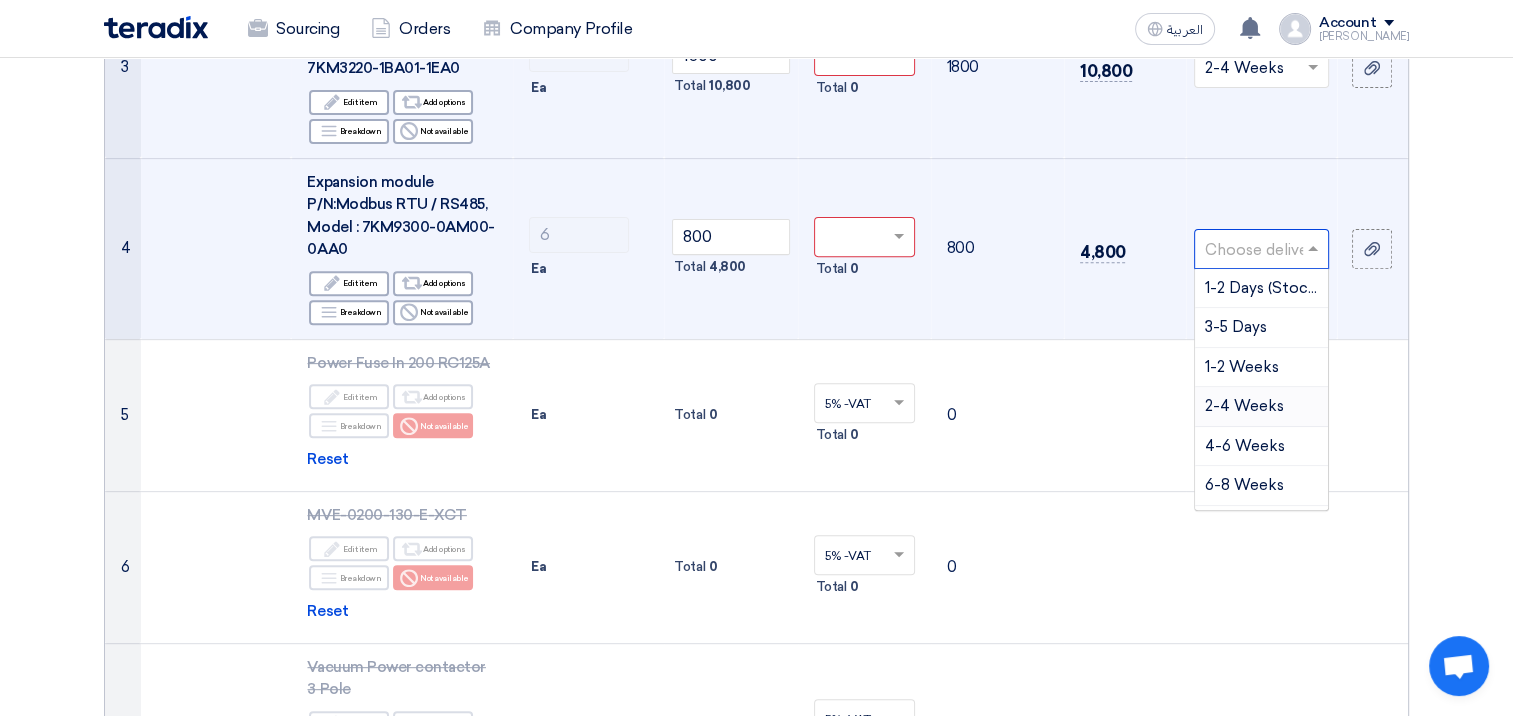 click on "2-4 Weeks" at bounding box center [1244, 406] 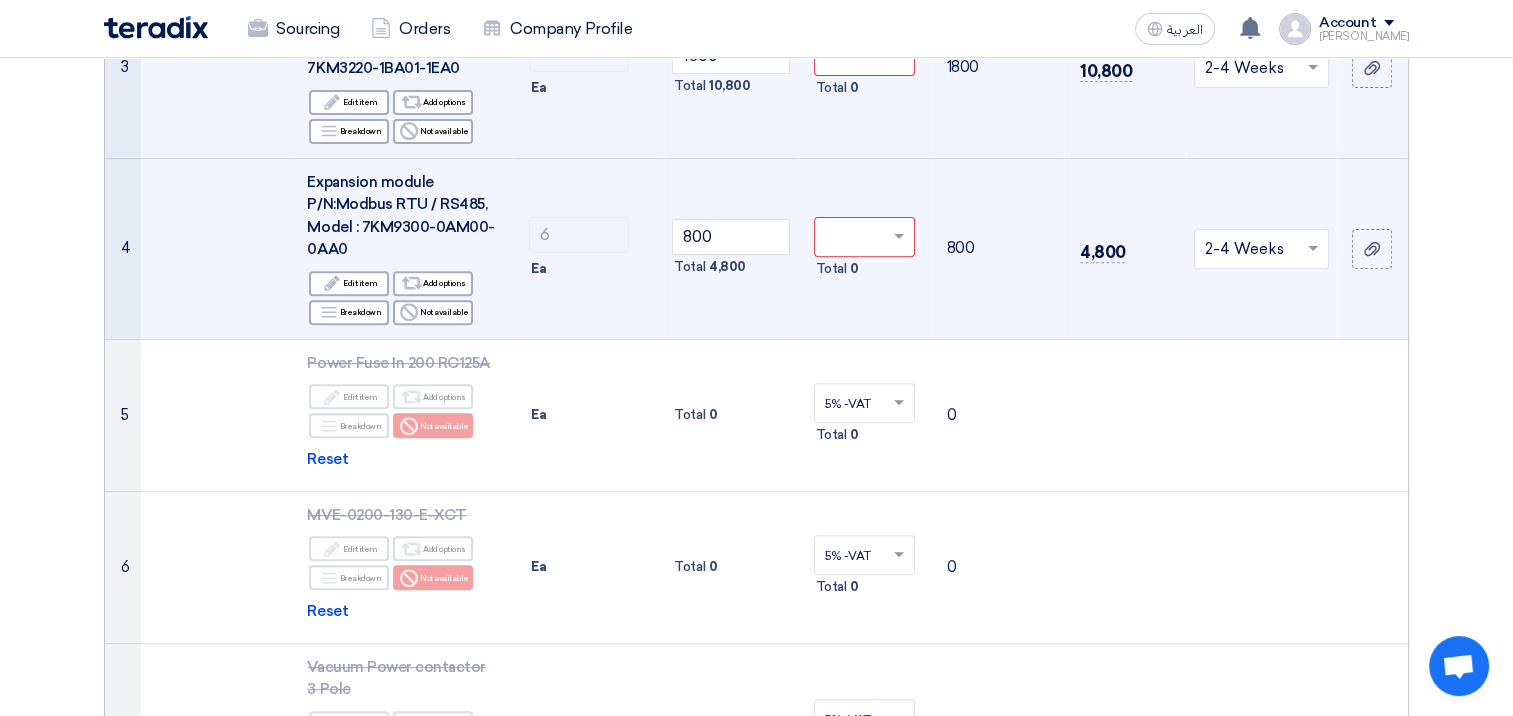 click on "Offer Details
#
Part Number
Item Description
Quantity
Unit Price (SAR)
Taxes
+
'Select taxes...
Unit Price Inc. Taxes" 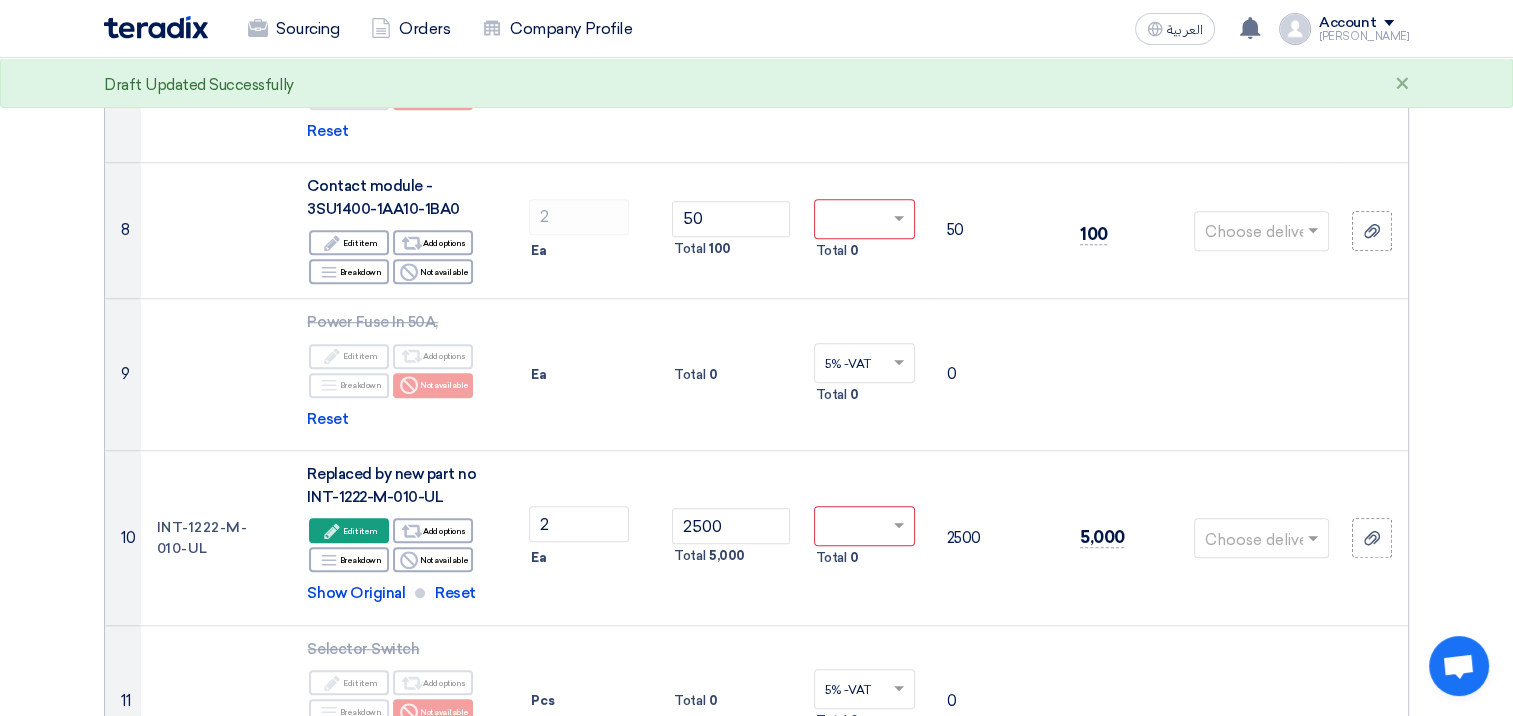 scroll, scrollTop: 1371, scrollLeft: 0, axis: vertical 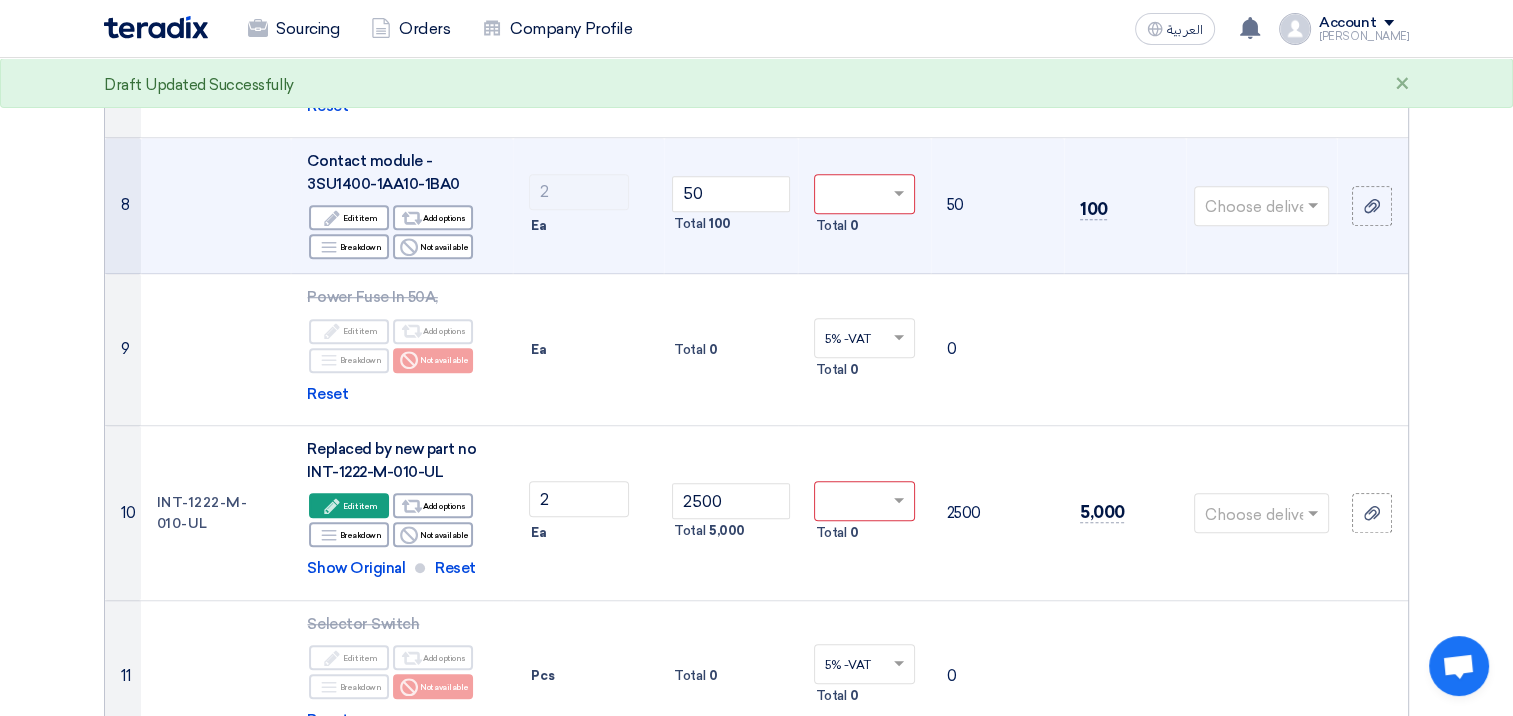 click 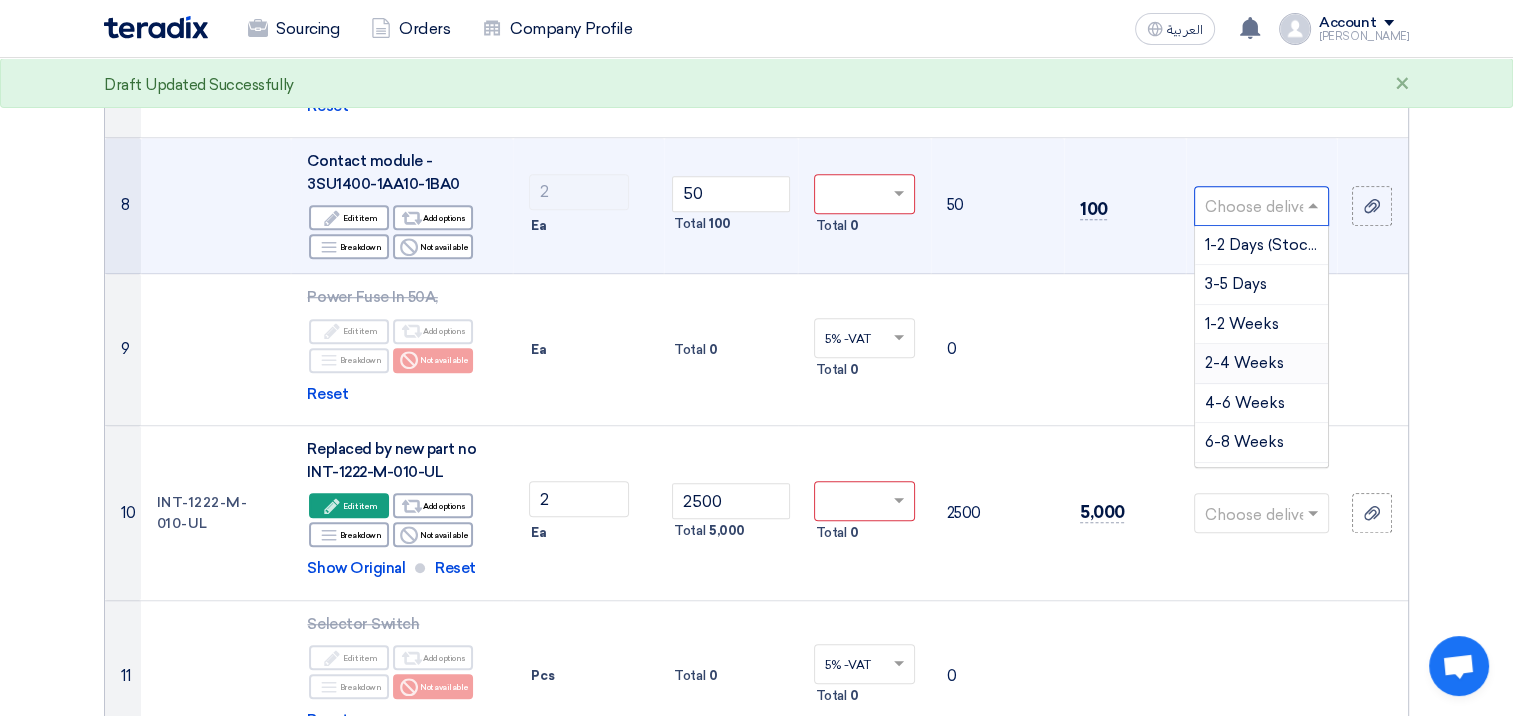 click on "2-4 Weeks" at bounding box center [1244, 363] 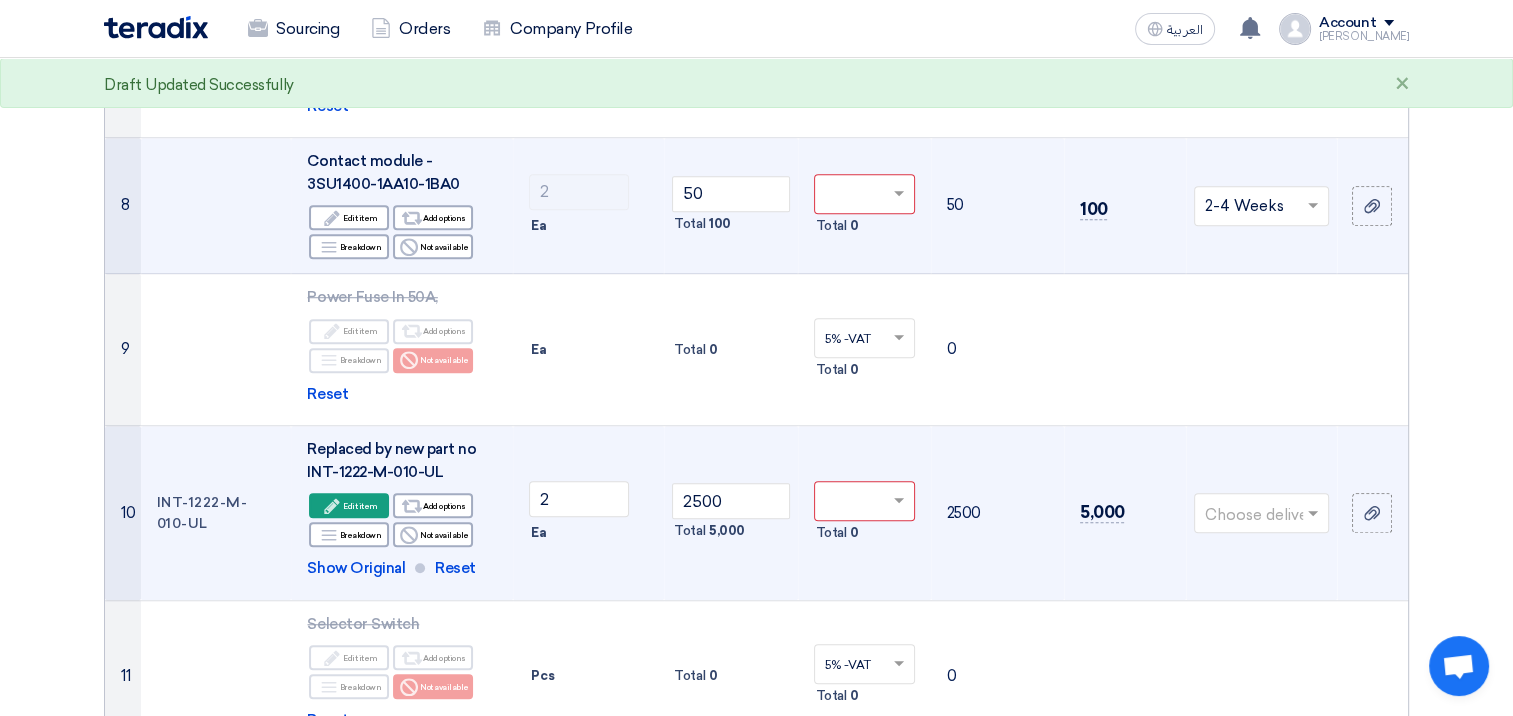 click 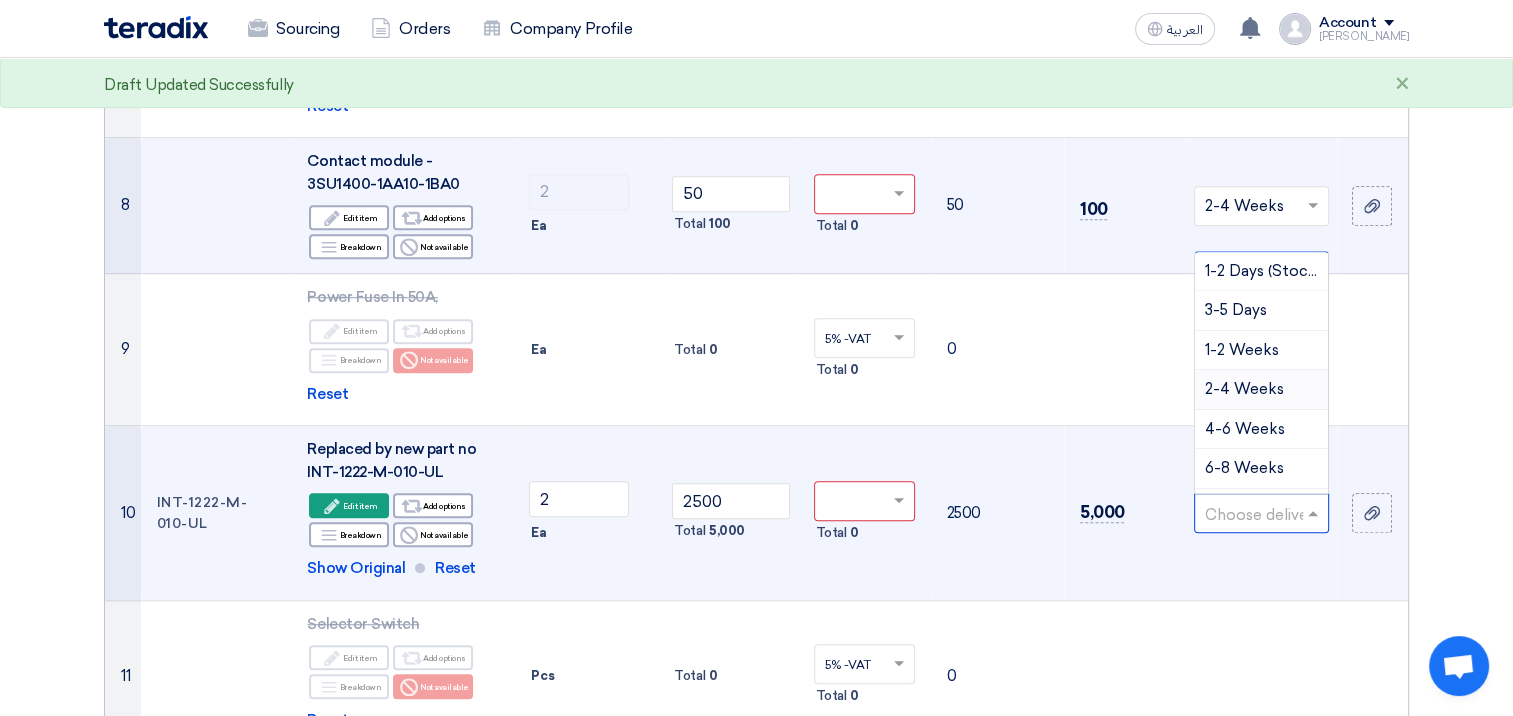 click on "2-4 Weeks" at bounding box center (1244, 389) 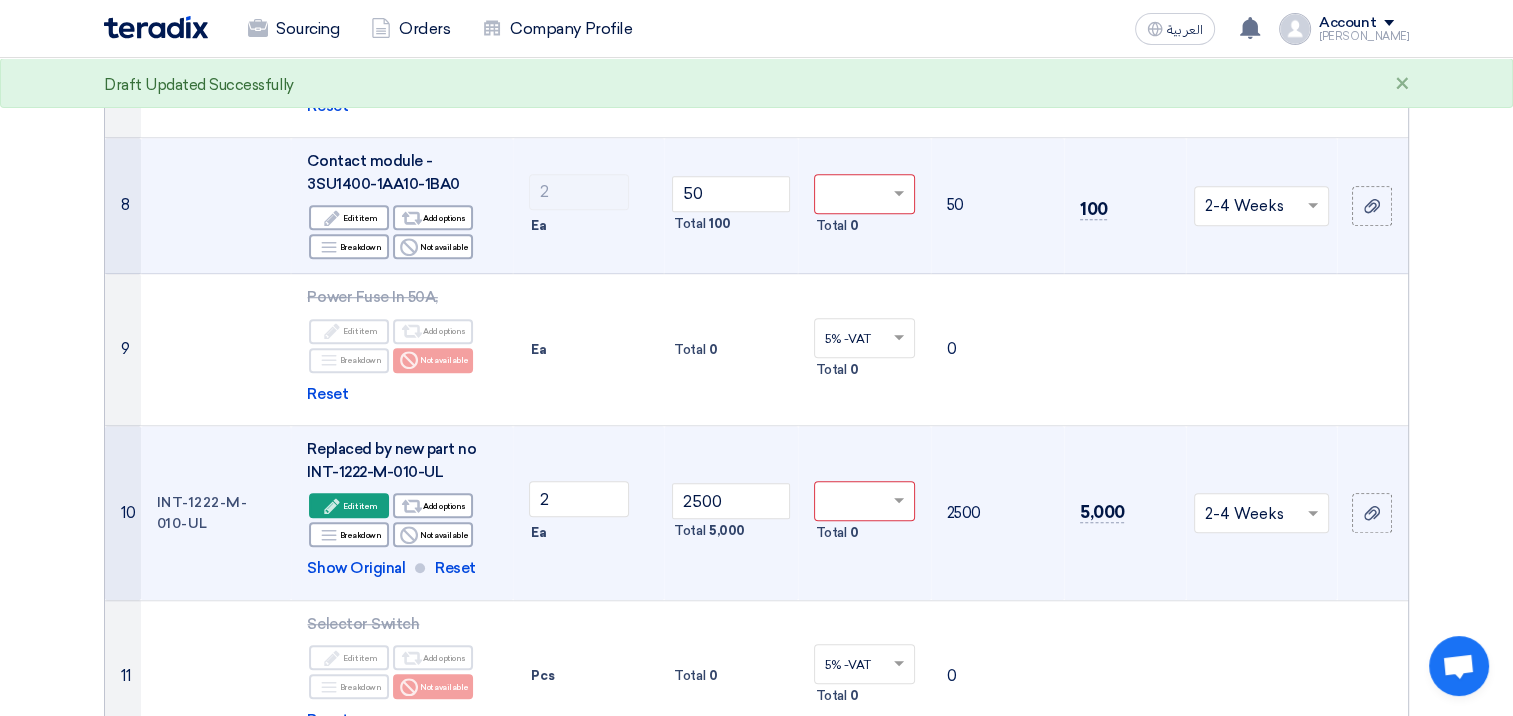 click on "Offer Details
#
Part Number
Item Description
Quantity
Unit Price (SAR)
Taxes
+
'Select taxes...
Unit Price Inc. Taxes" 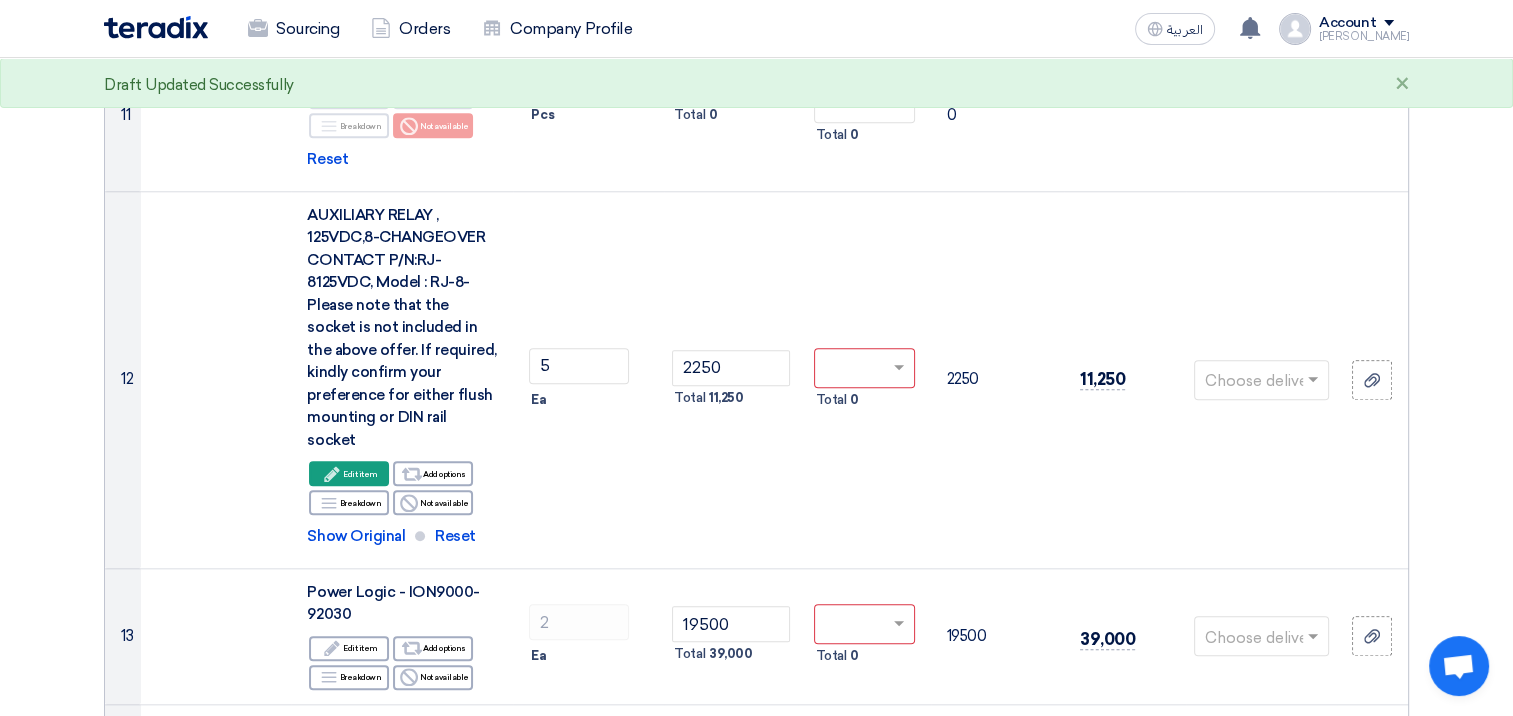 scroll, scrollTop: 1971, scrollLeft: 0, axis: vertical 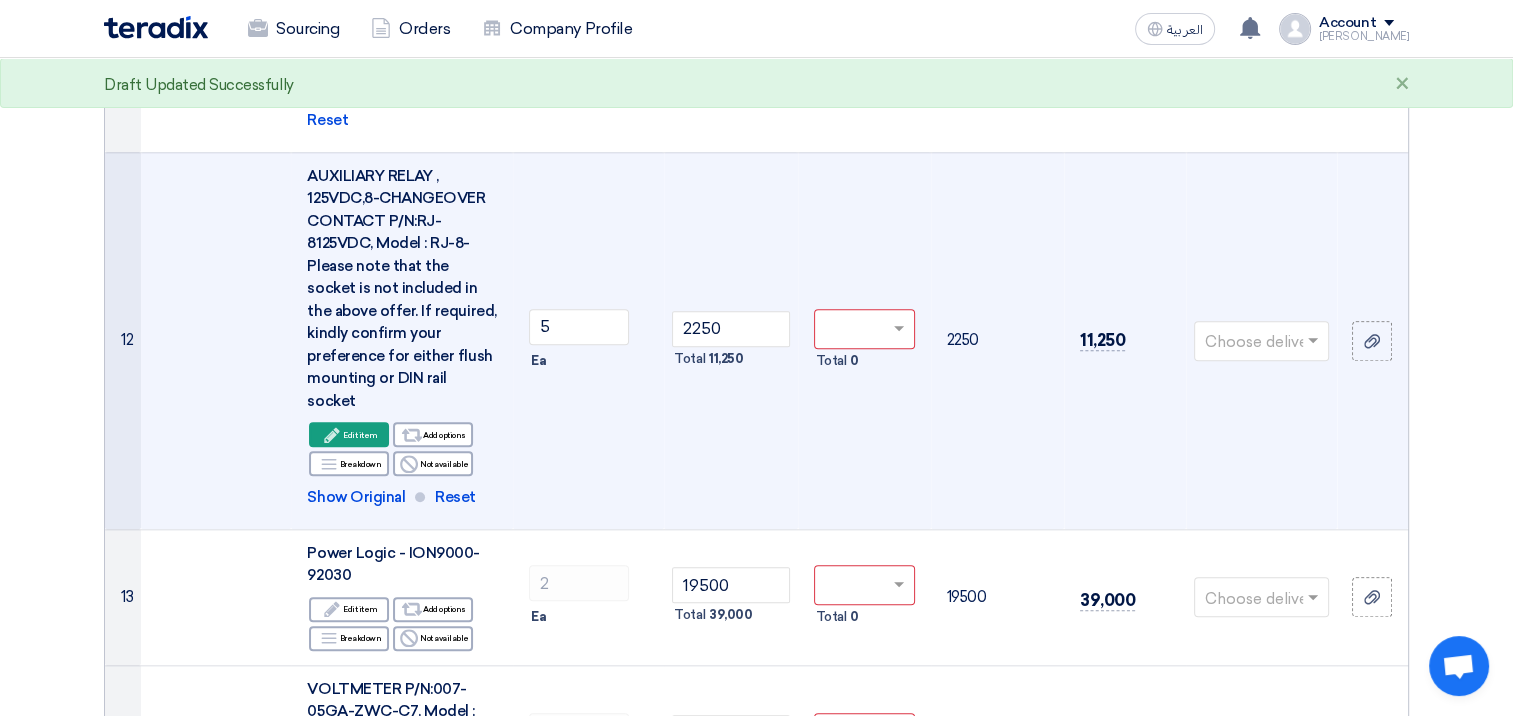 click 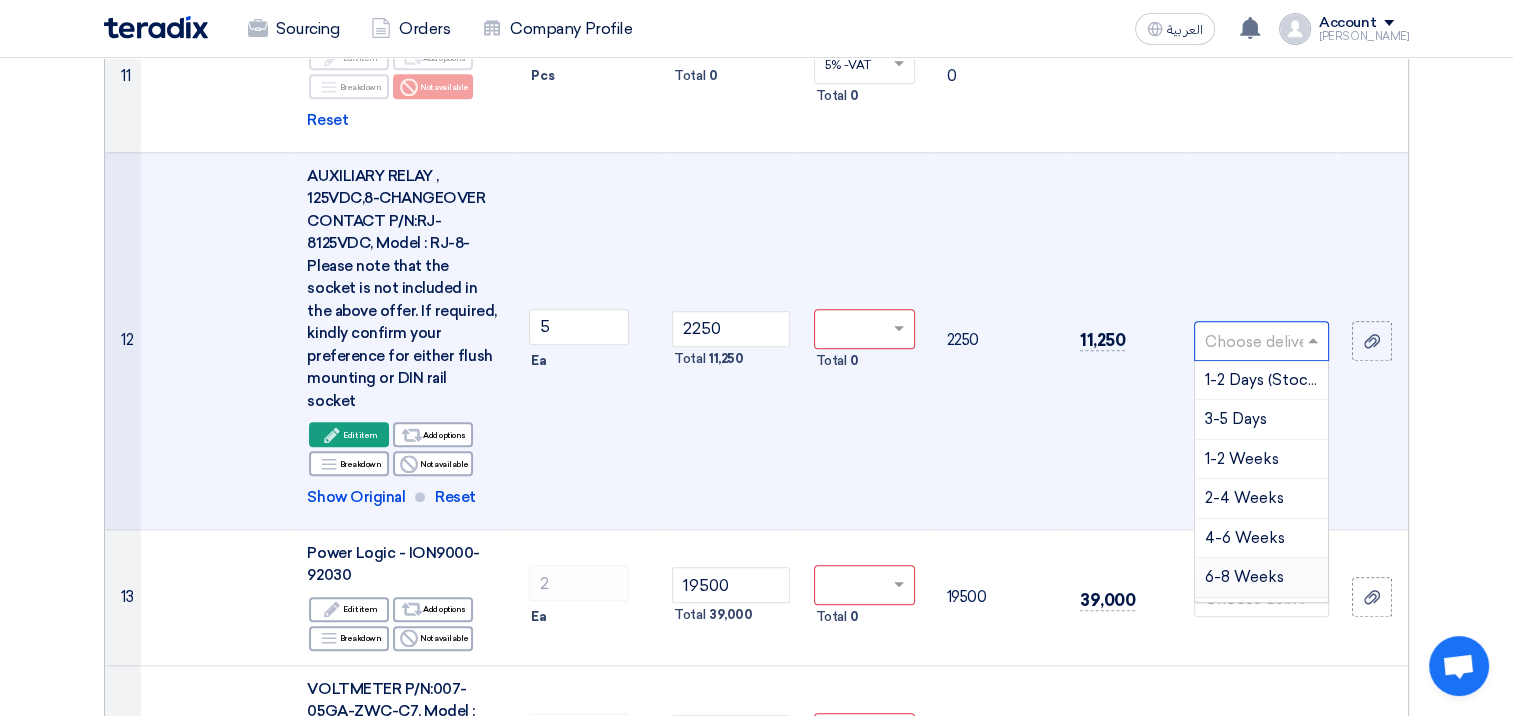 click on "4-6 Weeks" at bounding box center [1245, 538] 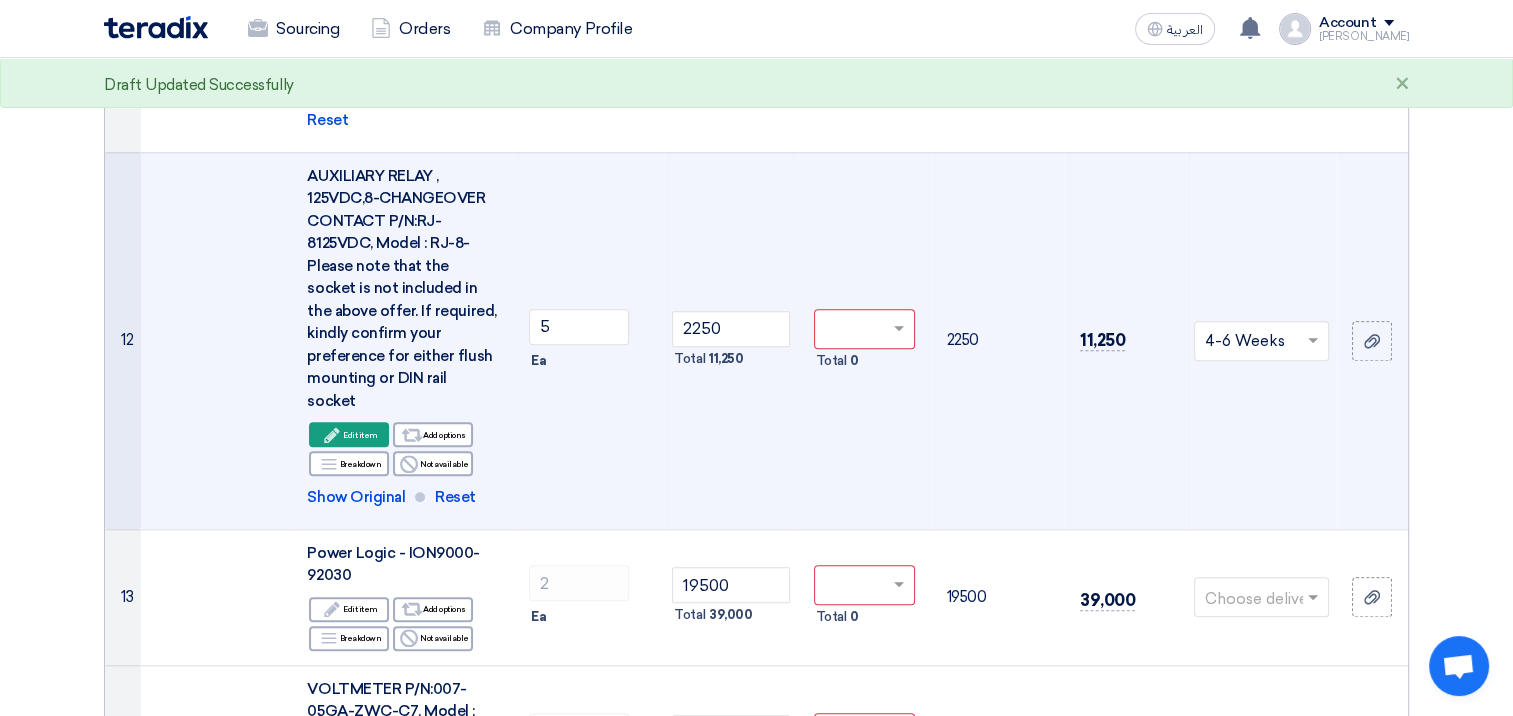 click 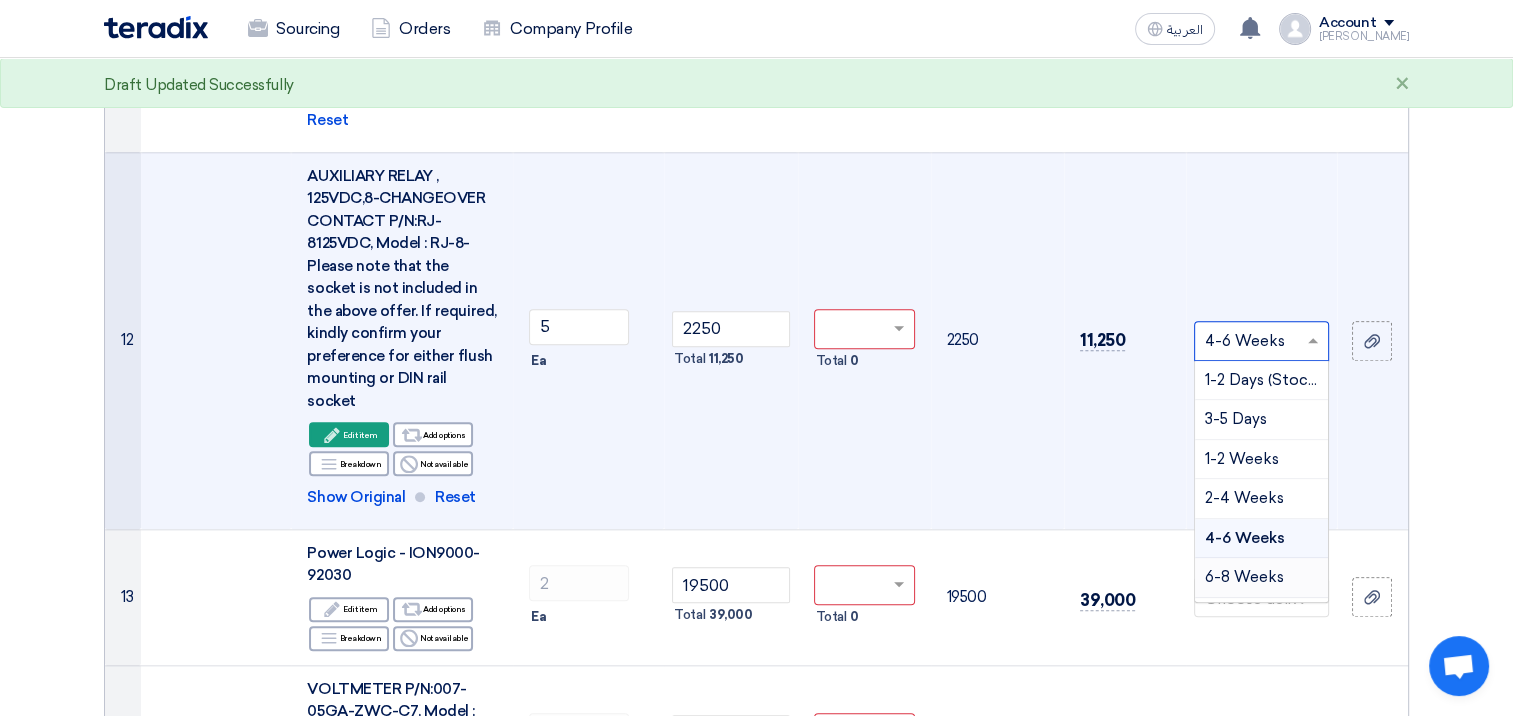 click on "6-8 Weeks" at bounding box center [1244, 577] 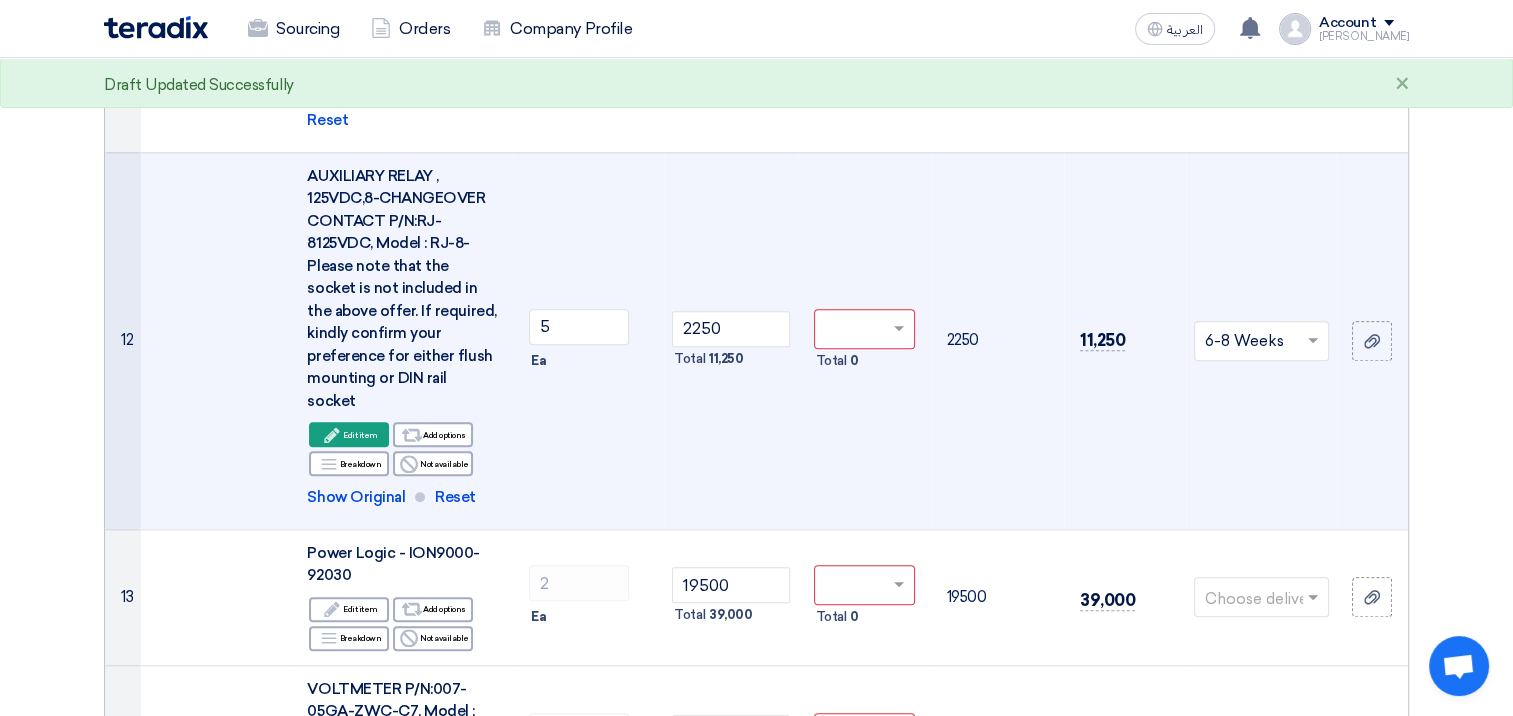 click on "Offer Details
#
Part Number
Item Description
Quantity
Unit Price (SAR)
Taxes
+
'Select taxes...
Unit Price Inc. Taxes" 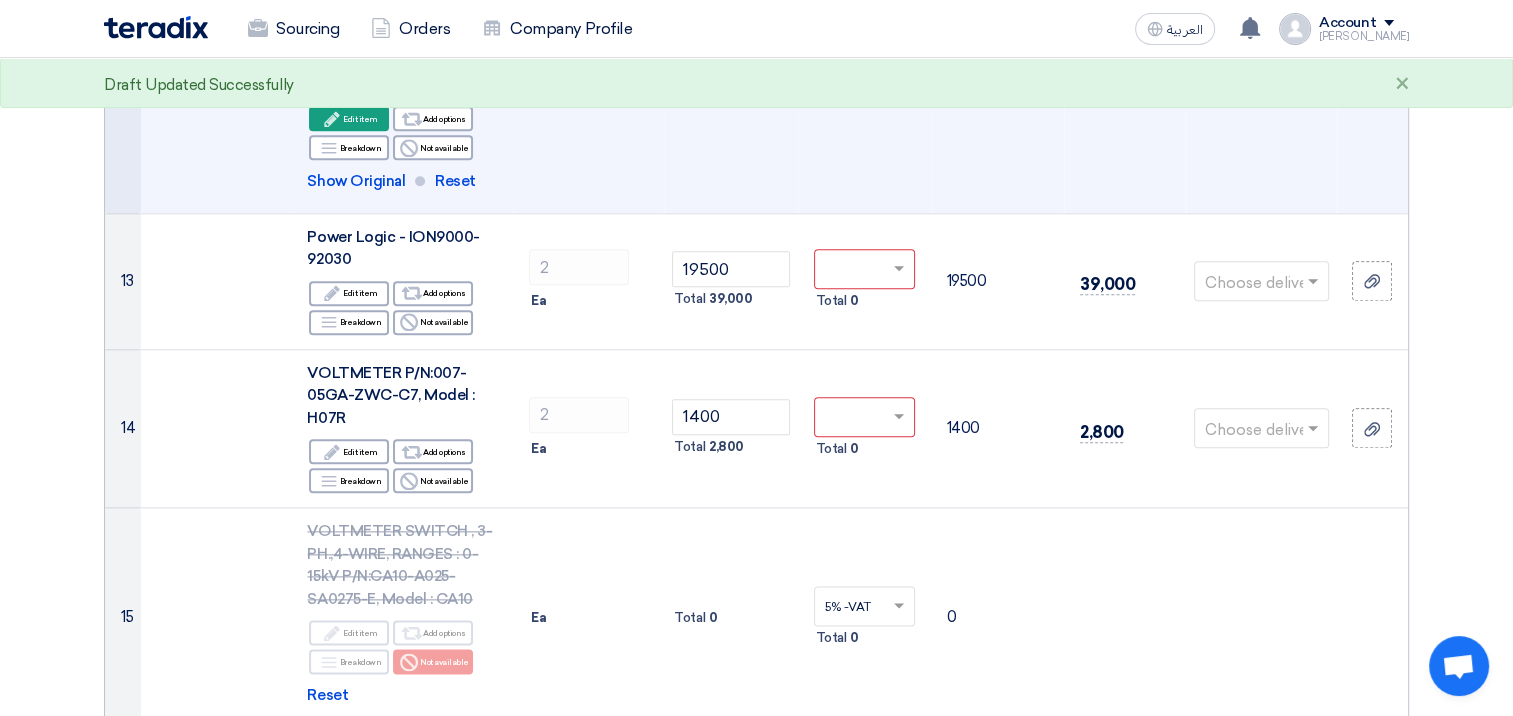 scroll, scrollTop: 2291, scrollLeft: 0, axis: vertical 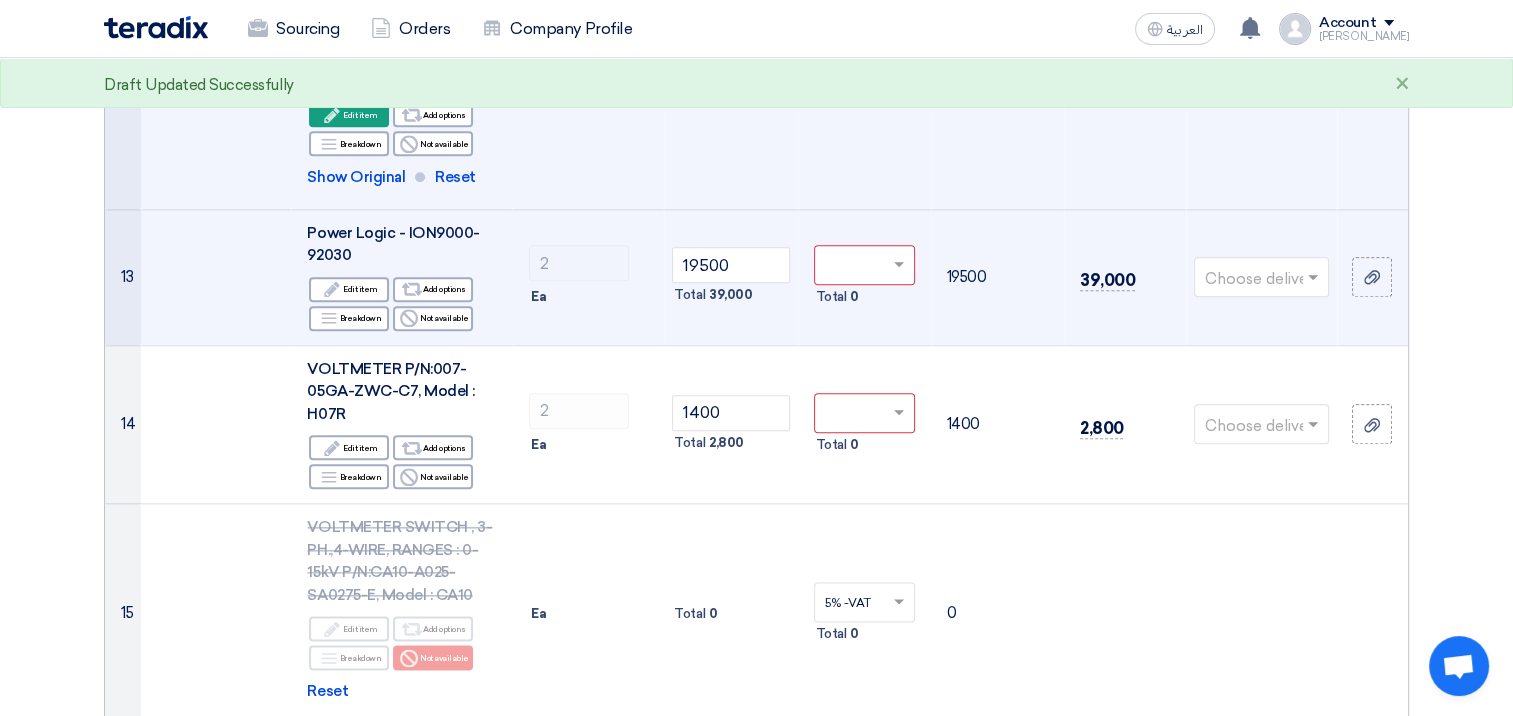 click 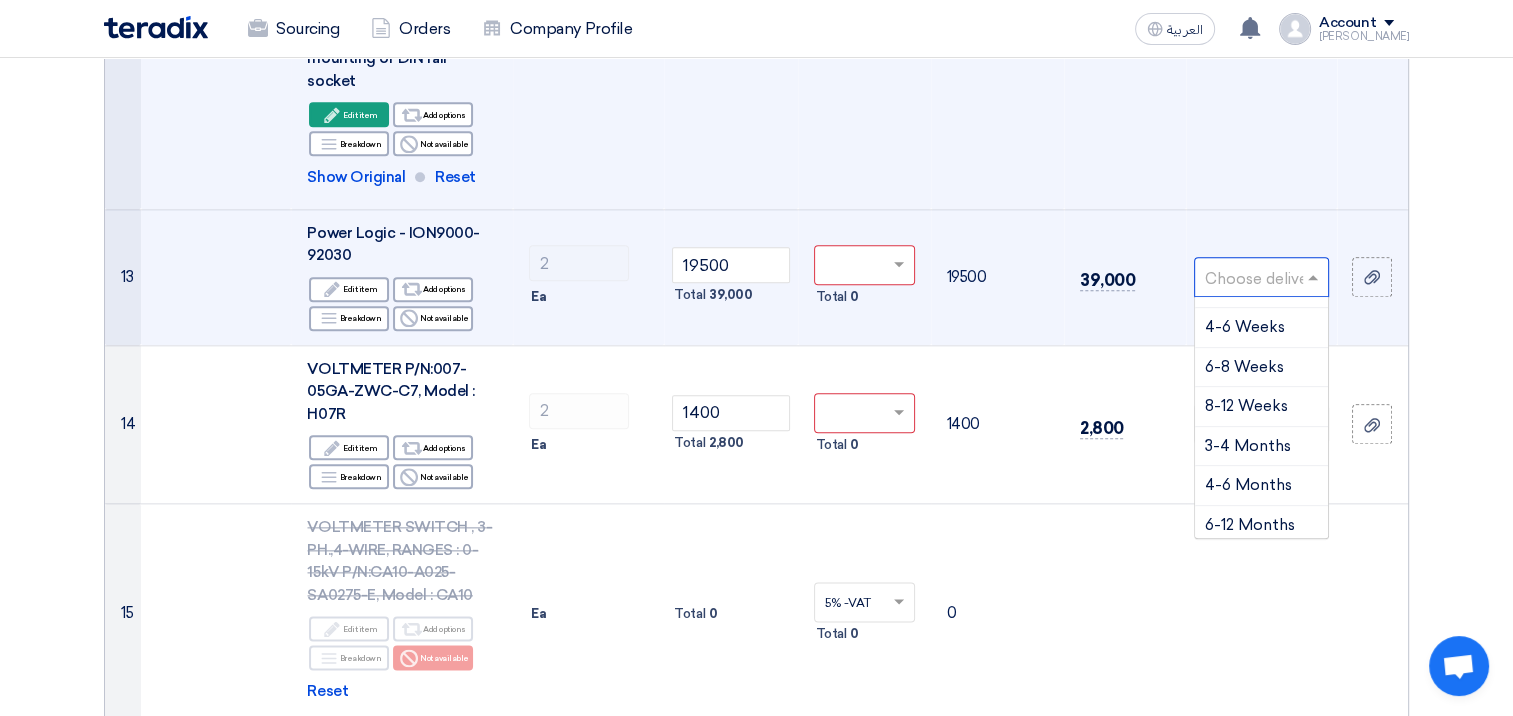 scroll, scrollTop: 148, scrollLeft: 0, axis: vertical 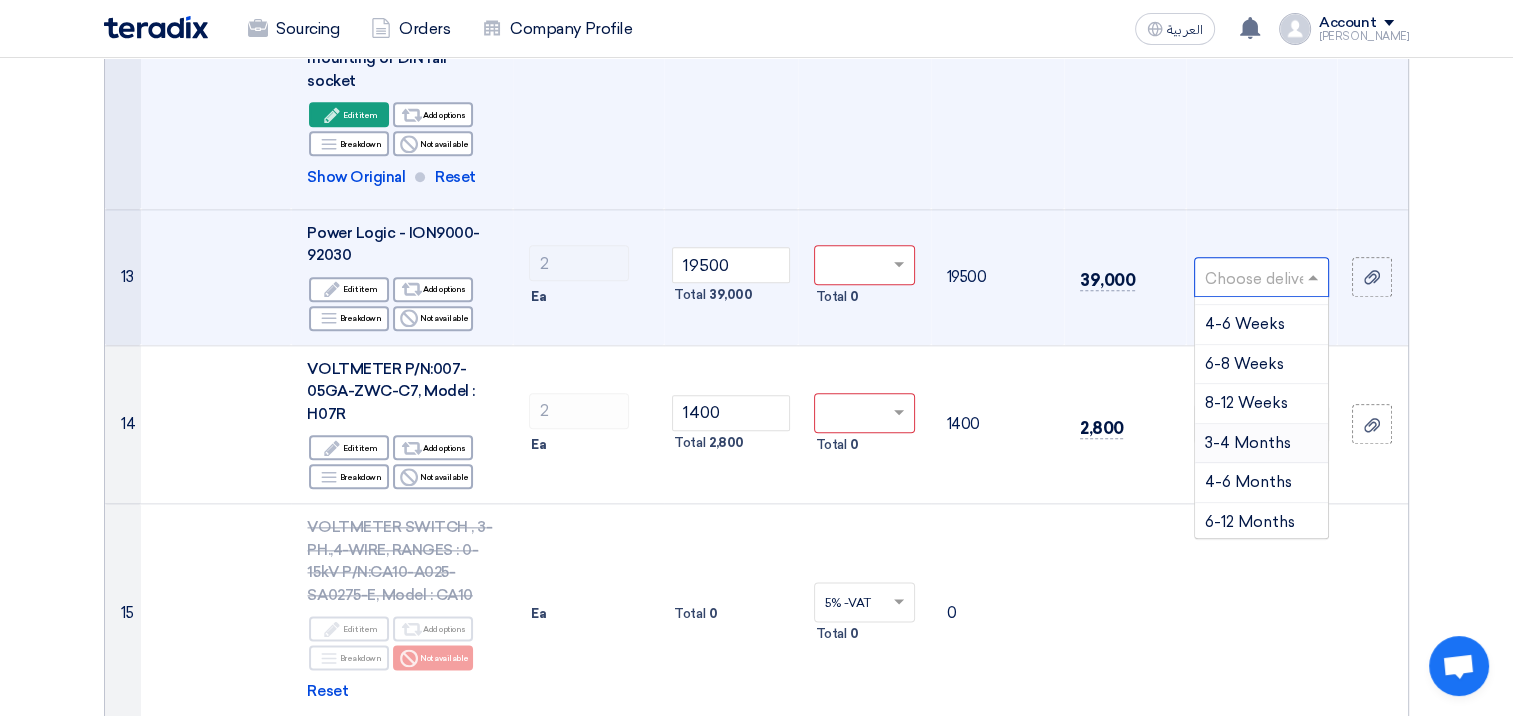 click on "3-4 Months" at bounding box center (1248, 443) 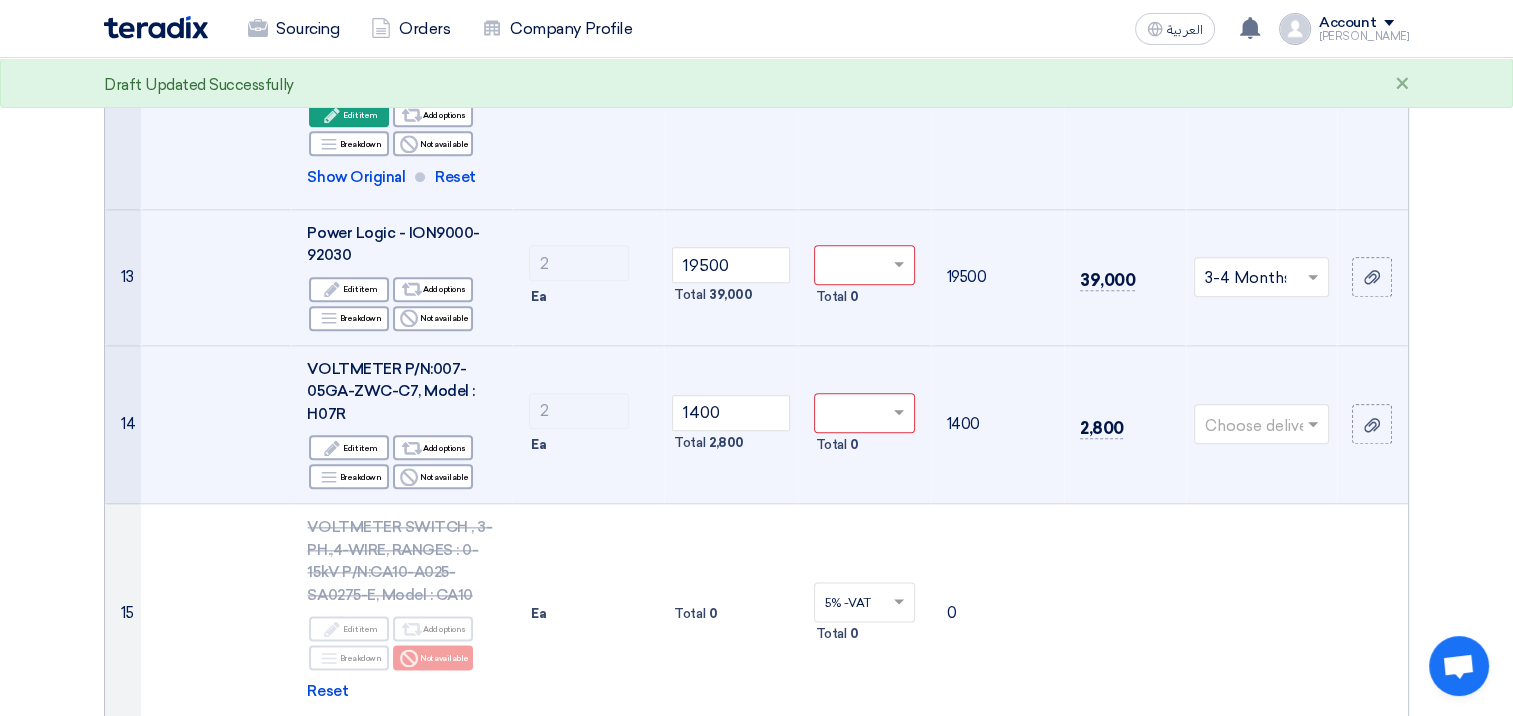 click 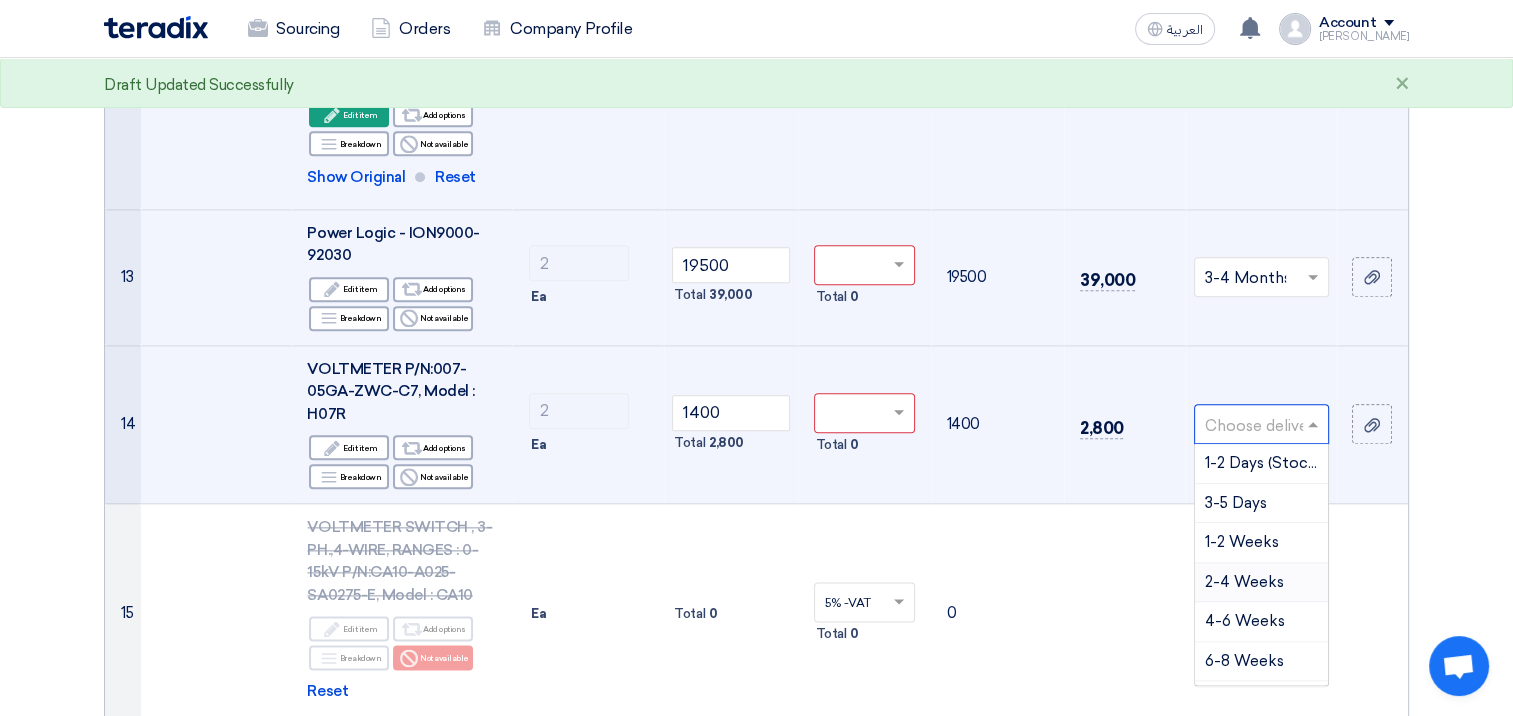 click on "2-4 Weeks" at bounding box center [1244, 582] 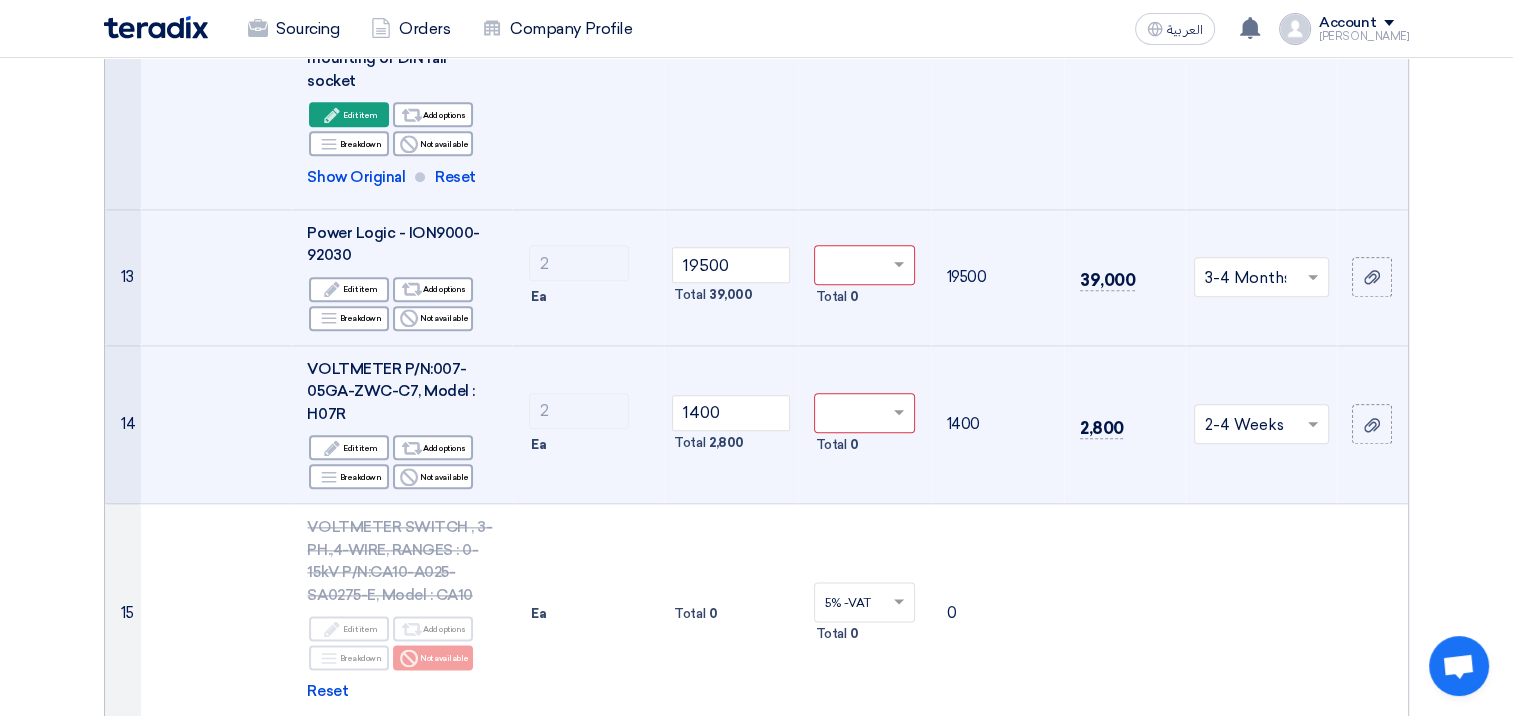 click on "Offer Details
#
Part Number
Item Description
Quantity
Unit Price (SAR)
Taxes
+
'Select taxes...
Unit Price Inc. Taxes" 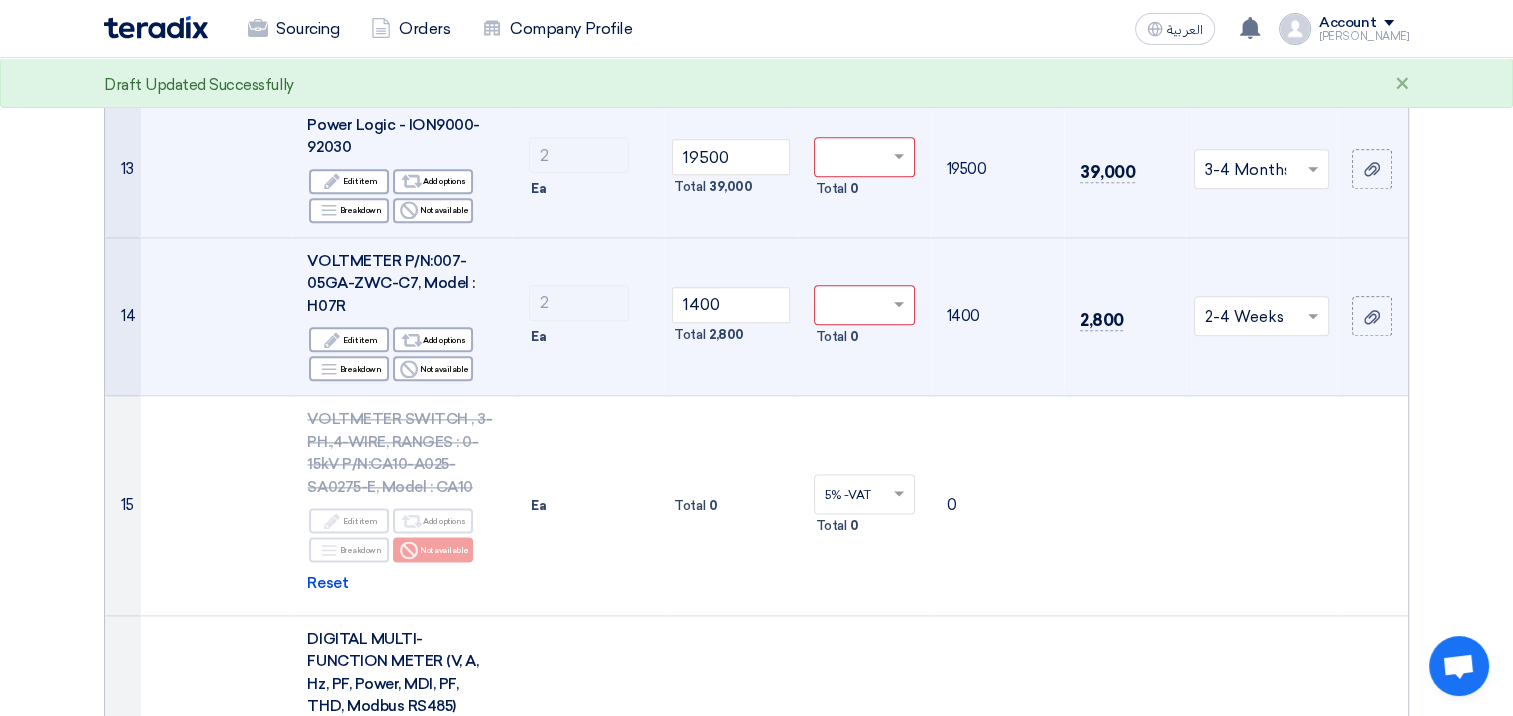 scroll, scrollTop: 2811, scrollLeft: 0, axis: vertical 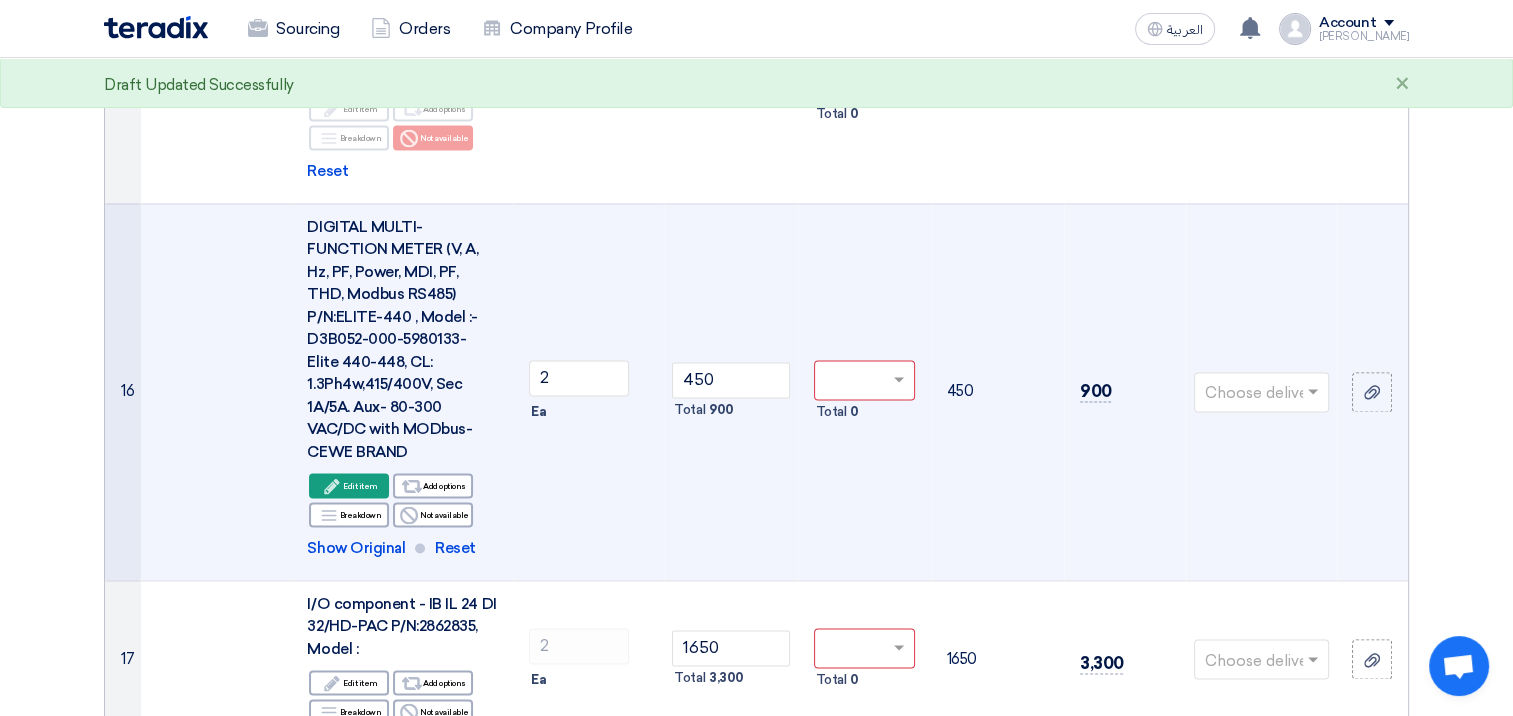 click 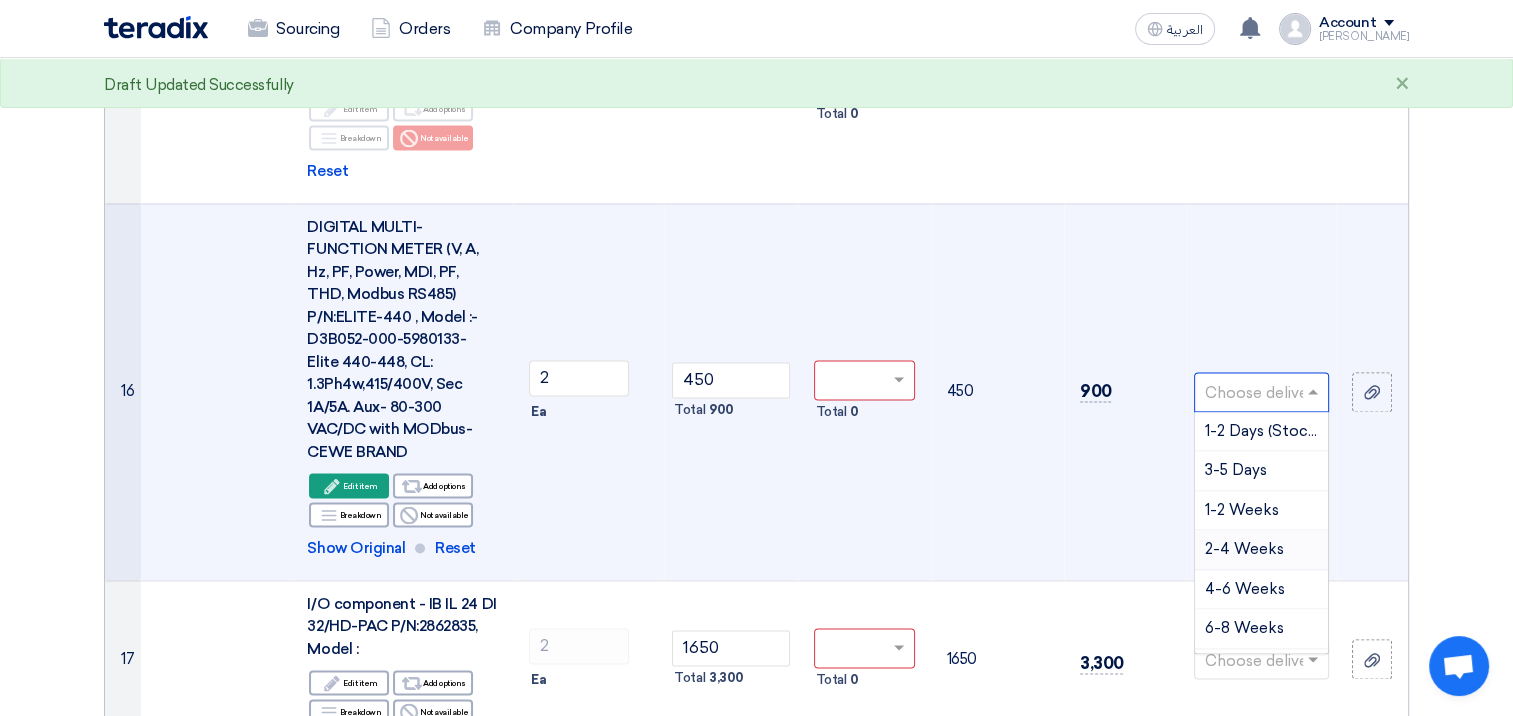 click on "2-4 Weeks" at bounding box center (1244, 549) 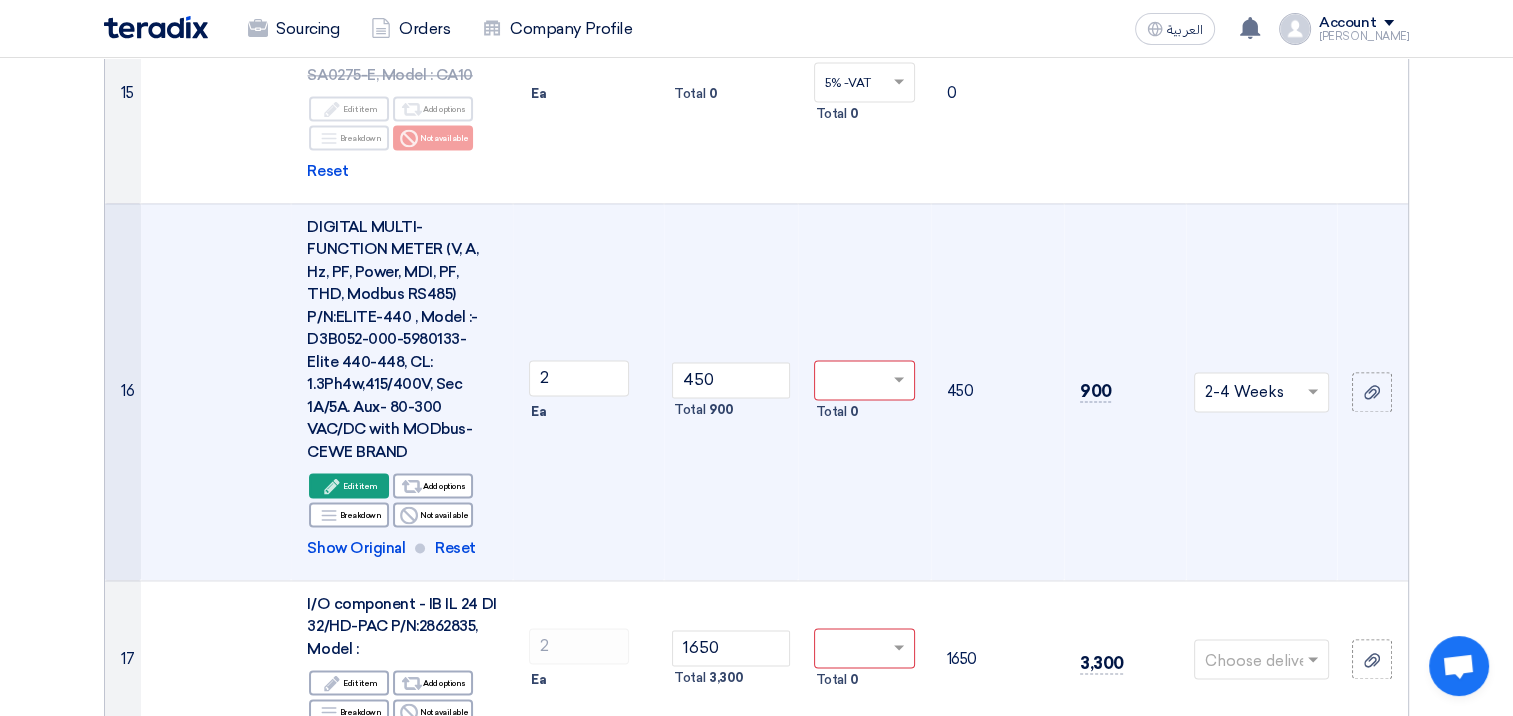 click on "Offer Details
#
Part Number
Item Description
Quantity
Unit Price (SAR)
Taxes
+
'Select taxes...
Unit Price Inc. Taxes" 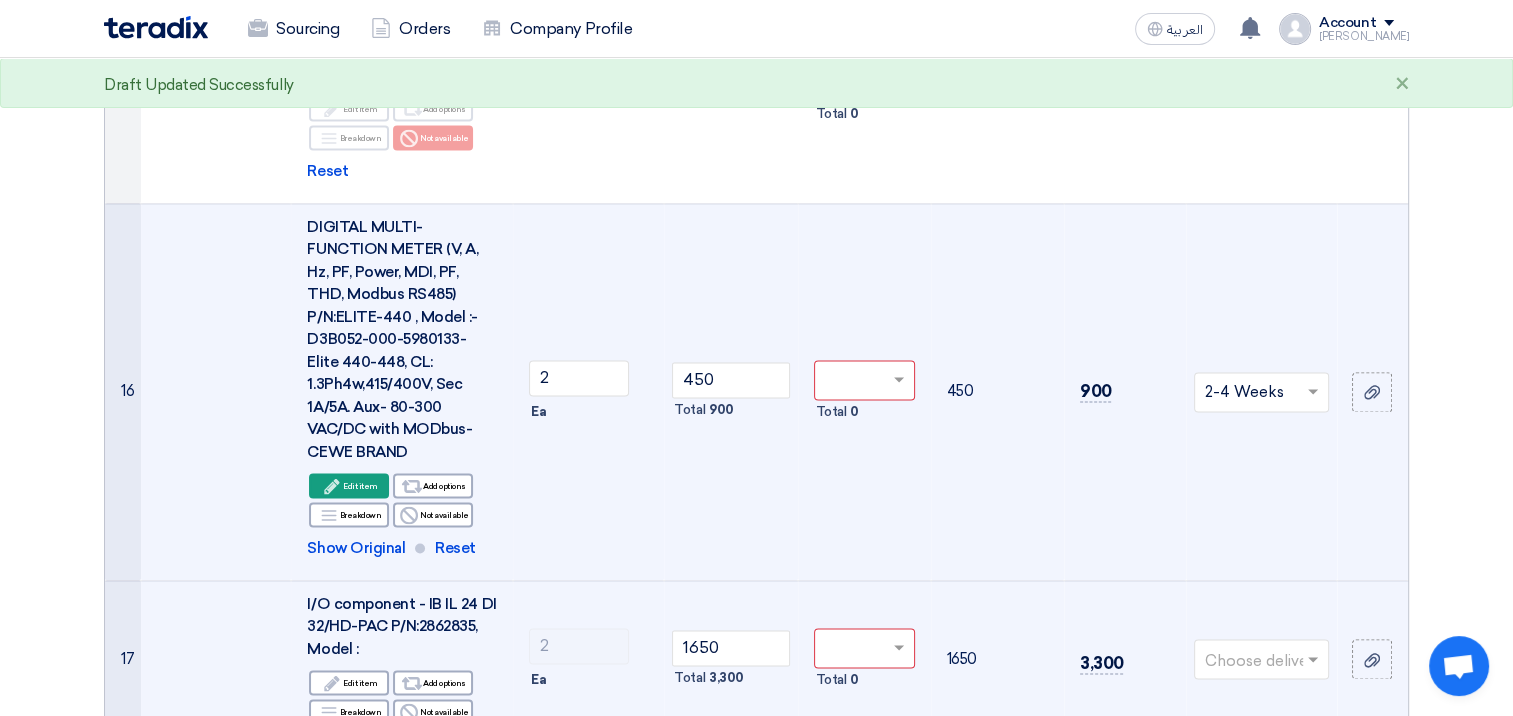 click 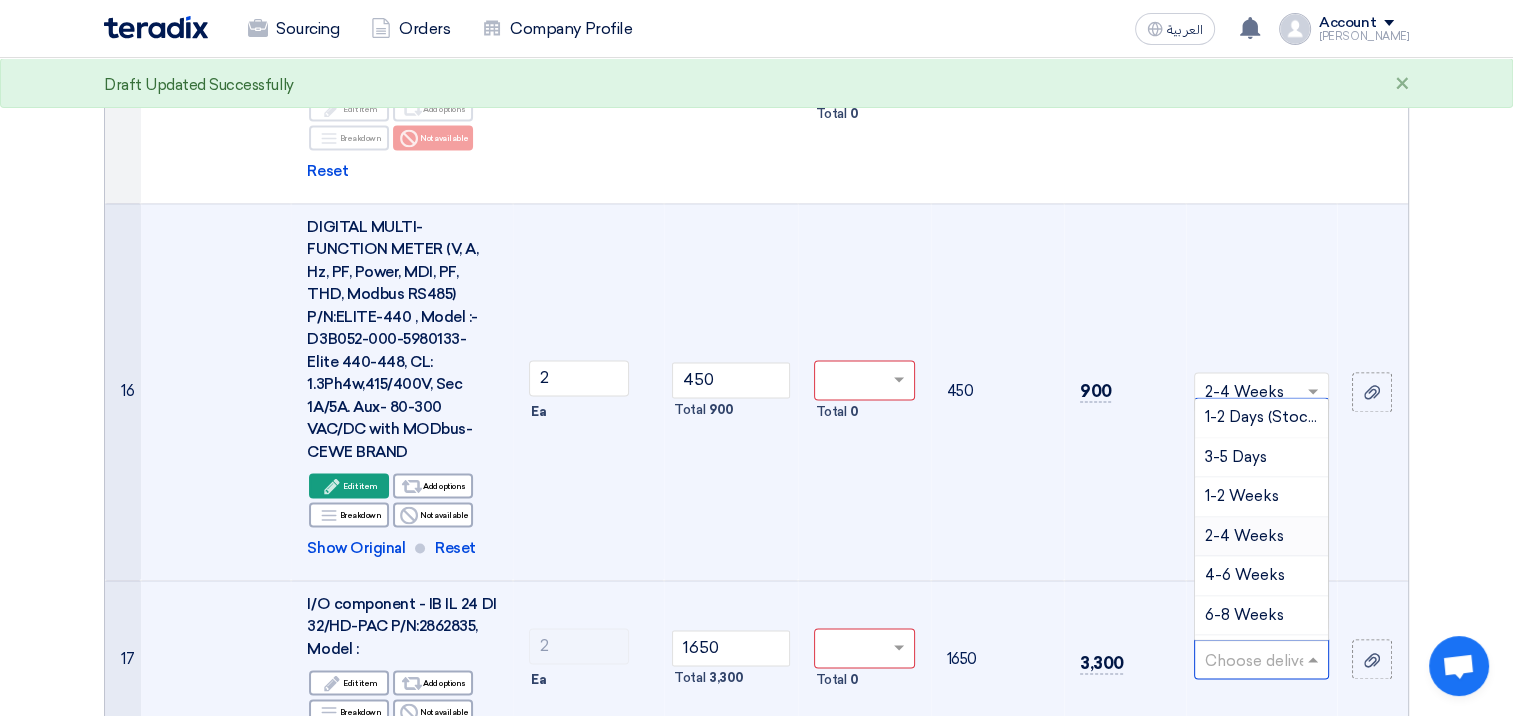 click on "2-4 Weeks" at bounding box center [1244, 536] 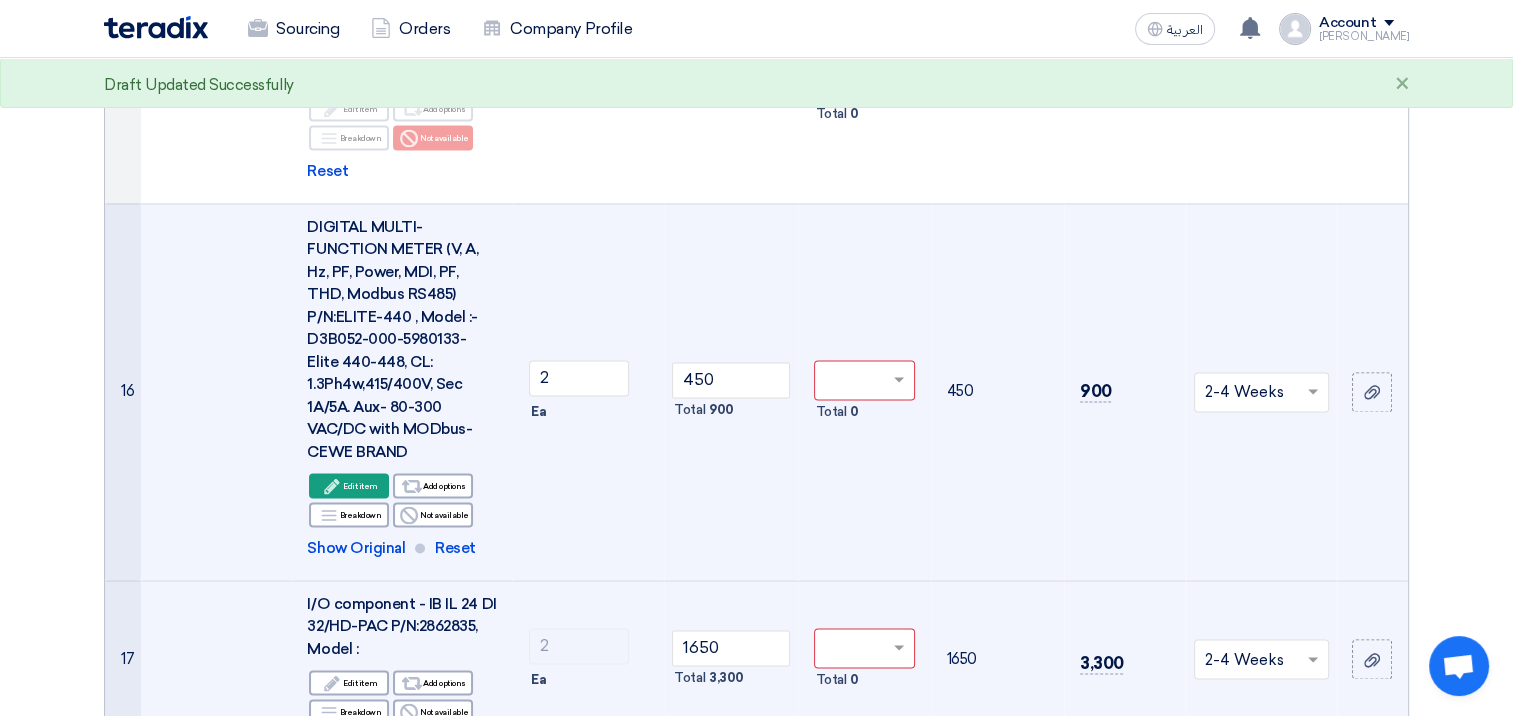 click on "Offer Details
#
Part Number
Item Description
Quantity
Unit Price (SAR)
Taxes
+
'Select taxes...
Unit Price Inc. Taxes" 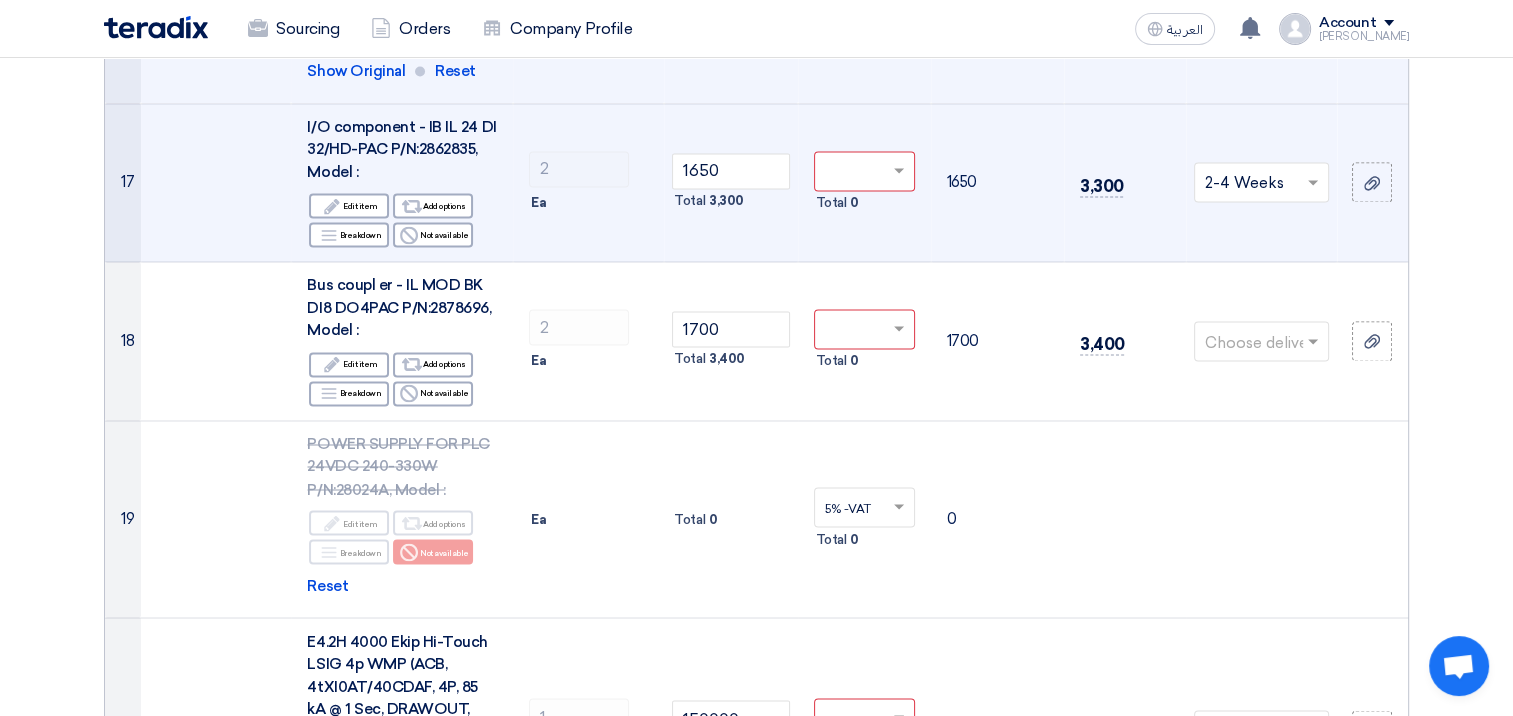 scroll, scrollTop: 3291, scrollLeft: 0, axis: vertical 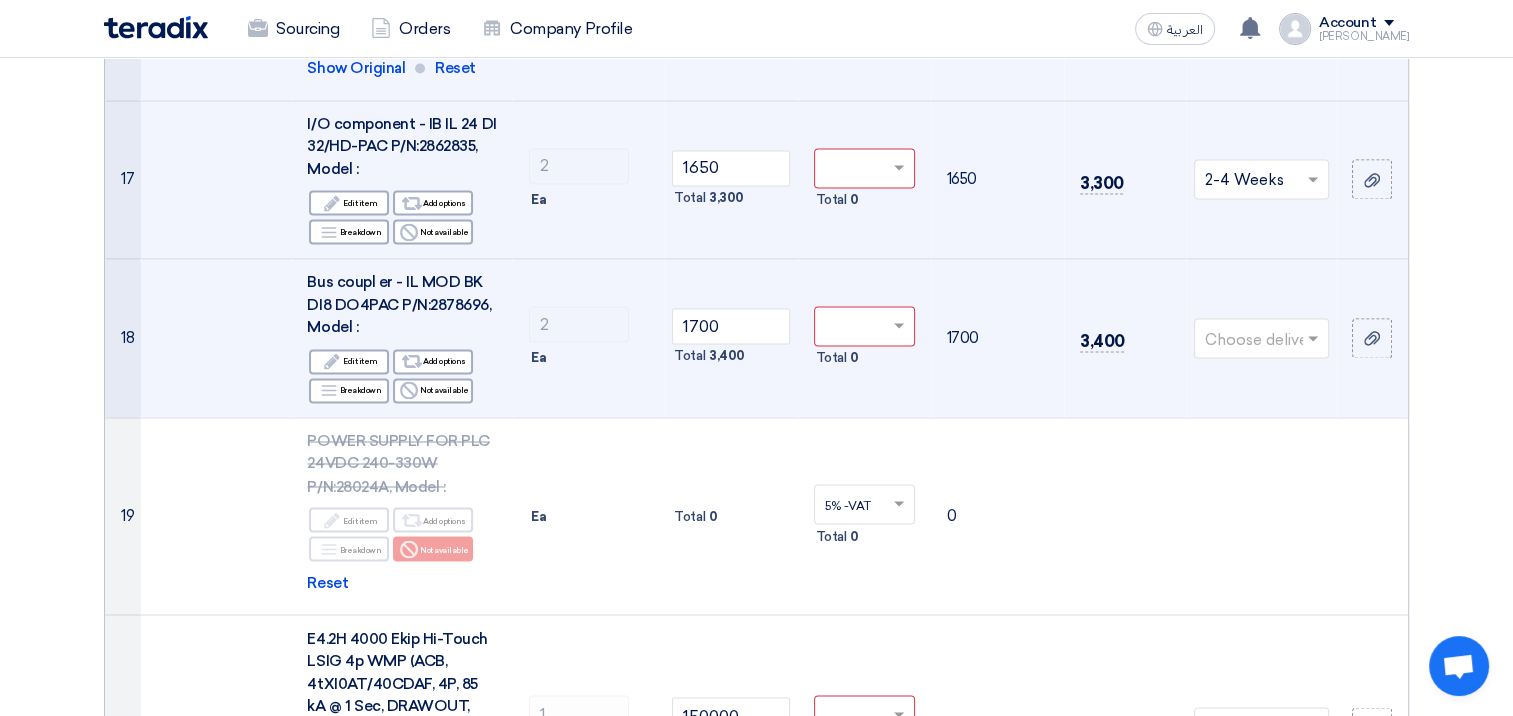 click 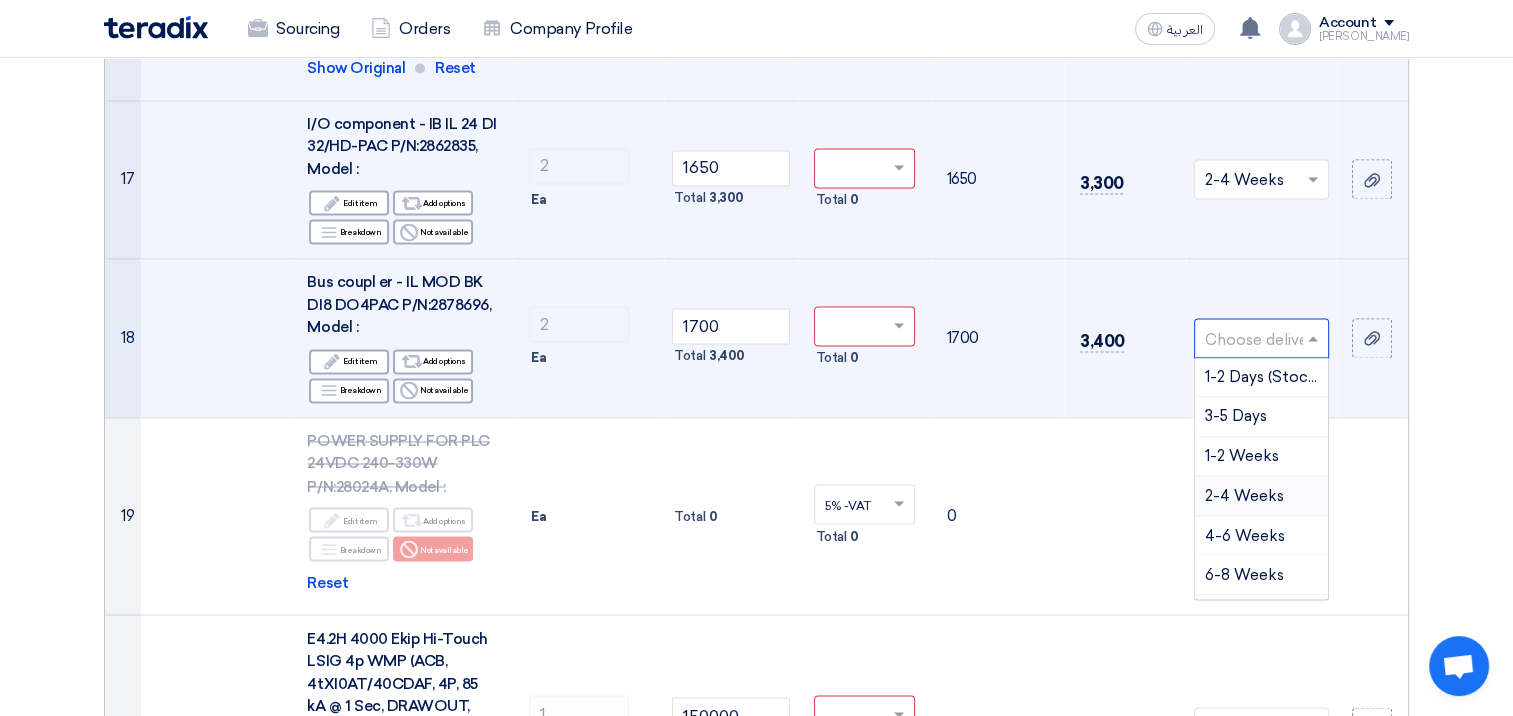 click on "2-4 Weeks" at bounding box center (1244, 495) 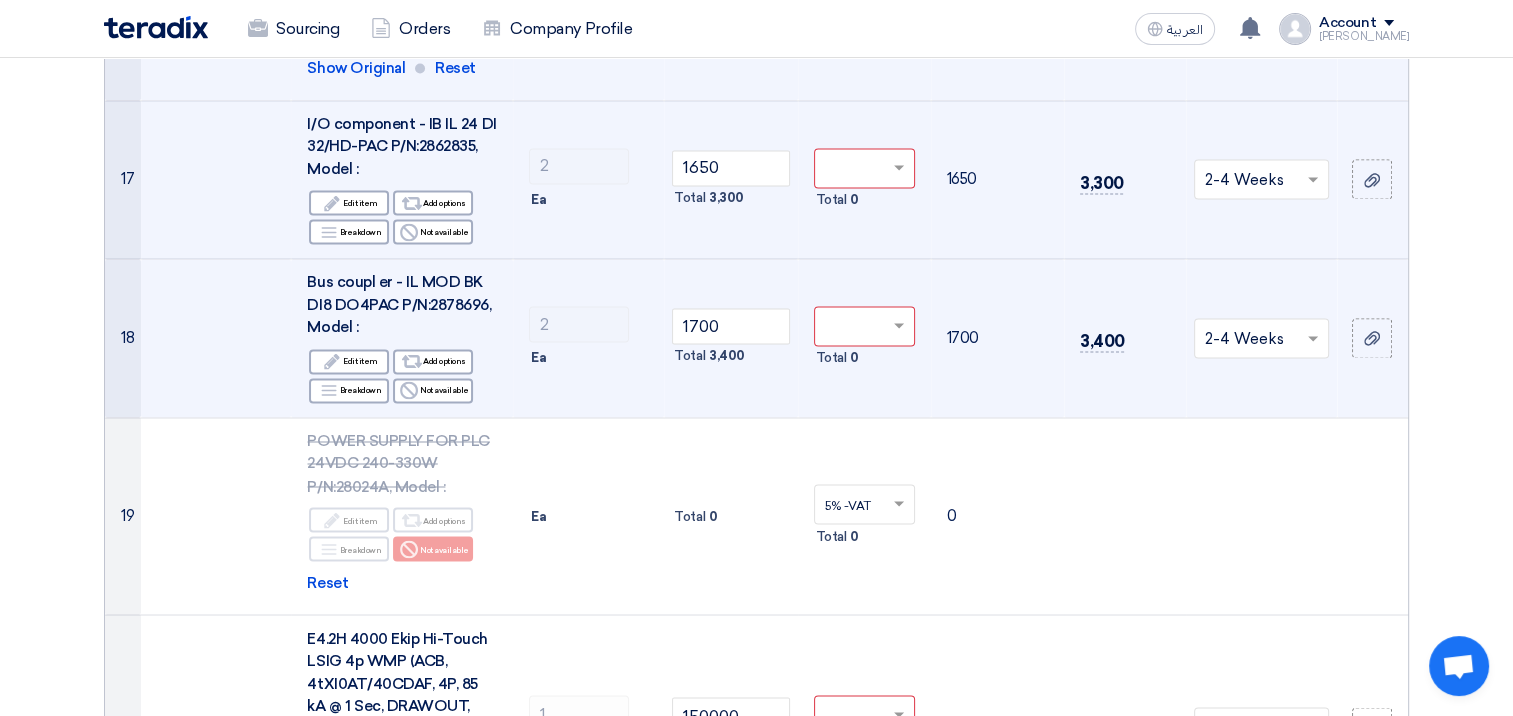 click on "Offer Details
#
Part Number
Item Description
Quantity
Unit Price (SAR)
Taxes
+
'Select taxes...
Unit Price Inc. Taxes" 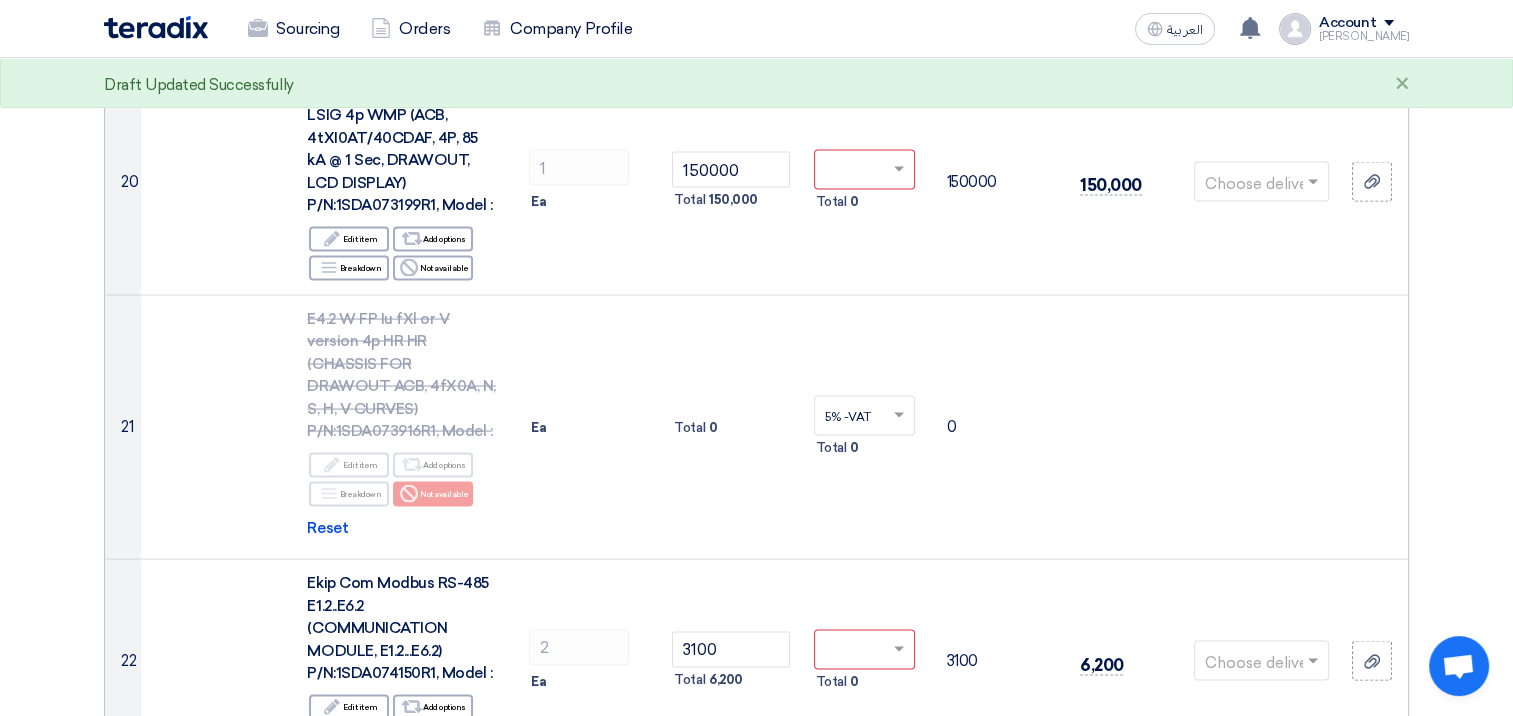 scroll, scrollTop: 3851, scrollLeft: 0, axis: vertical 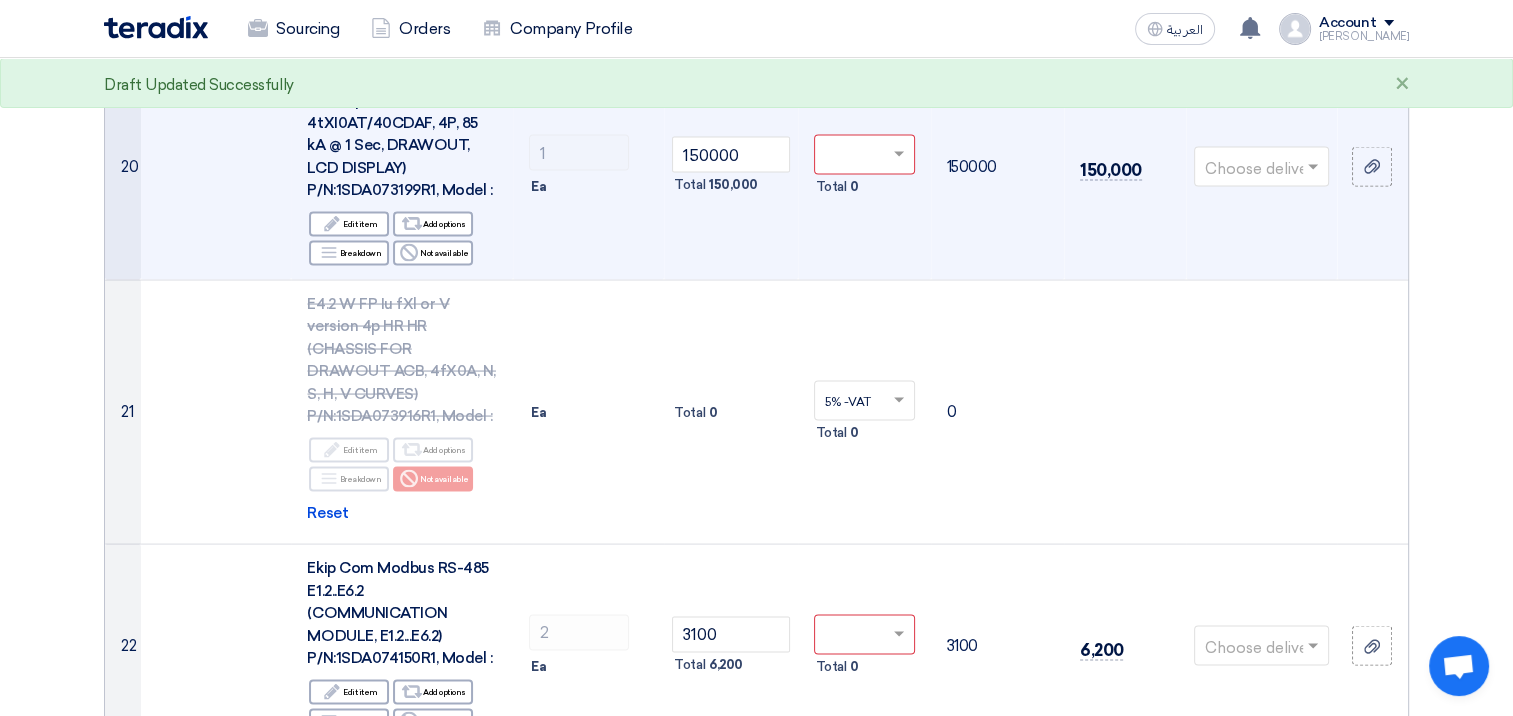 click 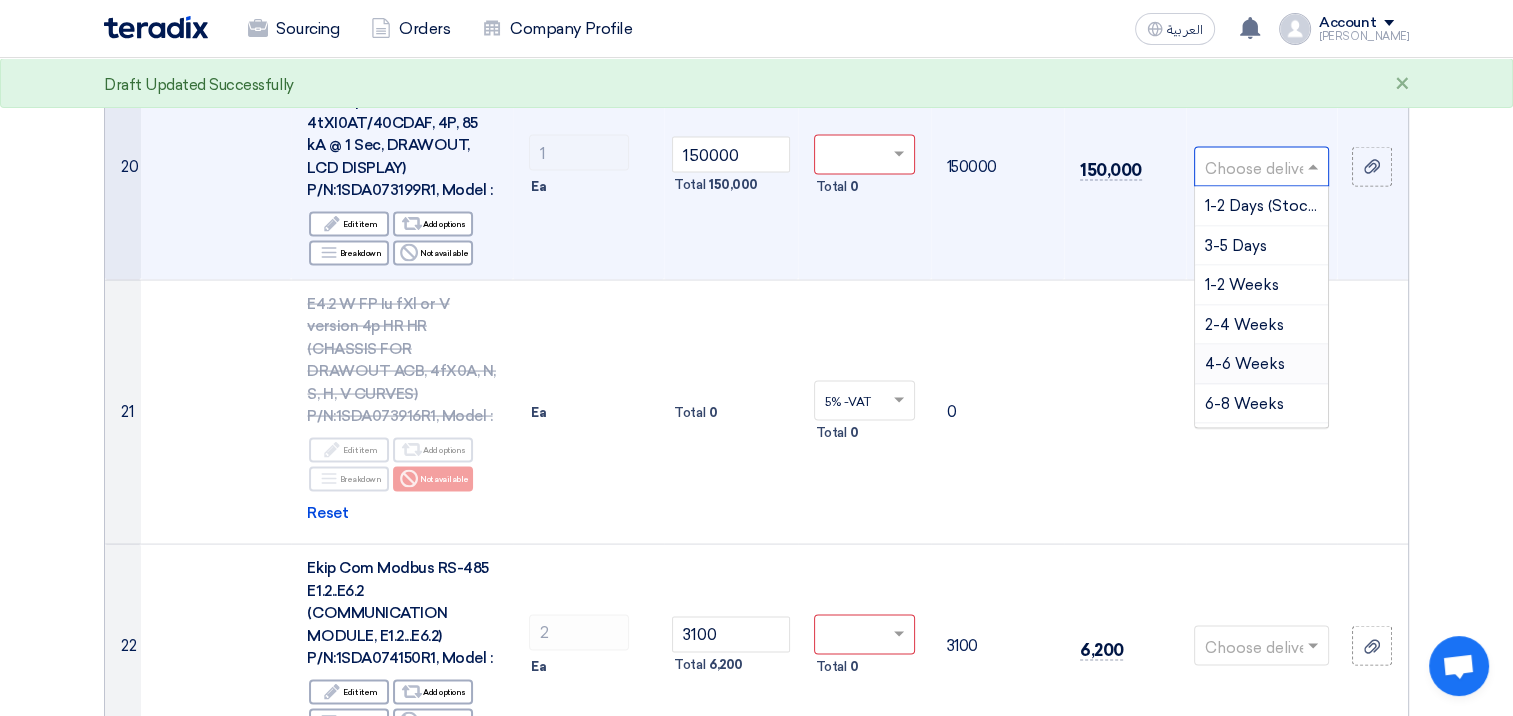 click on "4-6 Weeks" at bounding box center [1245, 364] 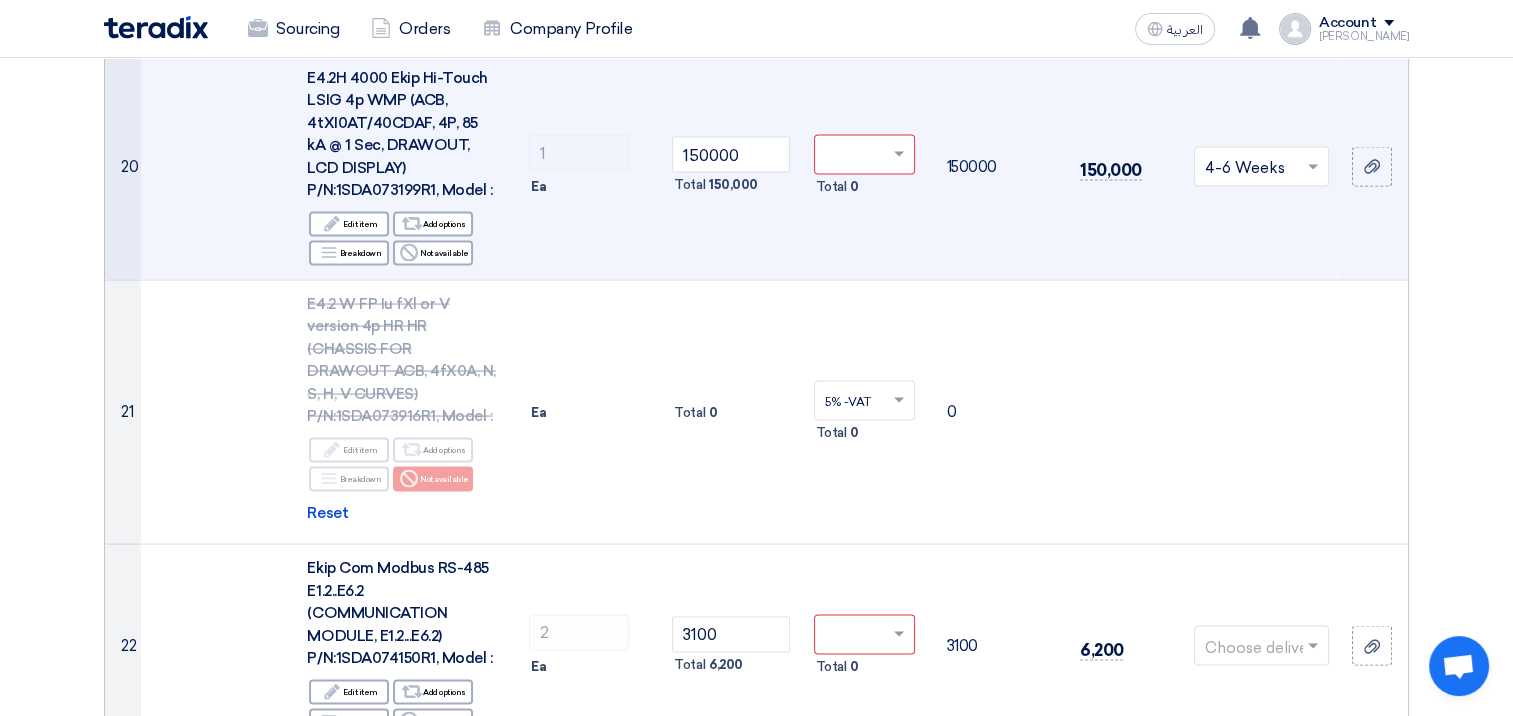 click on "Offer Details
#
Part Number
Item Description
Quantity
Unit Price (SAR)
Taxes
+
'Select taxes...
Unit Price Inc. Taxes" 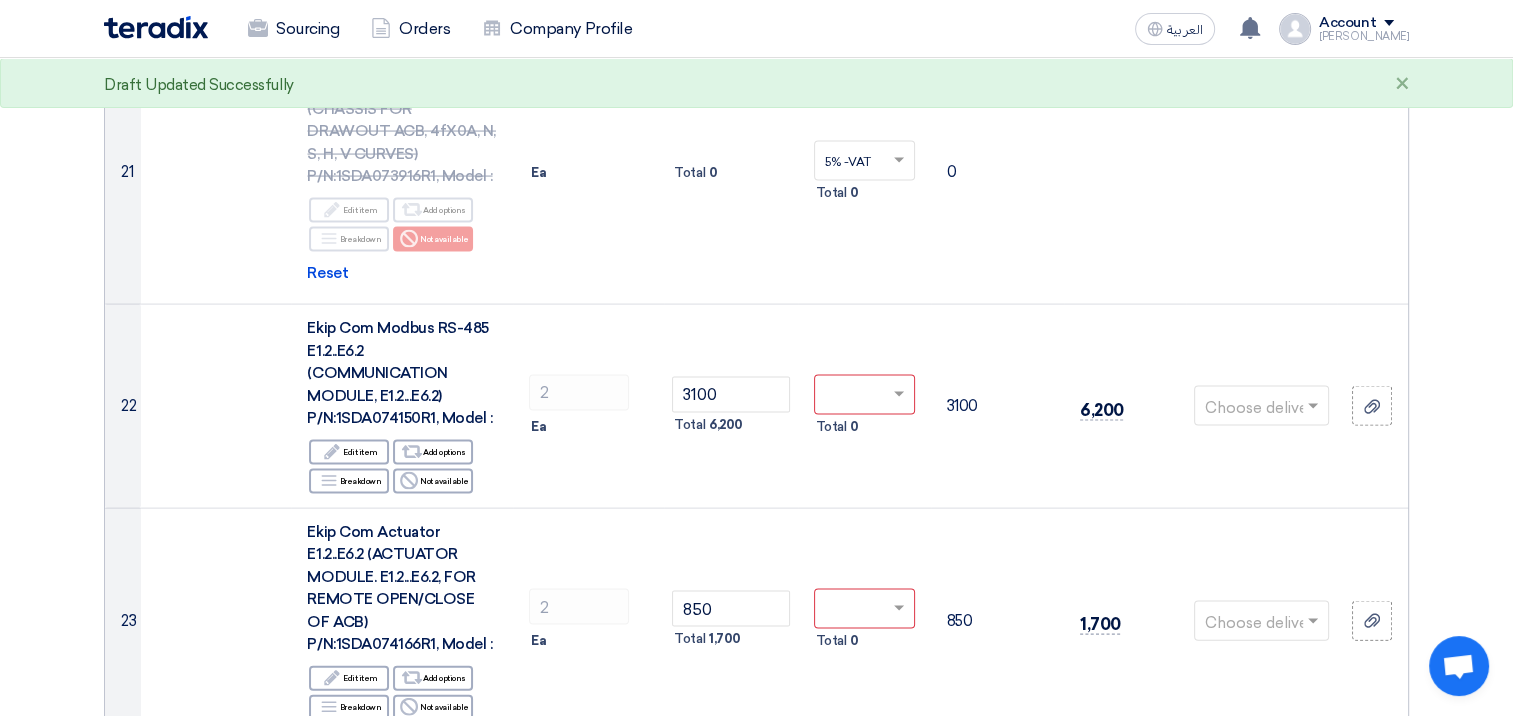 scroll, scrollTop: 4131, scrollLeft: 0, axis: vertical 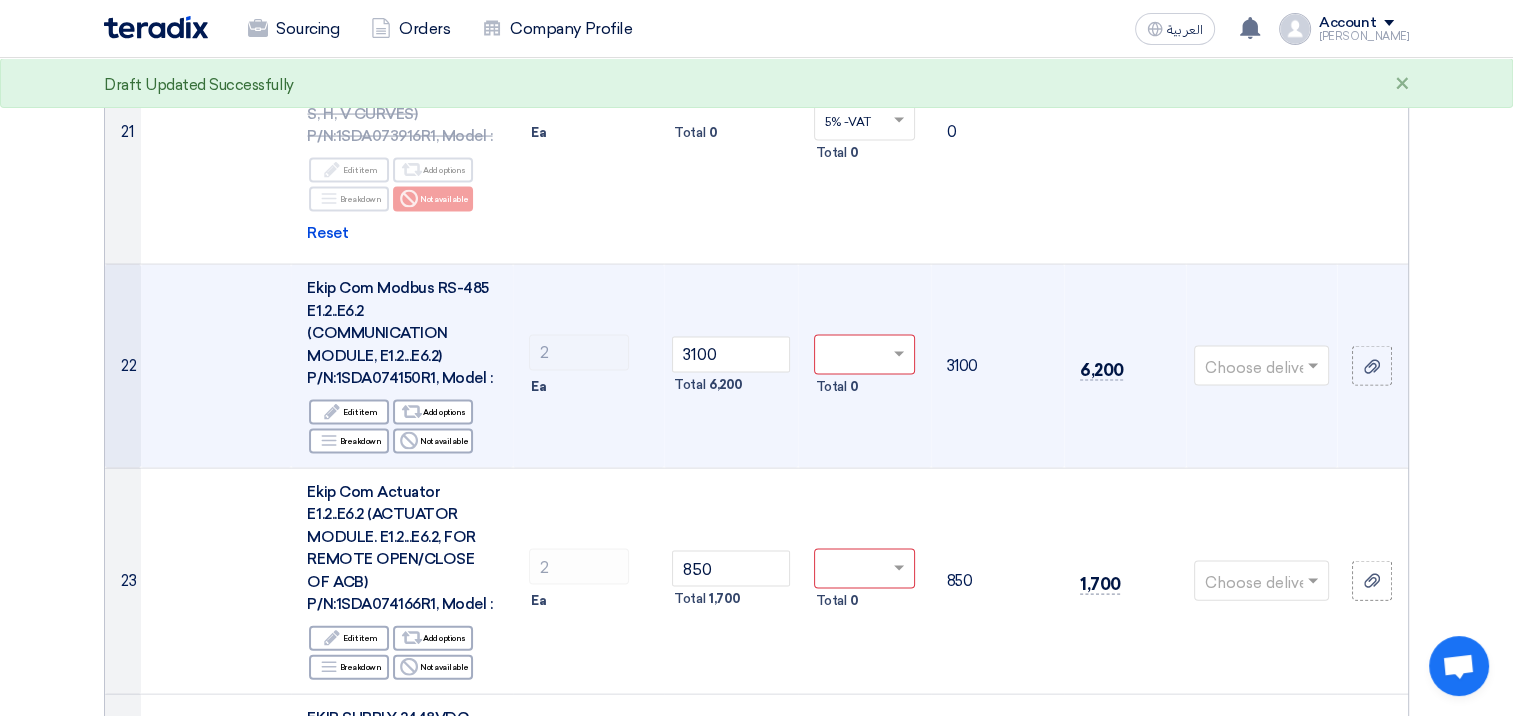 click 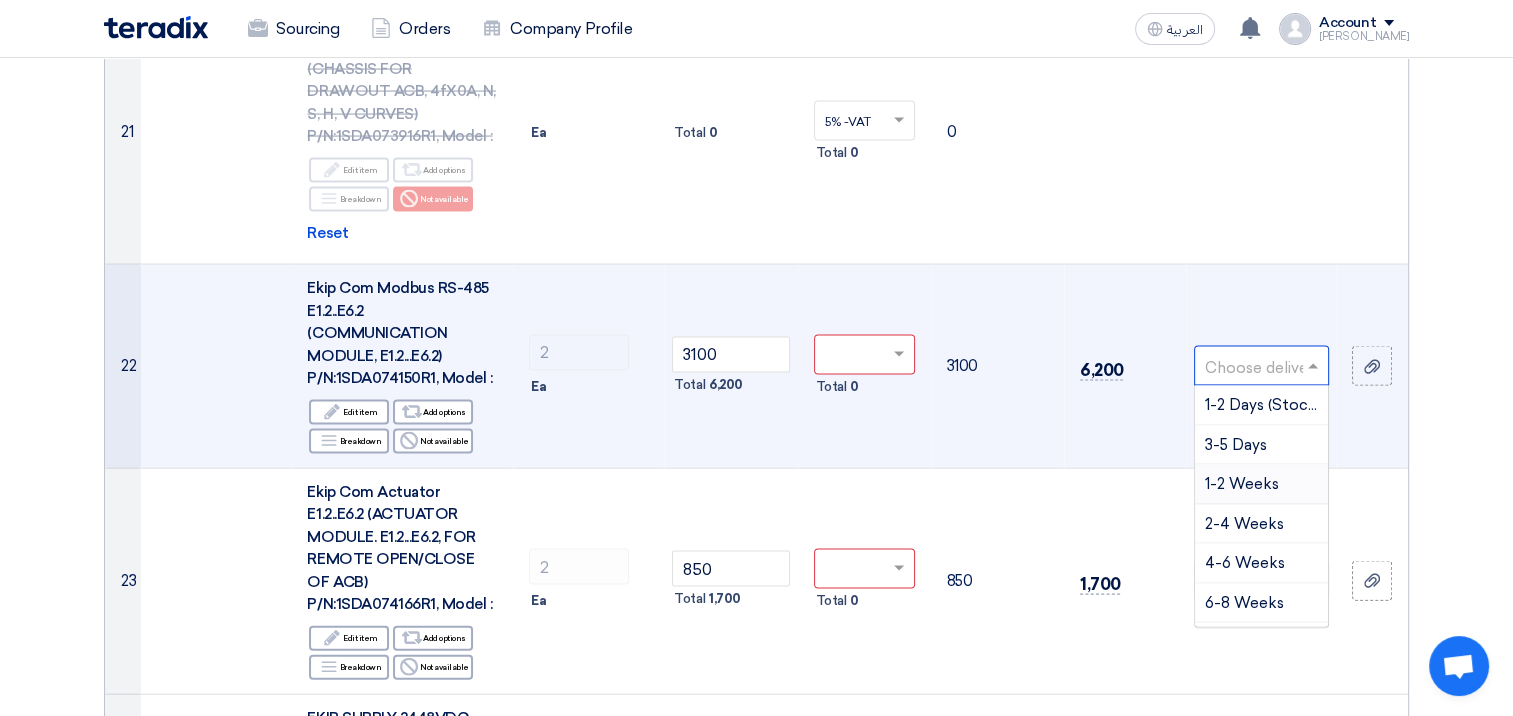 click on "1-2 Weeks" at bounding box center (1242, 484) 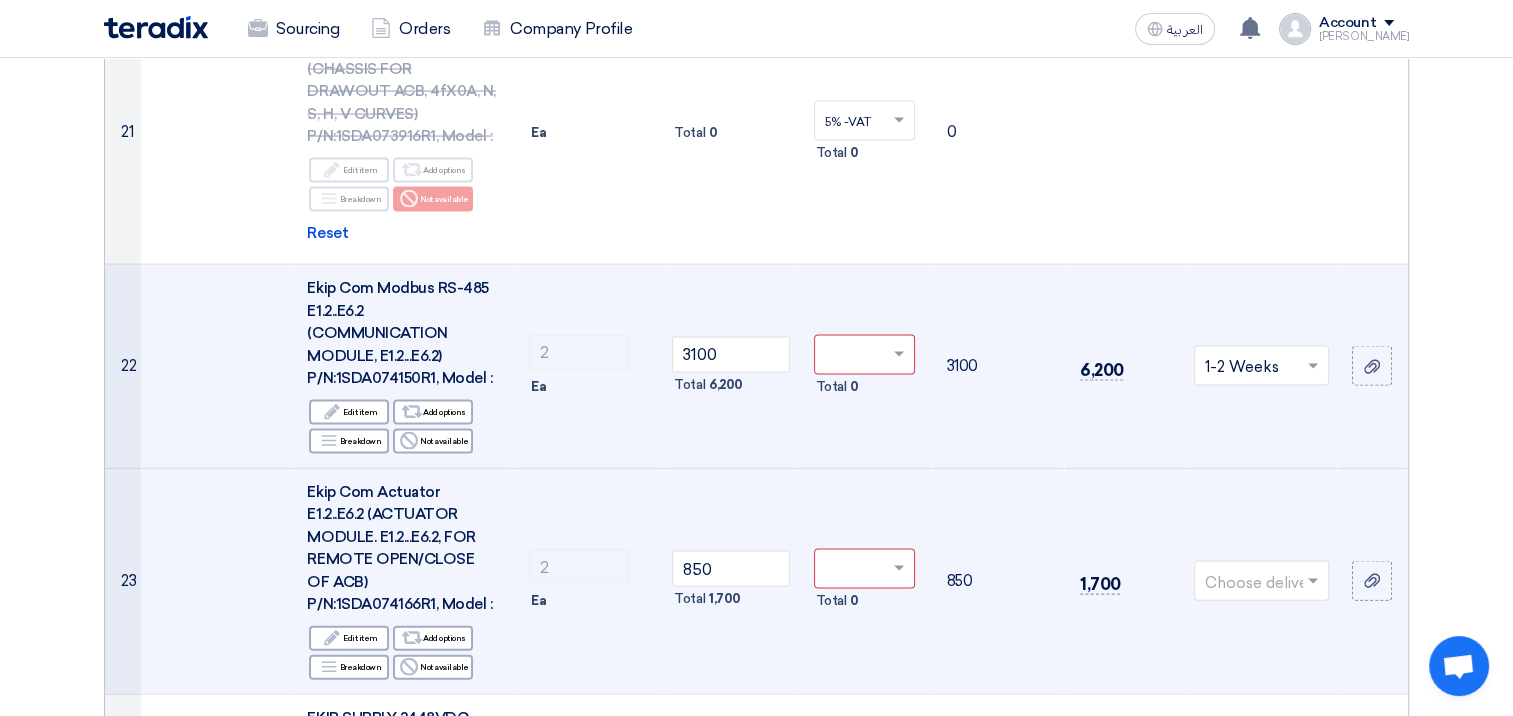 click 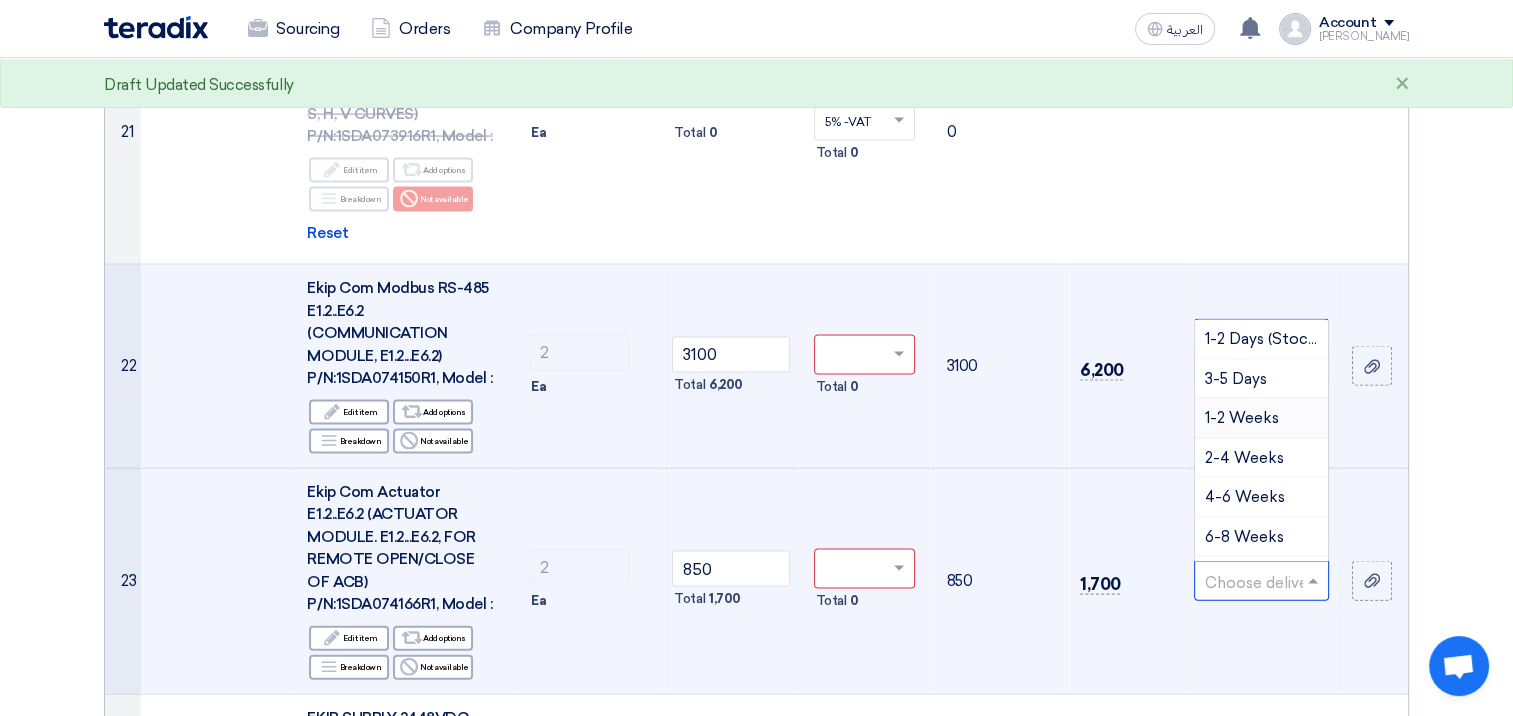 click on "1-2 Weeks" at bounding box center (1242, 418) 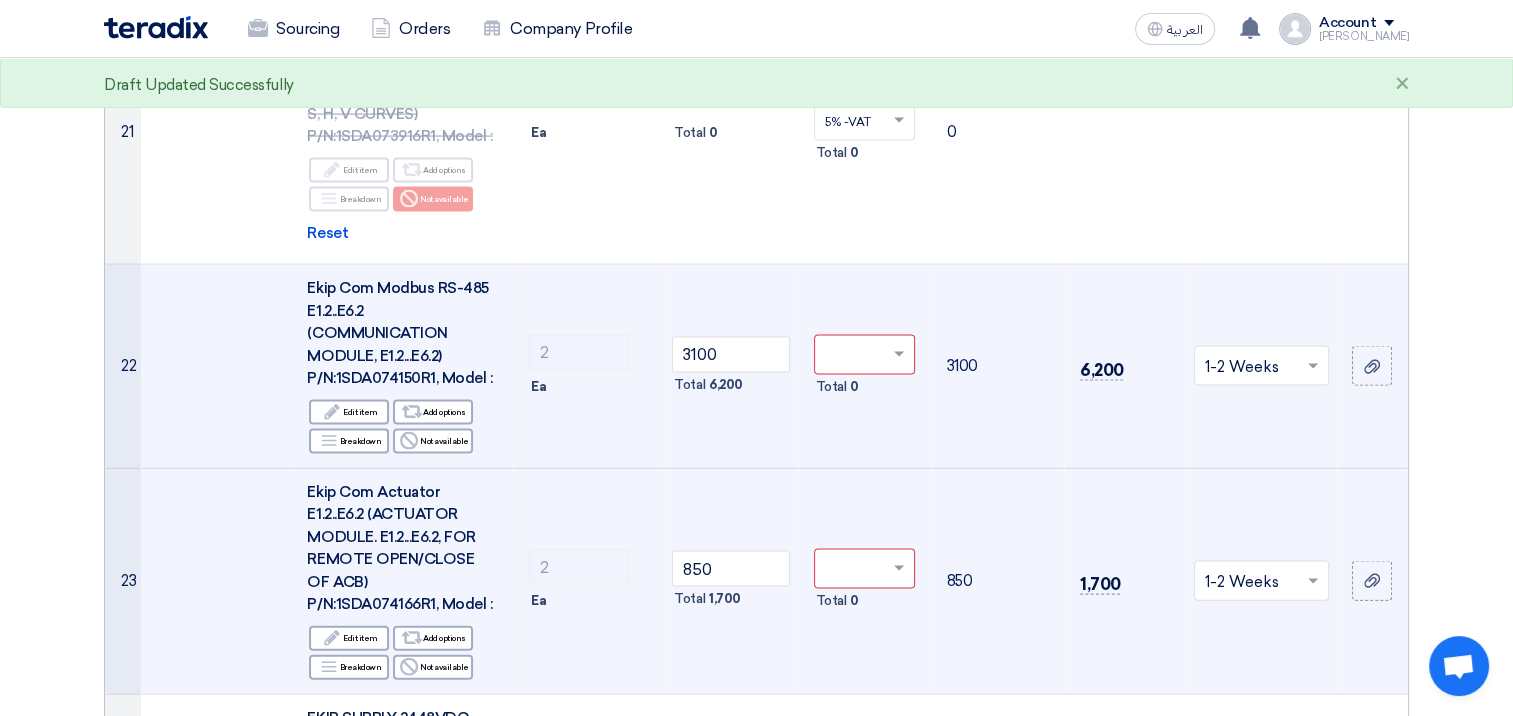 click on "Offer Details
#
Part Number
Item Description
Quantity
Unit Price (SAR)
Taxes
+
'Select taxes...
Unit Price Inc. Taxes" 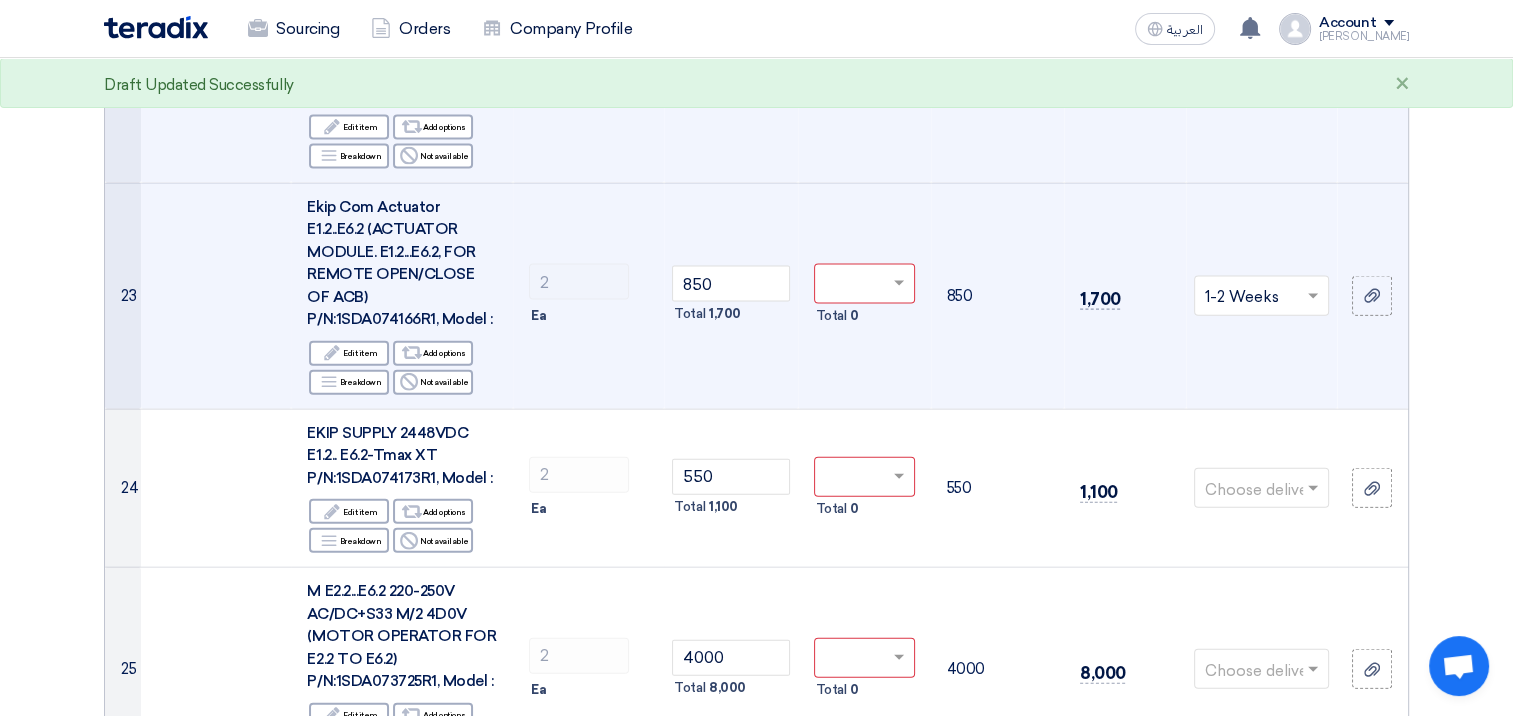 scroll, scrollTop: 4451, scrollLeft: 0, axis: vertical 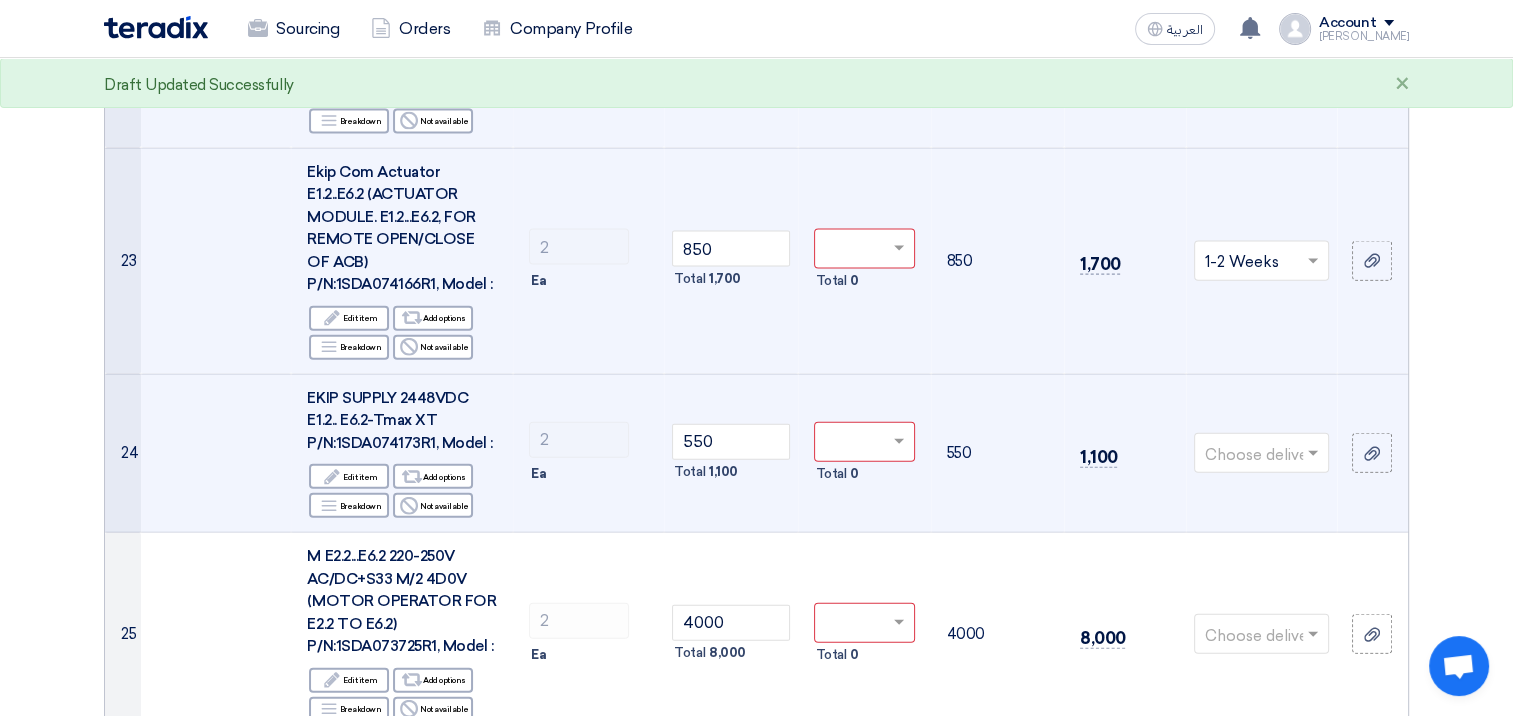 click 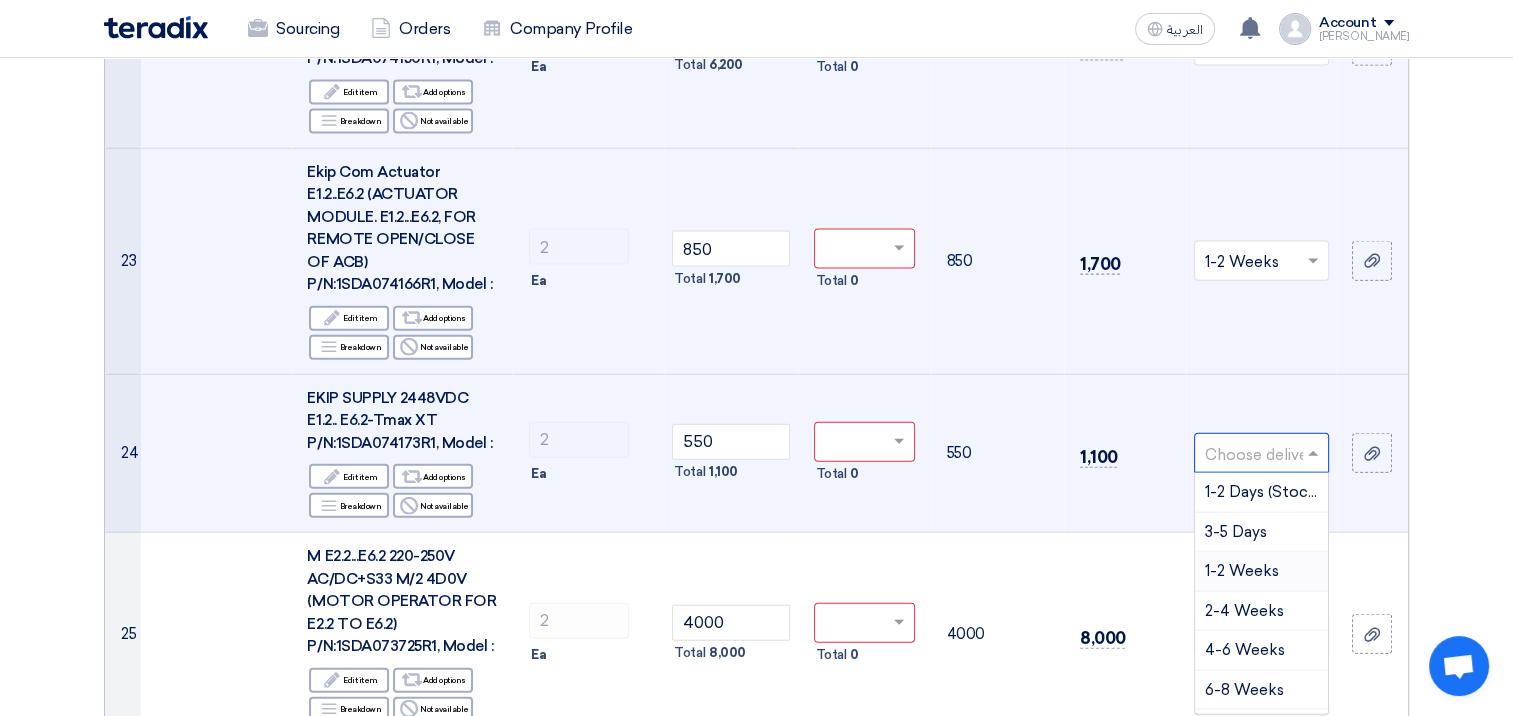 click on "1-2 Weeks" at bounding box center (1242, 571) 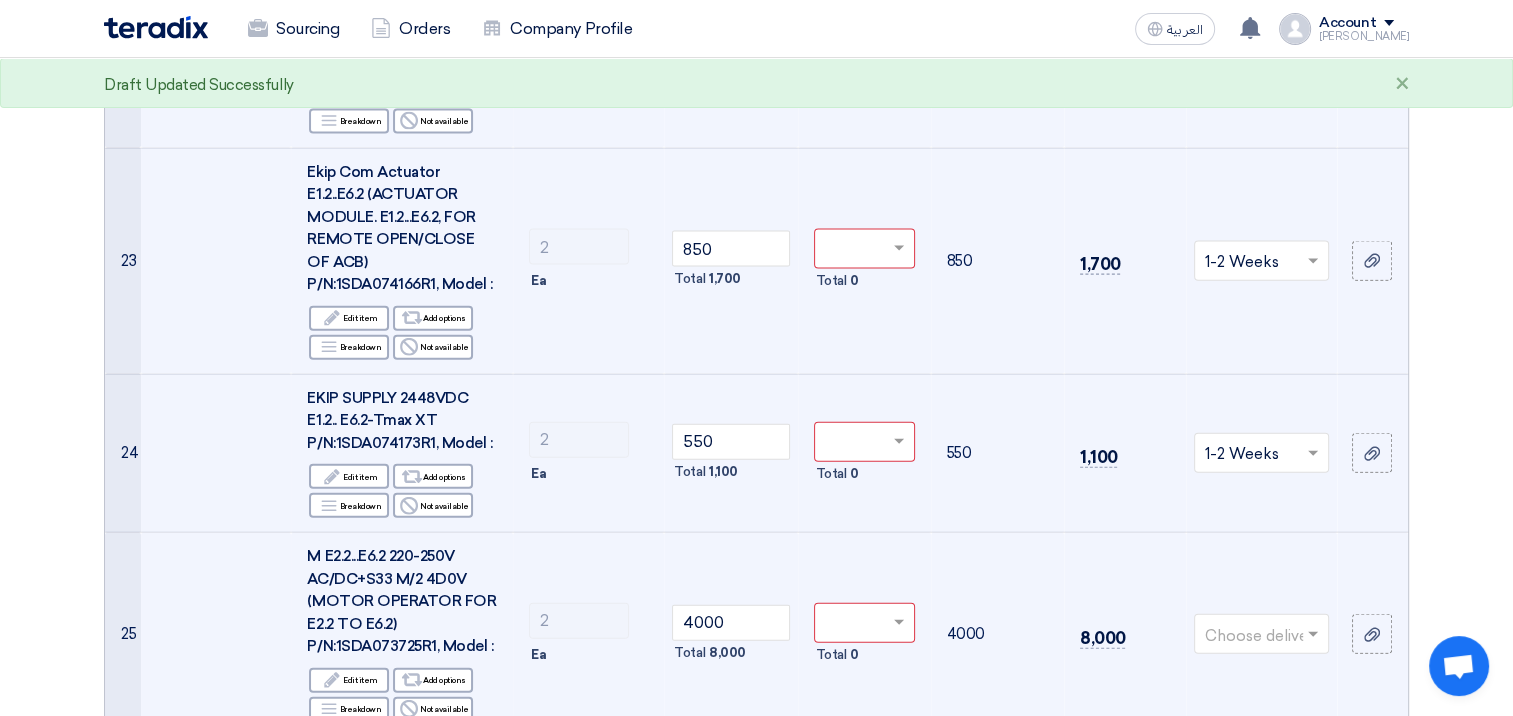 click 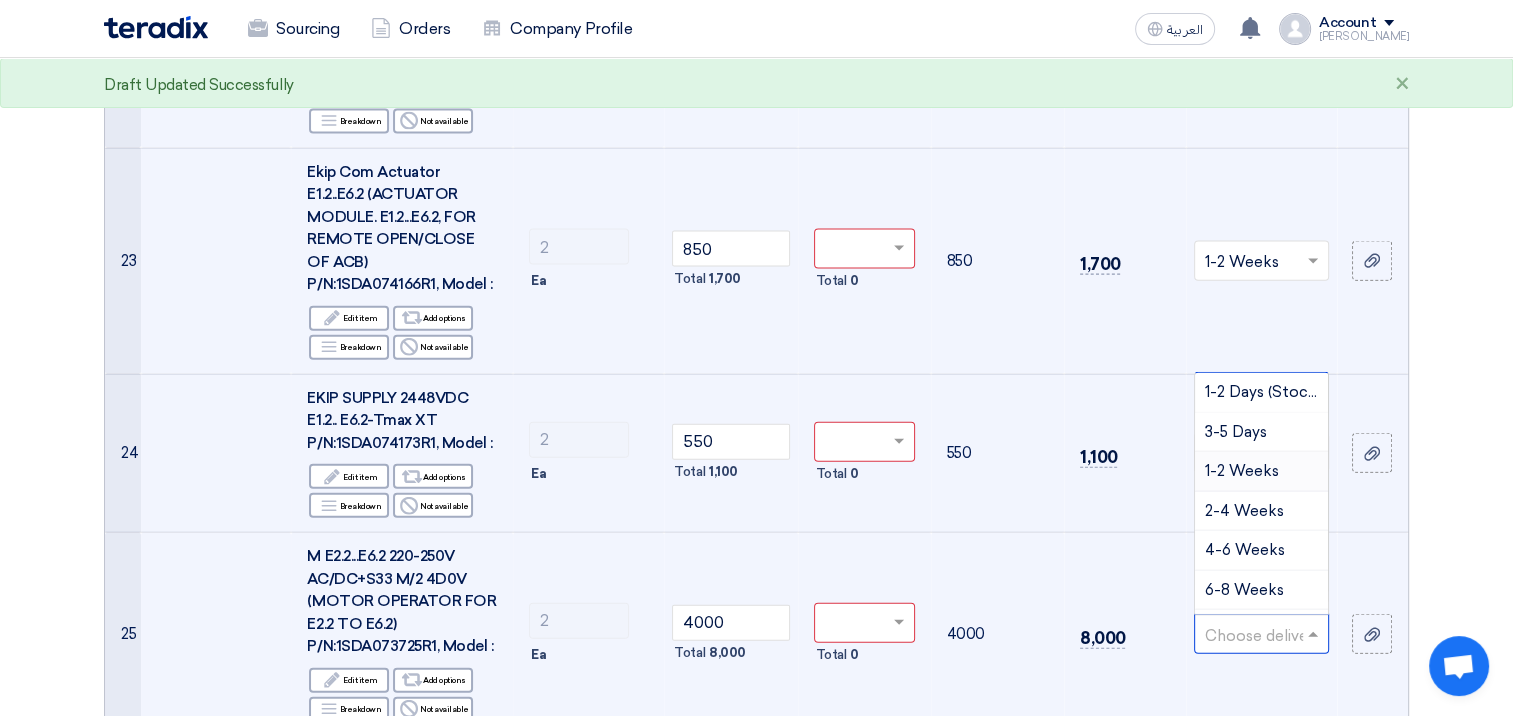 click on "1-2 Weeks" at bounding box center (1242, 471) 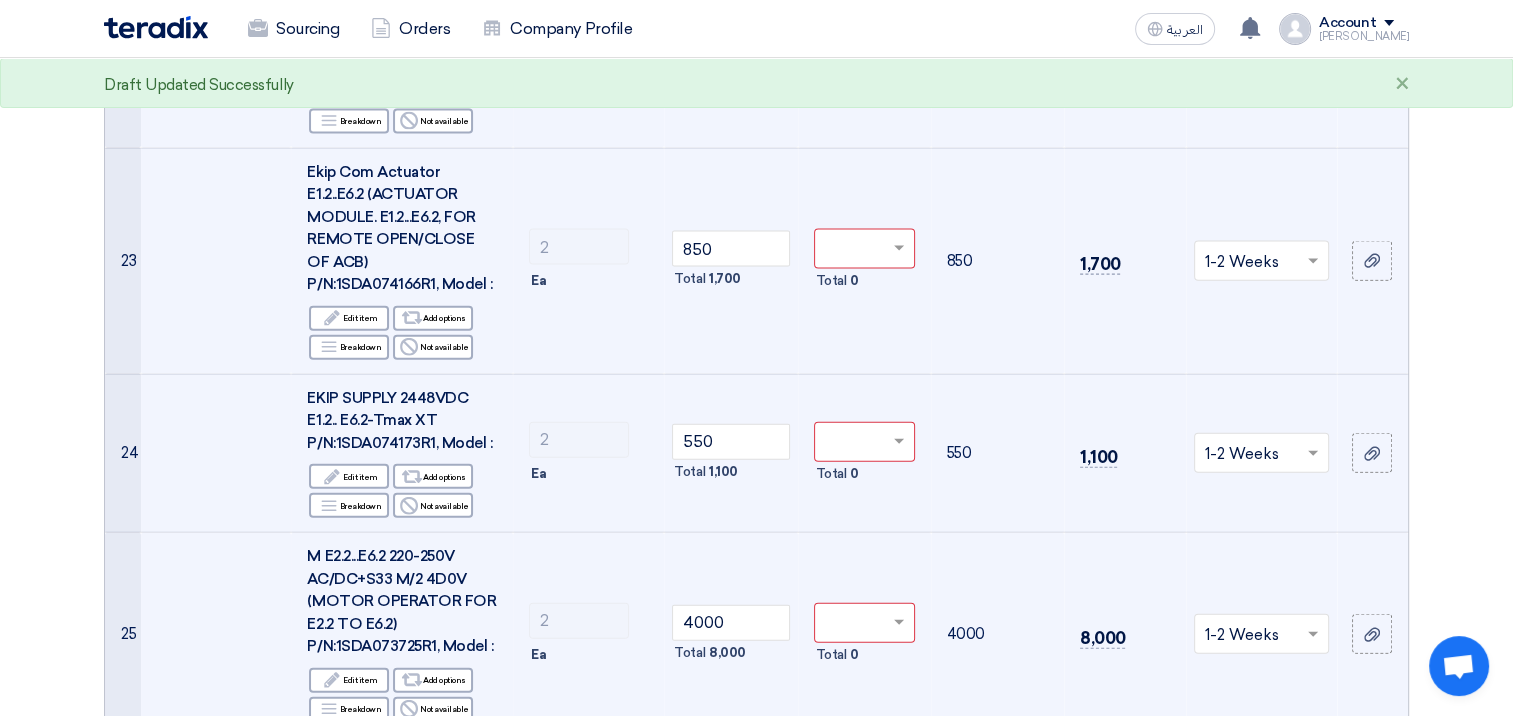 click on "Offer Details
#
Part Number
Item Description
Quantity
Unit Price (SAR)
Taxes
+
'Select taxes...
Unit Price Inc. Taxes" 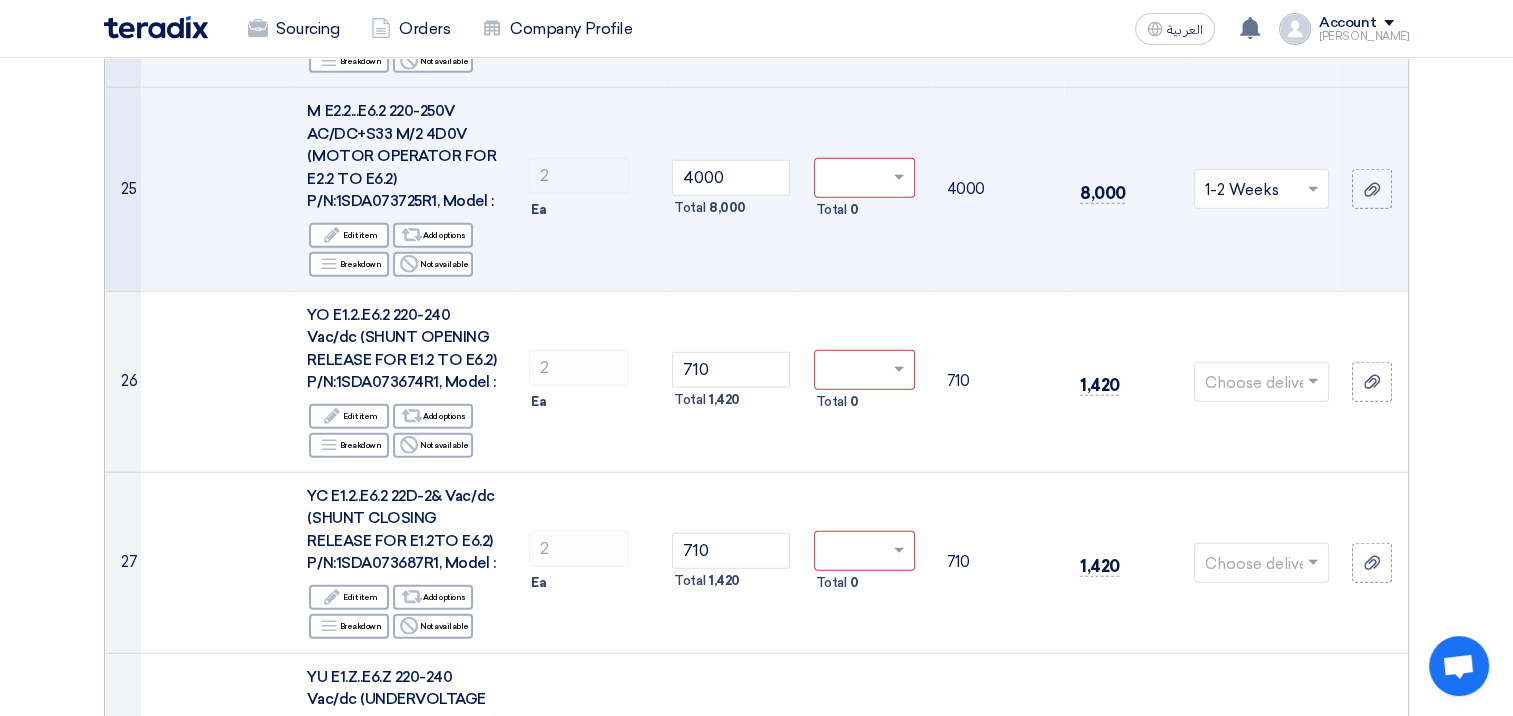 scroll, scrollTop: 4891, scrollLeft: 0, axis: vertical 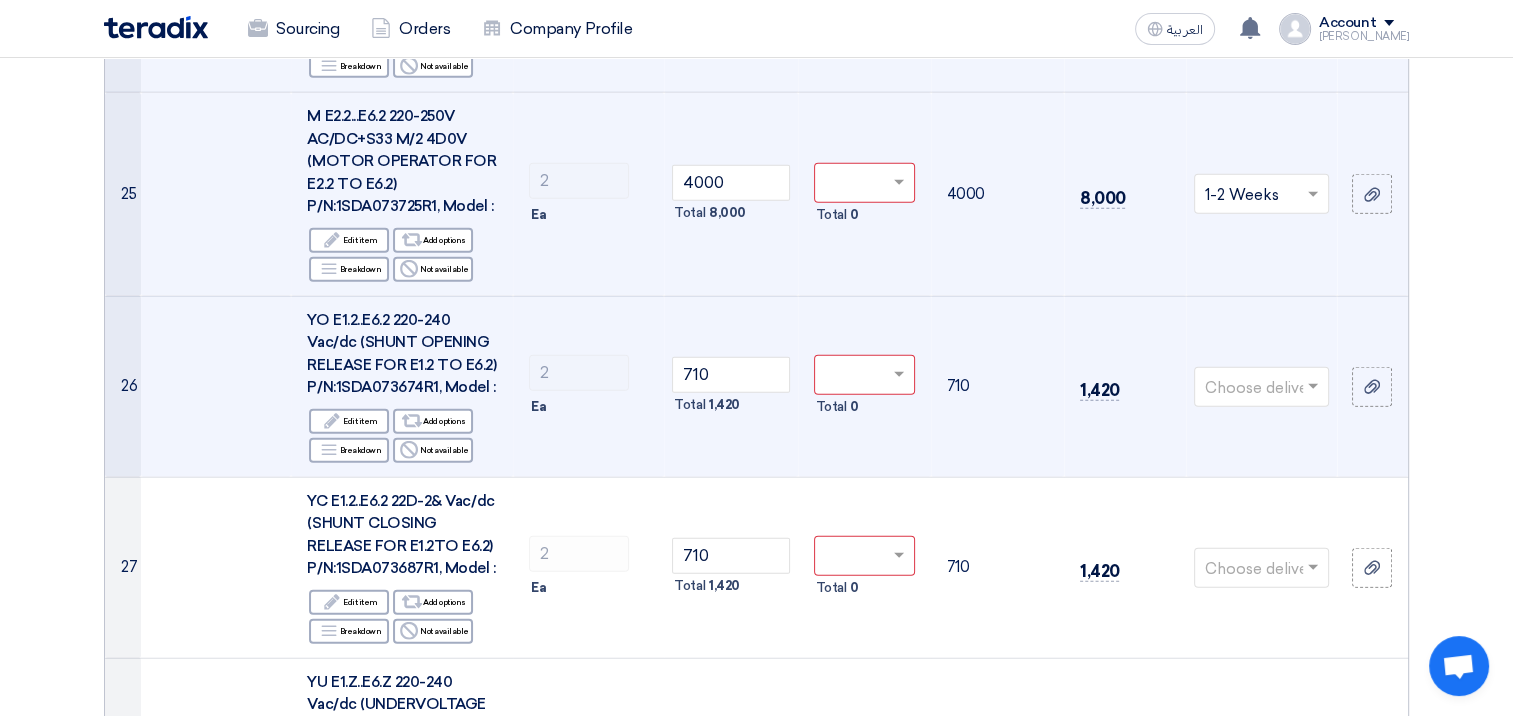 click 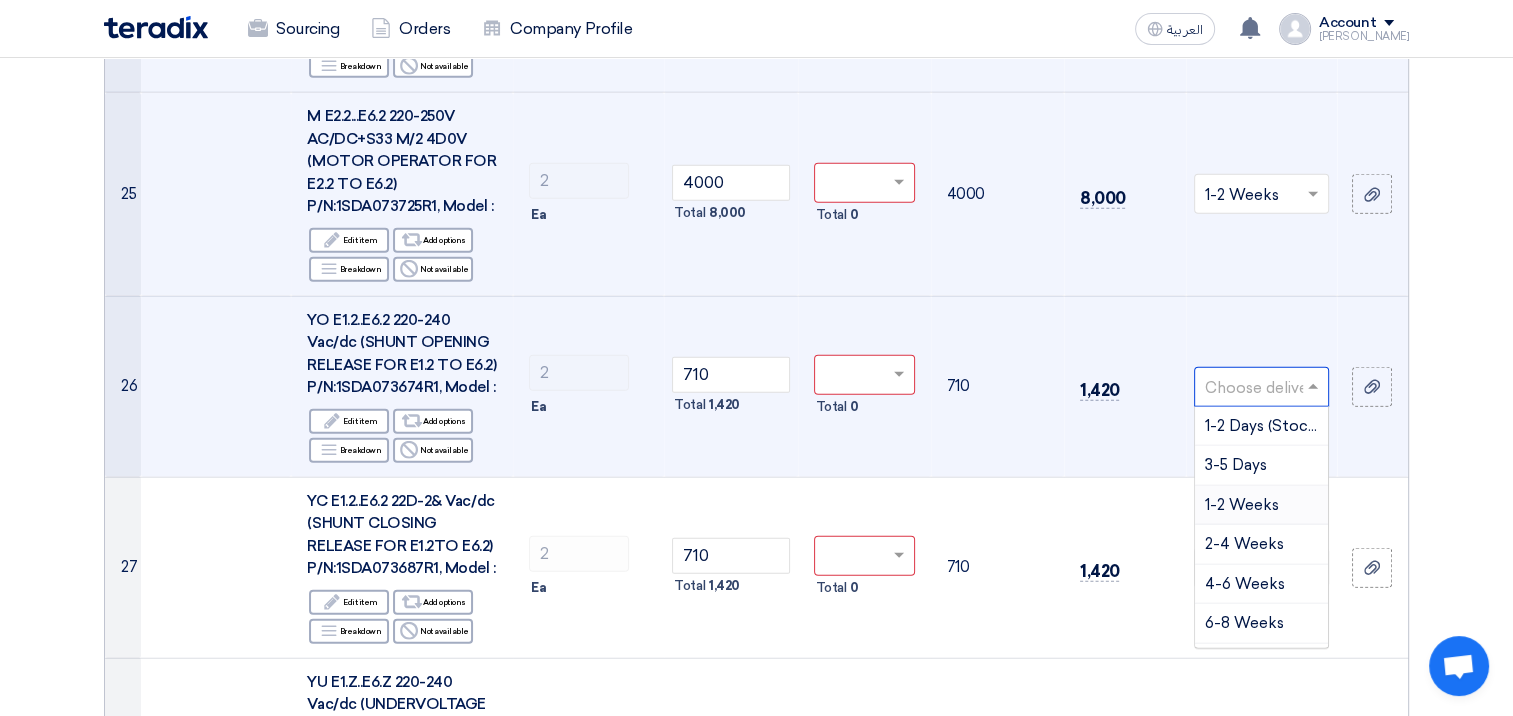 click on "1-2 Weeks" at bounding box center [1242, 505] 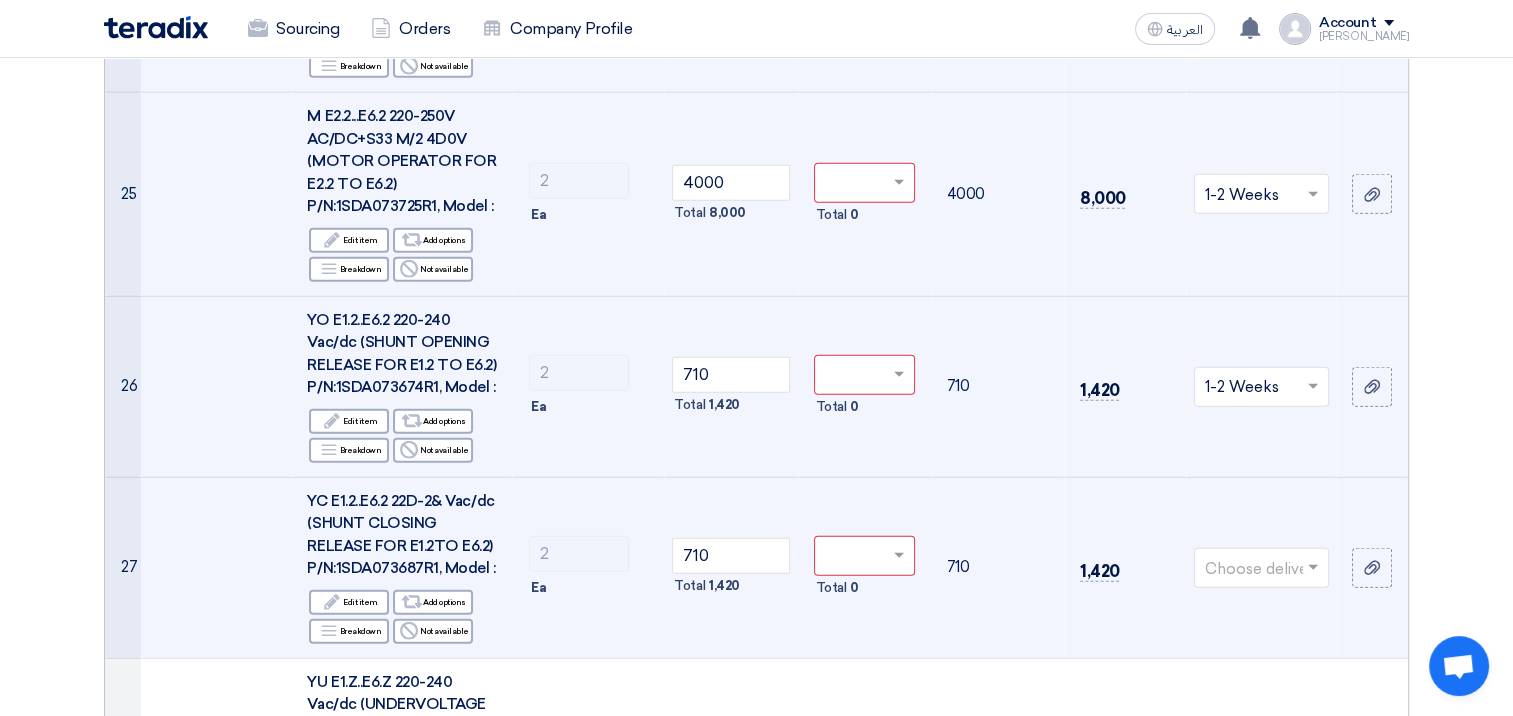click 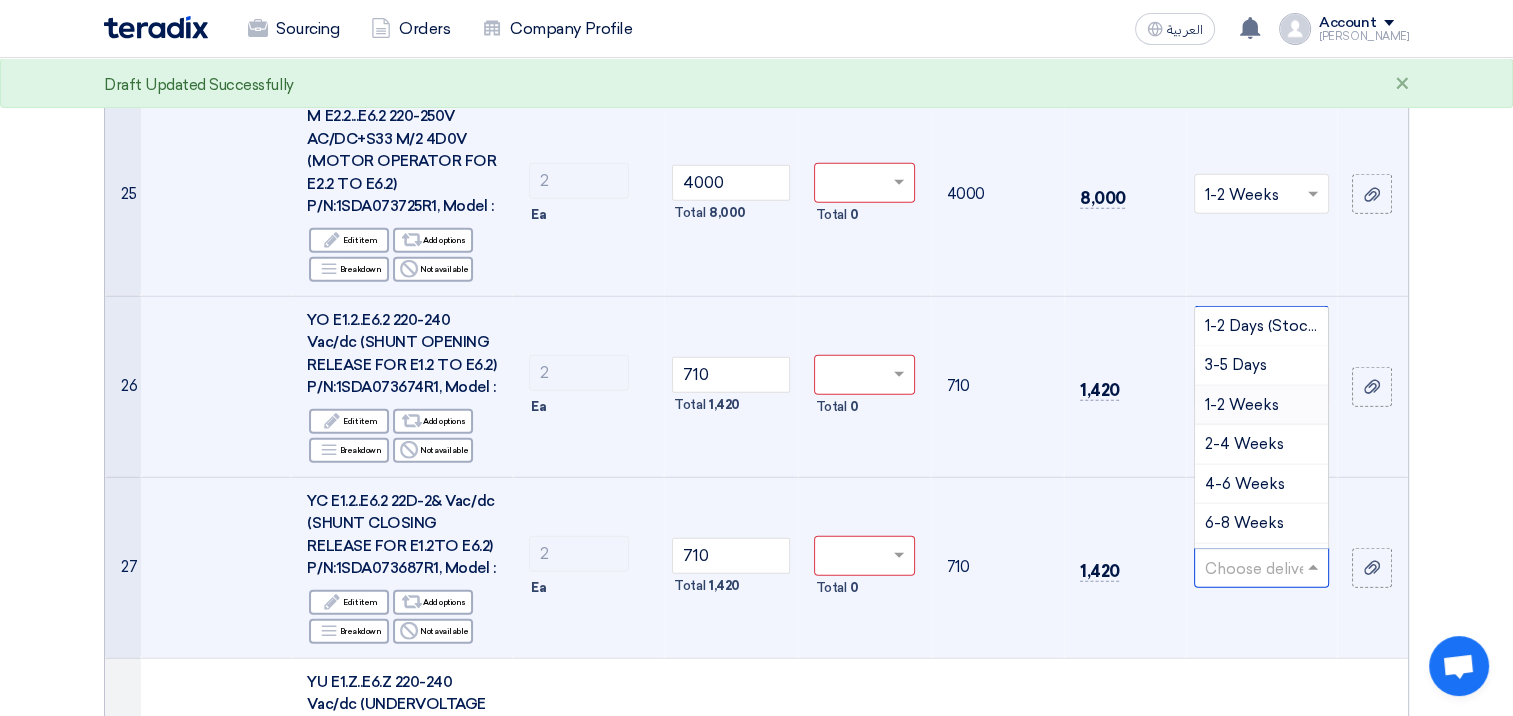 click on "1-2 Weeks" at bounding box center [1242, 405] 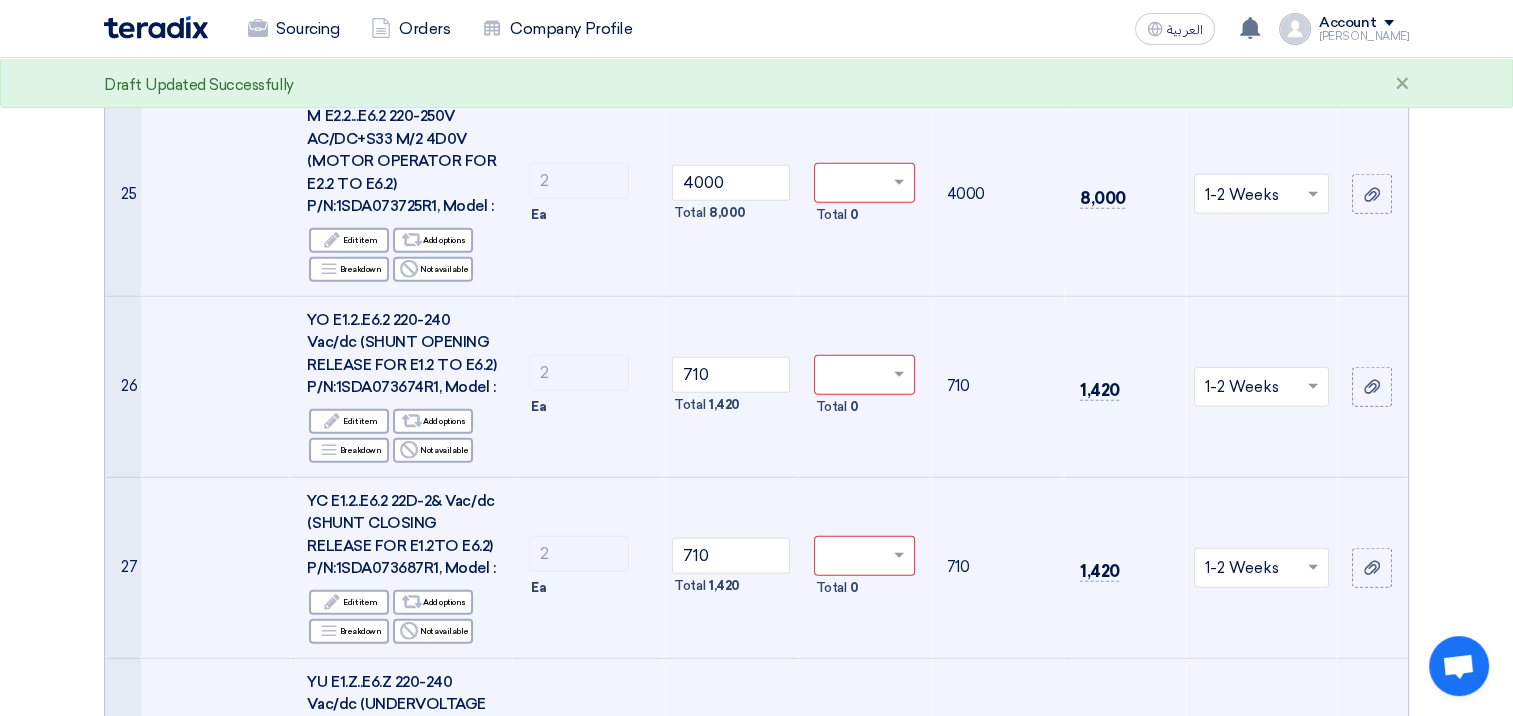 click 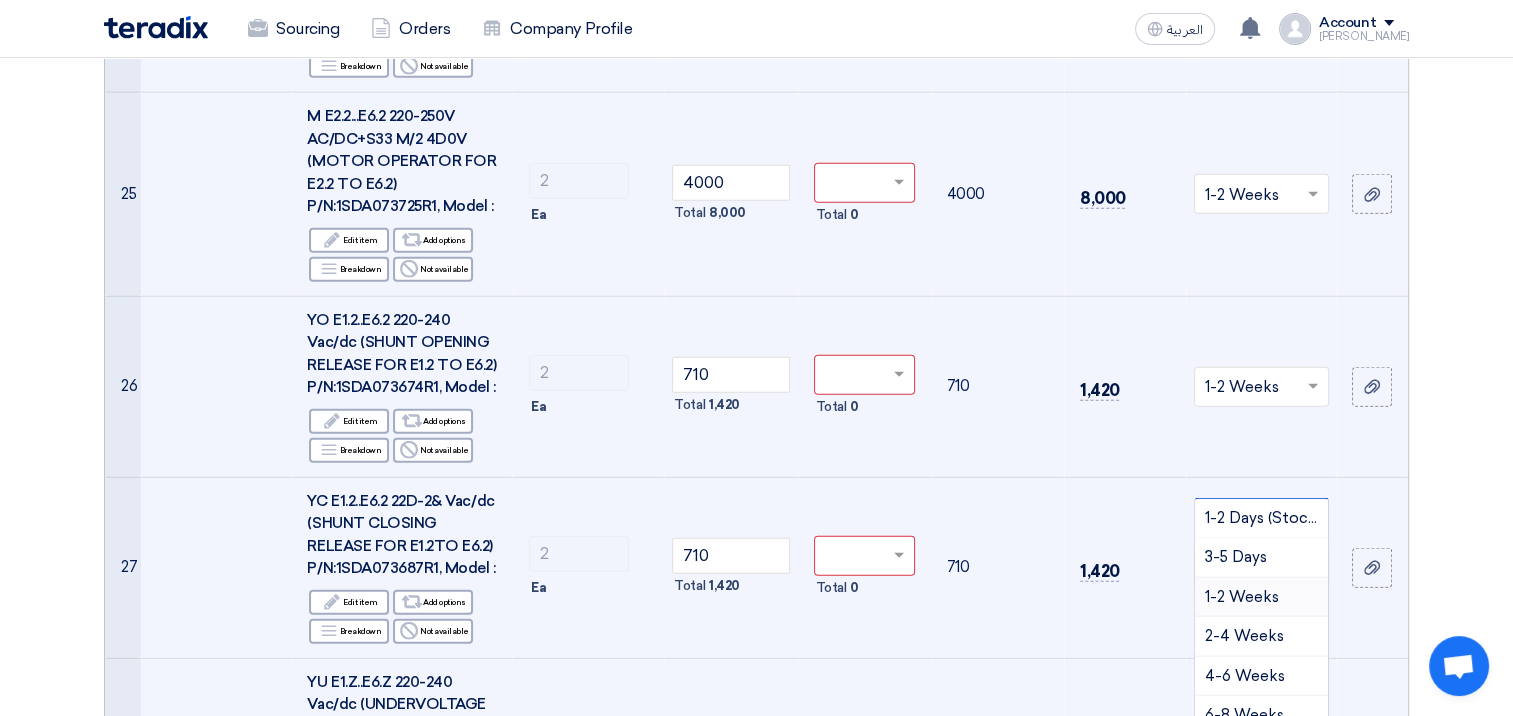 click on "1-2 Weeks" at bounding box center [1242, 597] 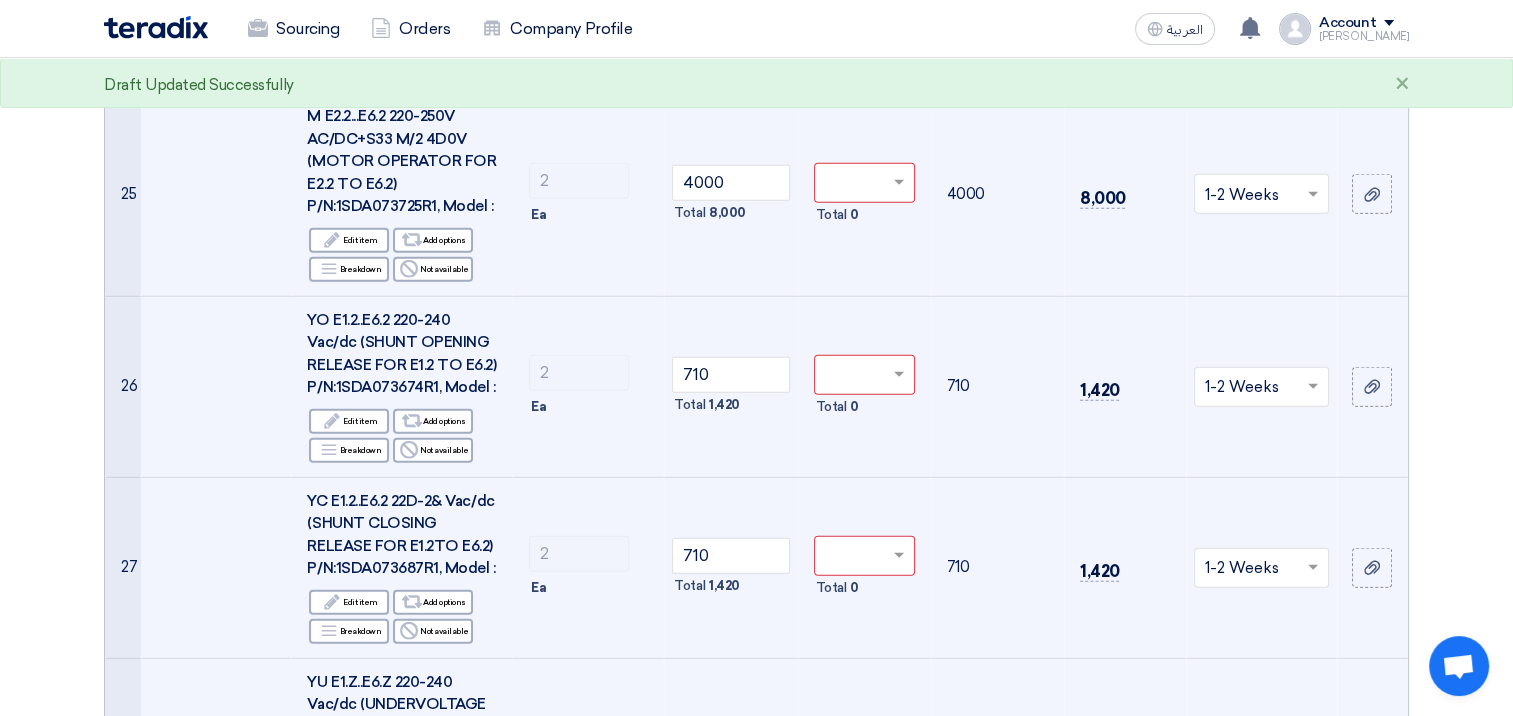 click on "Offer Details
#
Part Number
Item Description
Quantity
Unit Price (SAR)
Taxes
+
'Select taxes...
Unit Price Inc. Taxes" 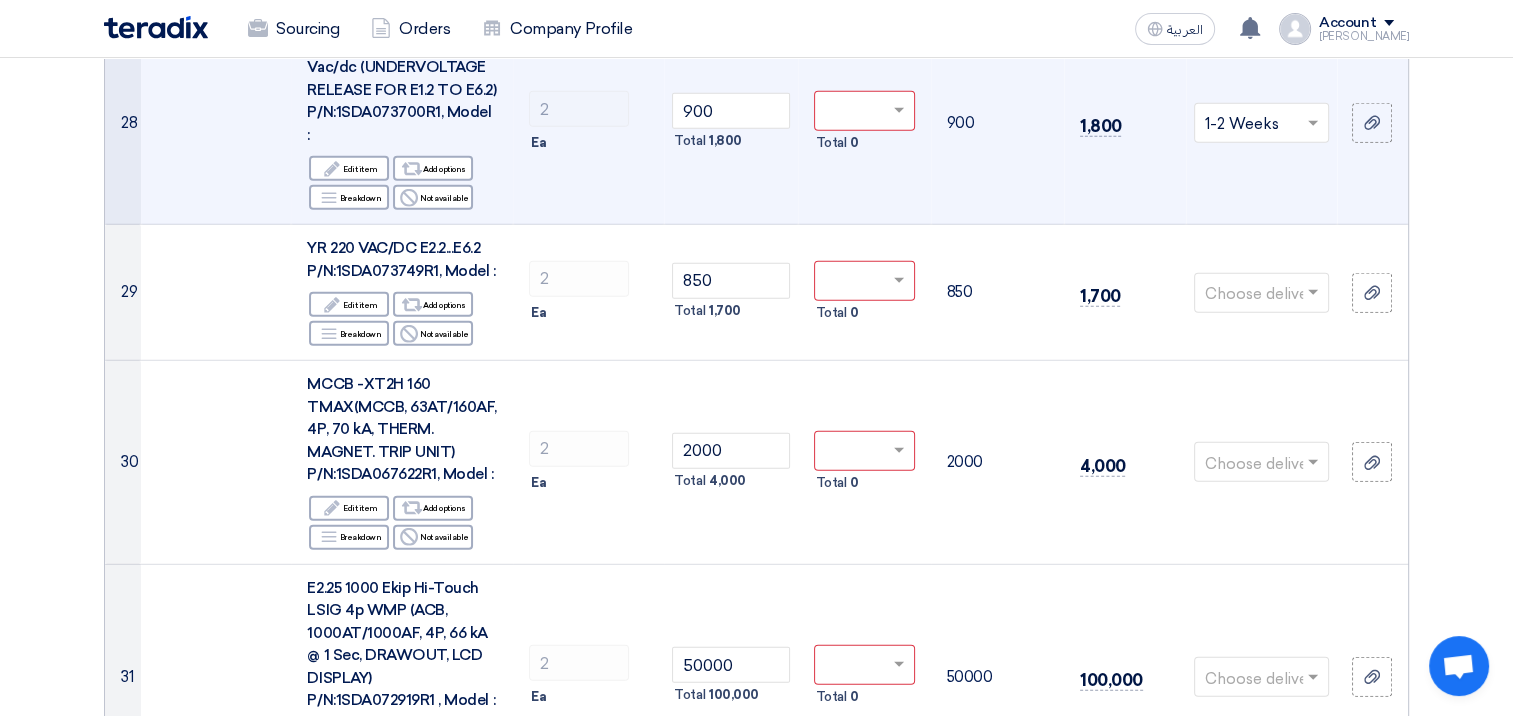 scroll, scrollTop: 5531, scrollLeft: 0, axis: vertical 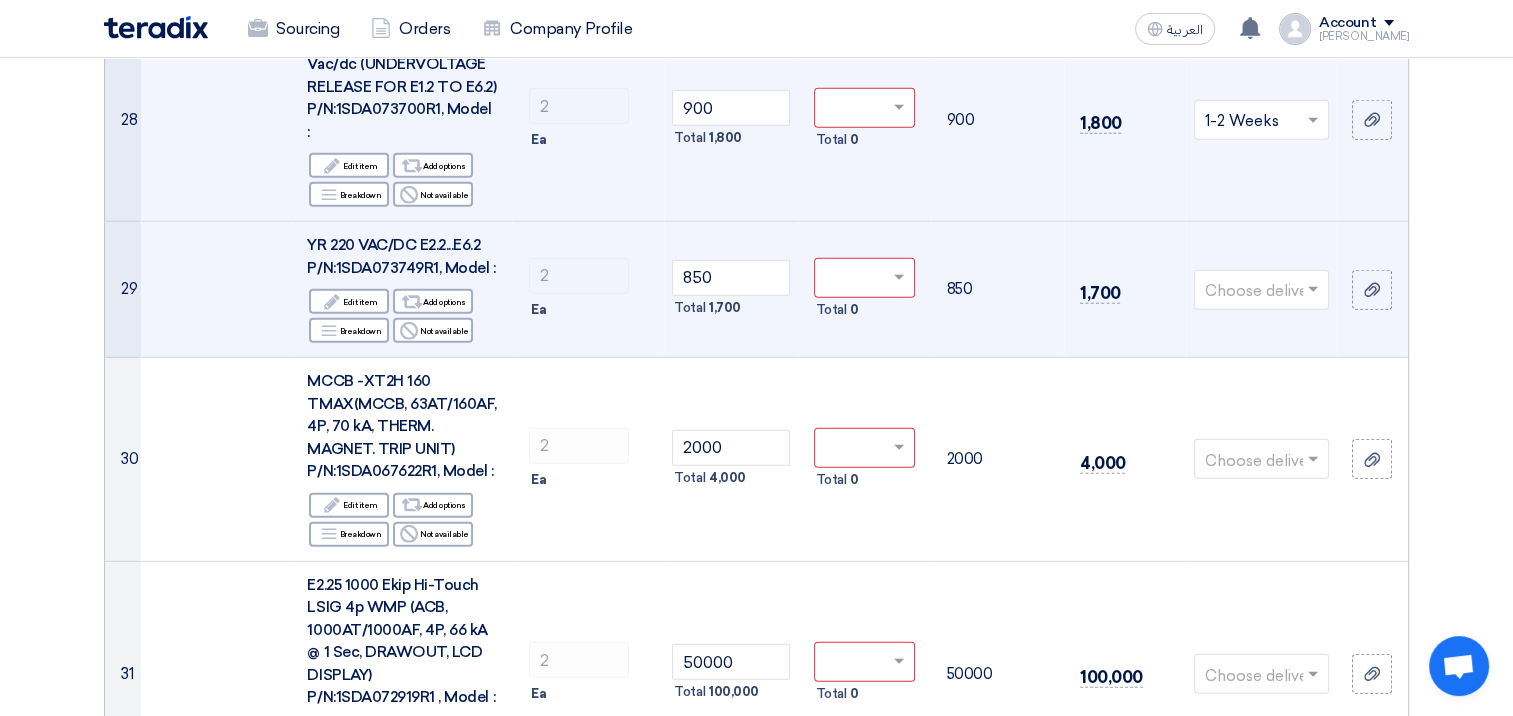 click 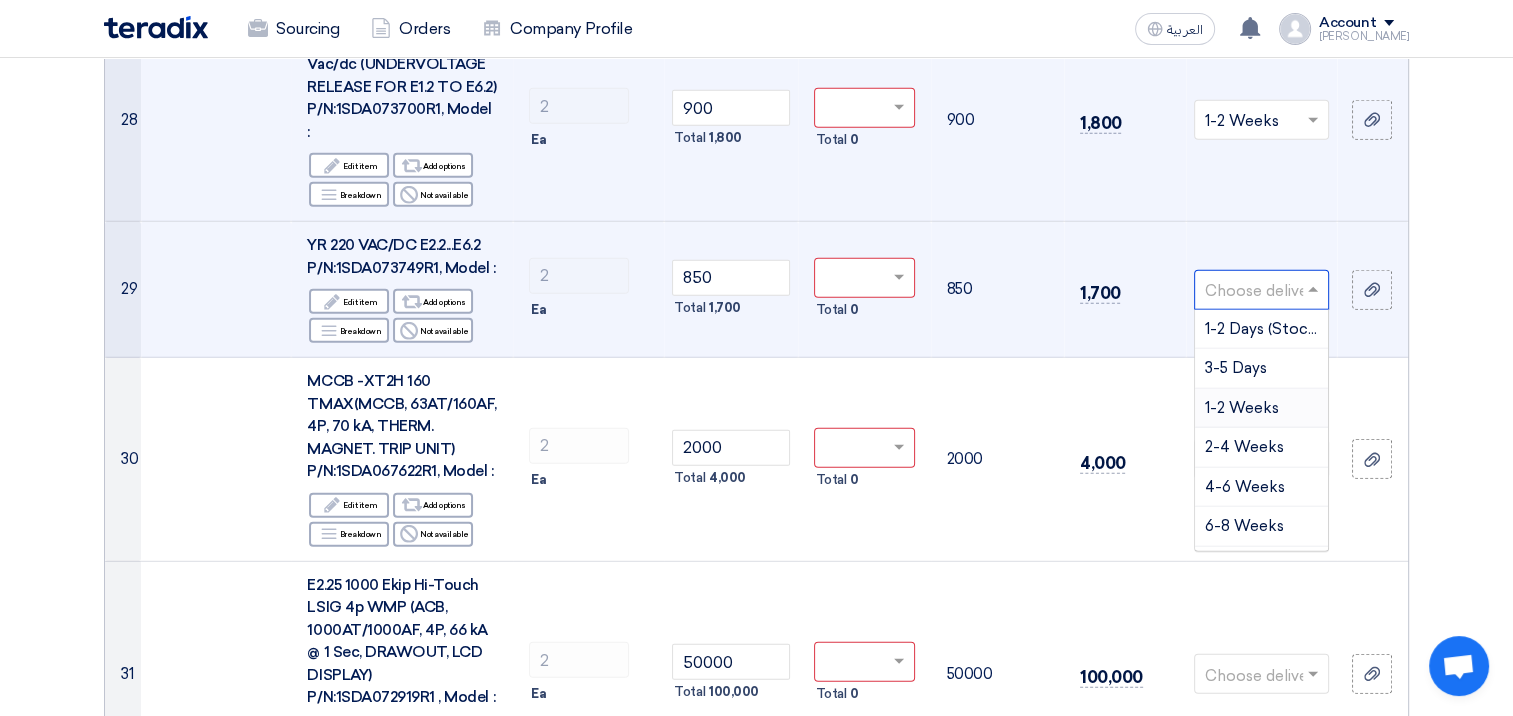 click on "1-2 Weeks" at bounding box center [1242, 408] 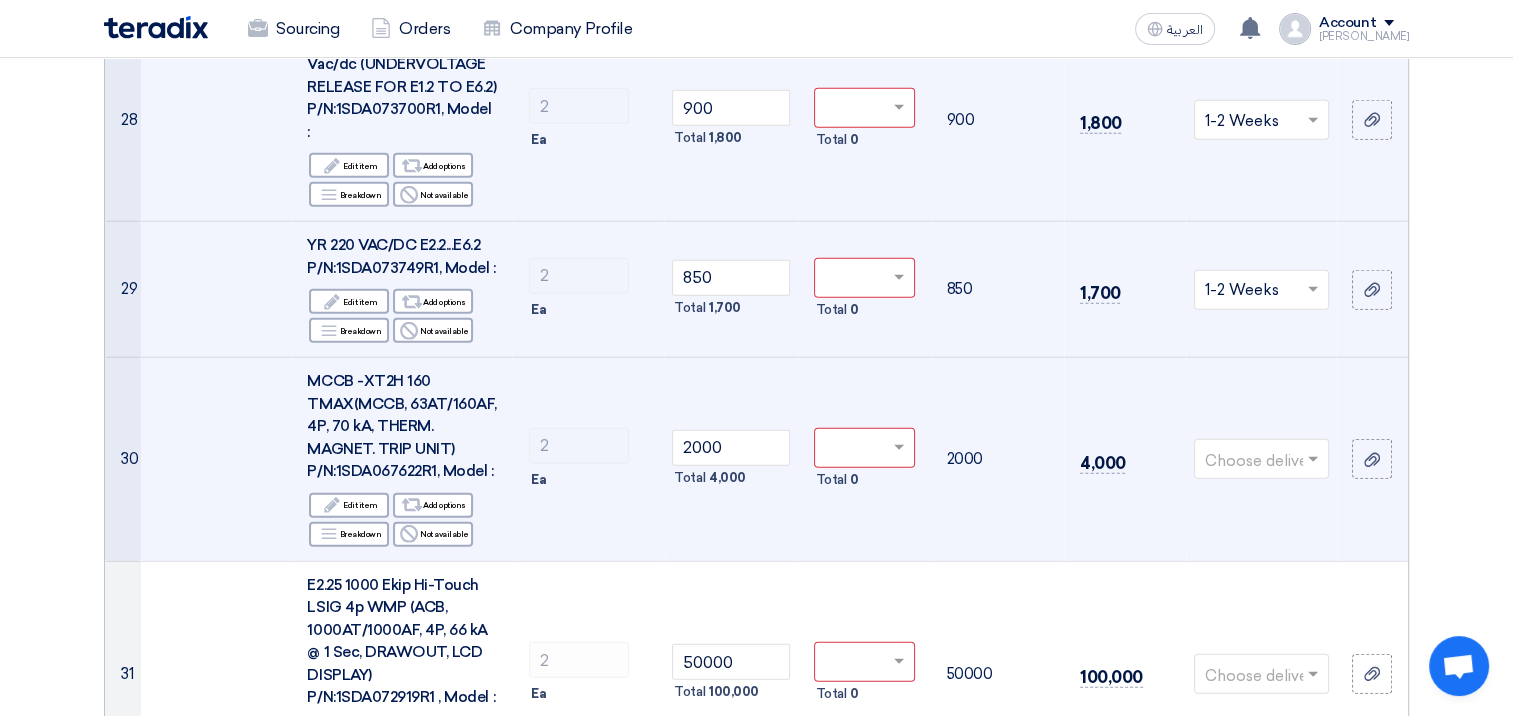 click 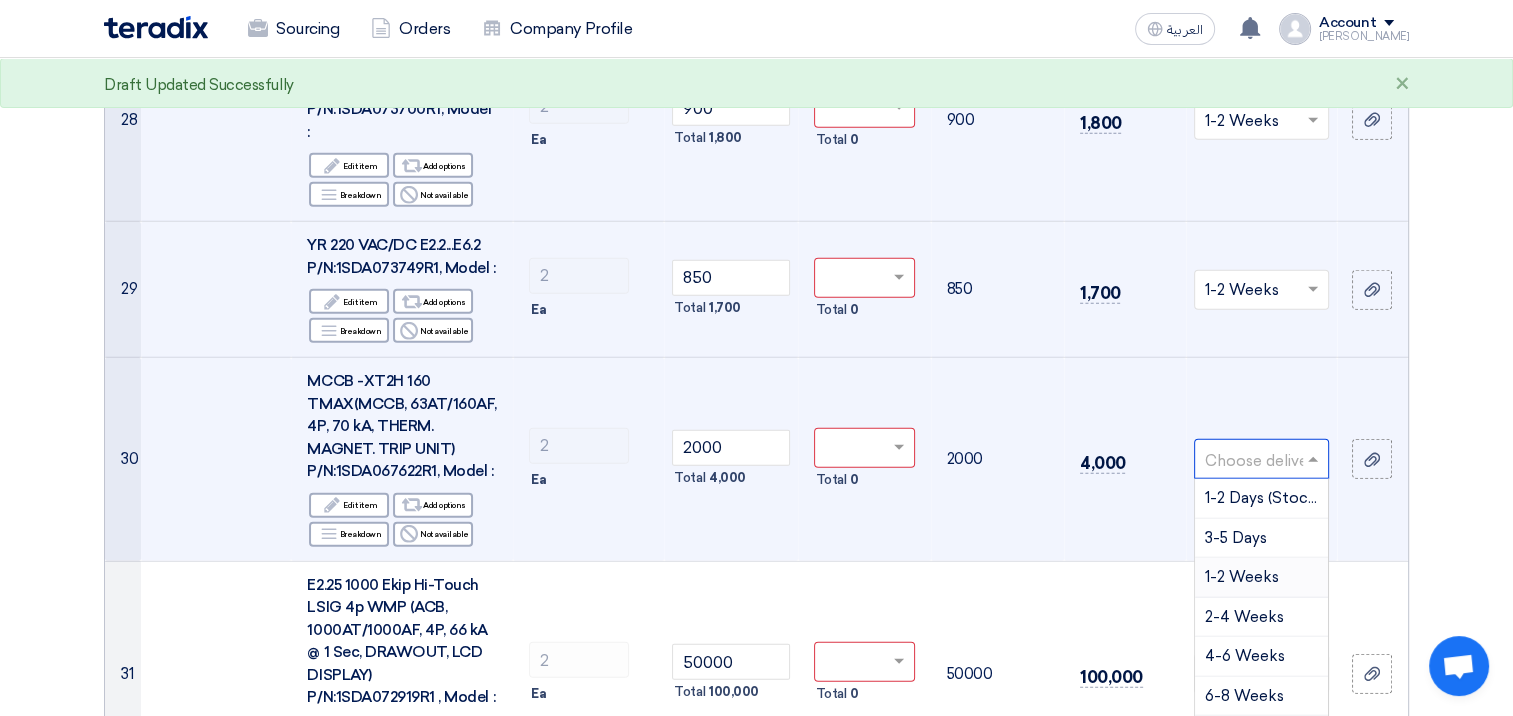 click on "1-2 Weeks" at bounding box center (1242, 577) 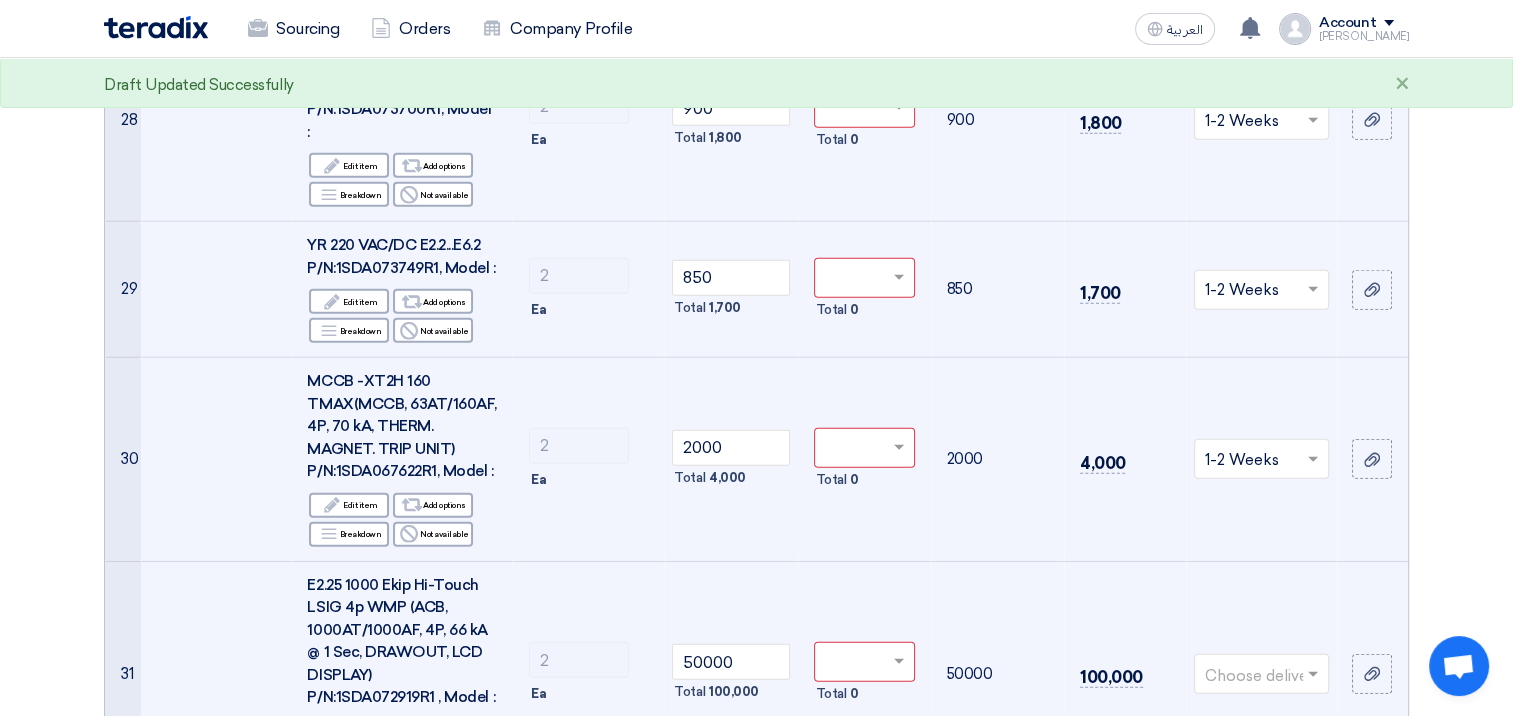 click 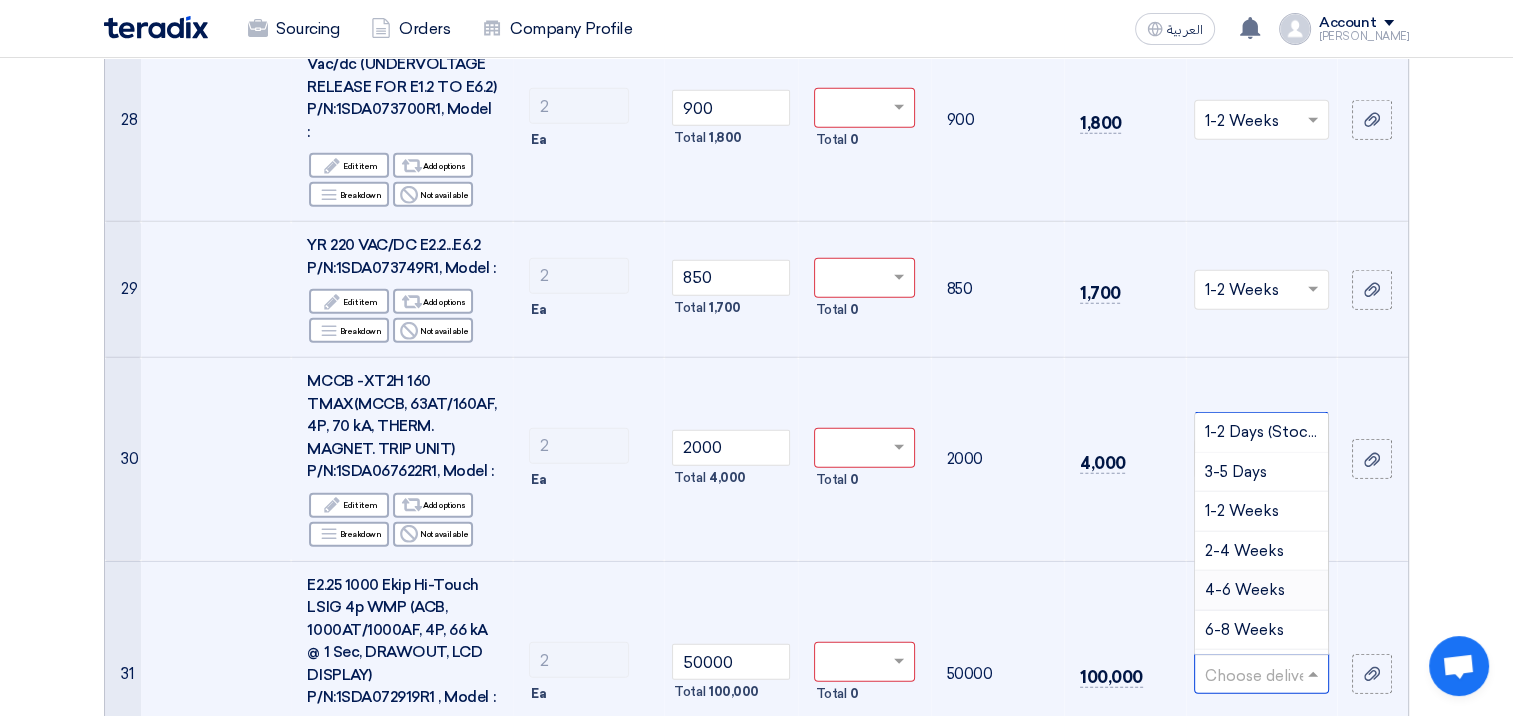 click on "4-6 Weeks" at bounding box center [1245, 590] 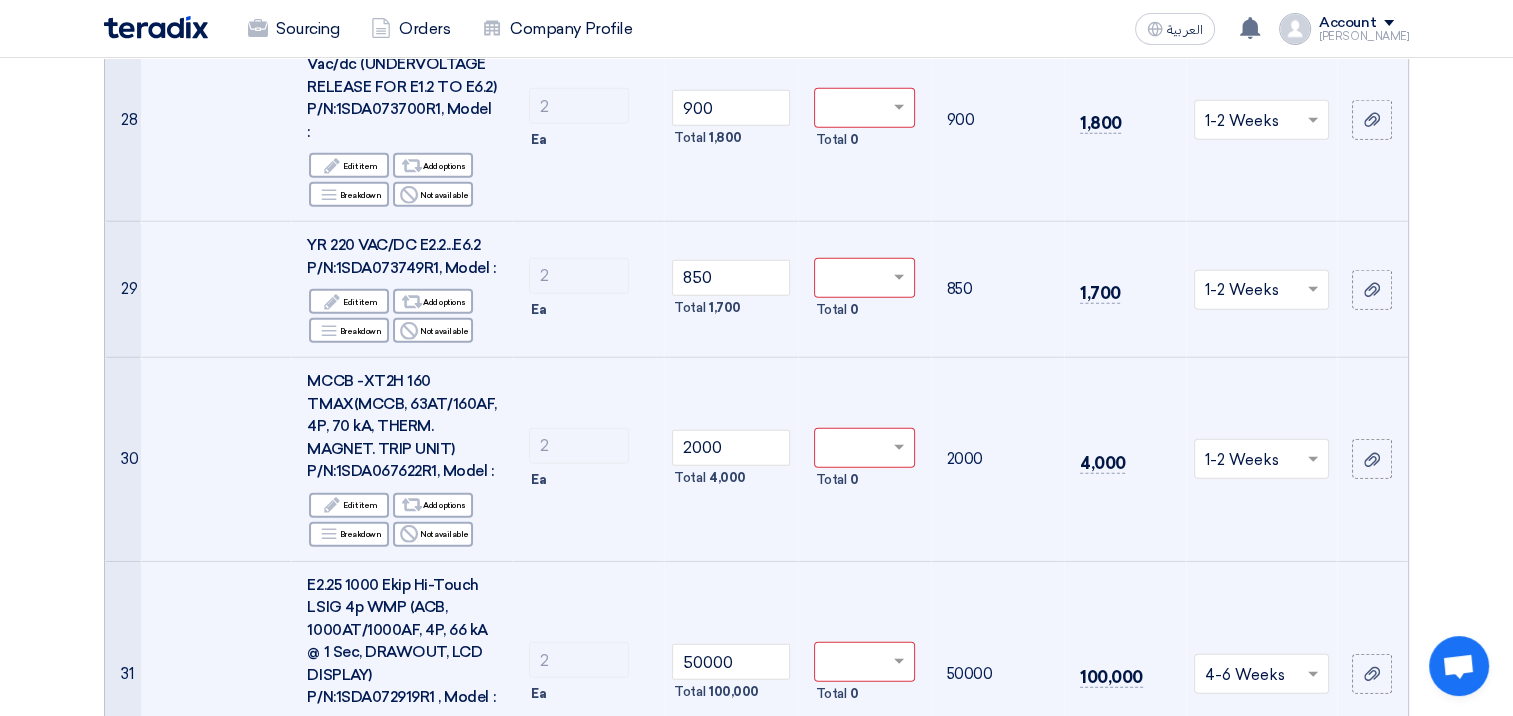 click on "Offer Details
#
Part Number
Item Description
Quantity
Unit Price (SAR)
Taxes
+
'Select taxes...
Unit Price Inc. Taxes" 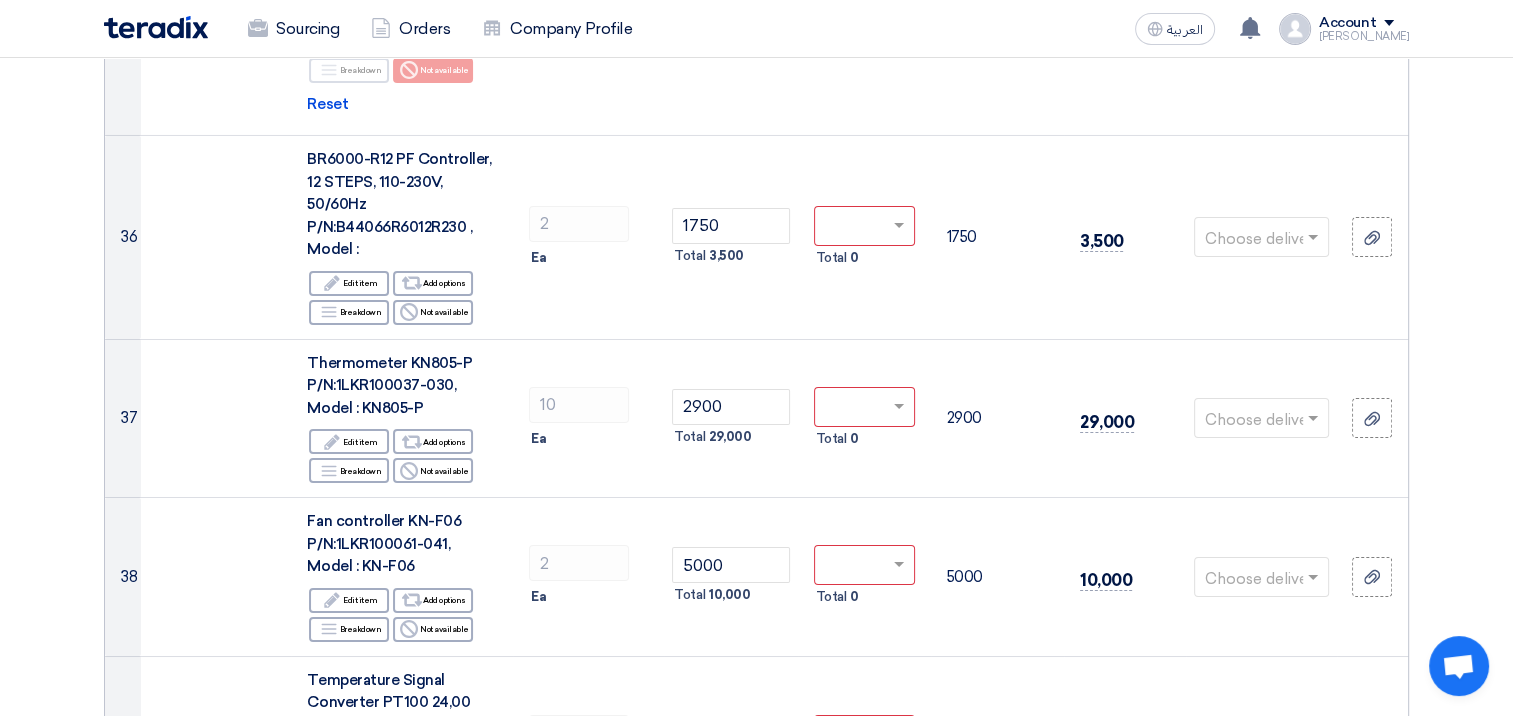 scroll, scrollTop: 7131, scrollLeft: 0, axis: vertical 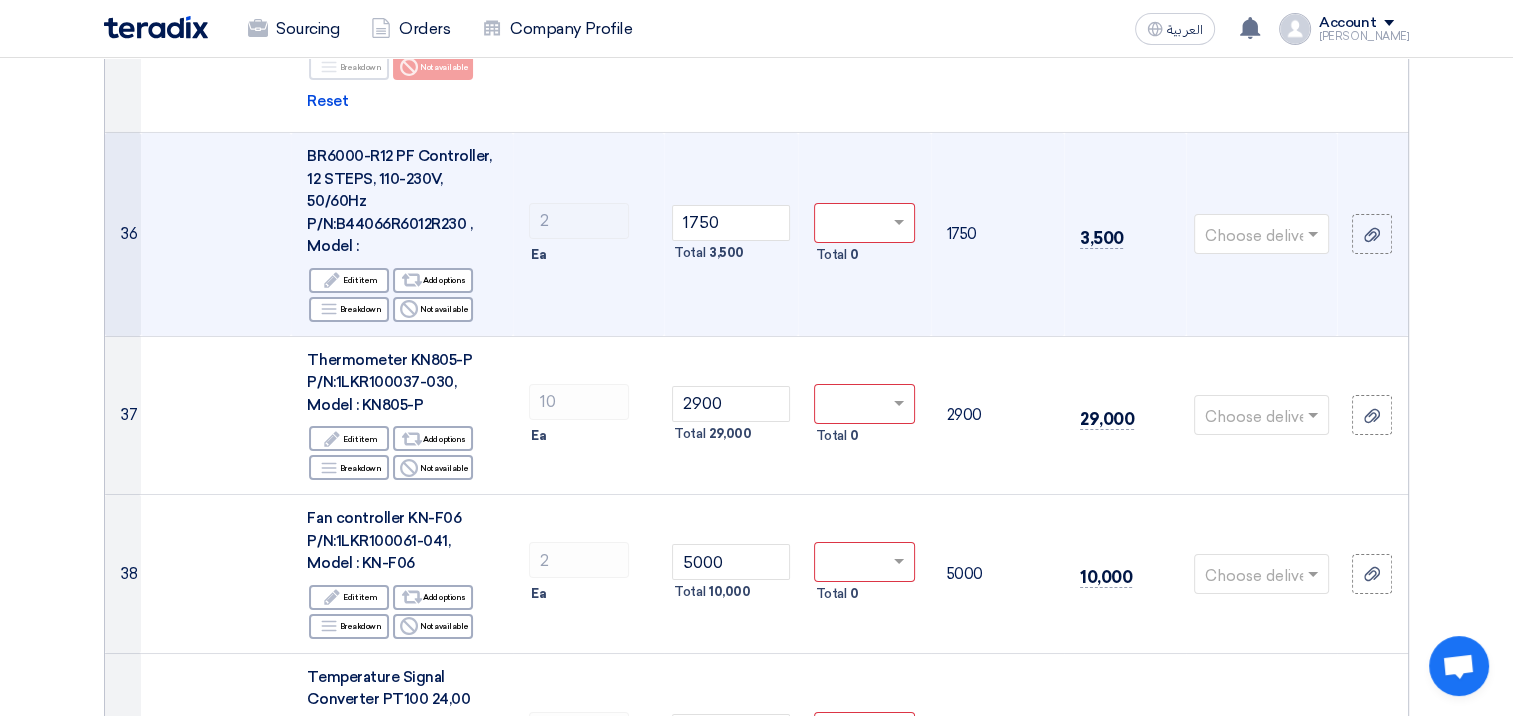 click 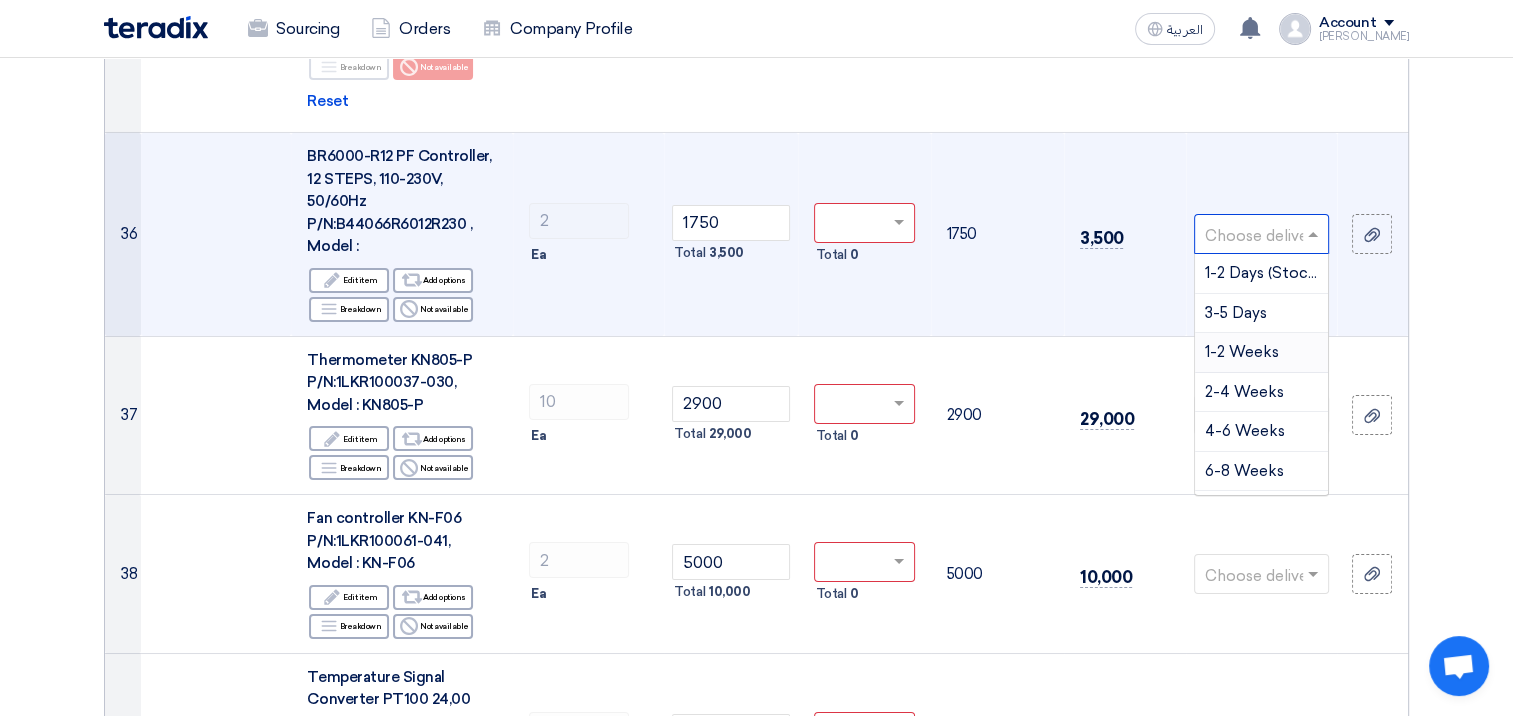 click on "1-2 Weeks" at bounding box center (1242, 352) 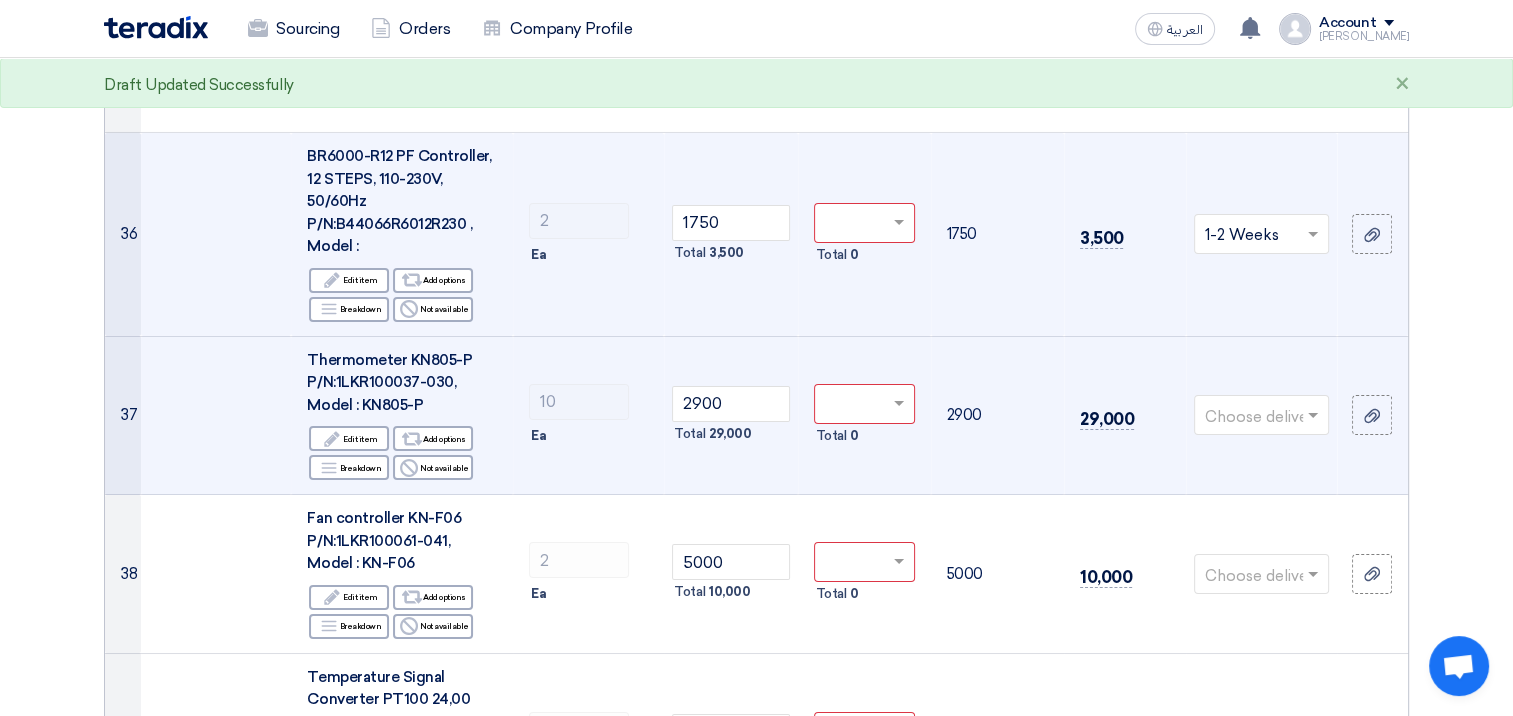 click 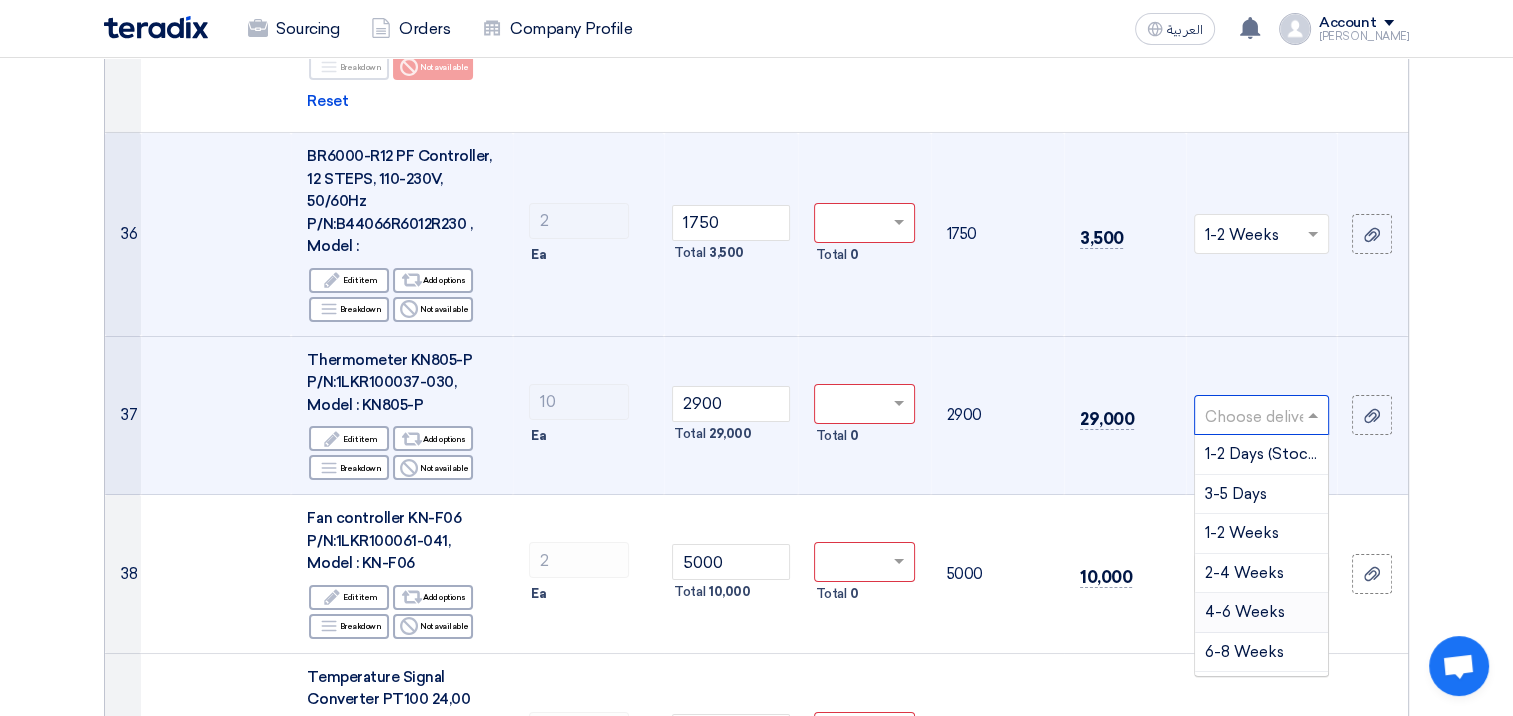 click on "4-6 Weeks" at bounding box center [1245, 612] 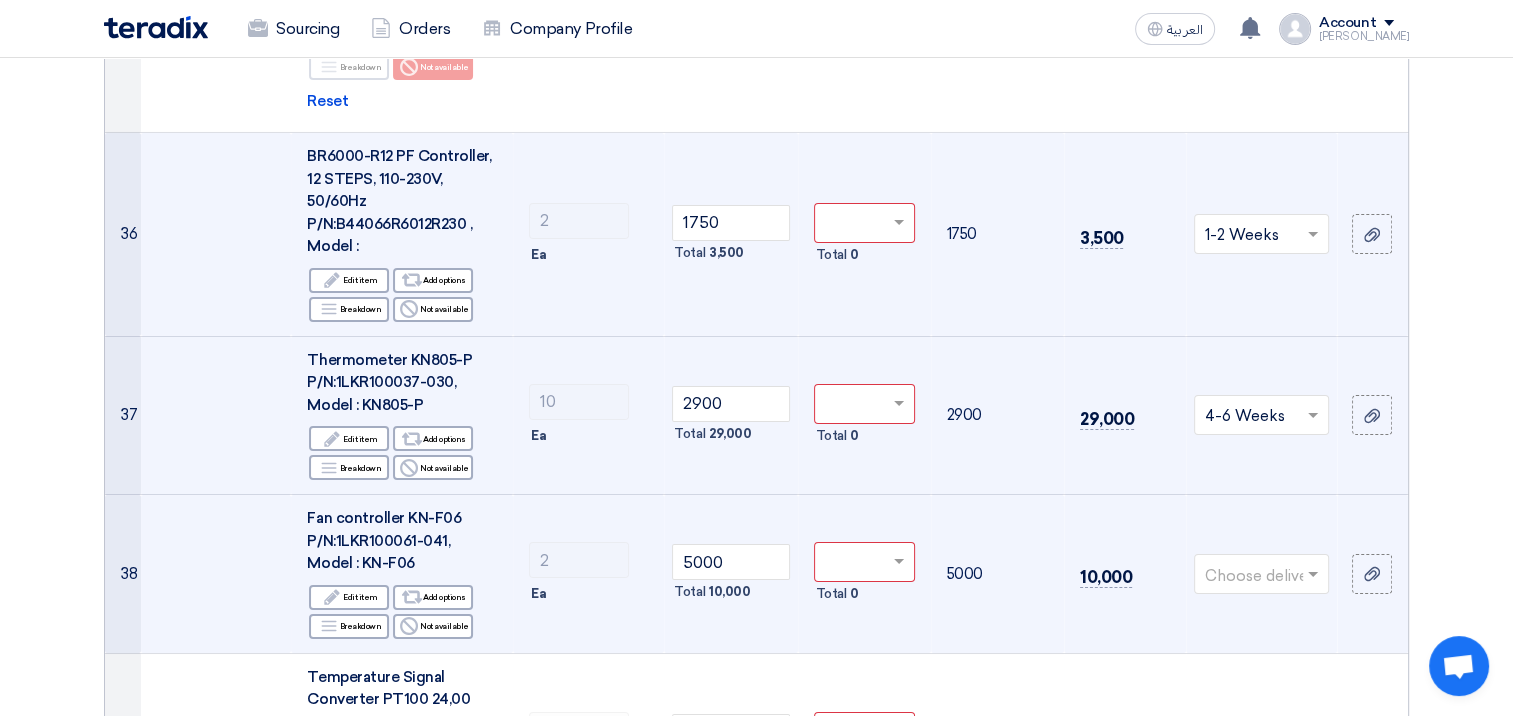click 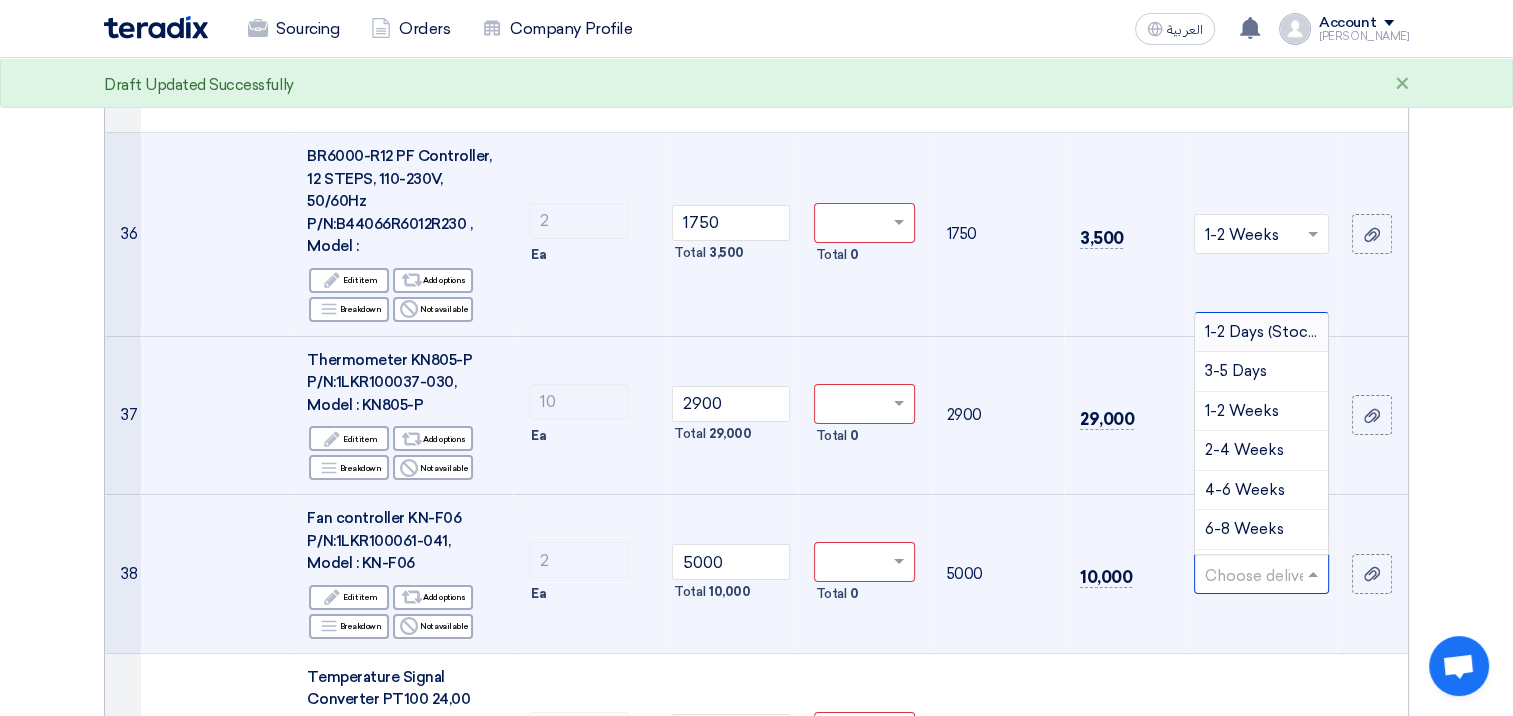 click 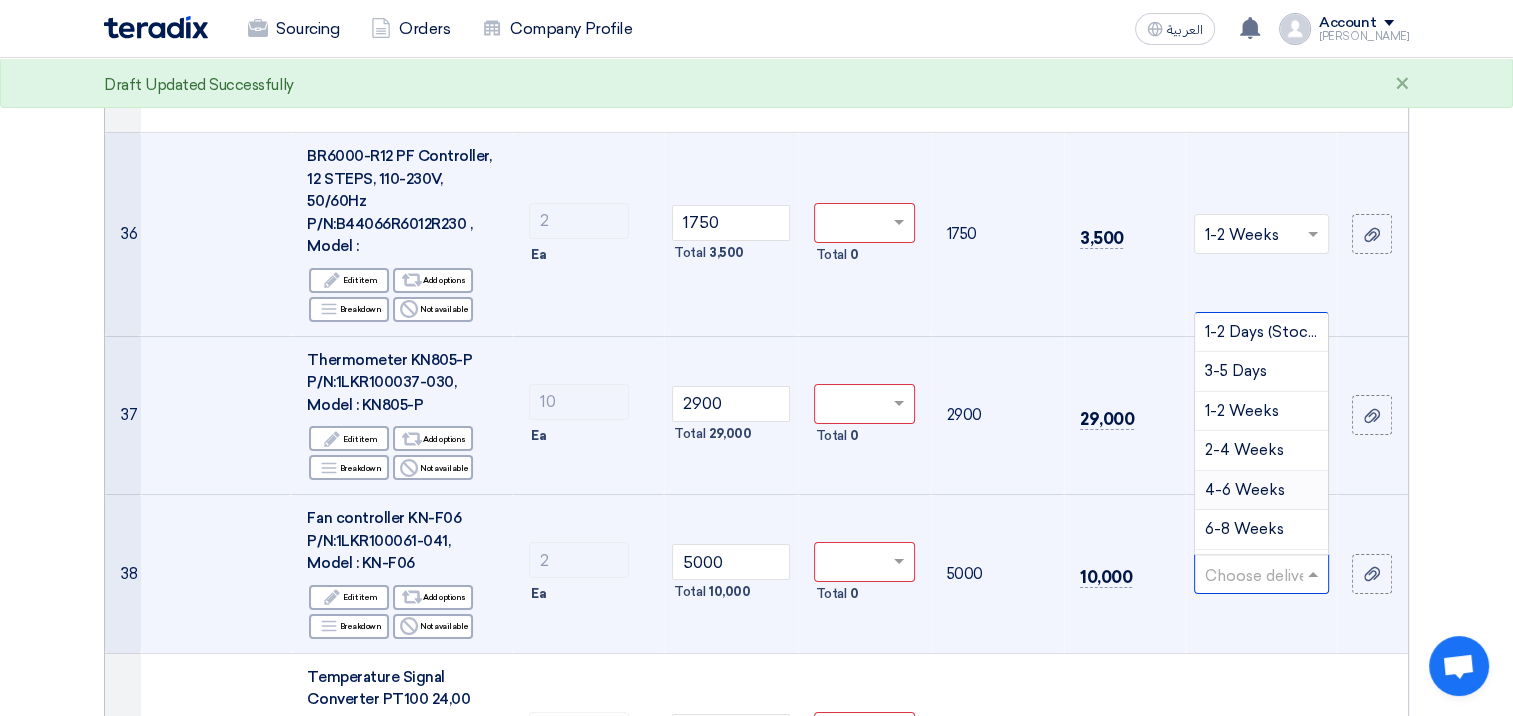 click on "4-6 Weeks" at bounding box center (1245, 490) 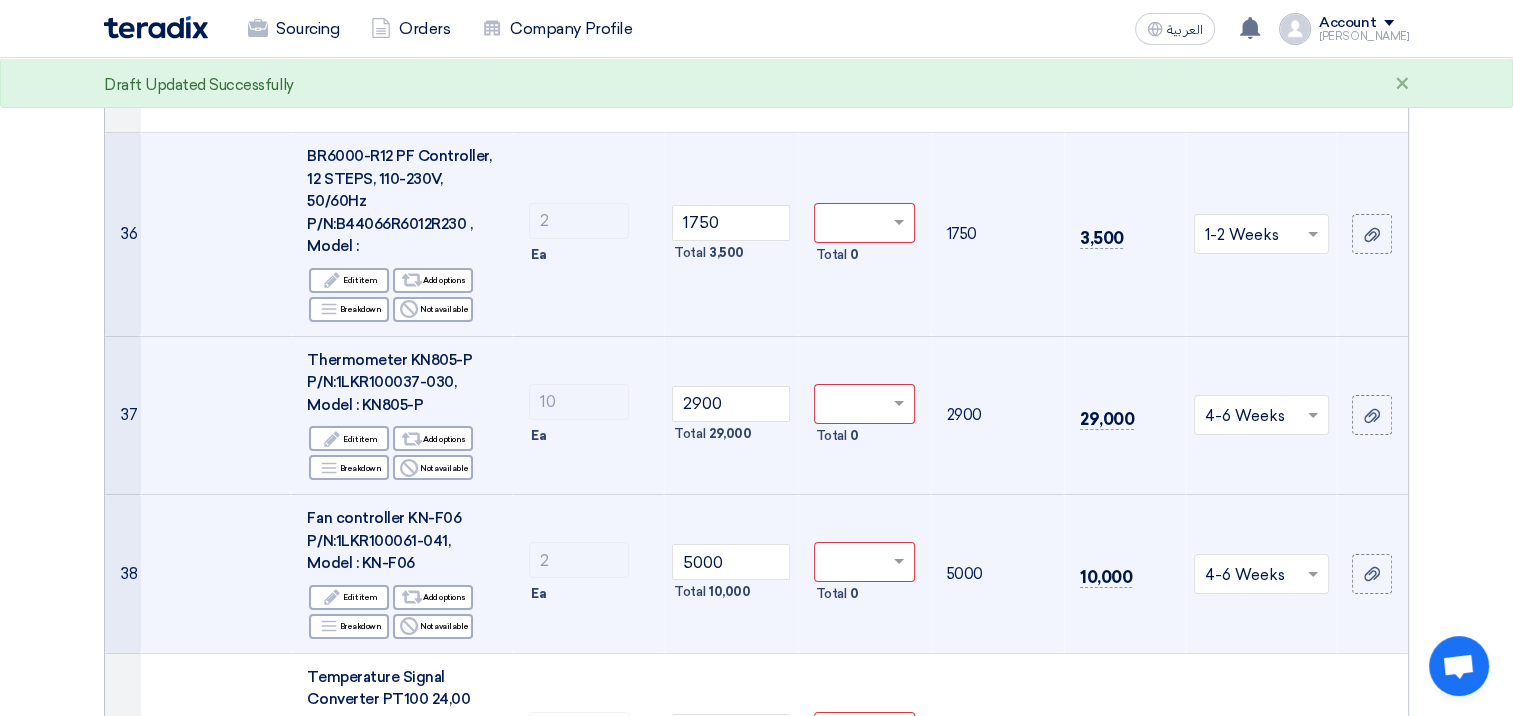 click on "Offer Details
#
Part Number
Item Description
Quantity
Unit Price (SAR)
Taxes
+
'Select taxes...
Unit Price Inc. Taxes" 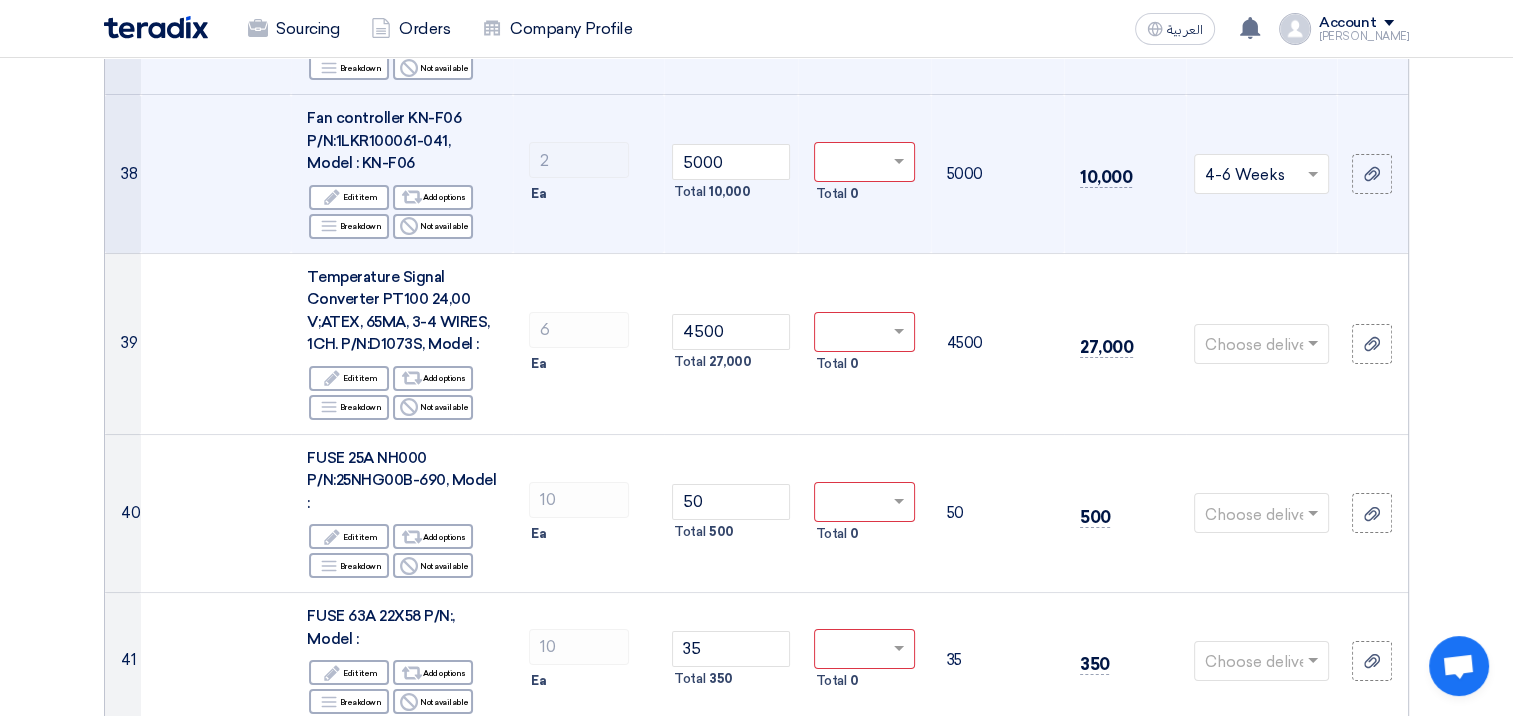scroll, scrollTop: 7571, scrollLeft: 0, axis: vertical 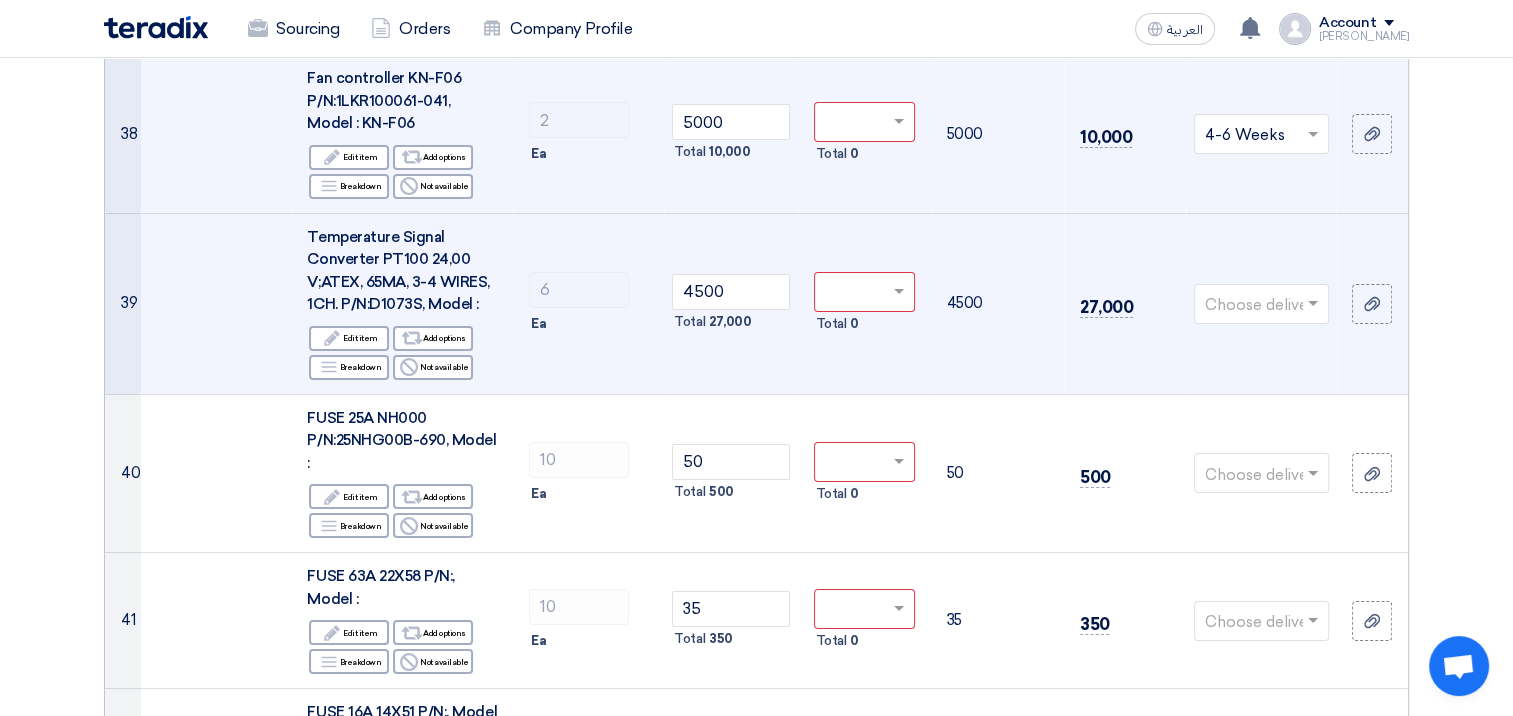 click 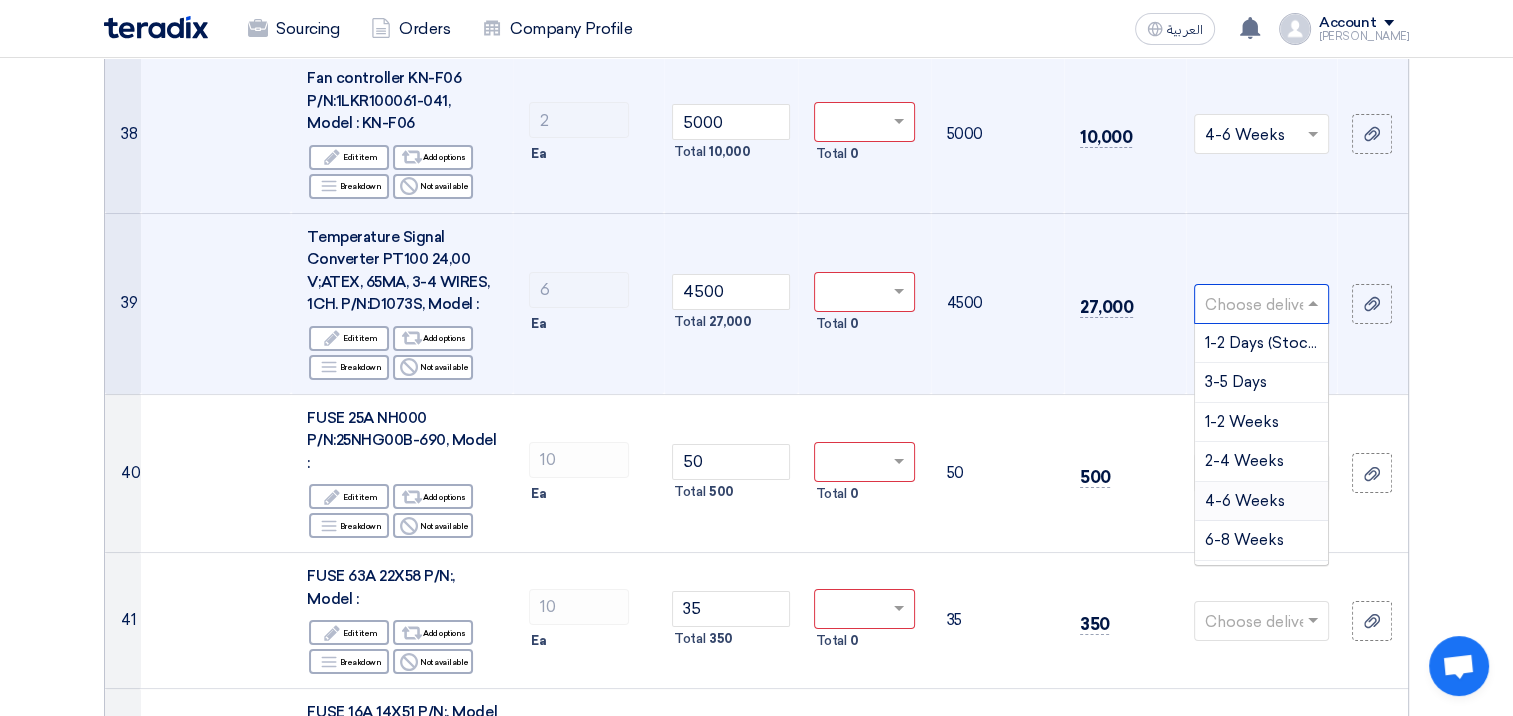 click on "4-6 Weeks" at bounding box center [1245, 501] 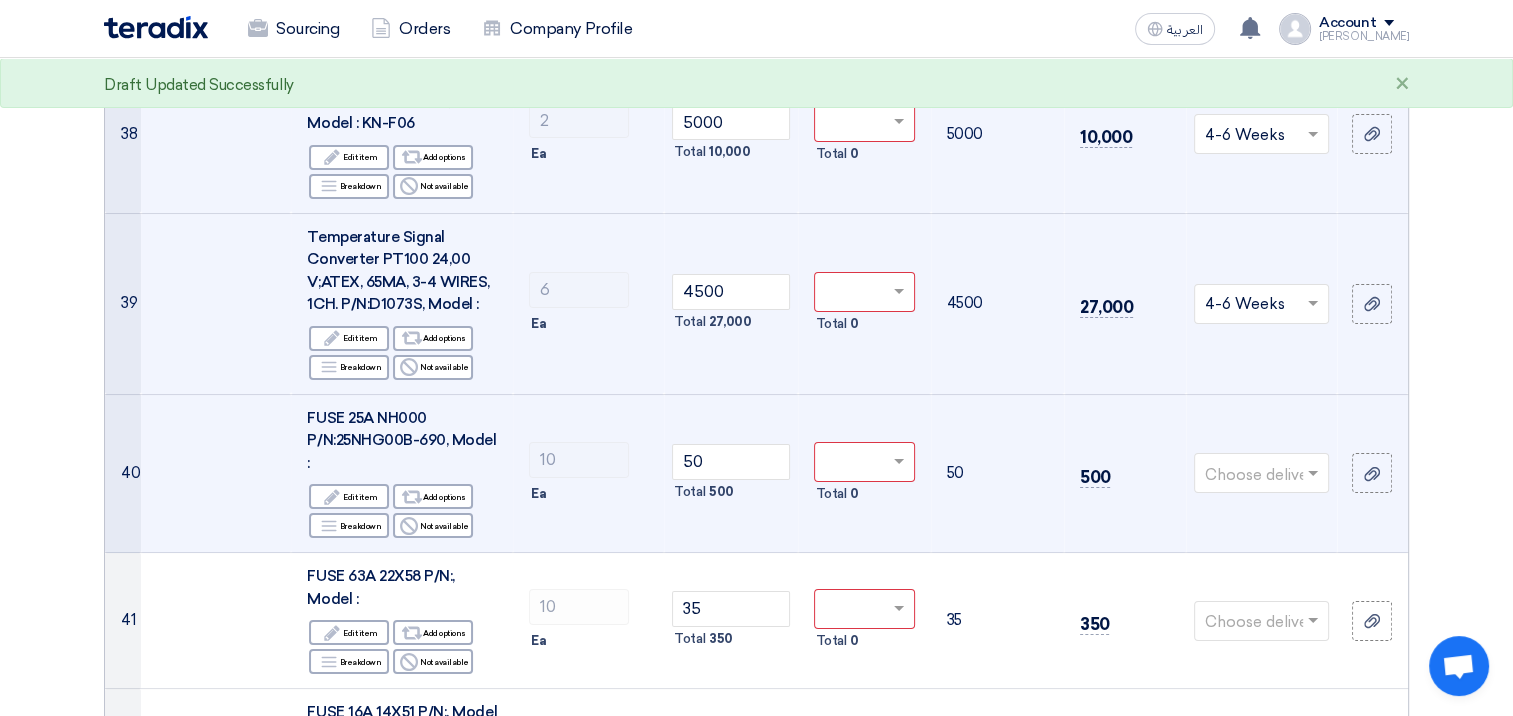 click 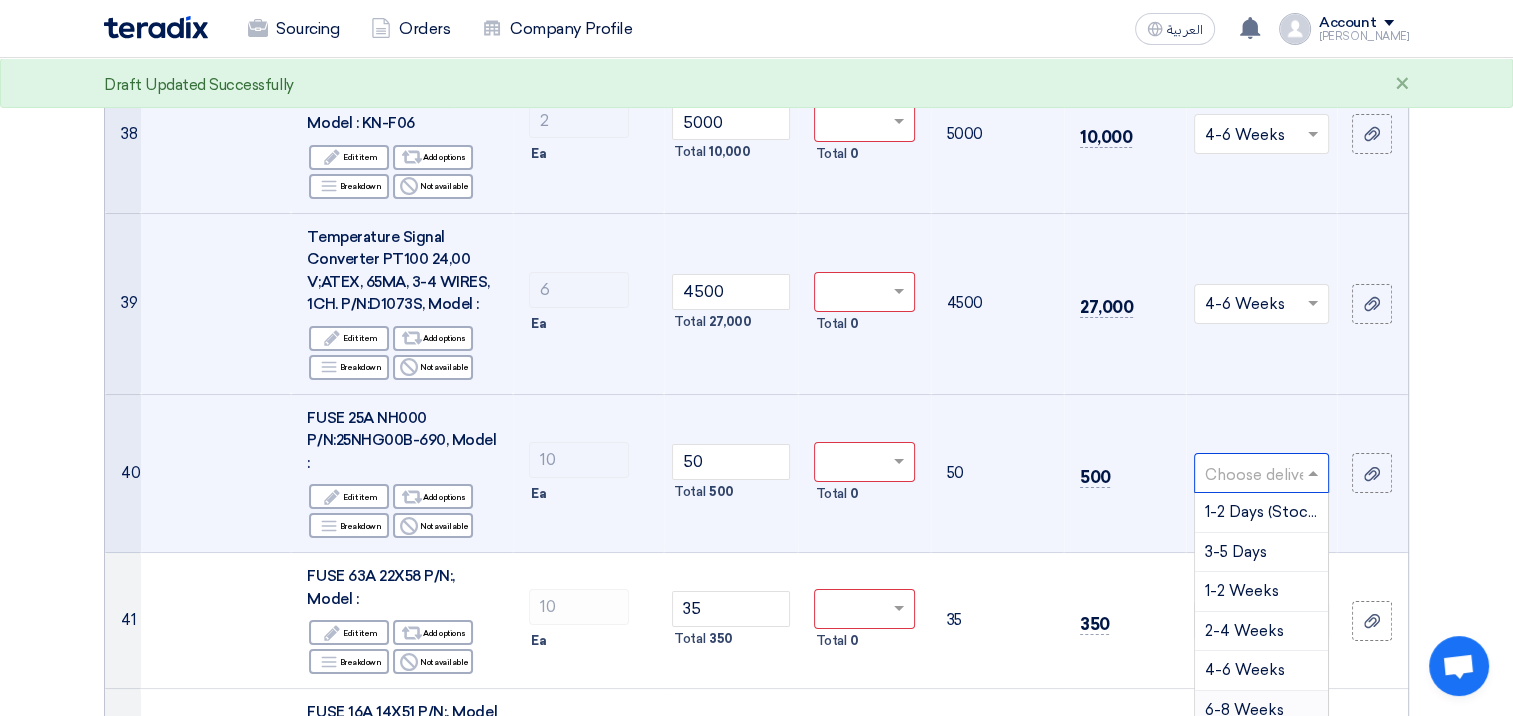 click on "4-6 Weeks" at bounding box center [1245, 670] 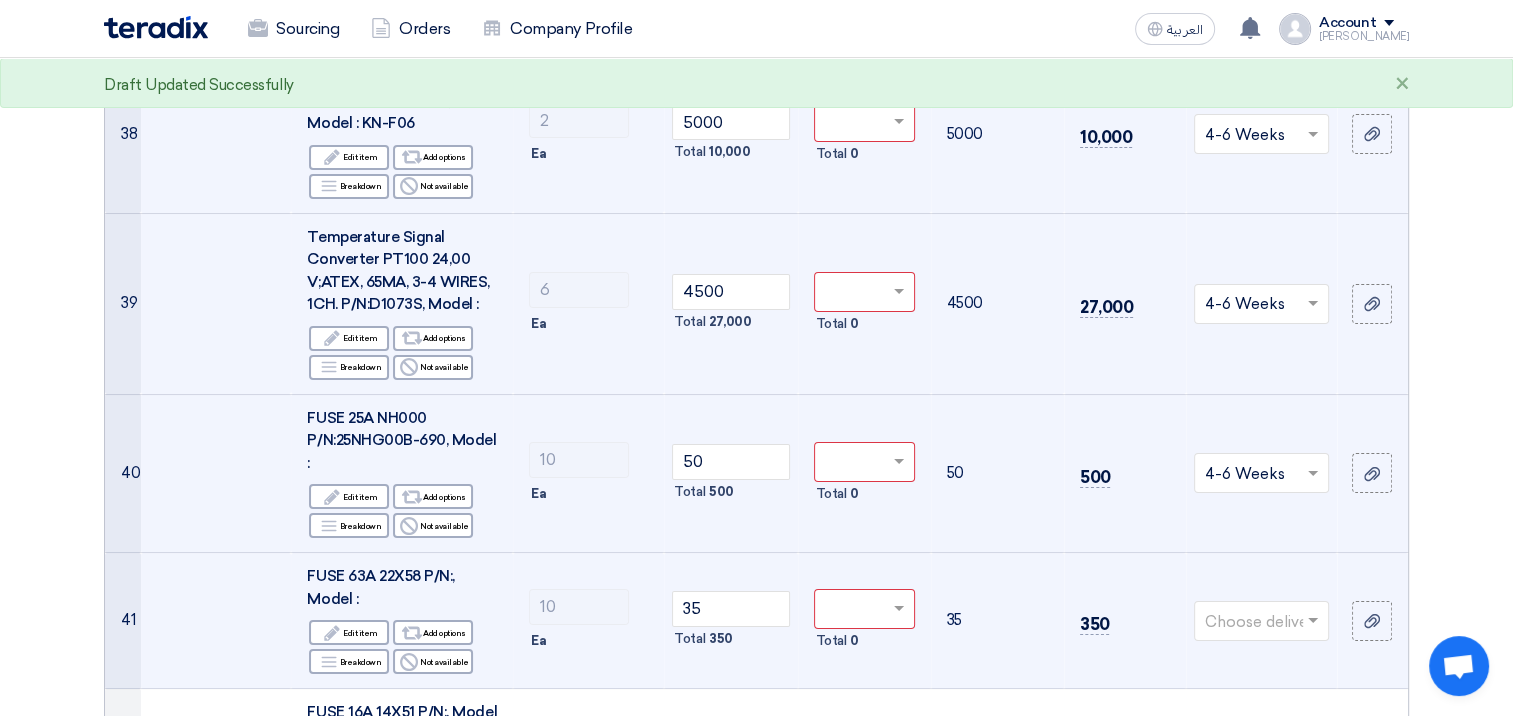 click 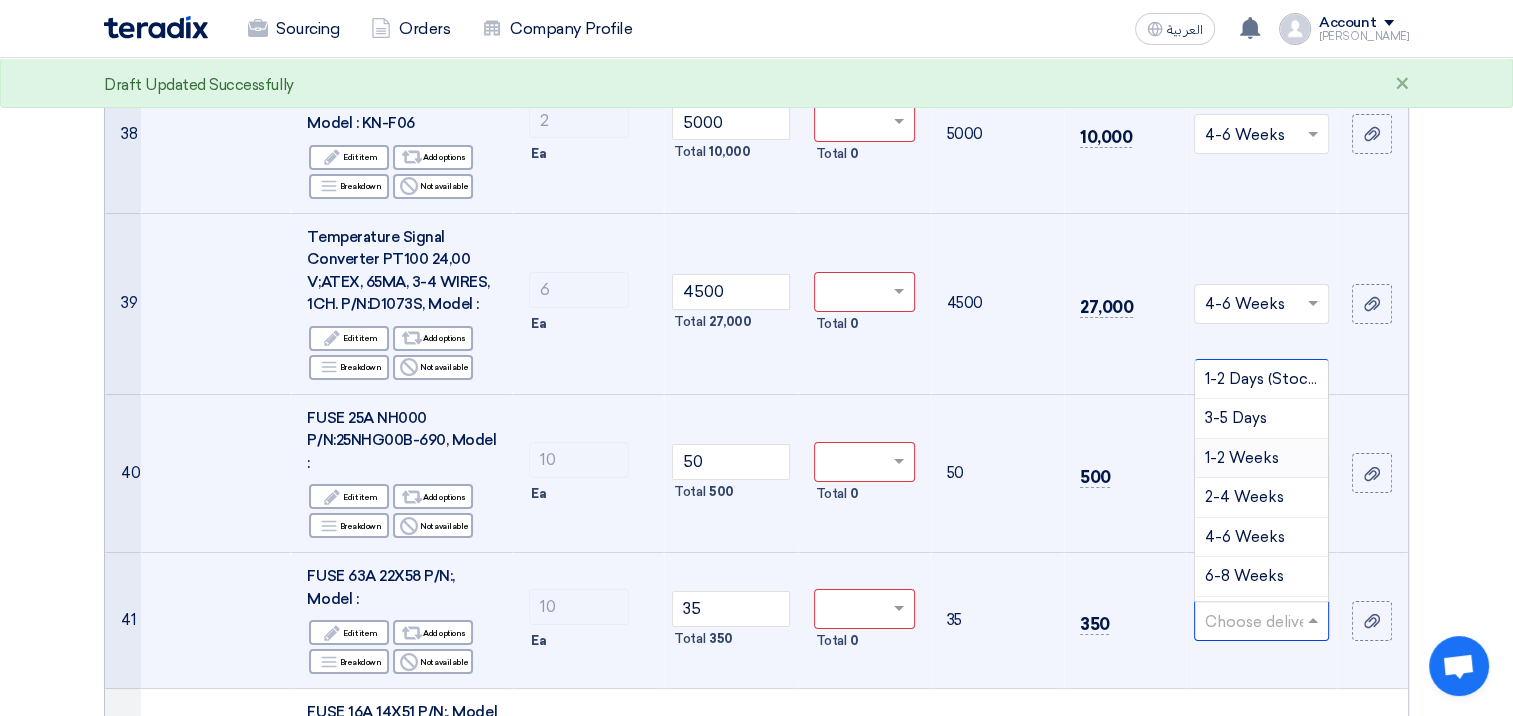 click on "1-2 Weeks" at bounding box center [1242, 458] 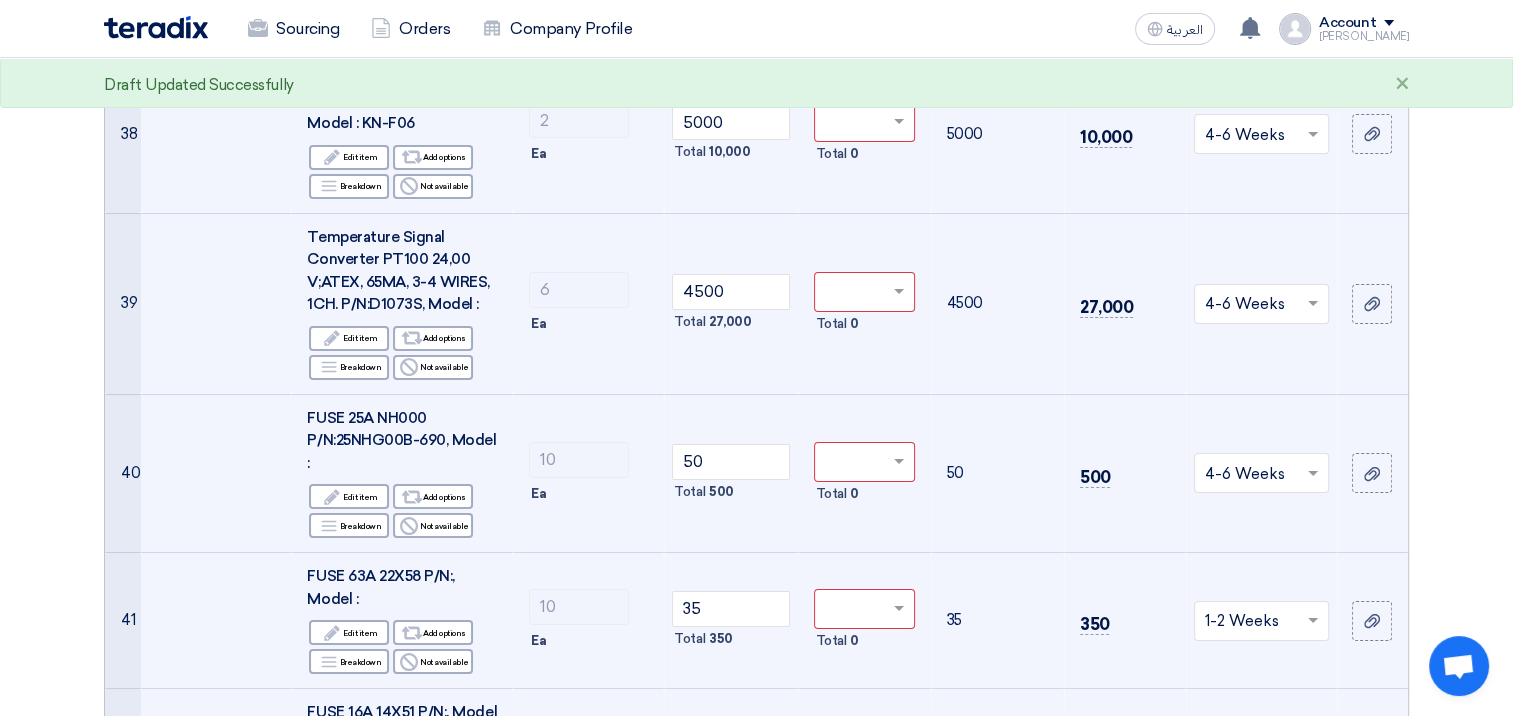 click 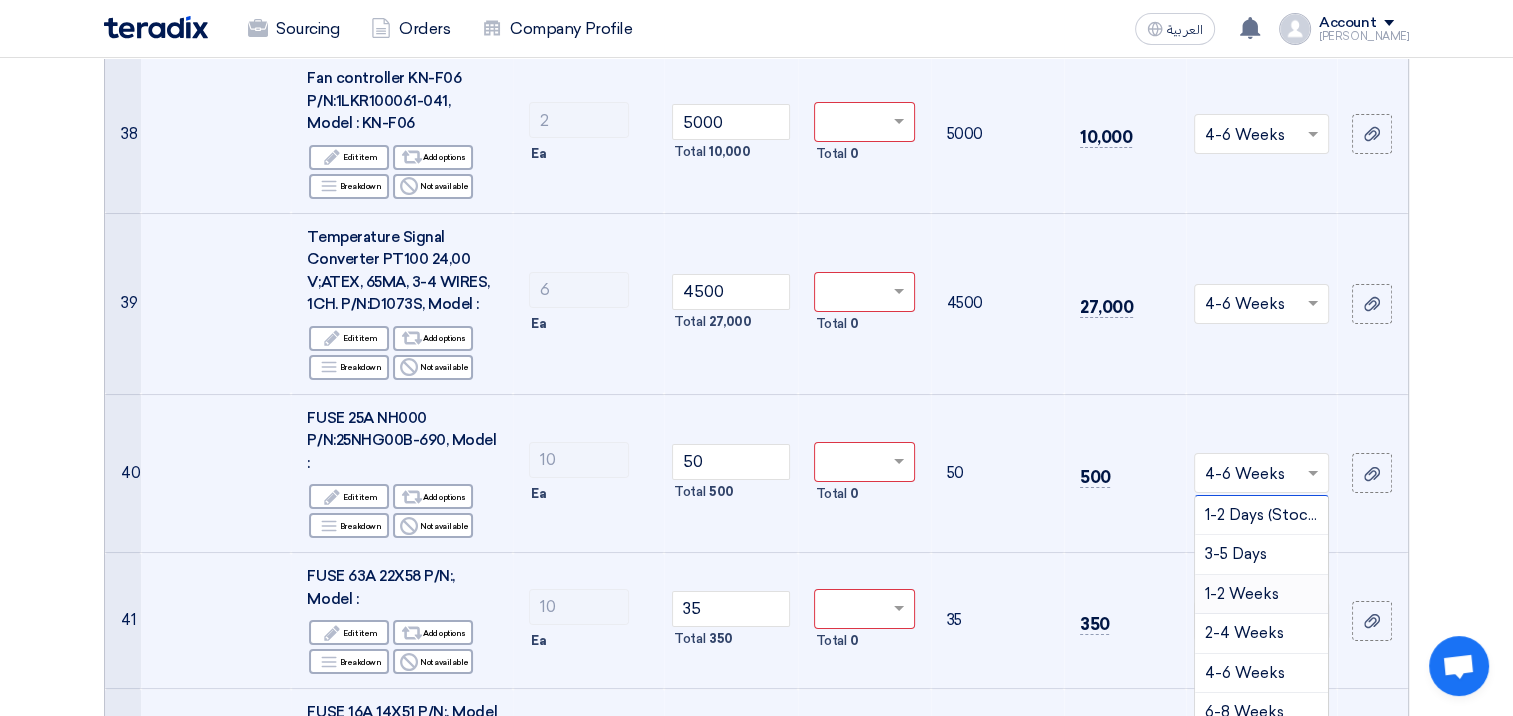 click on "1-2 Weeks" at bounding box center (1242, 594) 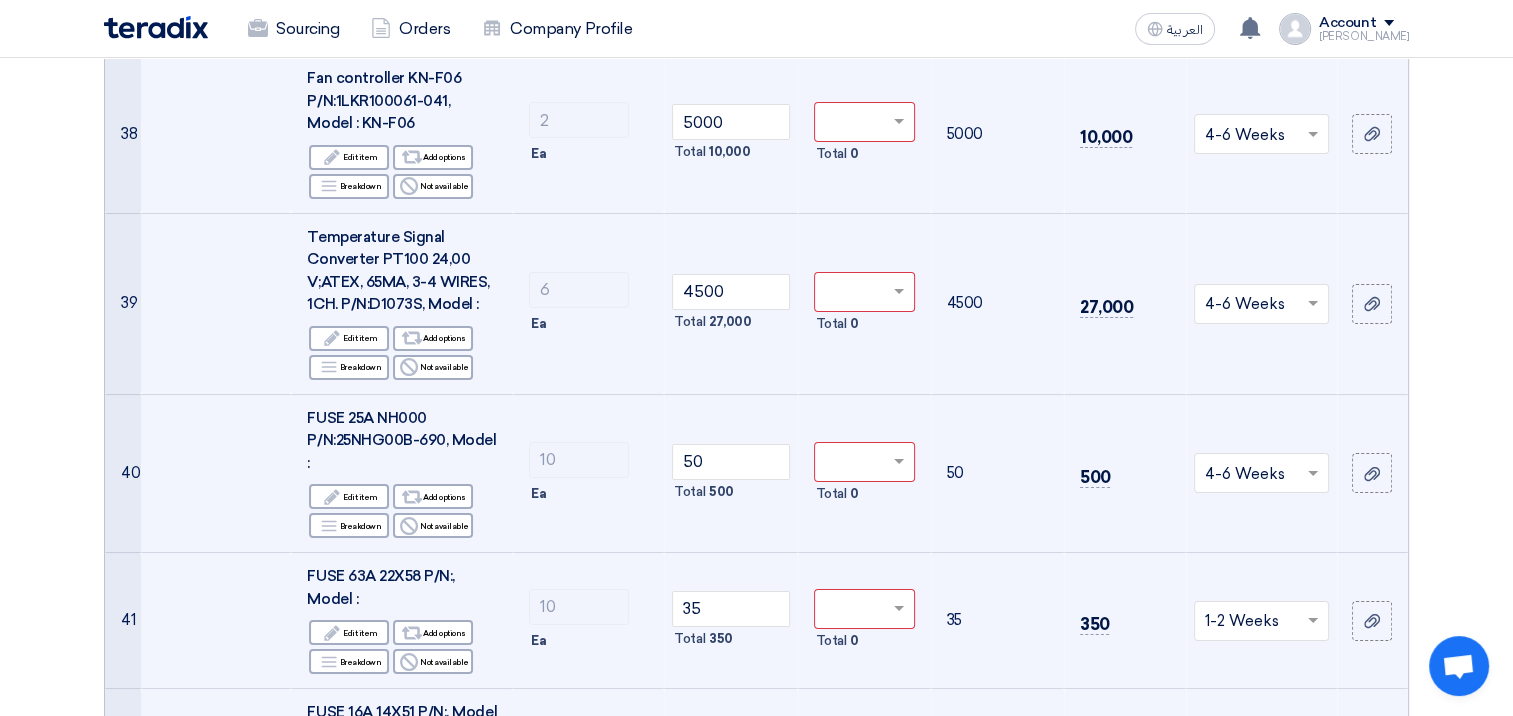 click on "Offer Details
#
Part Number
Item Description
Quantity
Unit Price (SAR)
Taxes
+
'Select taxes...
Unit Price Inc. Taxes" 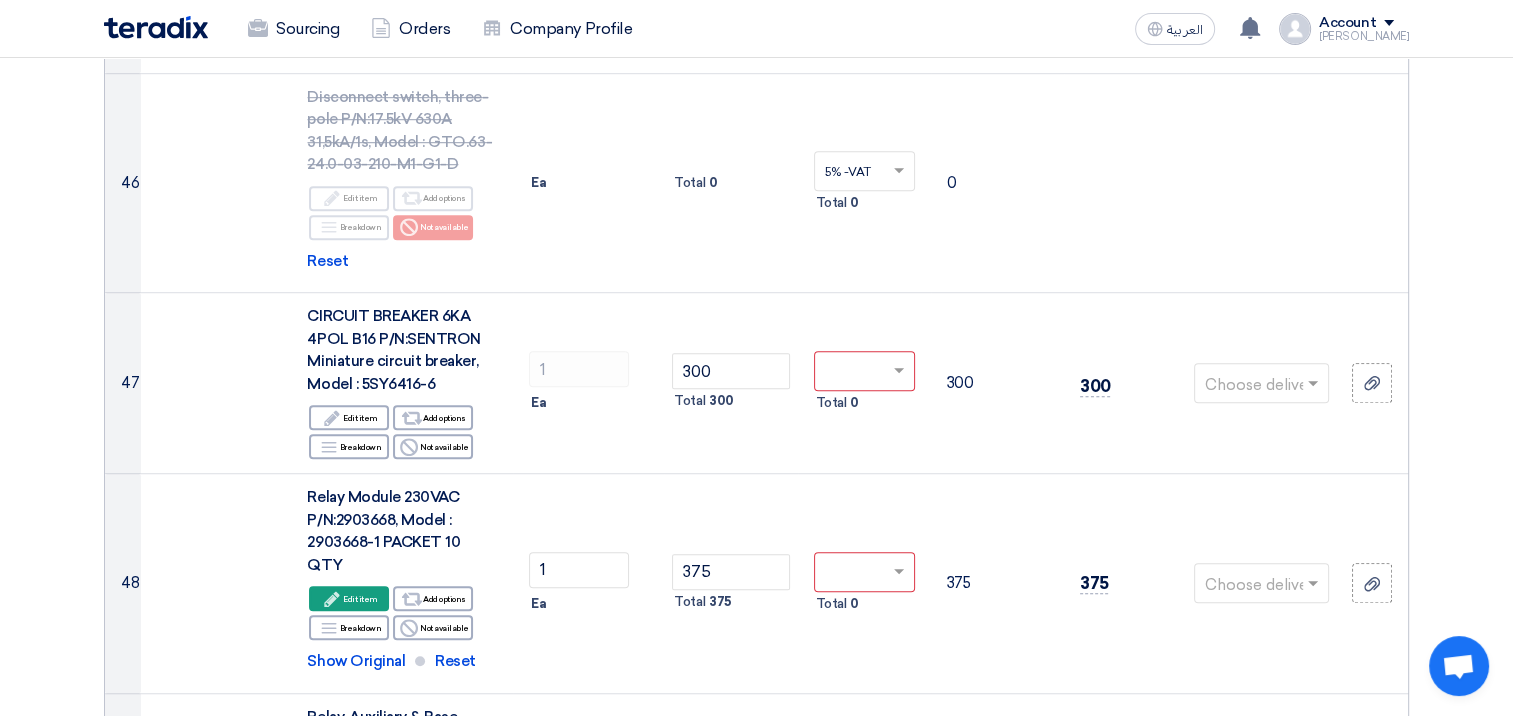 scroll, scrollTop: 8931, scrollLeft: 0, axis: vertical 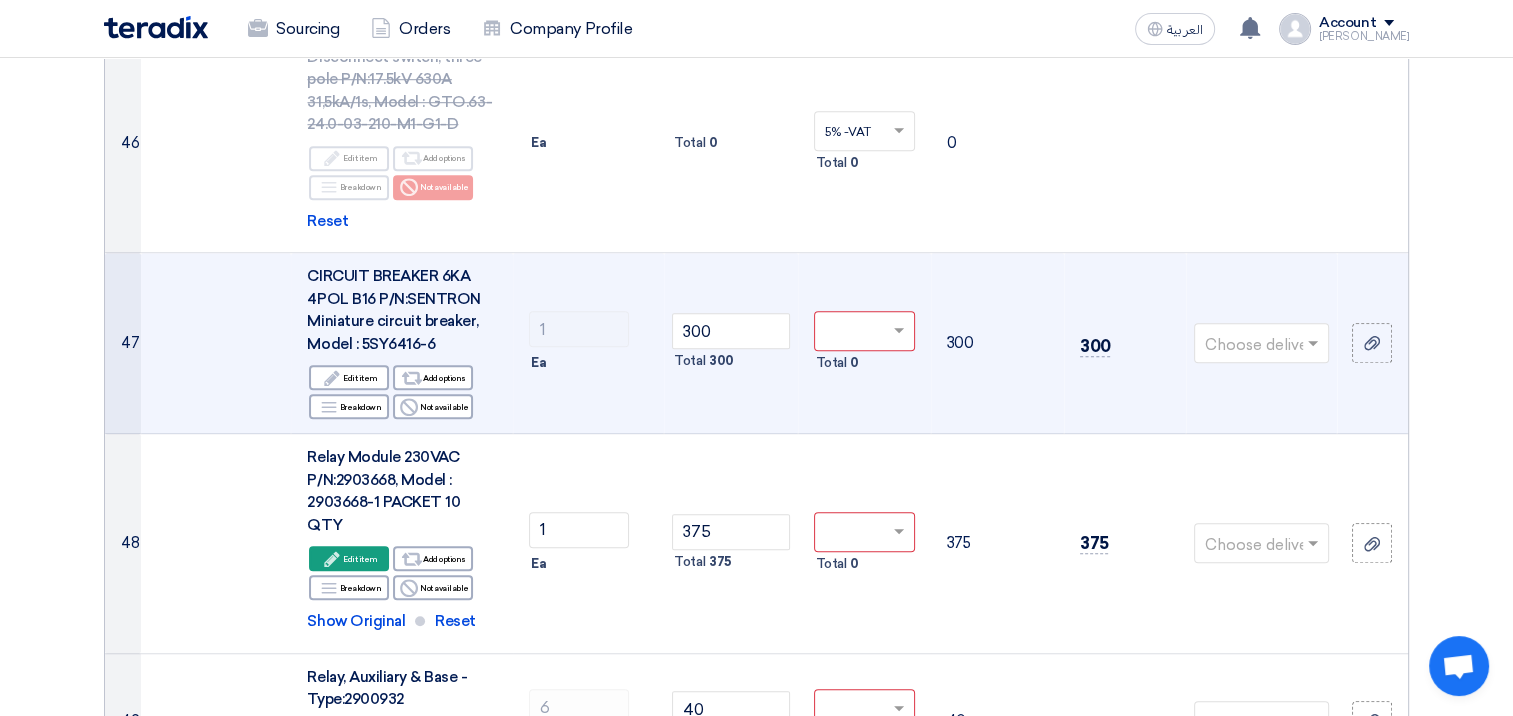 click 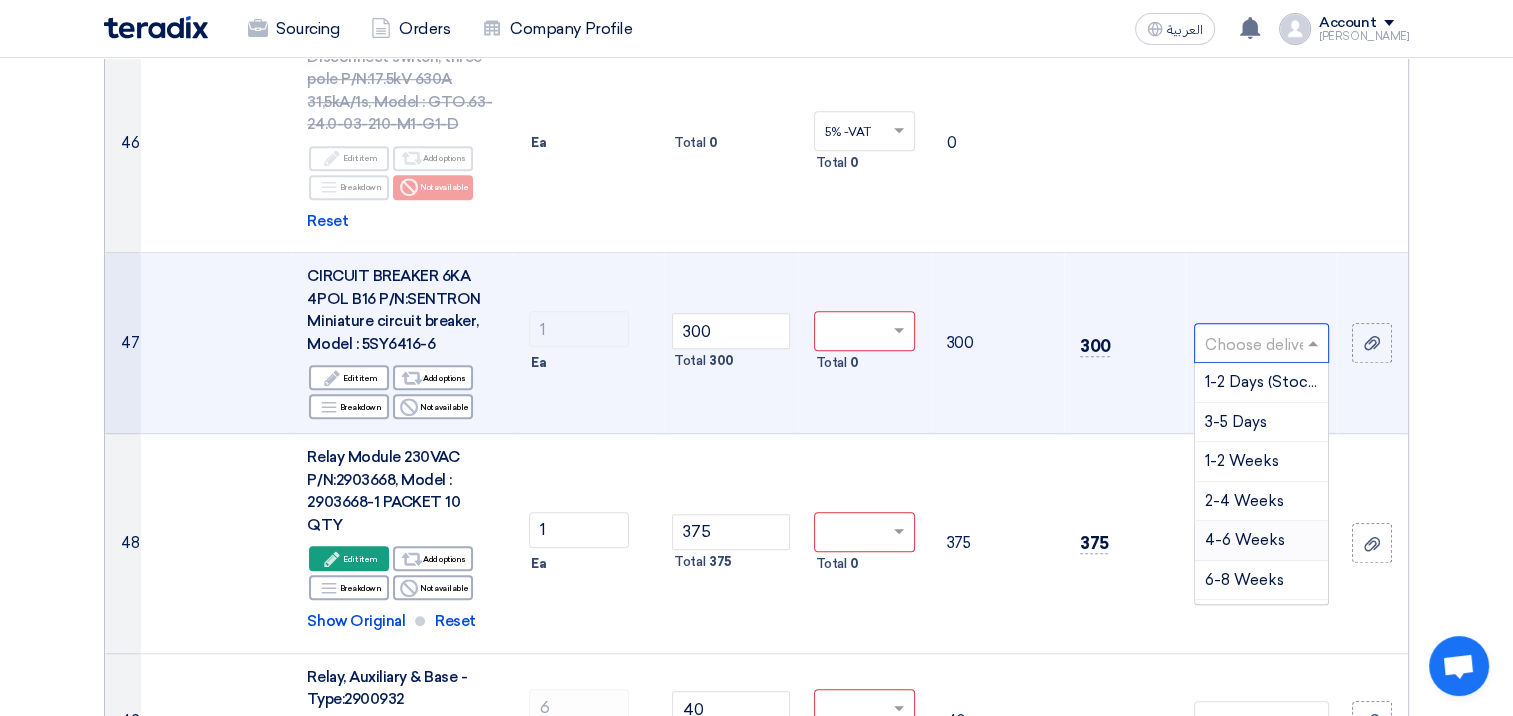 click on "4-6 Weeks" at bounding box center [1245, 540] 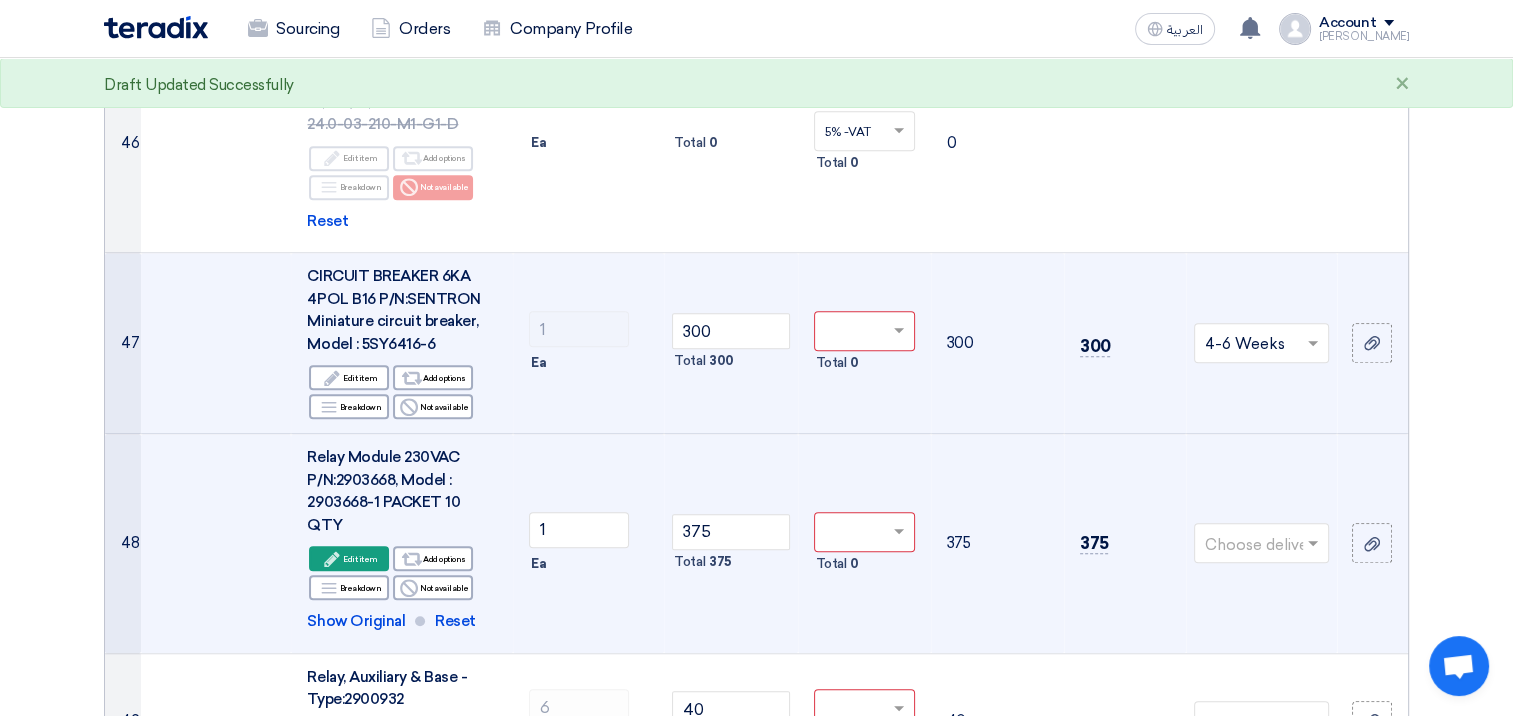 click 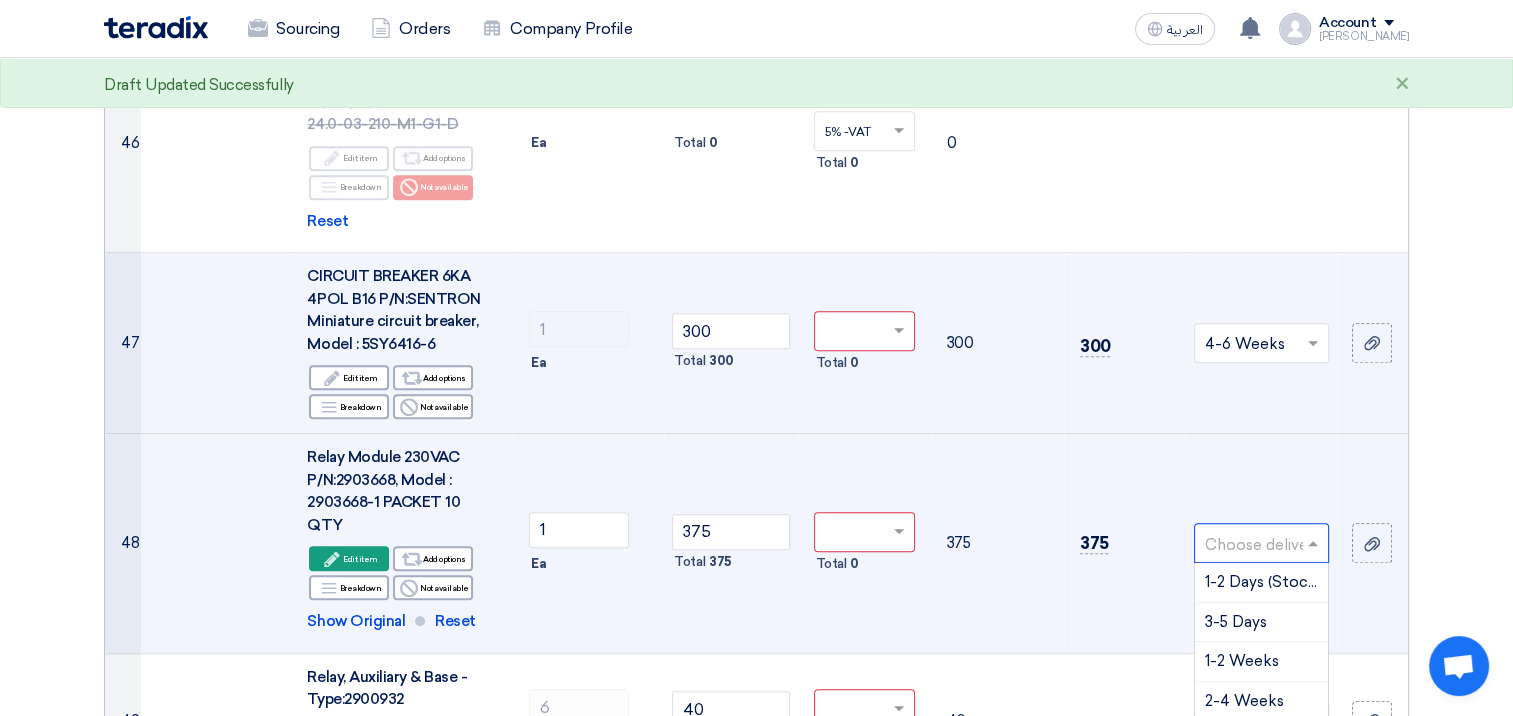 click on "4-6 Weeks" at bounding box center [1245, 740] 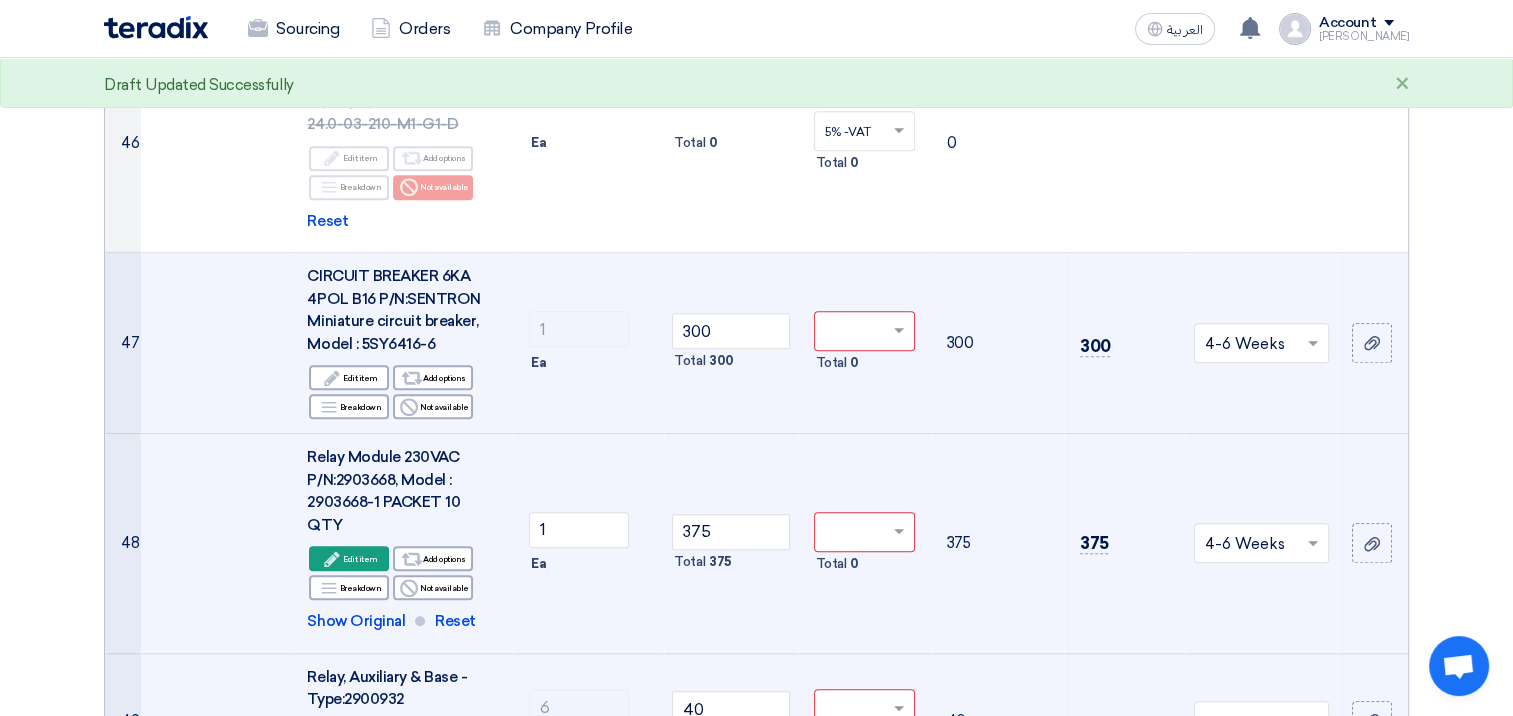 click 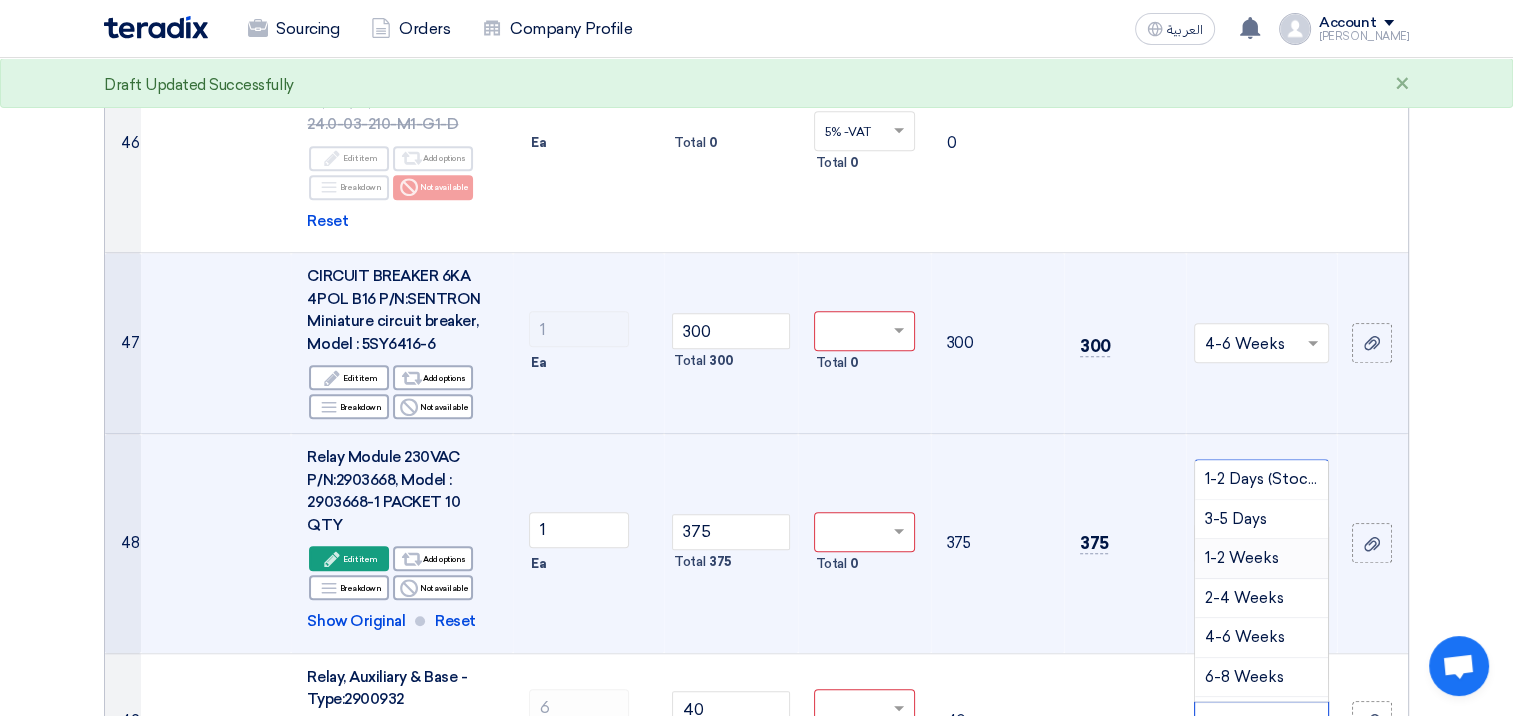 click on "1-2 Weeks" at bounding box center (1242, 558) 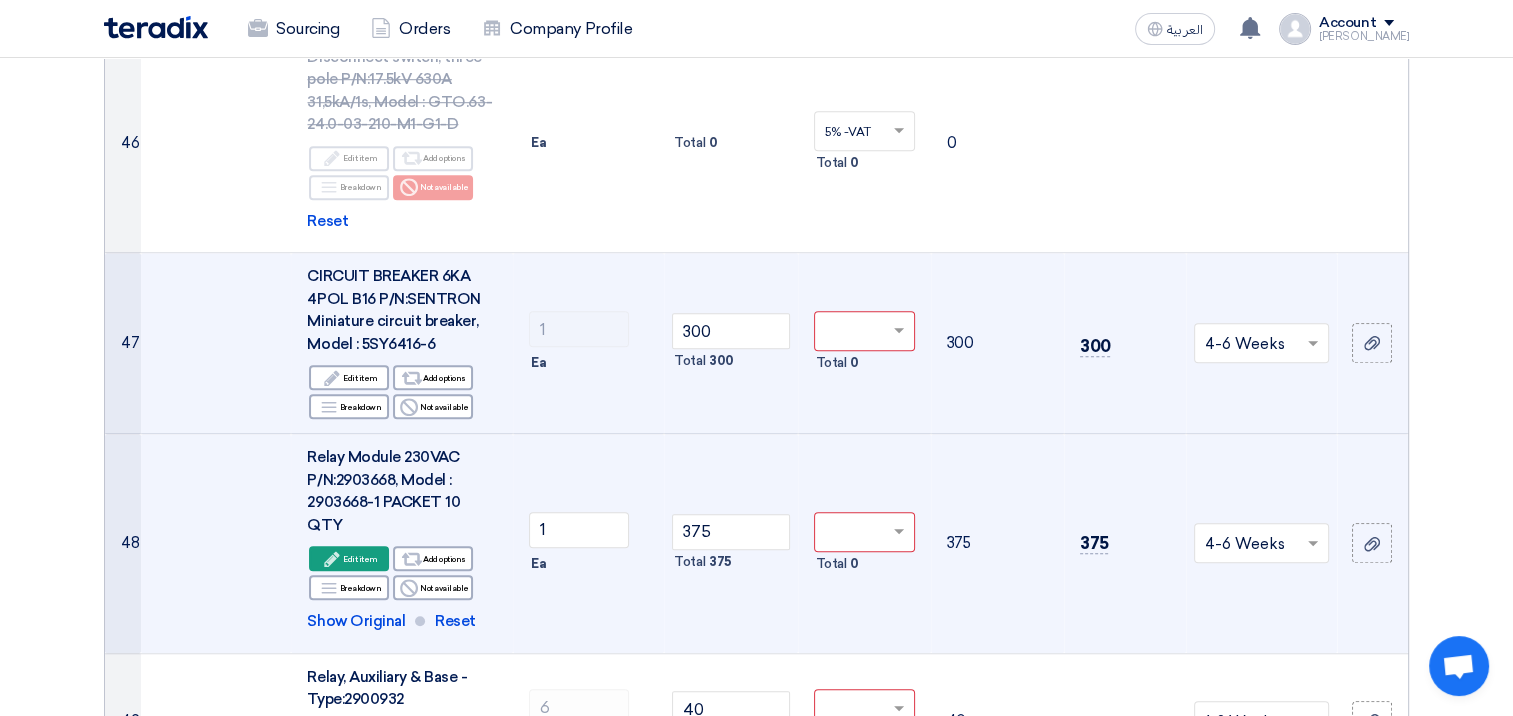 click on "Offer Details
#
Part Number
Item Description
Quantity
Unit Price (SAR)
Taxes
+
'Select taxes...
Unit Price Inc. Taxes" 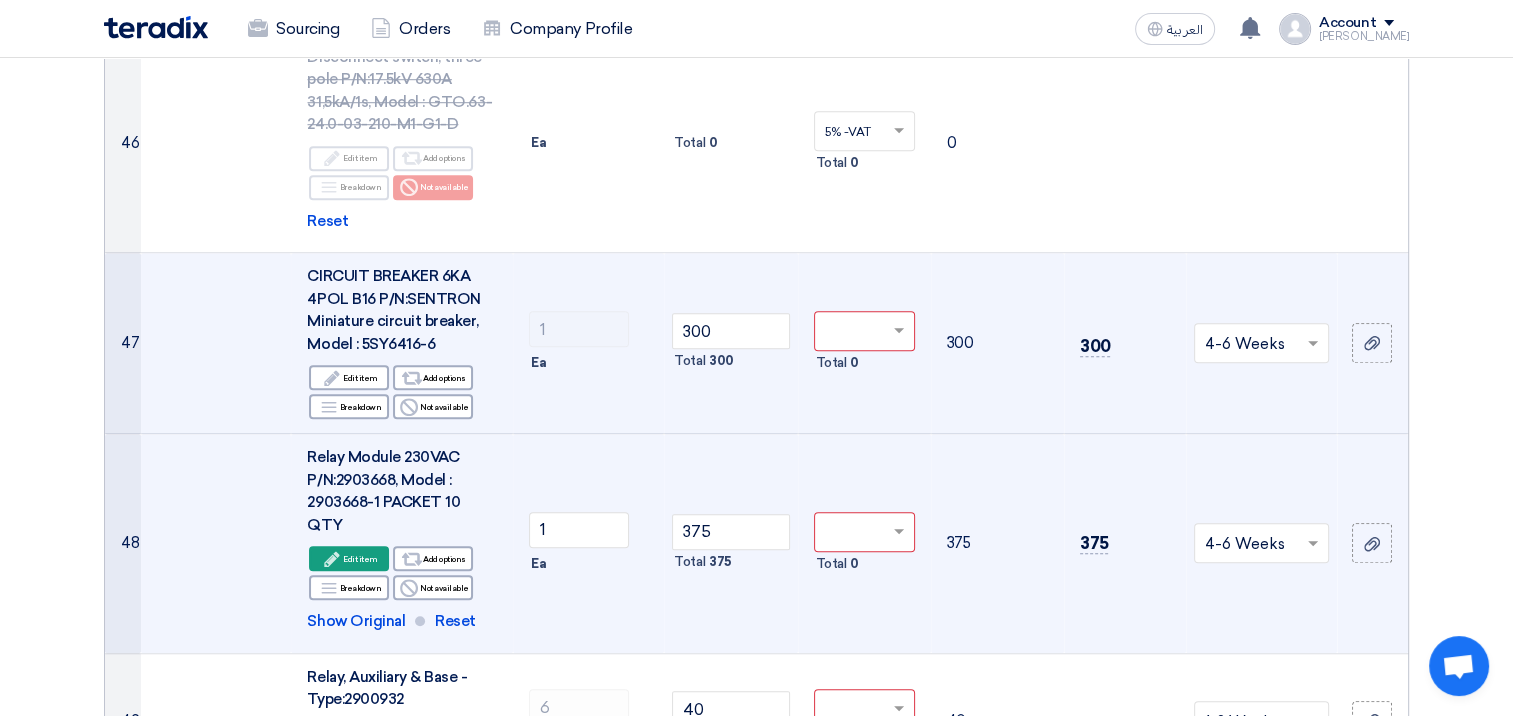scroll, scrollTop: 9404, scrollLeft: 0, axis: vertical 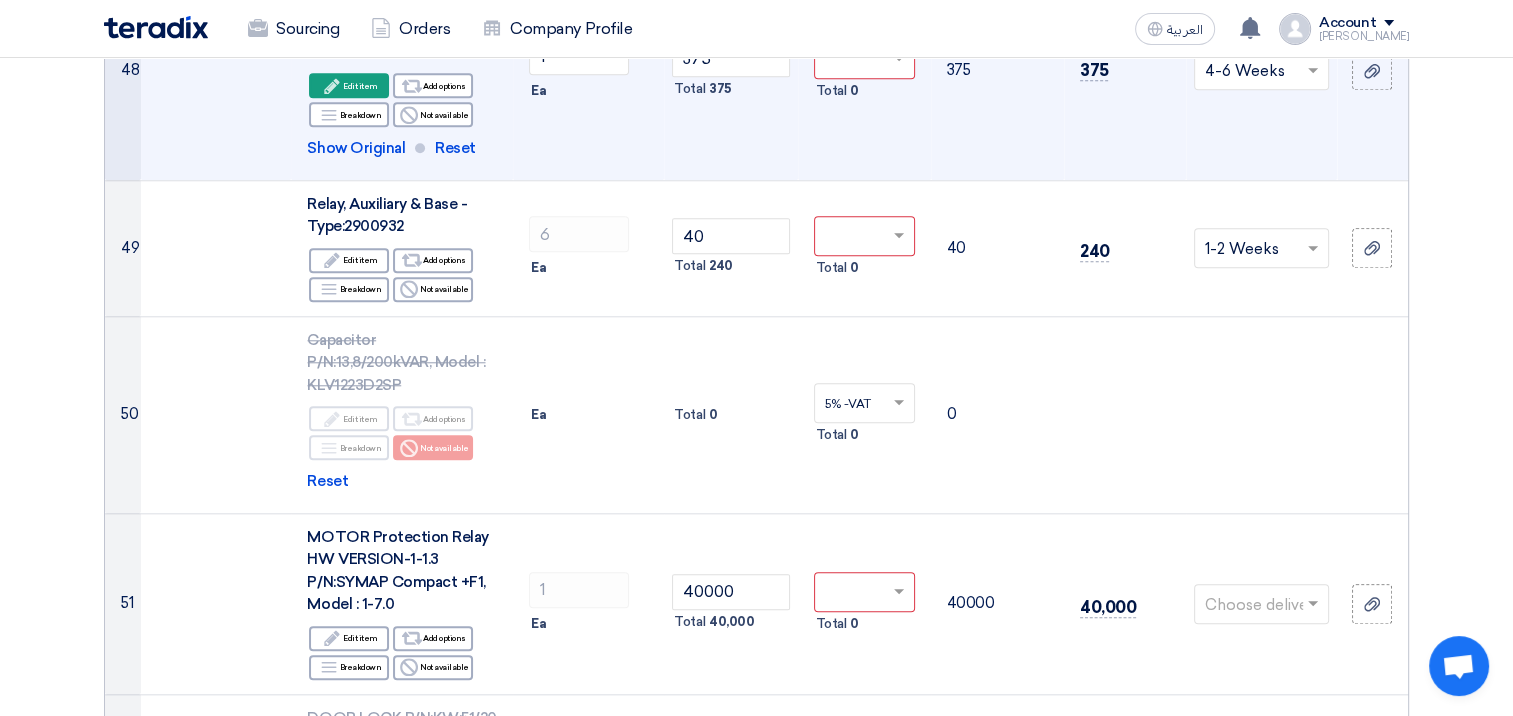 click on "Offer Details
#
Part Number
Item Description
Quantity
Unit Price (SAR)
Taxes
+
'Select taxes...
Unit Price Inc. Taxes" 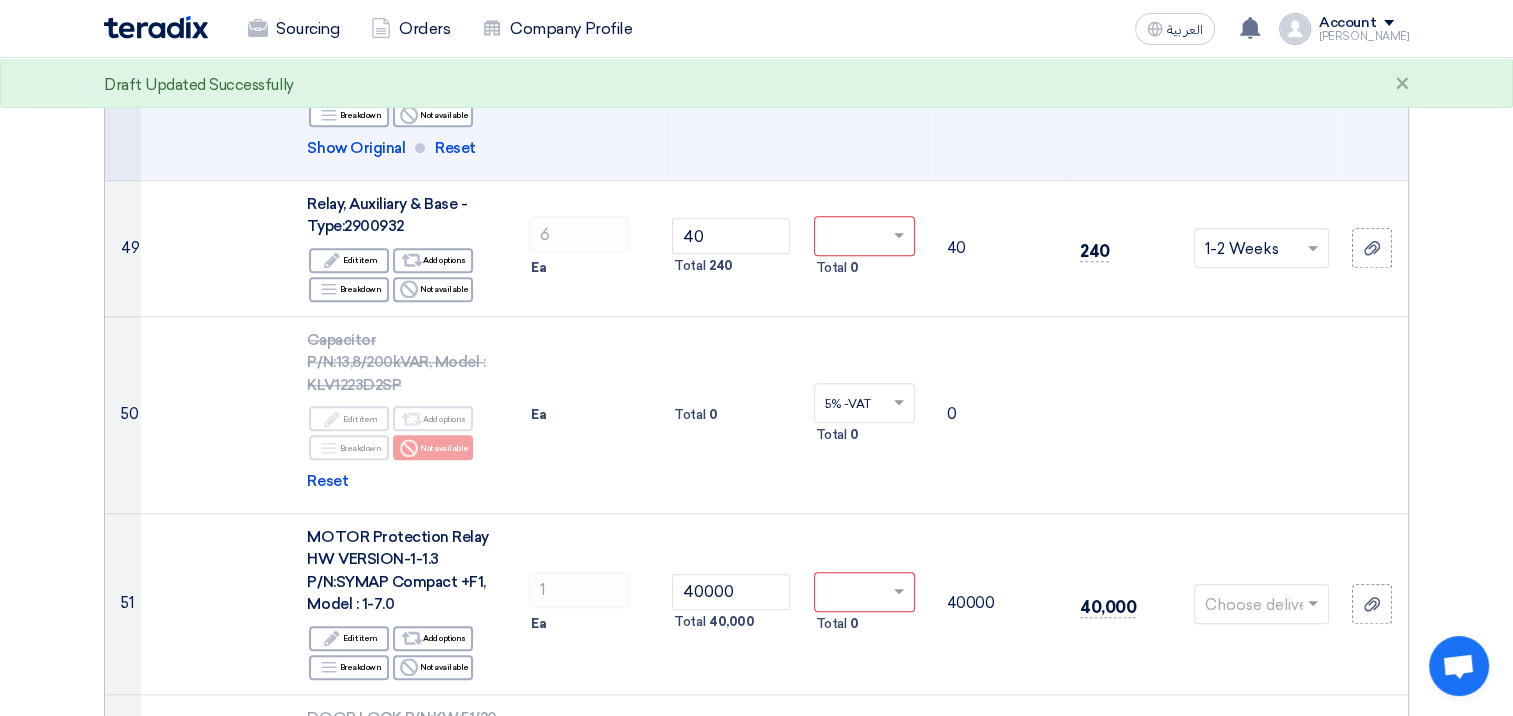 scroll, scrollTop: 9371, scrollLeft: 0, axis: vertical 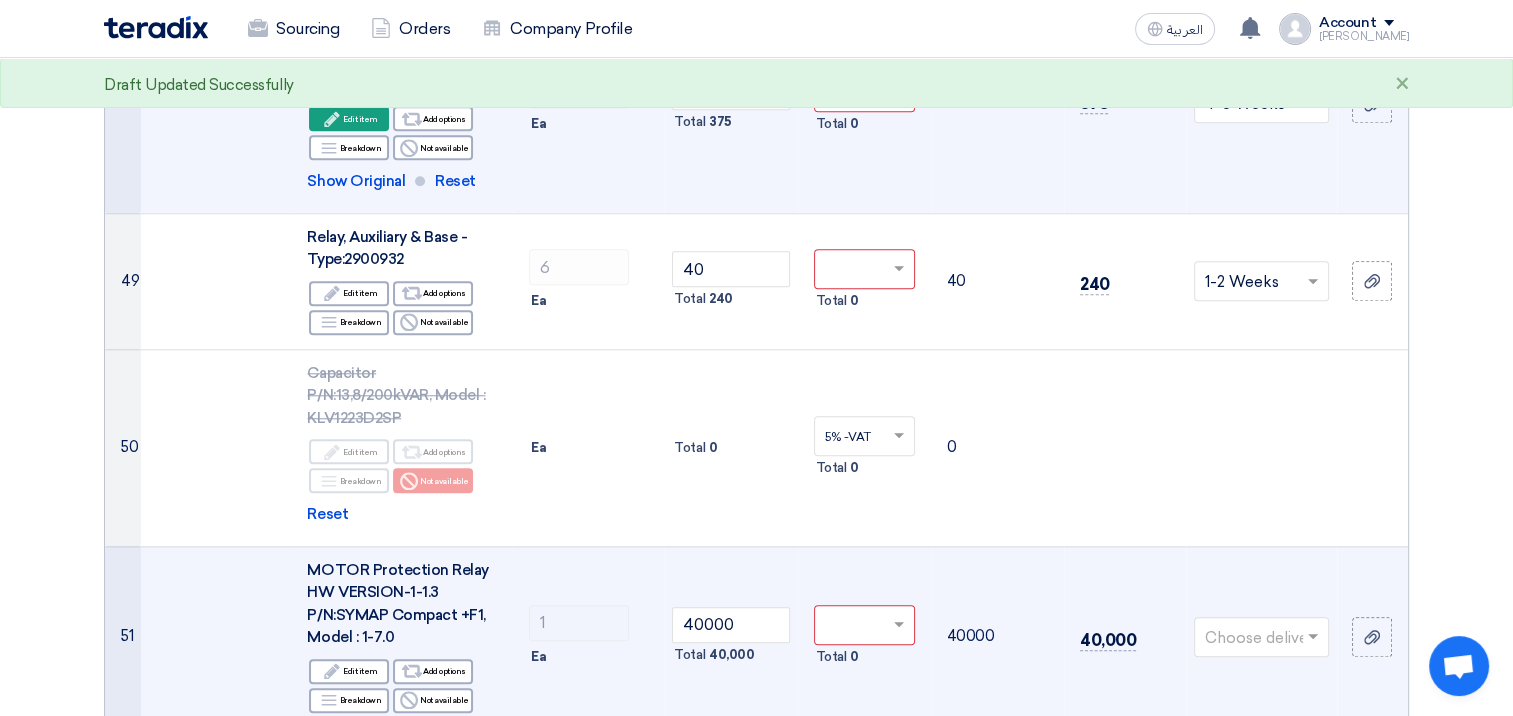 click 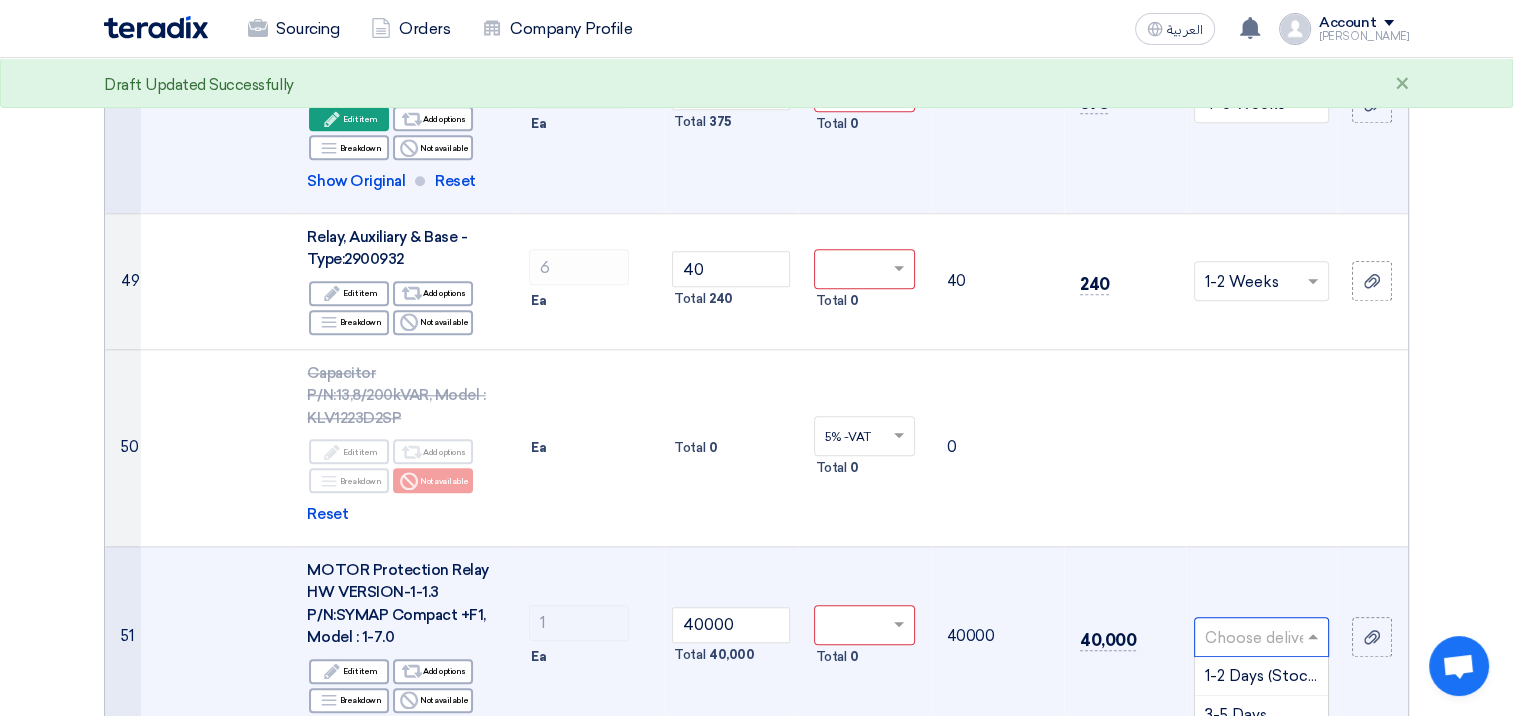 click on "6-8 Weeks" at bounding box center (1244, 873) 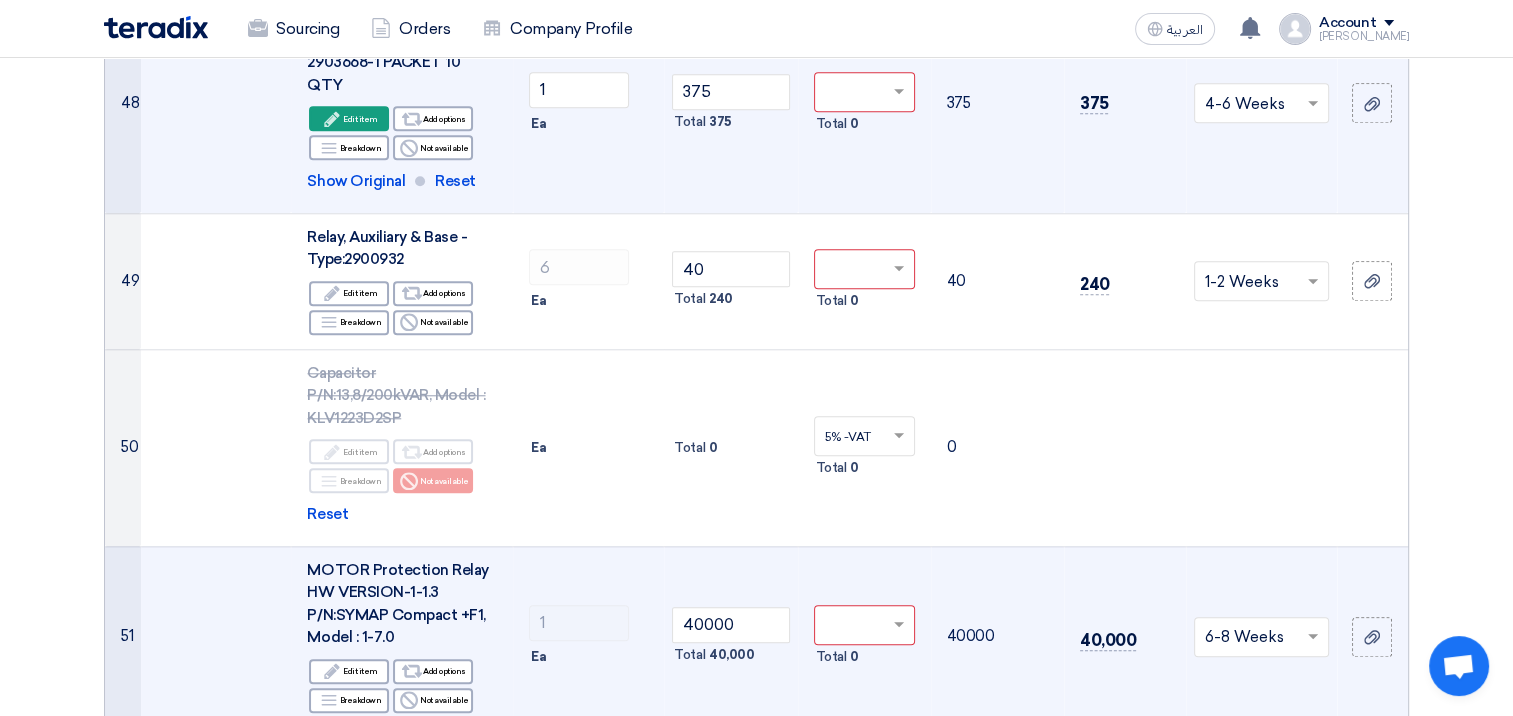 click on "Offer Details
#
Part Number
Item Description
Quantity
Unit Price (SAR)
Taxes
+
'Select taxes...
Unit Price Inc. Taxes" 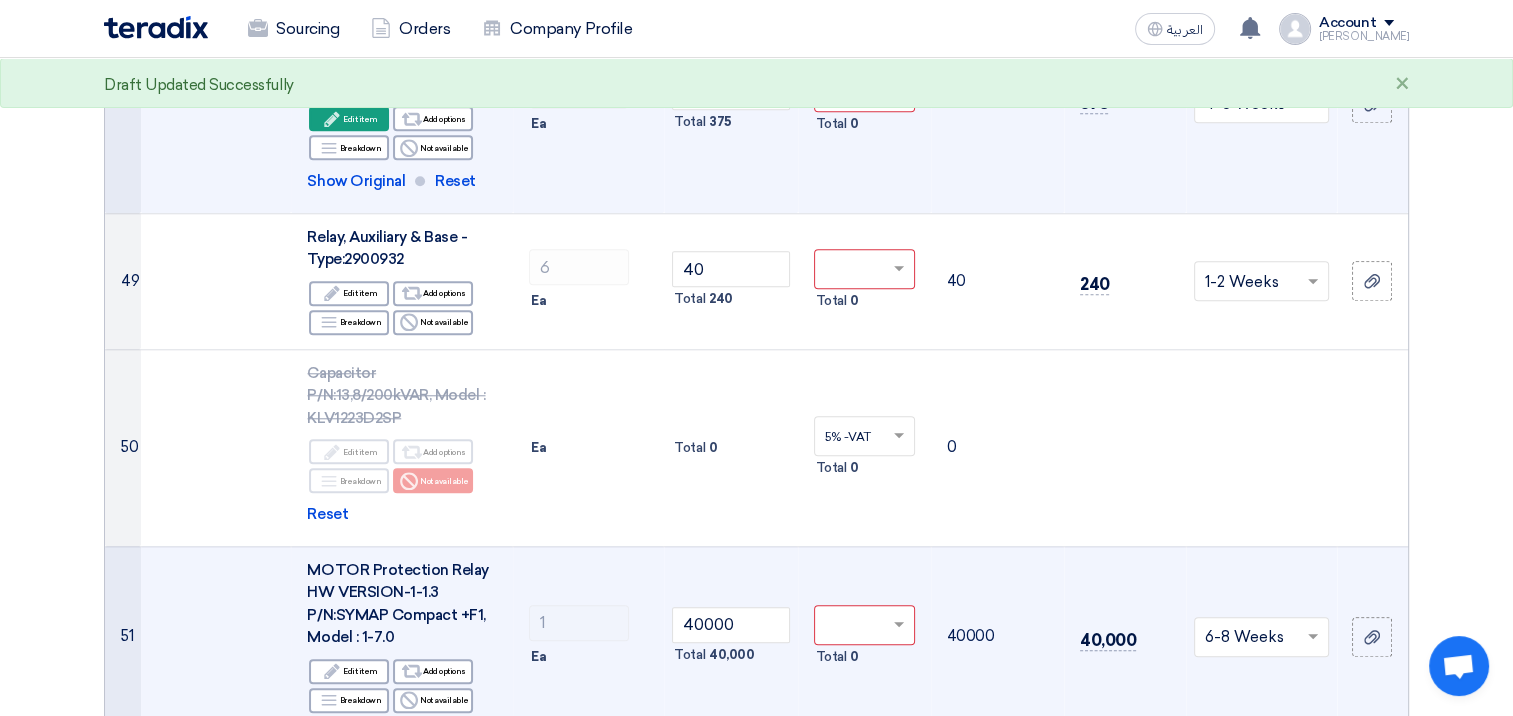 click on "Offer Details
#
Part Number
Item Description
Quantity
Unit Price (SAR)
Taxes
+
'Select taxes...
Unit Price Inc. Taxes" 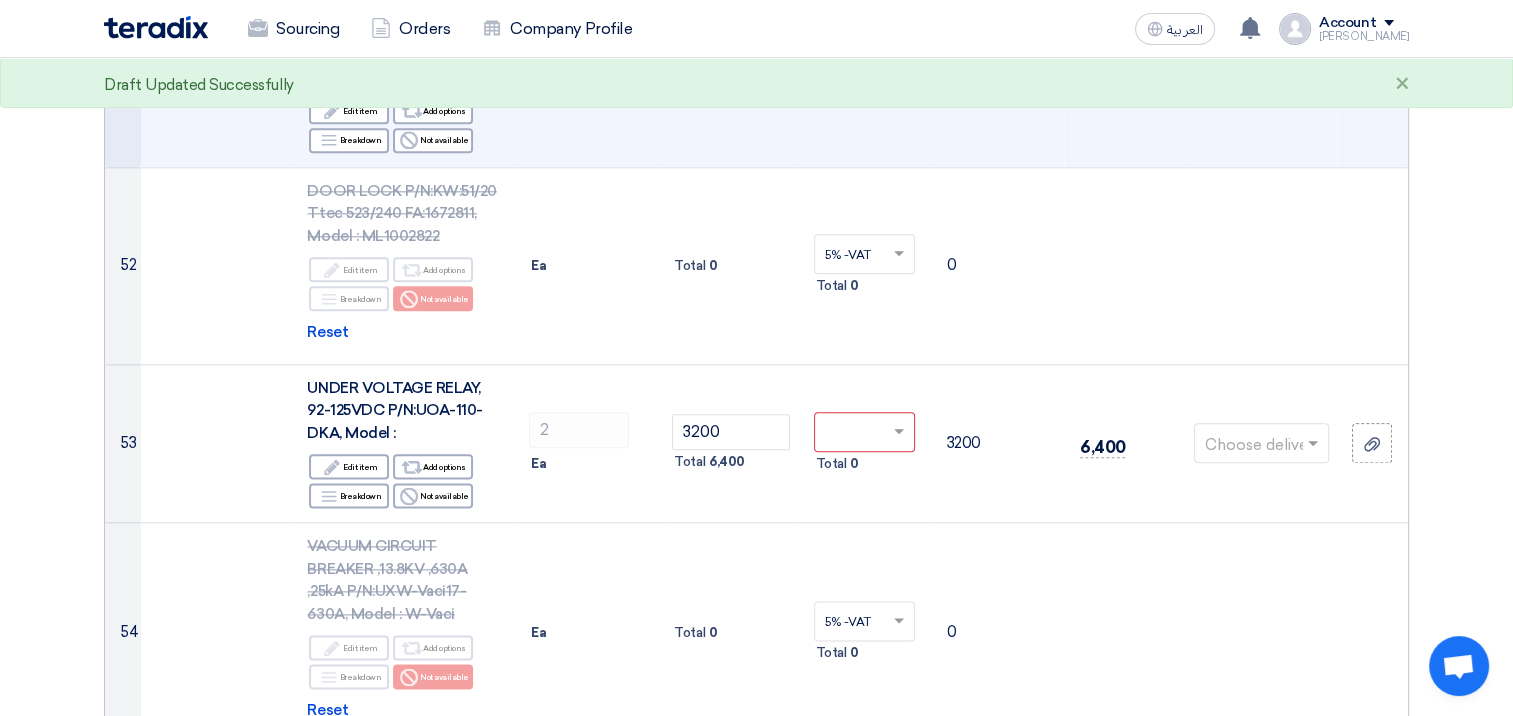 scroll, scrollTop: 9971, scrollLeft: 0, axis: vertical 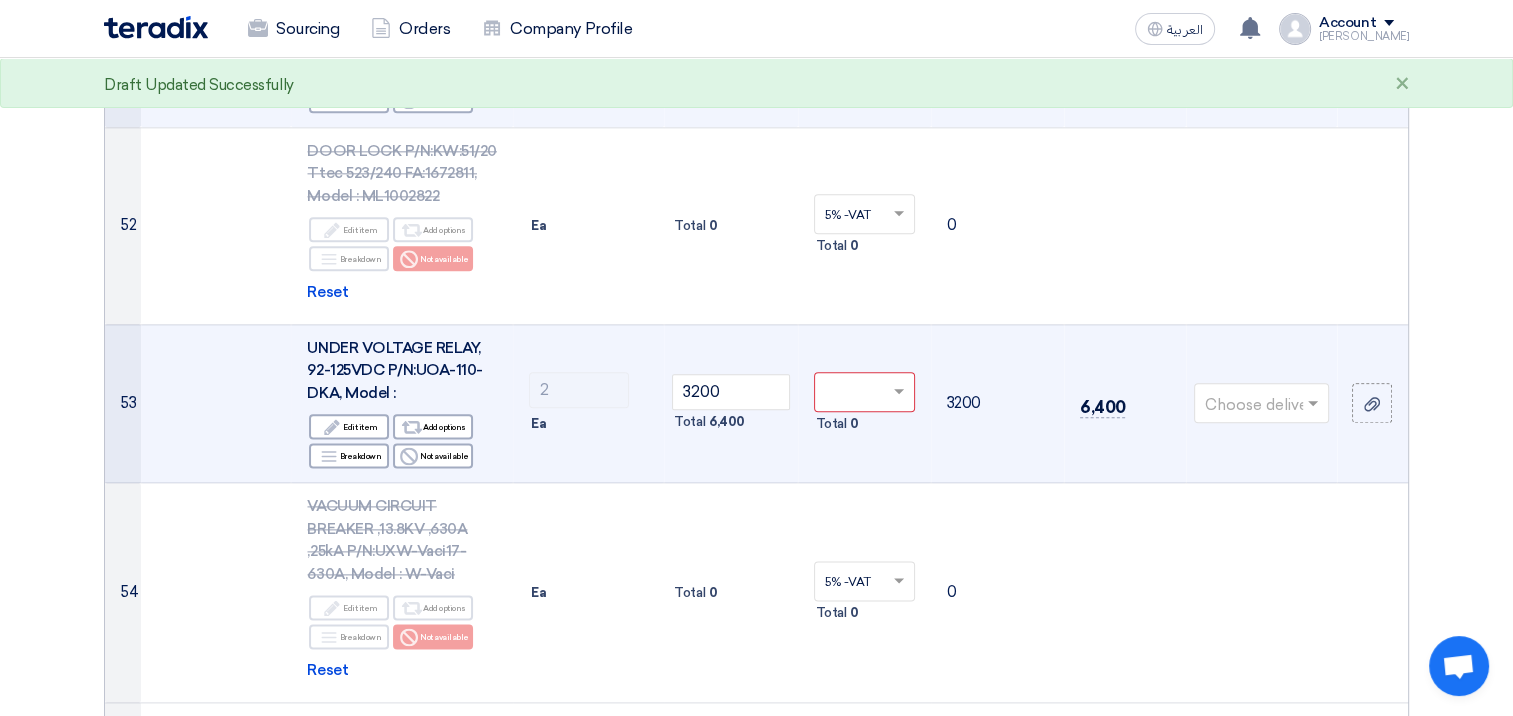 click 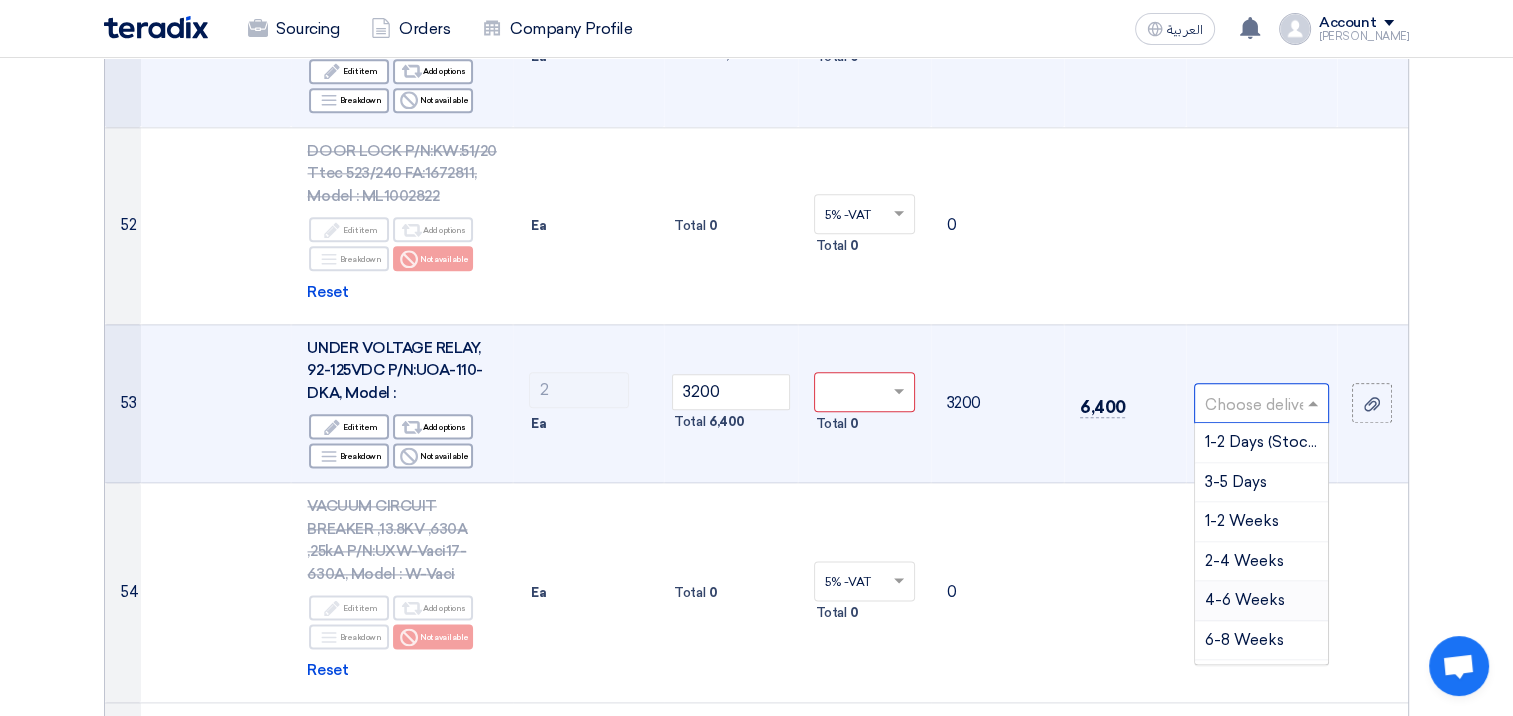 click on "4-6 Weeks" at bounding box center (1245, 600) 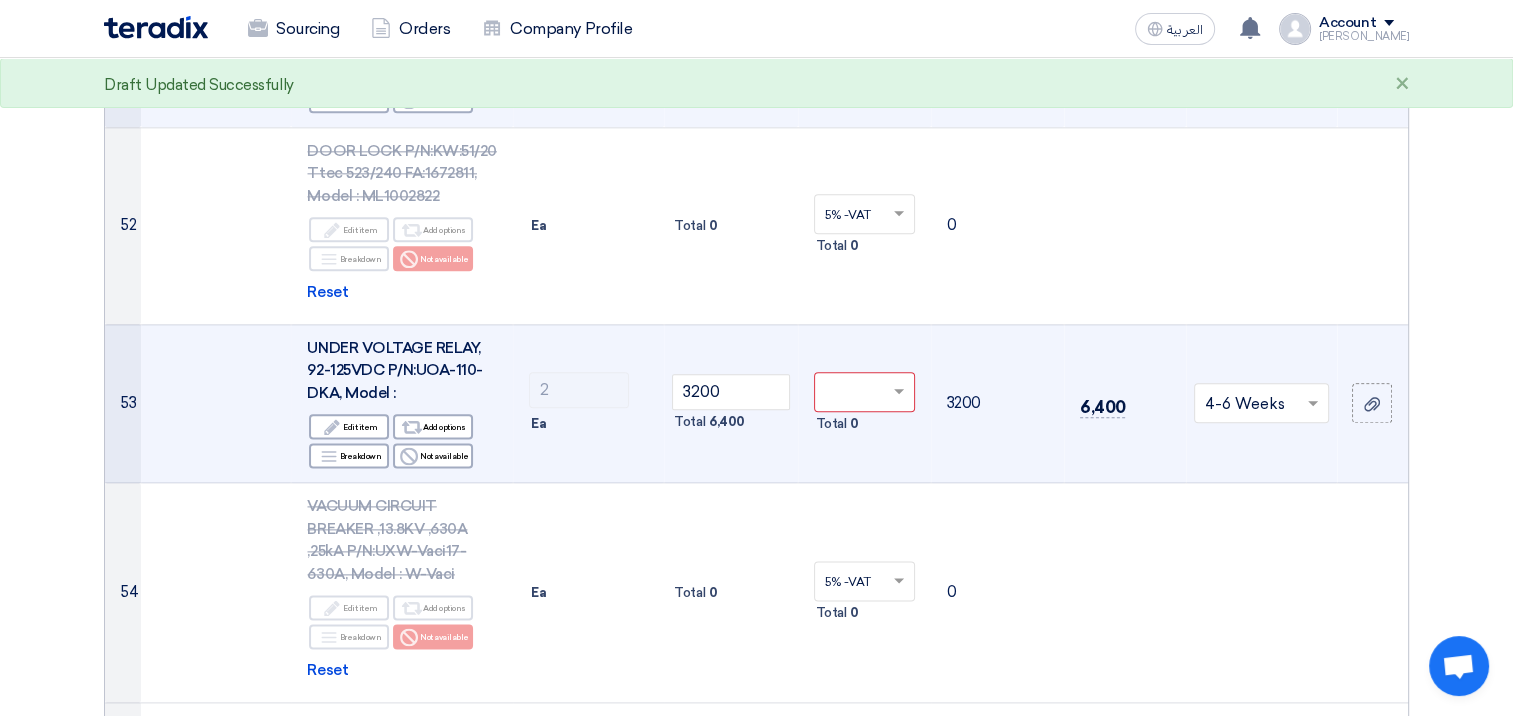 click on "Offer Details
#
Part Number
Item Description
Quantity
Unit Price (SAR)
Taxes
+
'Select taxes...
Unit Price Inc. Taxes" 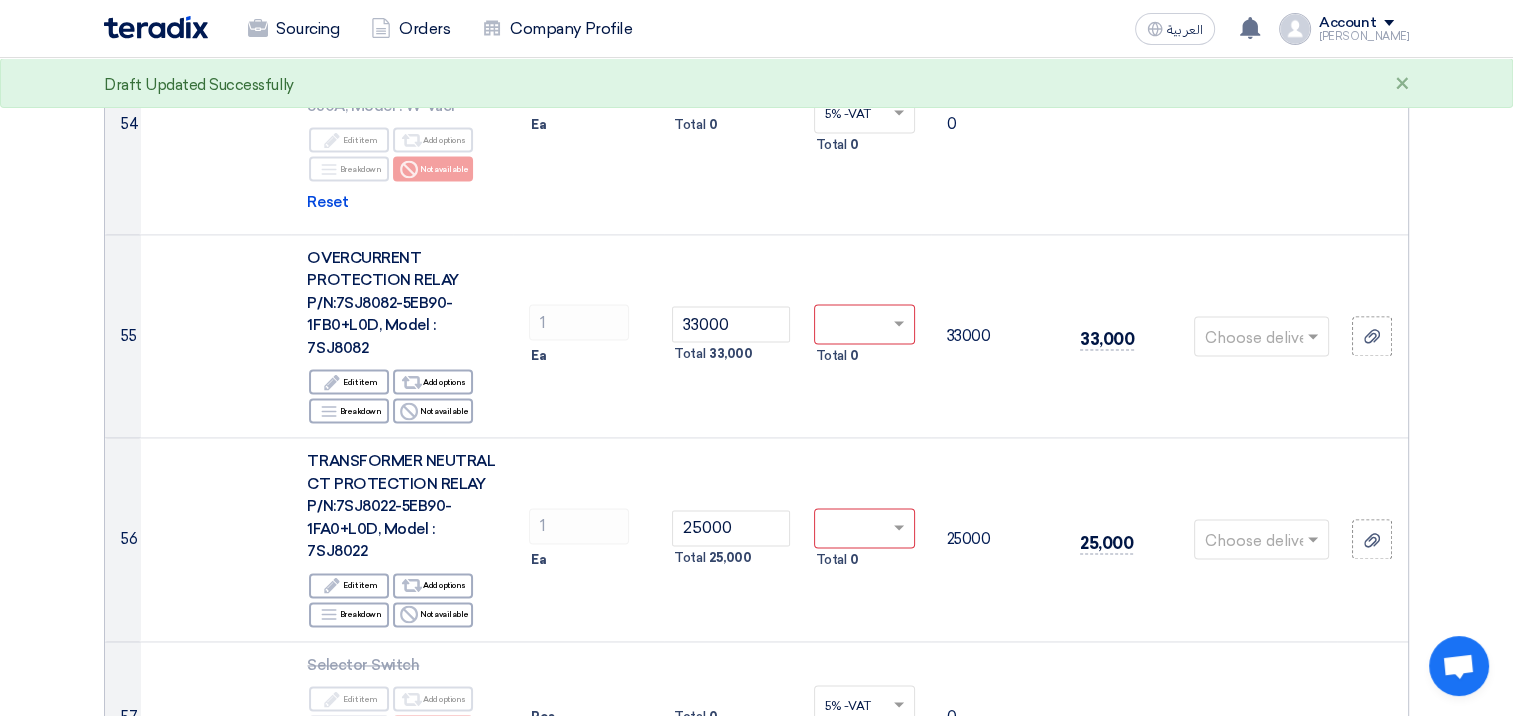 scroll, scrollTop: 10451, scrollLeft: 0, axis: vertical 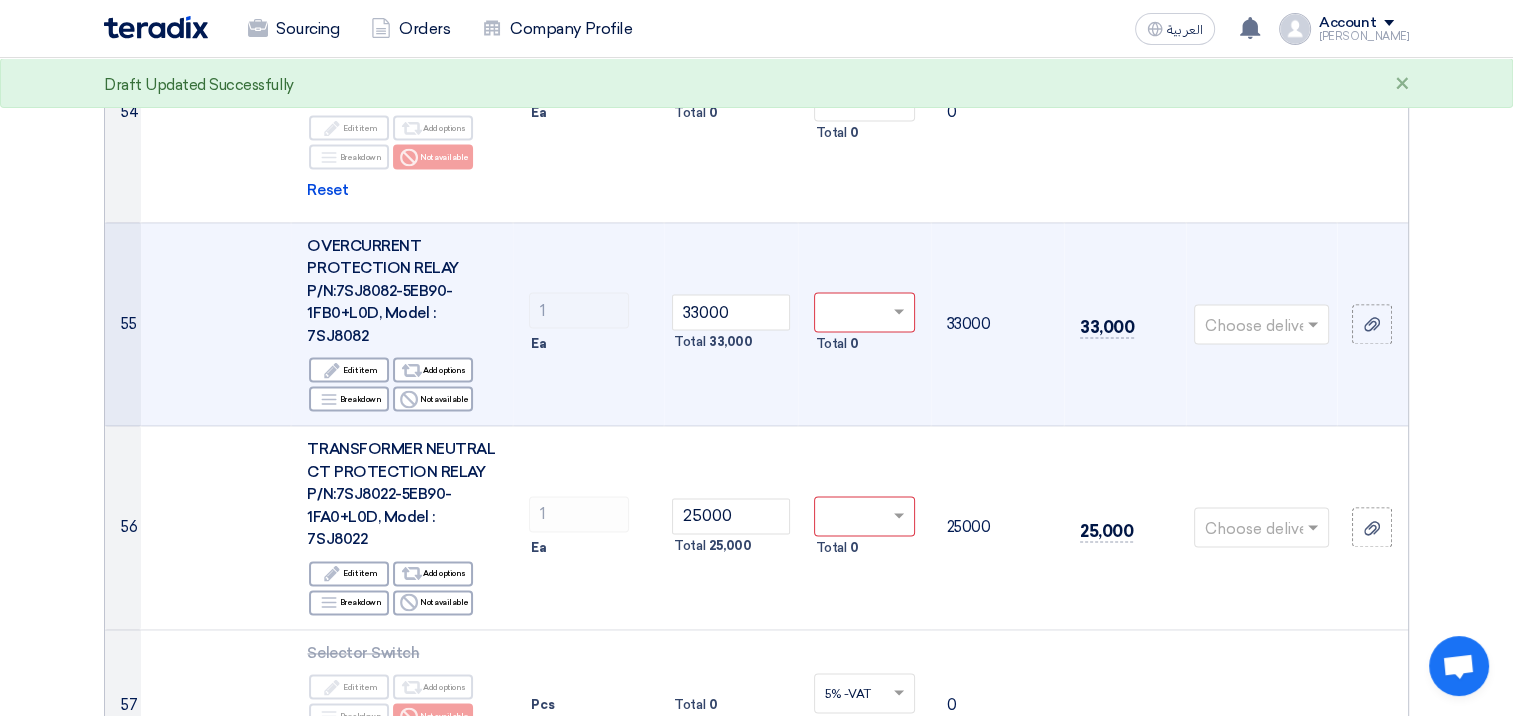 click 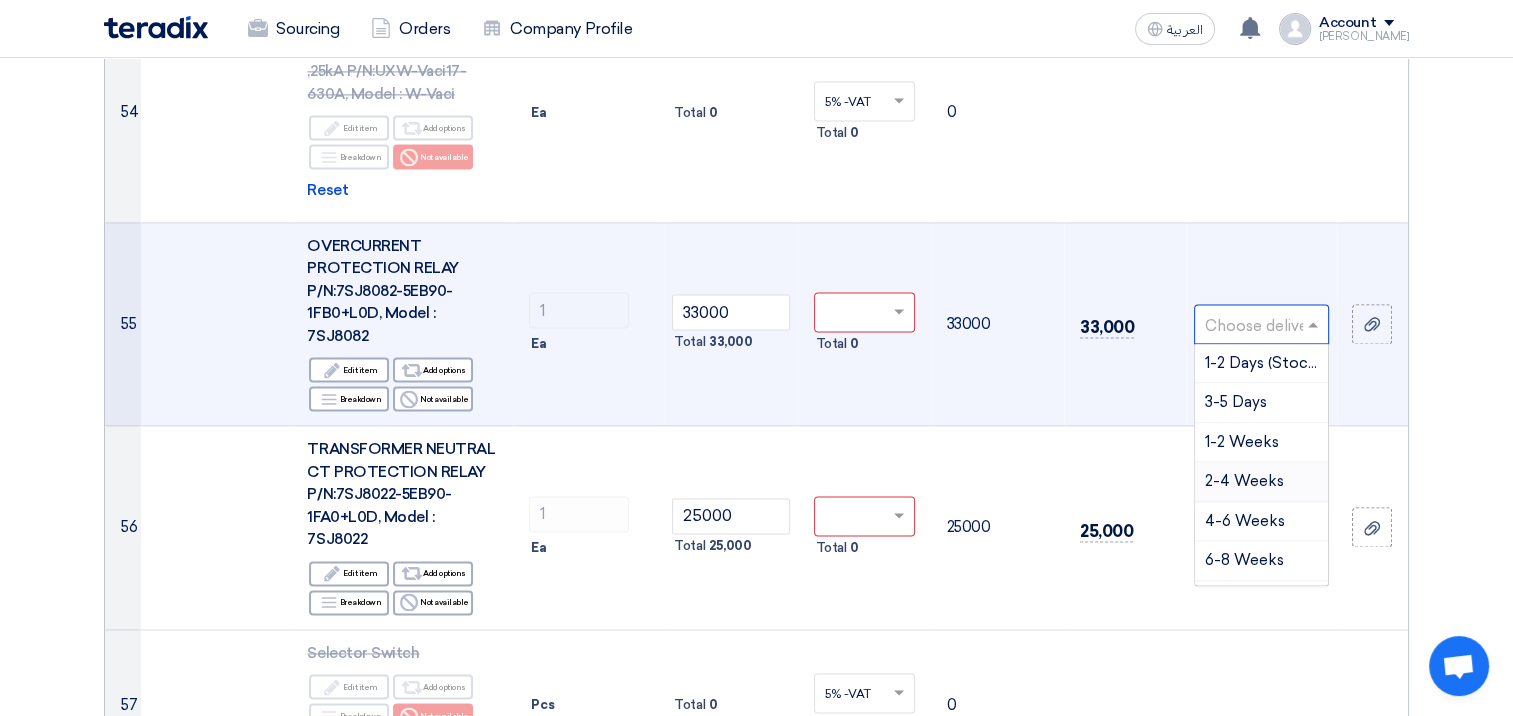 scroll, scrollTop: 73, scrollLeft: 0, axis: vertical 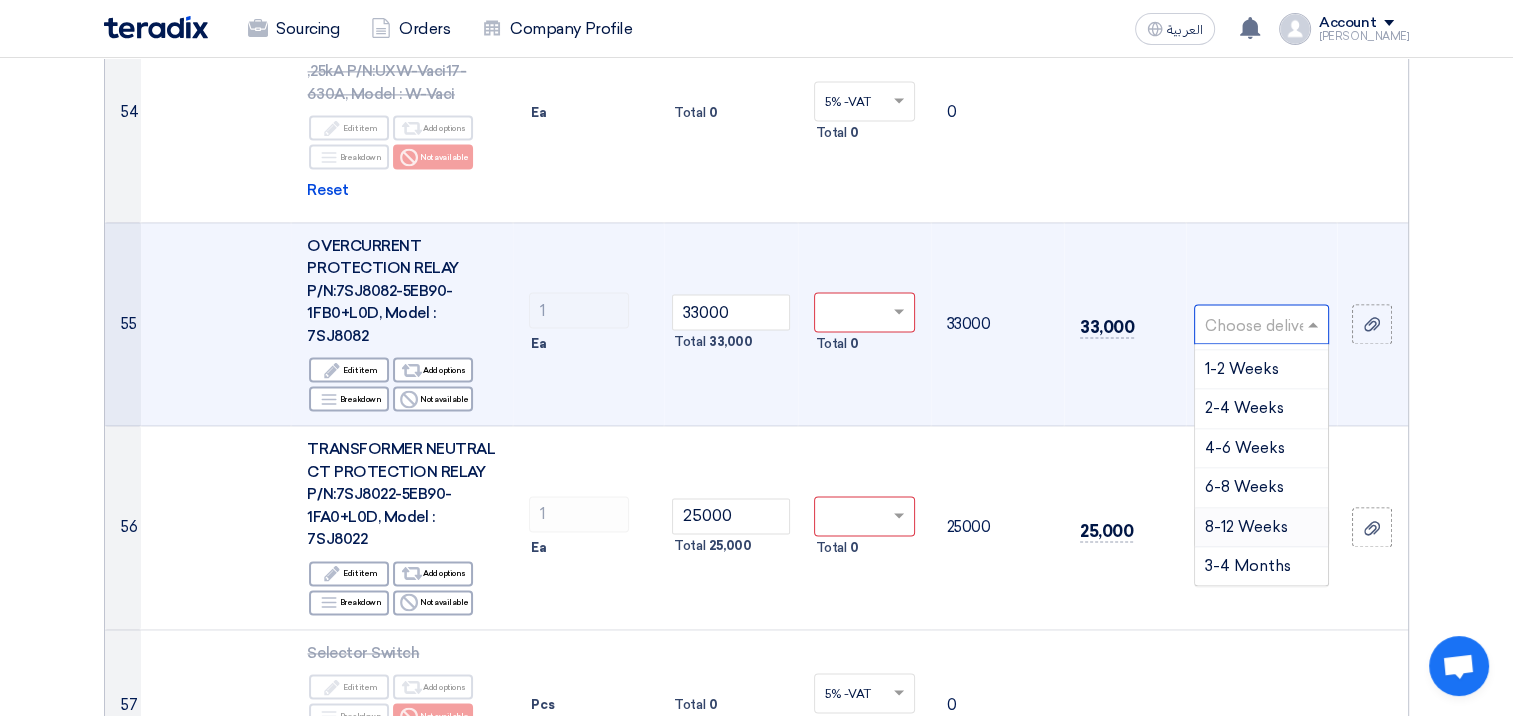 click on "8-12 Weeks" at bounding box center [1246, 527] 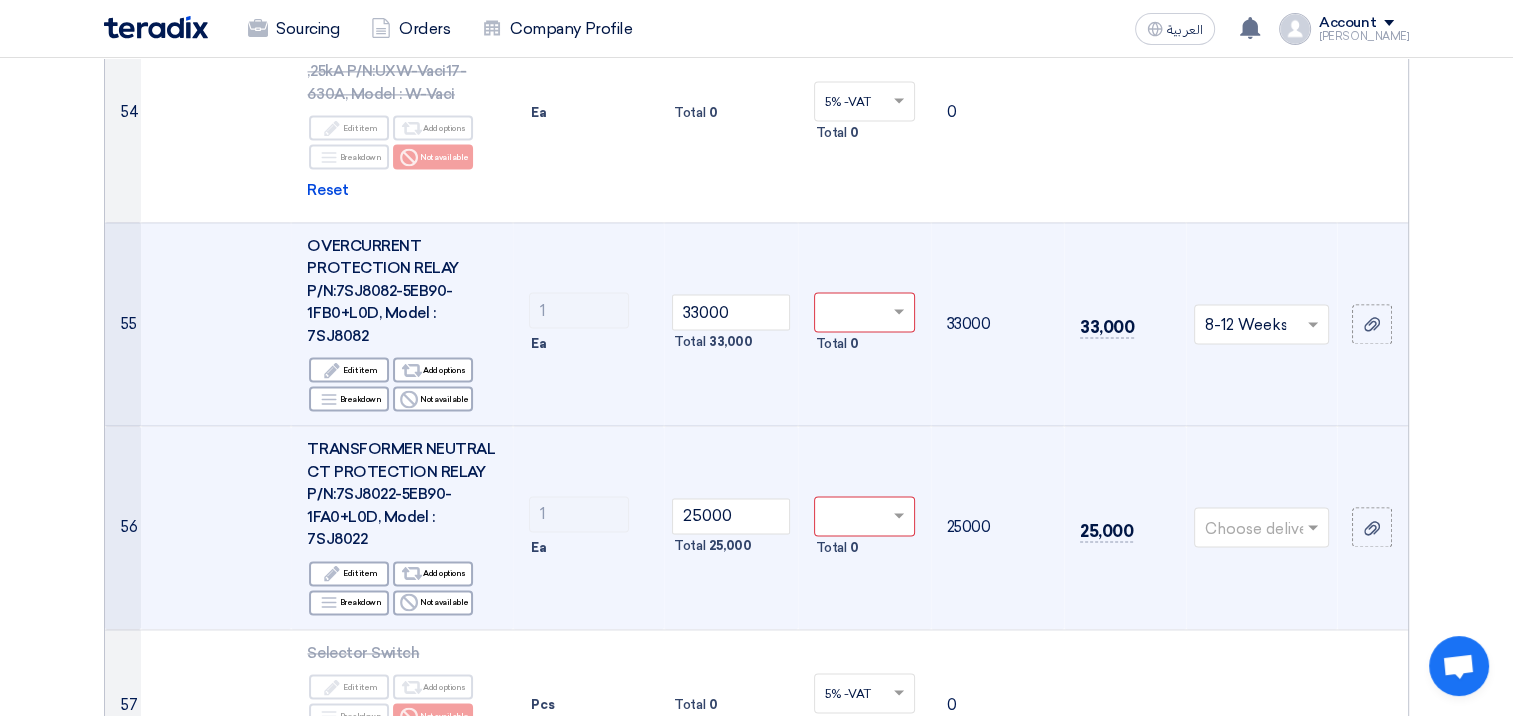 click 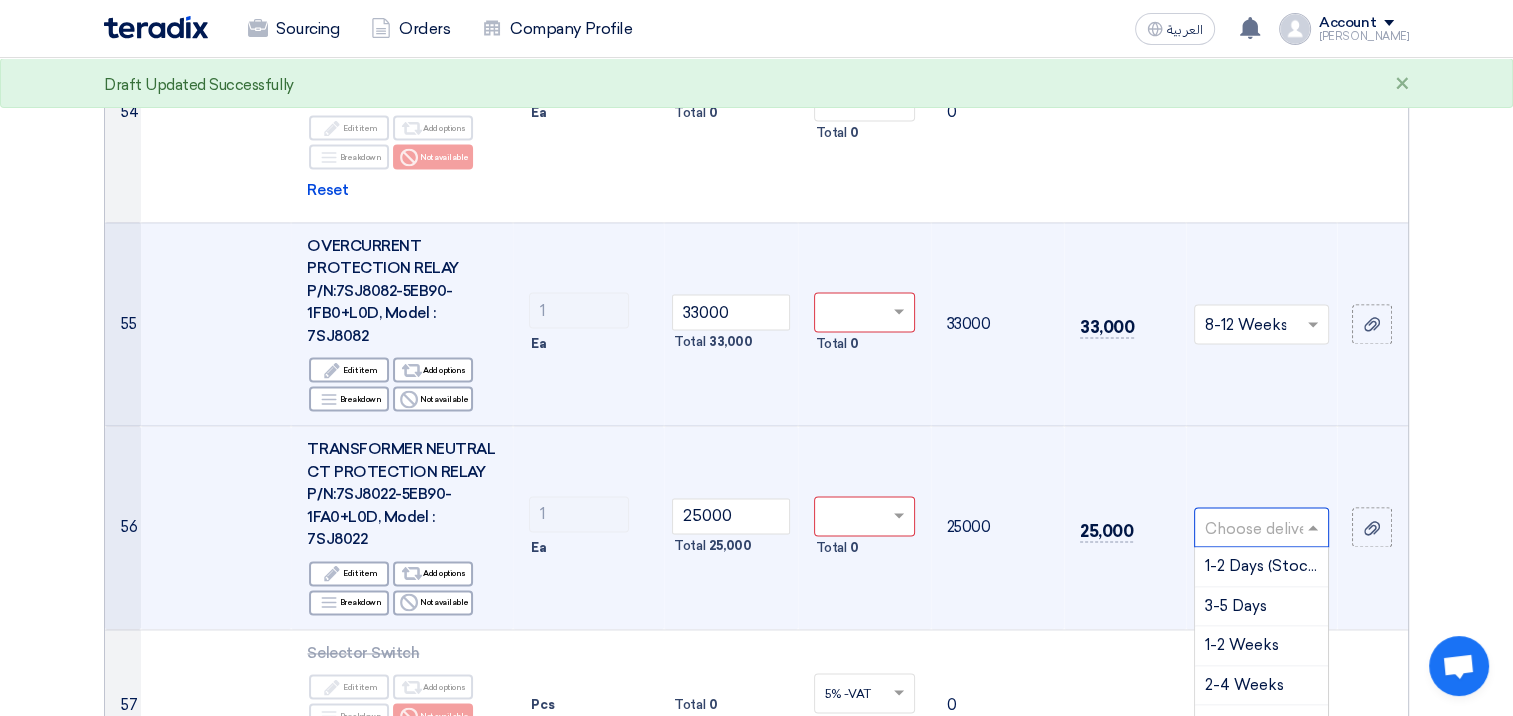 click on "4-6 Weeks" at bounding box center [1245, 724] 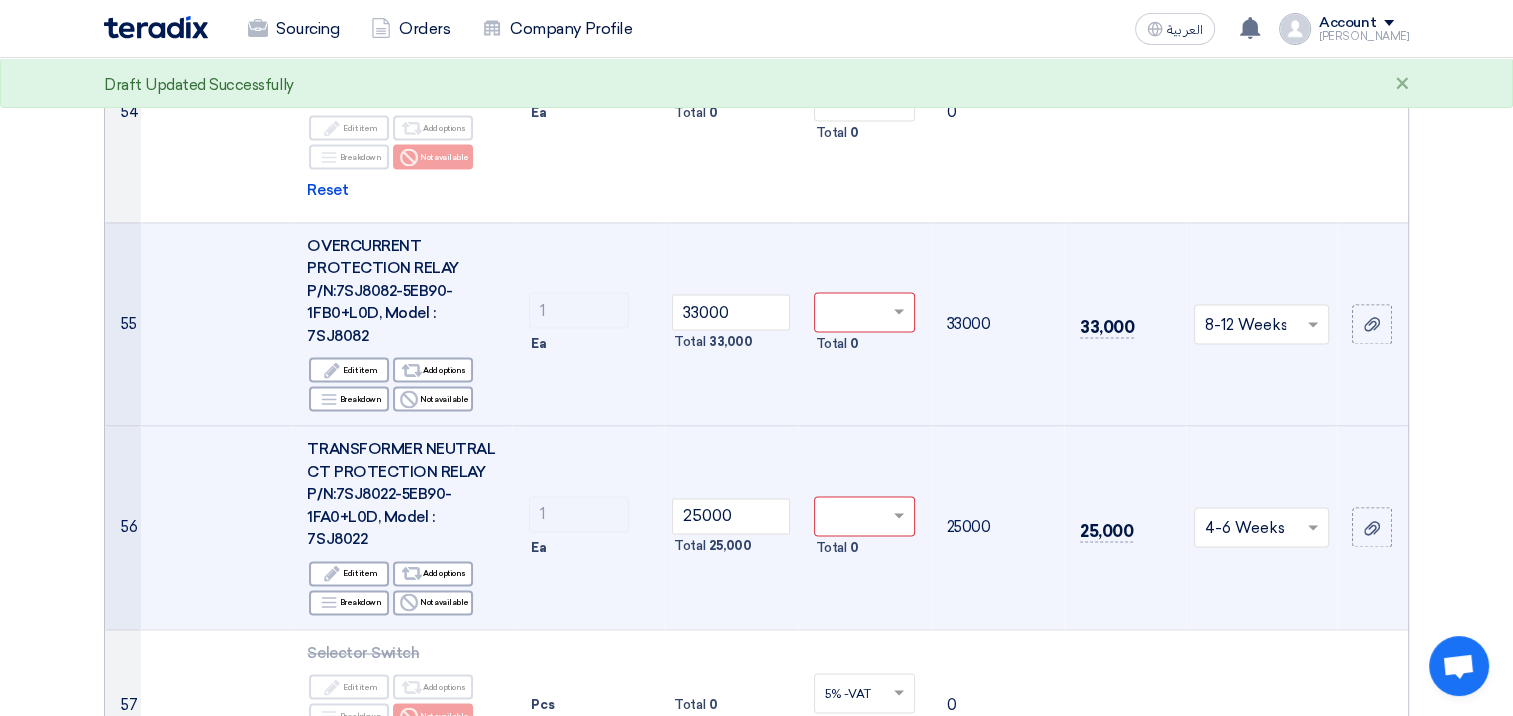 click 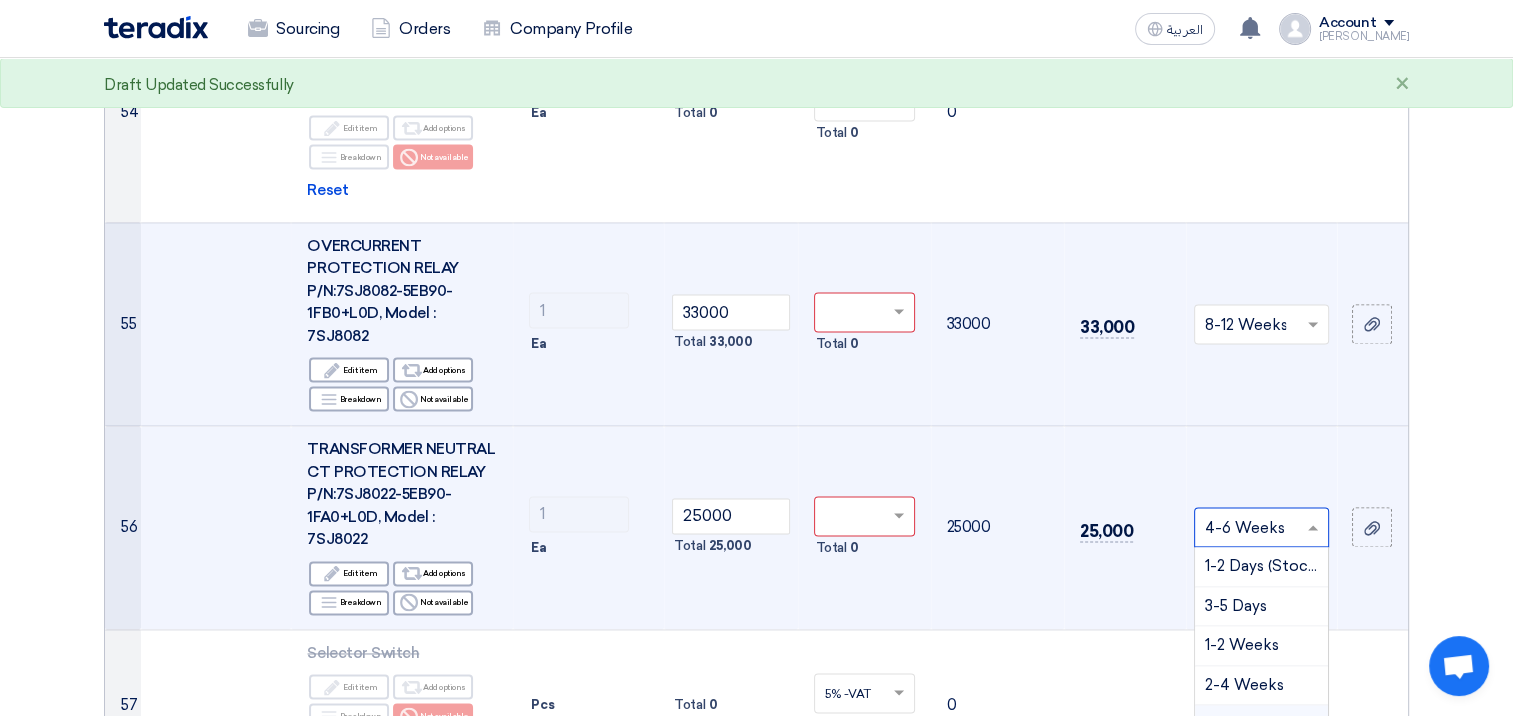 click on "1-2 Weeks" at bounding box center [1242, 645] 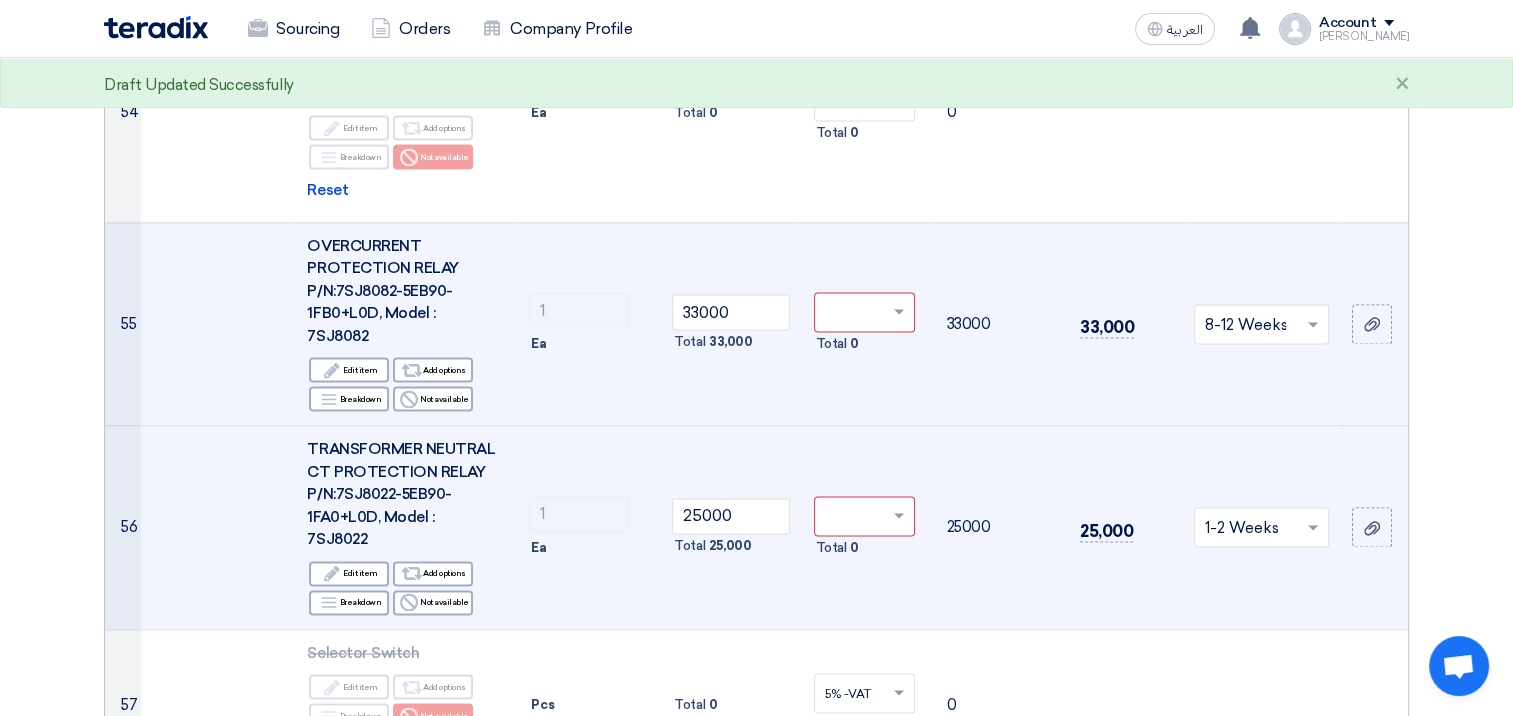 click 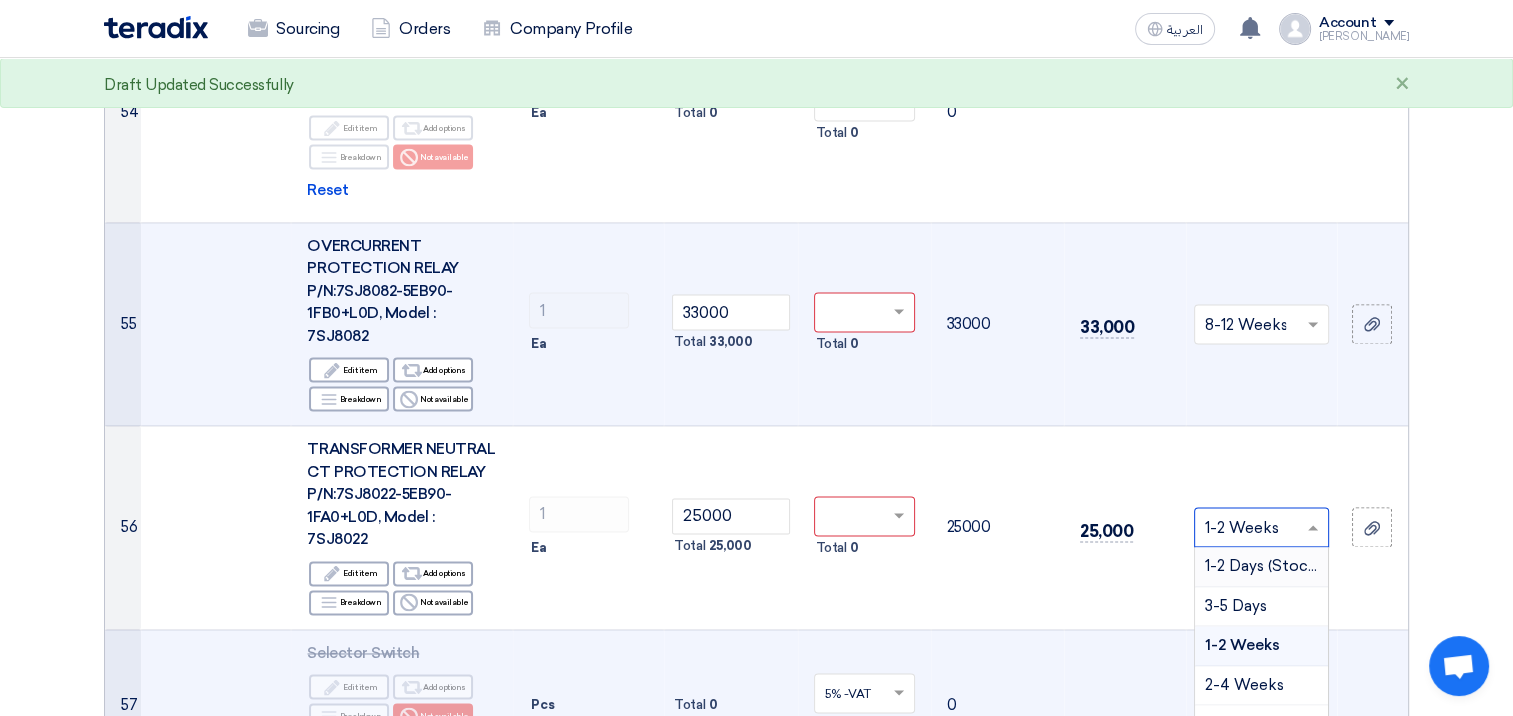 click on "1-2 Weeks" at bounding box center [1242, 645] 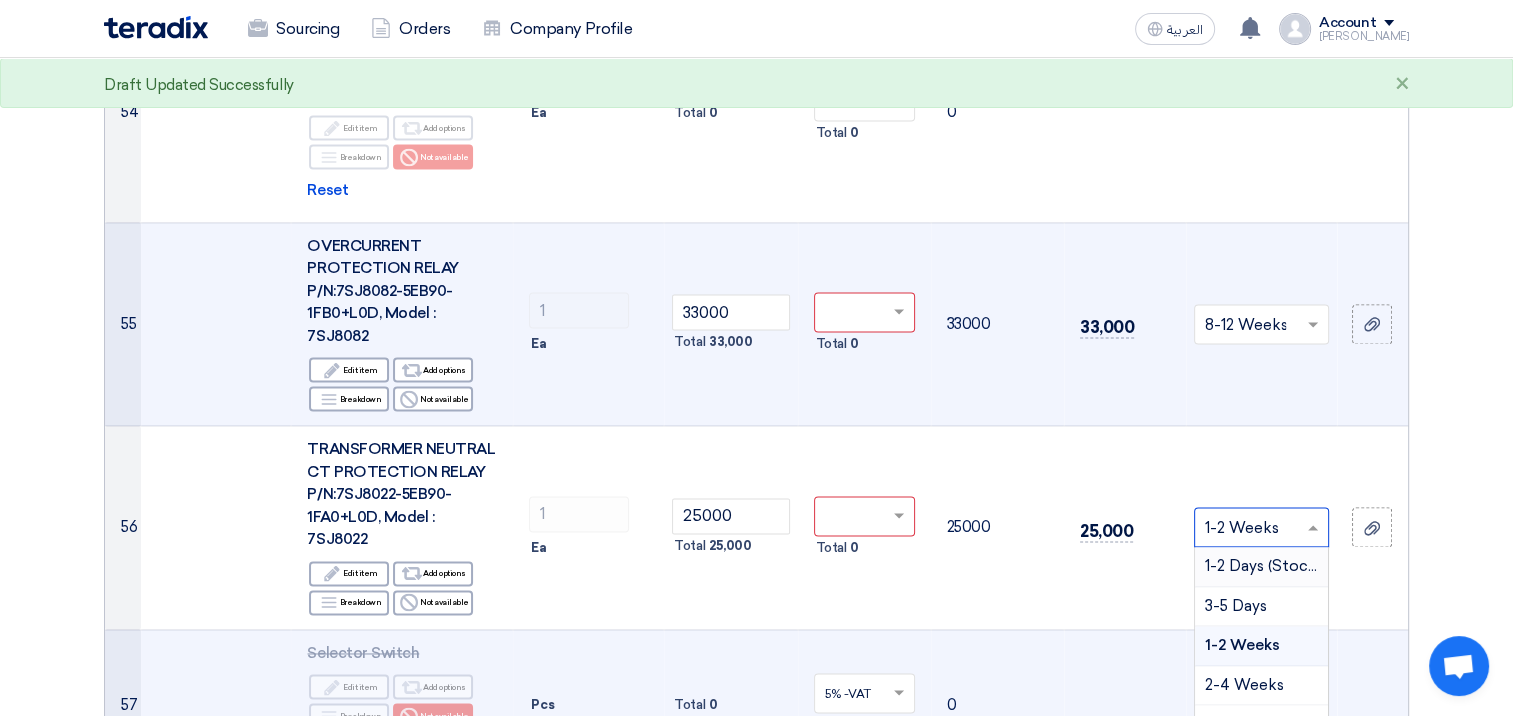 click 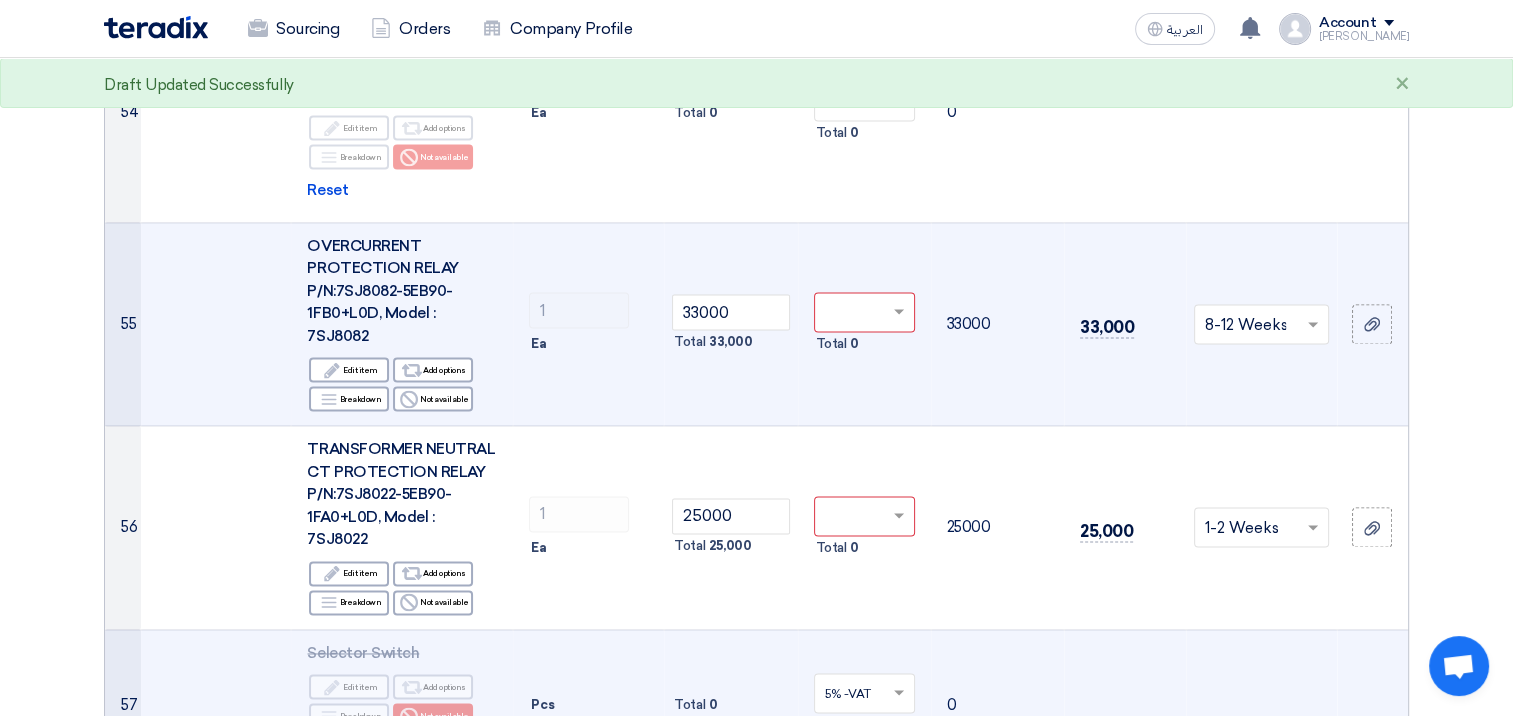 click 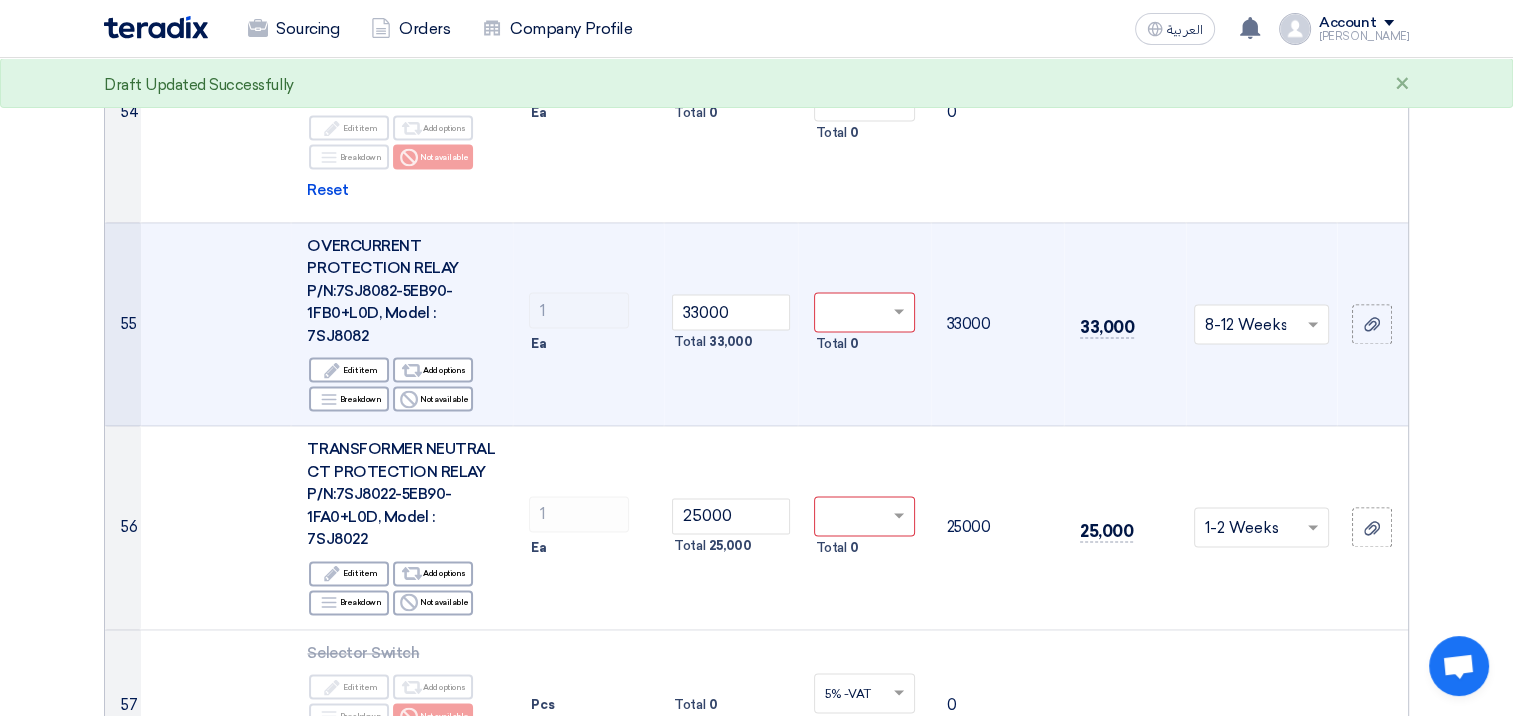 click 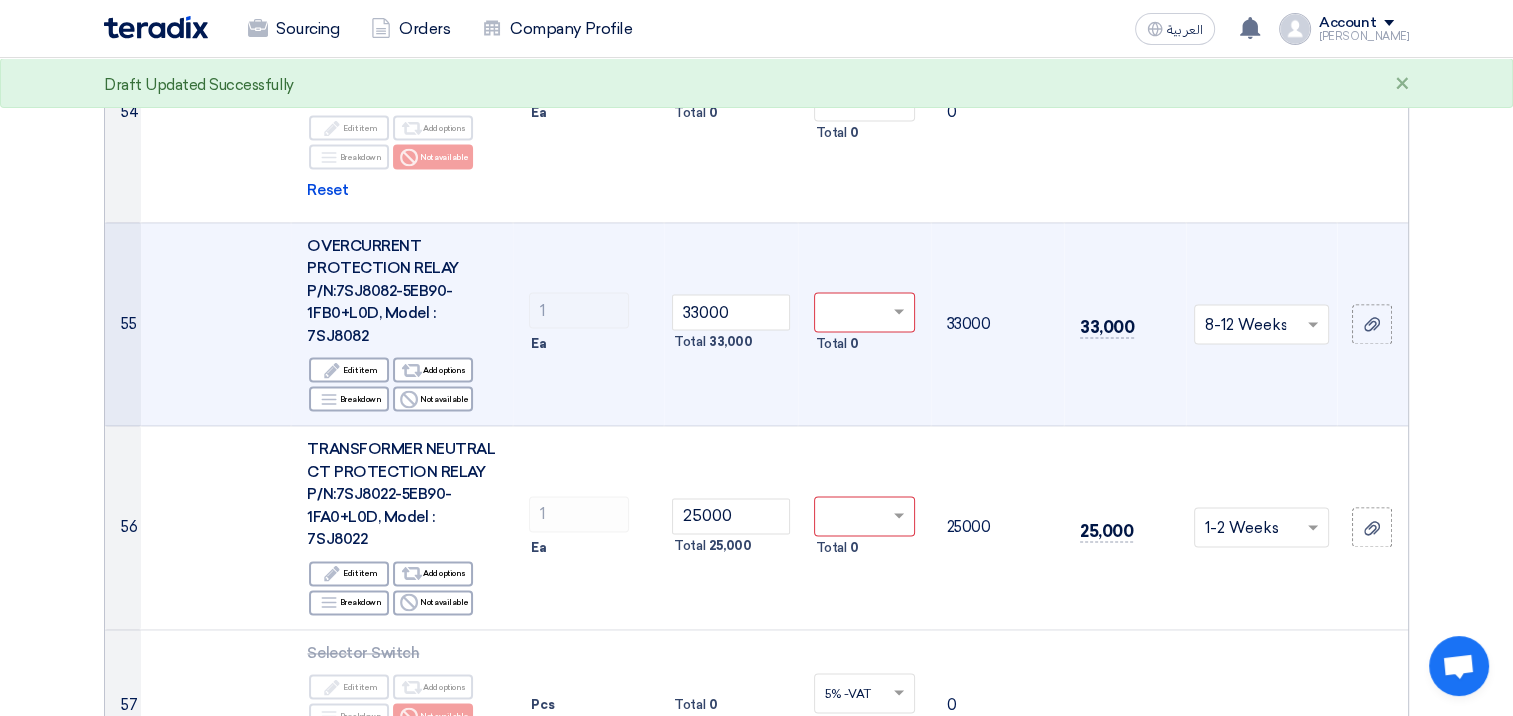 click 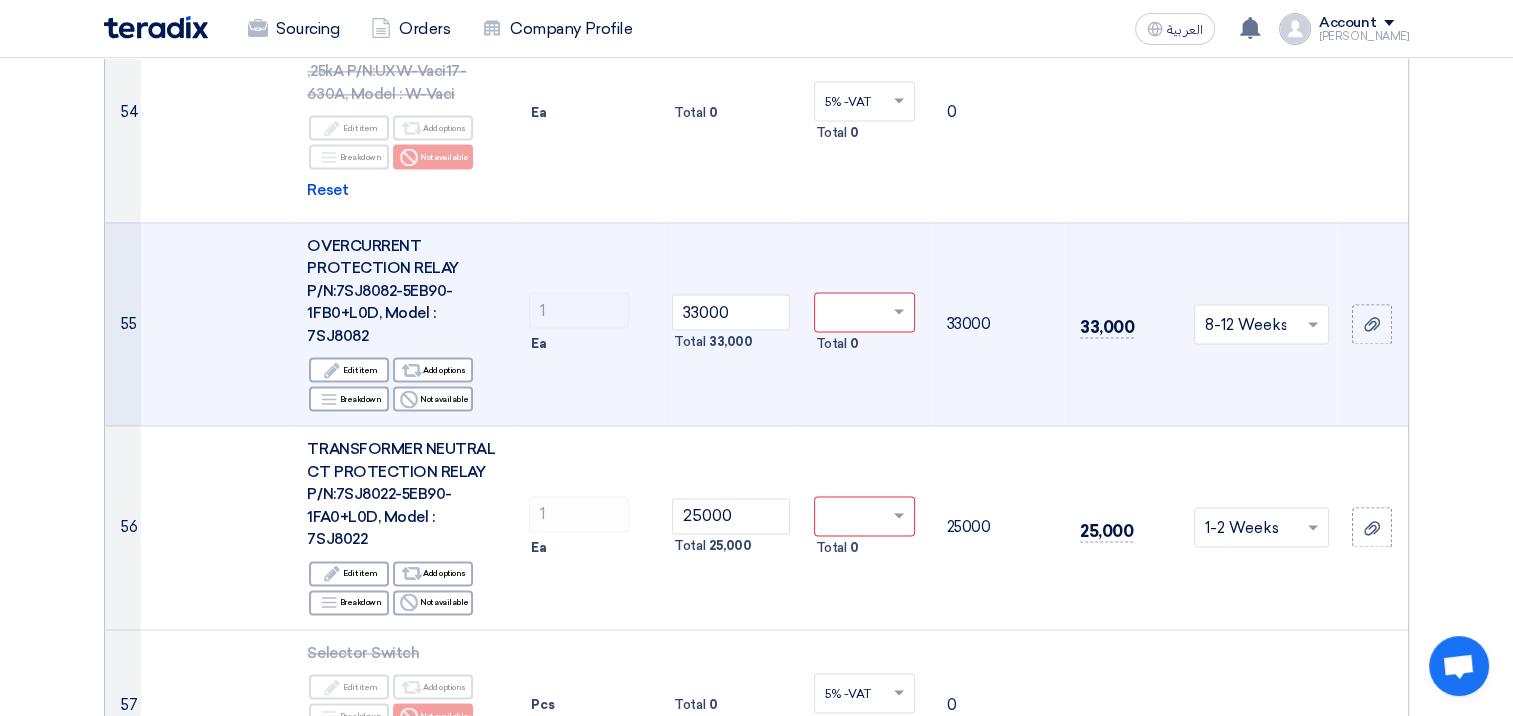 click 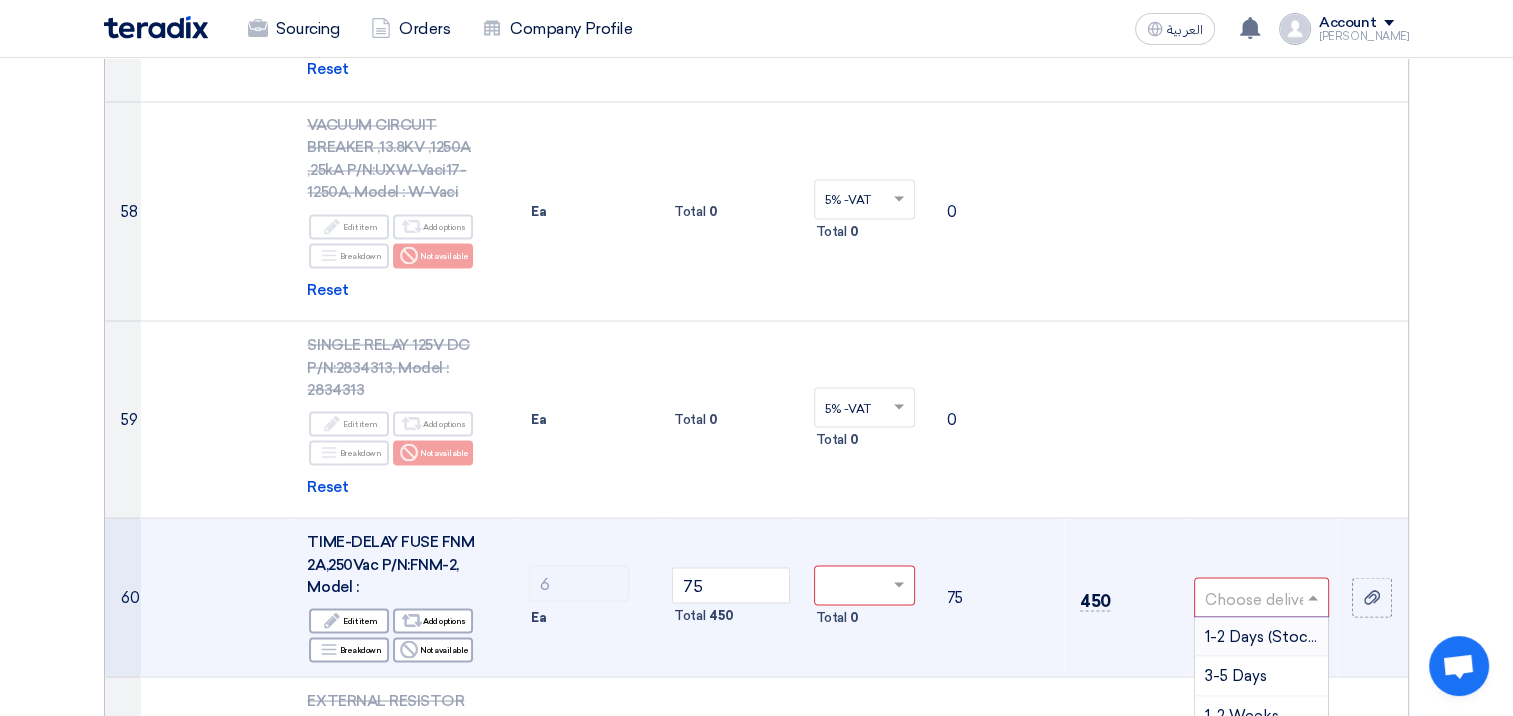 scroll, scrollTop: 11334, scrollLeft: 0, axis: vertical 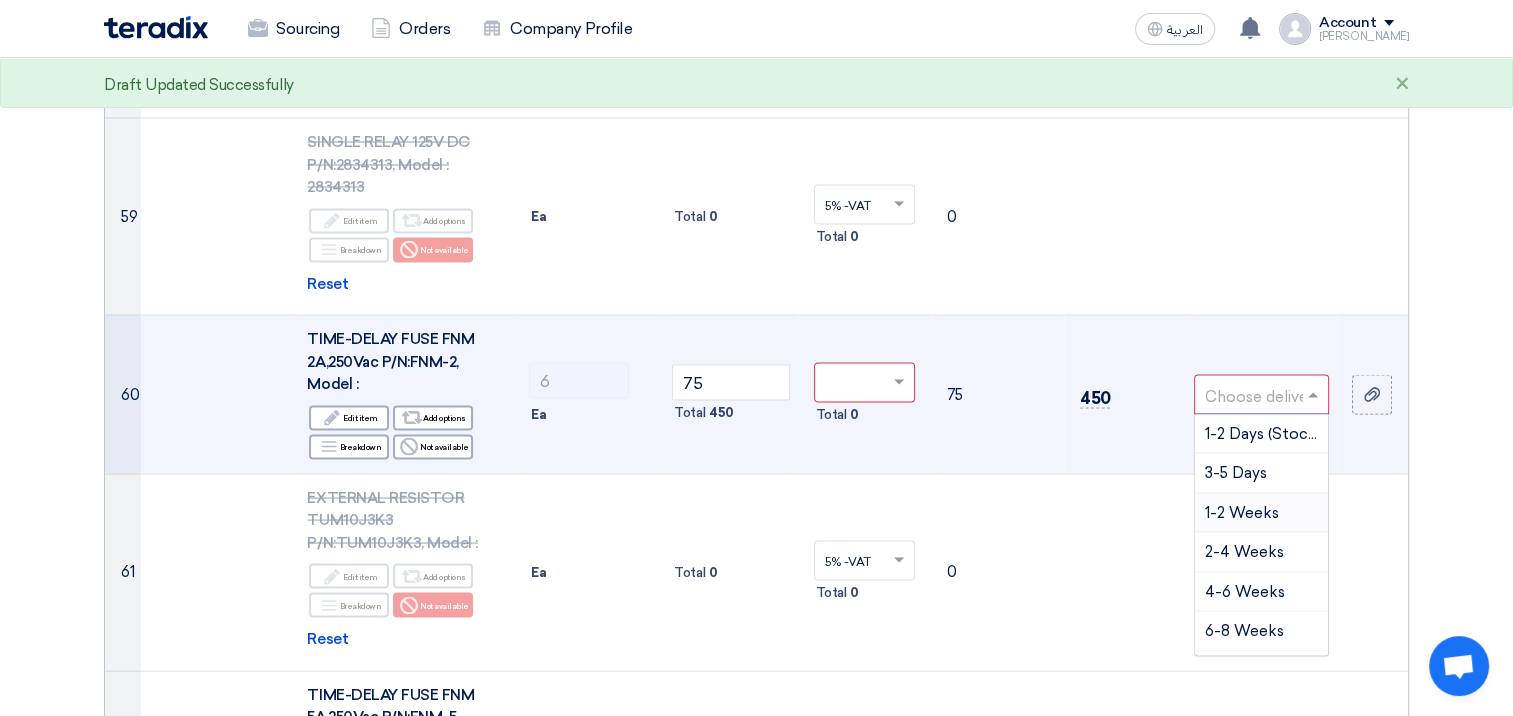 click on "1-2 Weeks" at bounding box center (1242, 512) 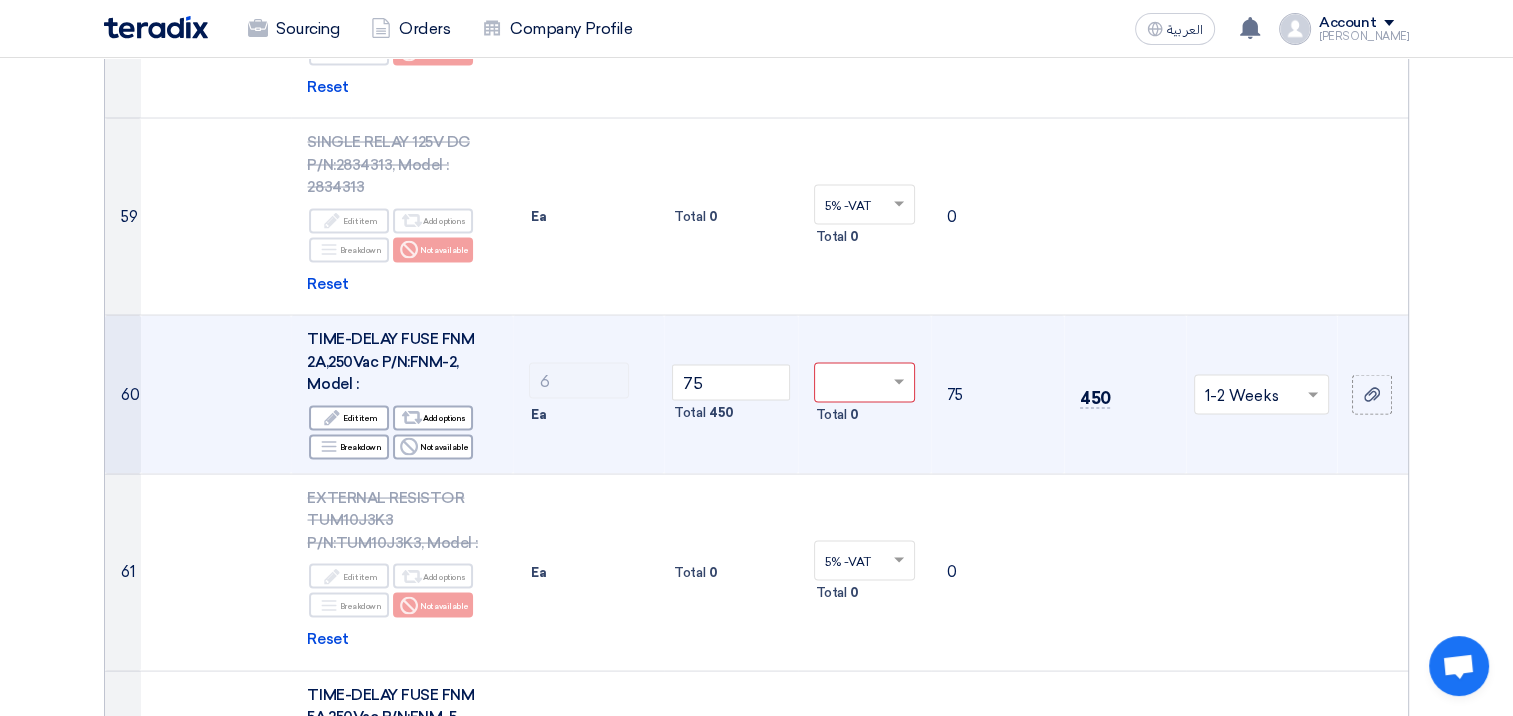 click on "Offer Details
#
Part Number
Item Description
Quantity
Unit Price (SAR)
Taxes
+
'Select taxes...
Unit Price Inc. Taxes" 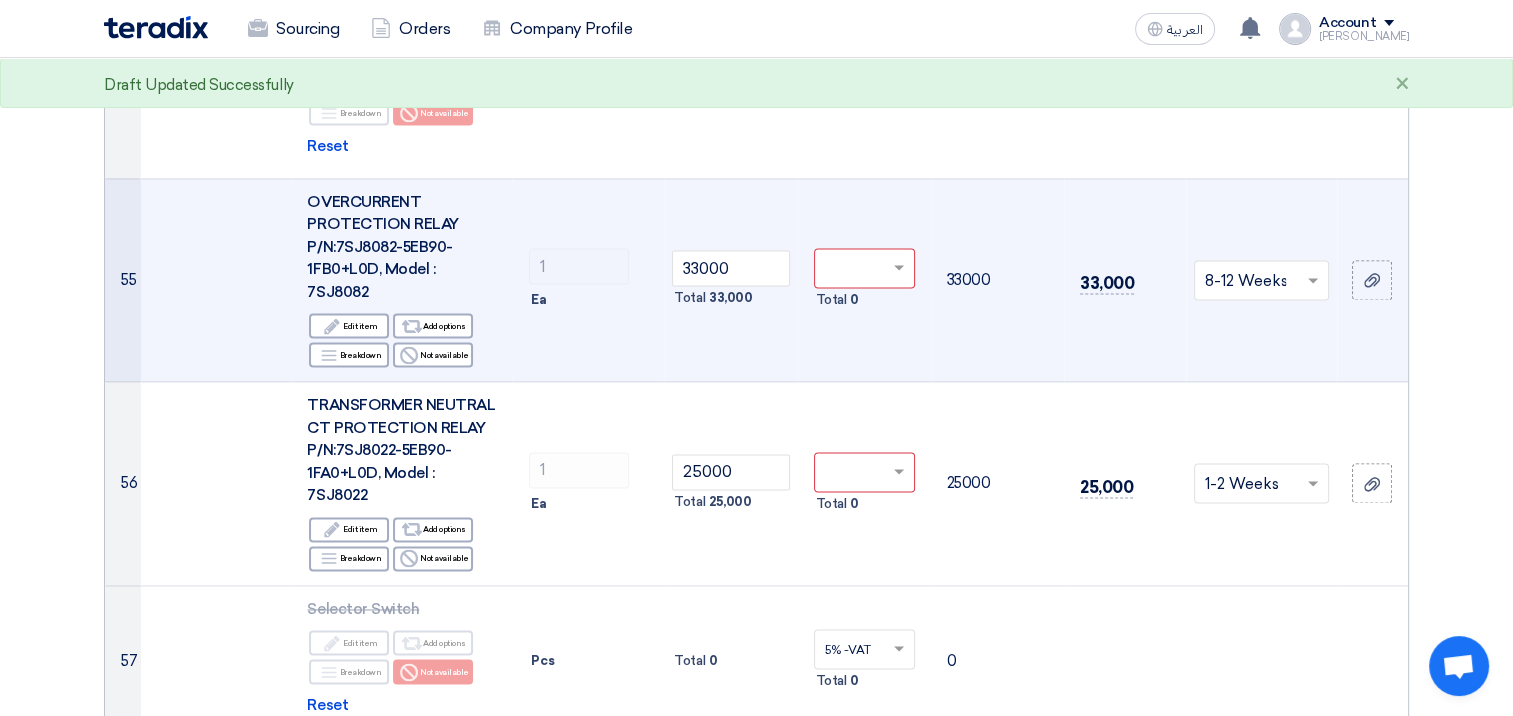 scroll, scrollTop: 10454, scrollLeft: 0, axis: vertical 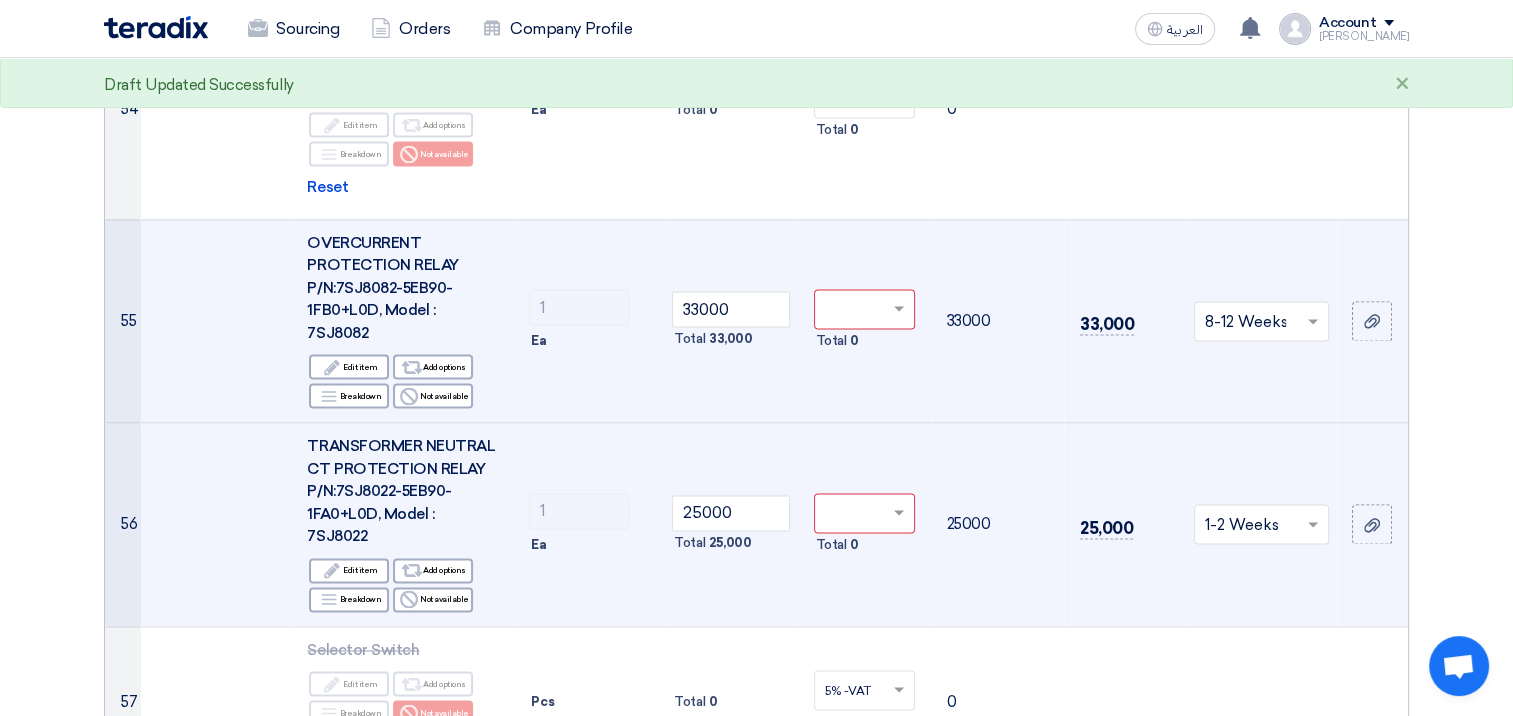 click 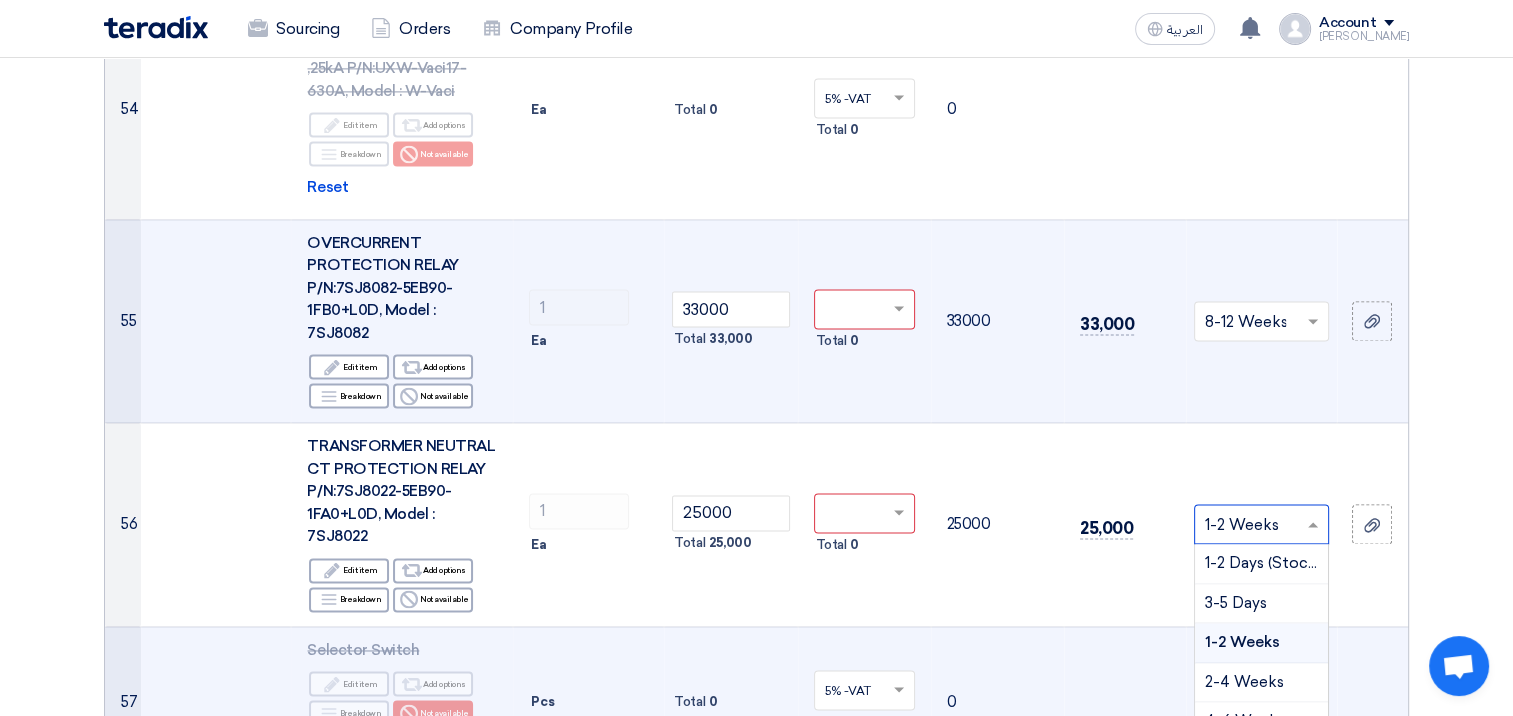 click on "1-2 Weeks" at bounding box center (1242, 642) 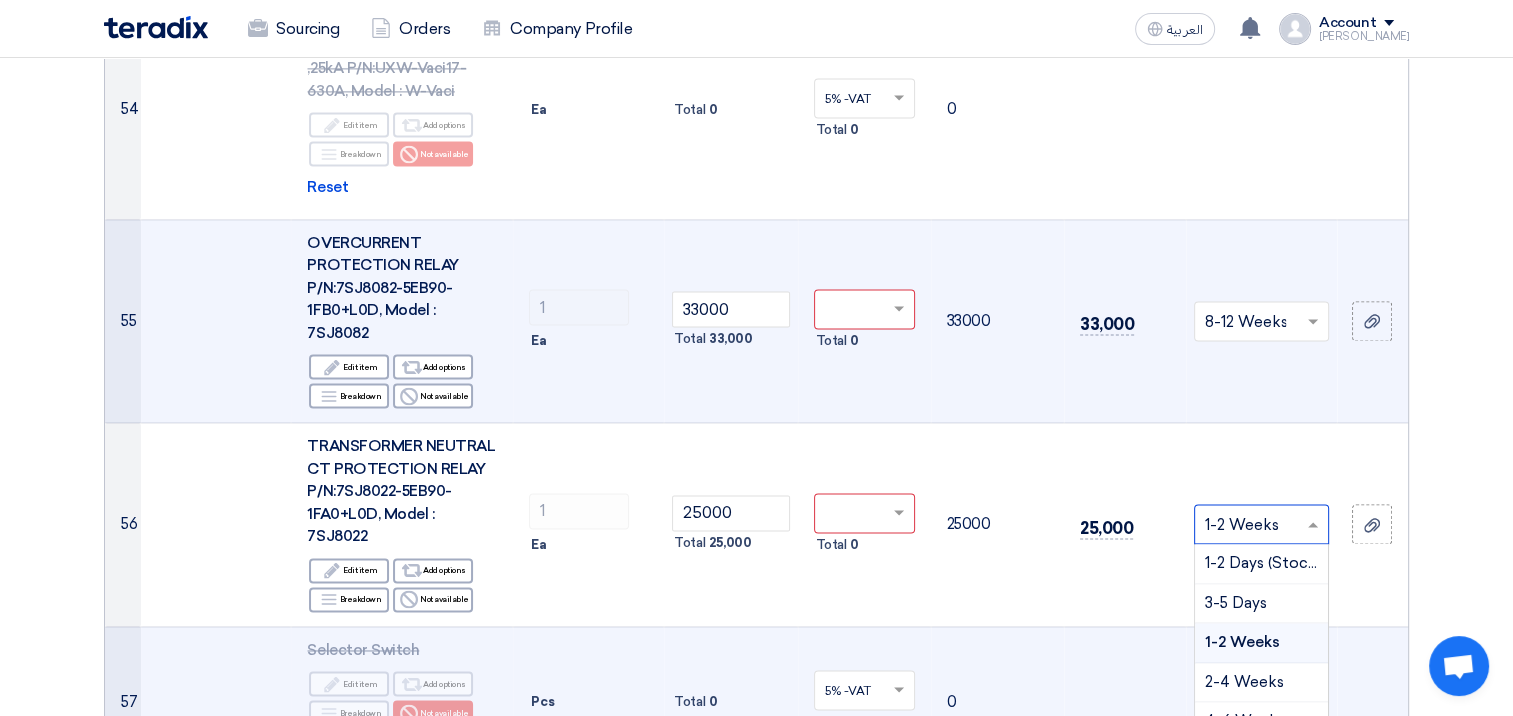 click 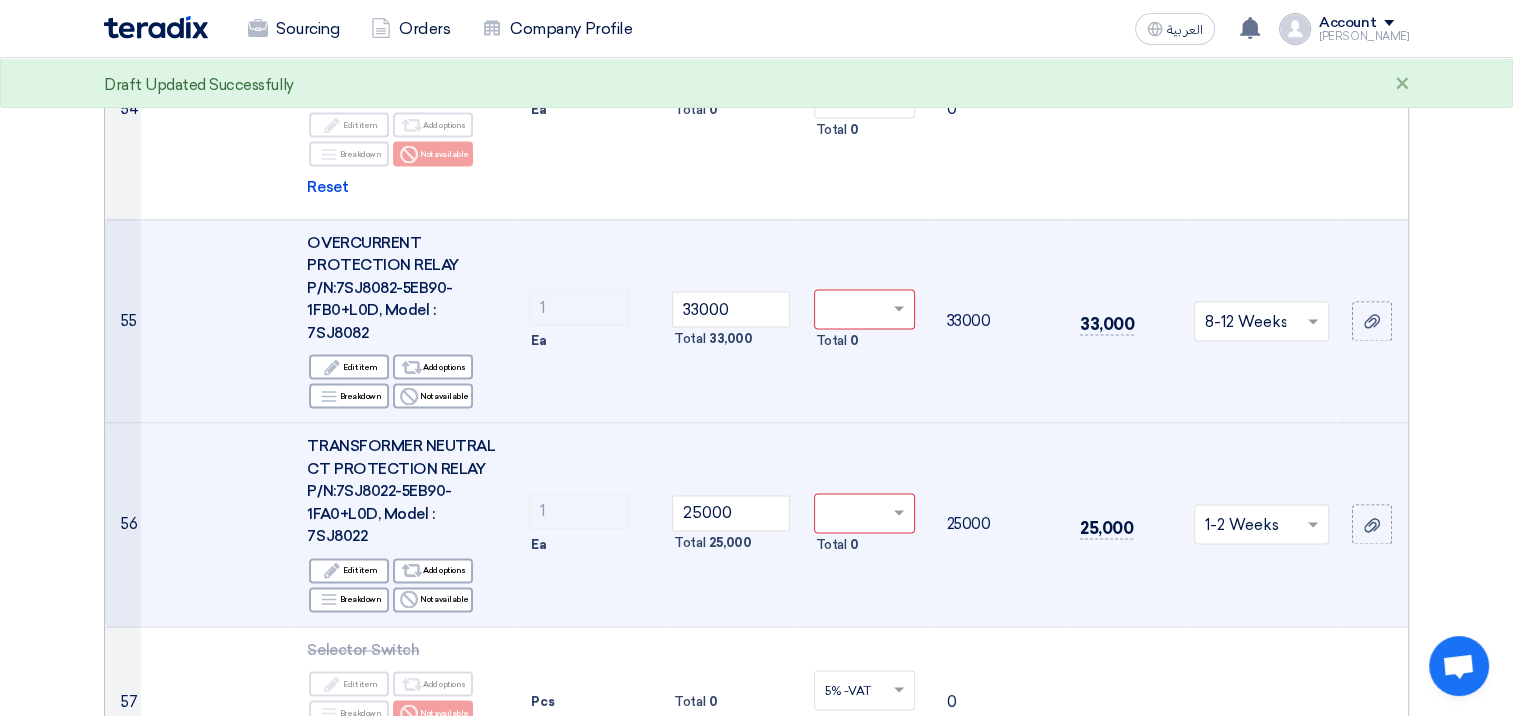 click 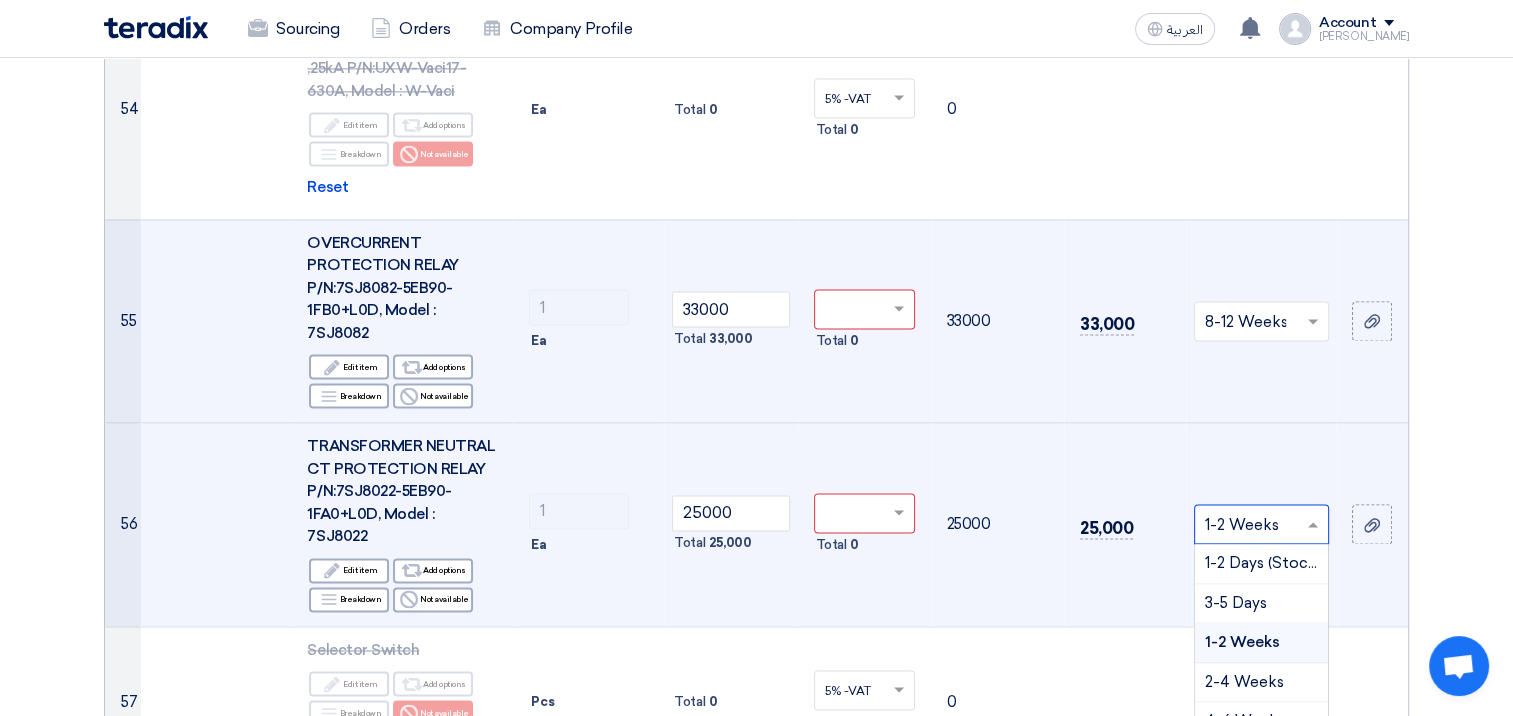 scroll, scrollTop: 120, scrollLeft: 0, axis: vertical 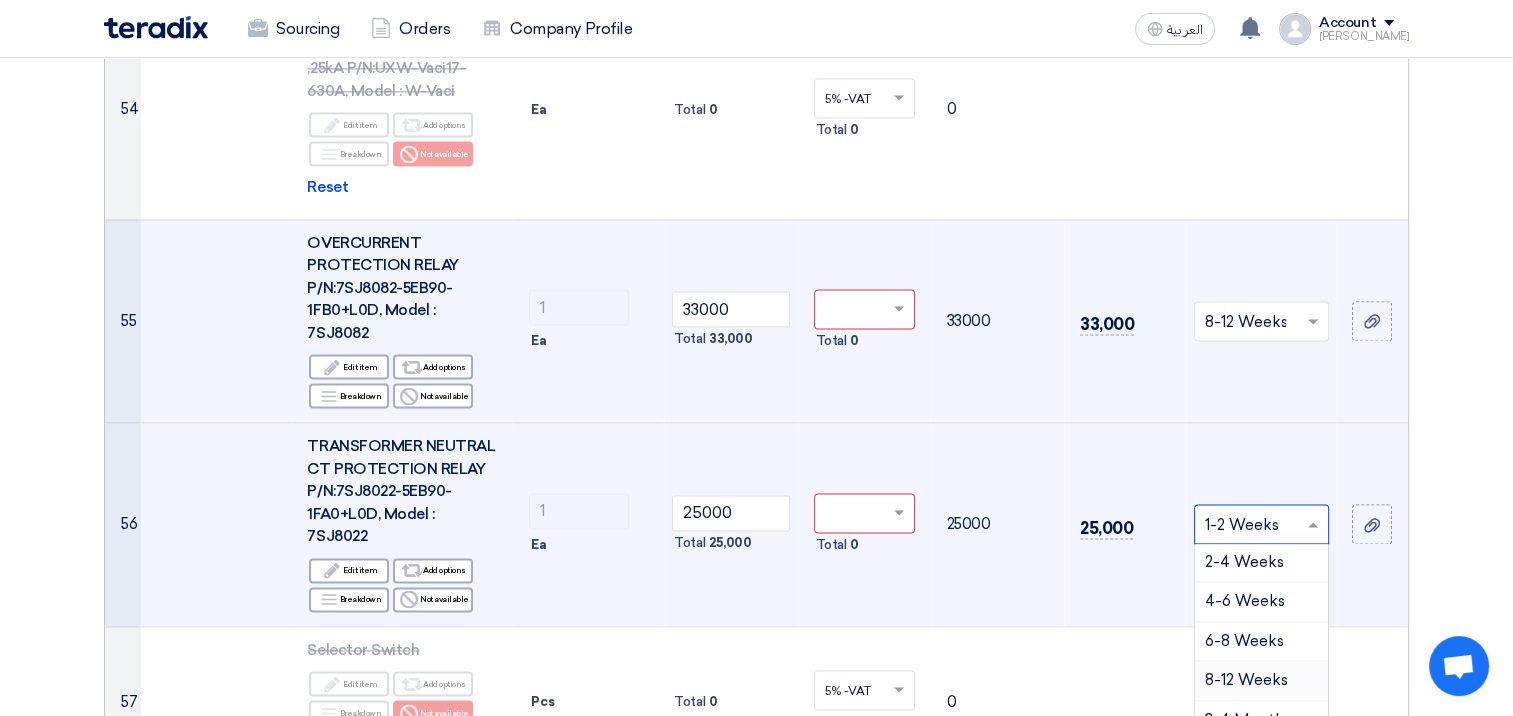 click on "8-12 Weeks" at bounding box center [1246, 680] 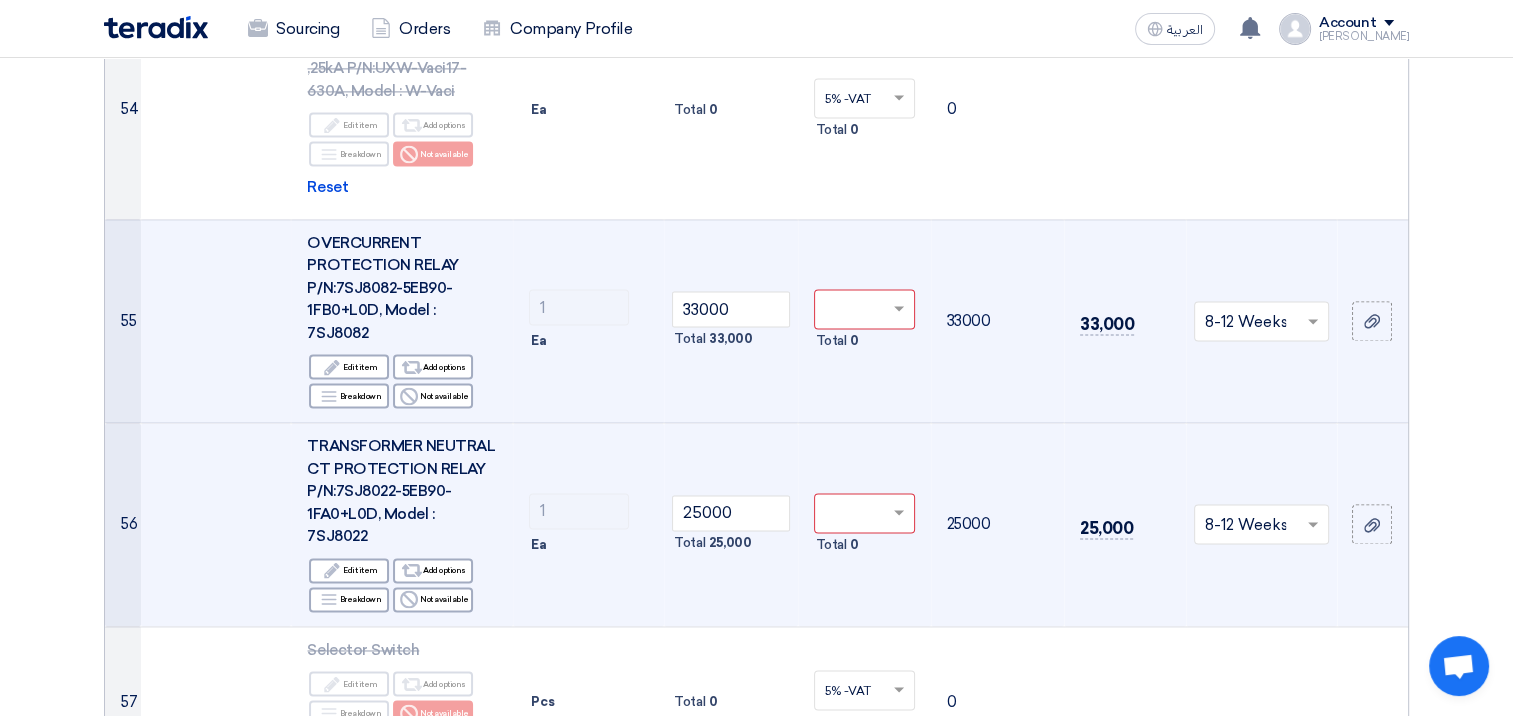 click on "Offer Details
#
Part Number
Item Description
Quantity
Unit Price (SAR)
Taxes
+
'Select taxes...
Unit Price Inc. Taxes" 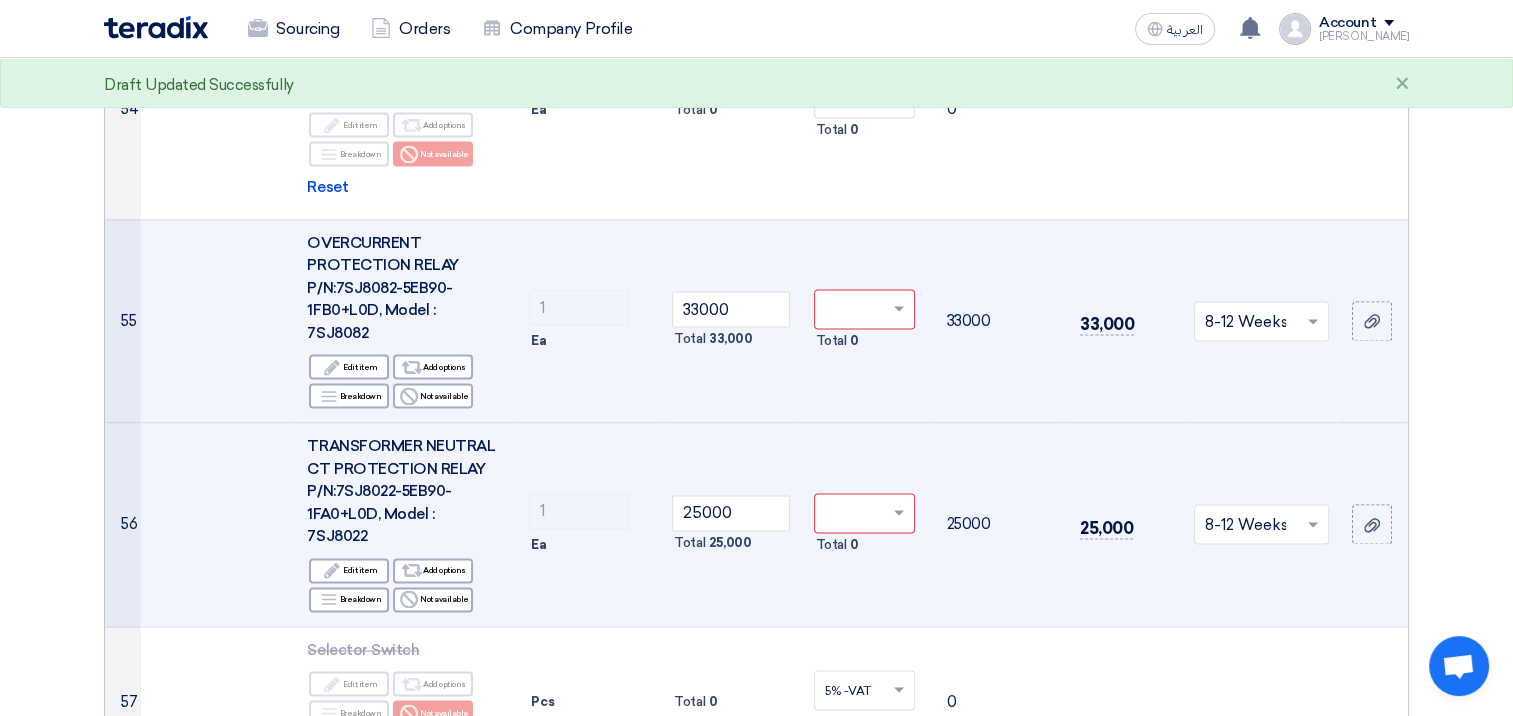 scroll, scrollTop: 10534, scrollLeft: 0, axis: vertical 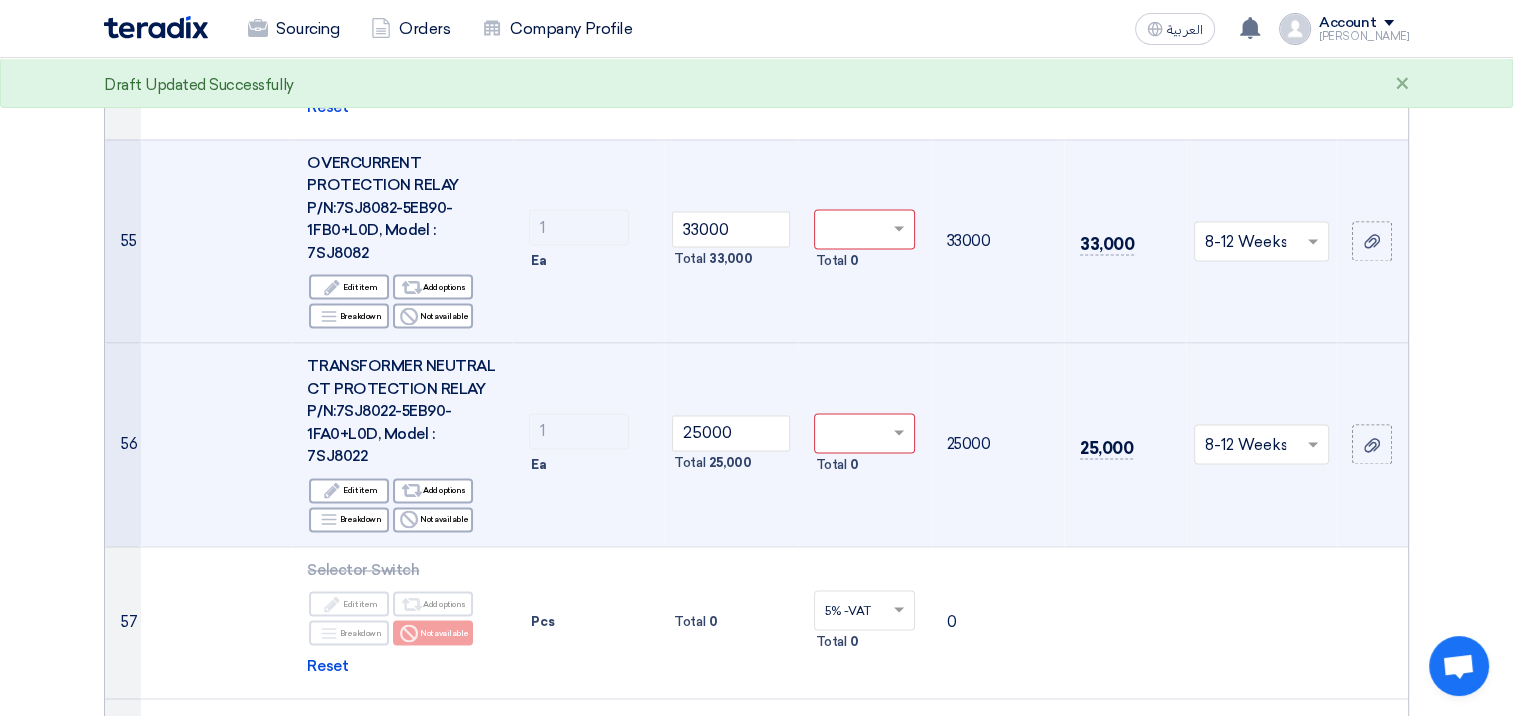 click on "Offer Details
#
Part Number
Item Description
Quantity
Unit Price (SAR)
Taxes
+
'Select taxes...
Unit Price Inc. Taxes" 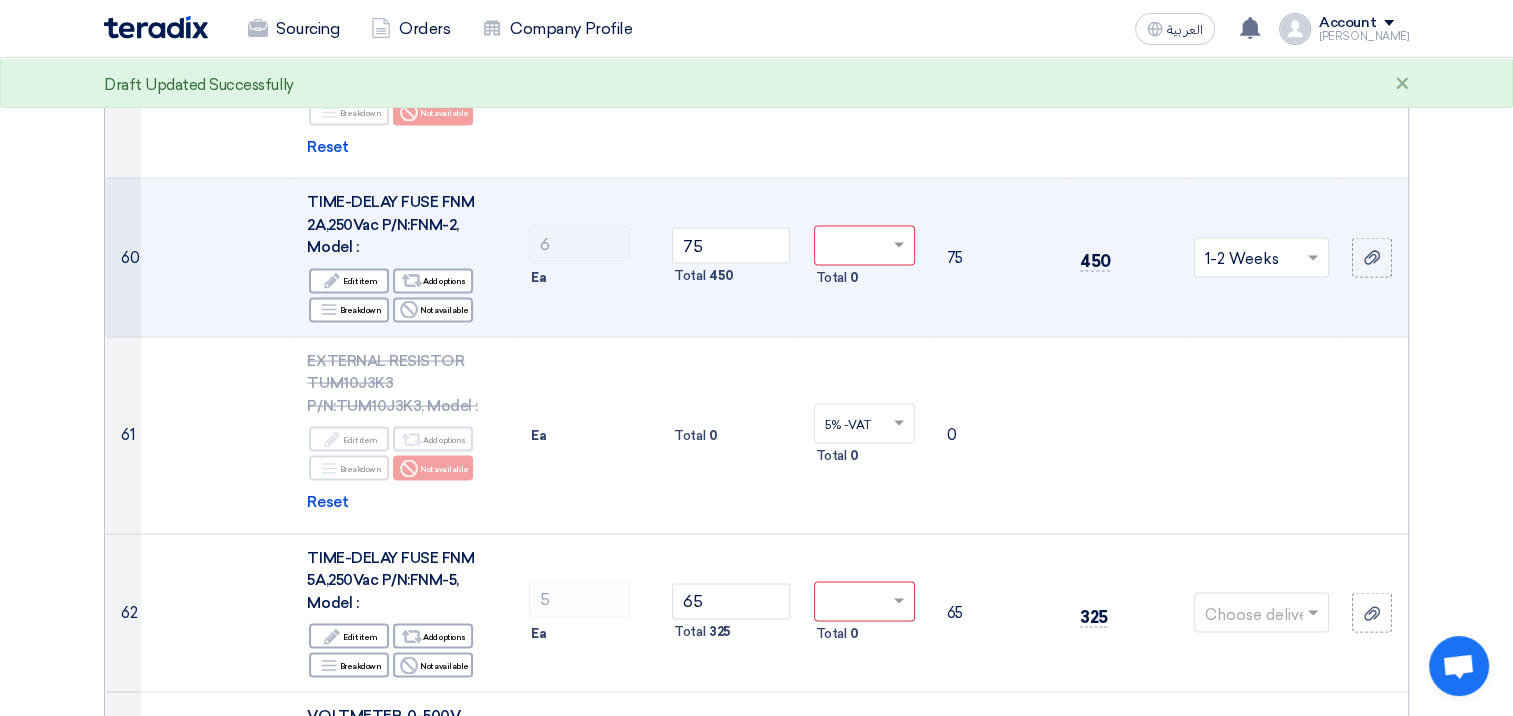 scroll, scrollTop: 11654, scrollLeft: 0, axis: vertical 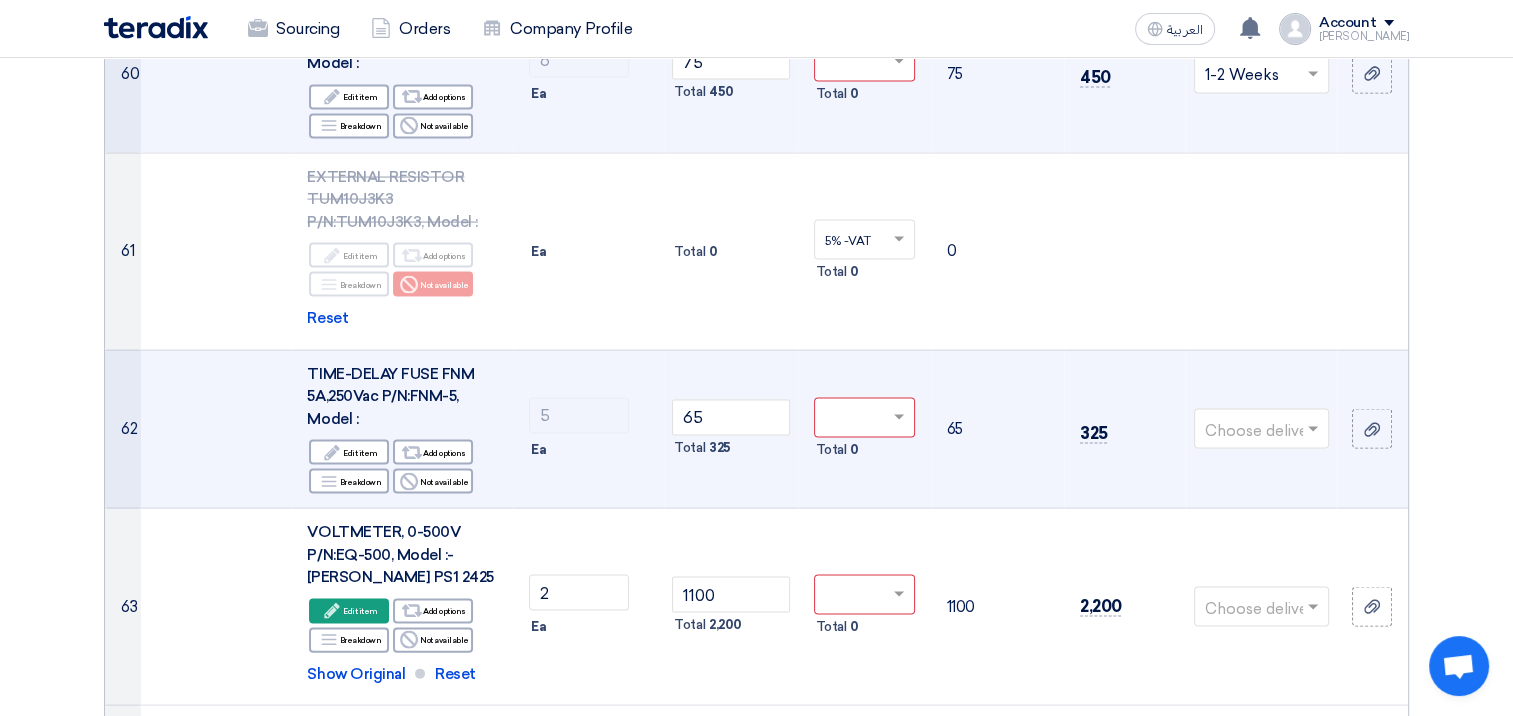 click 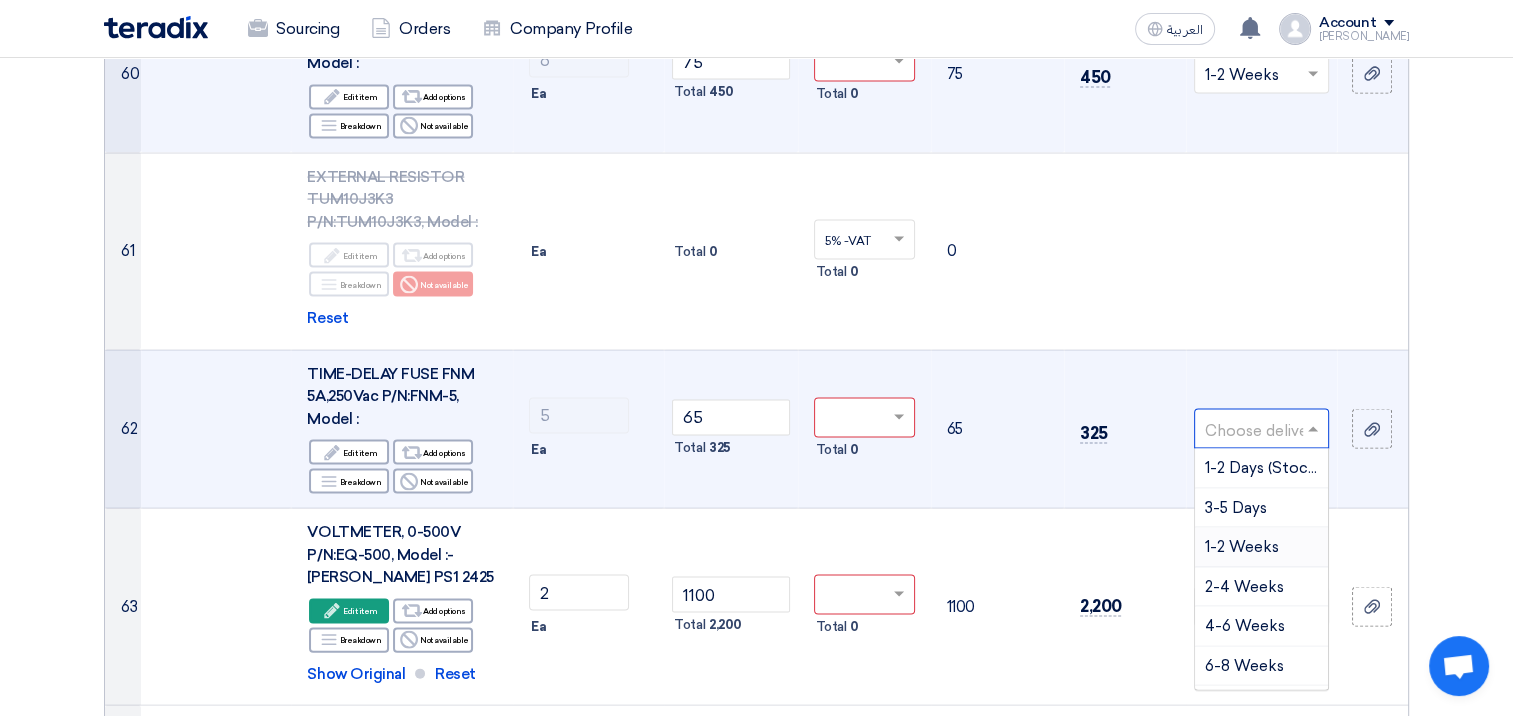 click on "1-2 Weeks" at bounding box center (1242, 547) 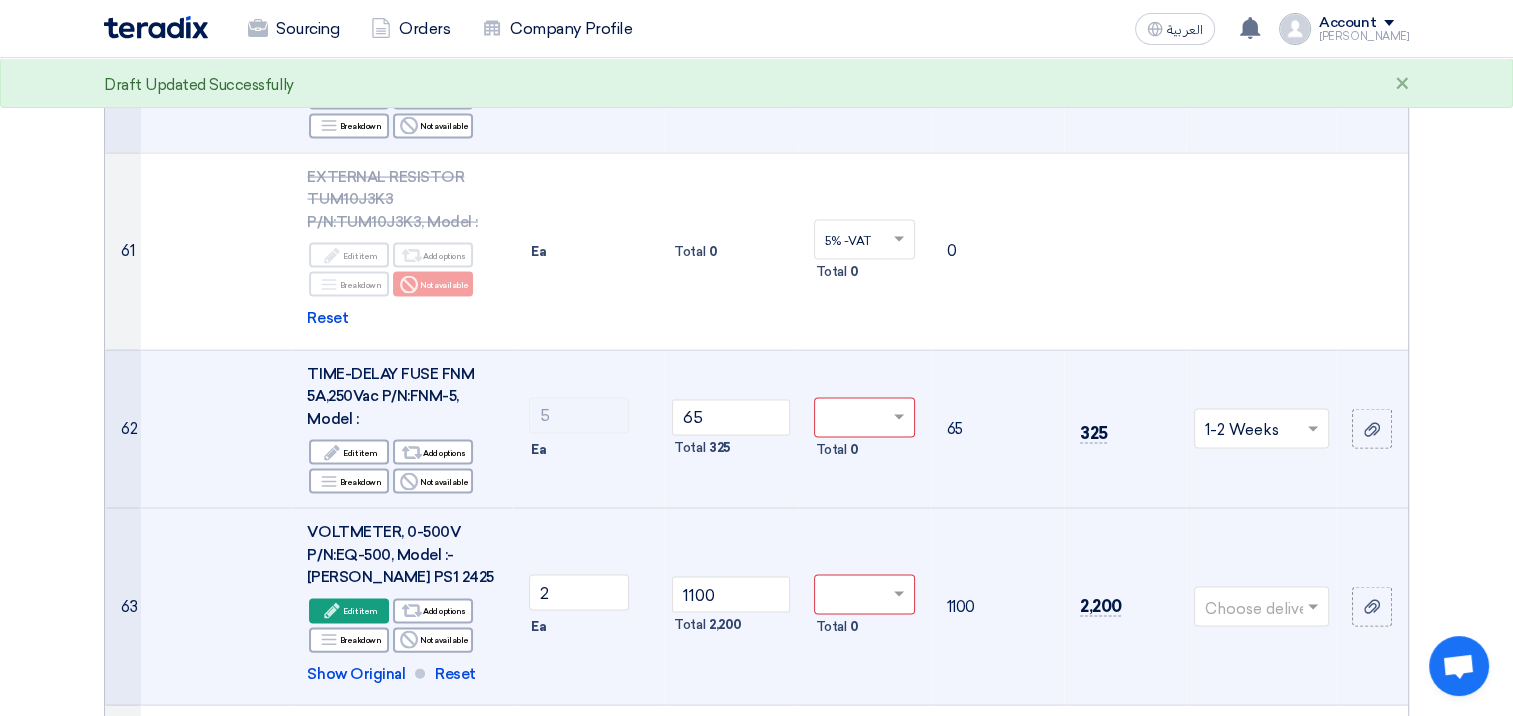 click 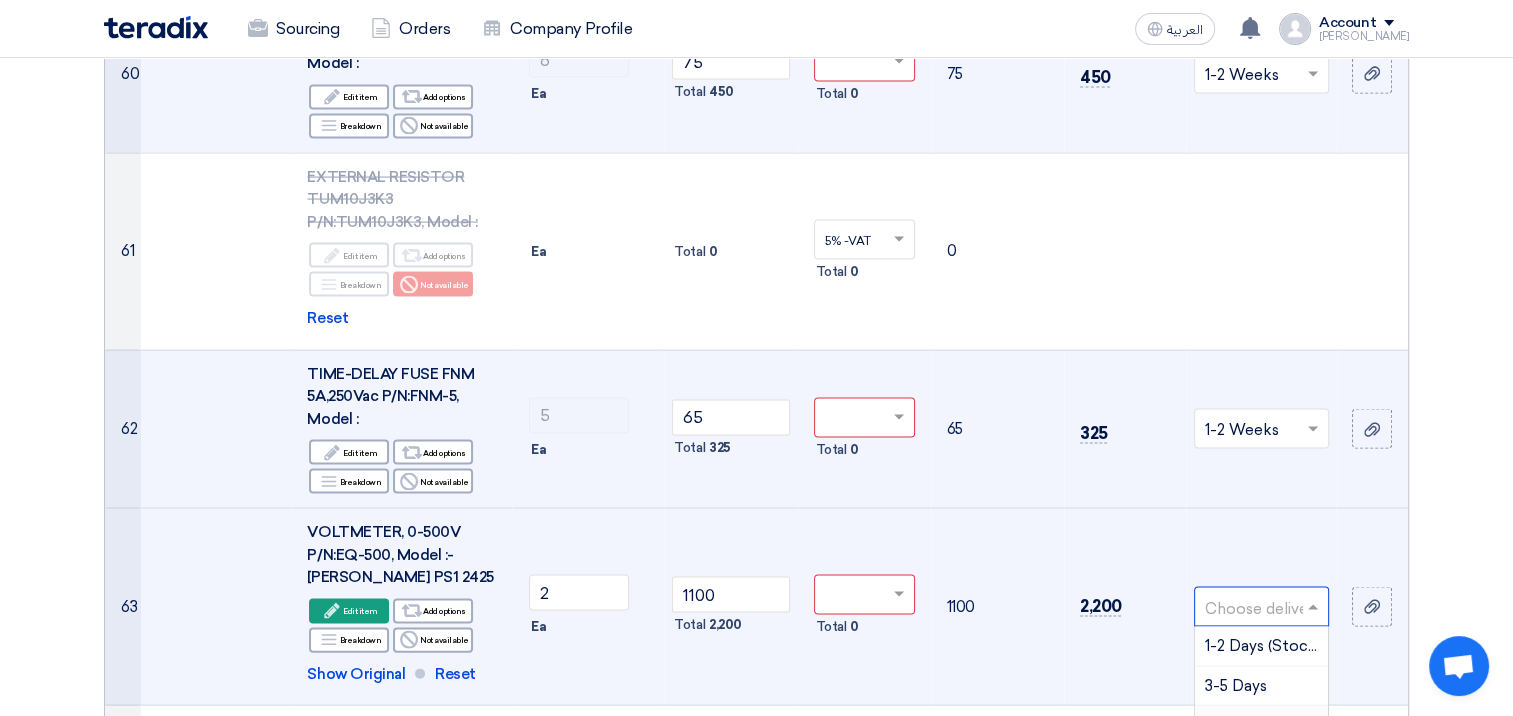 click on "1-2 Weeks" at bounding box center (1242, 725) 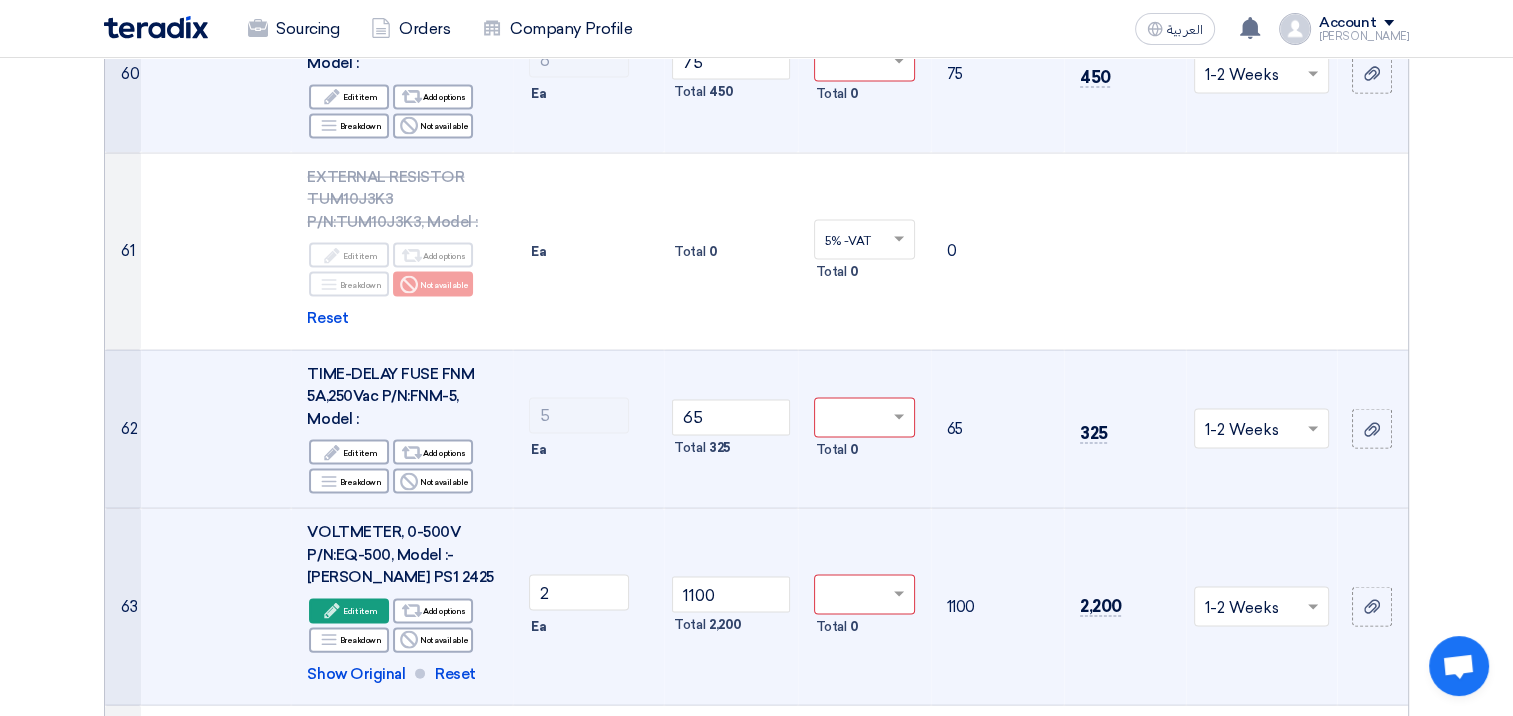 click on "Offer Details
#
Part Number
Item Description
Quantity
Unit Price (SAR)
Taxes
+
'Select taxes...
Unit Price Inc. Taxes" 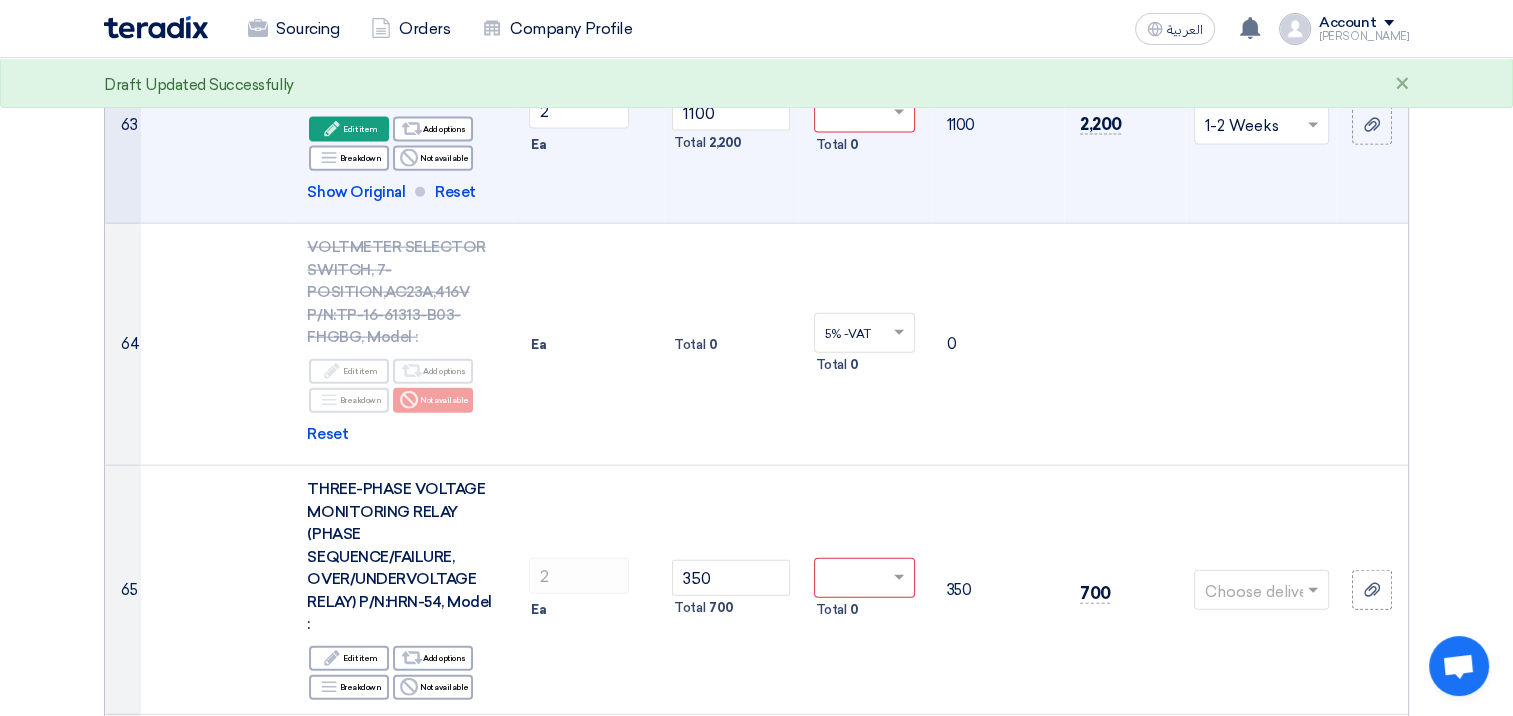 scroll, scrollTop: 12174, scrollLeft: 0, axis: vertical 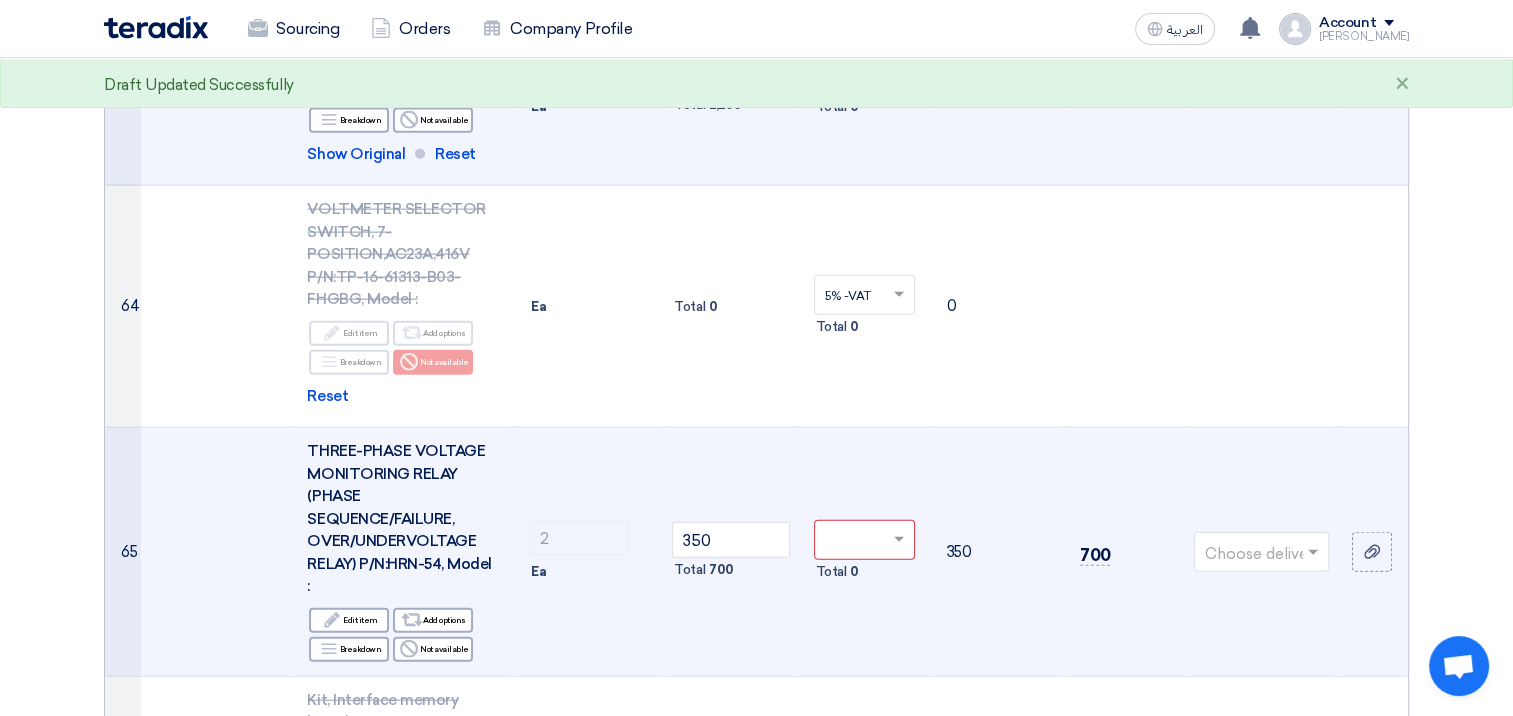 click 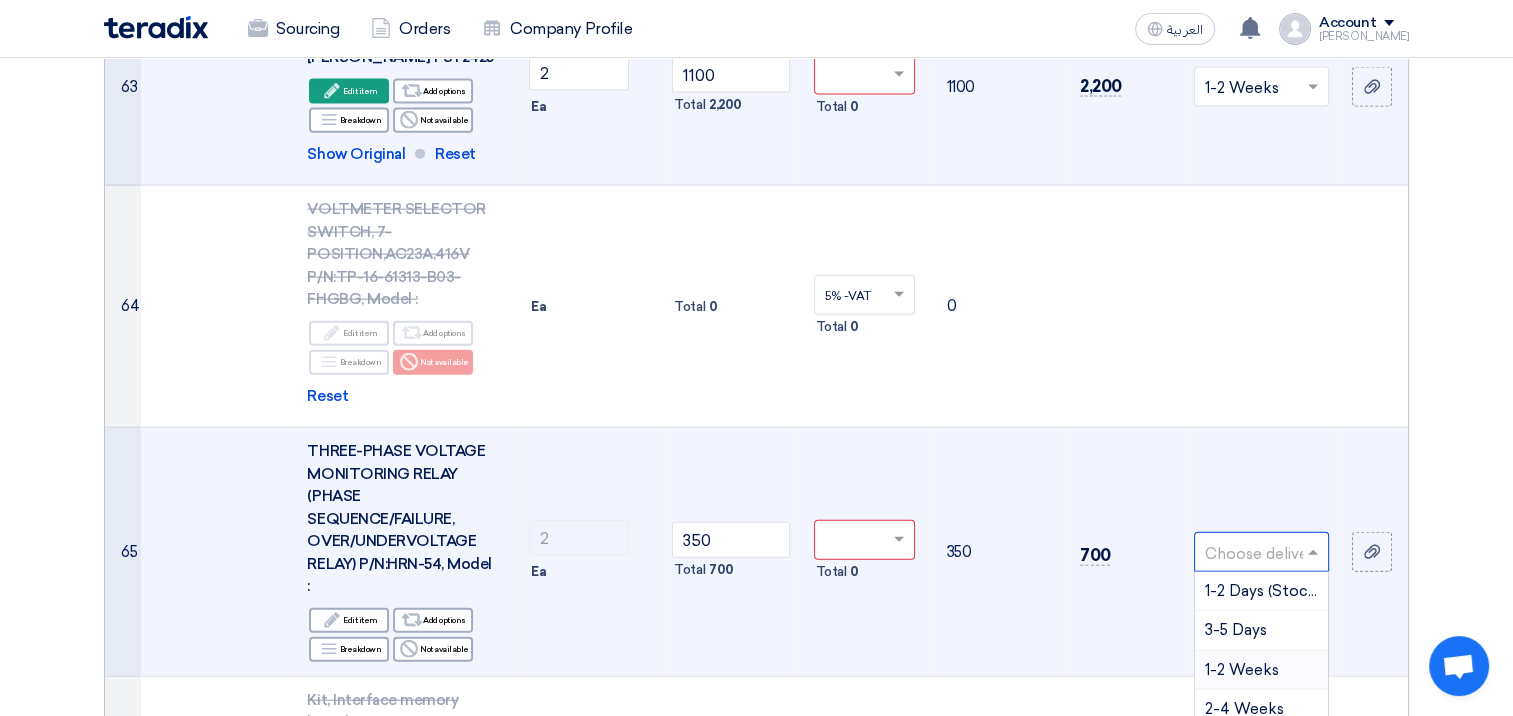 click on "1-2 Weeks" at bounding box center (1242, 670) 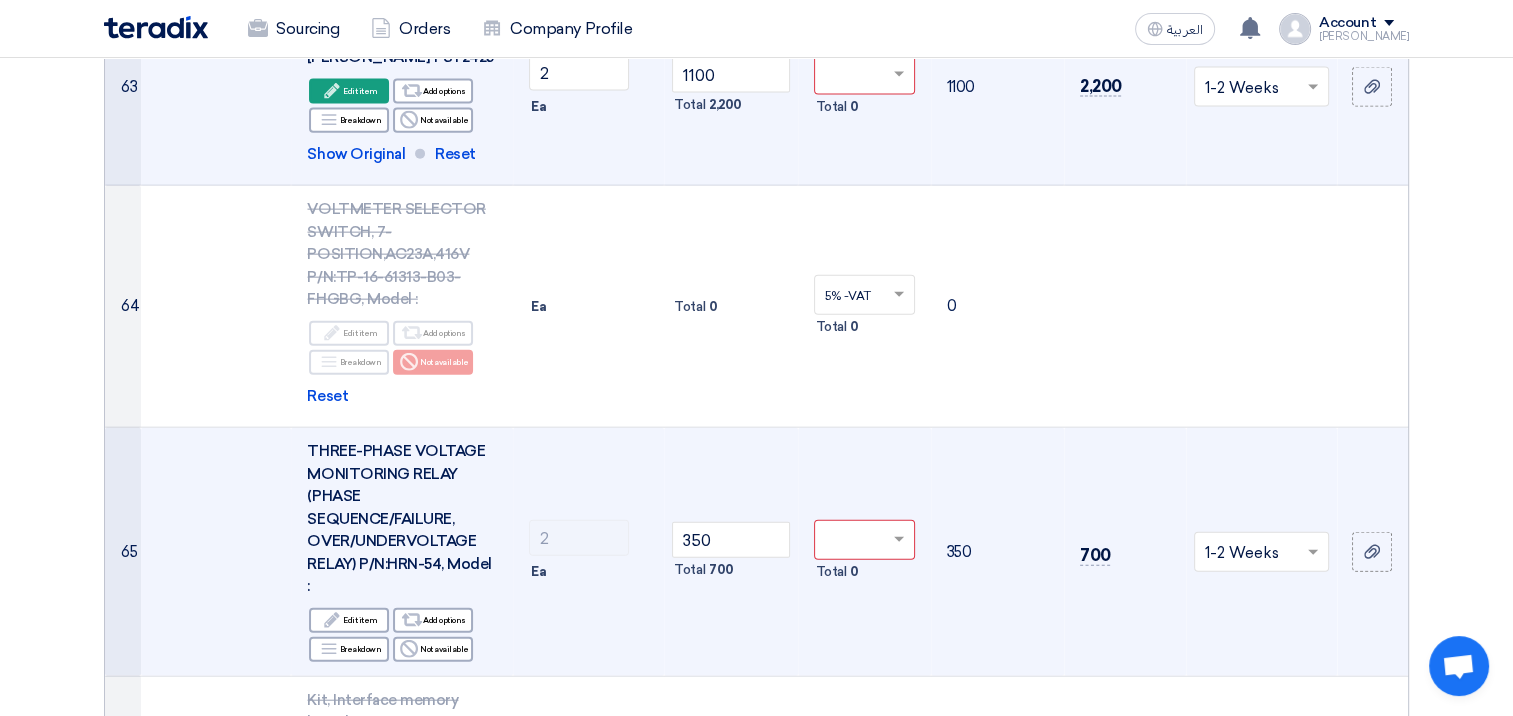 click on "Offer Details
#
Part Number
Item Description
Quantity
Unit Price (SAR)
Taxes
+
'Select taxes...
Unit Price Inc. Taxes" 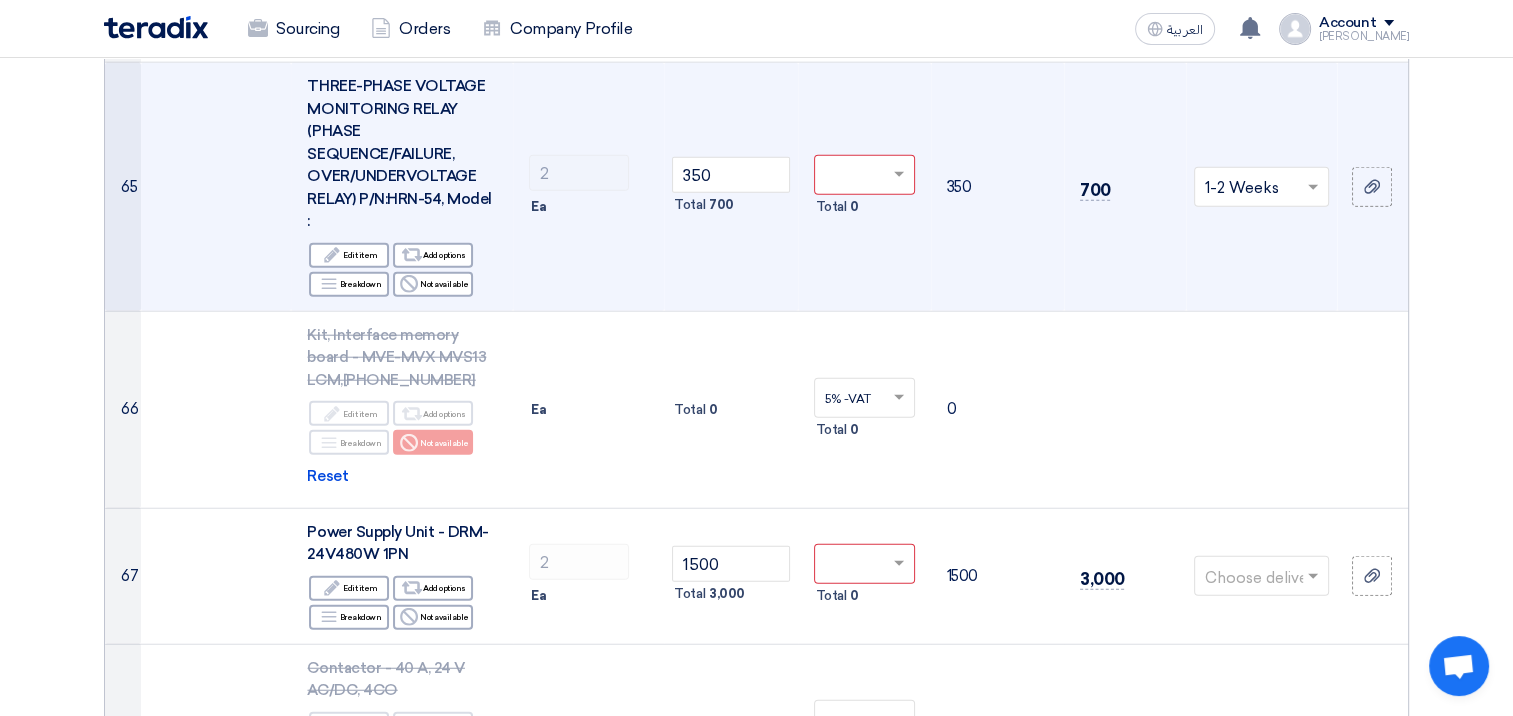 scroll, scrollTop: 12574, scrollLeft: 0, axis: vertical 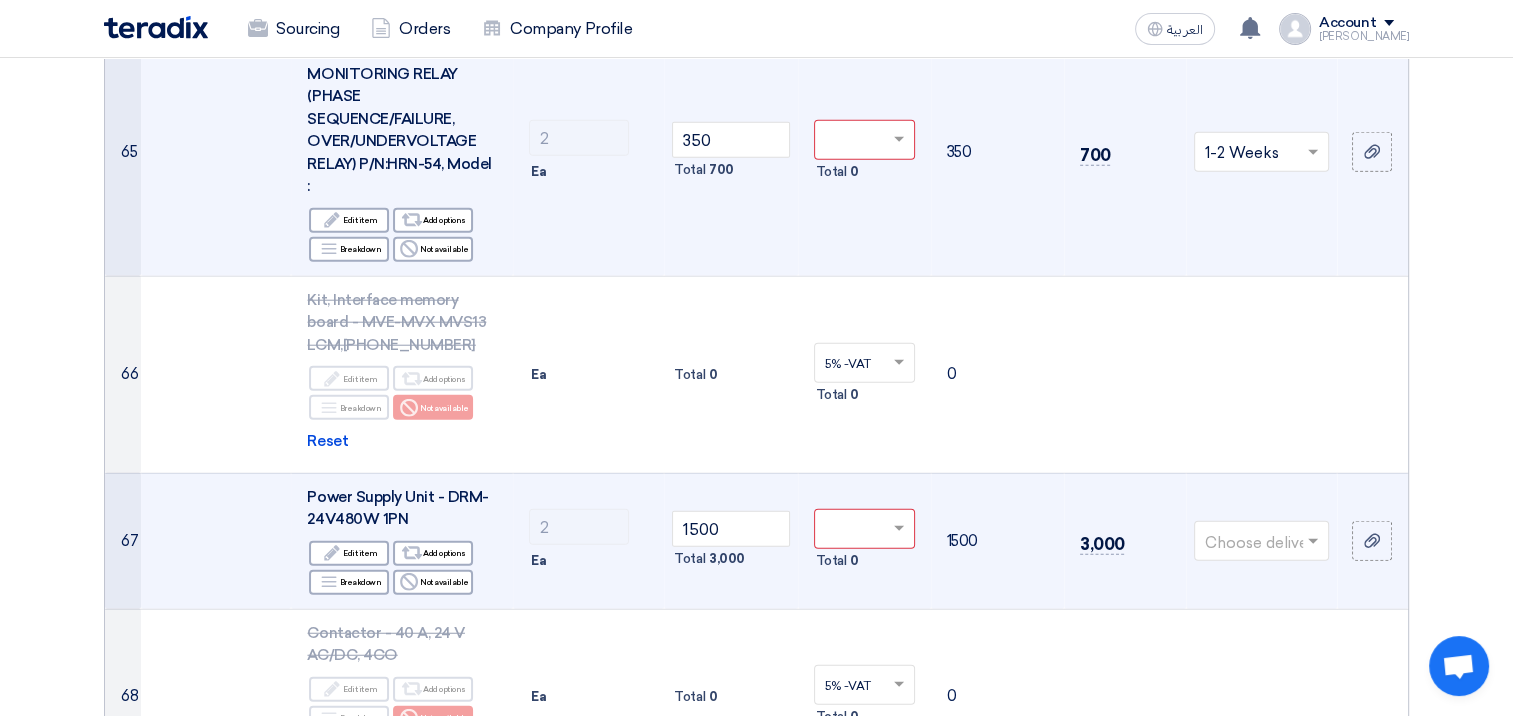 click 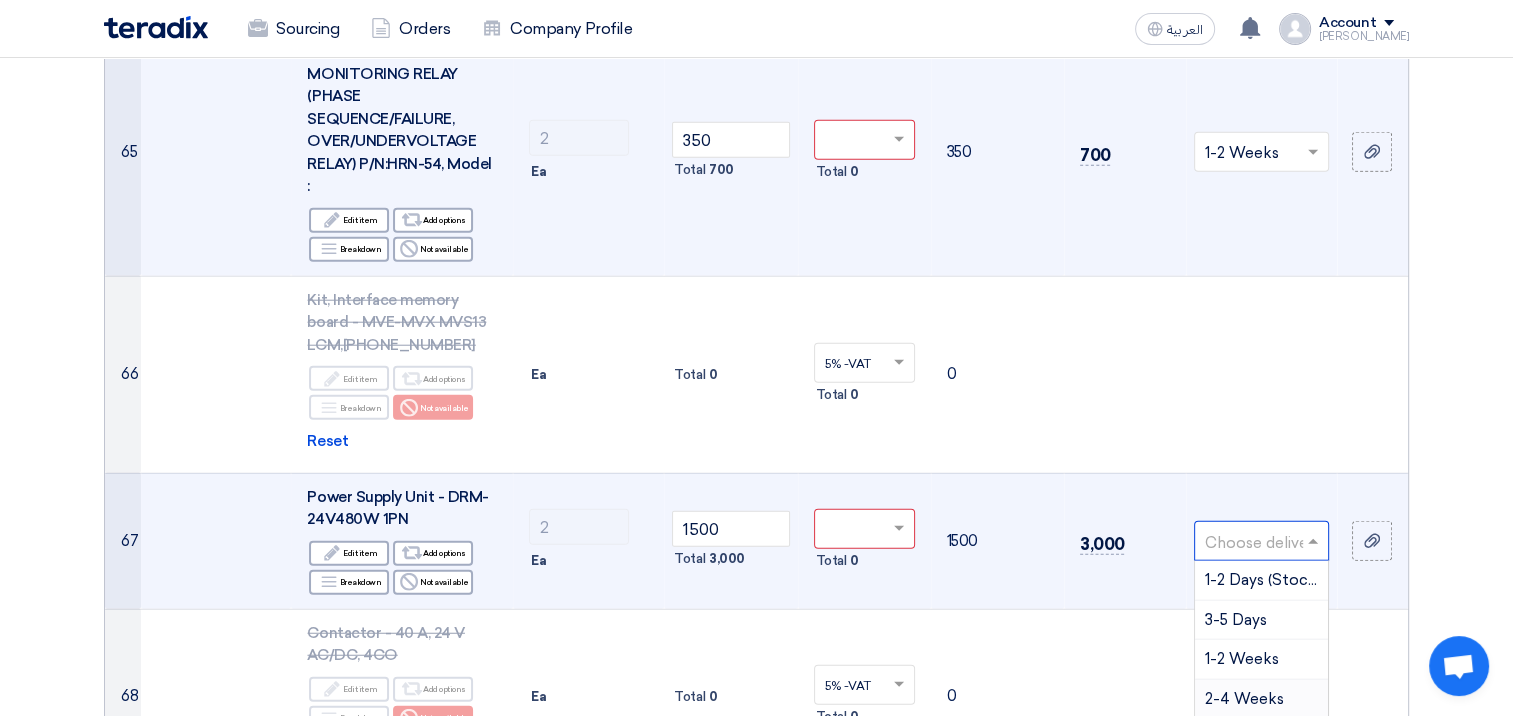 click on "2-4 Weeks" at bounding box center [1244, 699] 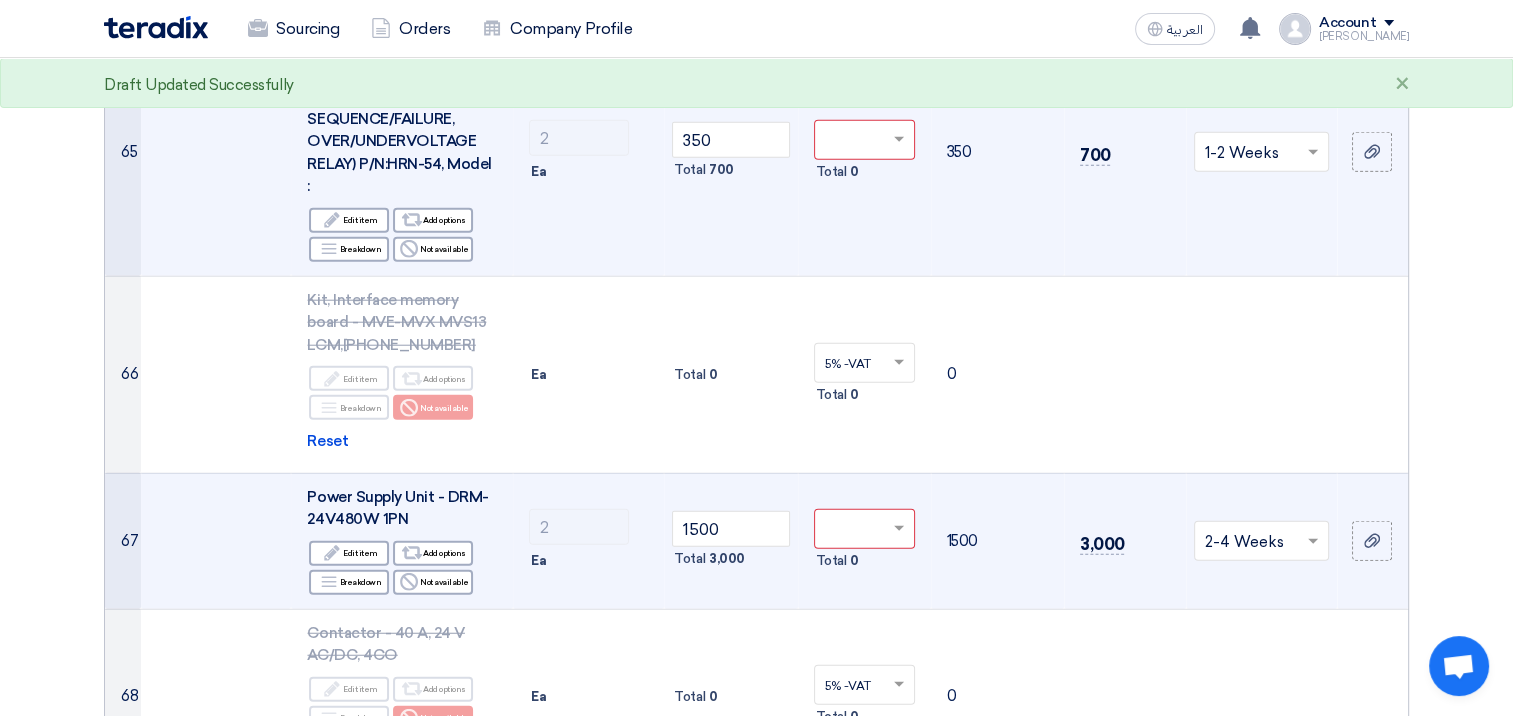 click 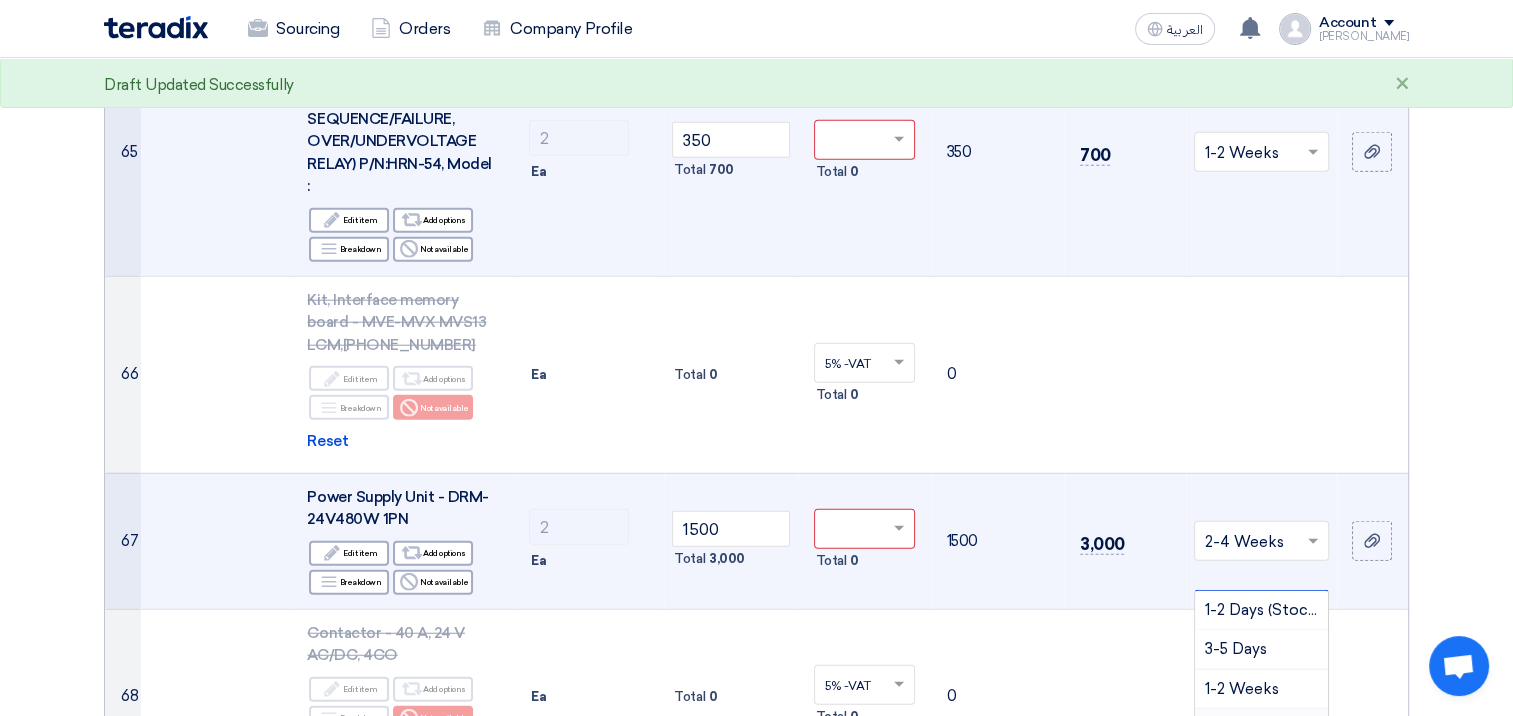 click on "2-4 Weeks" at bounding box center [1244, 728] 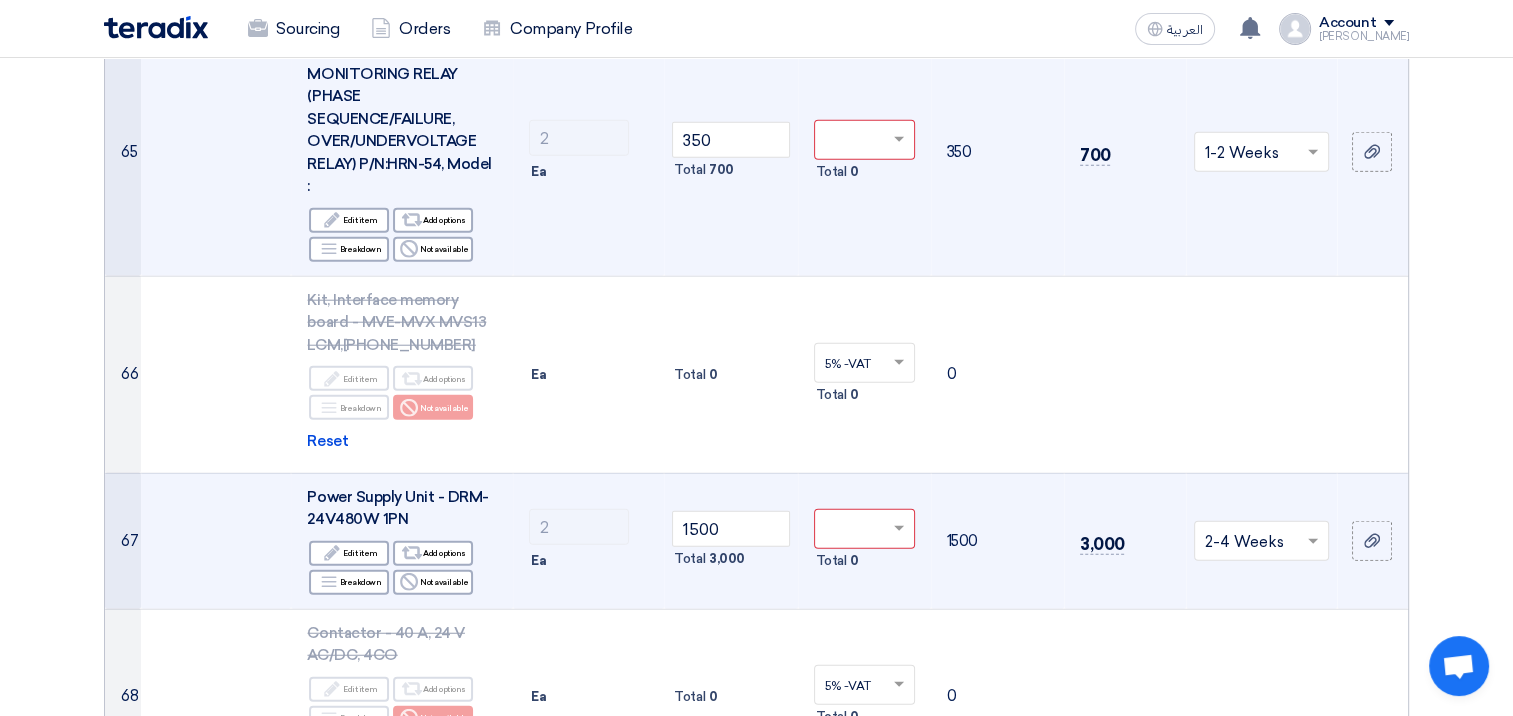 click on "Offer Details
#
Part Number
Item Description
Quantity
Unit Price (SAR)
Taxes
+
'Select taxes...
Unit Price Inc. Taxes" 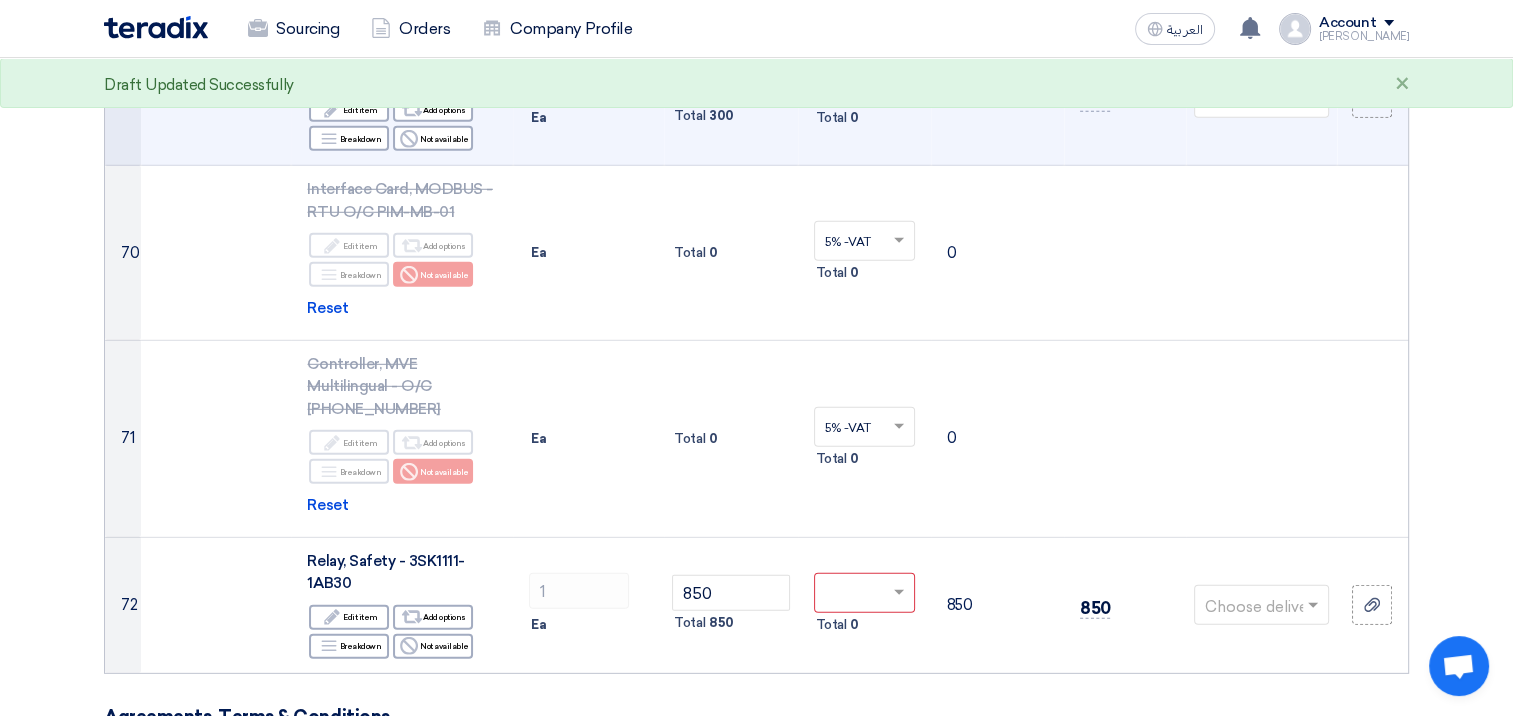 scroll, scrollTop: 13374, scrollLeft: 0, axis: vertical 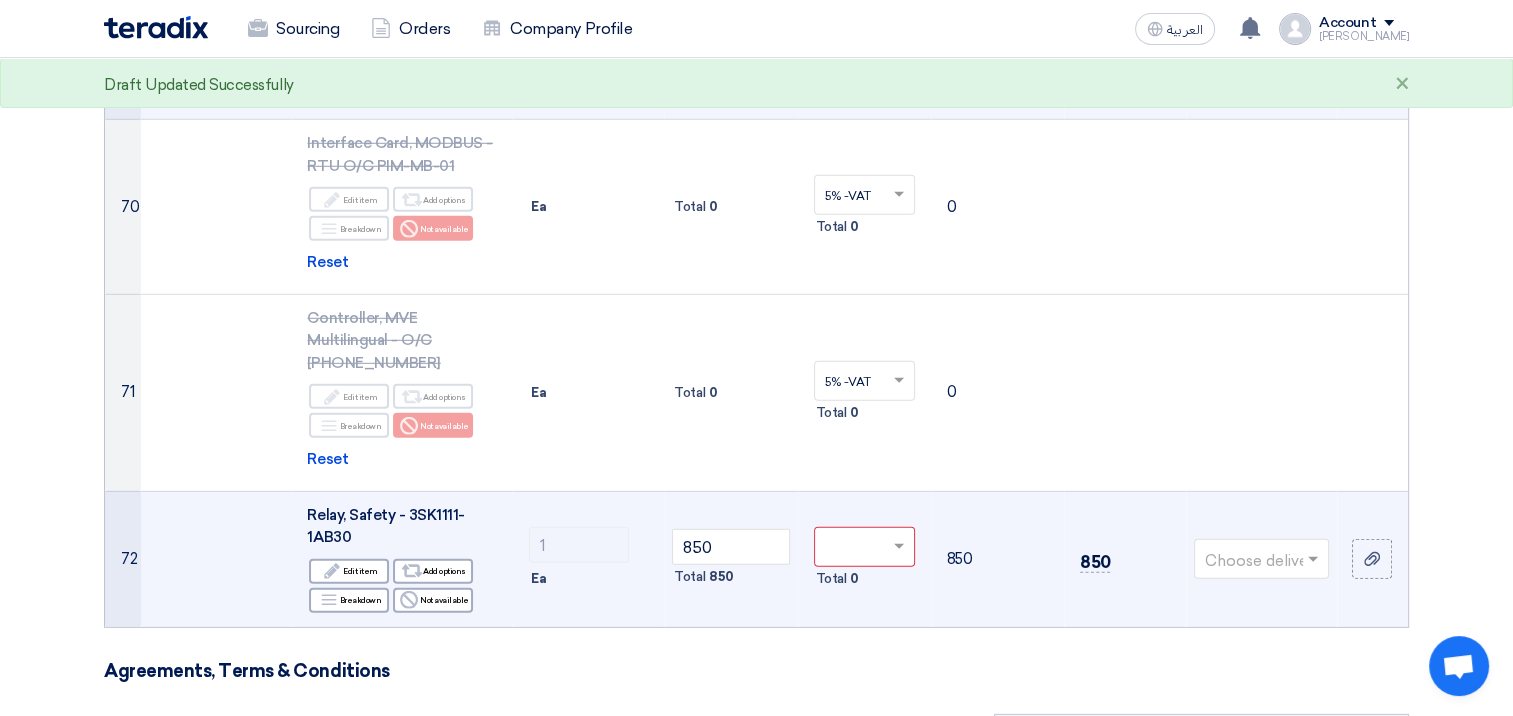 click 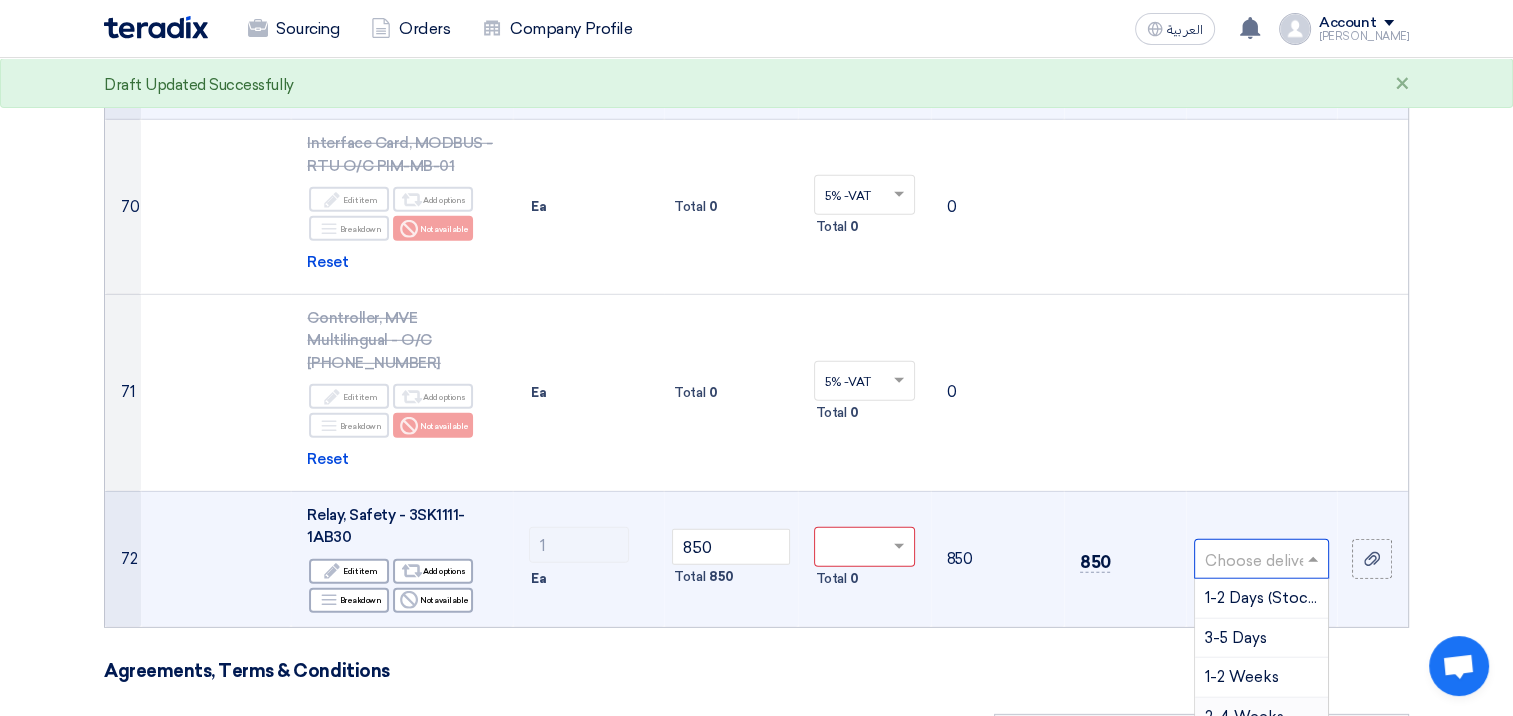 click on "2-4 Weeks" at bounding box center [1244, 717] 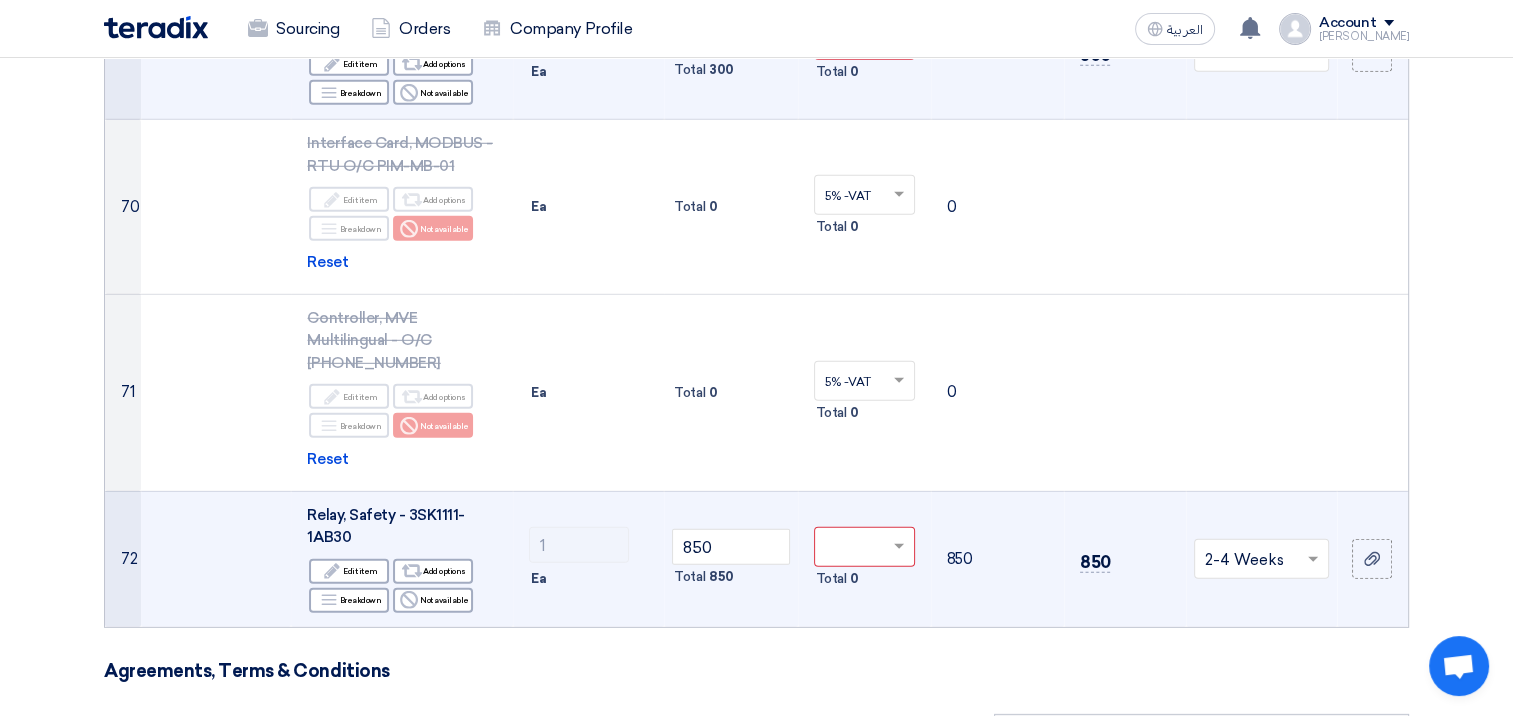 click on "Offer Details
#
Part Number
Item Description
Quantity
Unit Price (SAR)
Taxes
+
'Select taxes...
Unit Price Inc. Taxes" 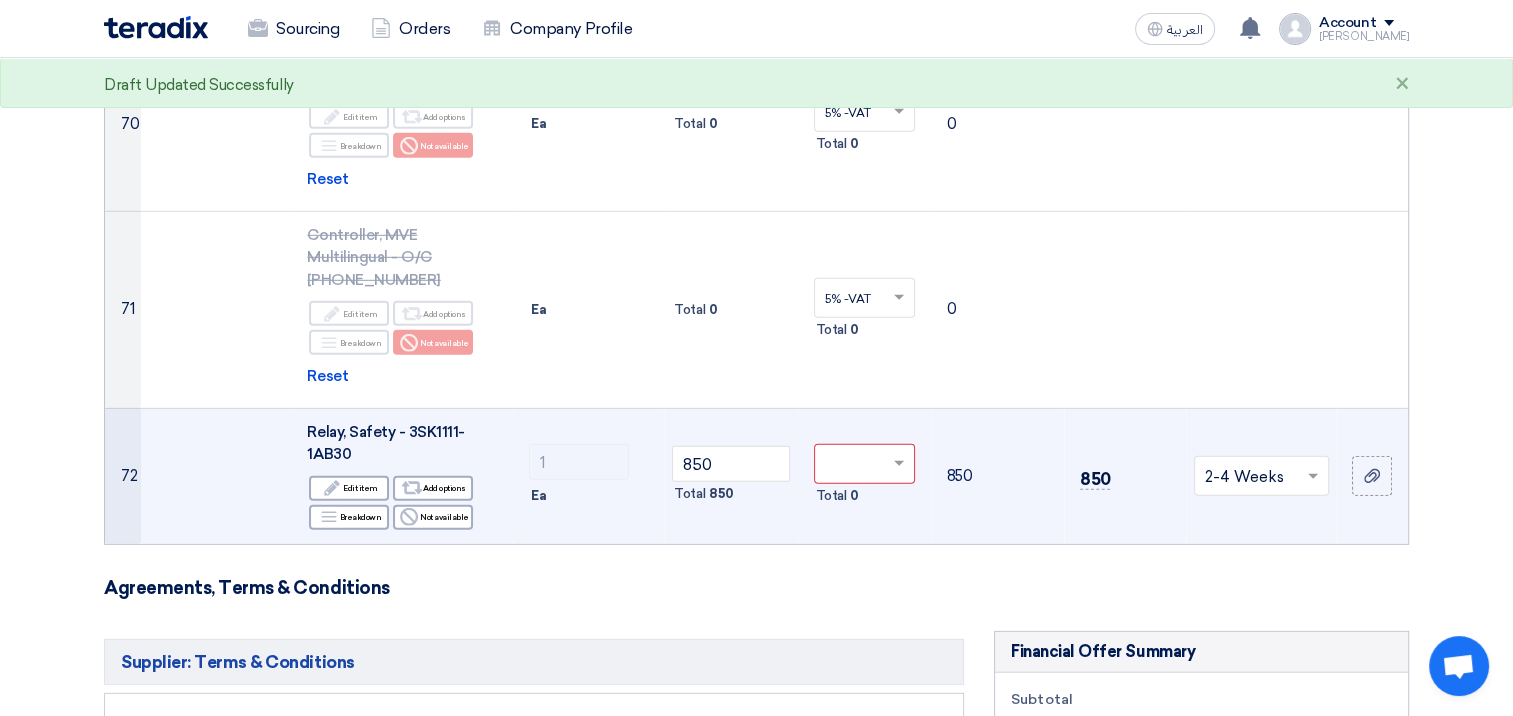 scroll, scrollTop: 13574, scrollLeft: 0, axis: vertical 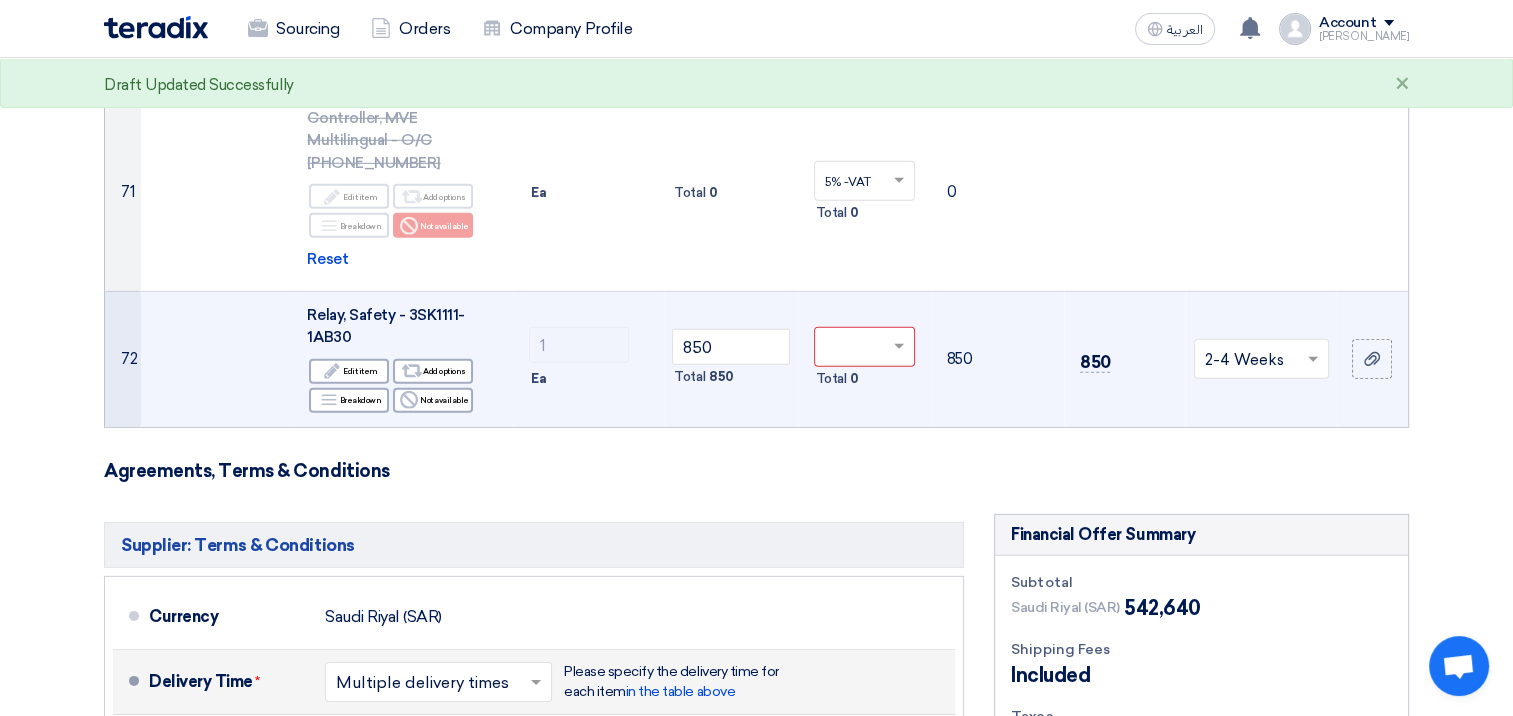 click on "Offer Details
#
Part Number
Item Description
Quantity
Unit Price (SAR)
Taxes
+
'Select taxes...
Unit Price Inc. Taxes" 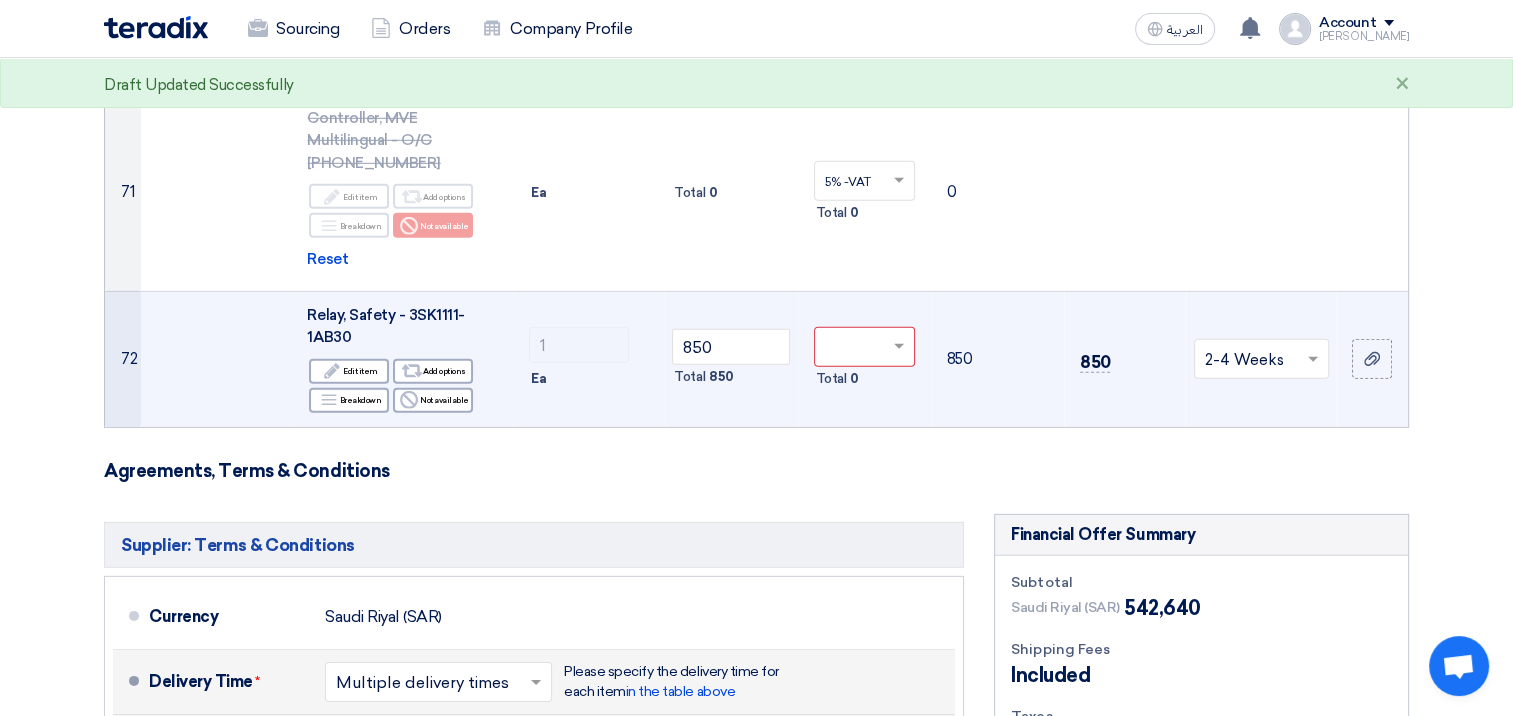 click 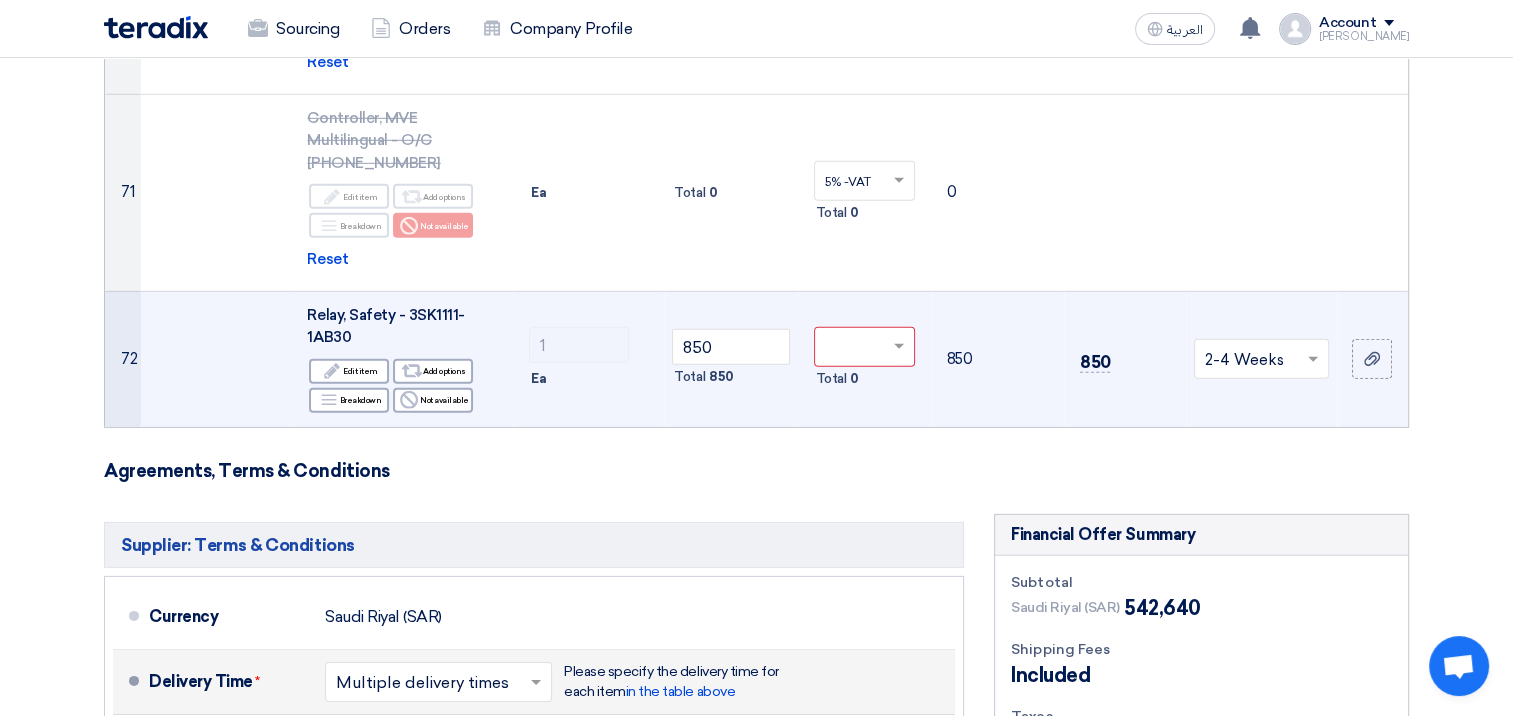 click on "Offer Details
#
Part Number
Item Description
Quantity
Unit Price (SAR)
Taxes
+
'Select taxes...
Unit Price Inc. Taxes" 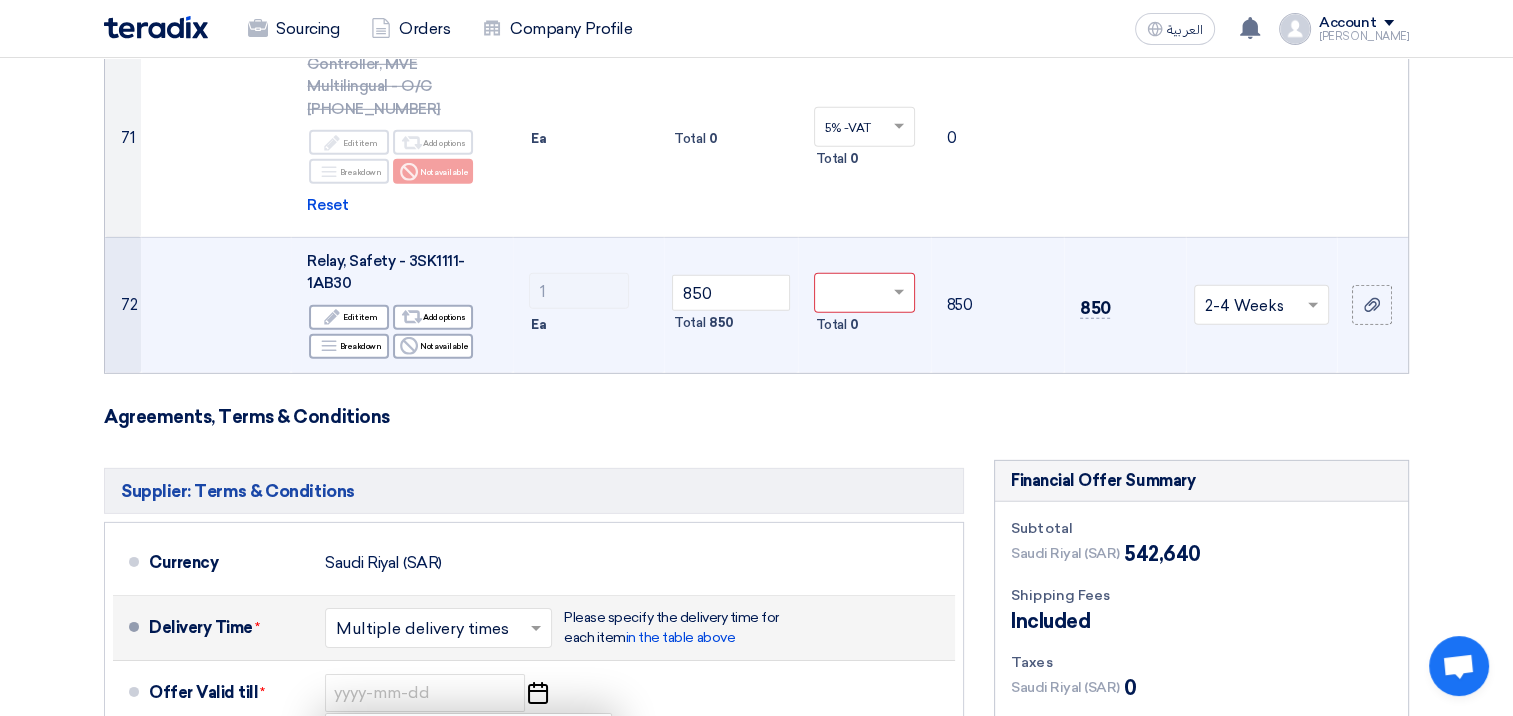 scroll, scrollTop: 13854, scrollLeft: 0, axis: vertical 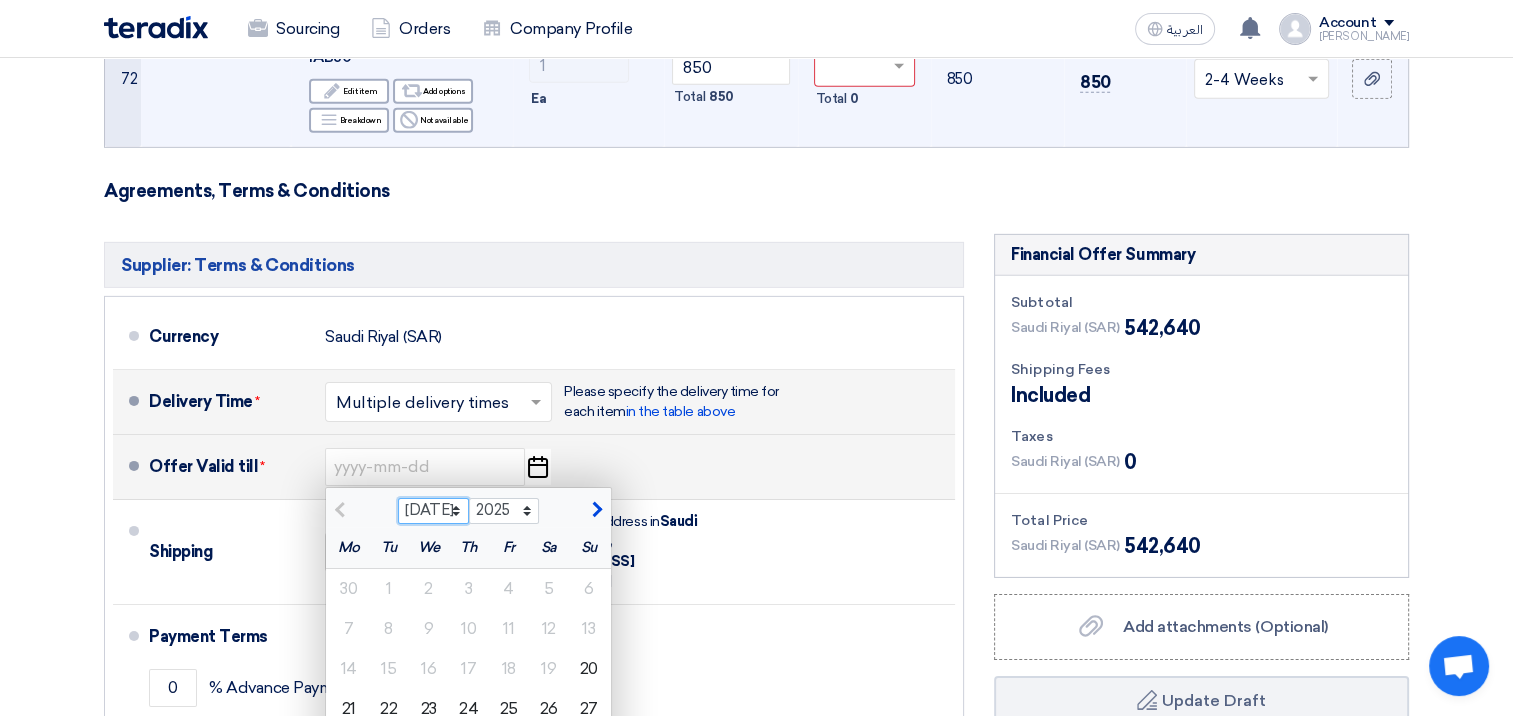click on "[DATE] Aug Sep Oct Nov Dec" 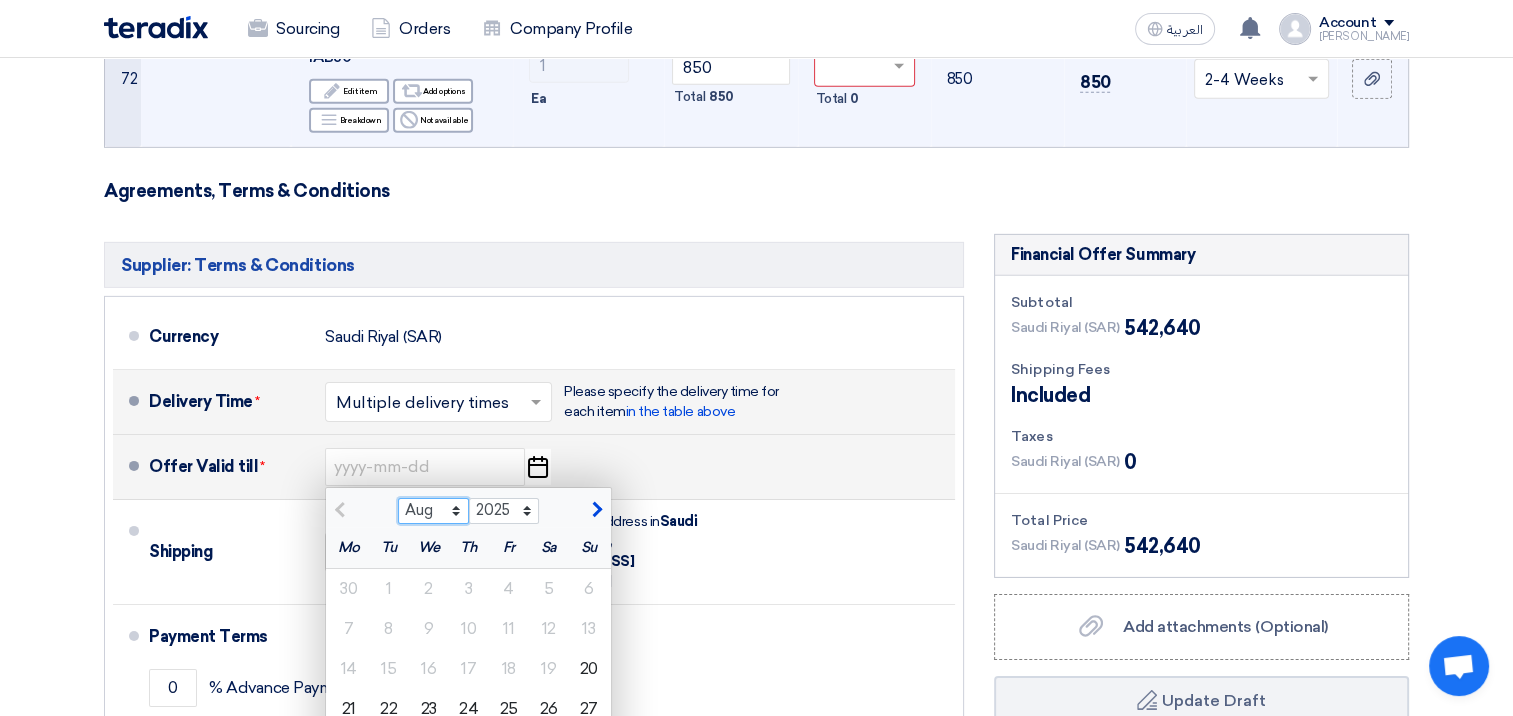 click on "[DATE] Aug Sep Oct Nov Dec" 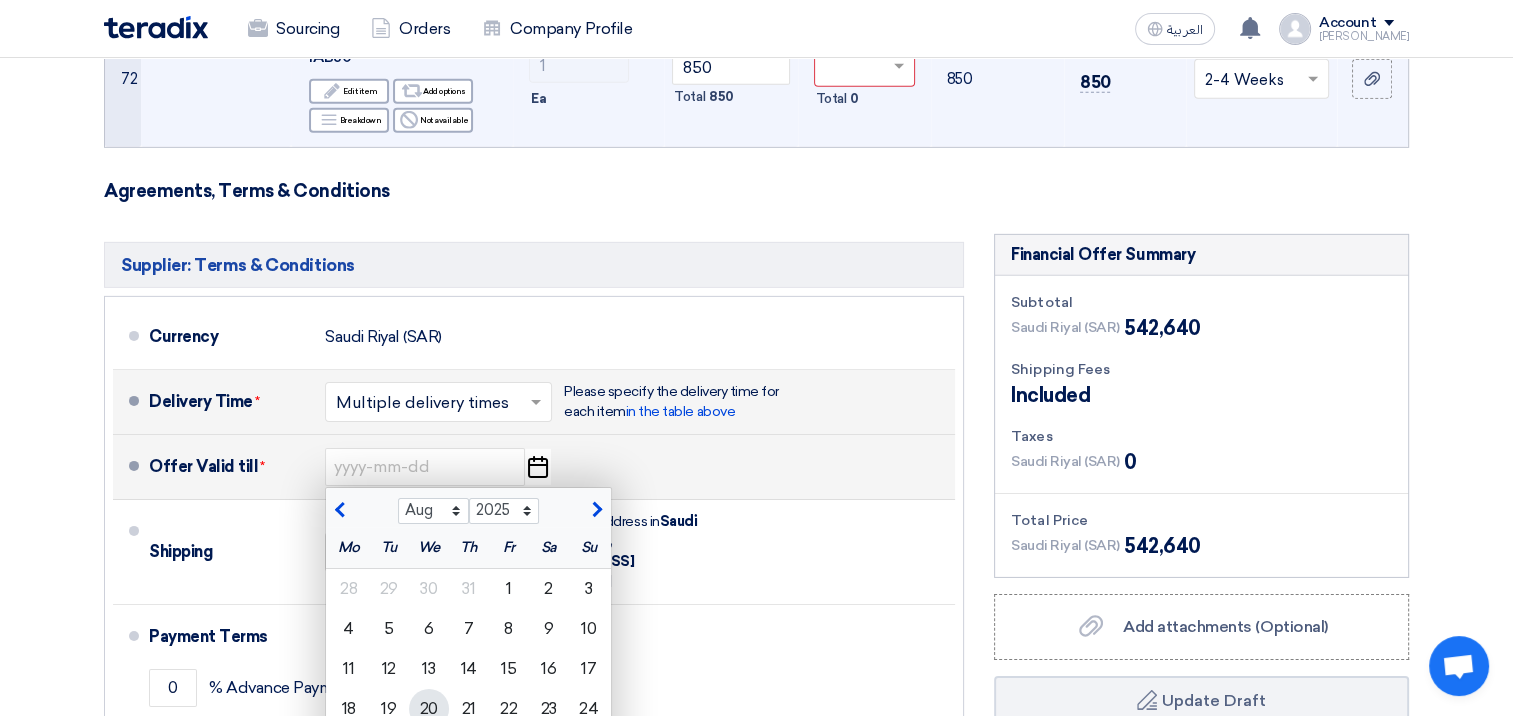click on "20" 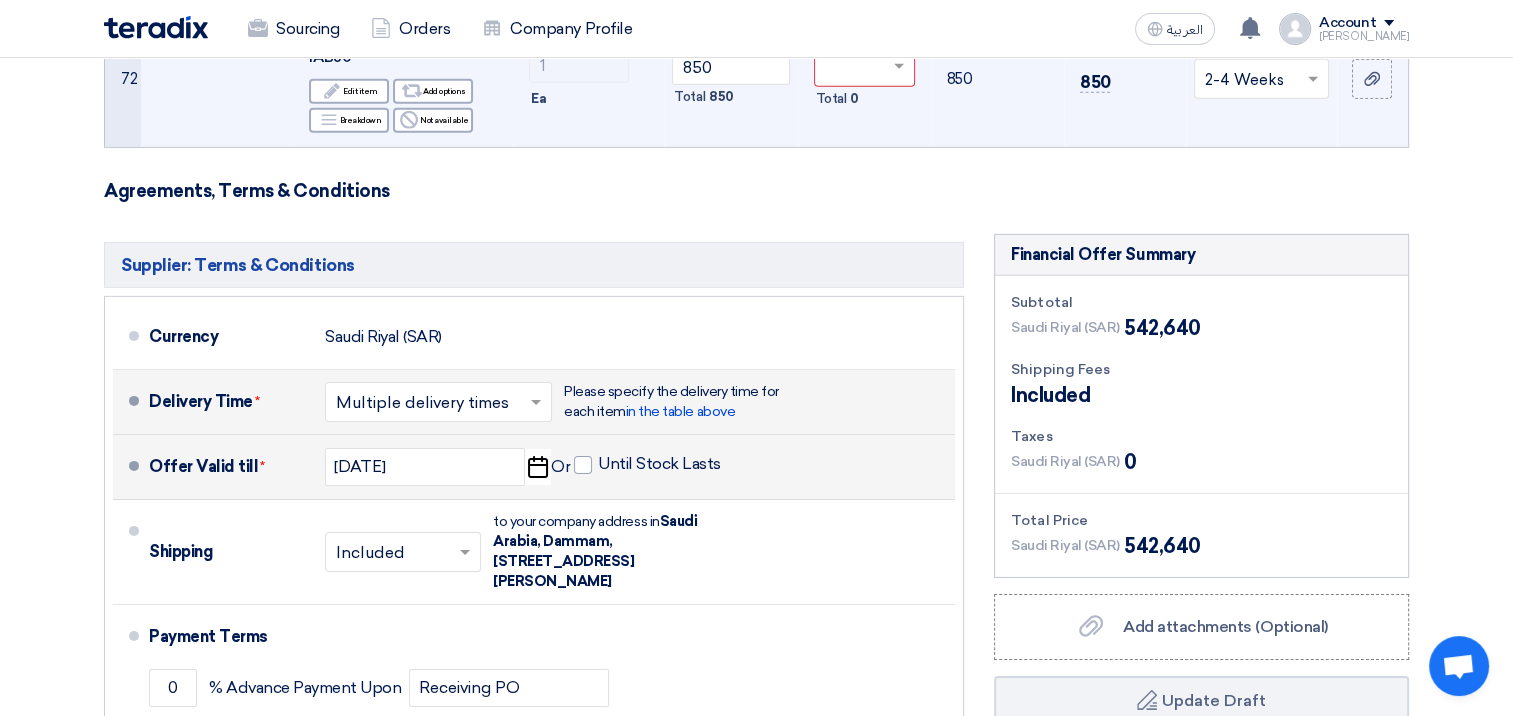 click on "Offer Details
#
Part Number
Item Description
Quantity
Unit Price (SAR)
Taxes
+
'Select taxes...
Unit Price Inc. Taxes" 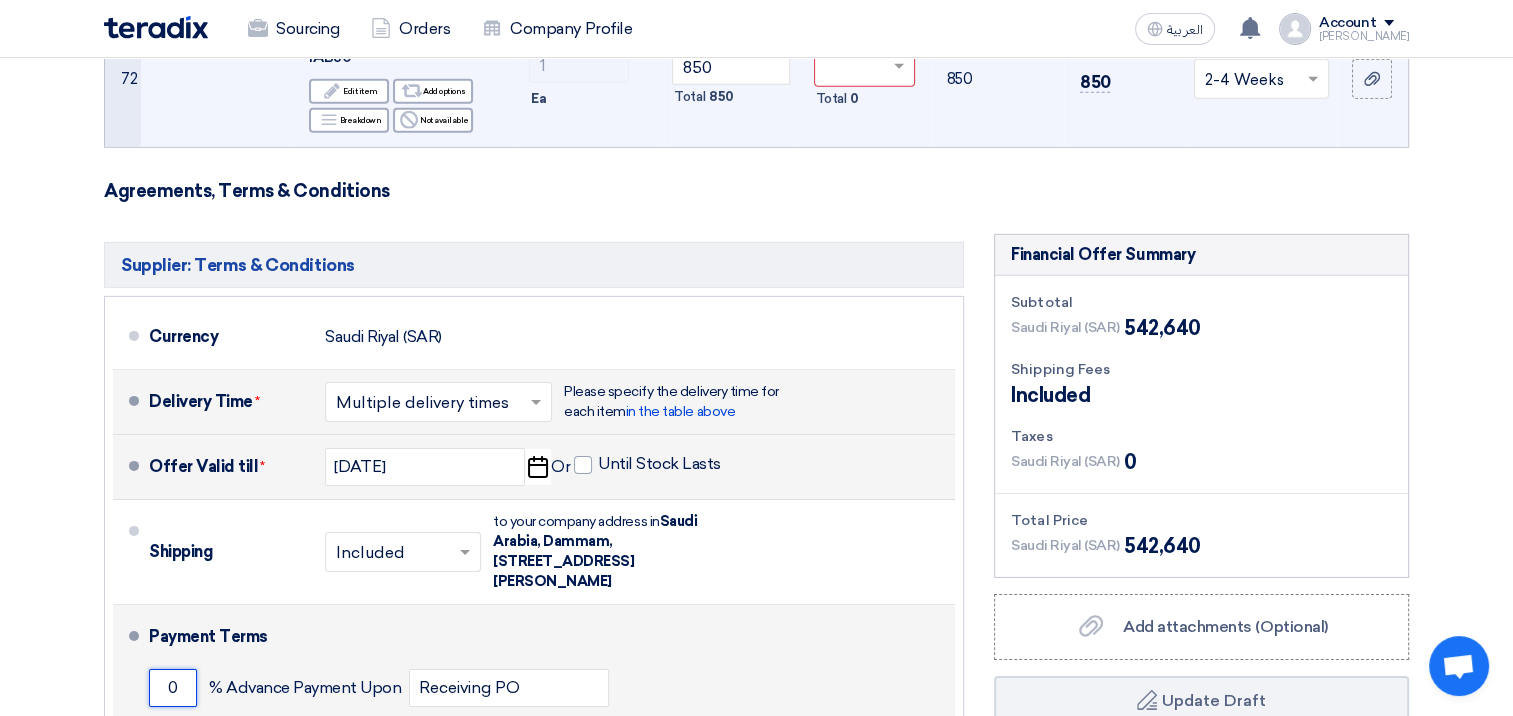 click on "0" 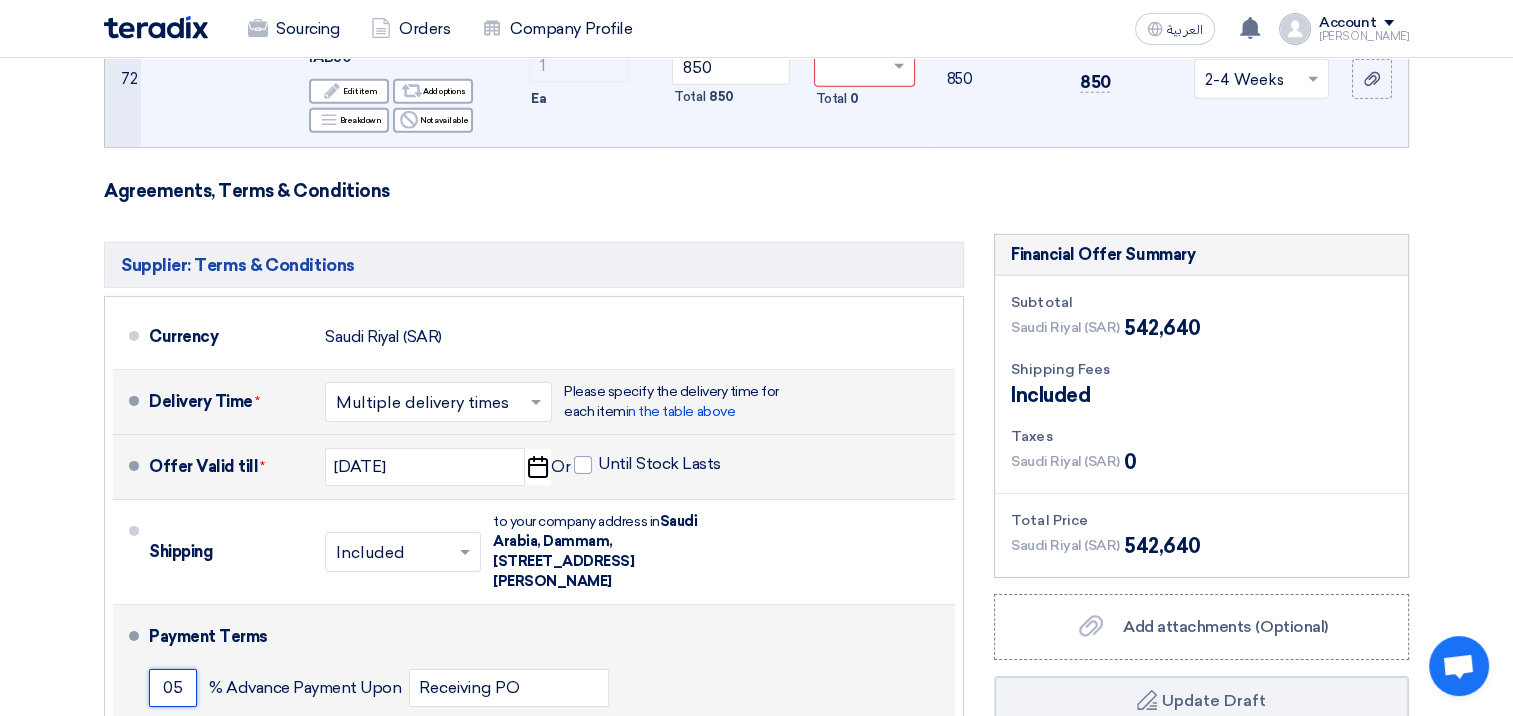 type on "0" 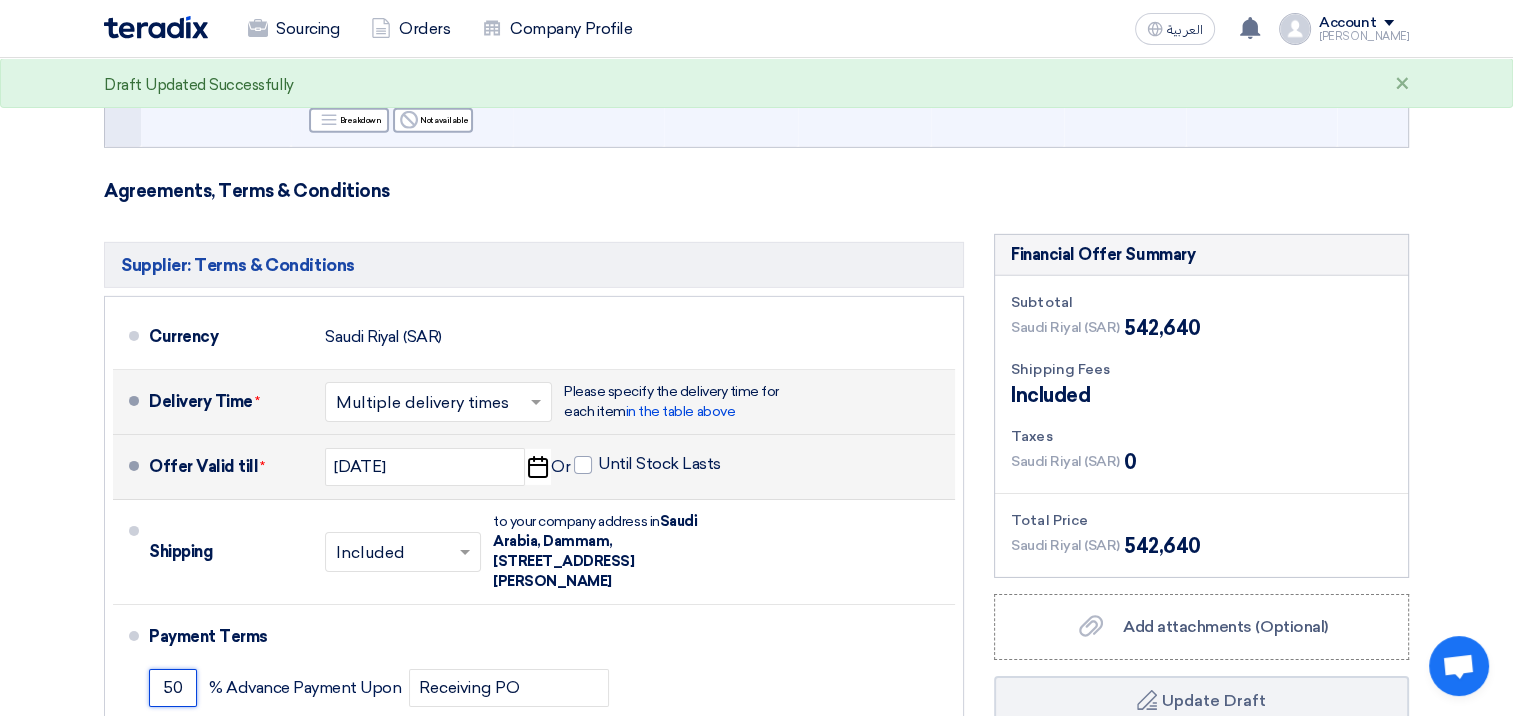 type on "50" 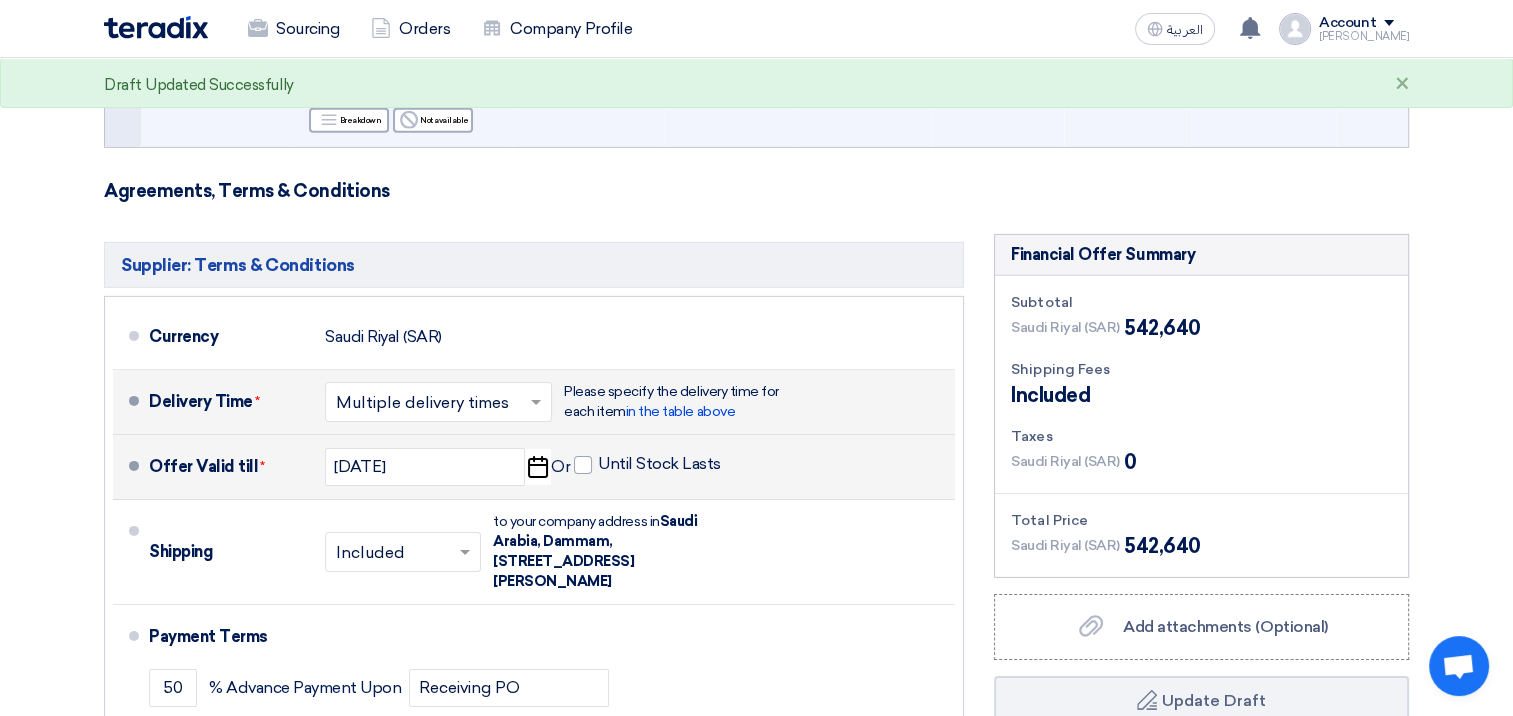 click on "Offer Details
#
Part Number
Item Description
Quantity
Unit Price (SAR)
Taxes
+
'Select taxes...
Unit Price Inc. Taxes" 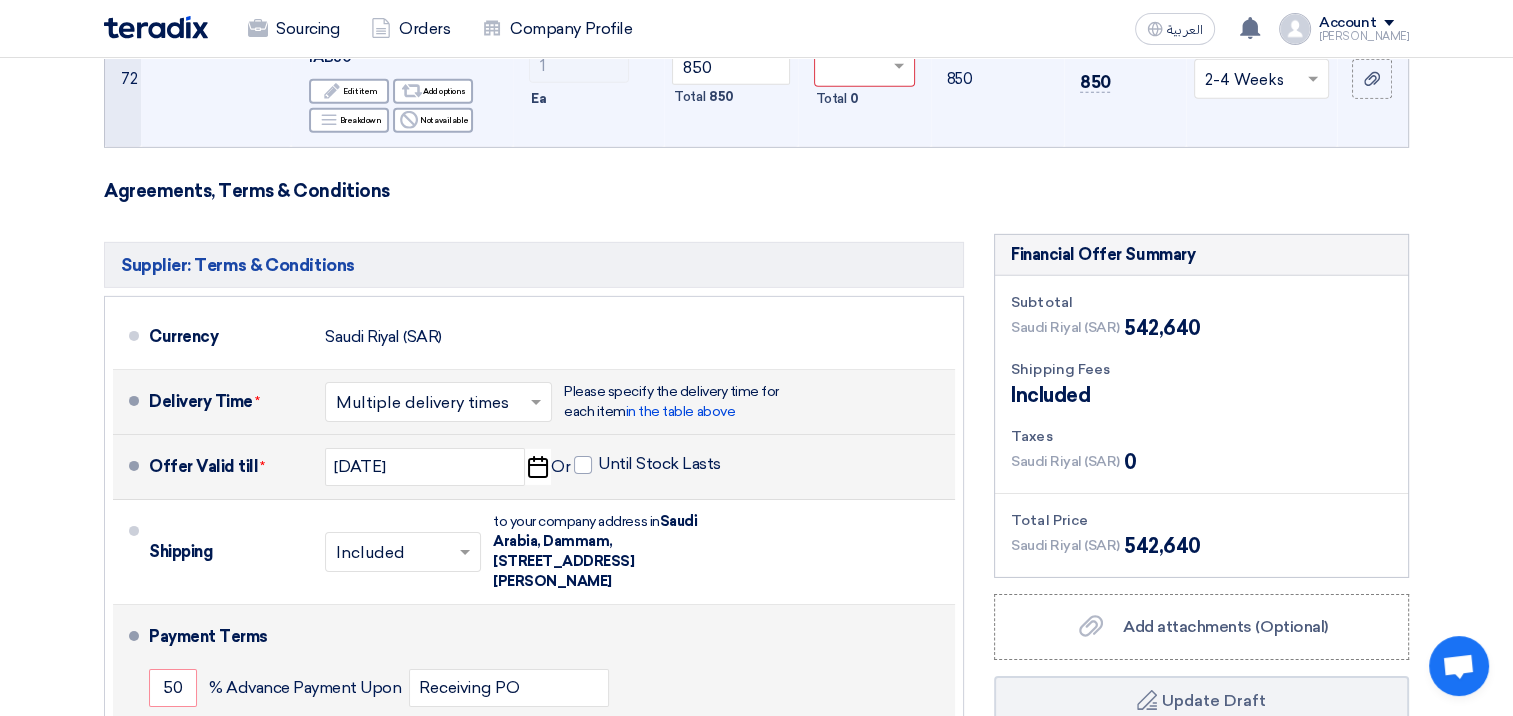 click on "0" 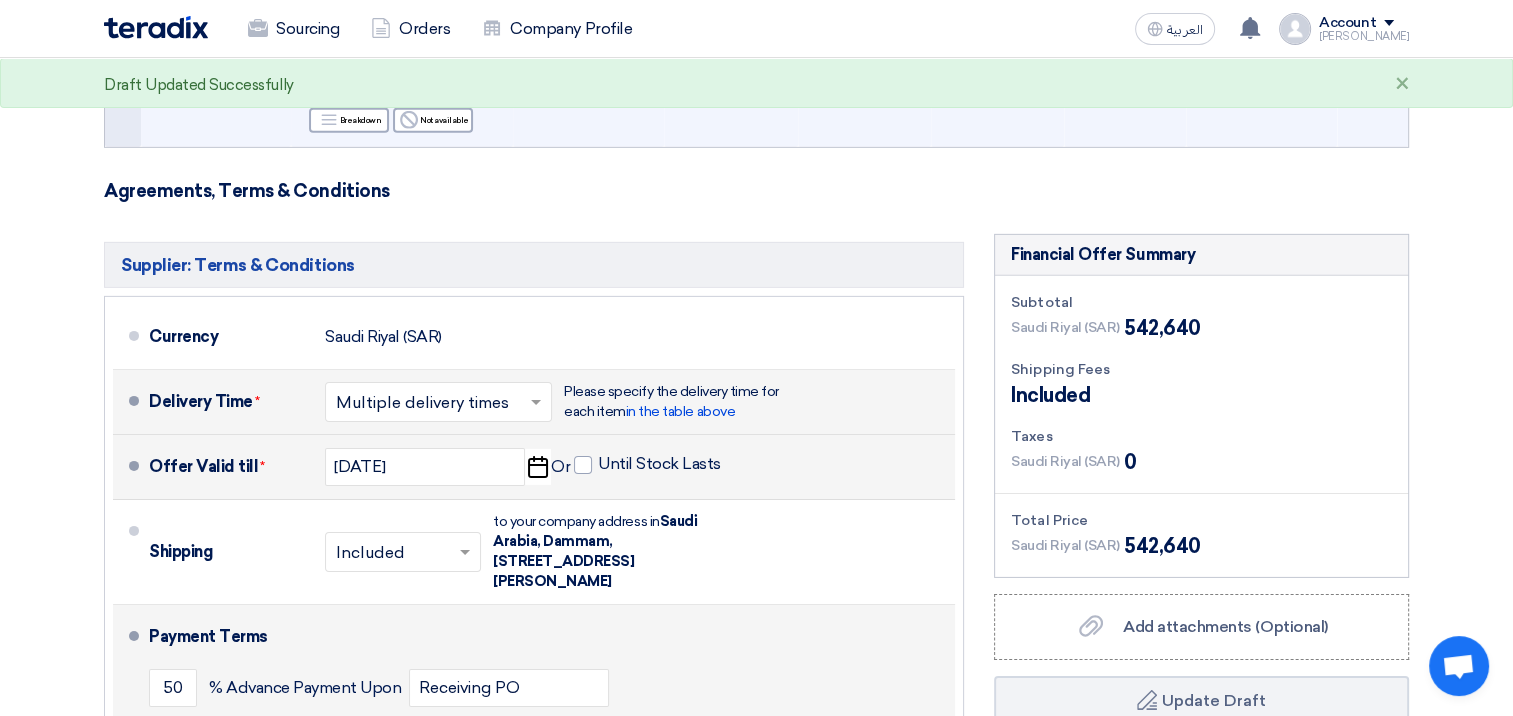 type on "50" 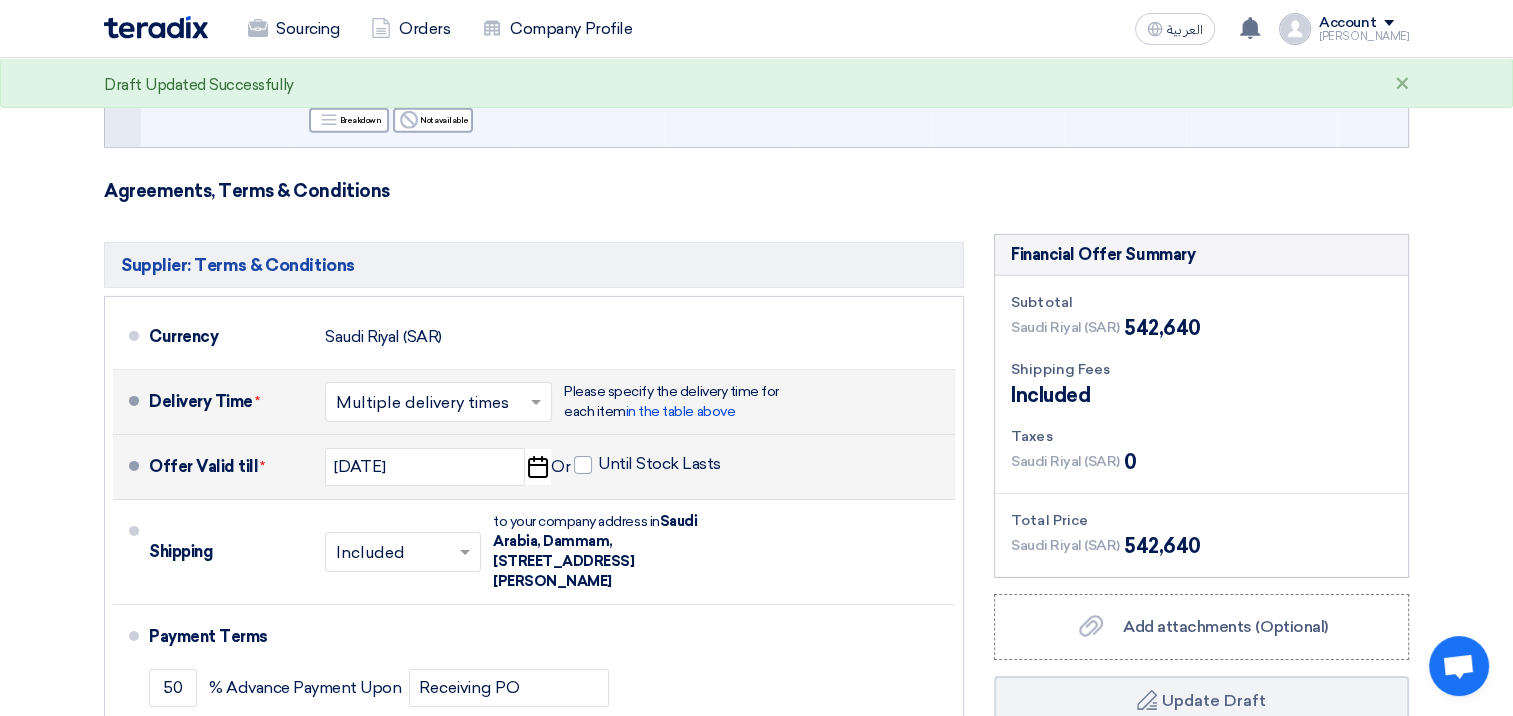 type on "30" 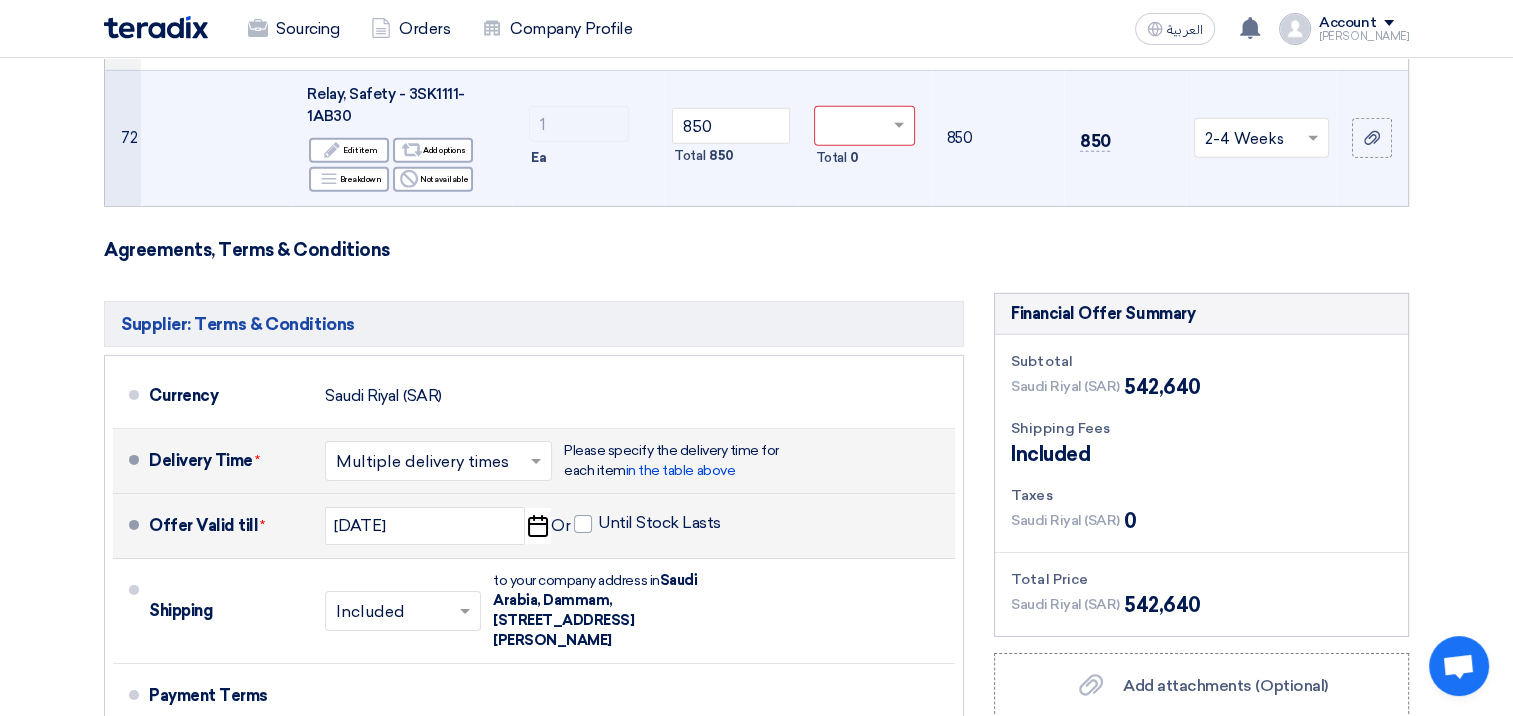 scroll, scrollTop: 13785, scrollLeft: 0, axis: vertical 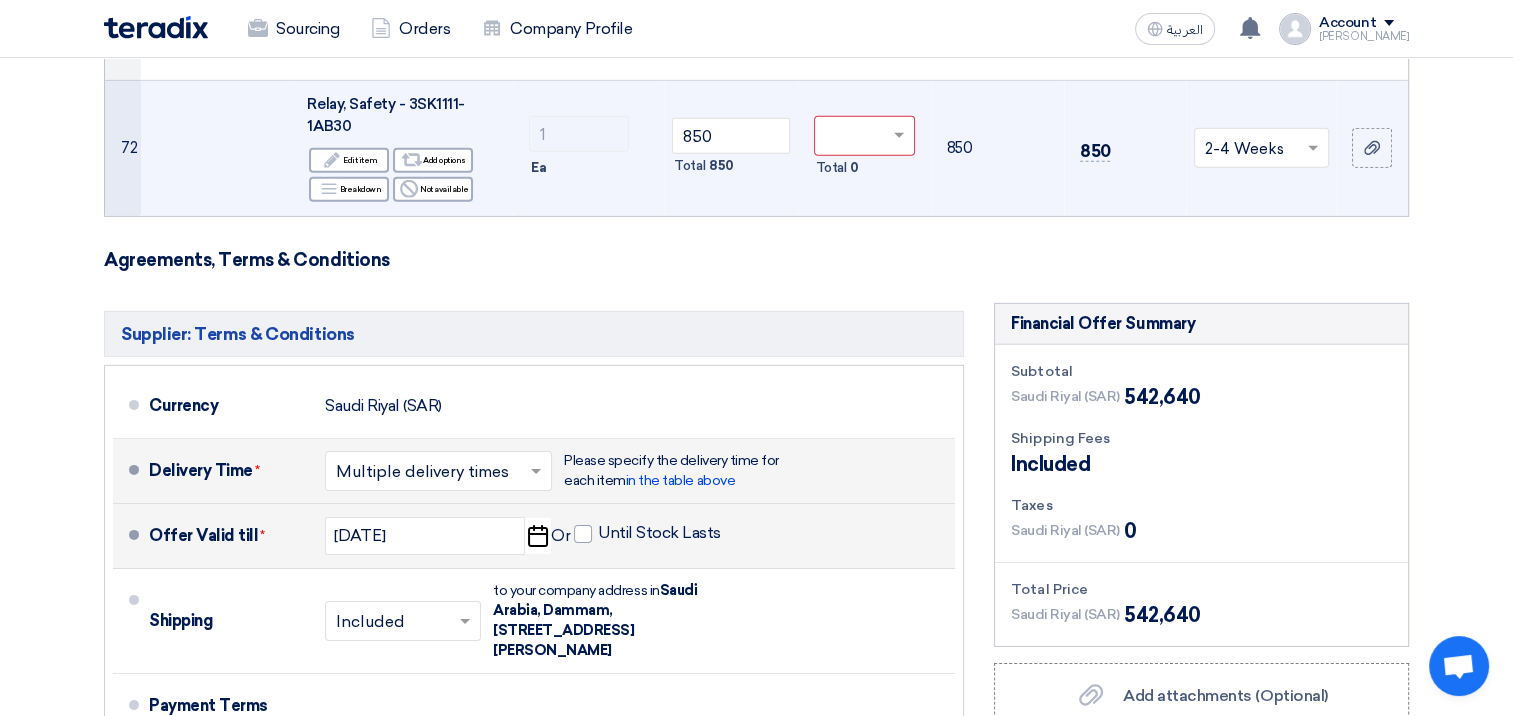 click on "Offer Details
#
Part Number
Item Description
Quantity
Unit Price (SAR)
Taxes
+
'Select taxes...
Unit Price Inc. Taxes" 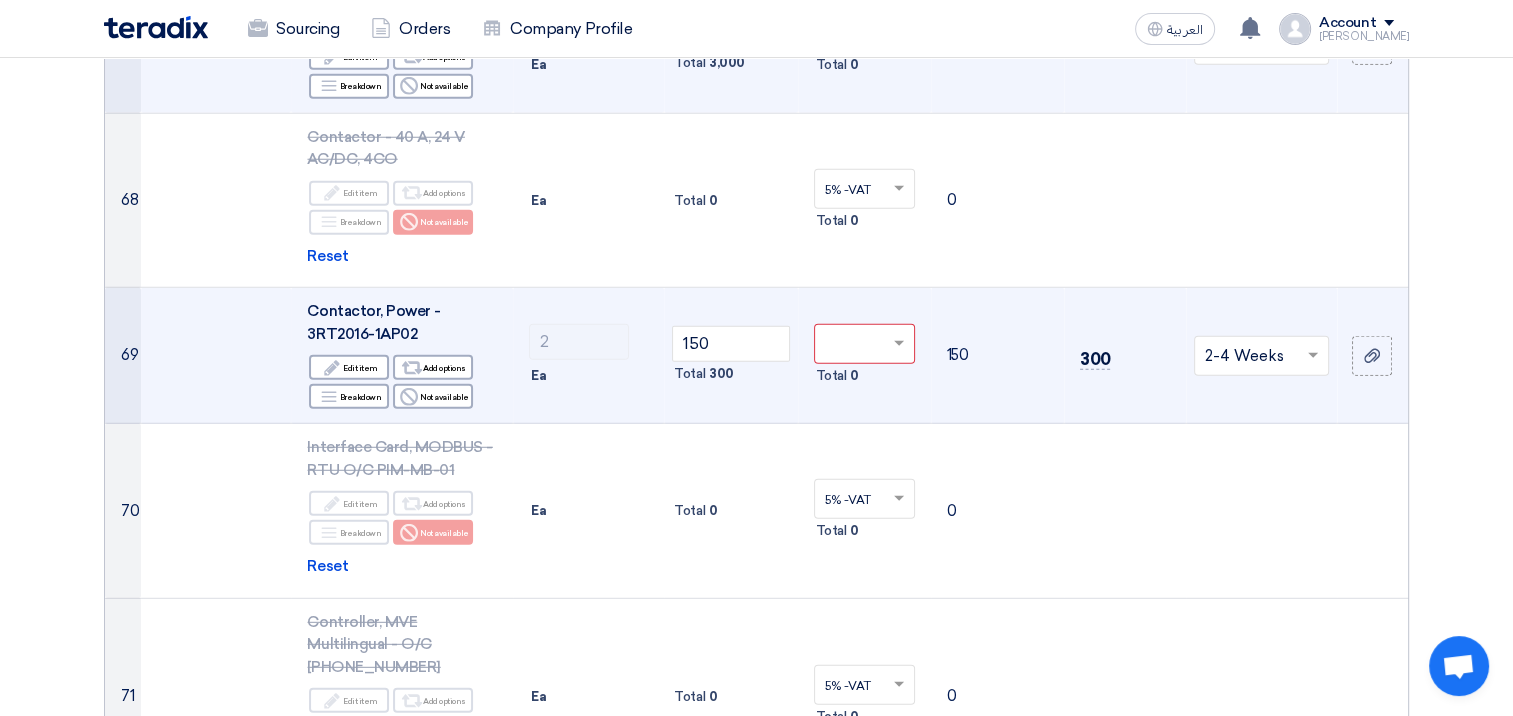 scroll, scrollTop: 13025, scrollLeft: 0, axis: vertical 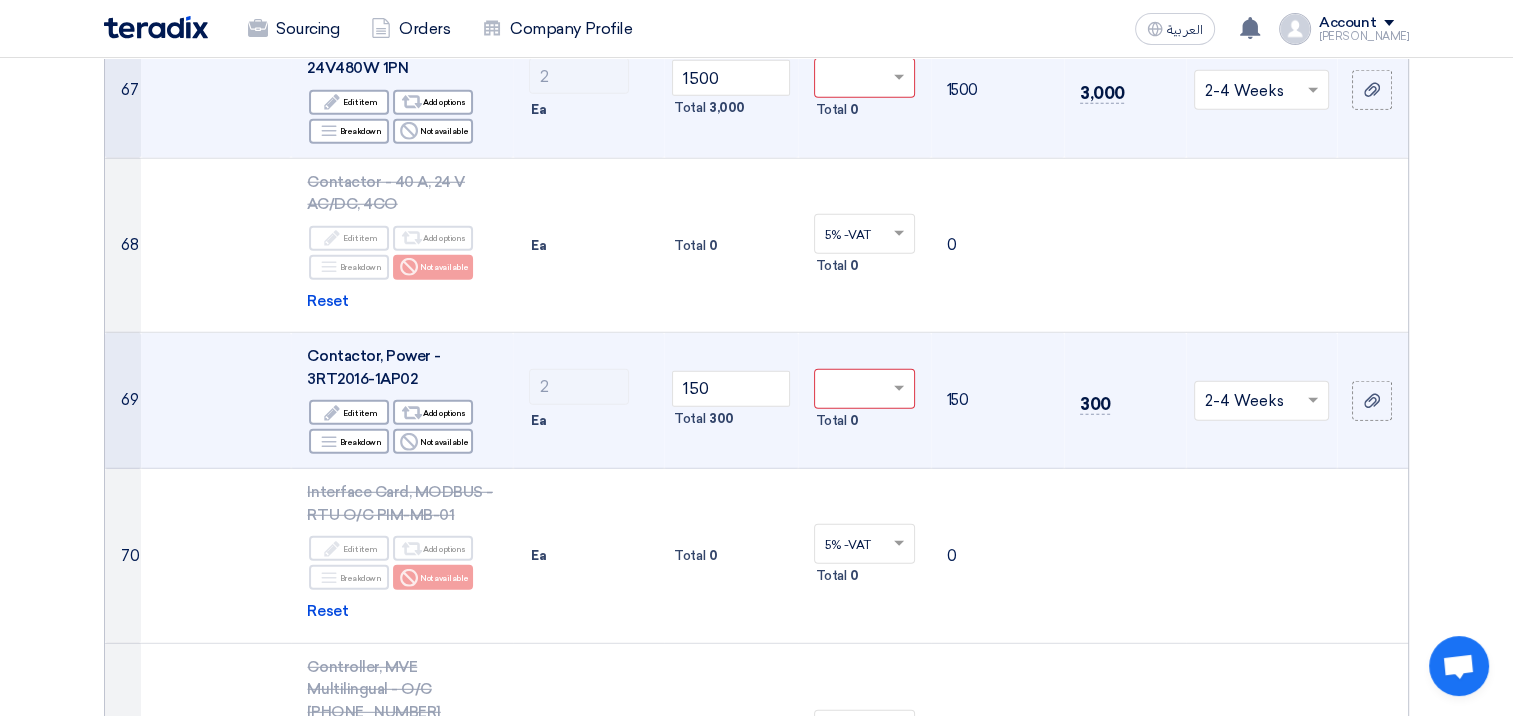 click on "Offer Details
#
Part Number
Item Description
Quantity
Unit Price (SAR)
Taxes
+
'Select taxes...
Unit Price Inc. Taxes" 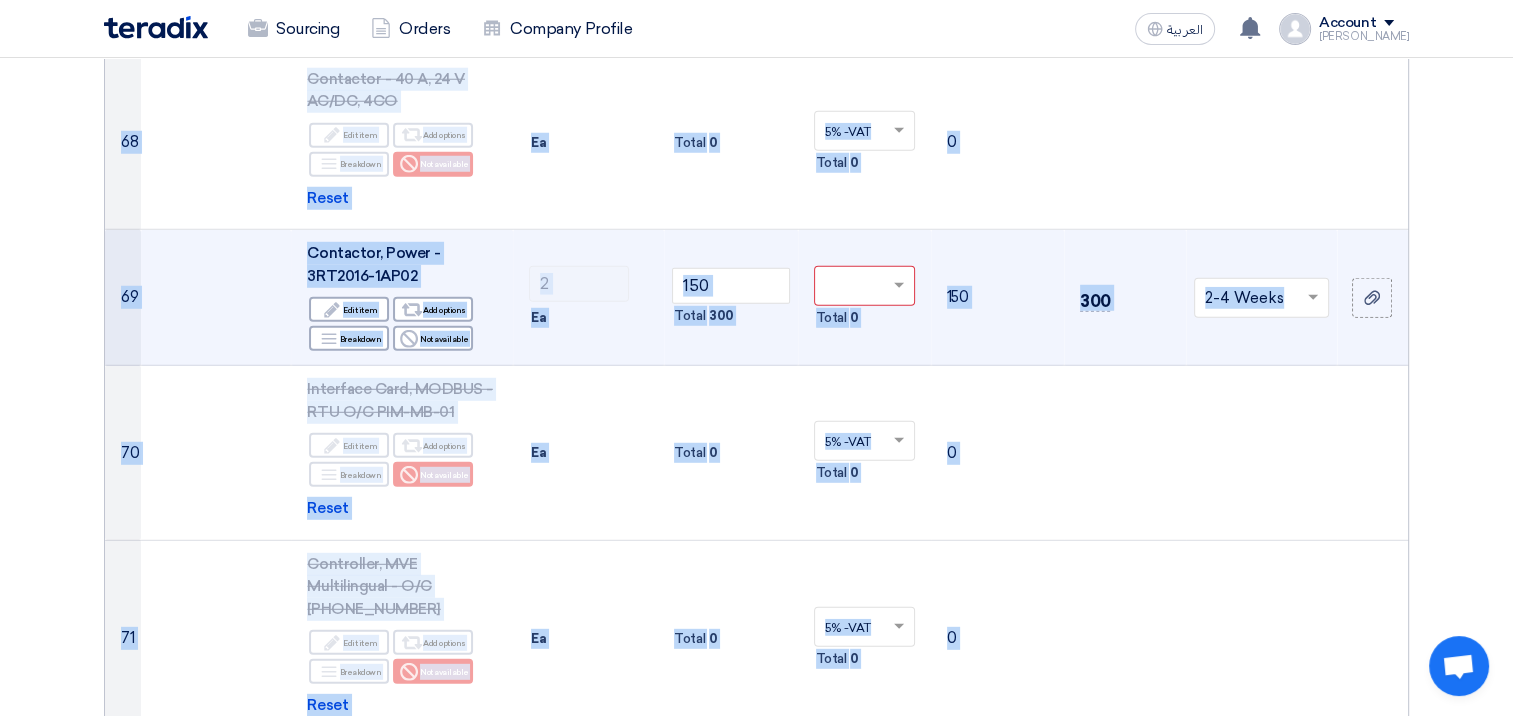 drag, startPoint x: 1496, startPoint y: 380, endPoint x: 1488, endPoint y: 392, distance: 14.422205 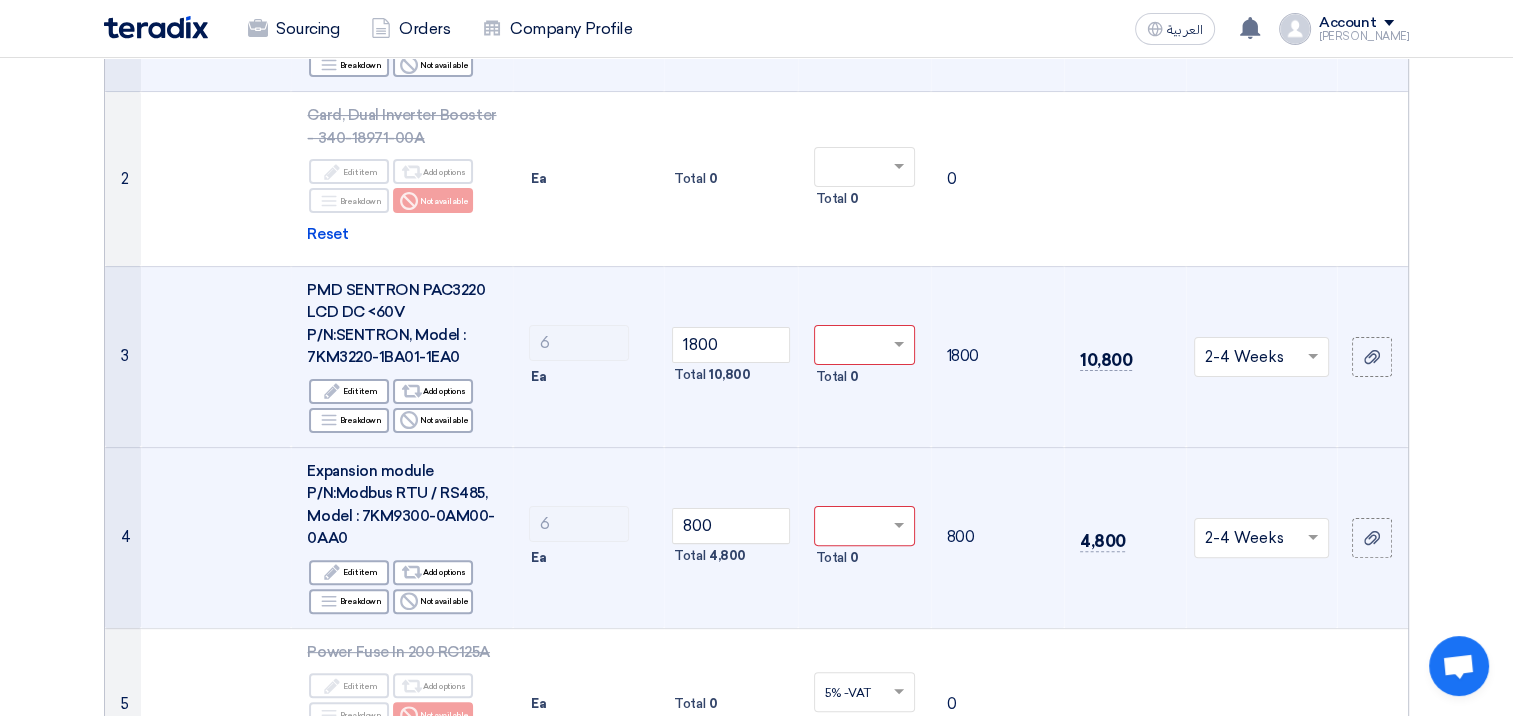 scroll, scrollTop: 0, scrollLeft: 0, axis: both 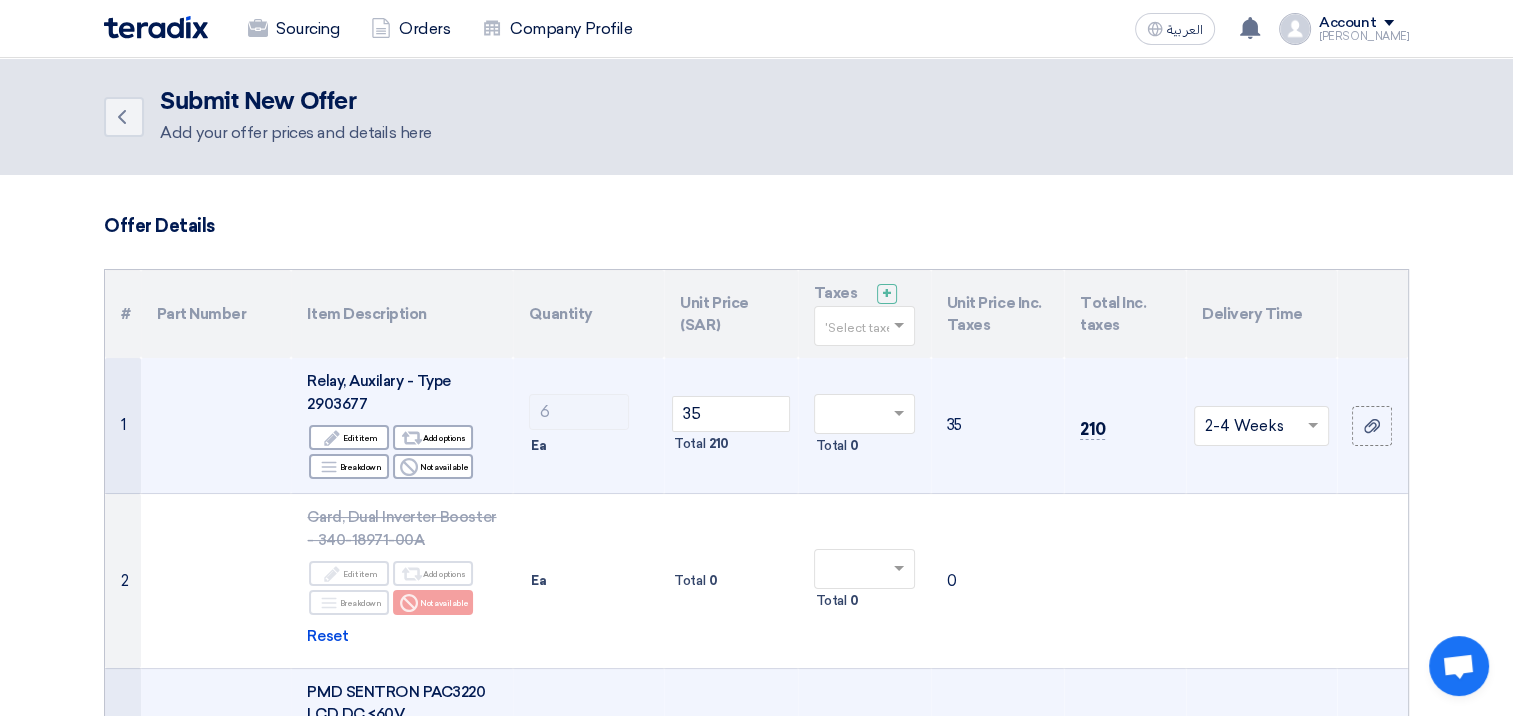 click 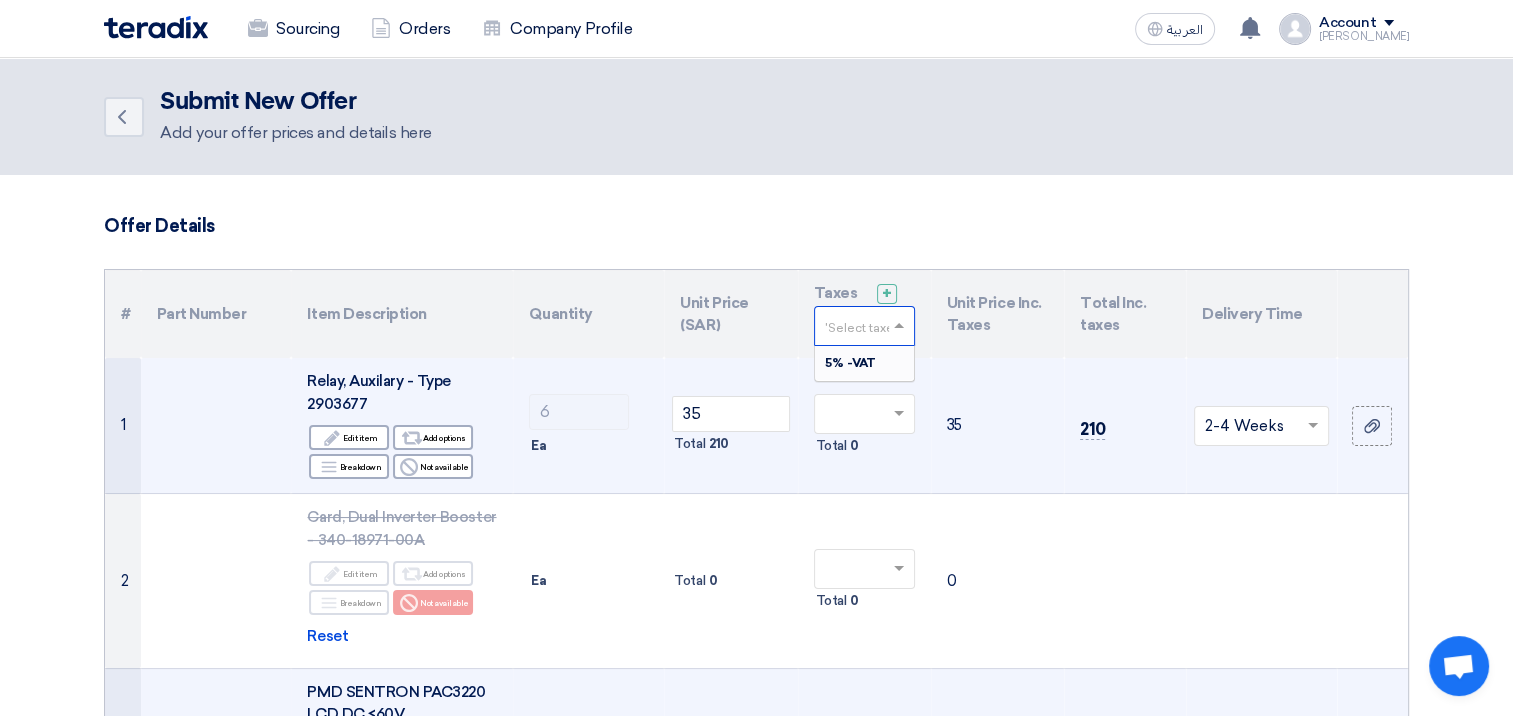 click on "5% -VAT" at bounding box center [850, 363] 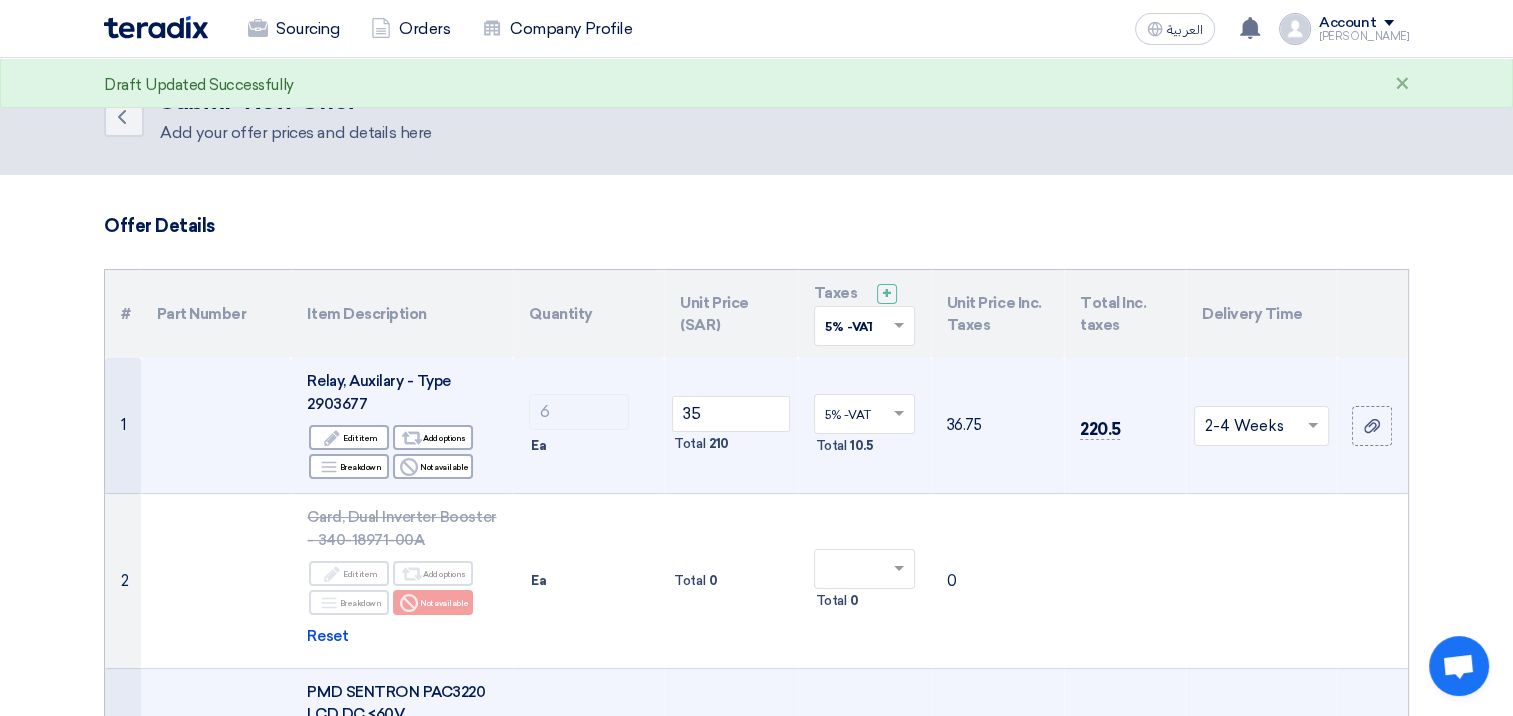 click on "Offer Details
#
Part Number
Item Description
Quantity
Unit Price (SAR)
Taxes
+
'Select taxes...
5% -VAT
×" 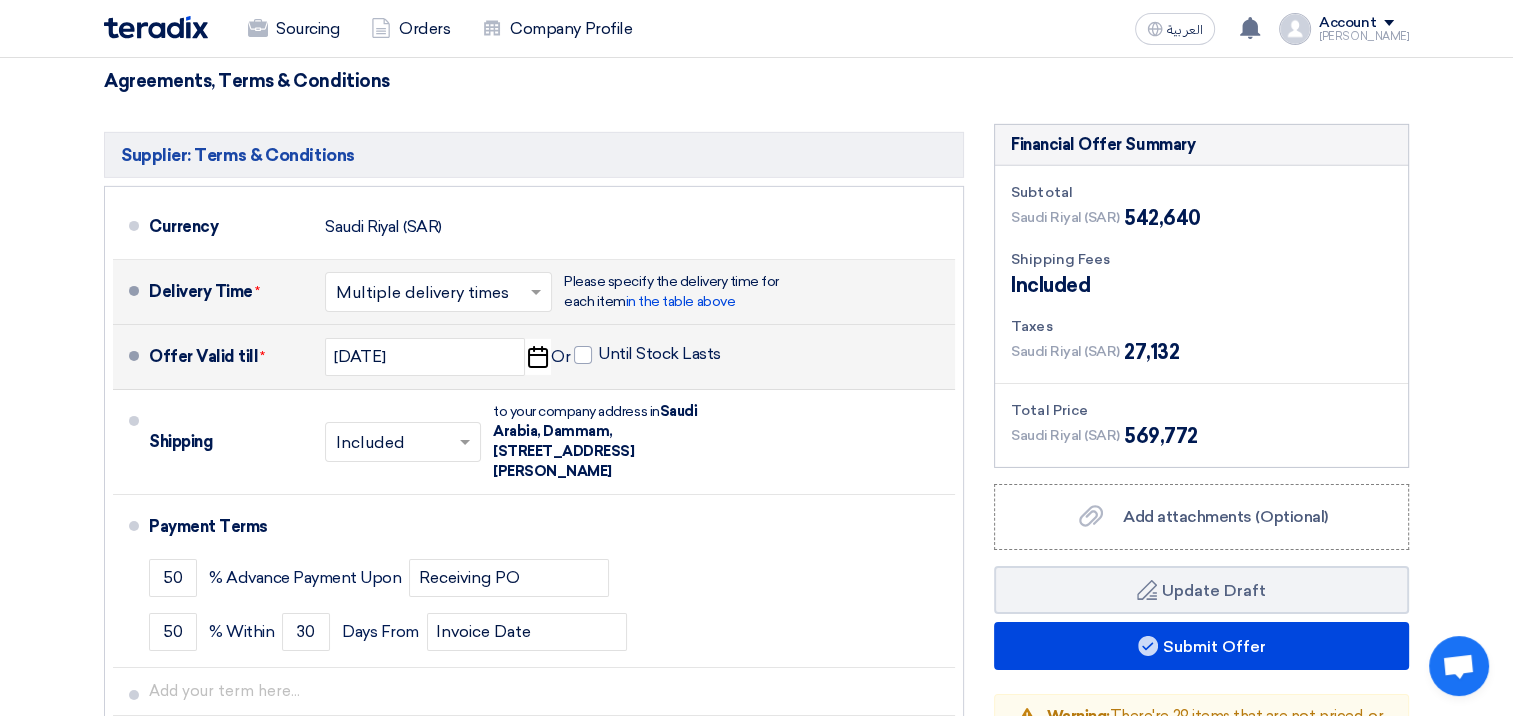 scroll, scrollTop: 14000, scrollLeft: 0, axis: vertical 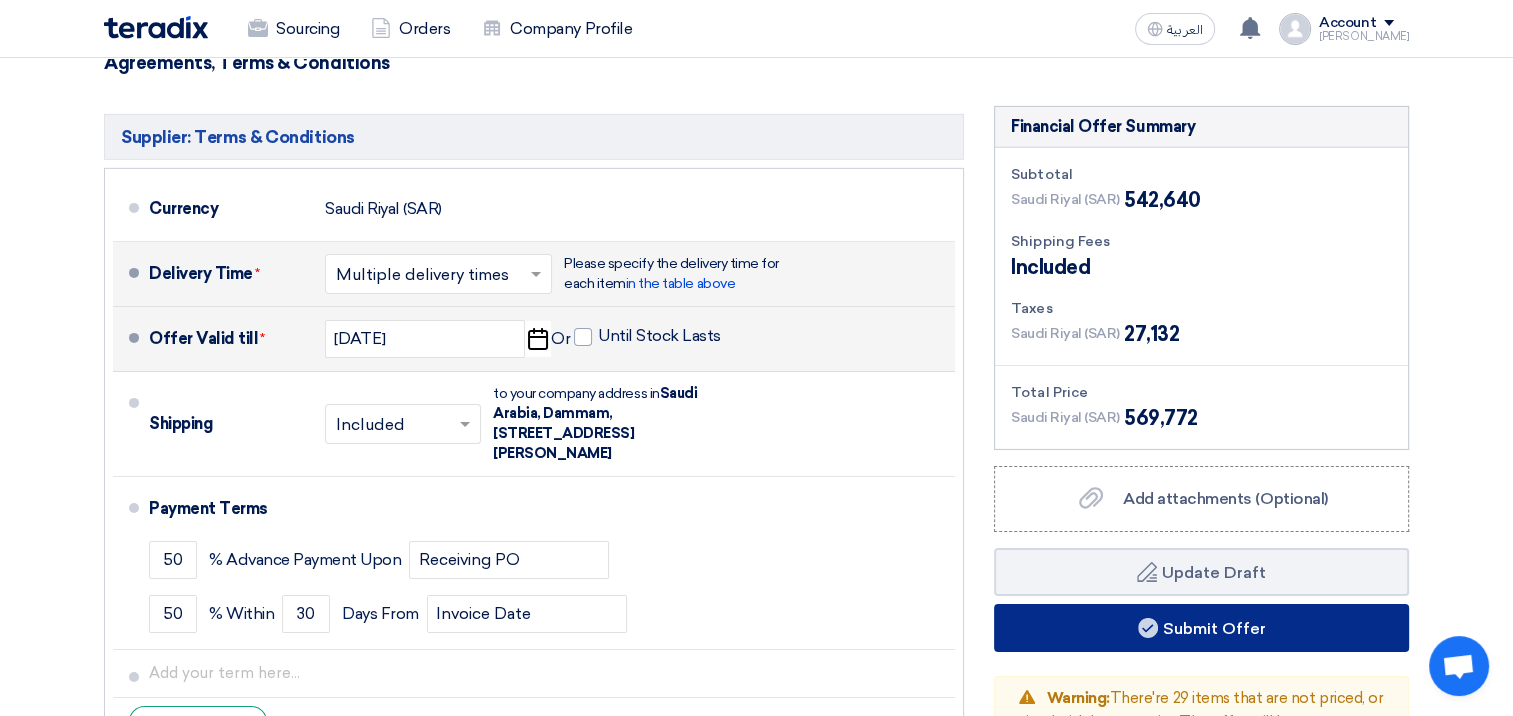click on "Submit Offer" 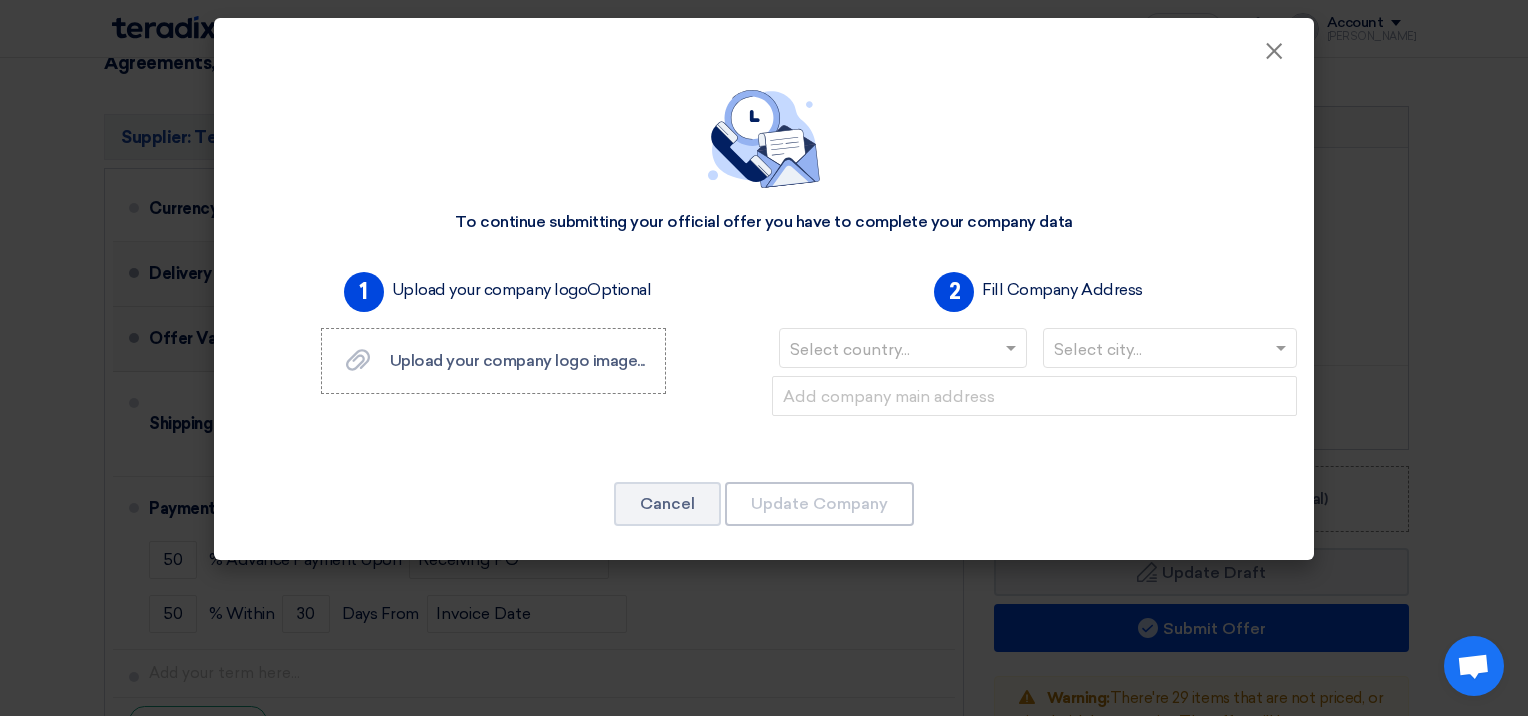click 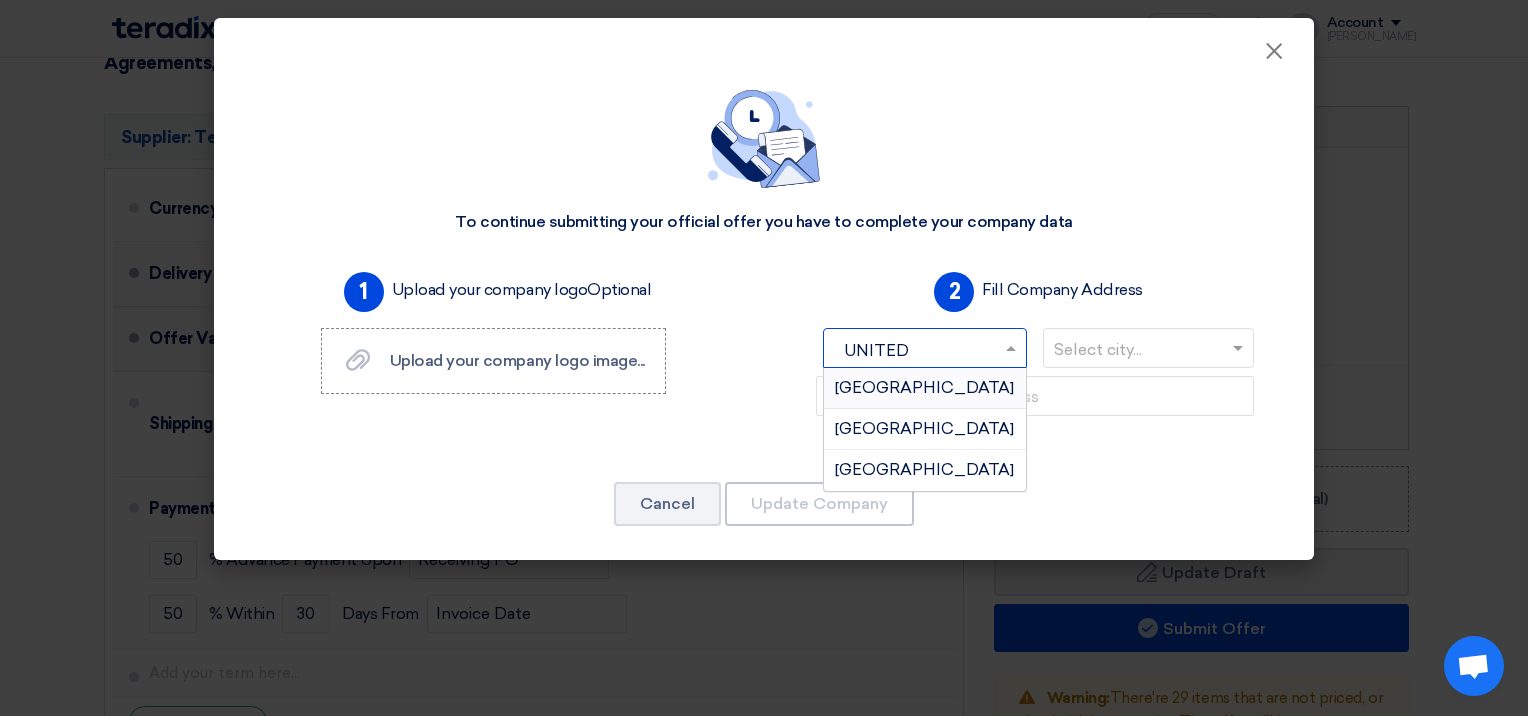 type on "UNITED" 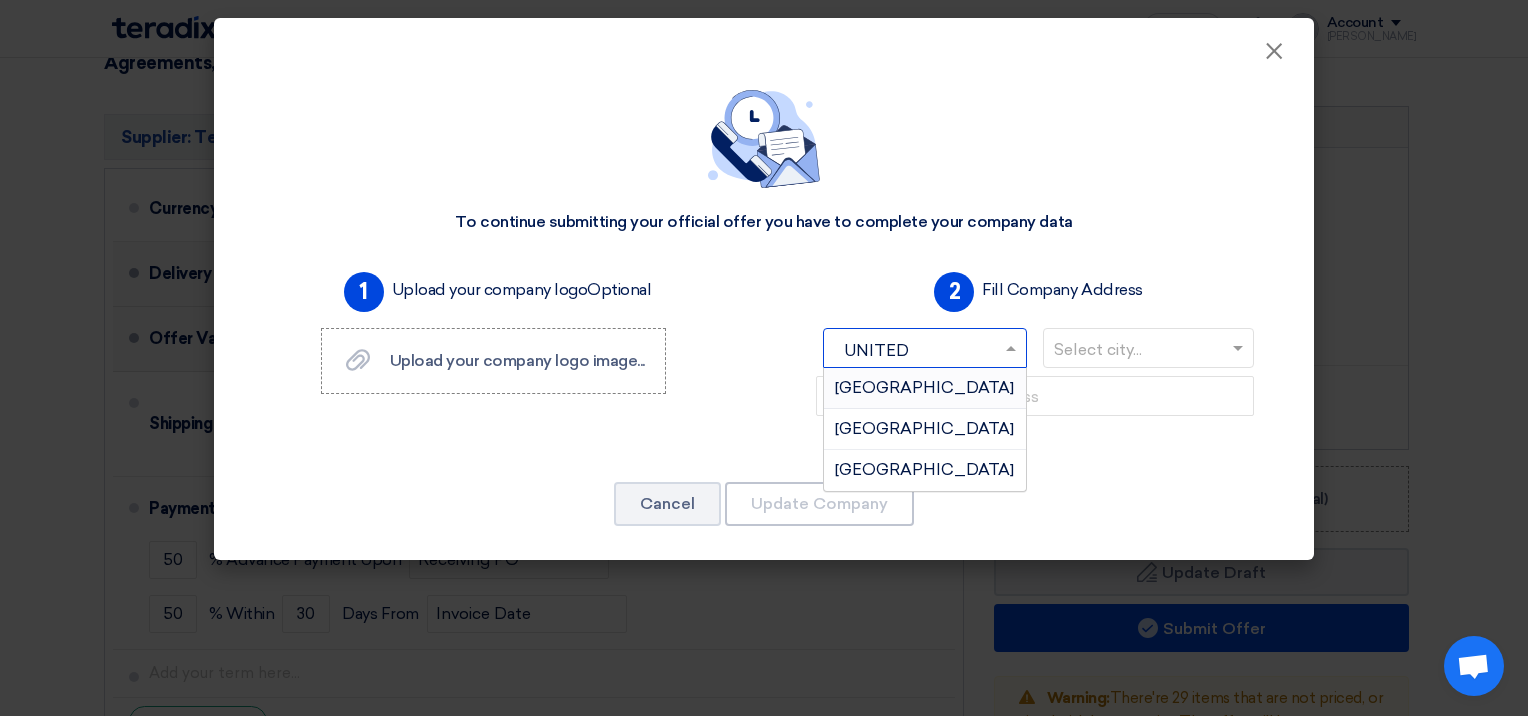 click on "[GEOGRAPHIC_DATA]" at bounding box center (924, 387) 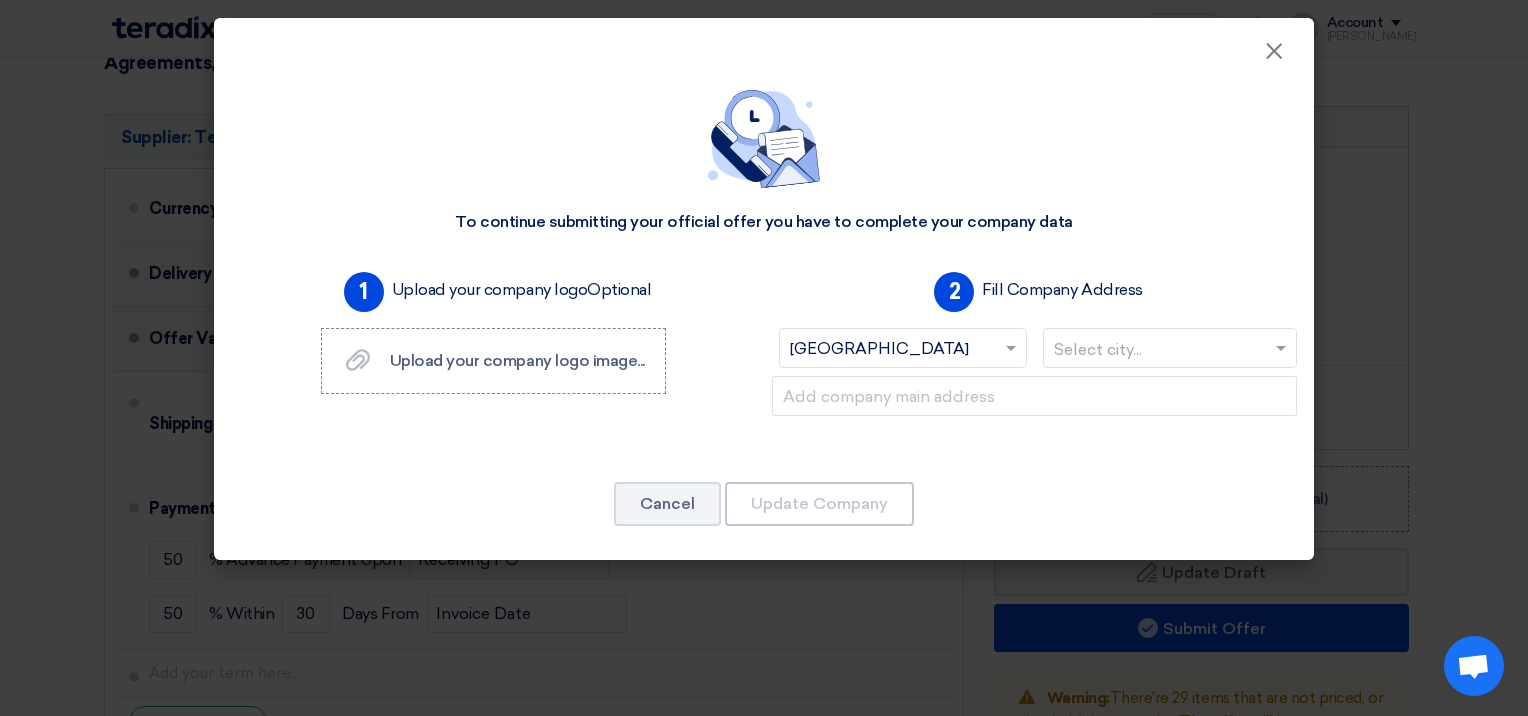 click 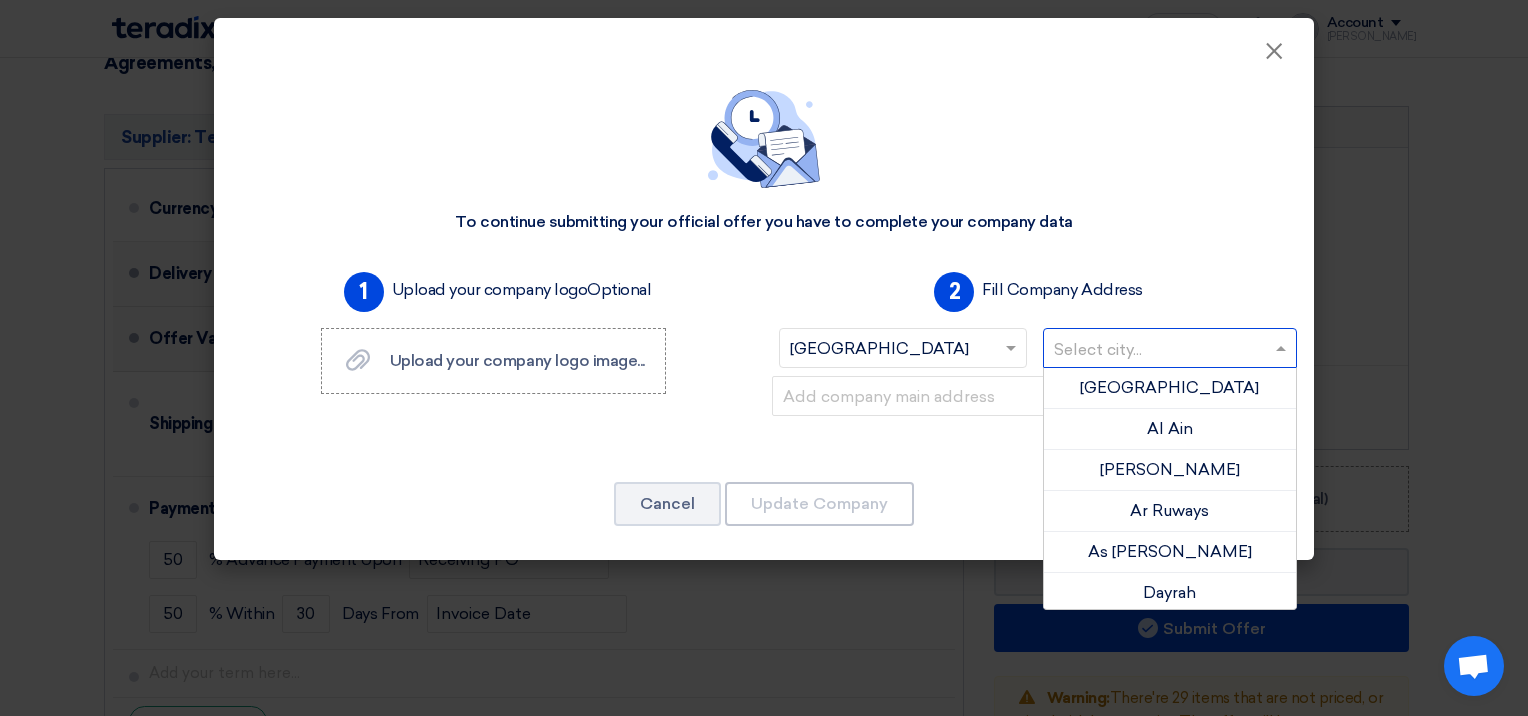 scroll, scrollTop: 118, scrollLeft: 0, axis: vertical 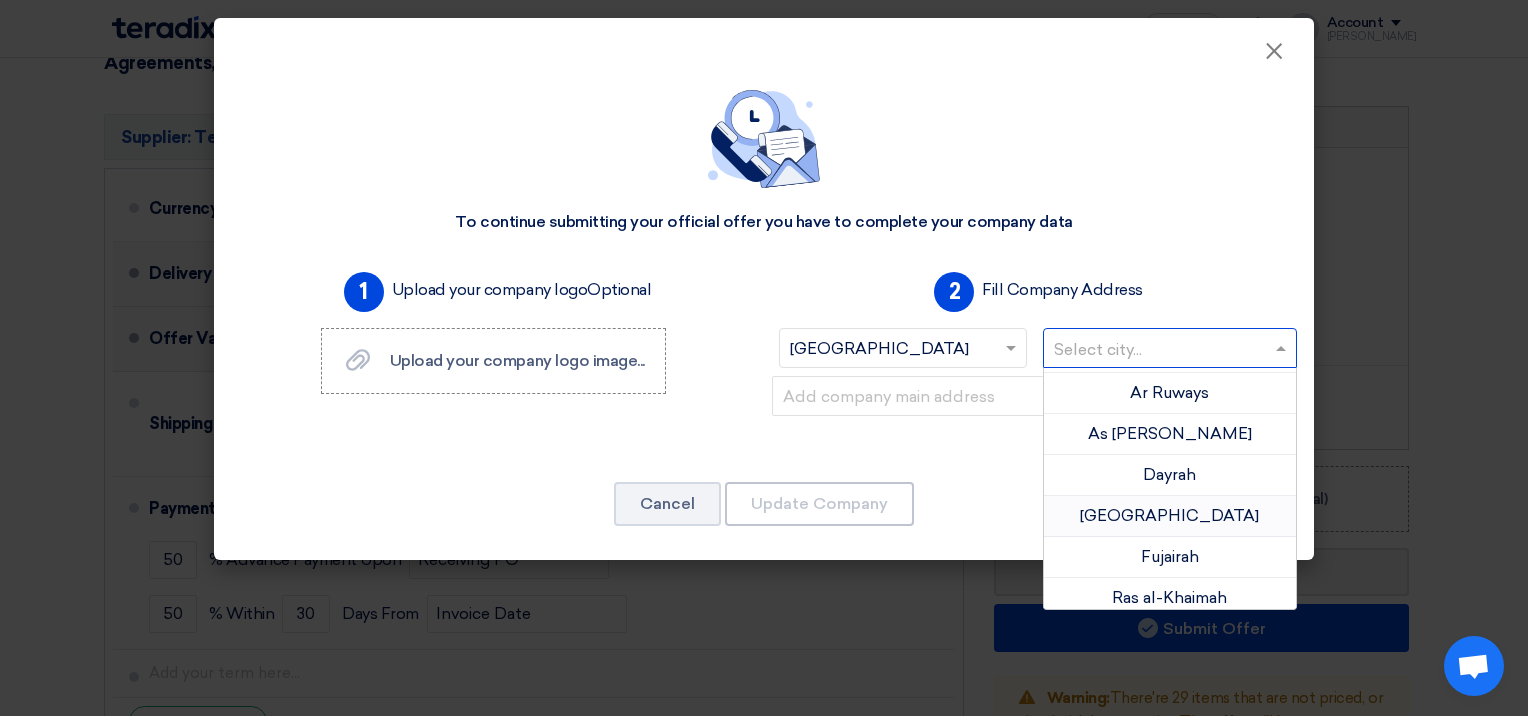 click on "[GEOGRAPHIC_DATA]" at bounding box center (1169, 515) 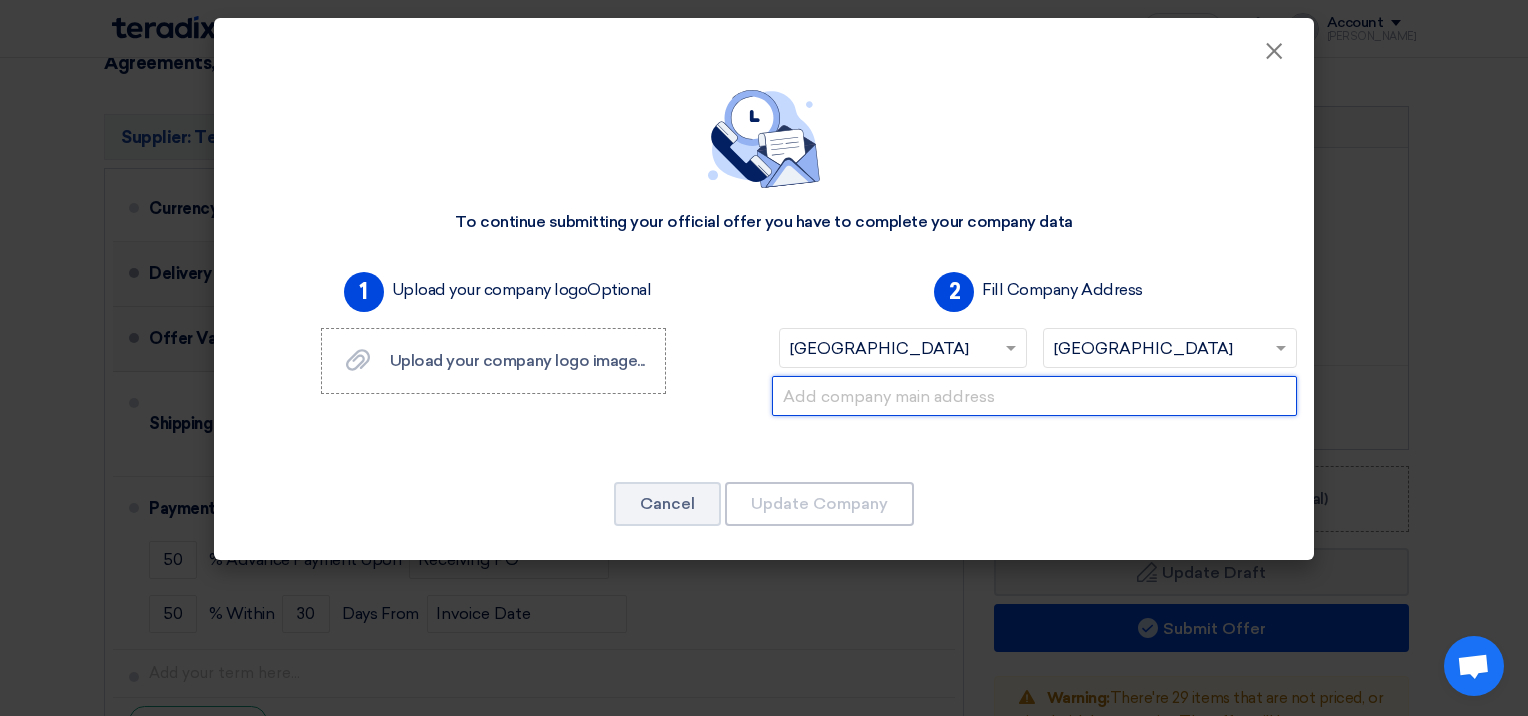 click 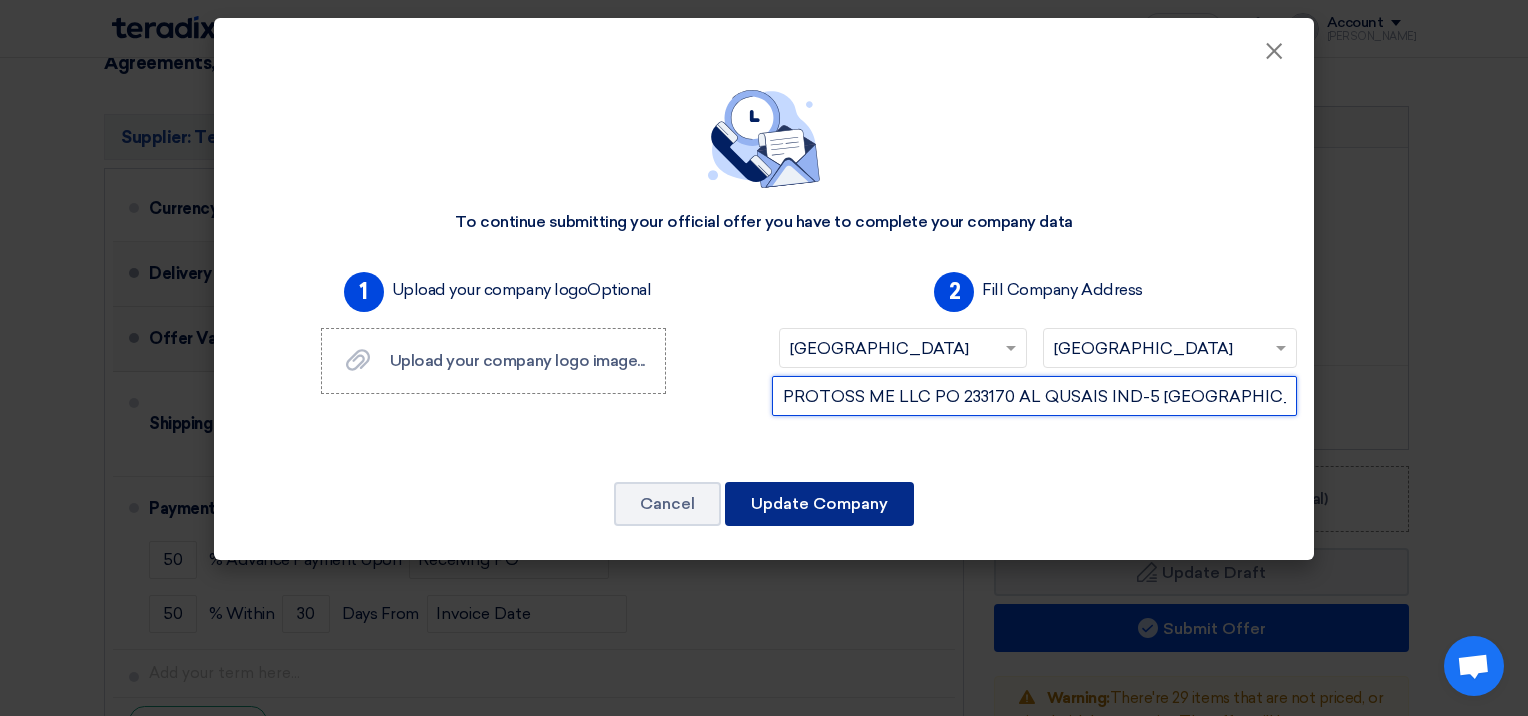 type on "PROTOSS ME LLC PO 233170 AL QUSAIS IND-5 [GEOGRAPHIC_DATA]" 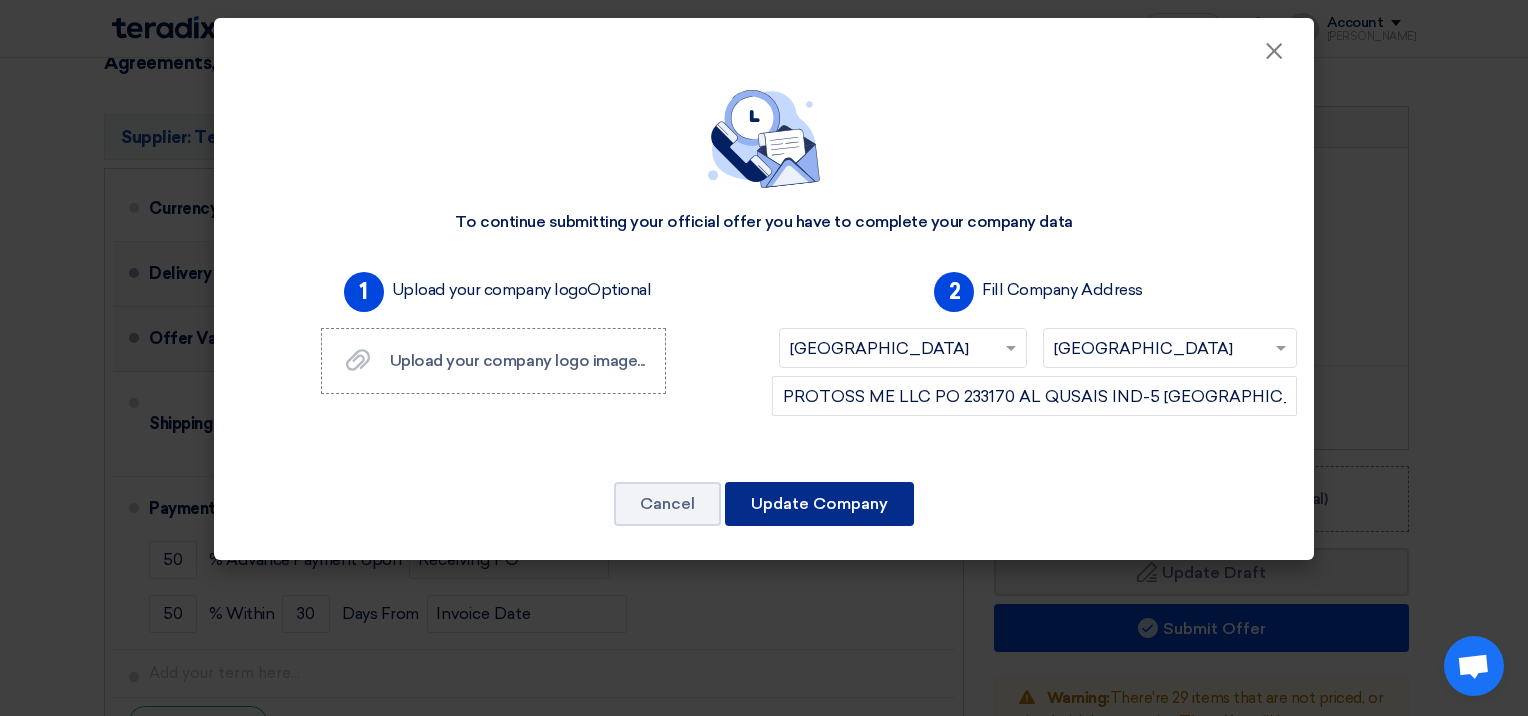 click on "Update Company" 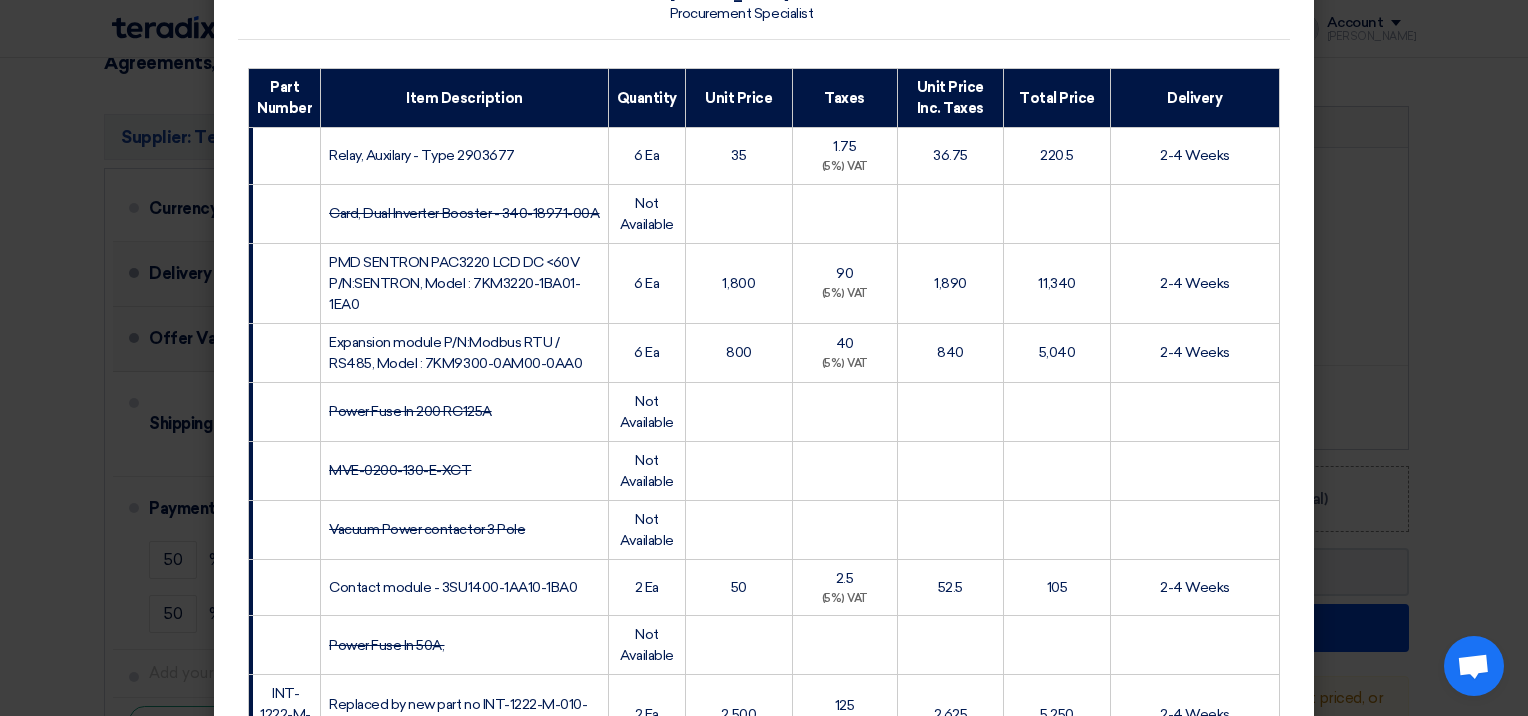 scroll, scrollTop: 5168, scrollLeft: 0, axis: vertical 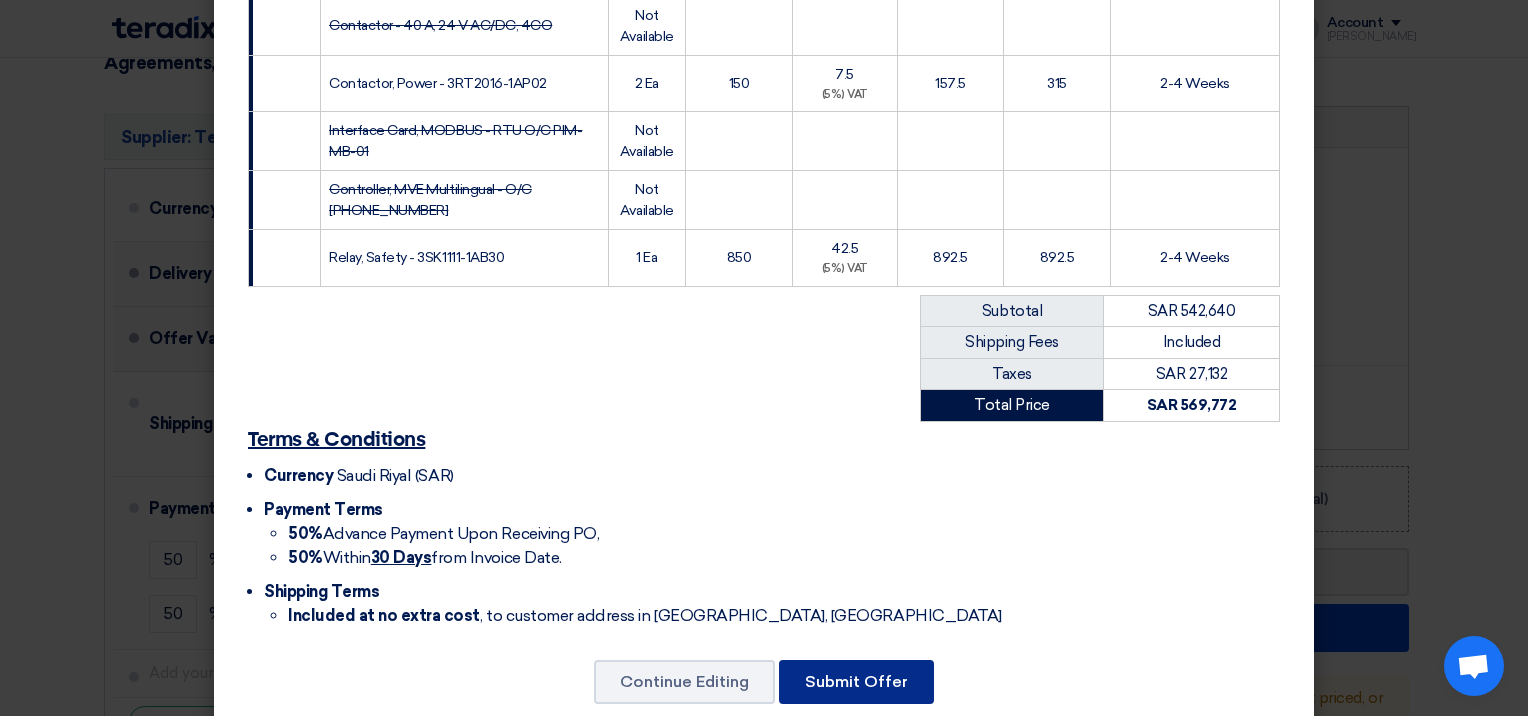 click on "Submit Offer" 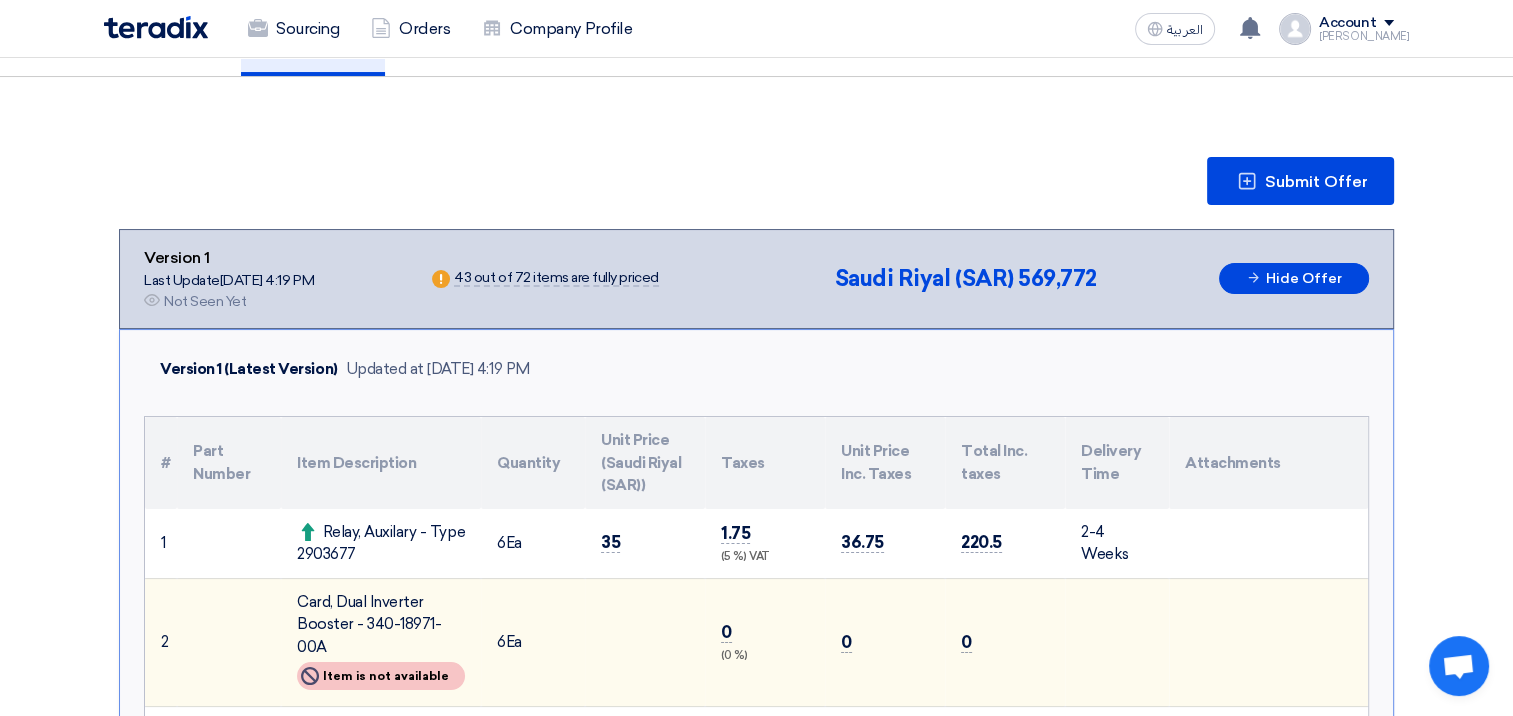 scroll, scrollTop: 10624, scrollLeft: 0, axis: vertical 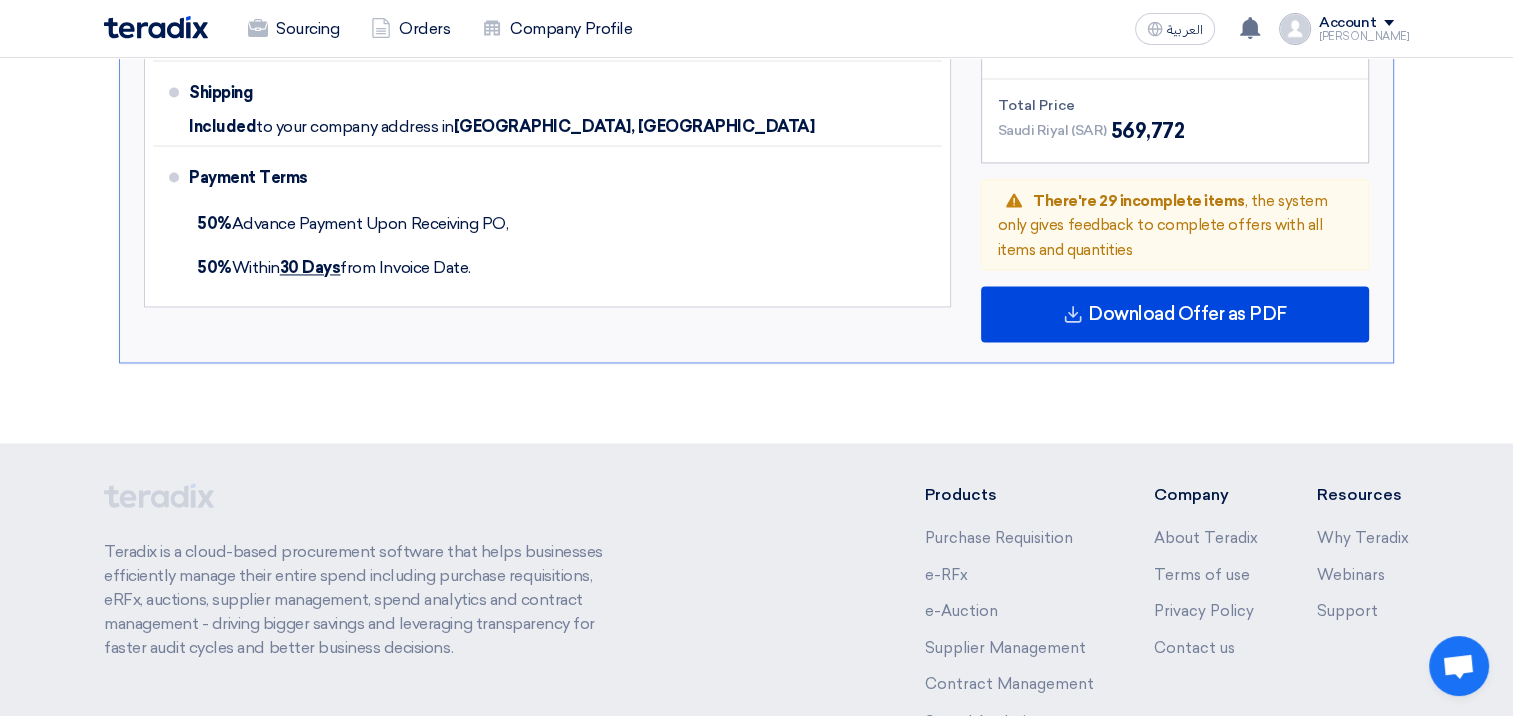 click on "Teradix is a cloud-based procurement software that helps businesses efficiently manage their entire spend including purchase requisitions, eRFx, auctions, supplier management, spend analytics and contract management - driving bigger savings and leveraging transparency for faster audit cycles and better business decisions.
Products
Purchase Requisition
e-RFx
e-Auction
Supplier Management
Contract Management
Spend Analytics
Integration
Company
About Teradix
Terms of use
Privacy Policy
Contact us
Resources
Why Teradix
Webinars Support" 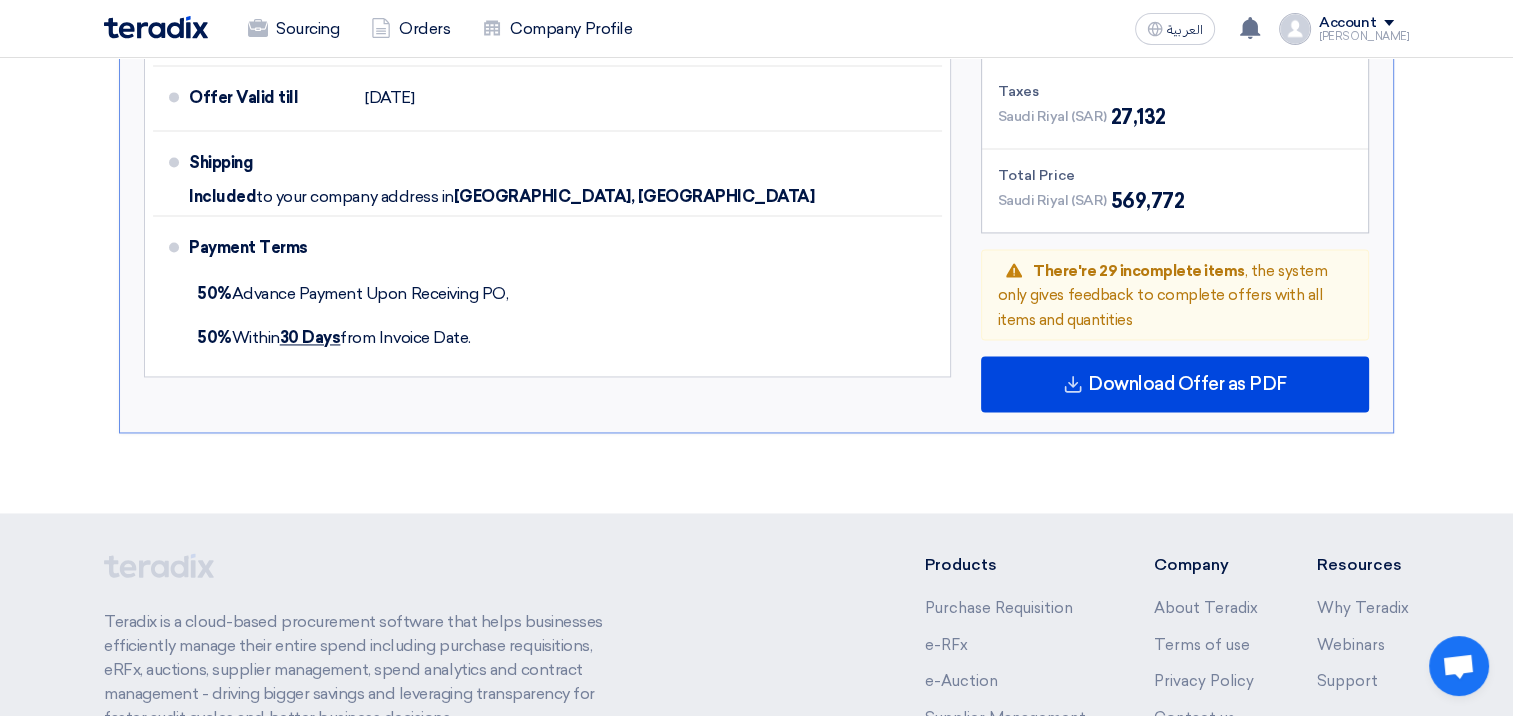 scroll, scrollTop: 9984, scrollLeft: 0, axis: vertical 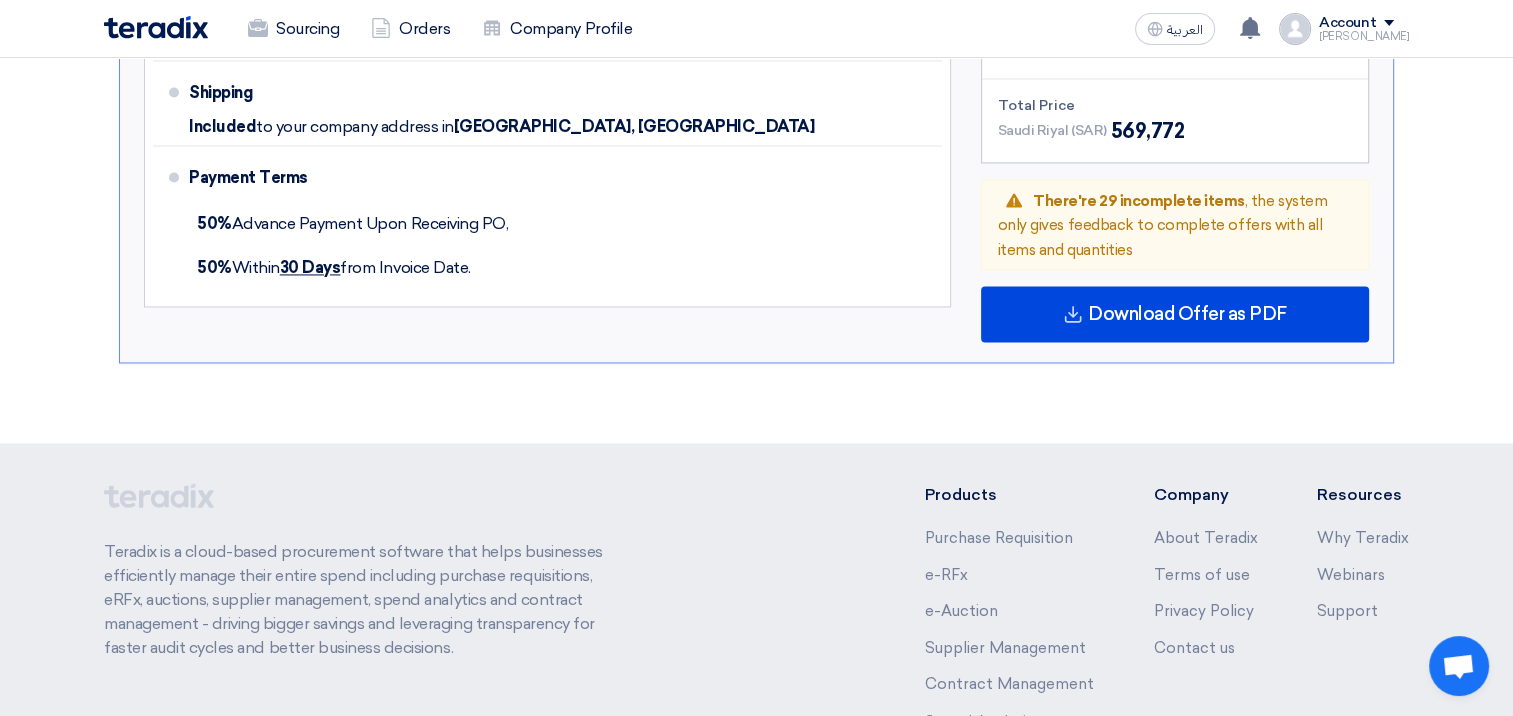 drag, startPoint x: 1196, startPoint y: 145, endPoint x: 599, endPoint y: 360, distance: 634.5345 